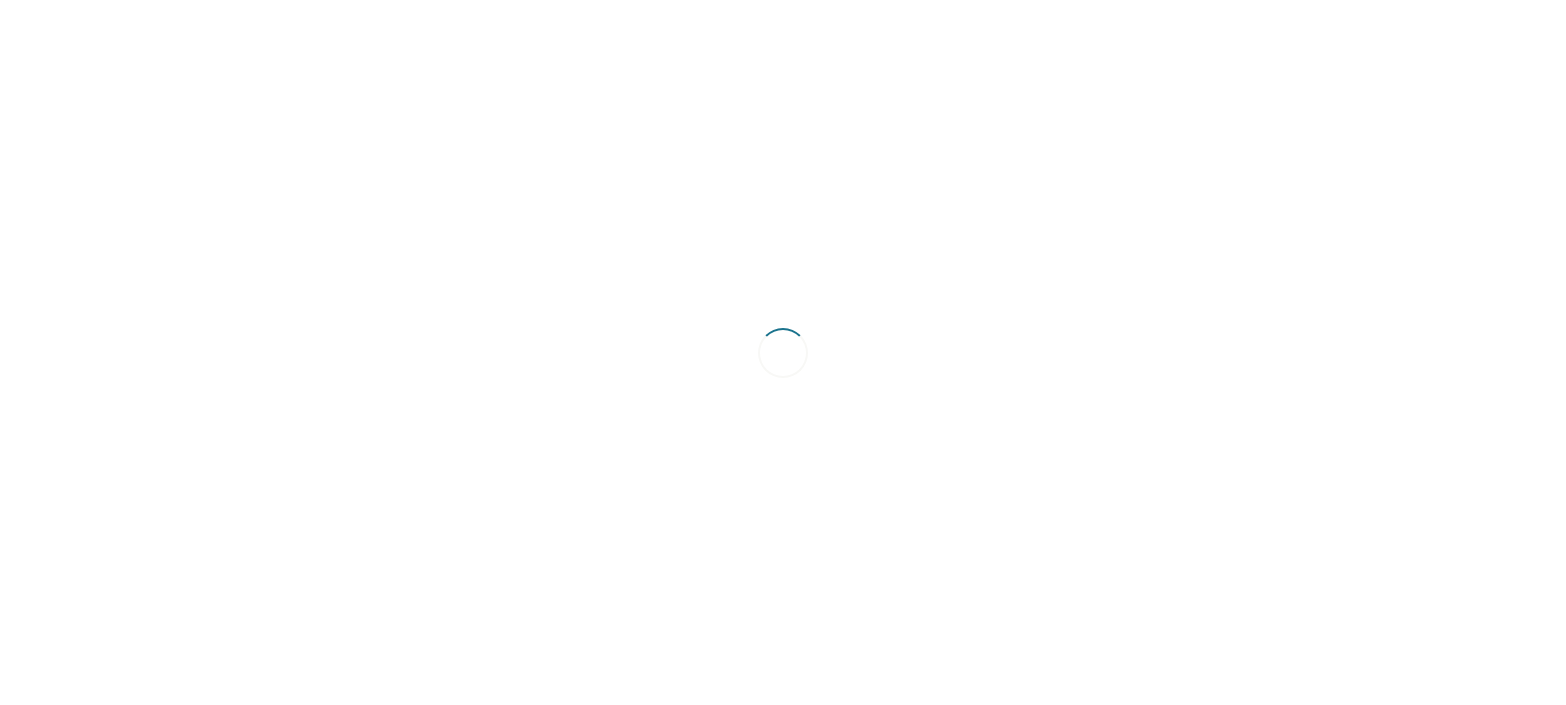scroll, scrollTop: 0, scrollLeft: 0, axis: both 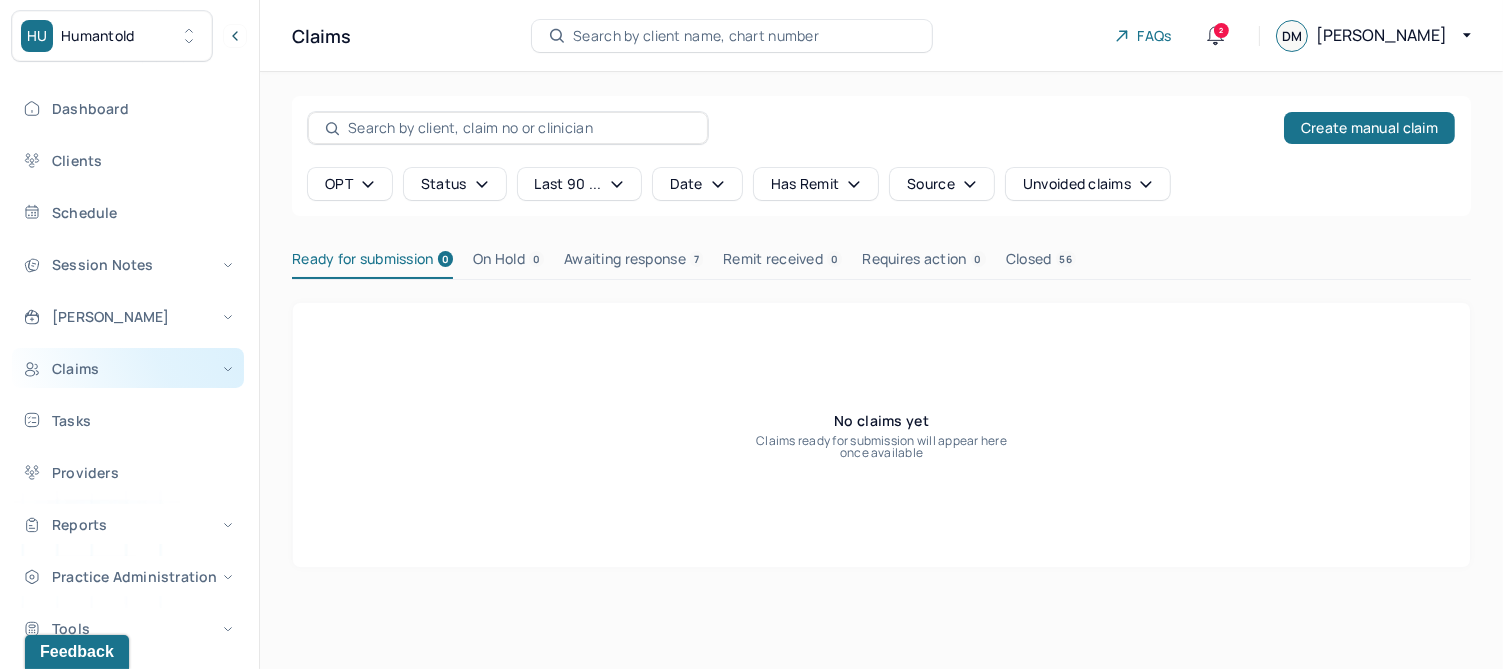 click on "Claims" at bounding box center (128, 368) 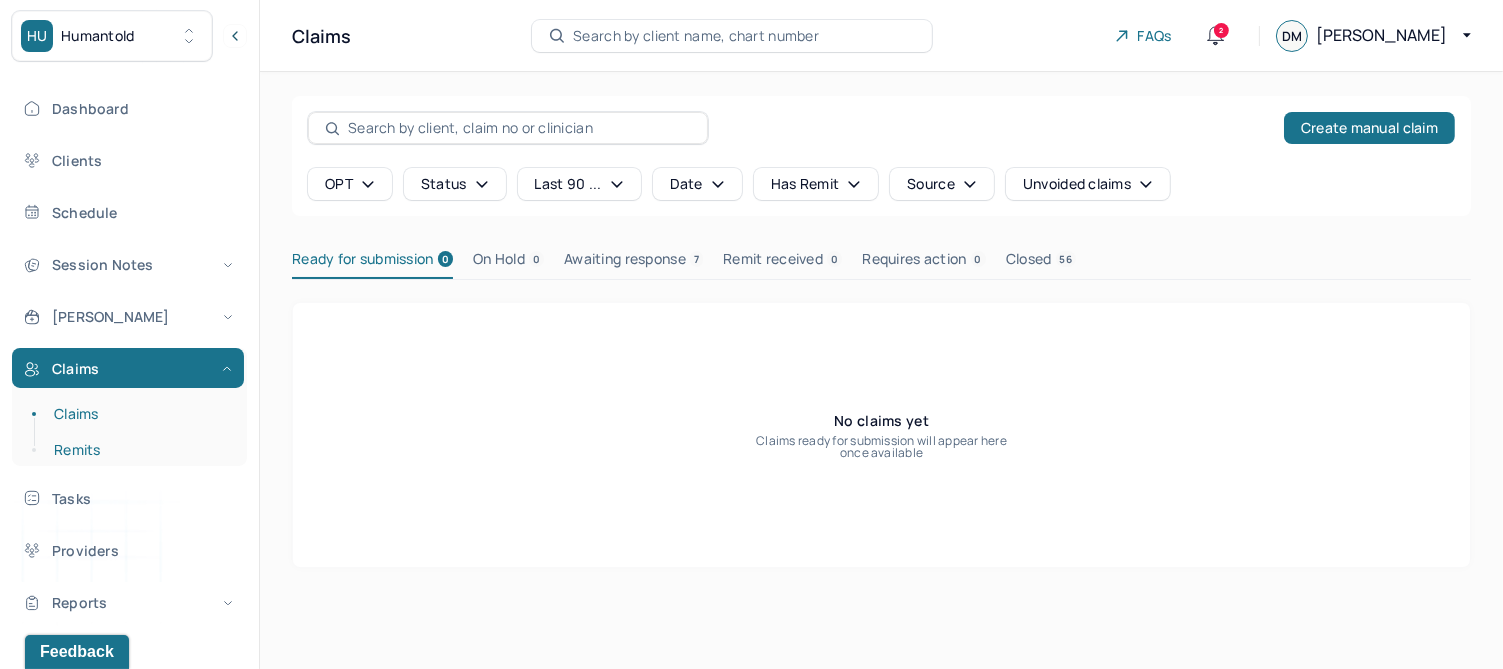 click on "Remits" at bounding box center (139, 450) 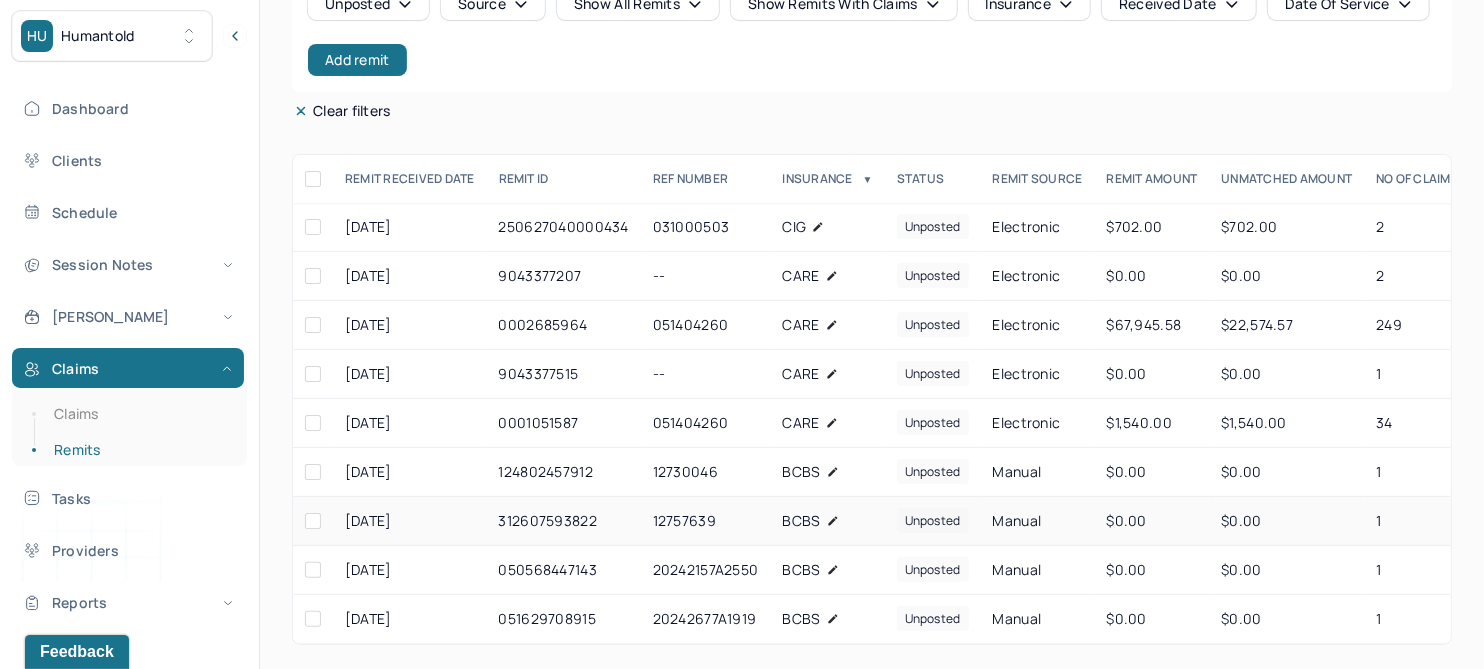 scroll, scrollTop: 0, scrollLeft: 0, axis: both 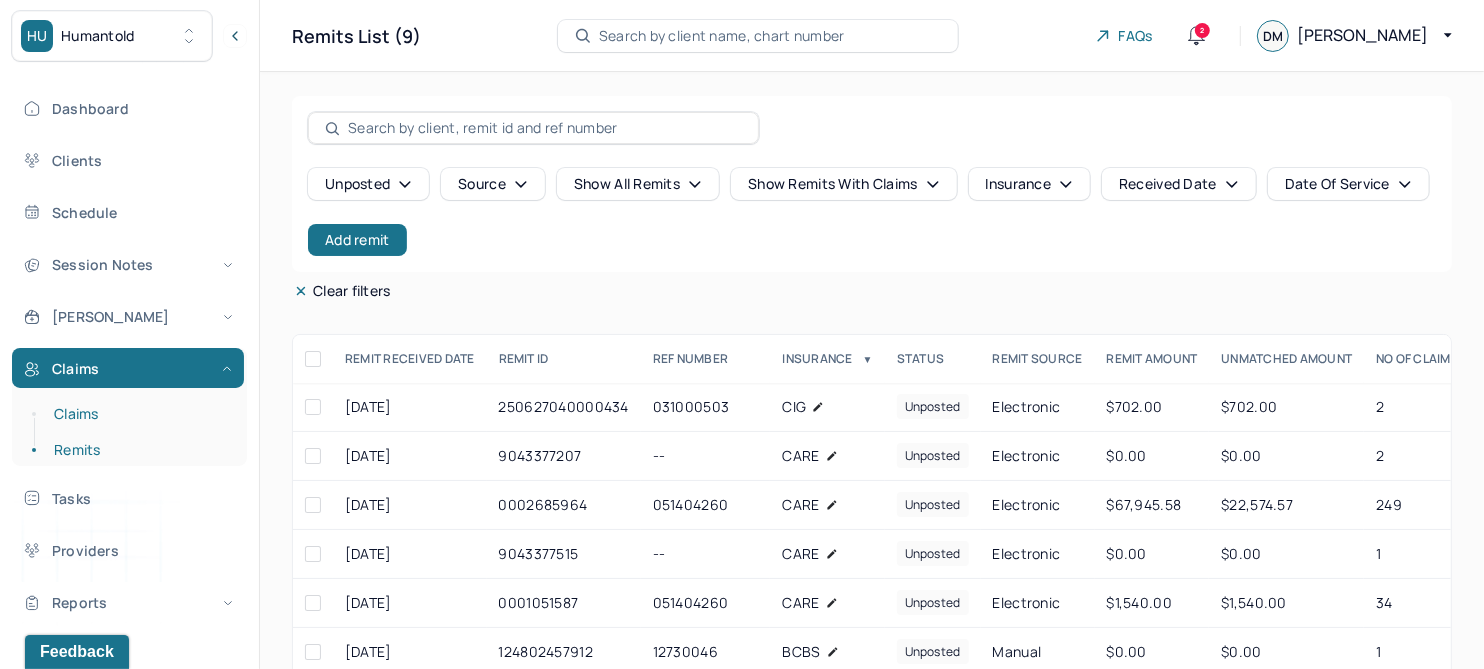 click on "Claims" at bounding box center [139, 414] 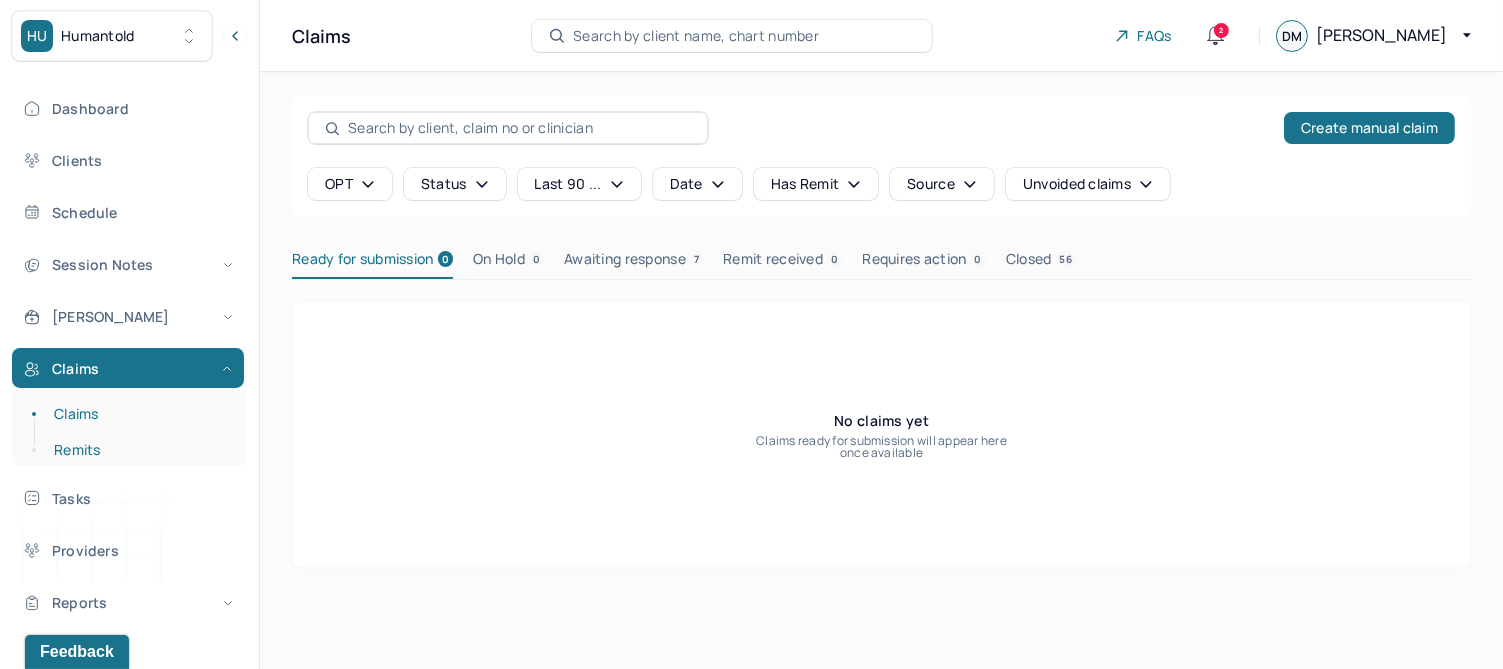 click on "Remits" at bounding box center (139, 450) 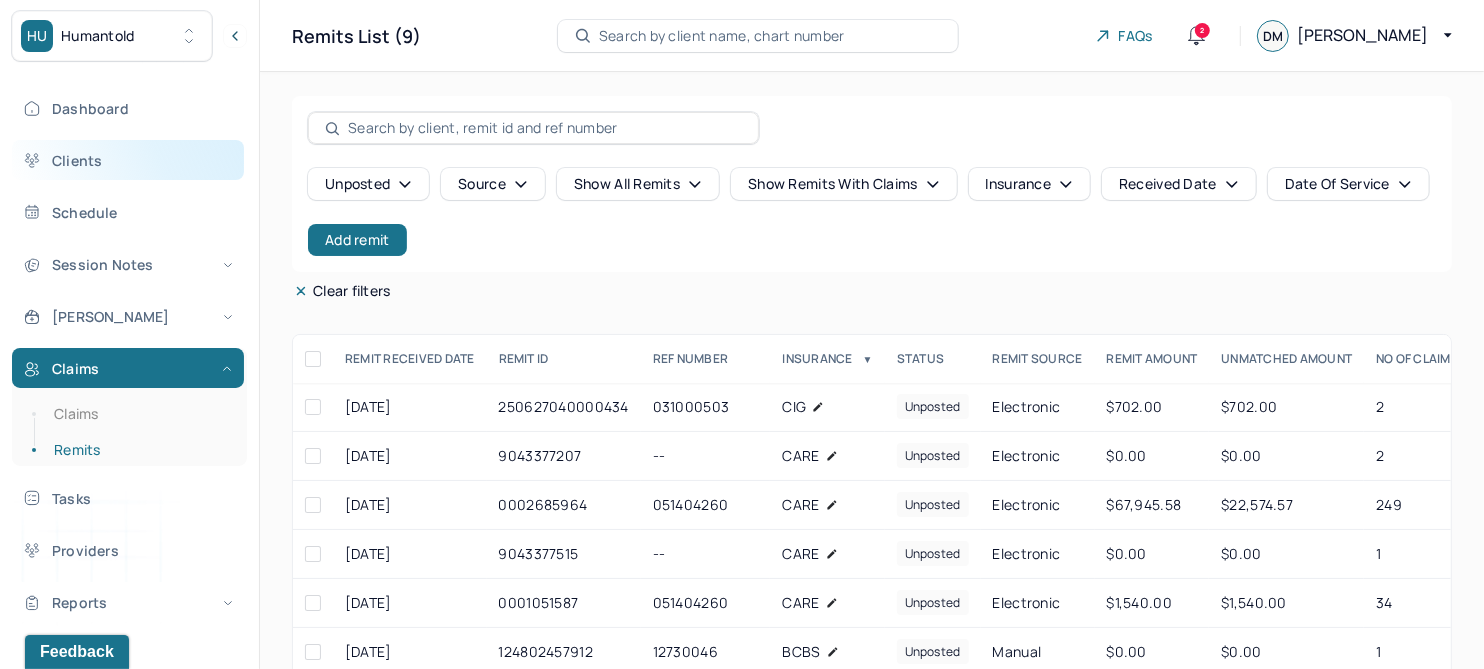 click on "Clients" at bounding box center [128, 160] 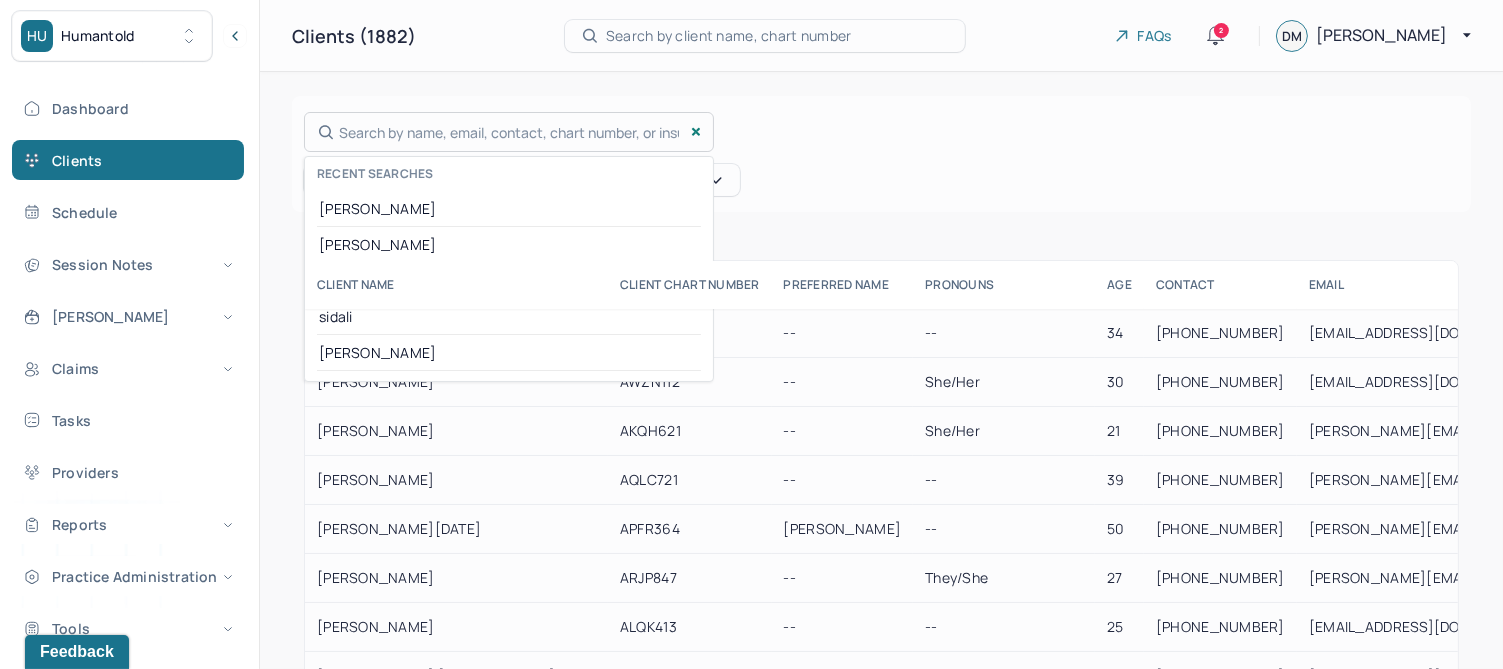 click on "Search by name, email, contact, chart number, or insurance id... Recent searches [PERSON_NAME] [PERSON_NAME] [PERSON_NAME]" at bounding box center (509, 132) 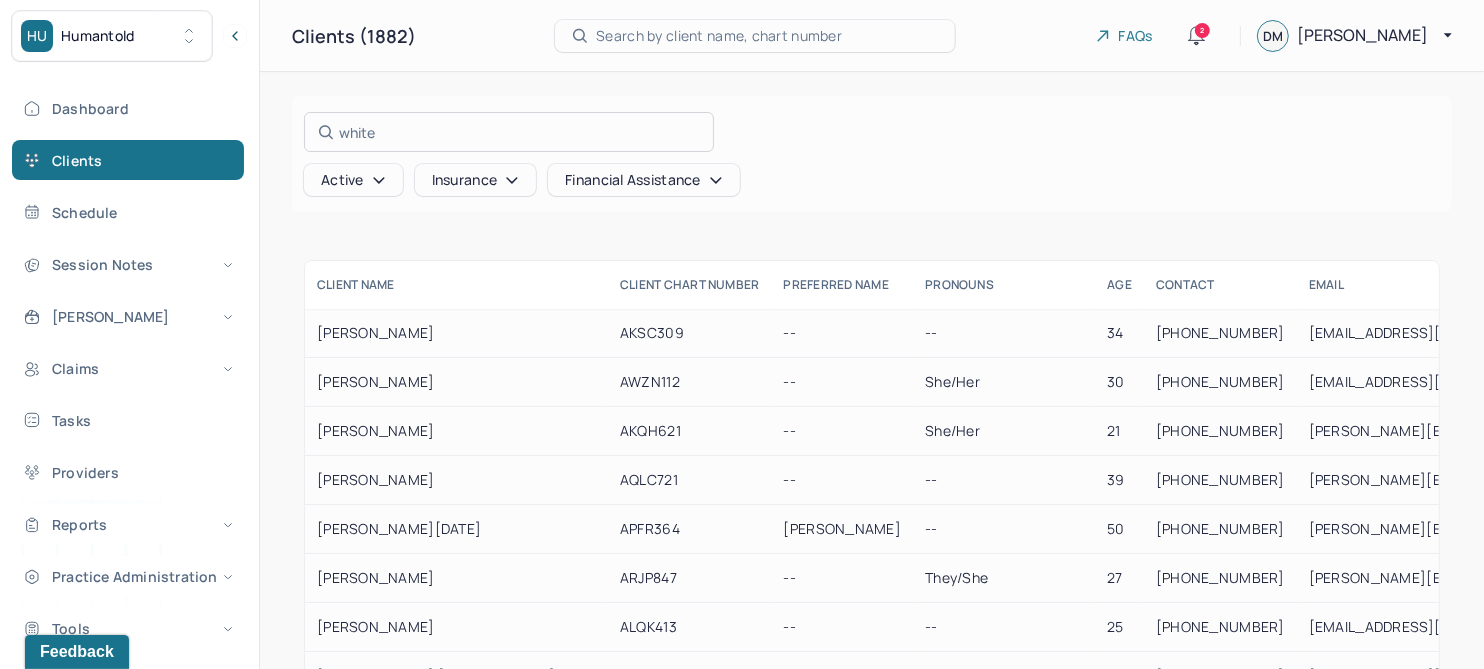 type on "white" 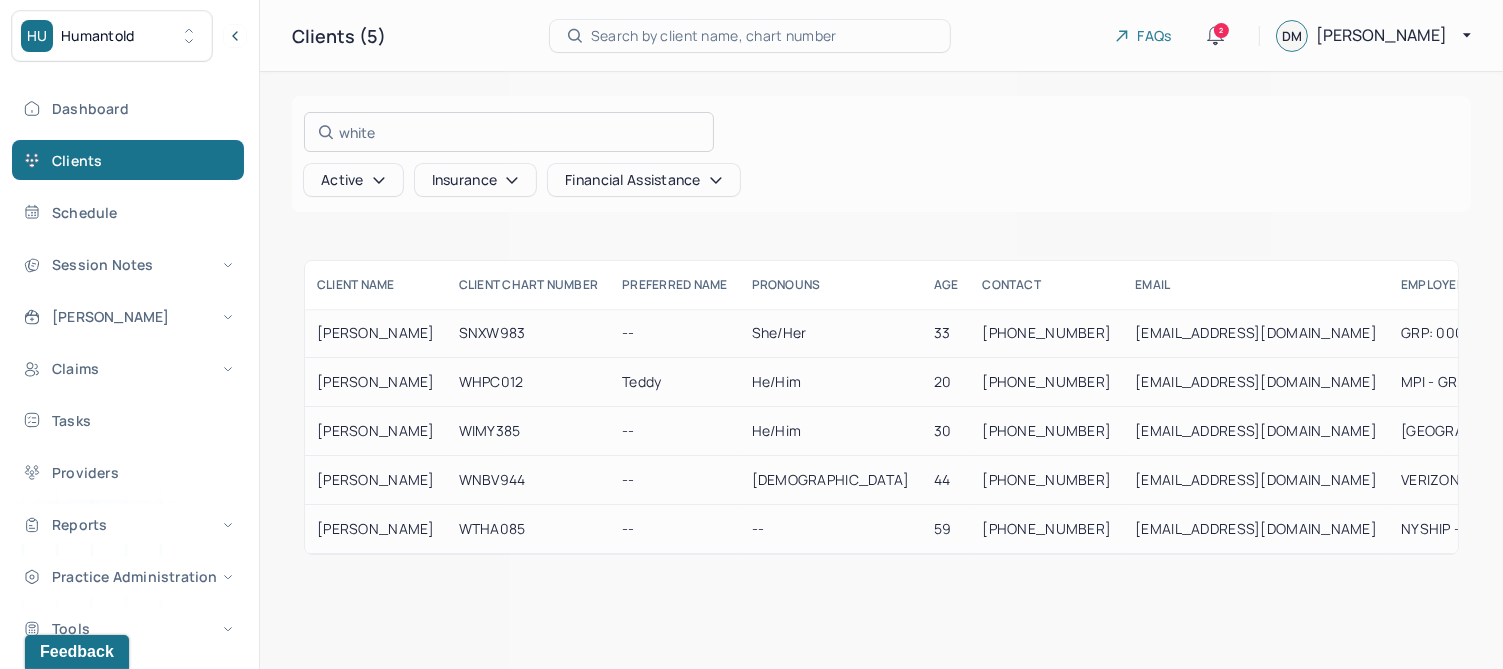 click at bounding box center (751, 334) 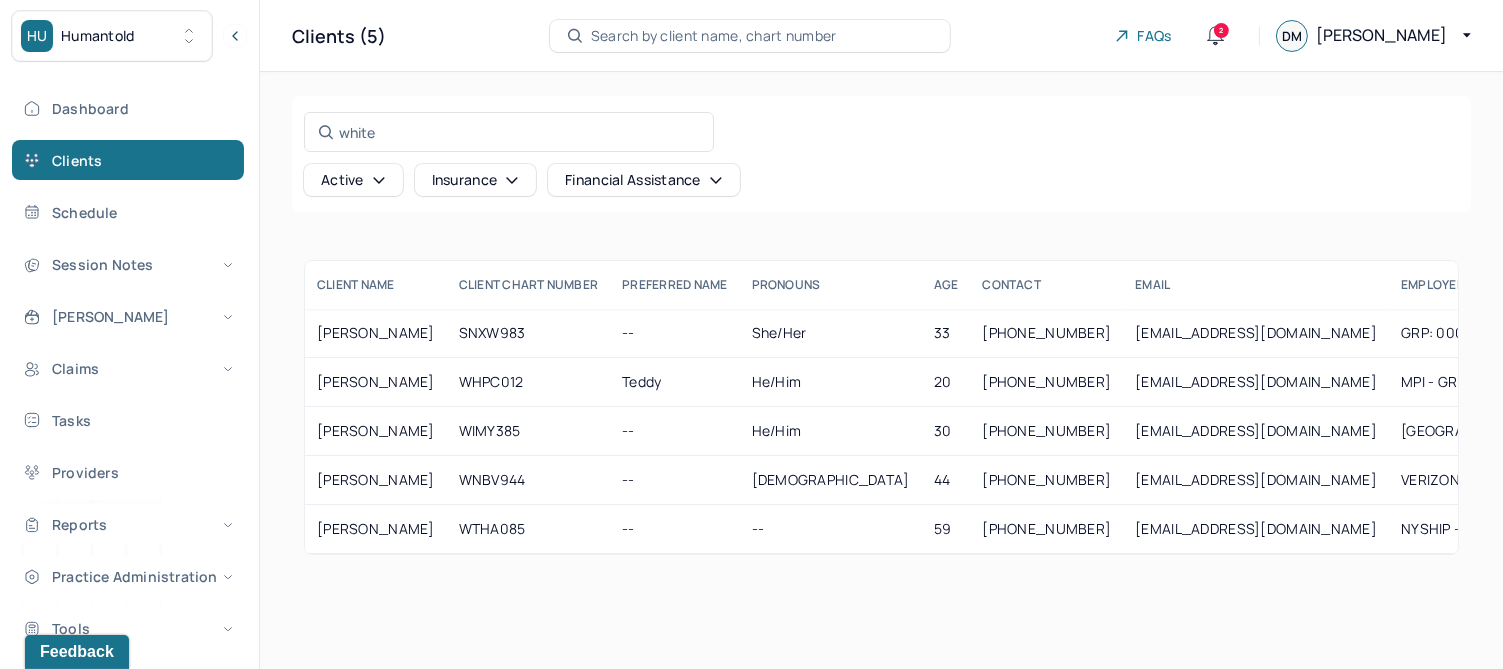 click on "[PERSON_NAME]" at bounding box center (376, 382) 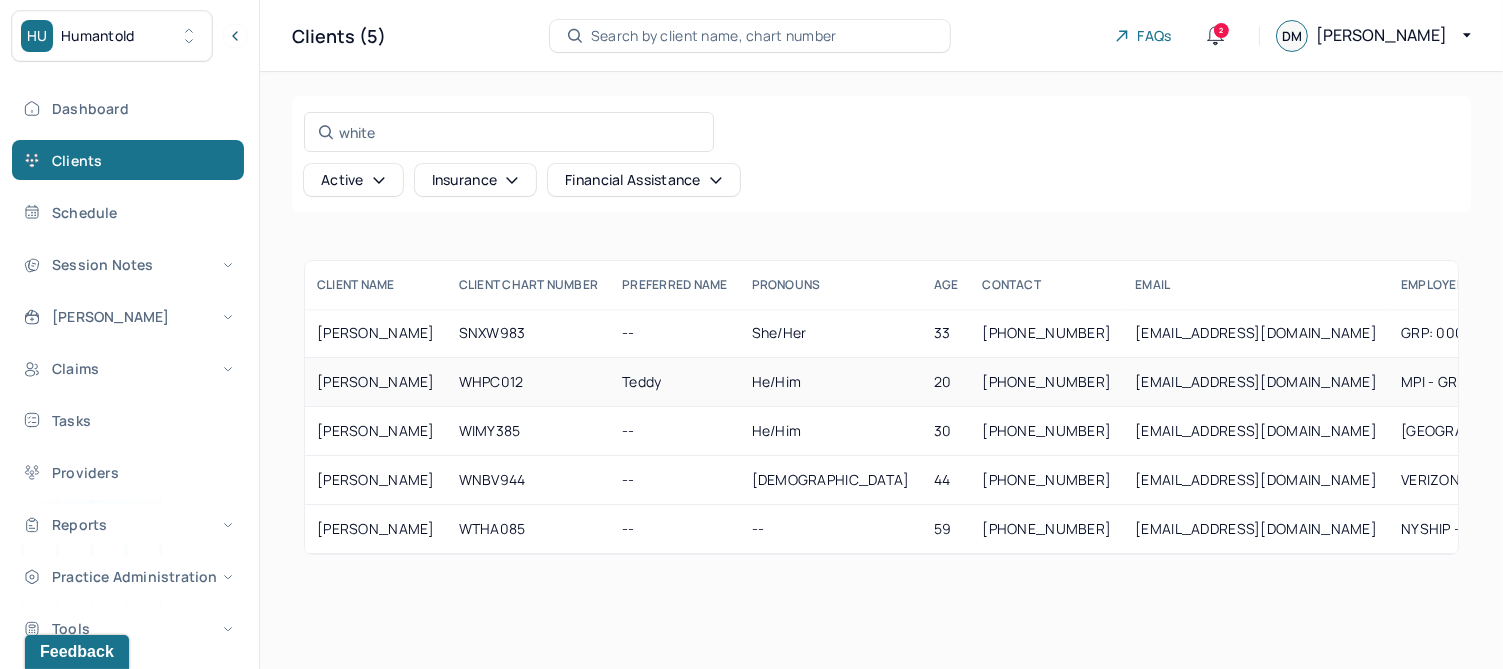 drag, startPoint x: 390, startPoint y: 377, endPoint x: 342, endPoint y: 379, distance: 48.04165 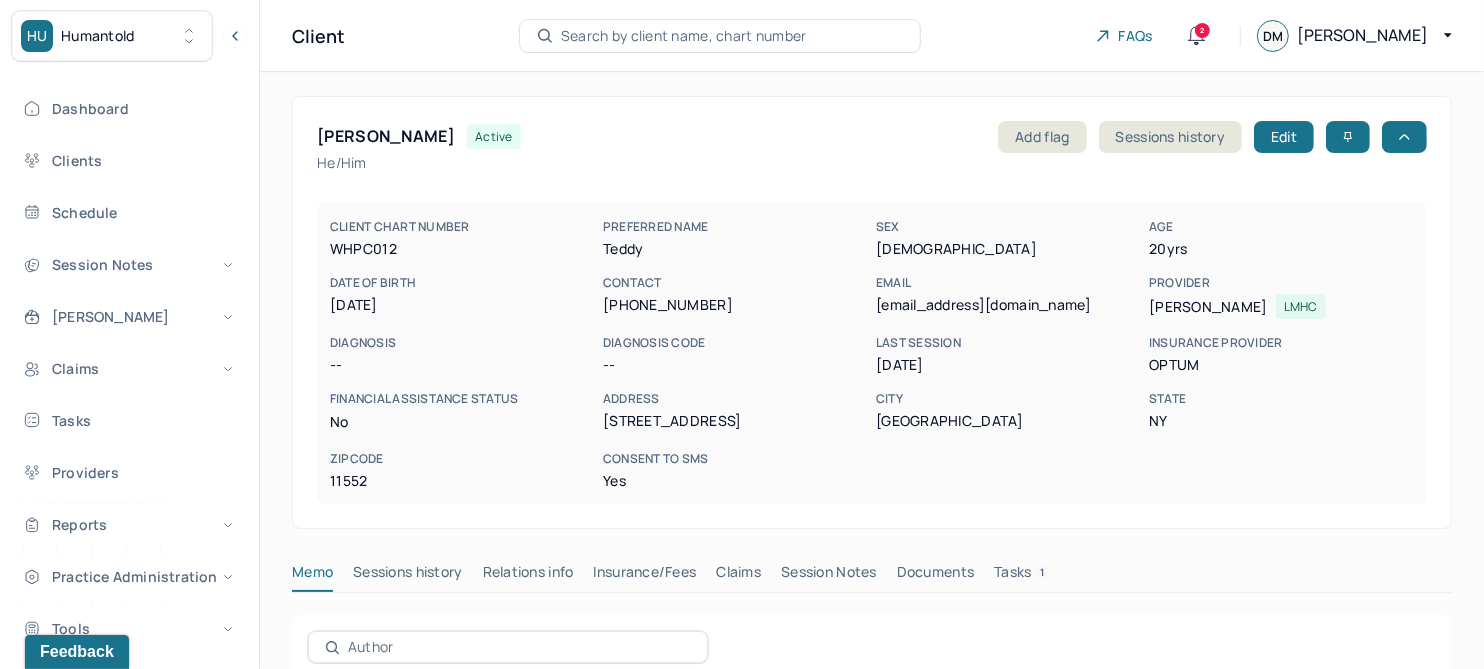 click on "Claims" at bounding box center (738, 576) 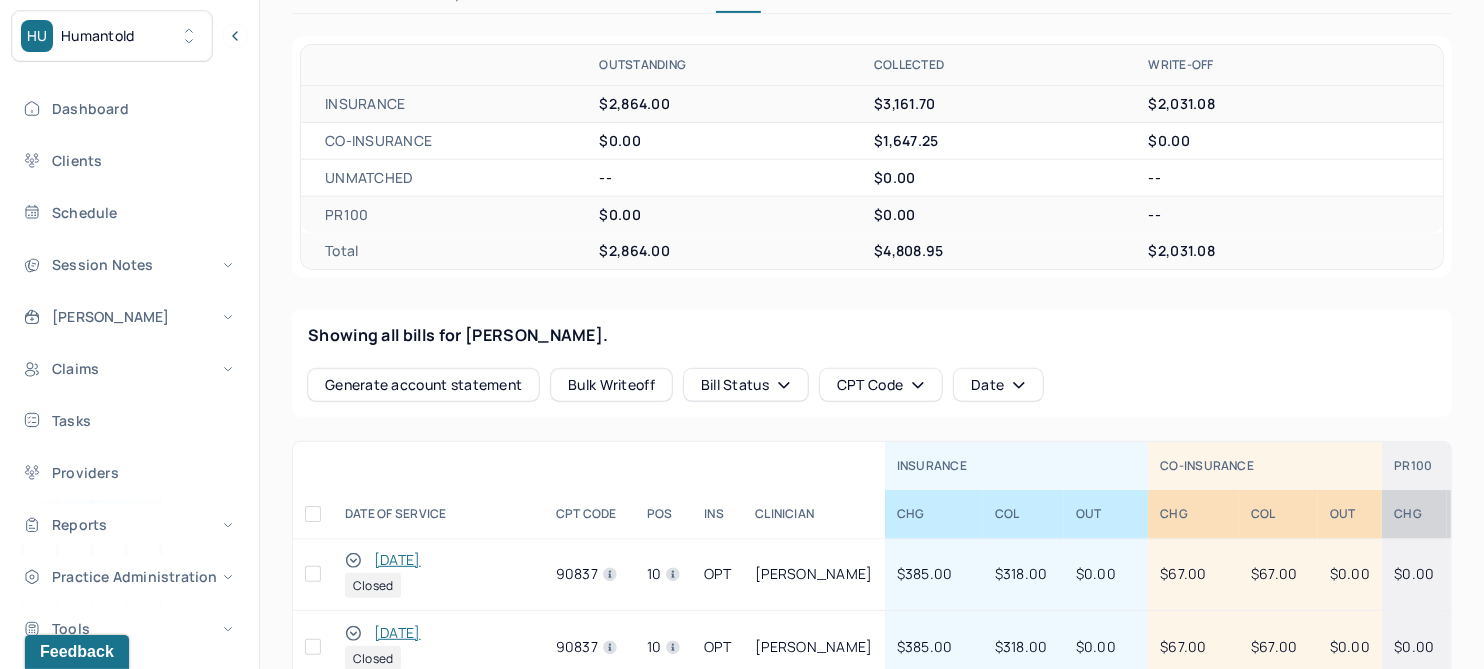 scroll, scrollTop: 625, scrollLeft: 0, axis: vertical 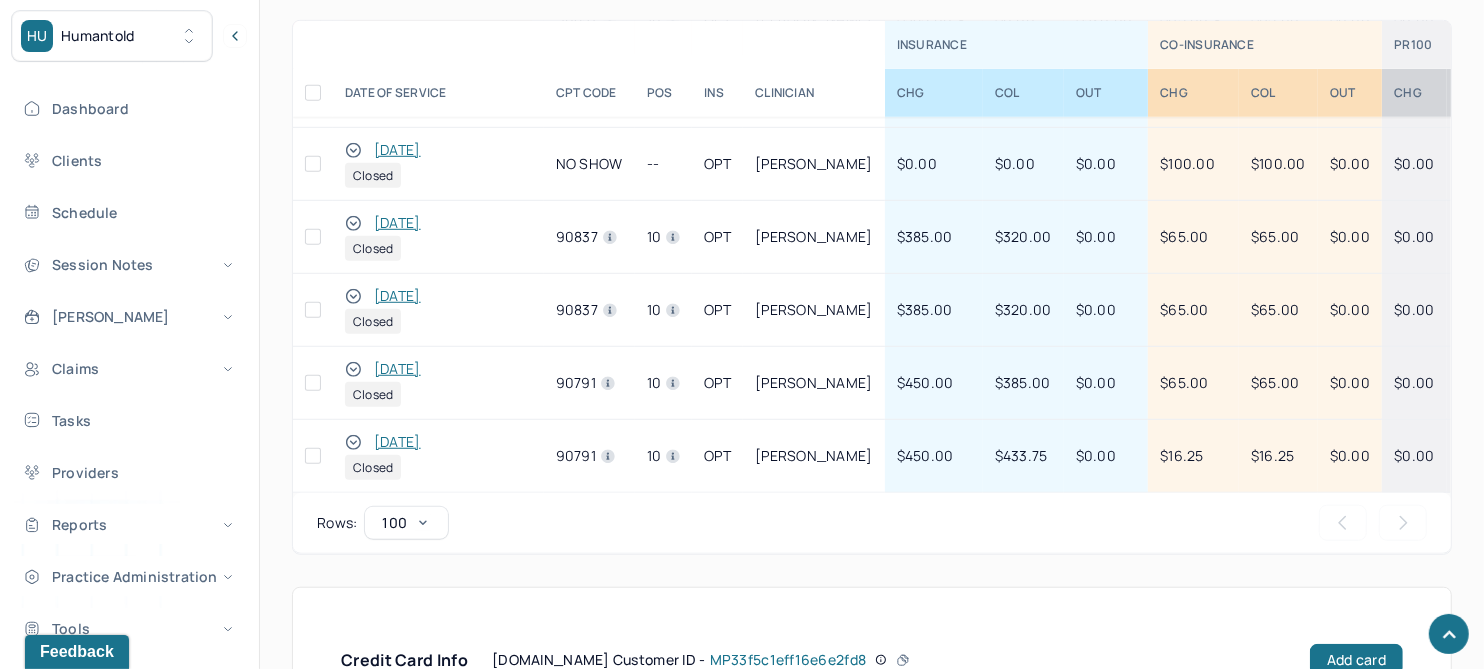 click on "[DATE]" at bounding box center [397, 442] 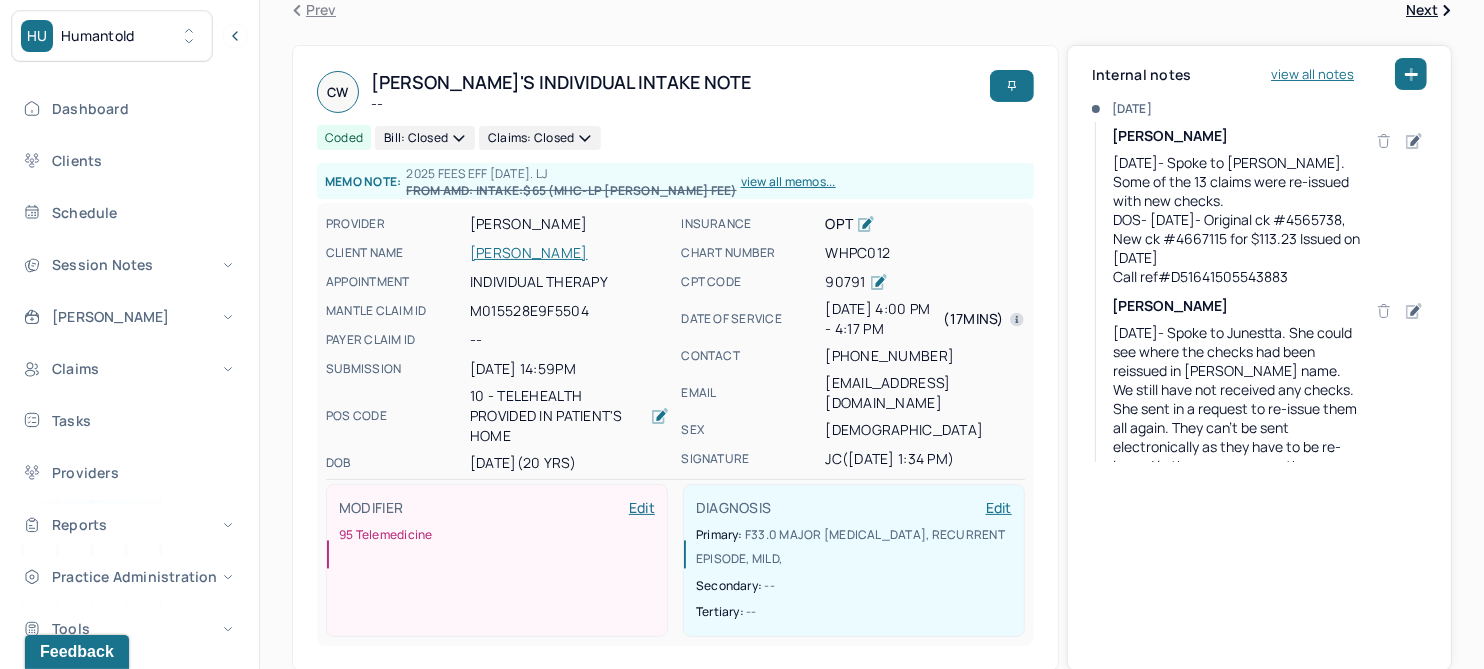 scroll, scrollTop: 1, scrollLeft: 0, axis: vertical 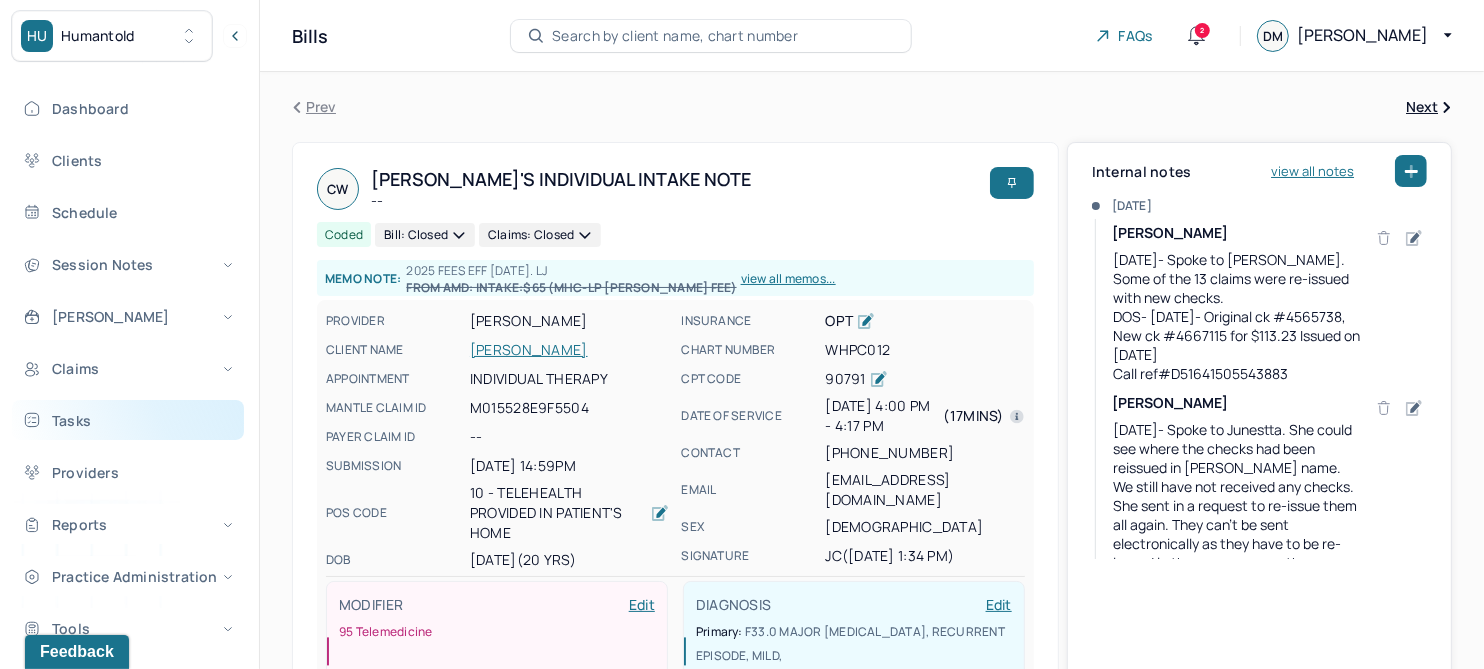 click on "Tasks" at bounding box center [128, 420] 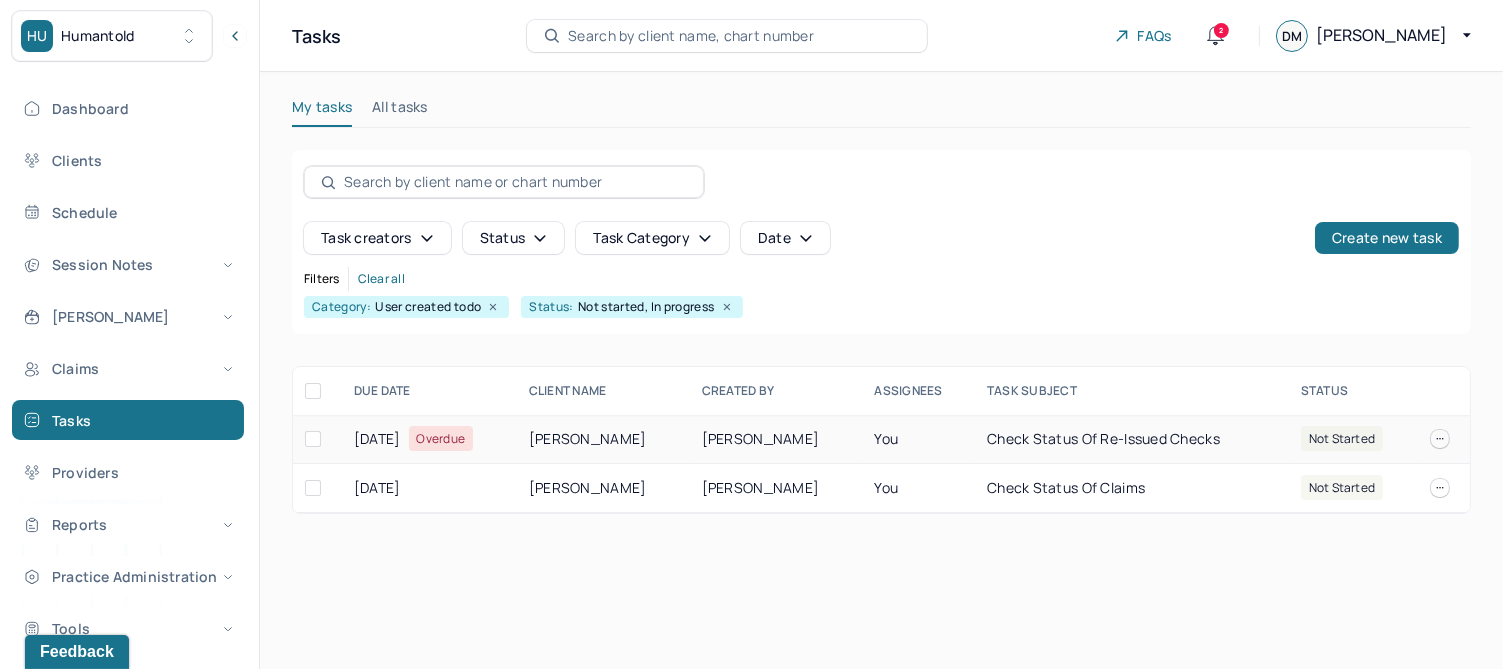 click on "[PERSON_NAME]" at bounding box center [603, 439] 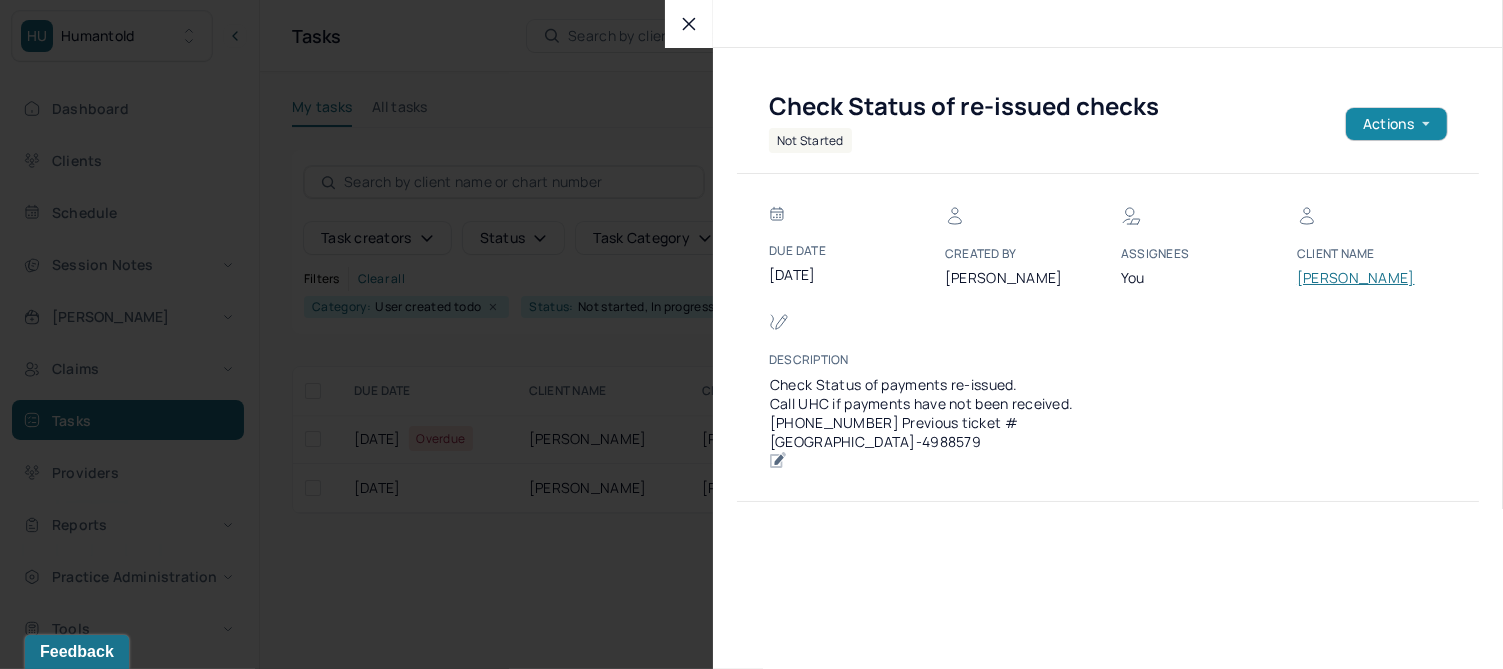 click on "Actions" at bounding box center [1396, 124] 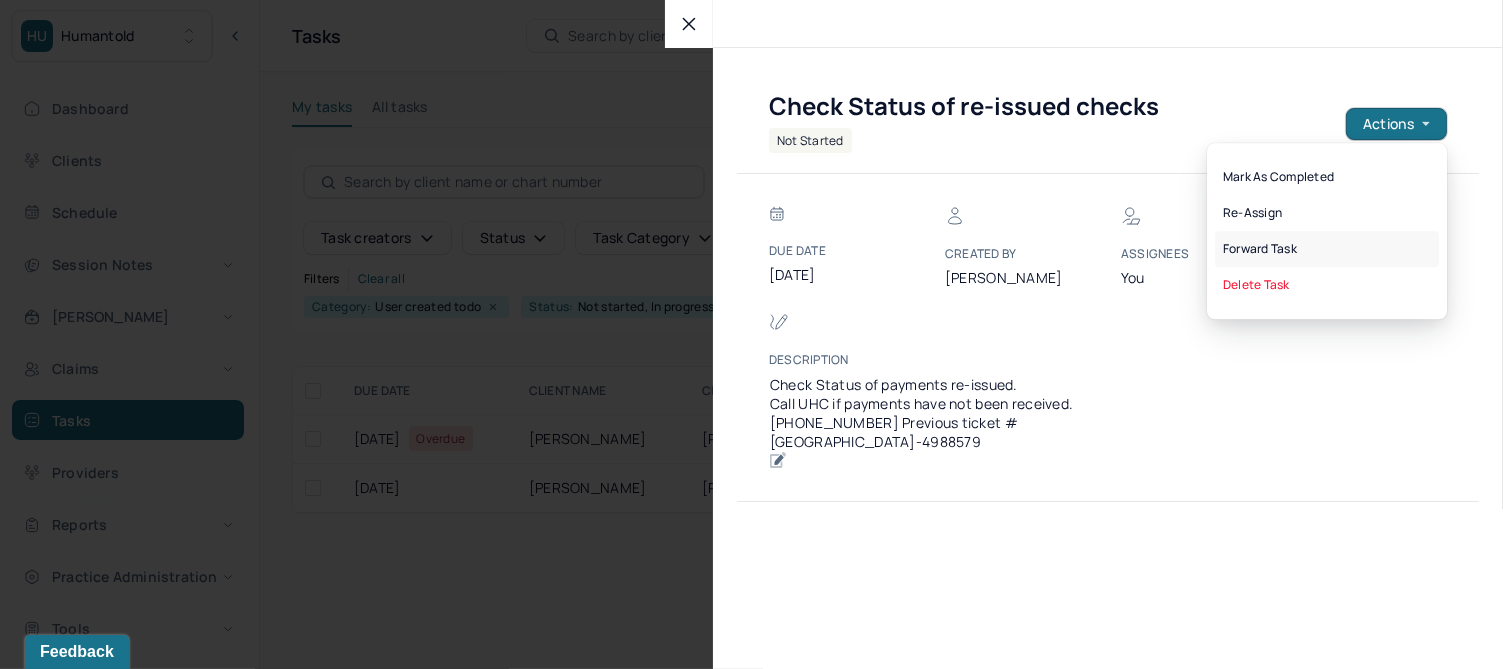 click on "Forward task" at bounding box center [1327, 249] 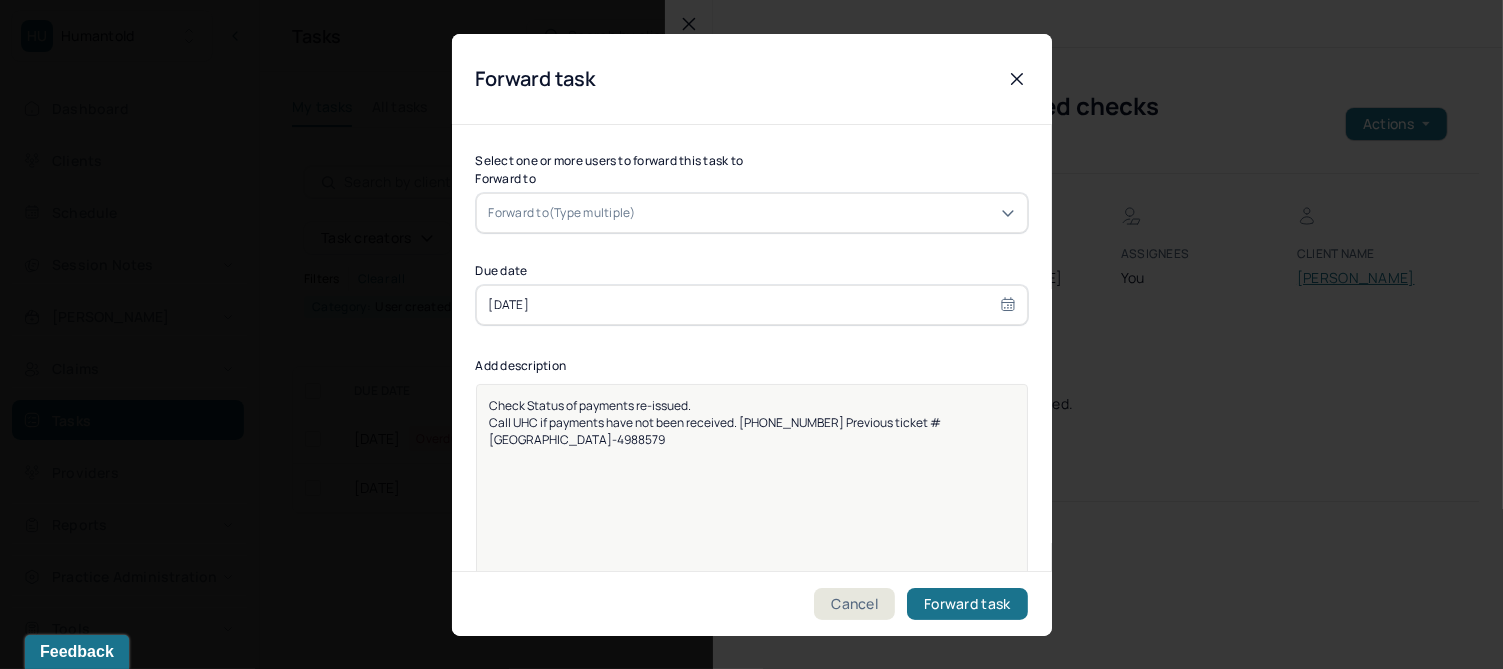 click at bounding box center [827, 212] 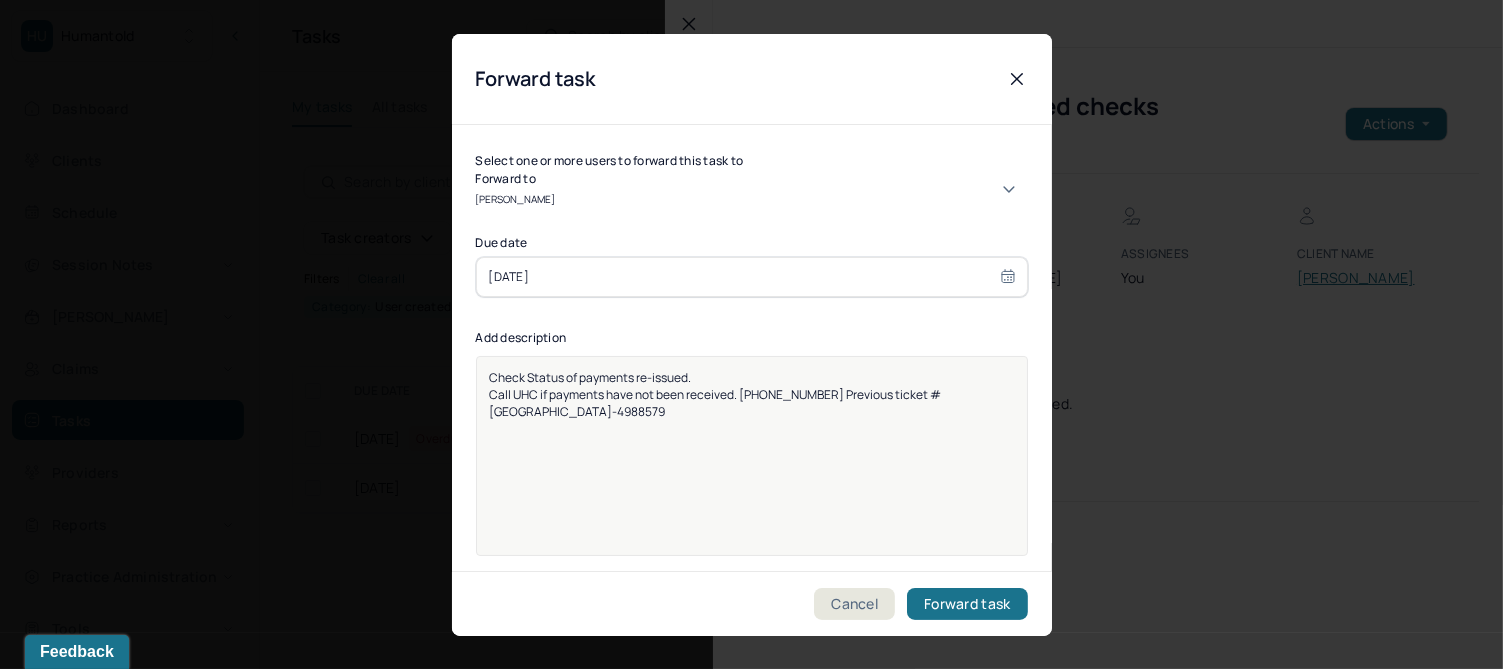 type on "[PERSON_NAME]" 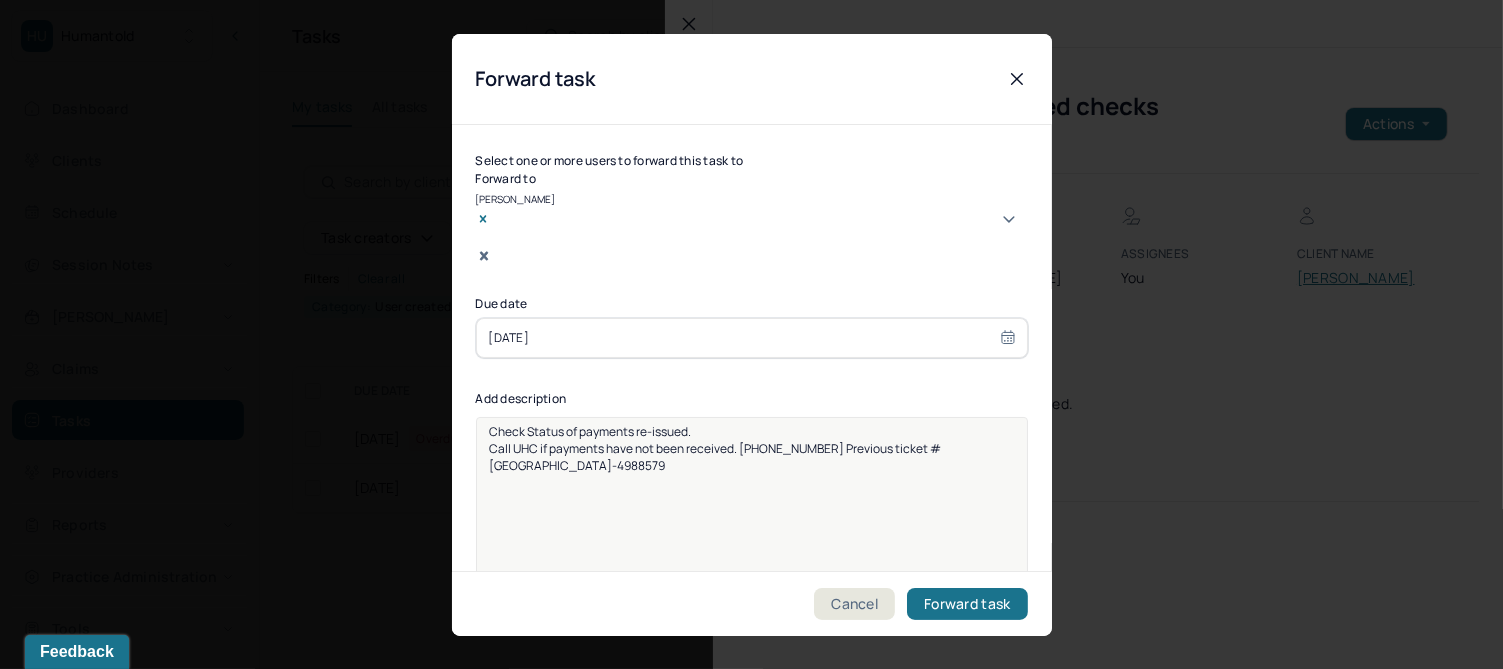 scroll, scrollTop: 0, scrollLeft: 0, axis: both 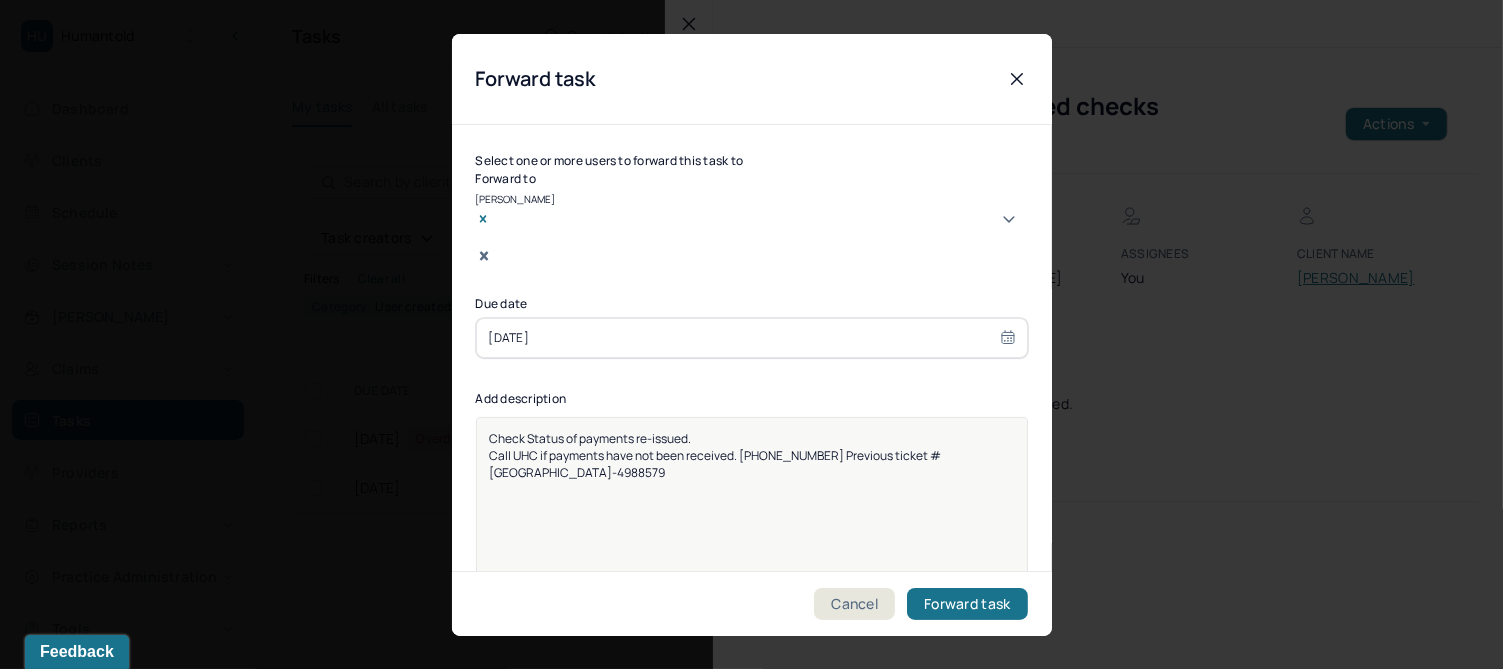 click 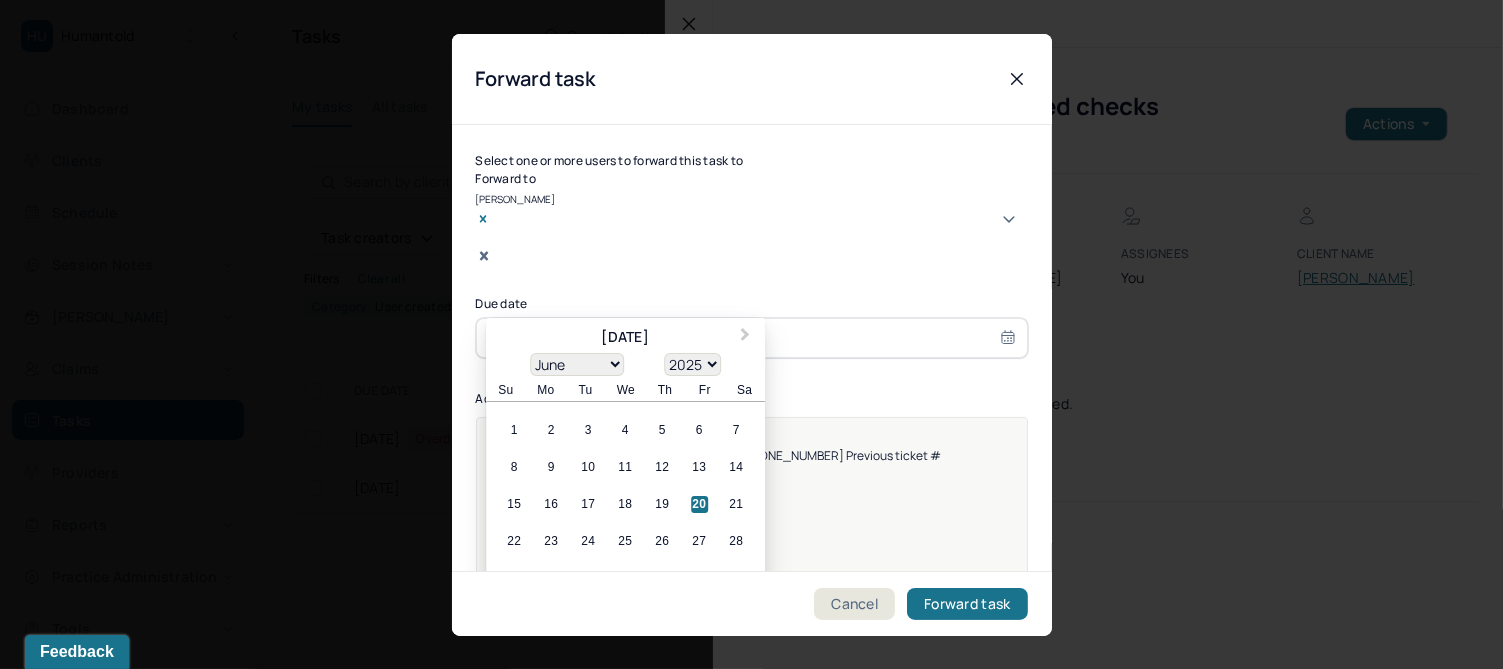 click on "January February March April May June July August September October November December" at bounding box center (577, 363) 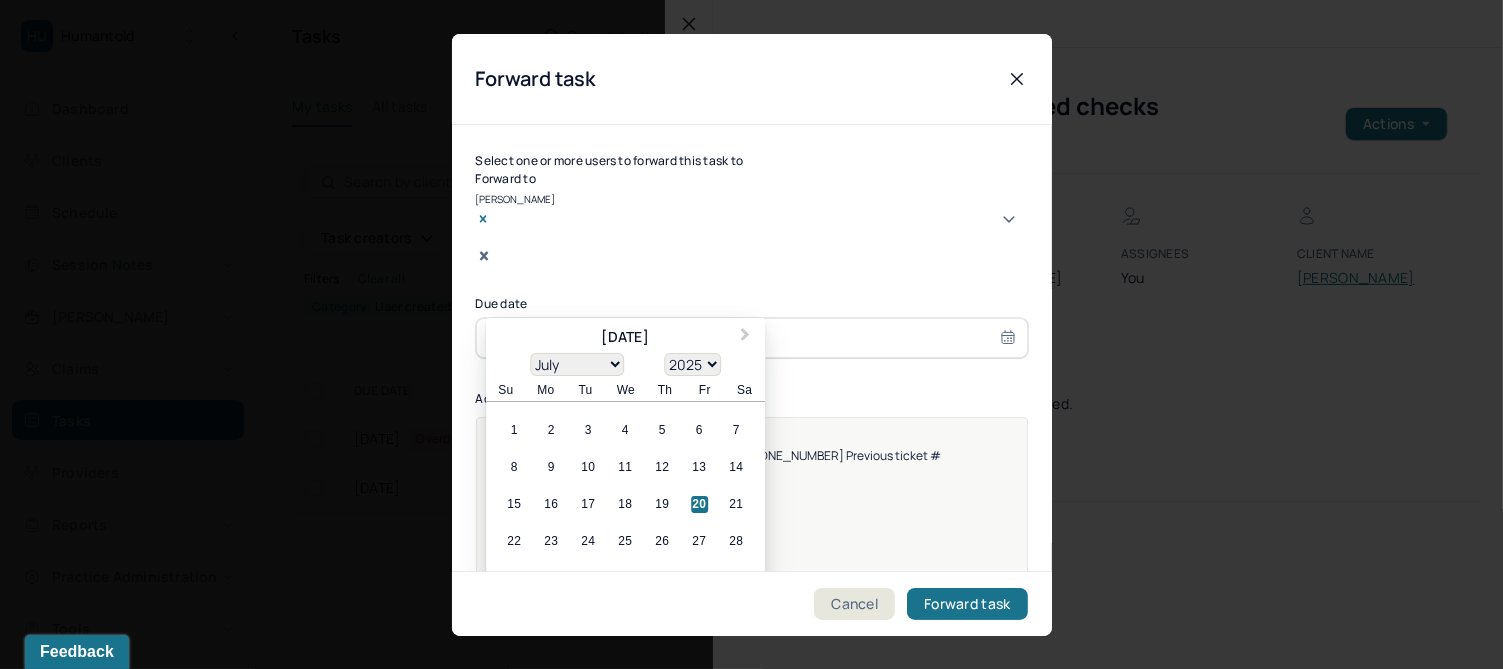 click on "January February March April May June July August September October November December" at bounding box center (577, 363) 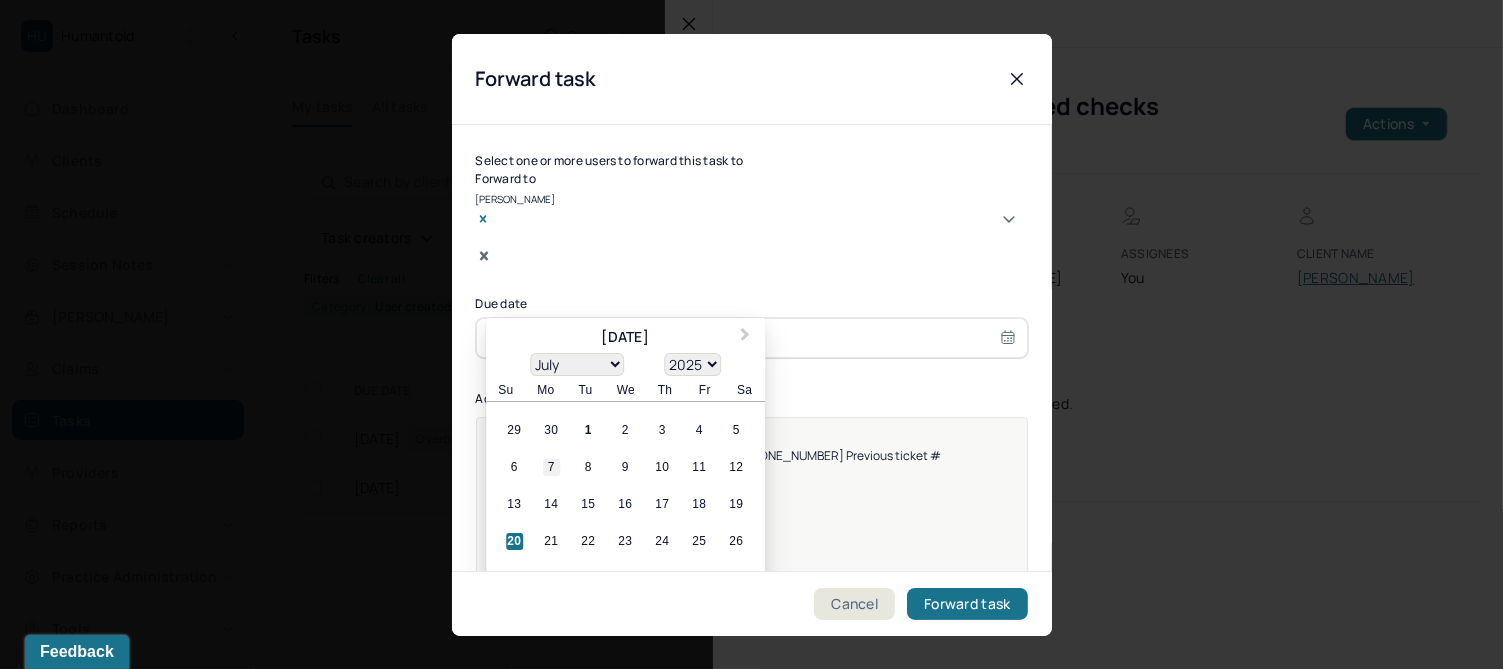 click on "7" at bounding box center [551, 467] 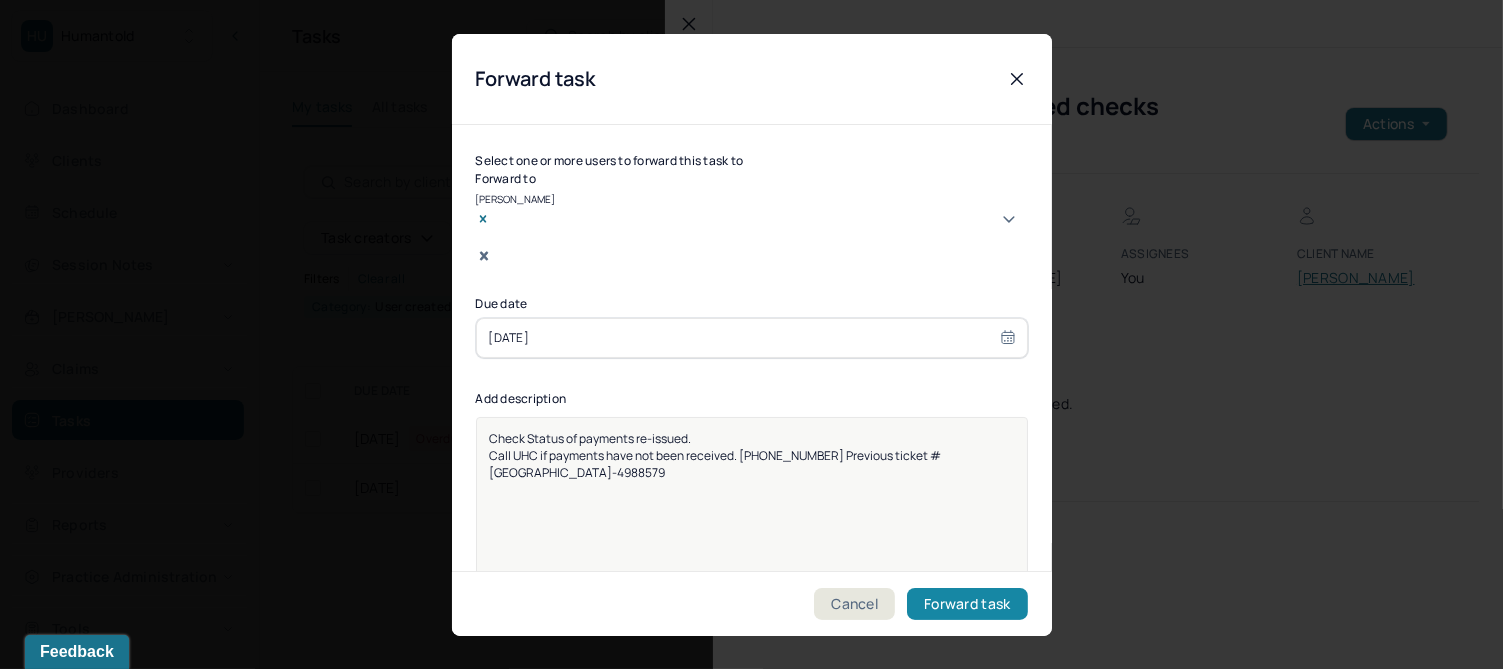 click on "Forward task" at bounding box center (967, 604) 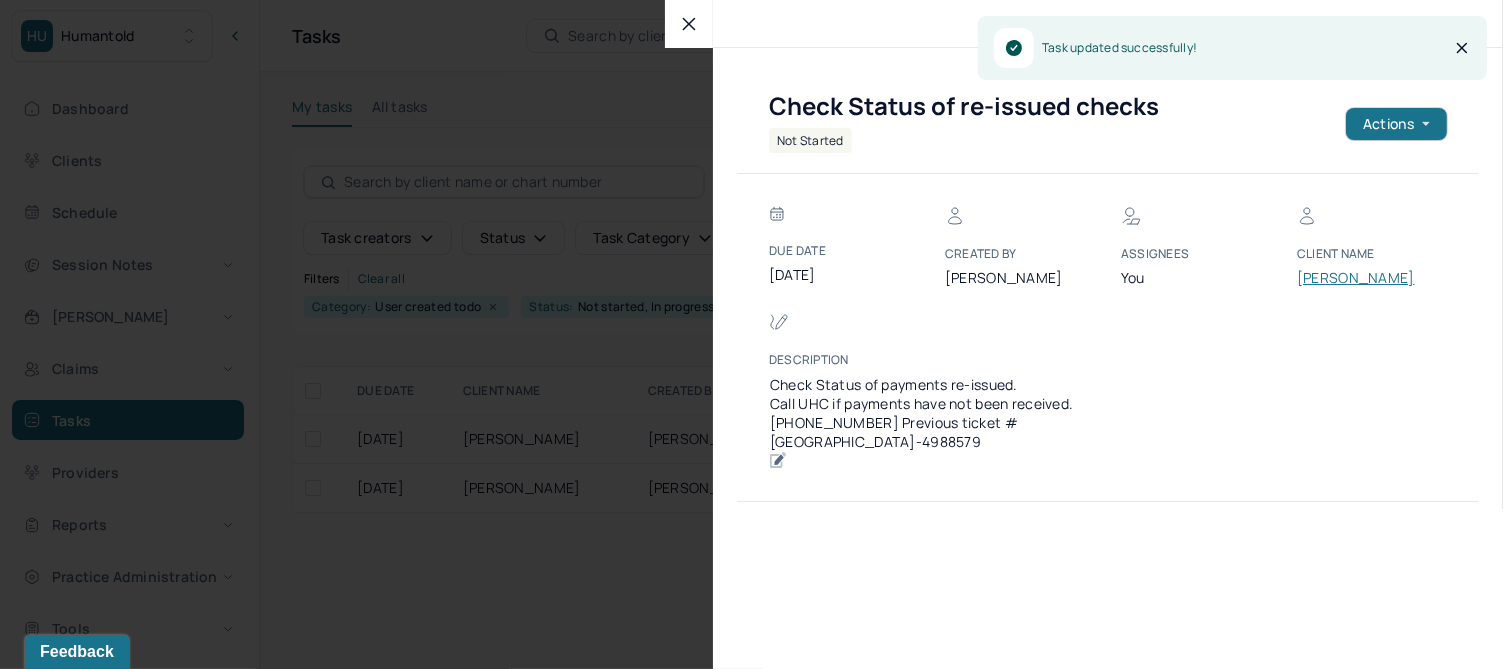 click 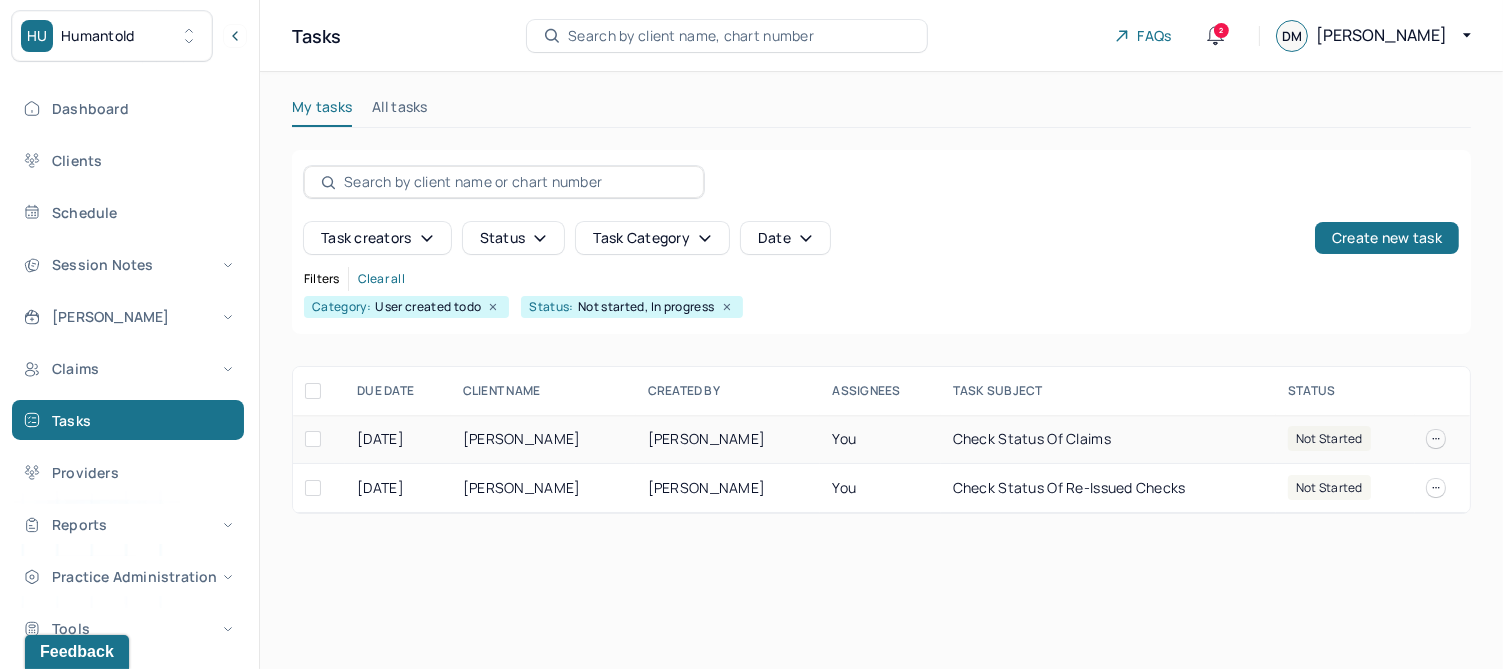 click on "[PERSON_NAME]" at bounding box center [543, 439] 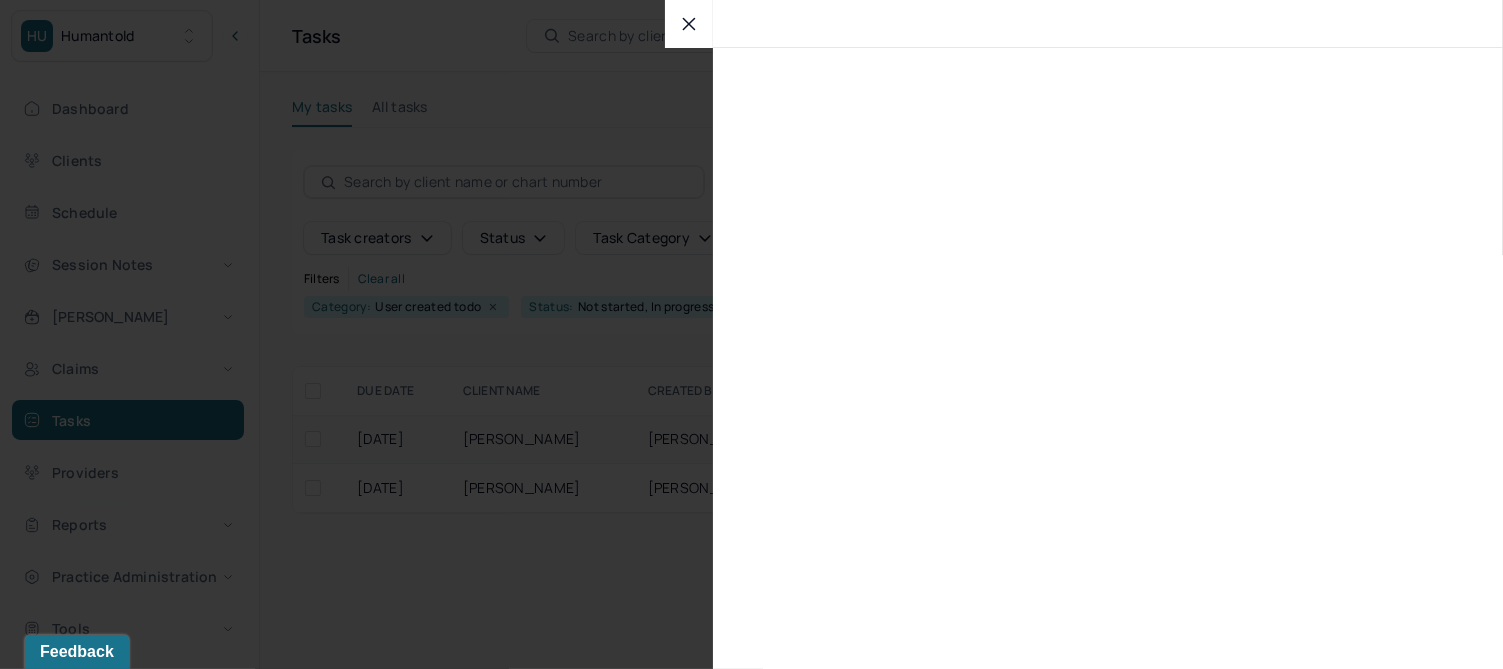 click at bounding box center [751, 334] 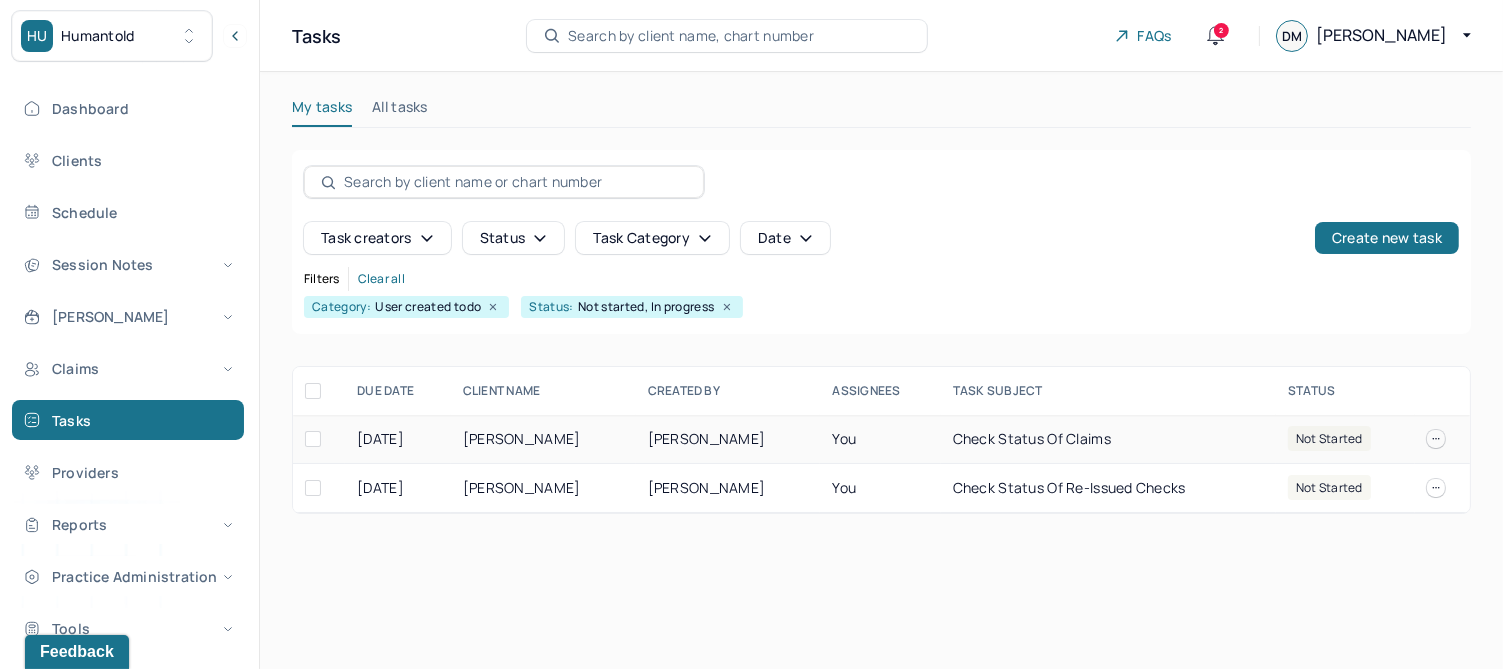 click on "[PERSON_NAME]" at bounding box center (543, 439) 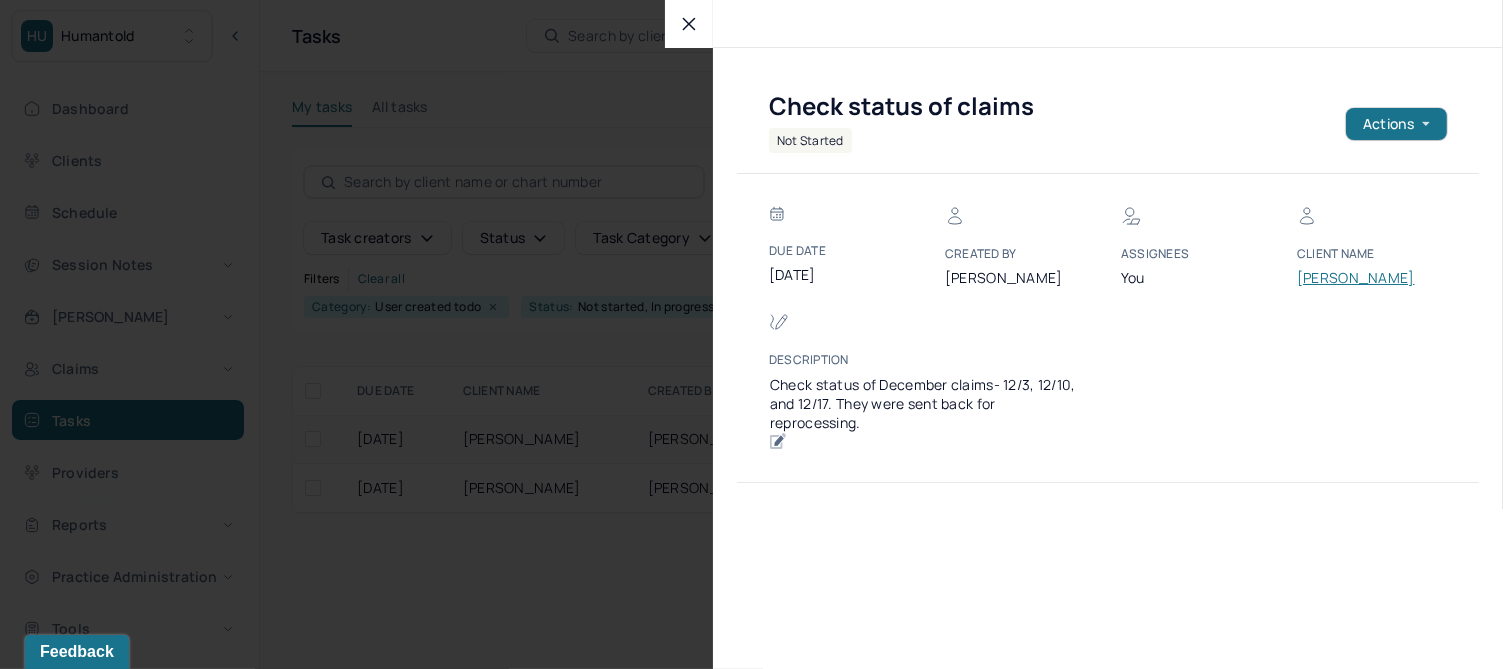 click at bounding box center [751, 334] 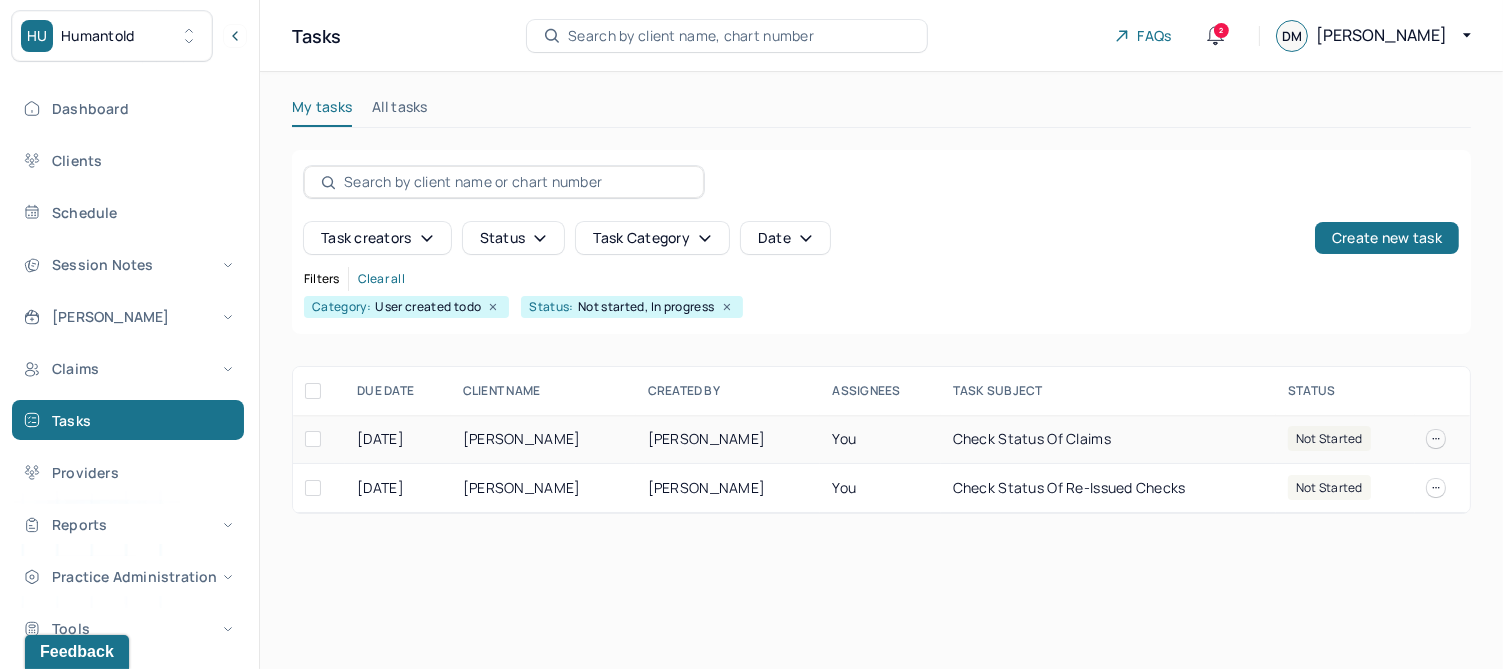 click on "[PERSON_NAME]" at bounding box center [543, 439] 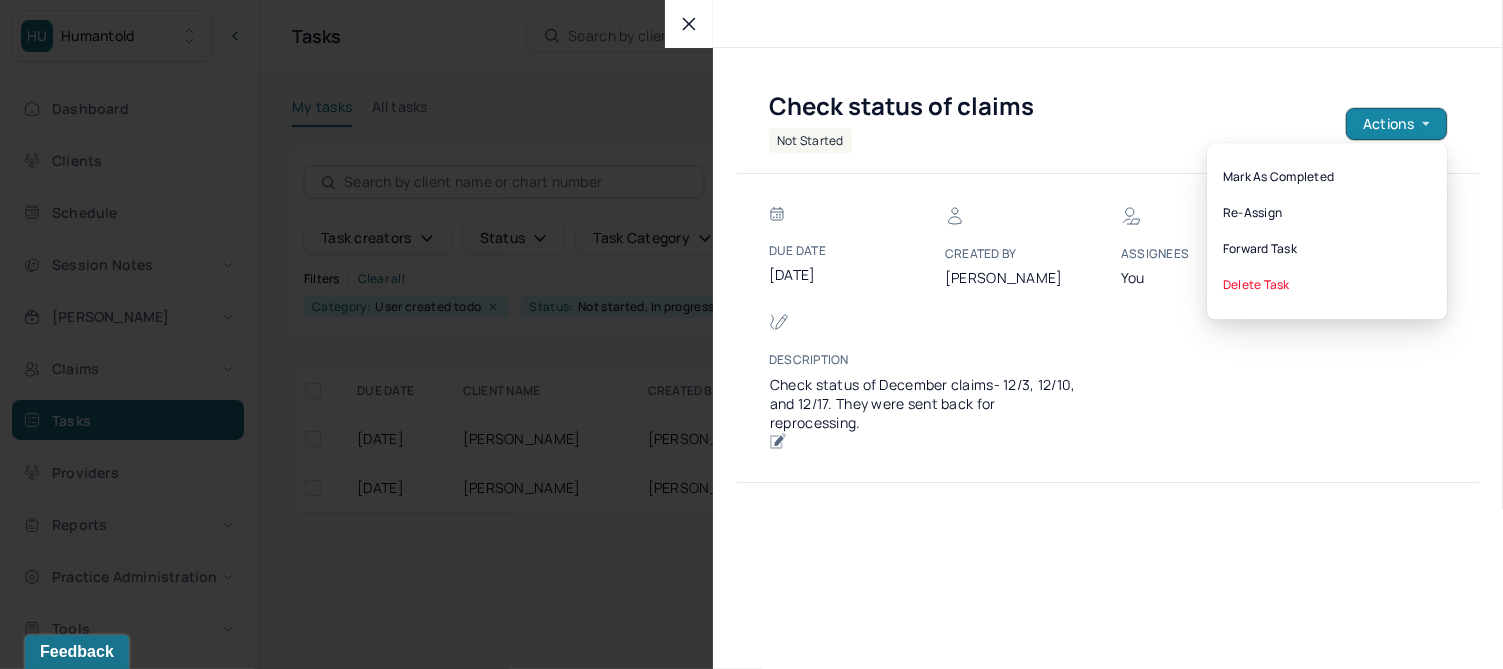 click on "Actions" at bounding box center [1396, 124] 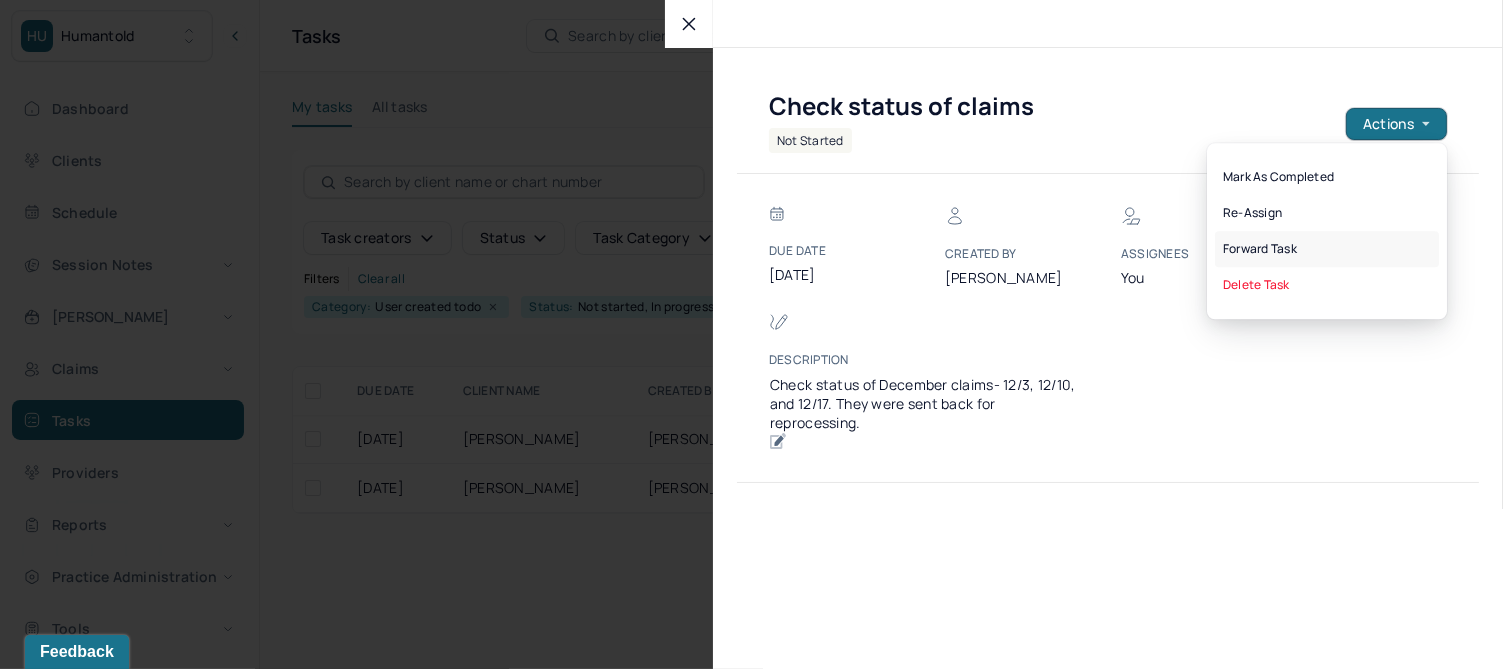 click on "Forward task" at bounding box center (1327, 249) 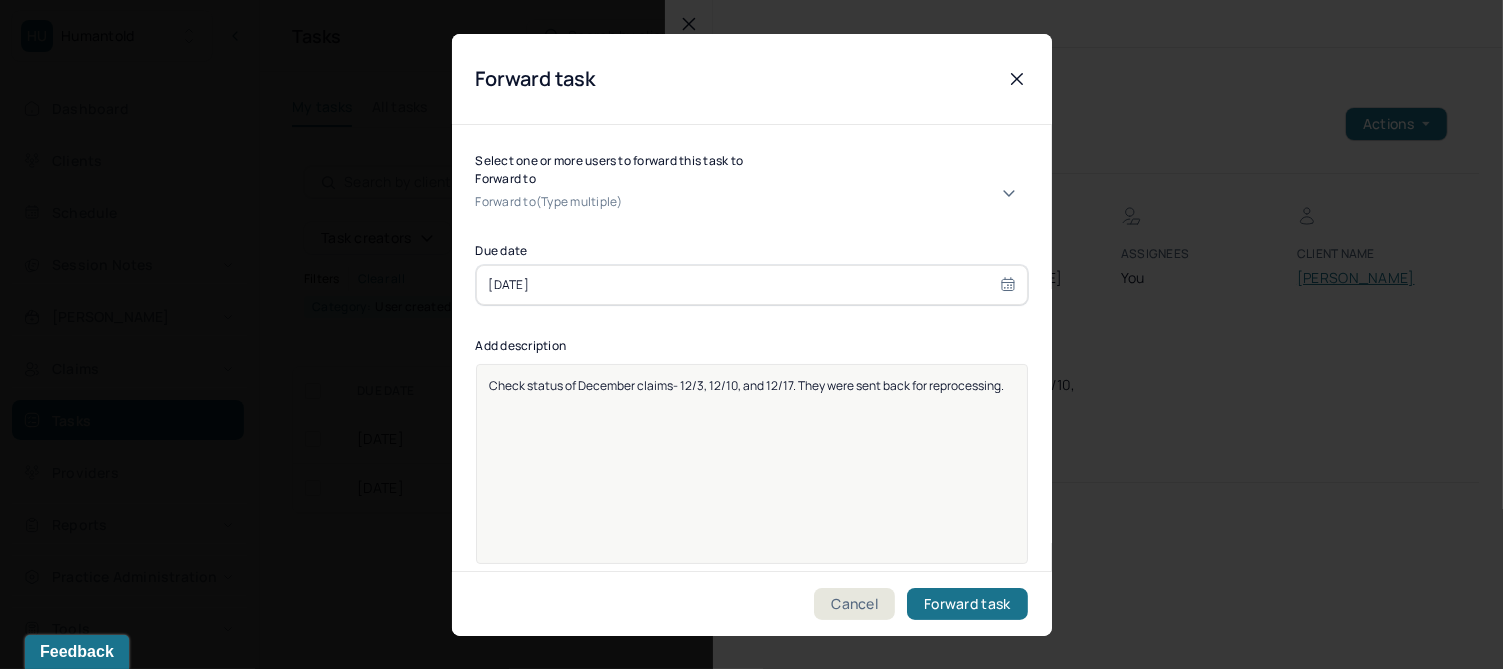 click at bounding box center (827, 202) 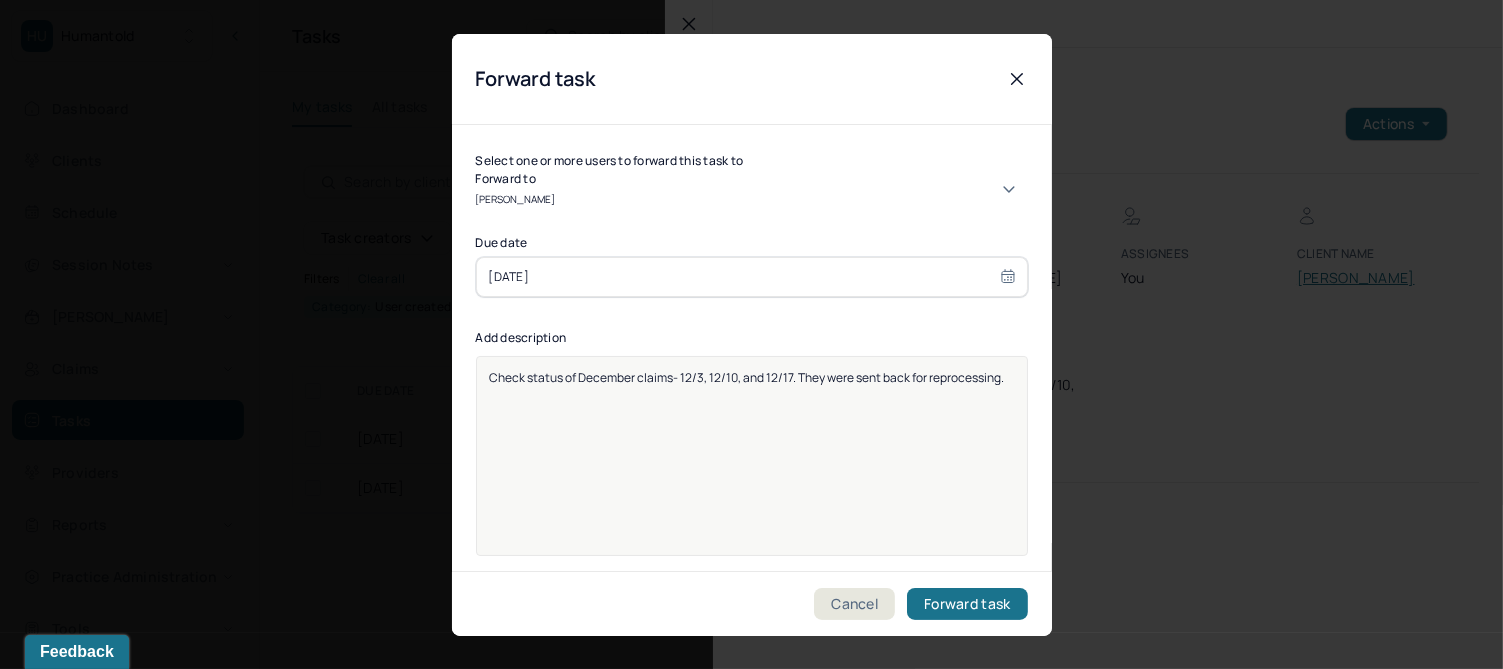 type on "[PERSON_NAME]" 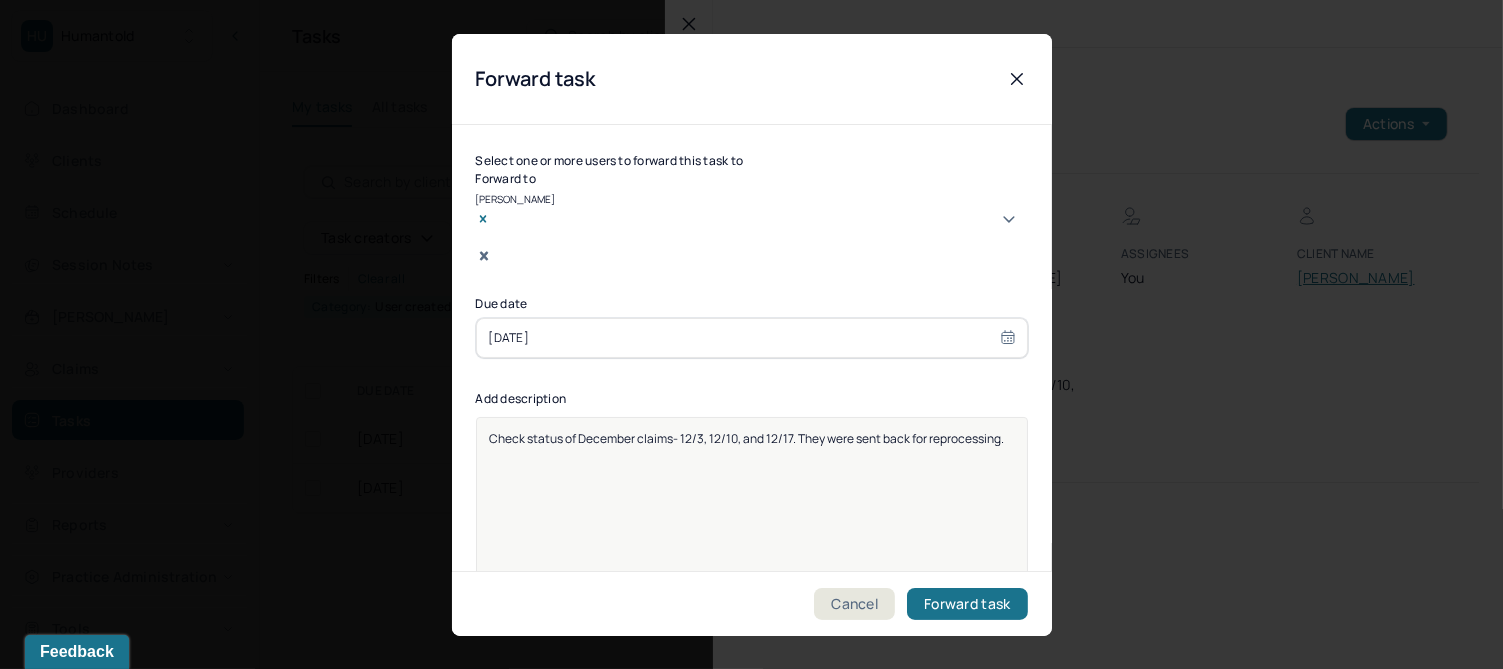 click on "[DATE]" at bounding box center (752, 337) 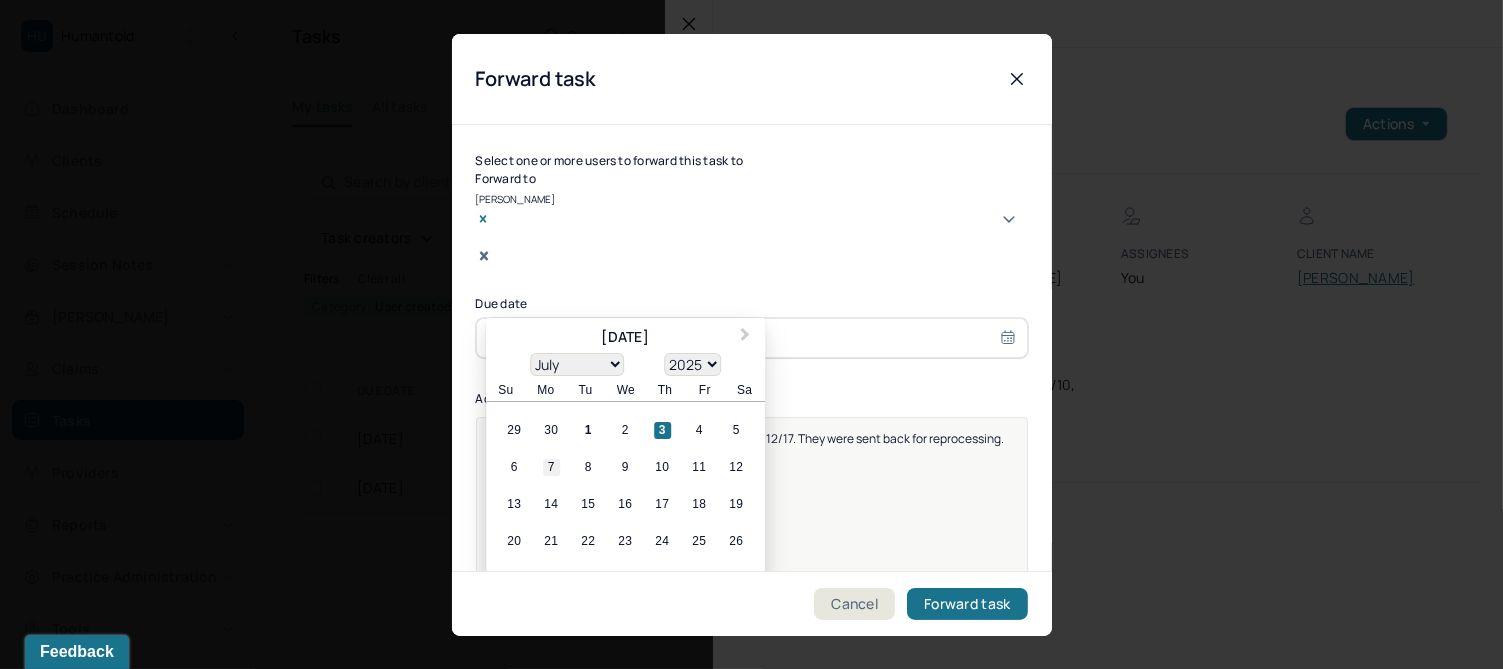 click on "7" at bounding box center [551, 467] 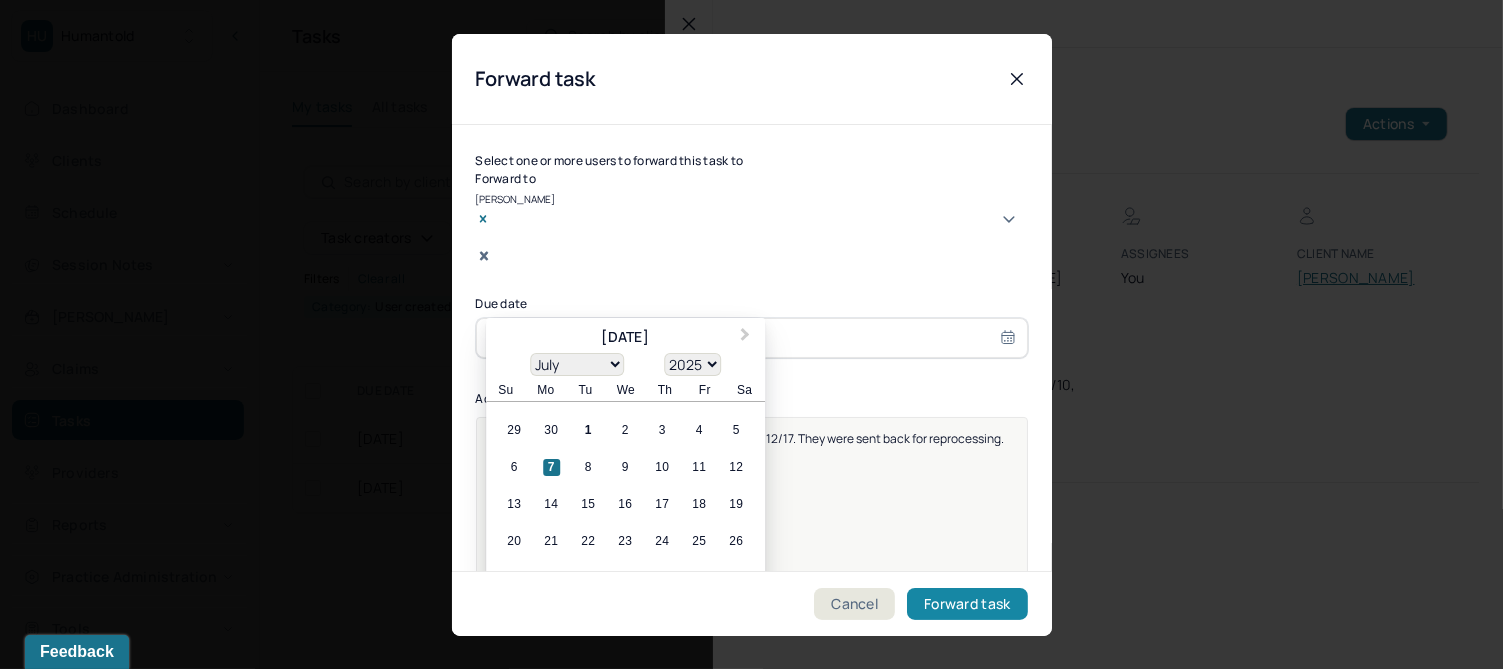 click on "Forward task" at bounding box center [967, 604] 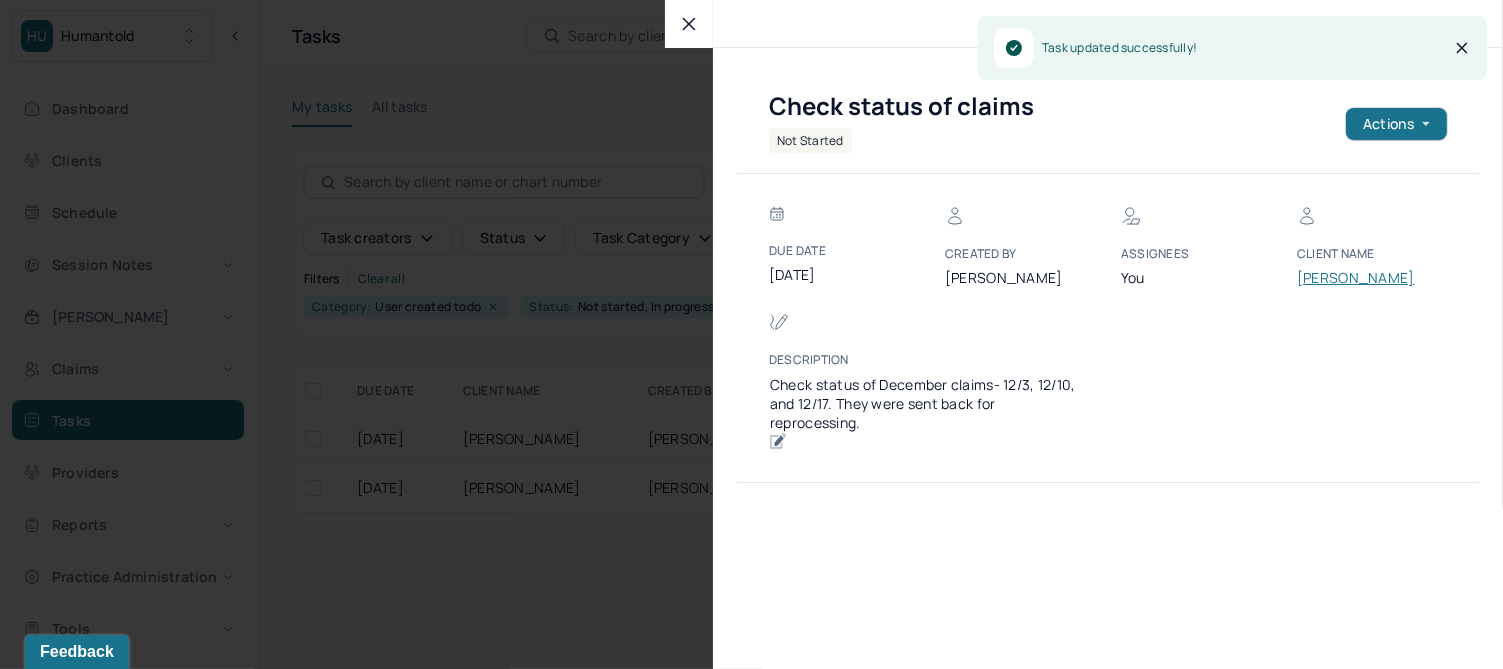 click 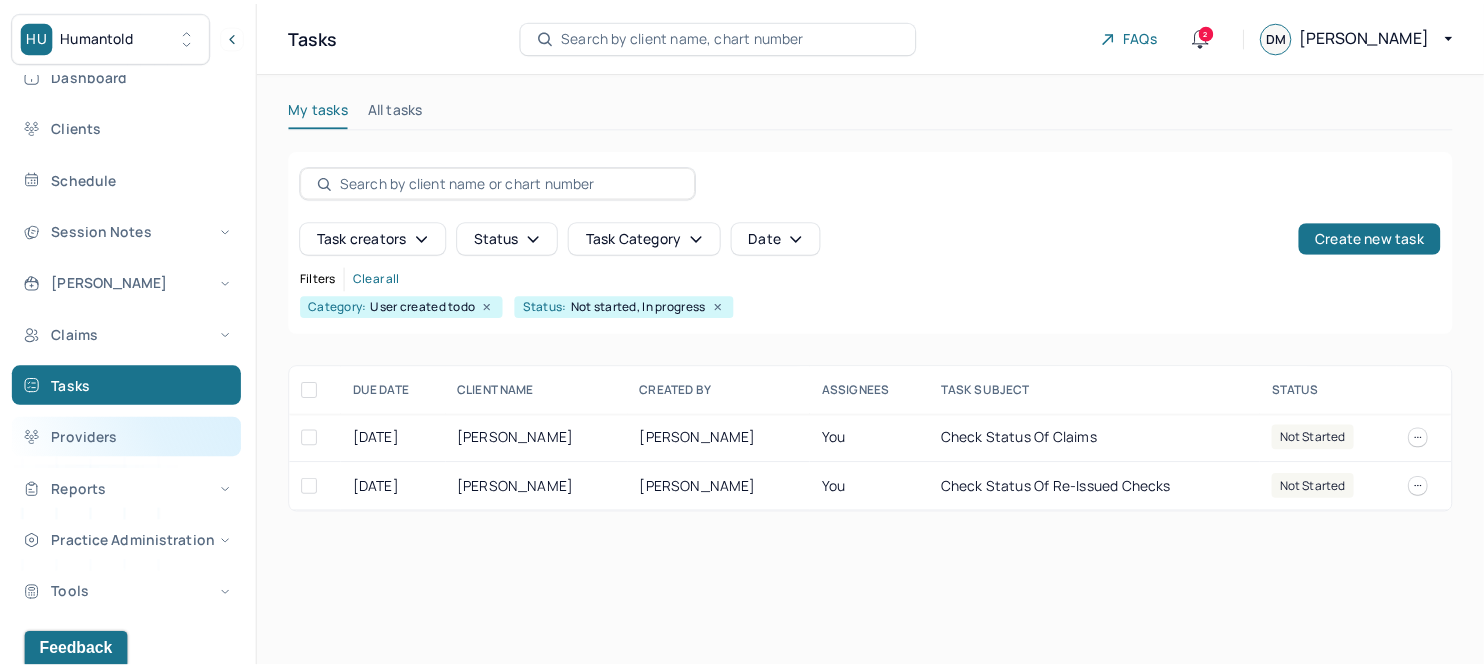 scroll, scrollTop: 0, scrollLeft: 0, axis: both 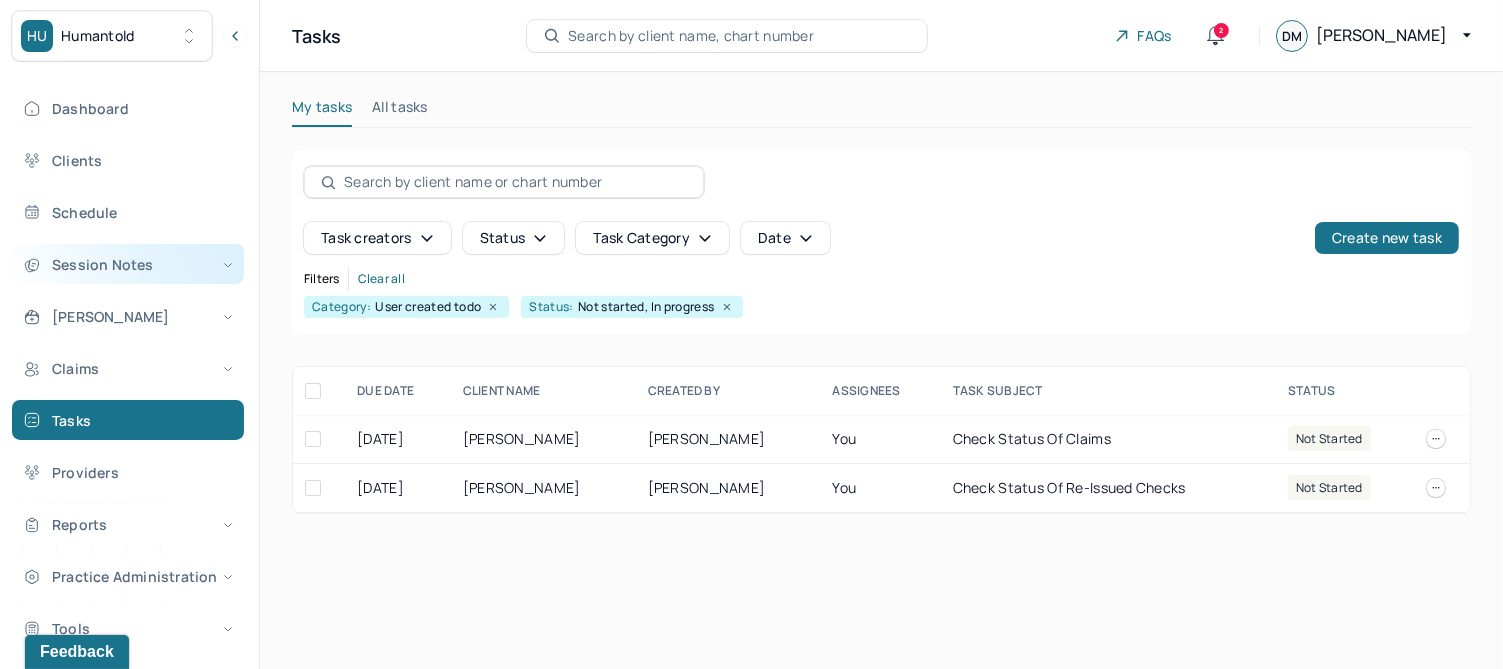 click on "Session Notes" at bounding box center [128, 264] 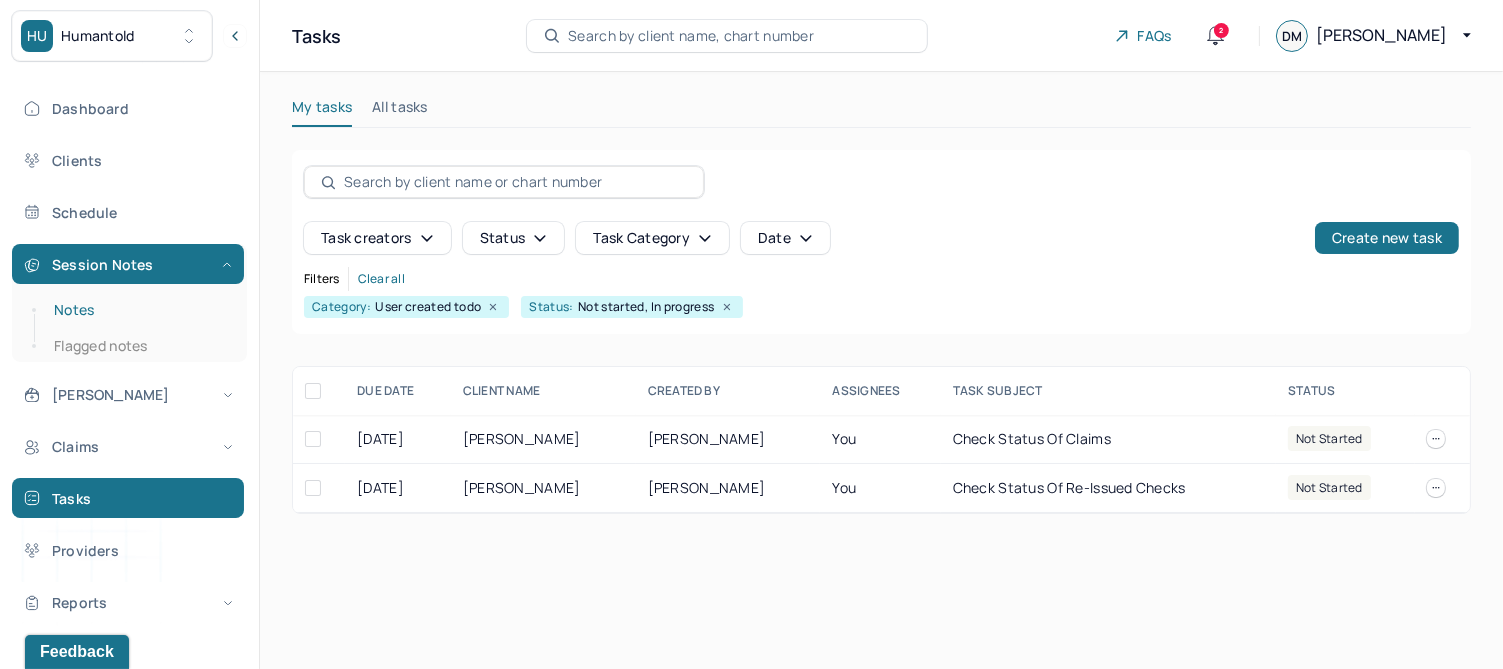 click on "Notes" at bounding box center (139, 310) 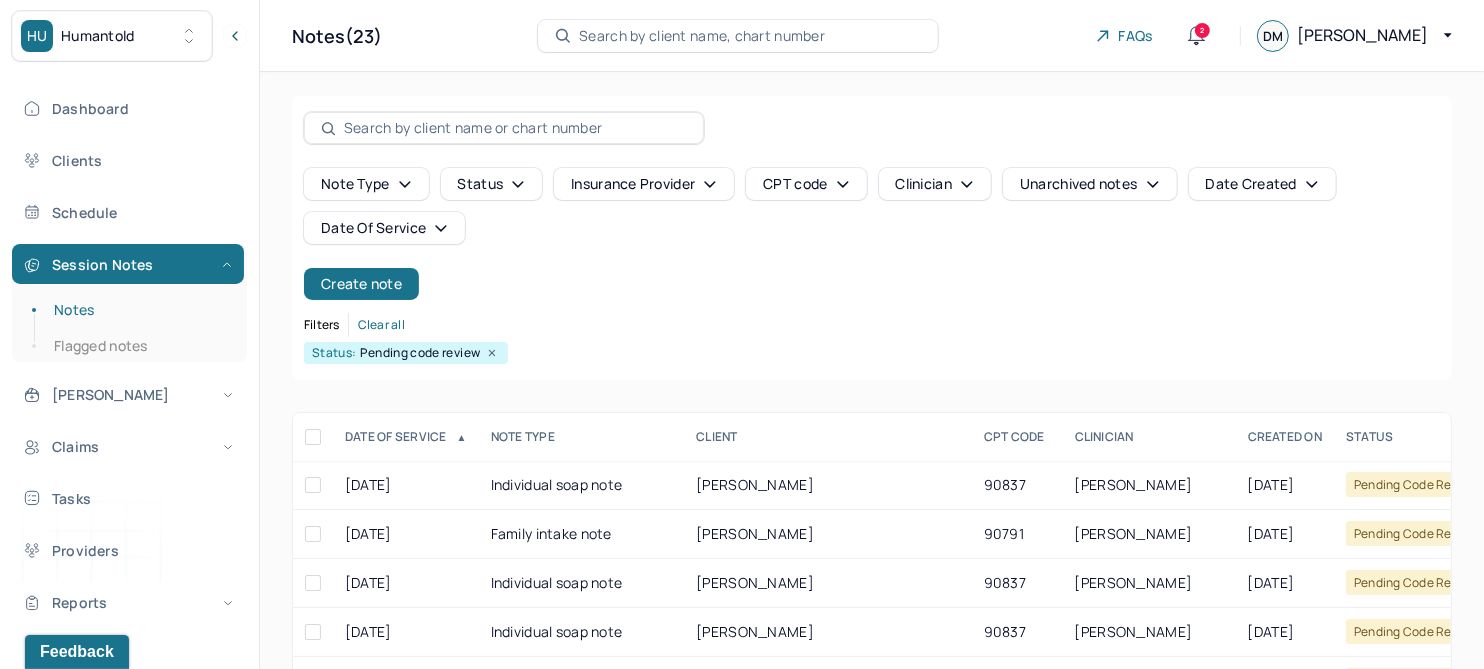click 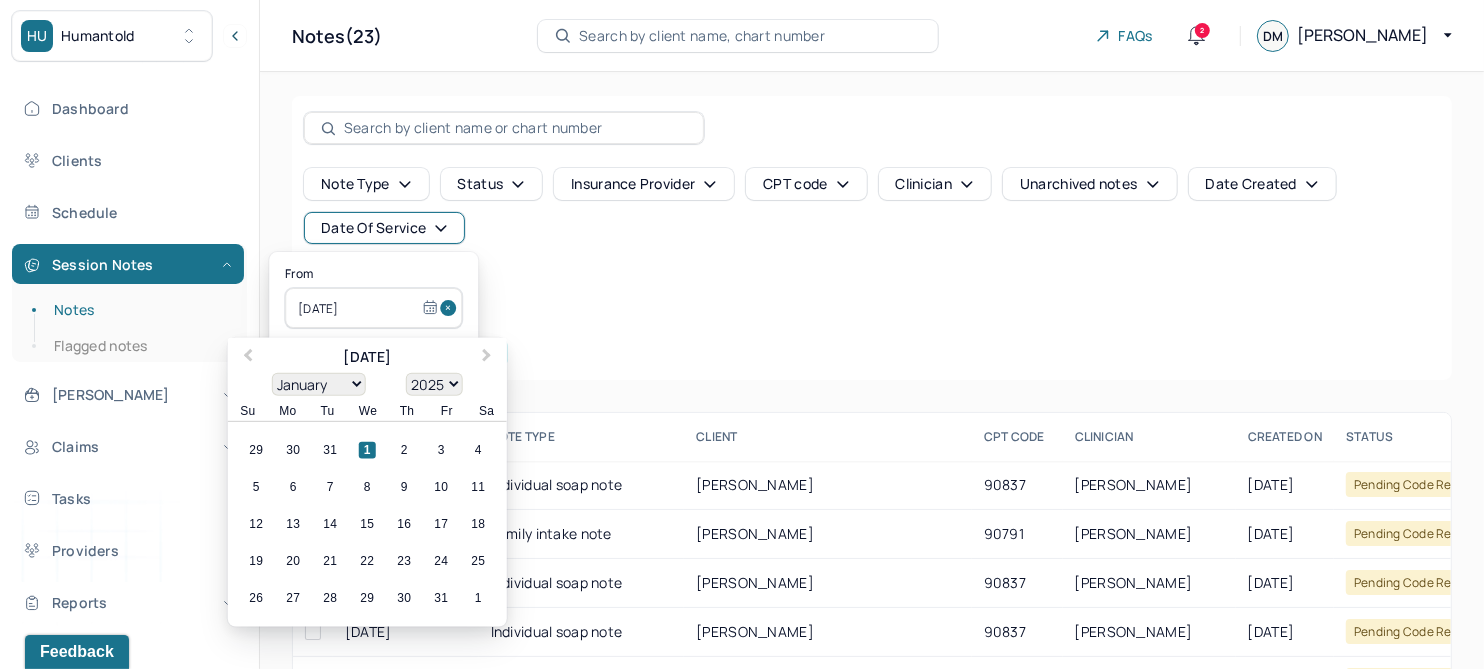click at bounding box center (451, 308) 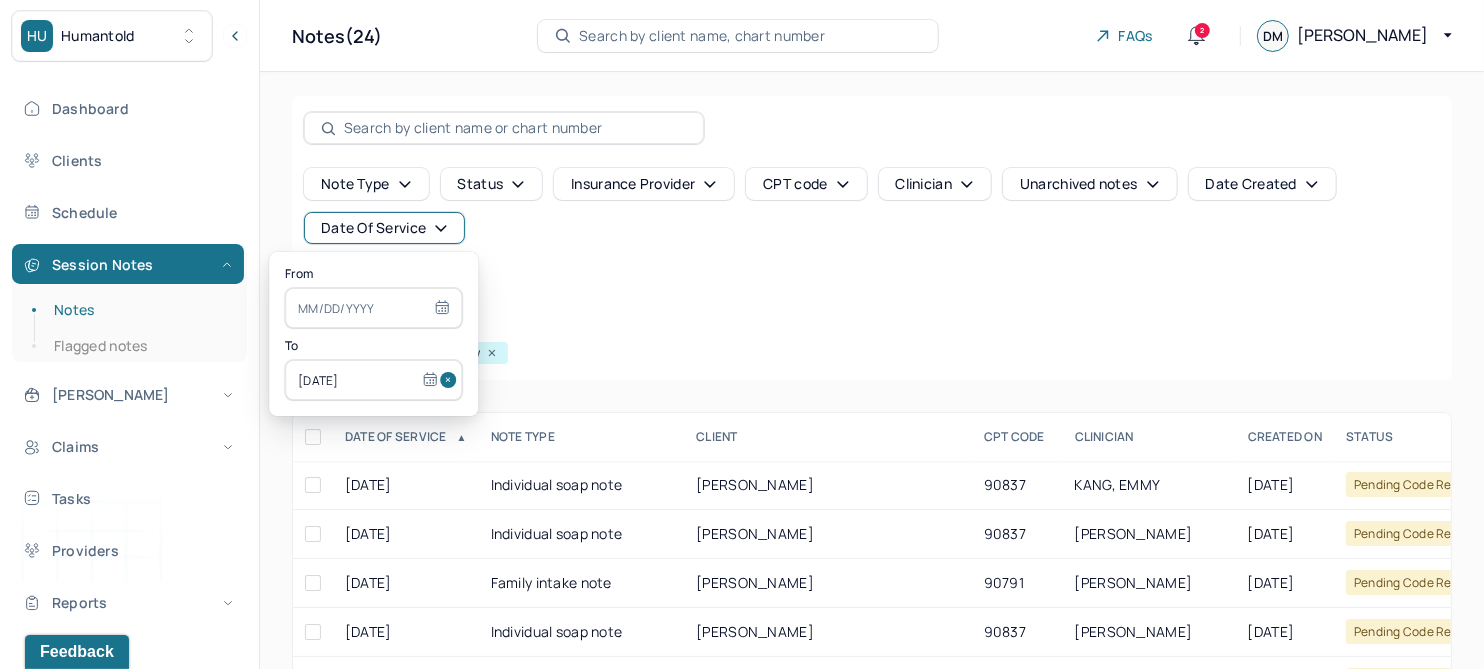 click at bounding box center (451, 380) 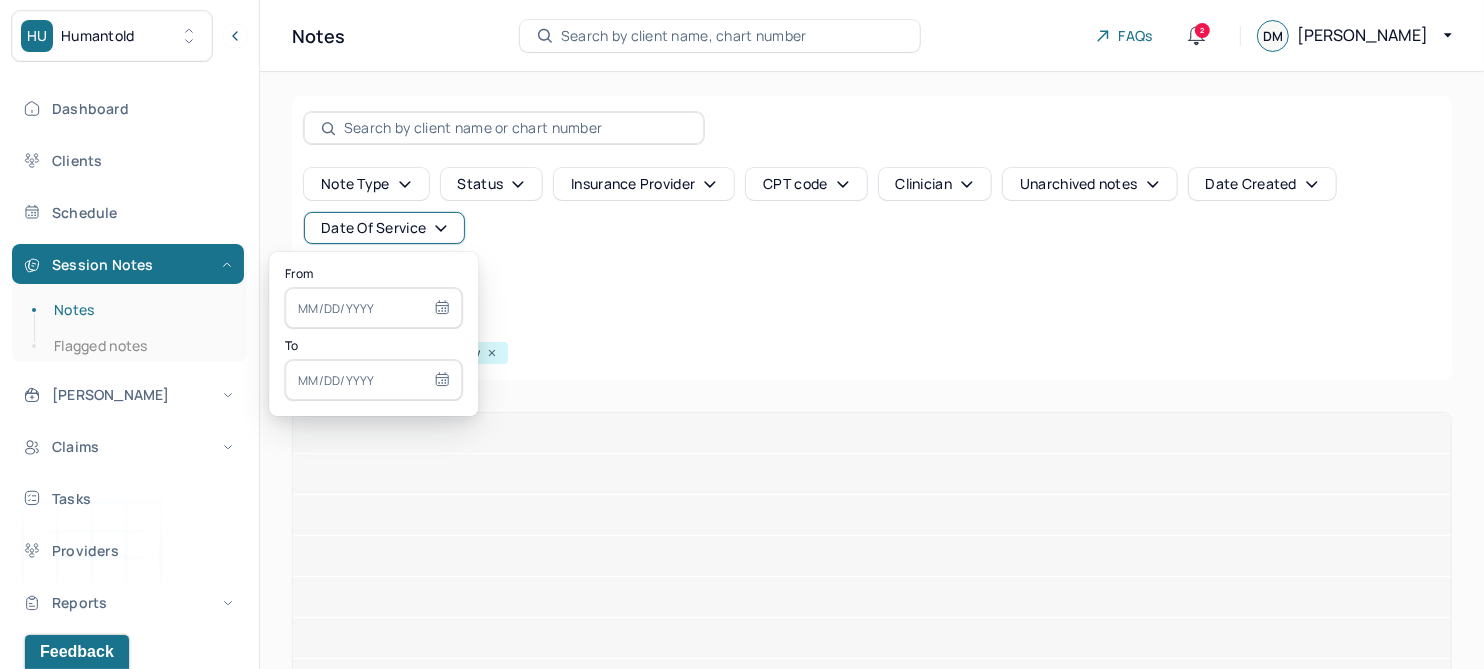 click at bounding box center (373, 308) 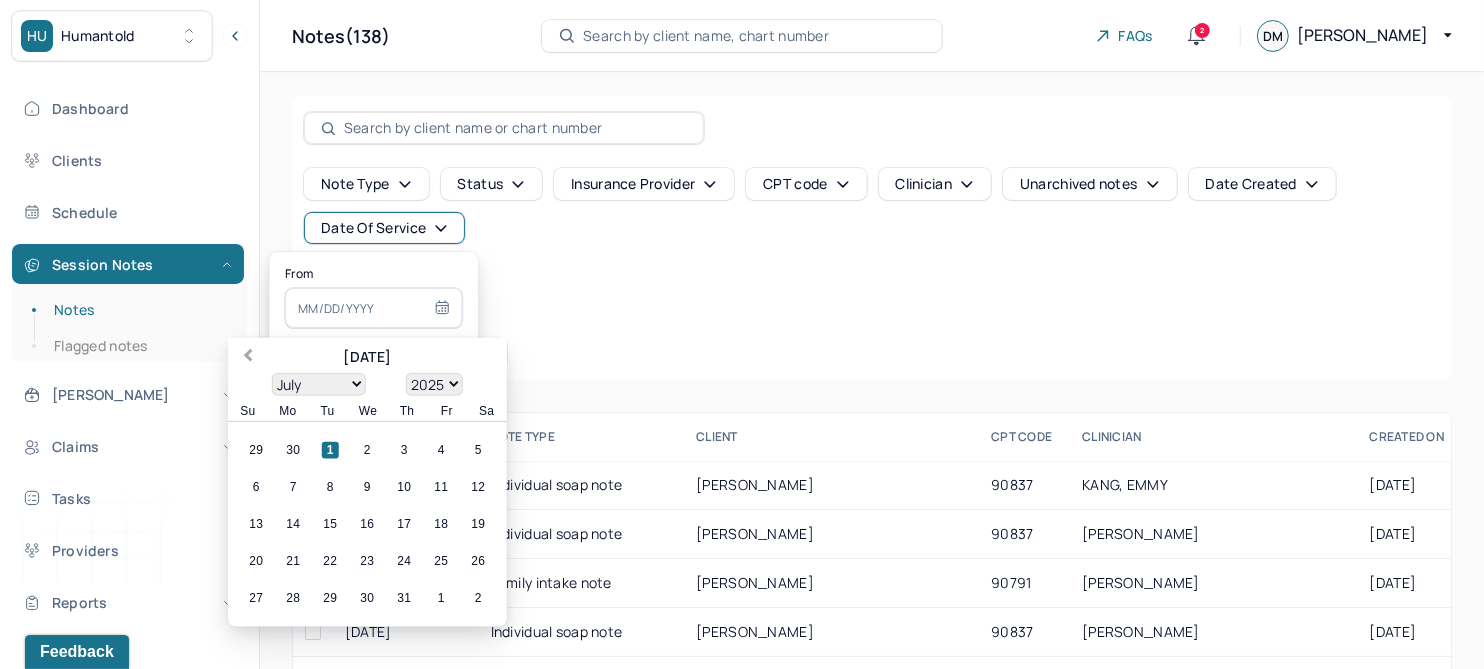 click on "Previous Month" at bounding box center (248, 357) 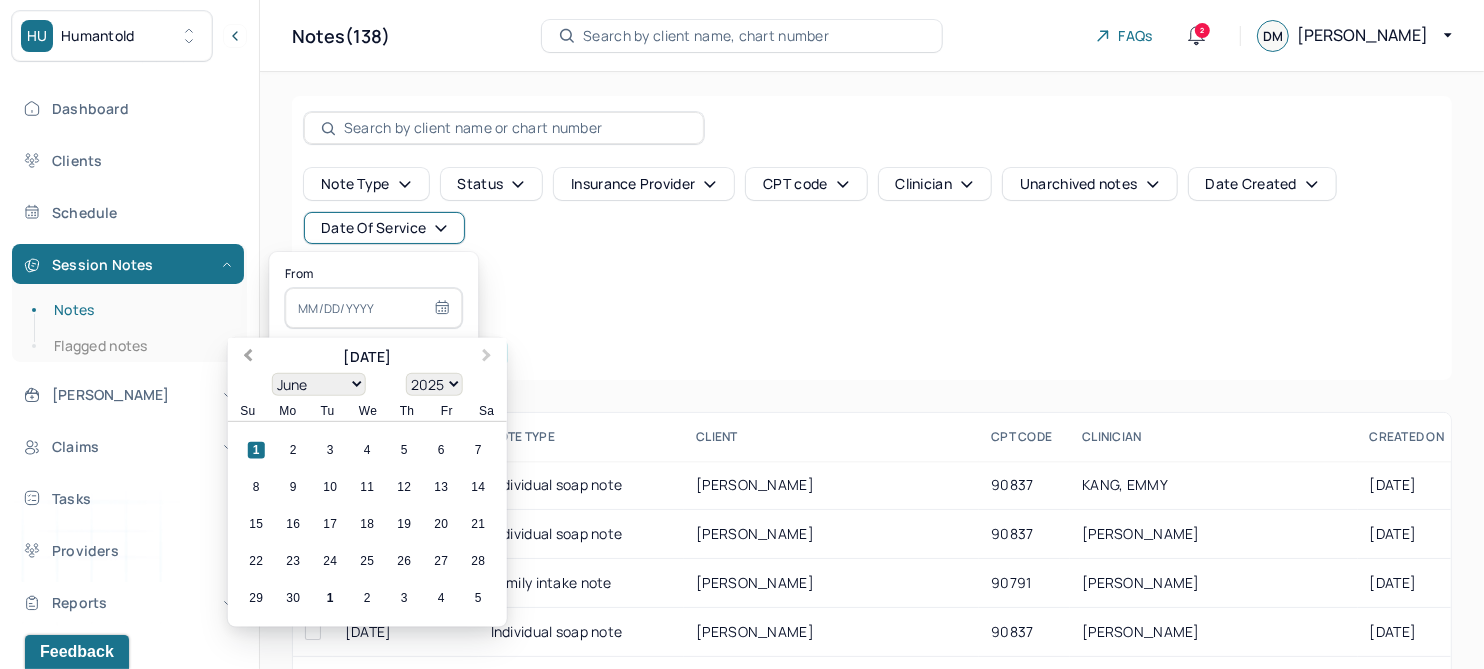 click on "Previous Month" at bounding box center (248, 357) 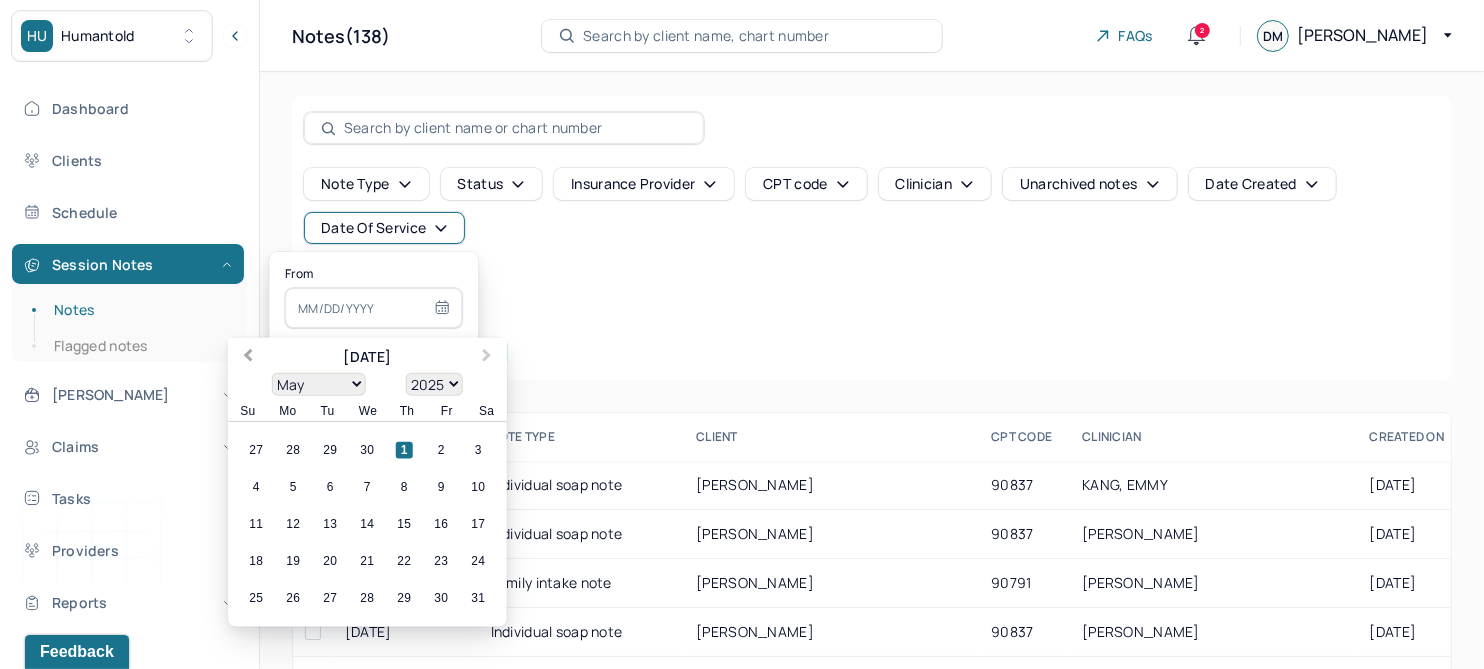 click on "Previous Month" at bounding box center [248, 357] 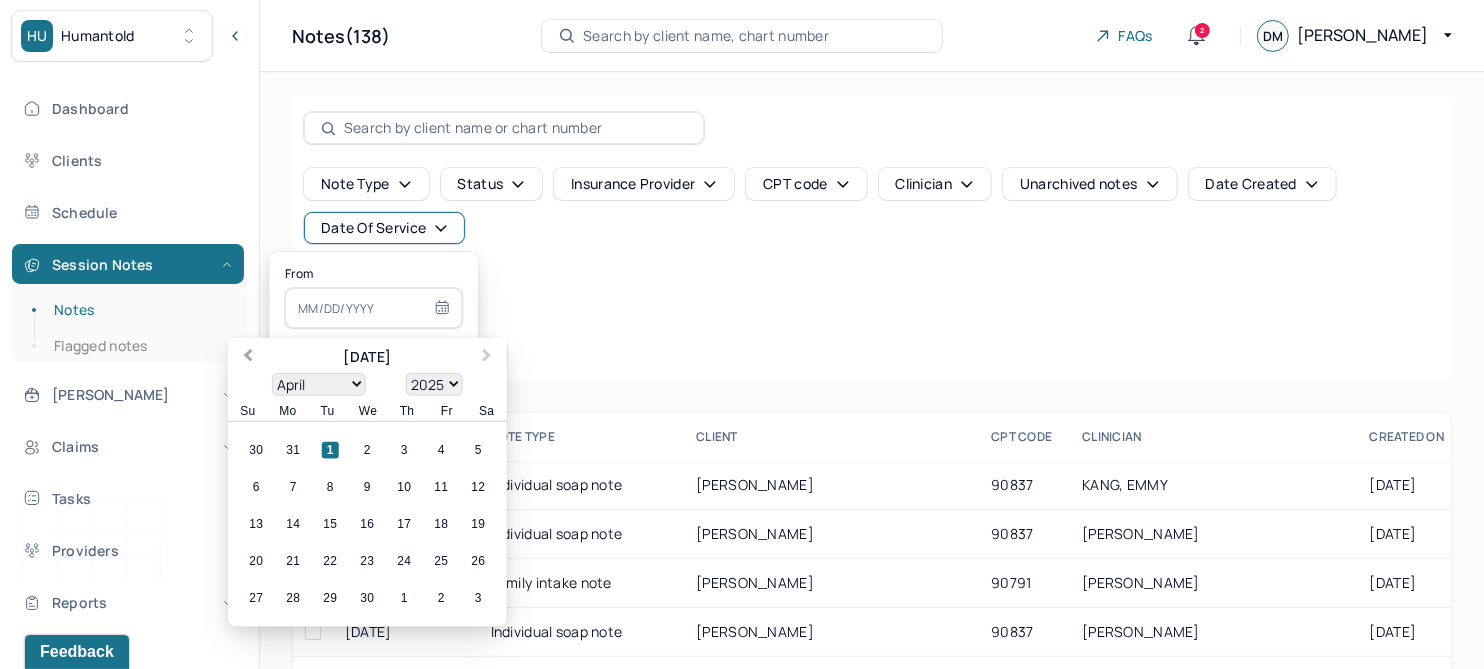 click on "Previous Month" at bounding box center (248, 357) 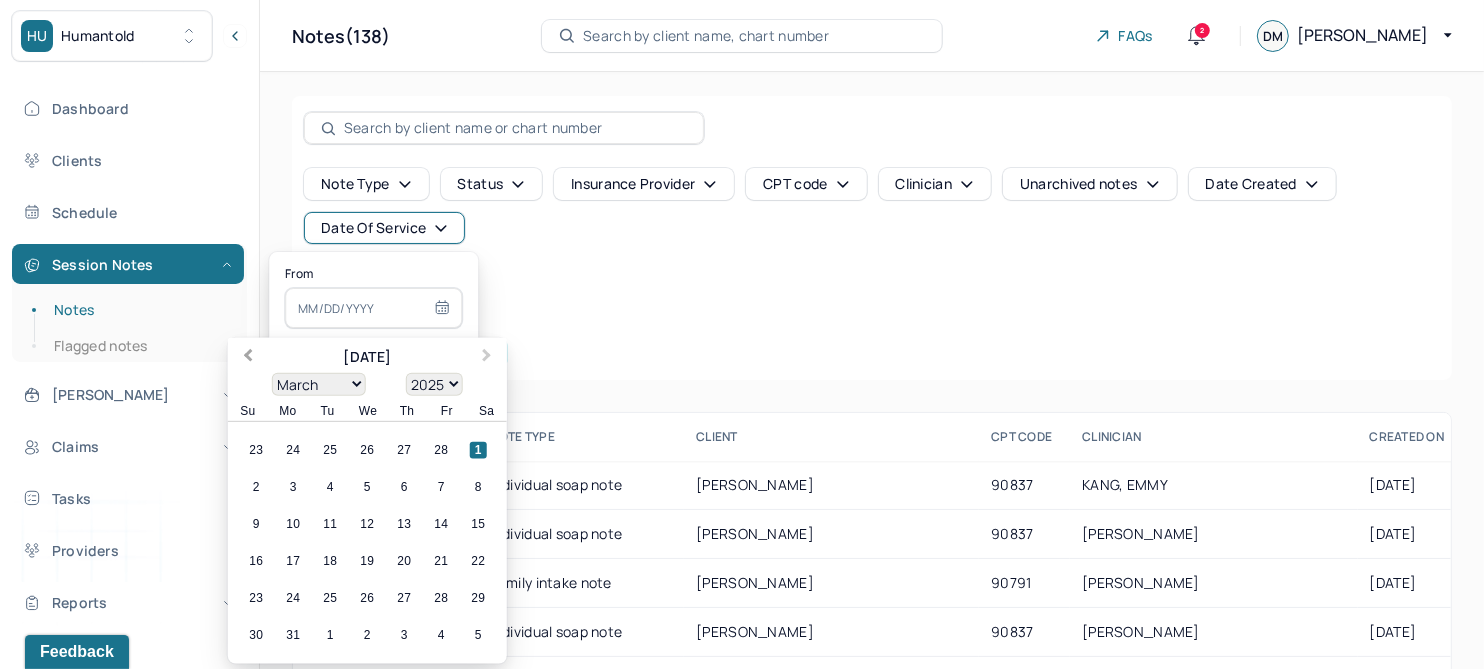 click on "Previous Month" at bounding box center (248, 357) 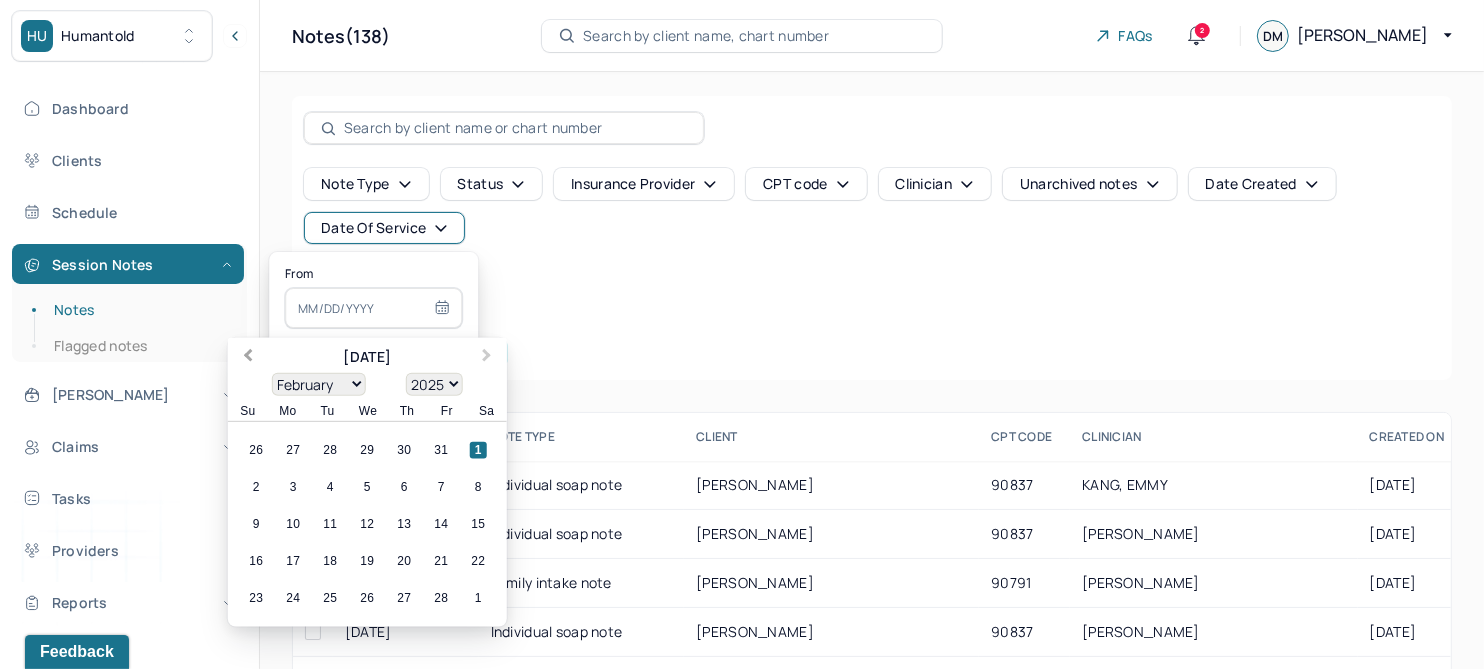 click on "Previous Month" at bounding box center [248, 357] 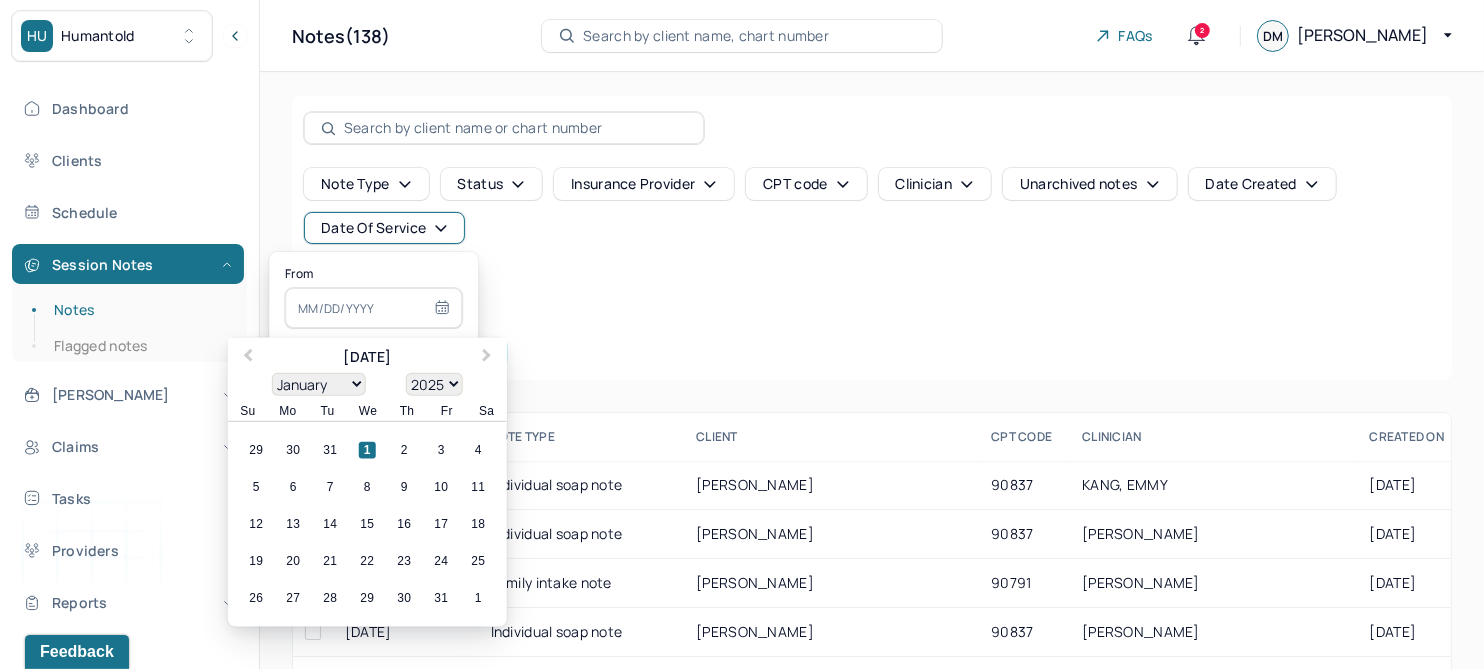 click on "1" at bounding box center [367, 450] 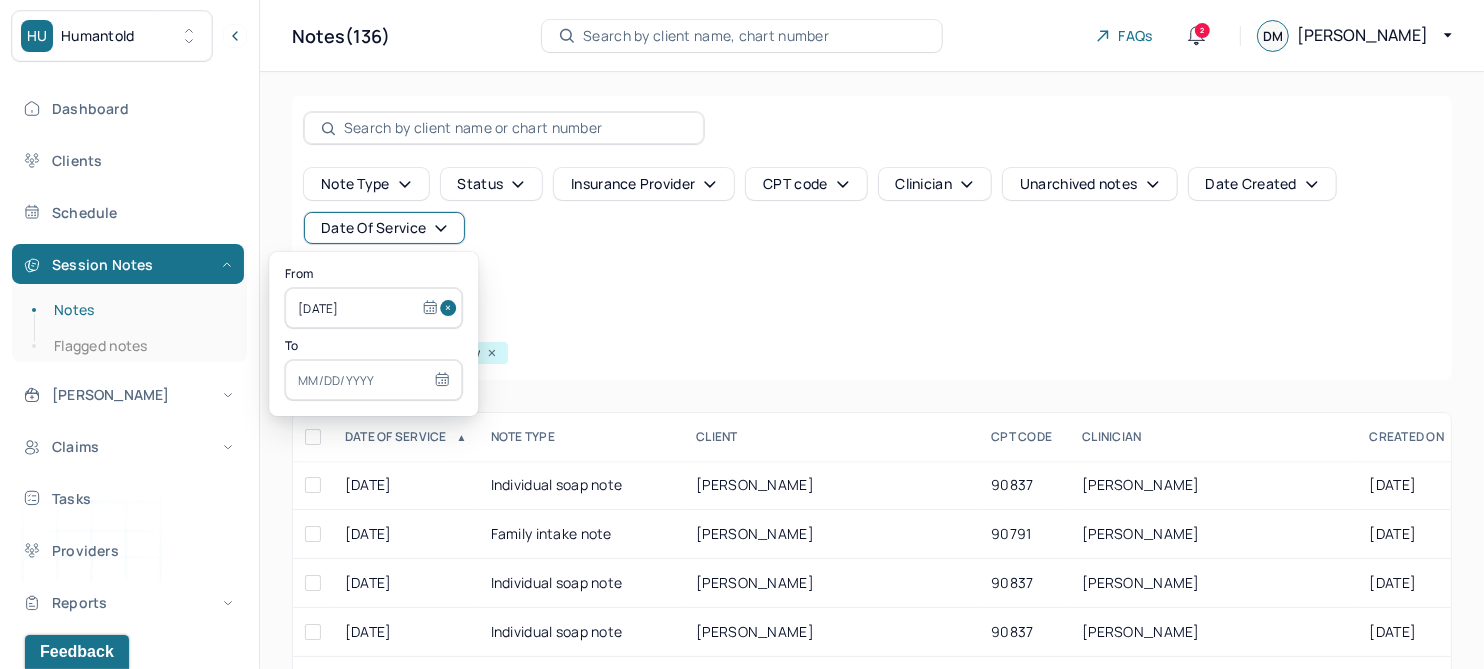 click at bounding box center (373, 380) 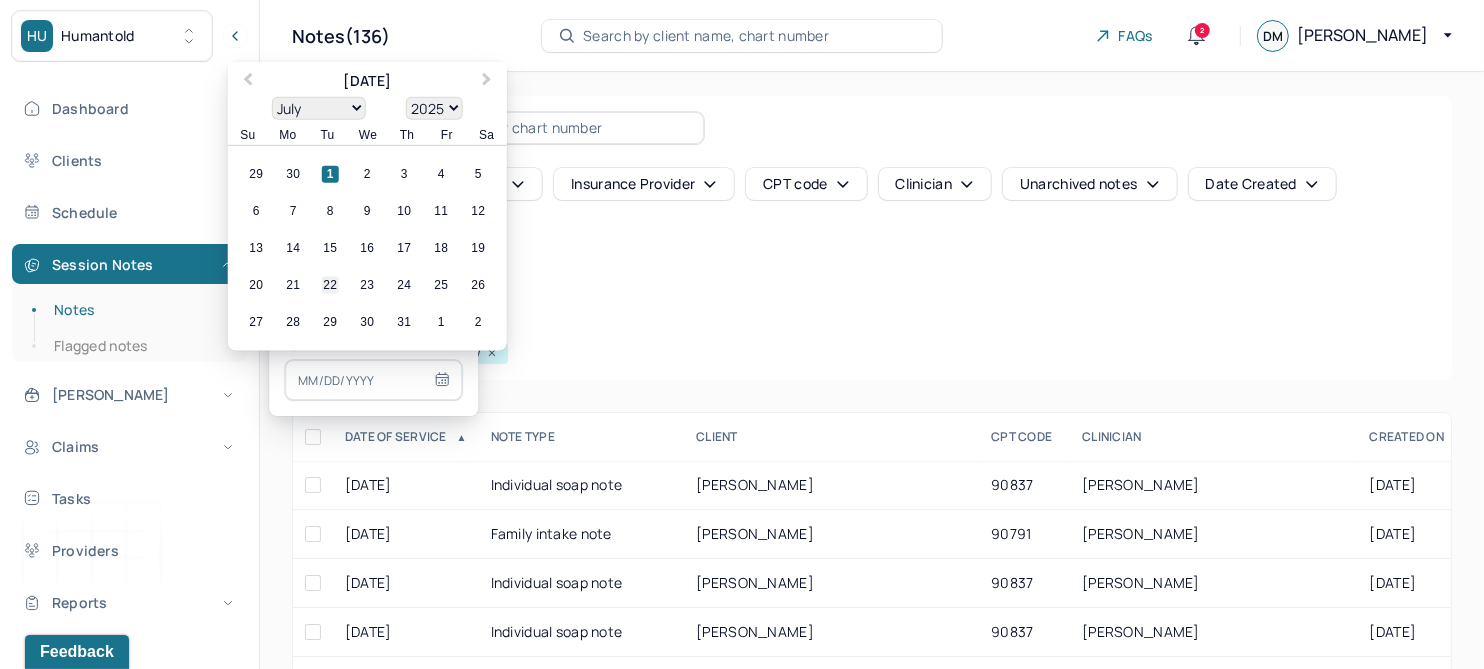 click on "22" at bounding box center (330, 285) 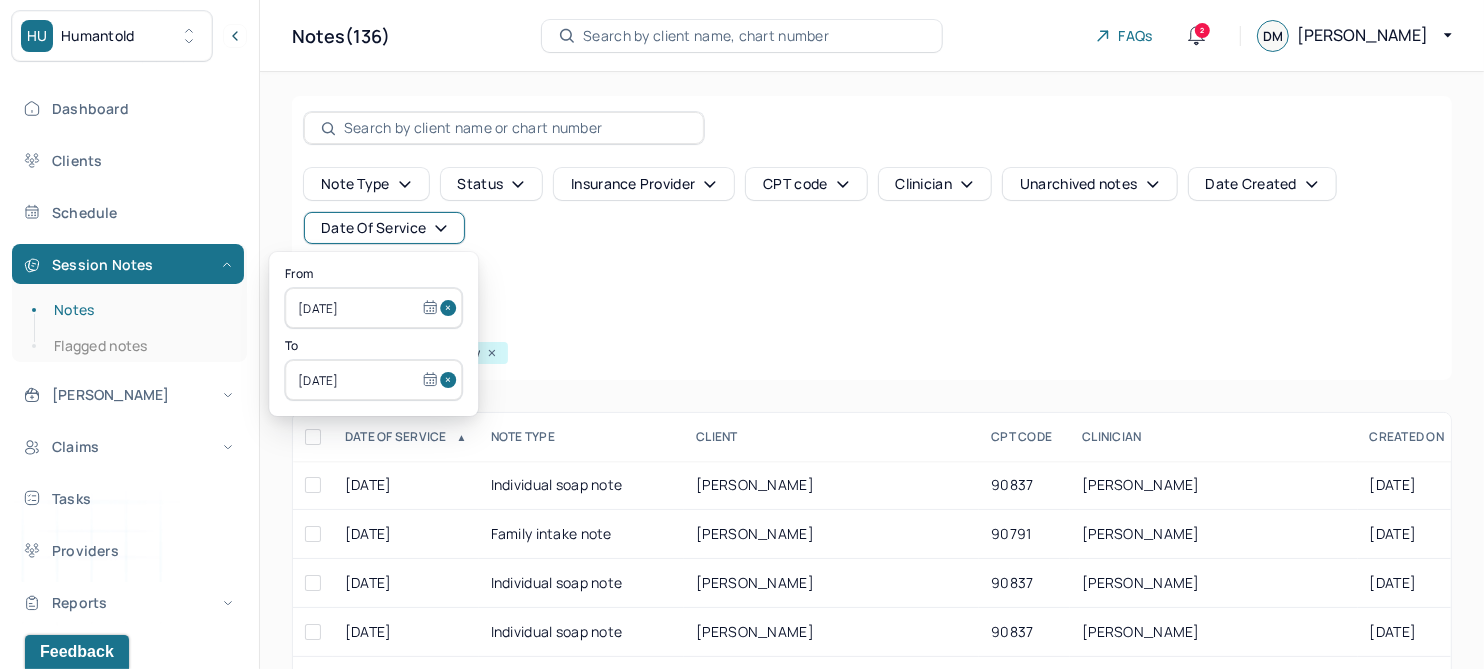 click on "Note type     Status     Insurance provider     CPT code     Clinician     Unarchived notes     Date Created     Date Of Service     Create note" at bounding box center [872, 234] 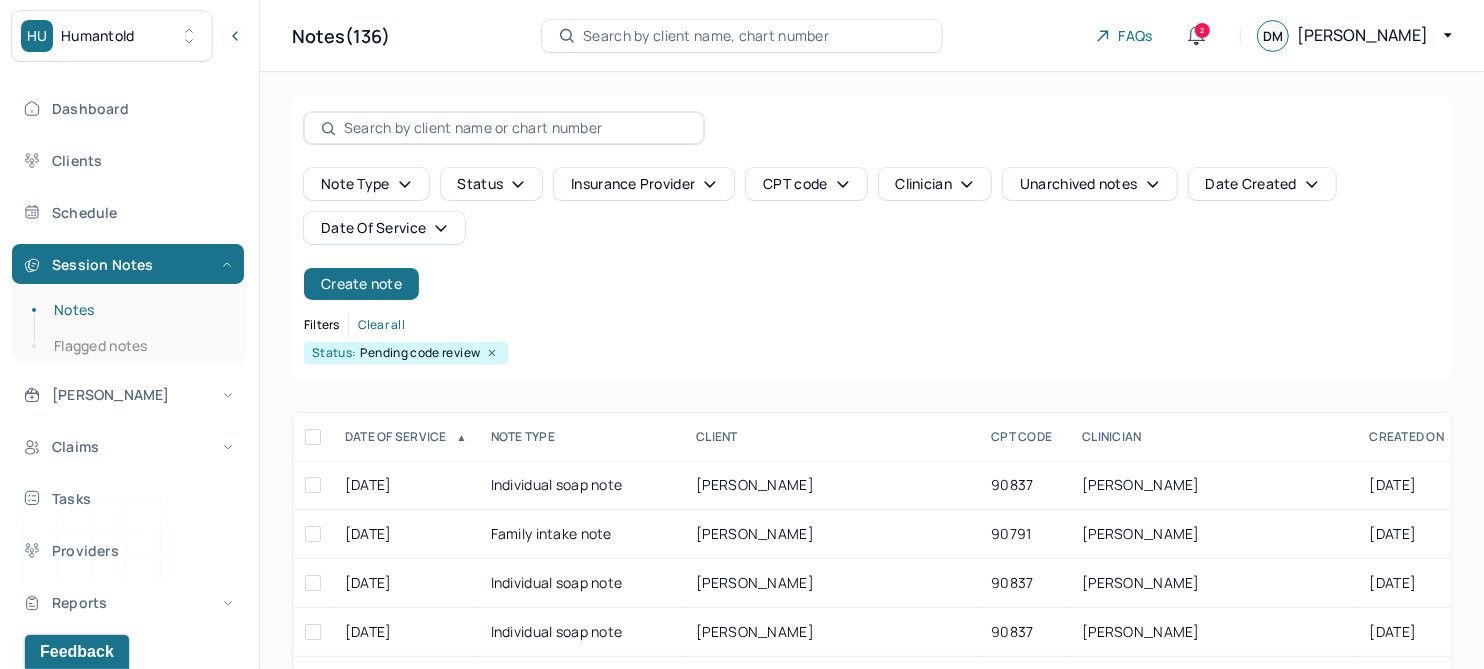 click on "DATE OF SERVICE ▲" at bounding box center (406, 437) 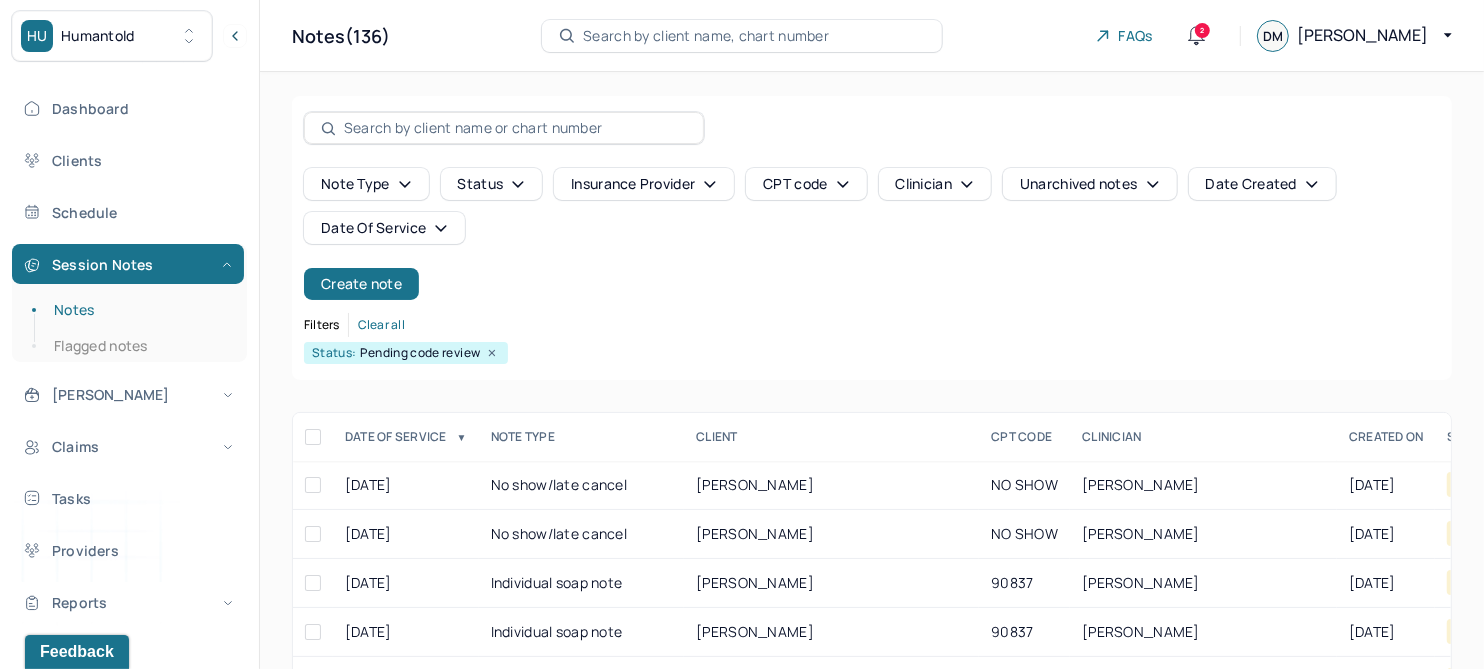 drag, startPoint x: 400, startPoint y: 428, endPoint x: 424, endPoint y: 421, distance: 25 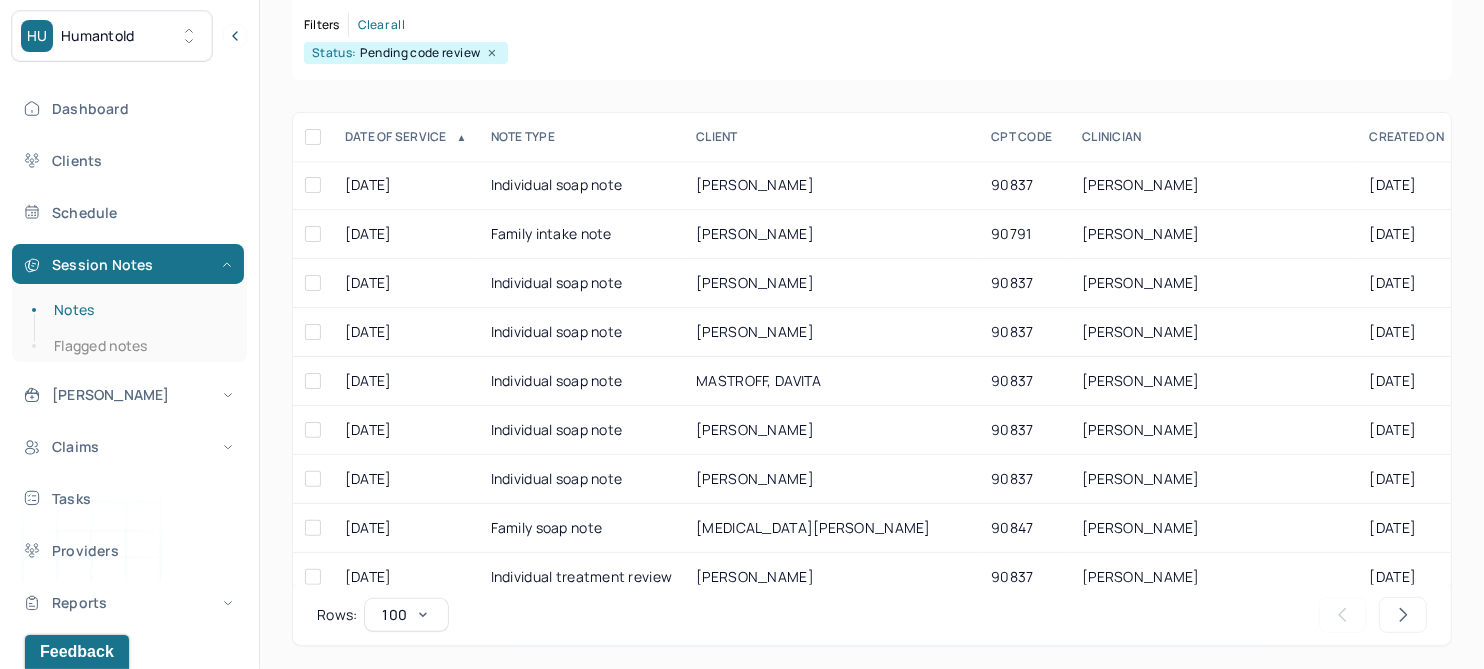 scroll, scrollTop: 301, scrollLeft: 0, axis: vertical 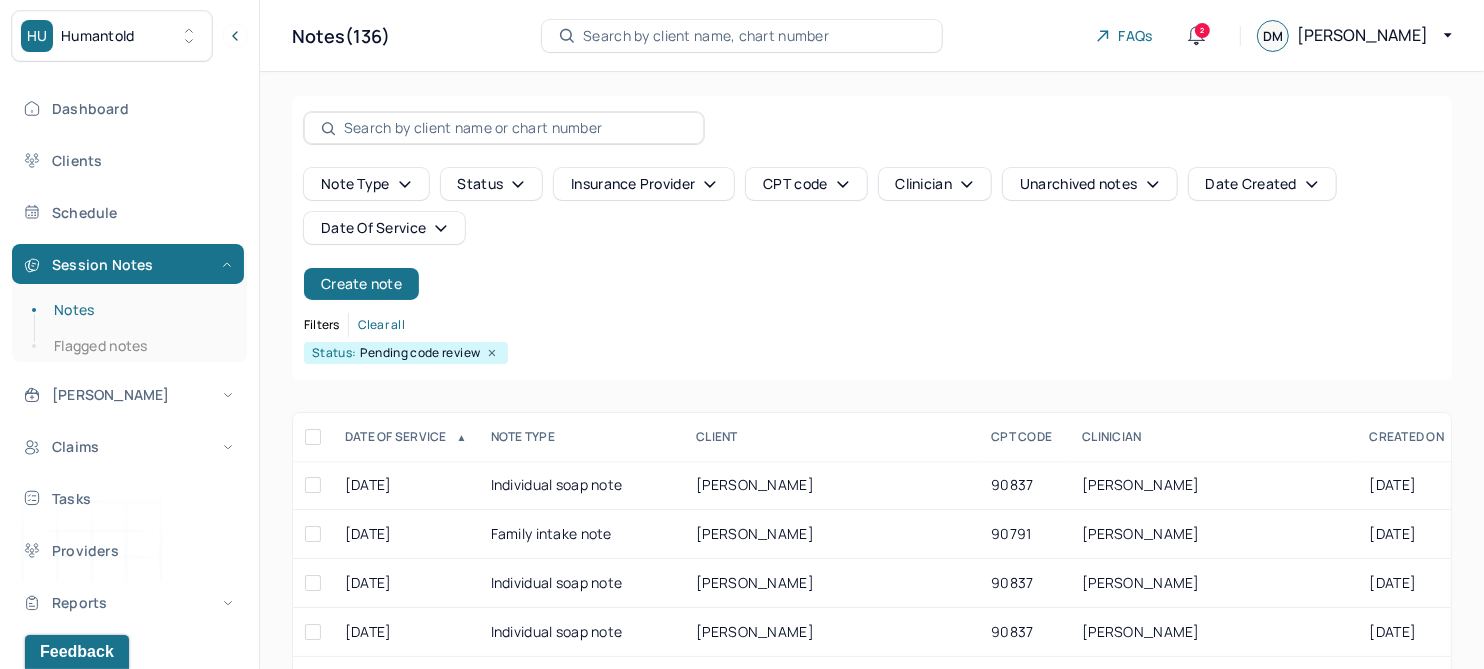 click 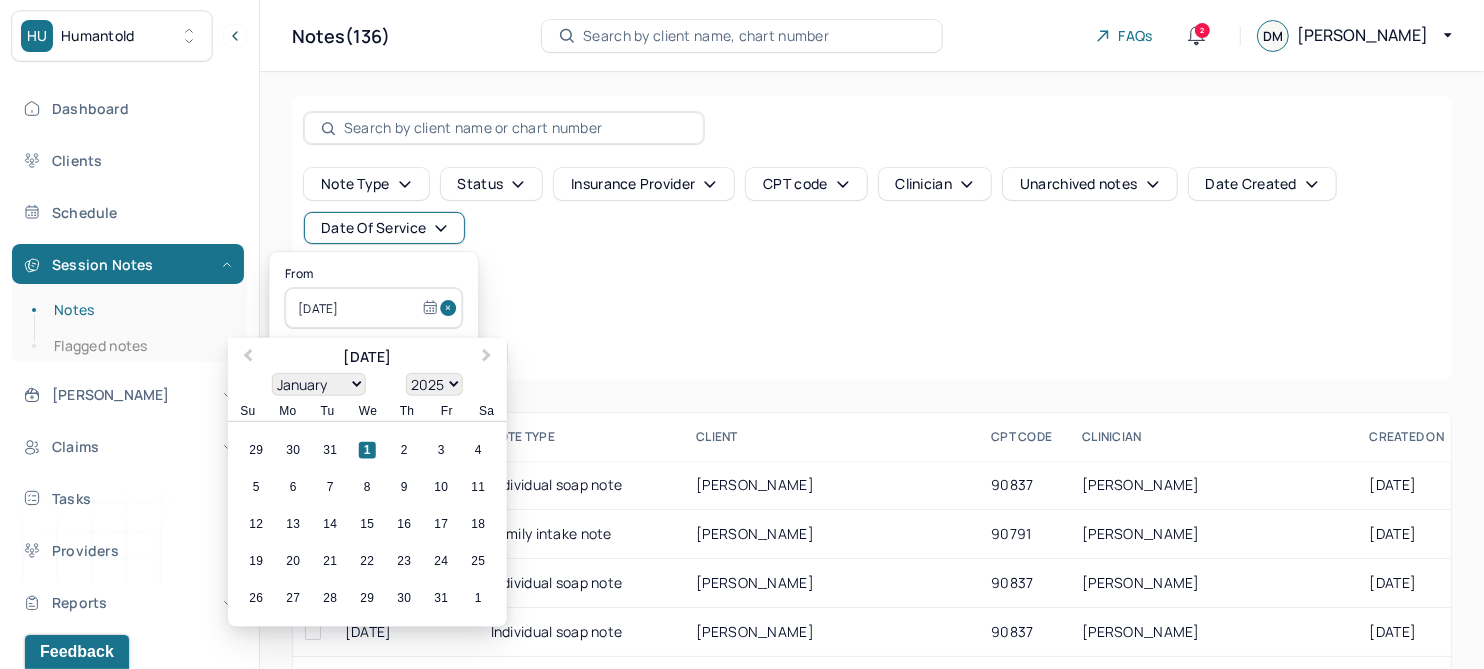 click on "1" at bounding box center [367, 450] 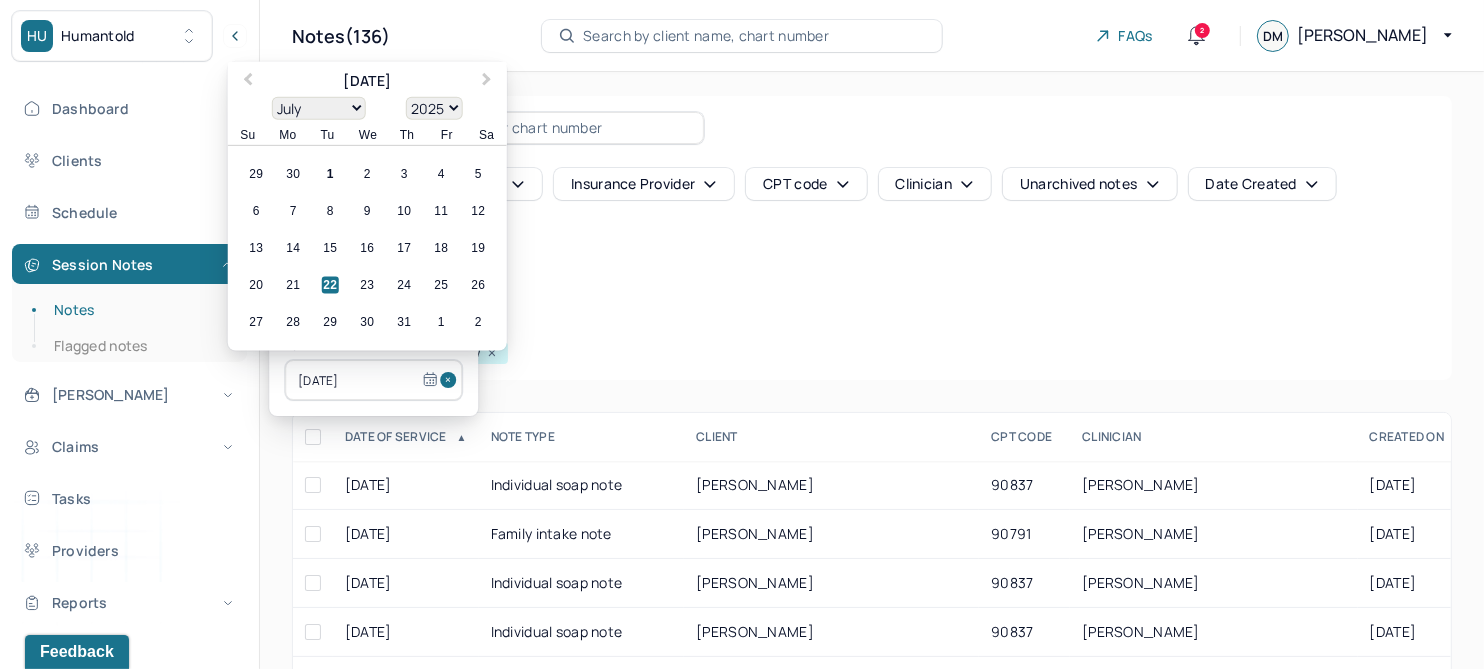 click on "[DATE]" at bounding box center (373, 380) 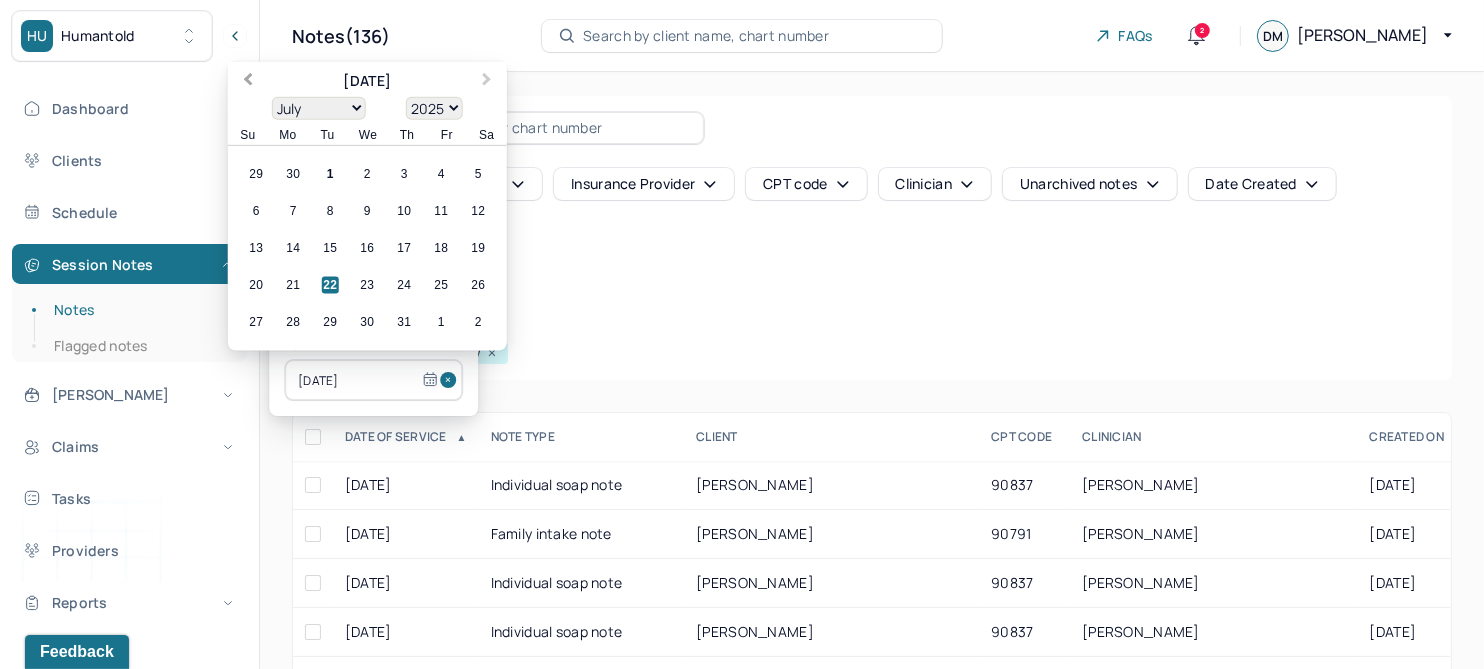 click on "Previous Month" at bounding box center [248, 81] 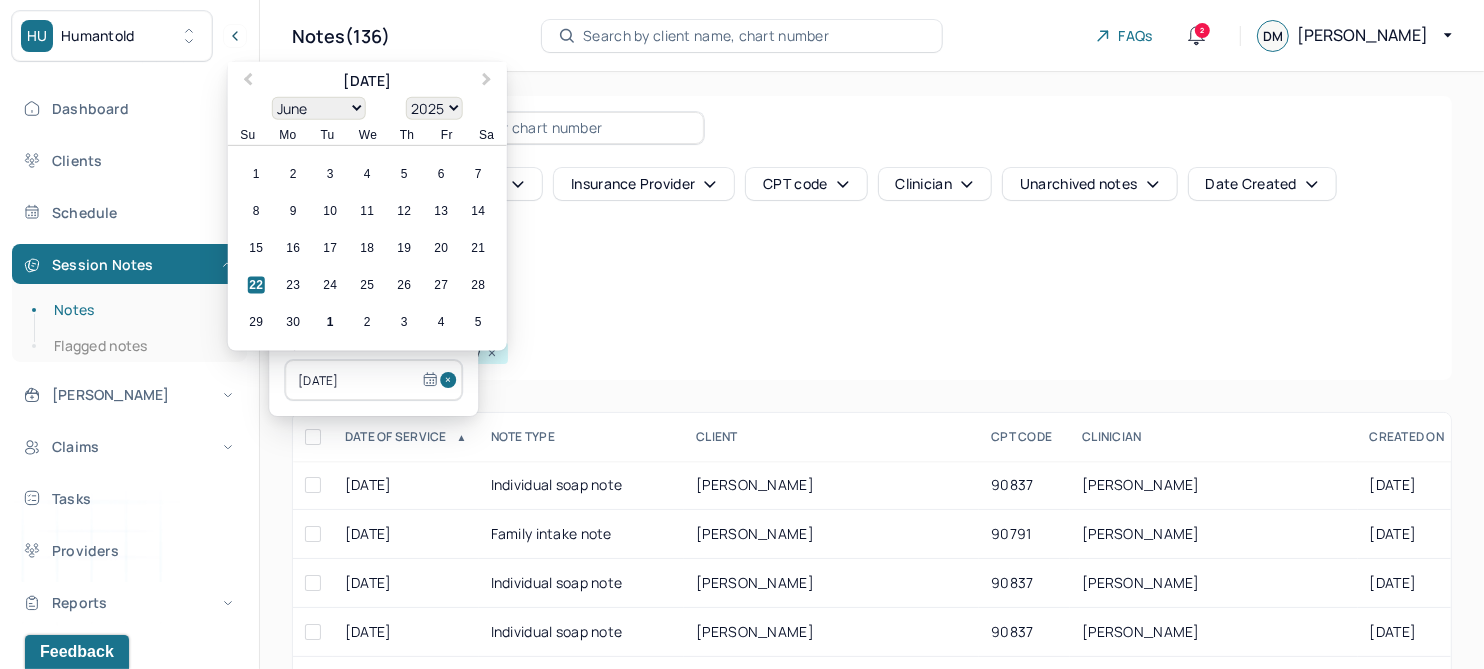 click on "14" at bounding box center (478, 211) 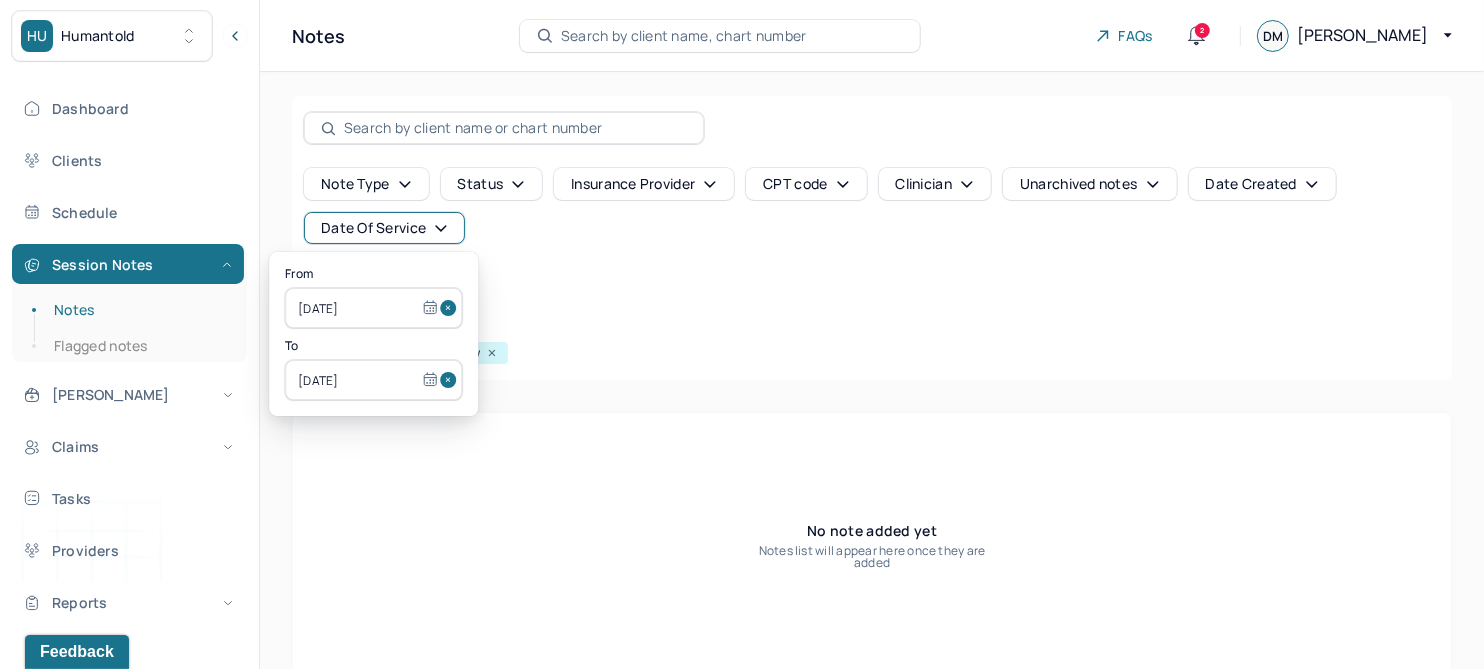 click at bounding box center (451, 380) 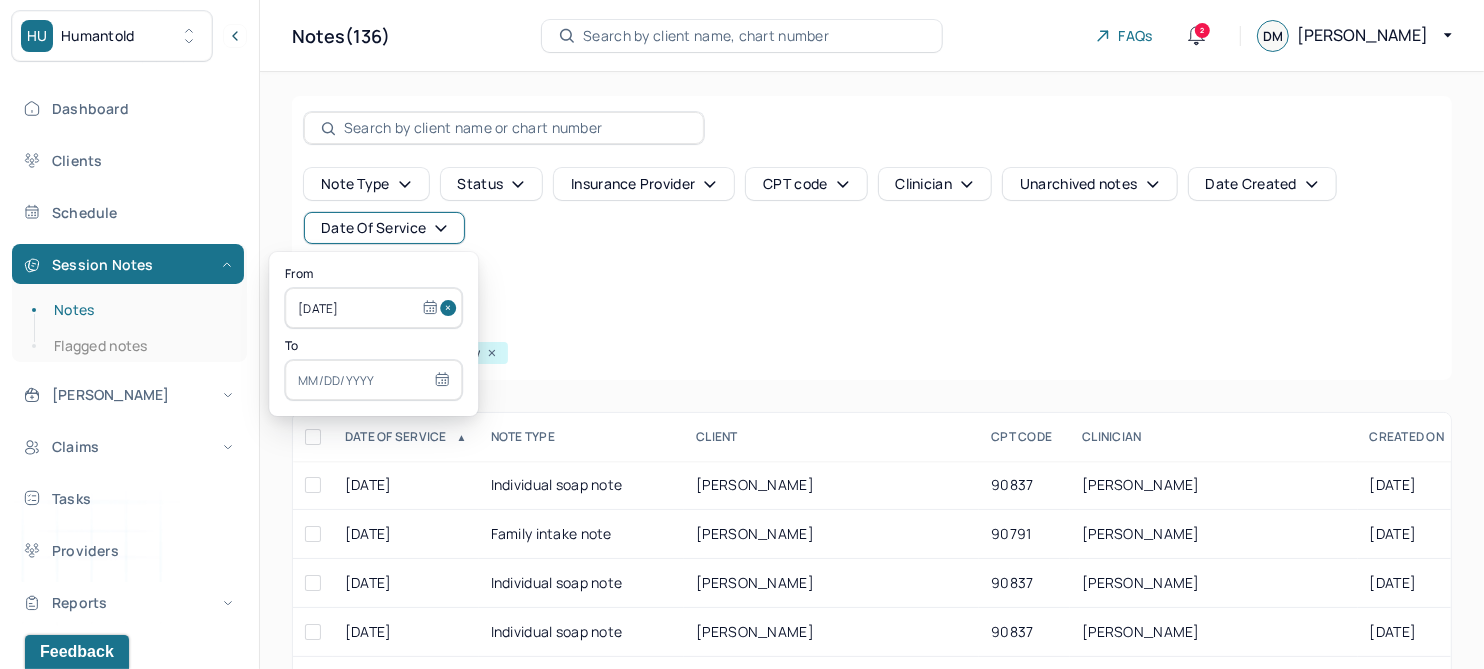 click at bounding box center (451, 308) 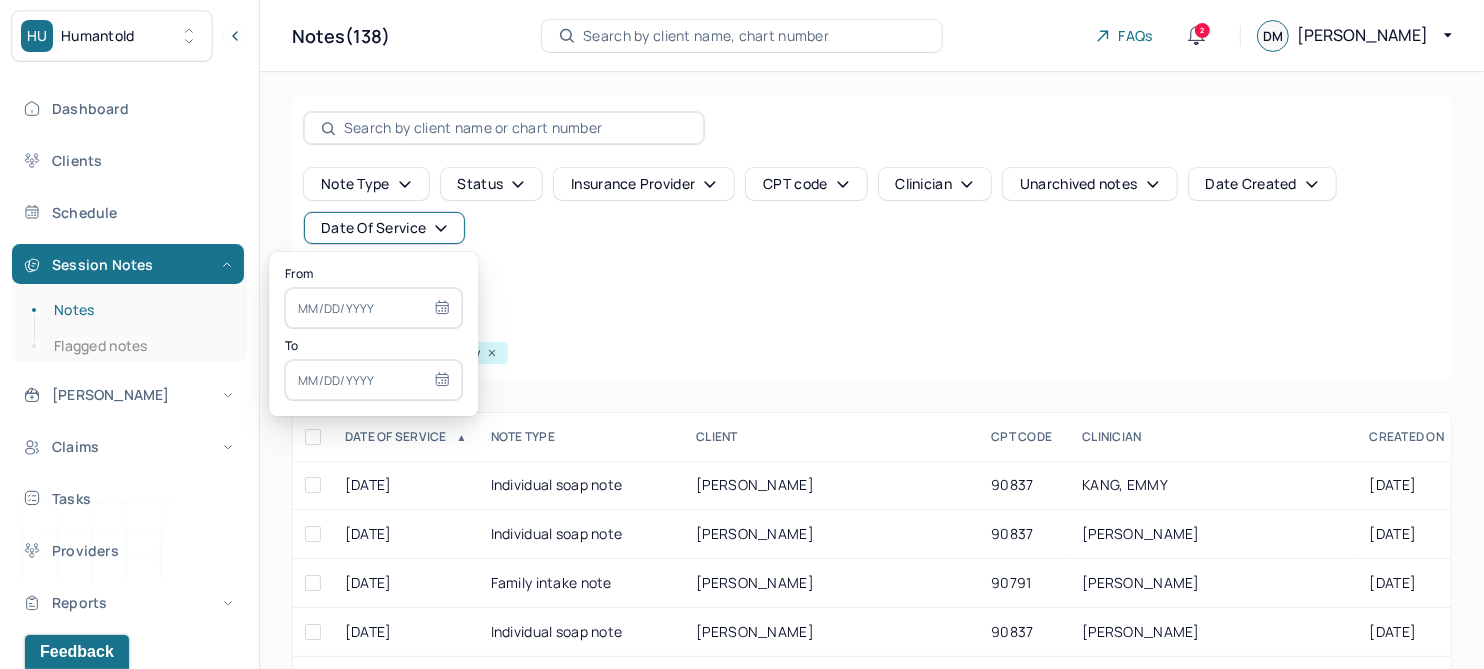 click at bounding box center (373, 308) 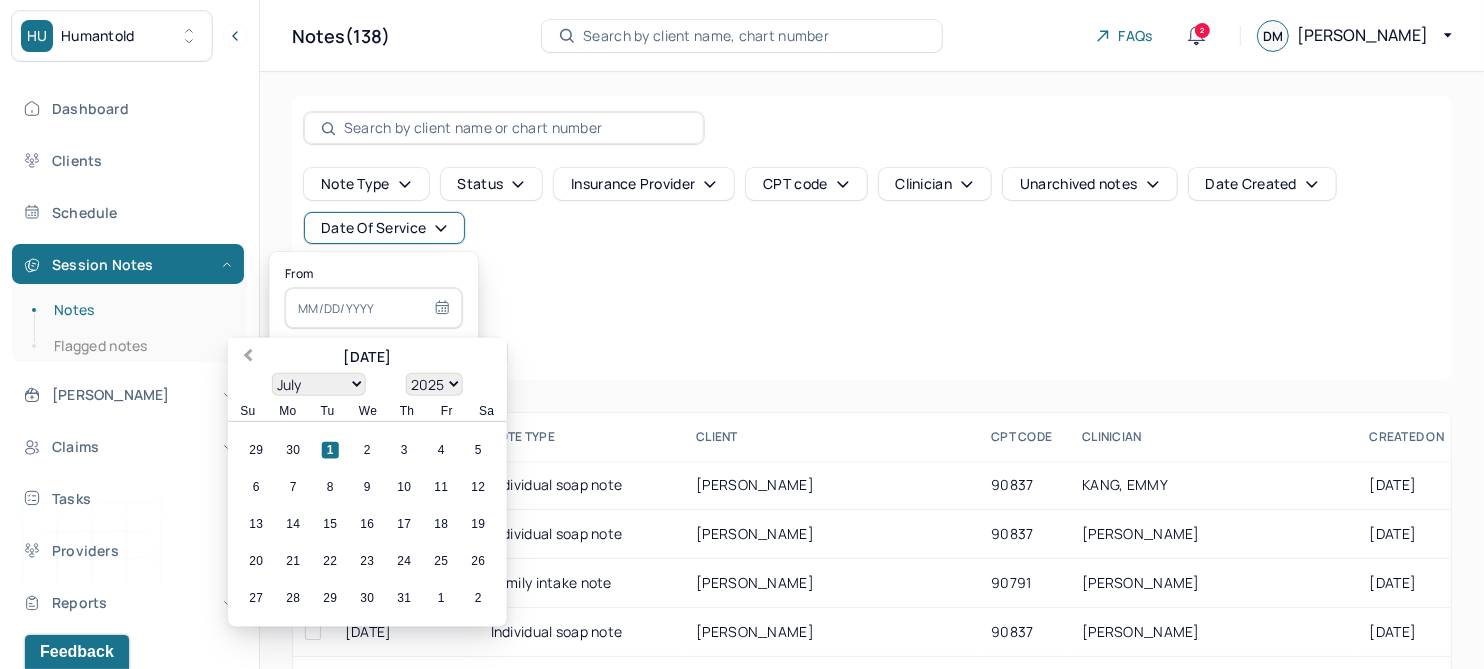 click on "Previous Month" at bounding box center [248, 357] 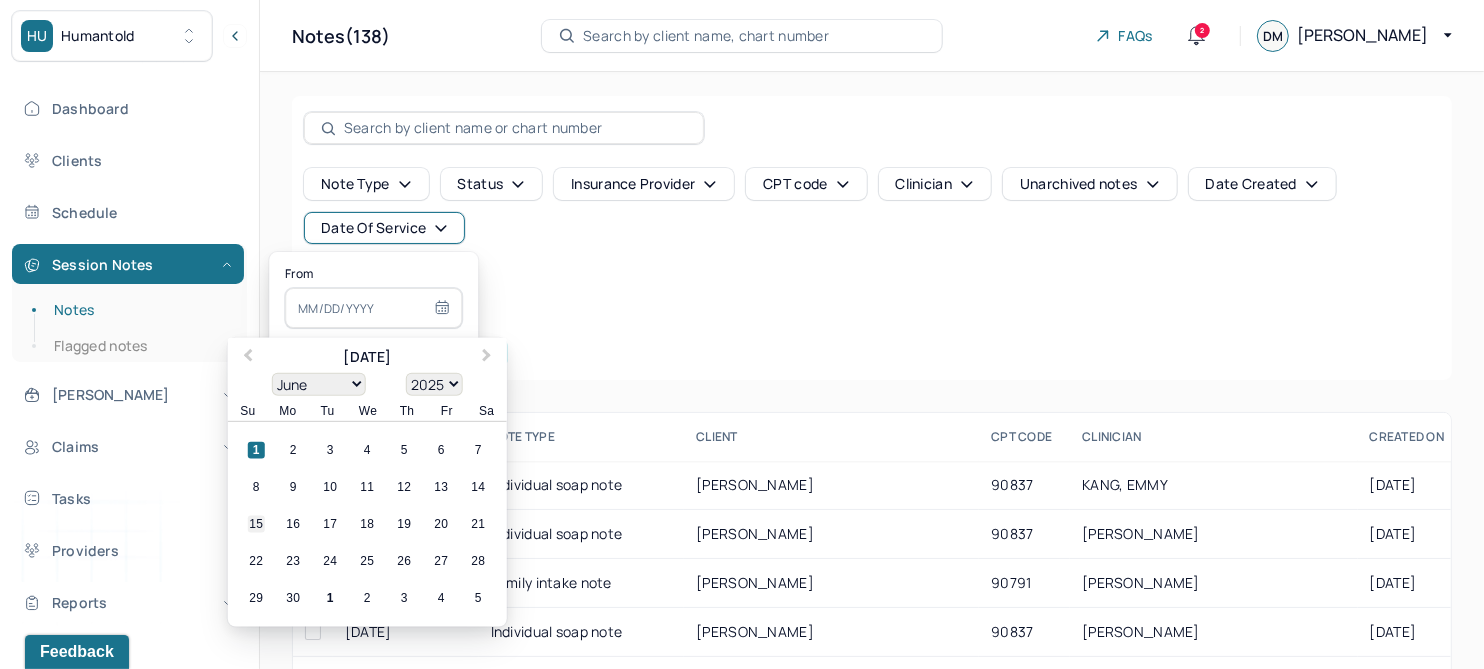 click on "15" at bounding box center (256, 524) 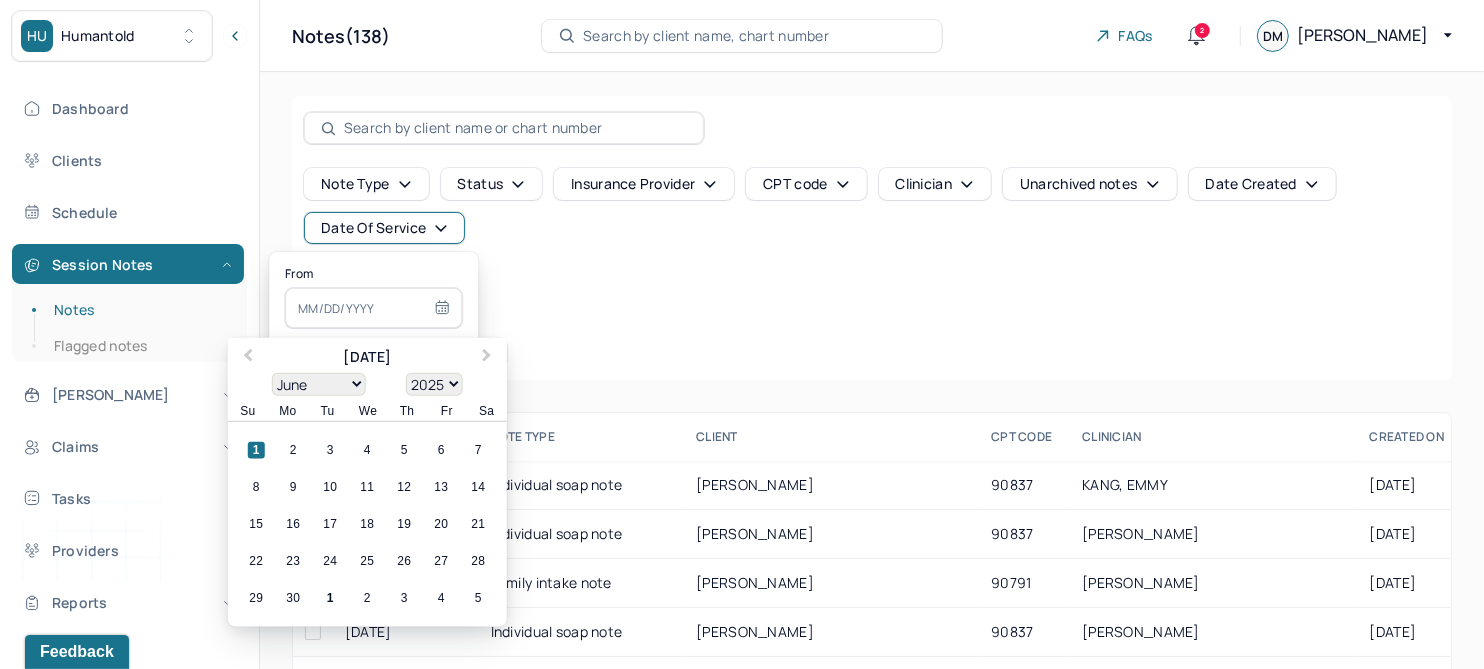 type on "[DATE]" 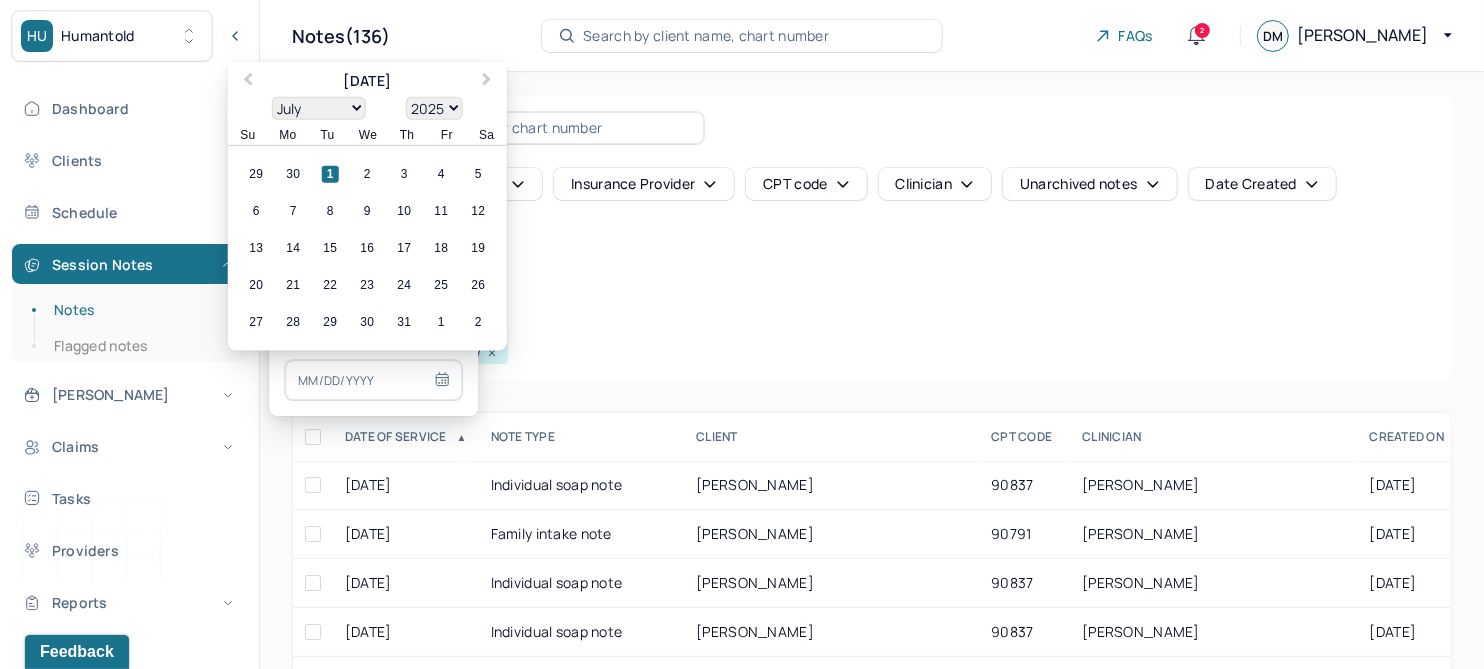 click at bounding box center [373, 380] 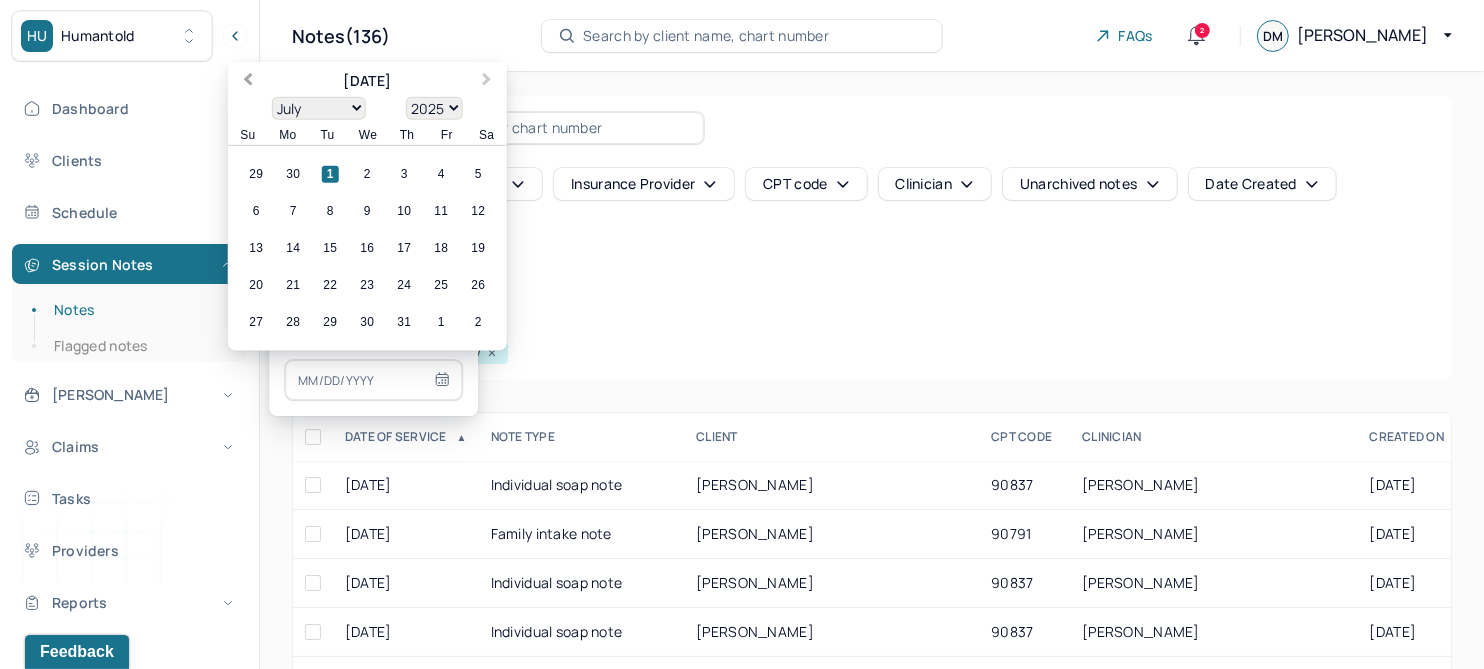 click on "Previous Month" at bounding box center (246, 83) 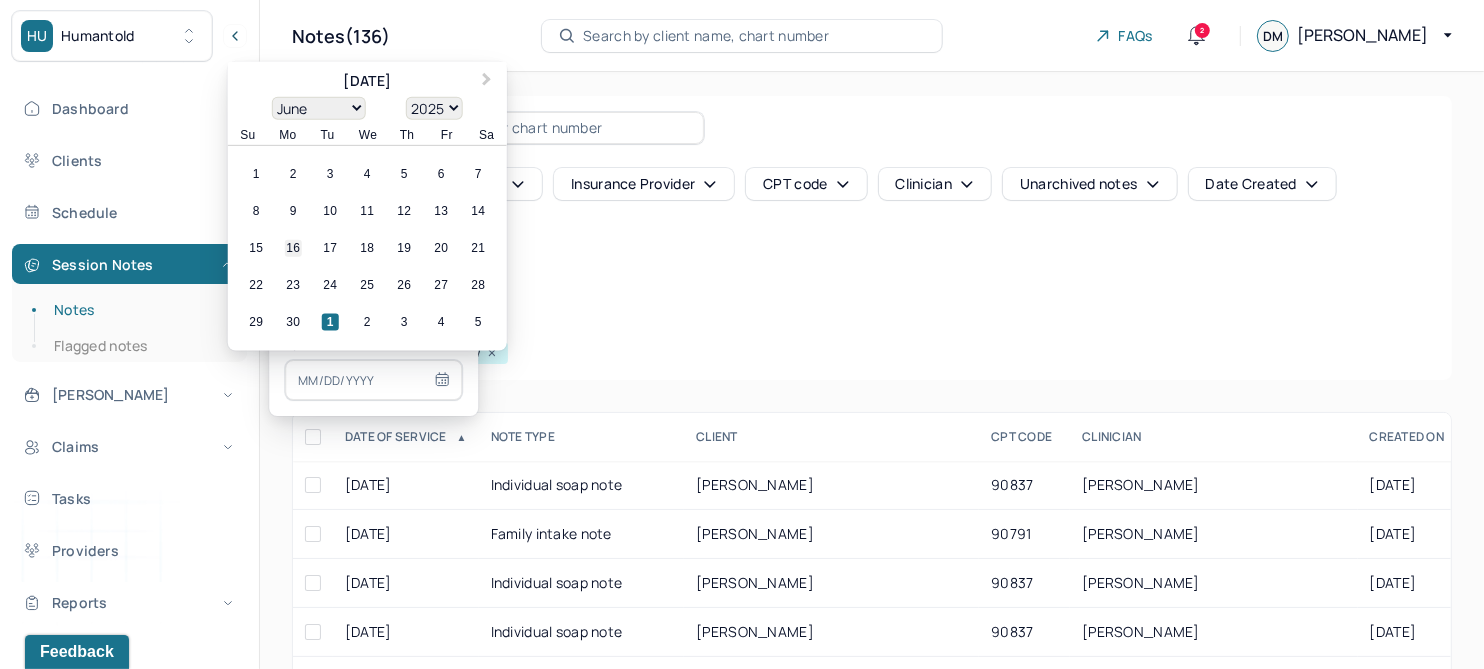 click on "16" at bounding box center [293, 248] 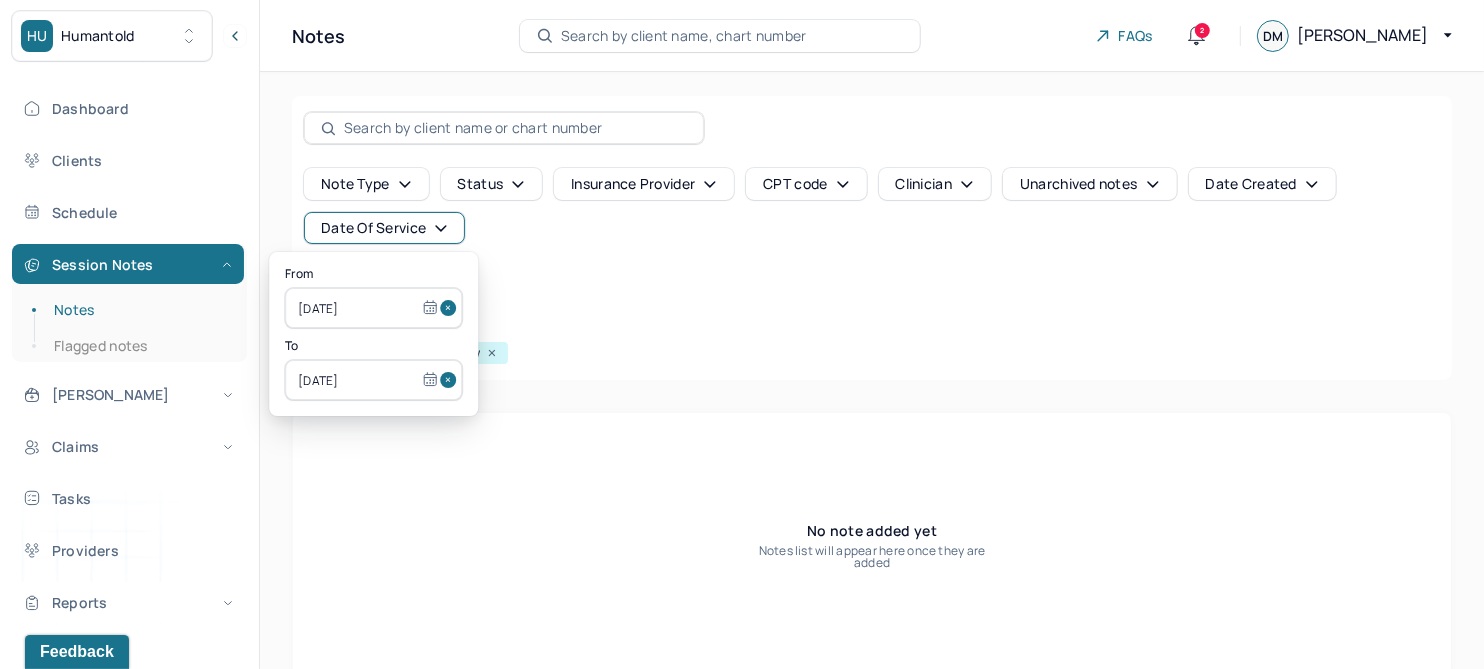 drag, startPoint x: 435, startPoint y: 379, endPoint x: 432, endPoint y: 304, distance: 75.059975 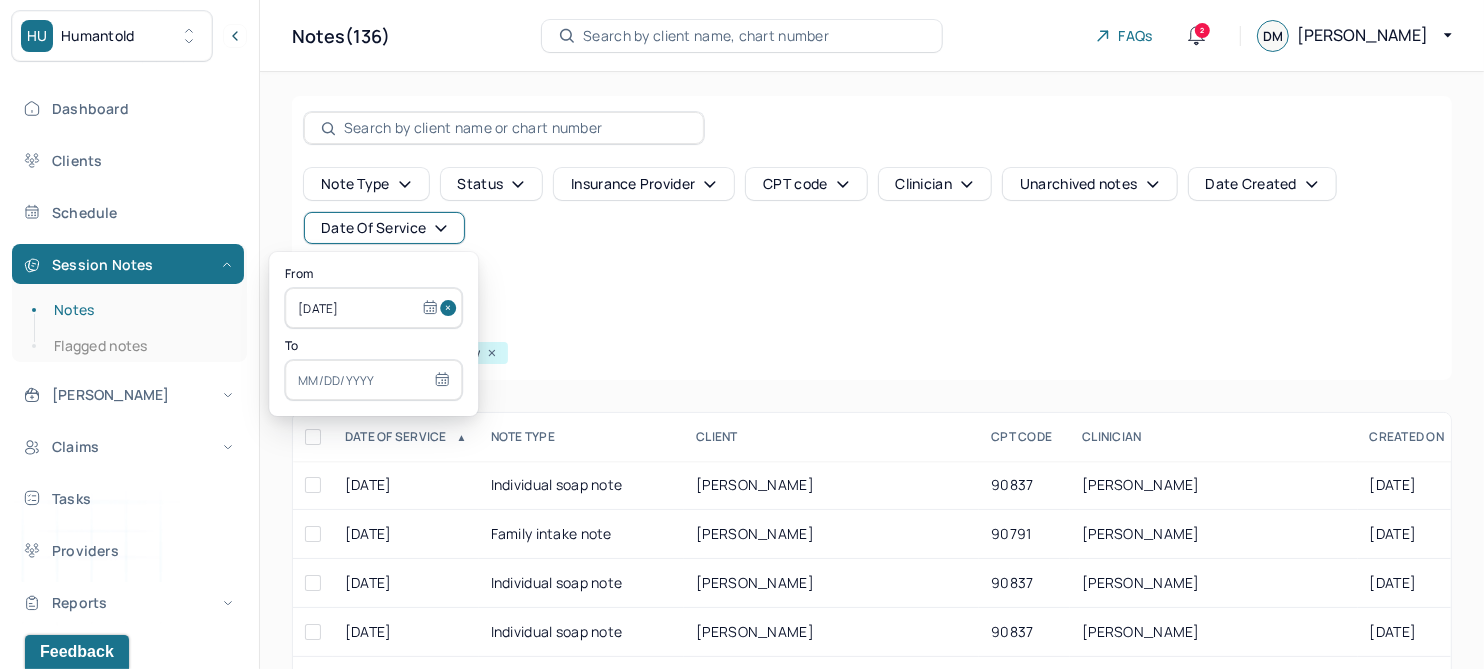 click at bounding box center (451, 308) 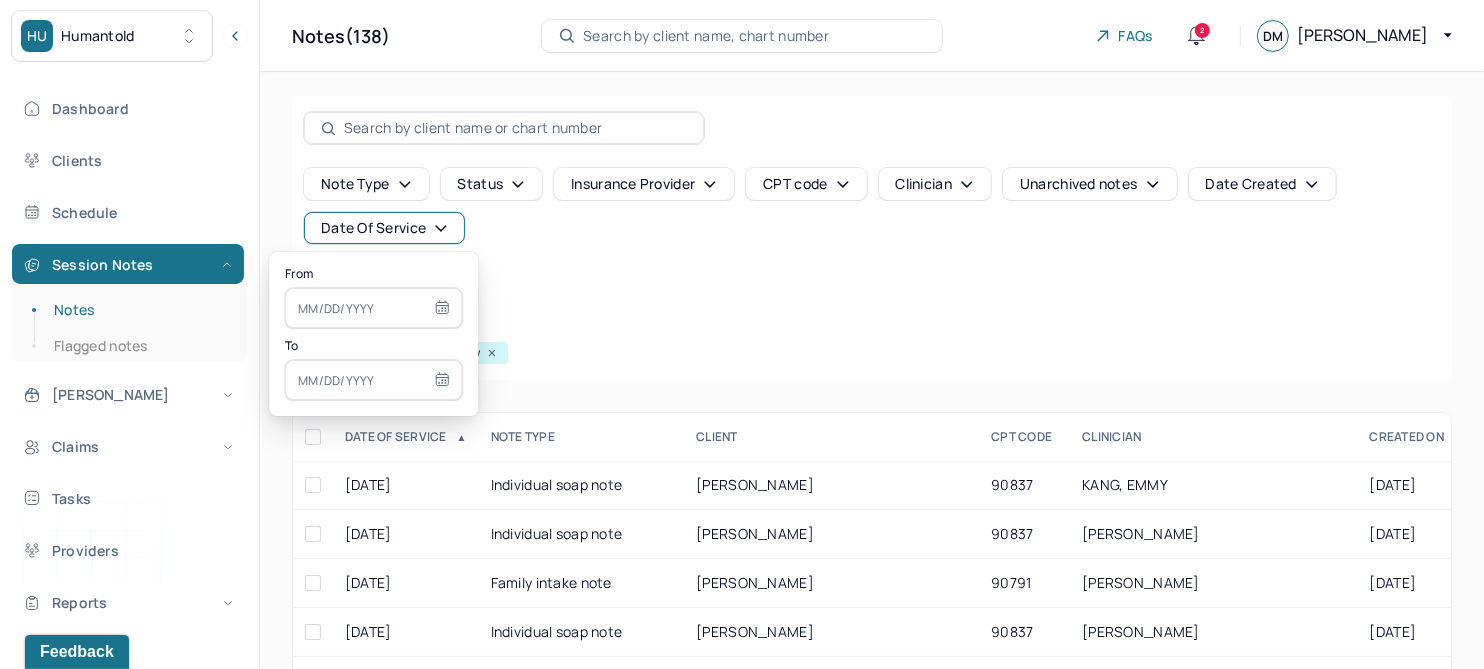 click at bounding box center (373, 308) 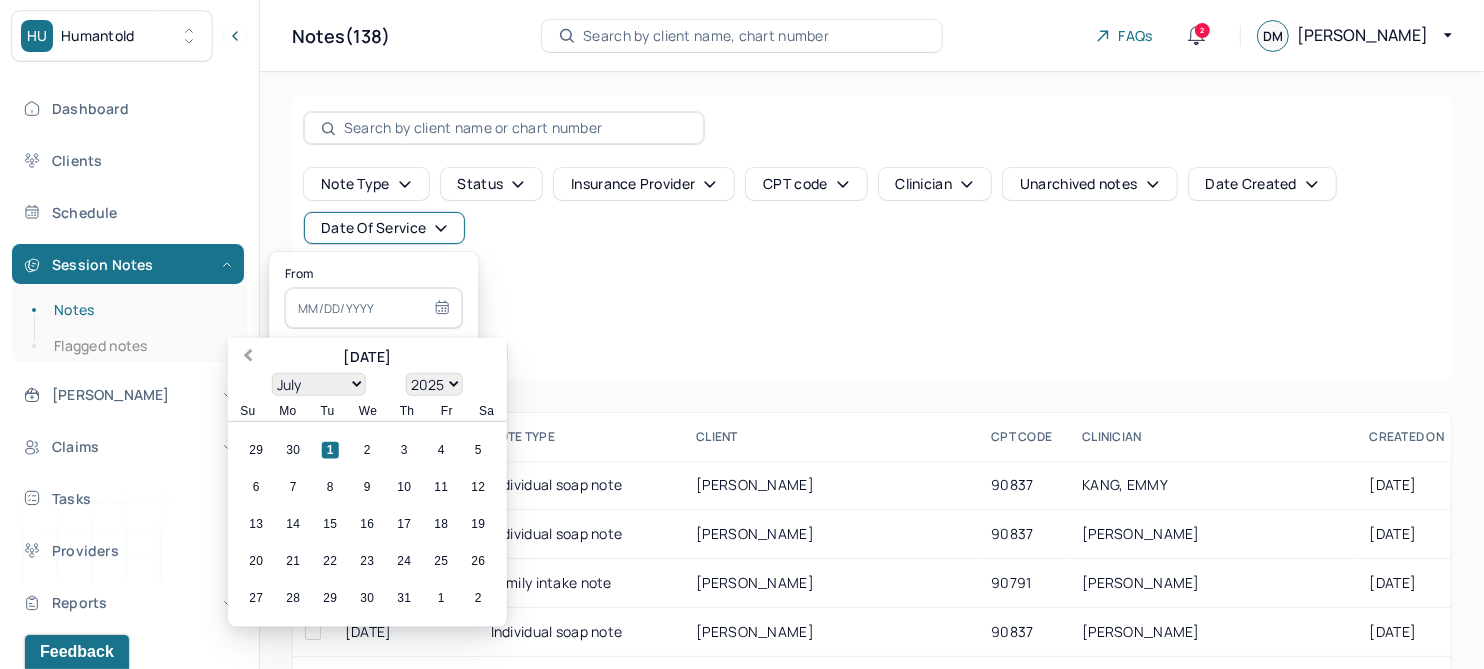 click on "Previous Month" at bounding box center (248, 357) 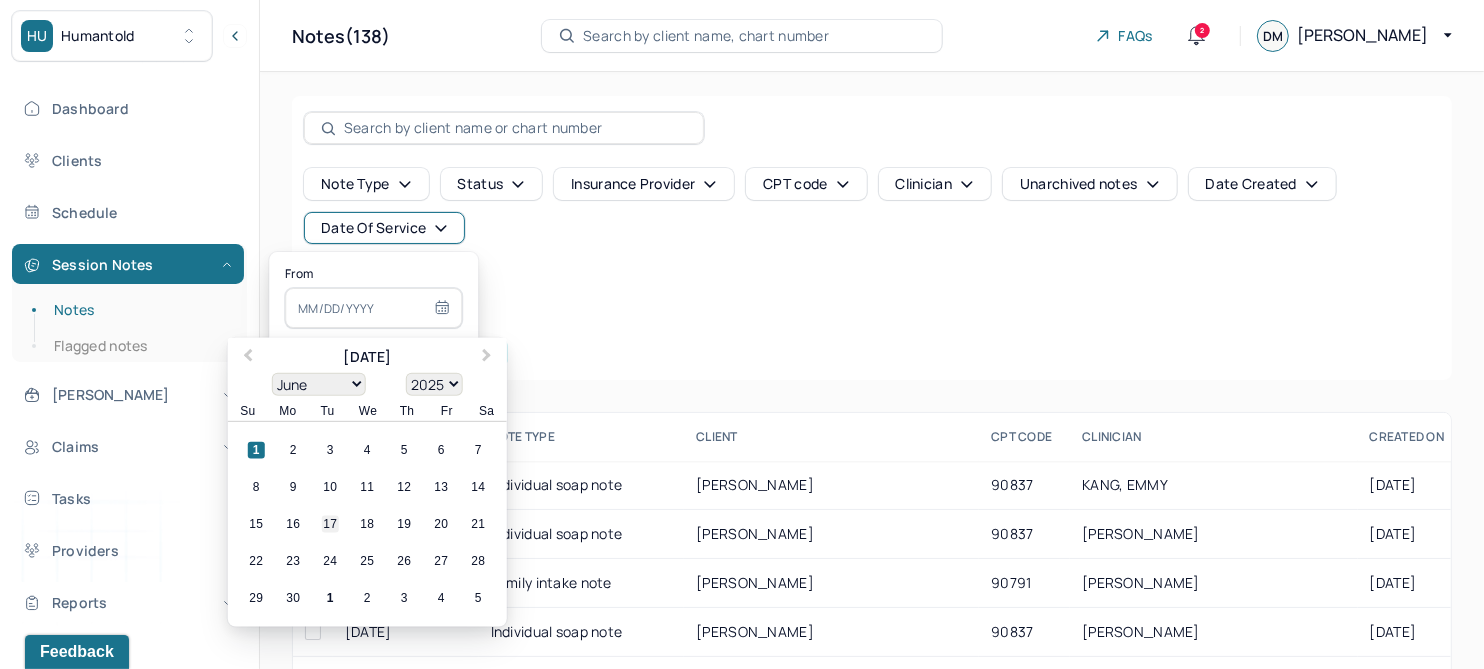 click on "17" at bounding box center (330, 524) 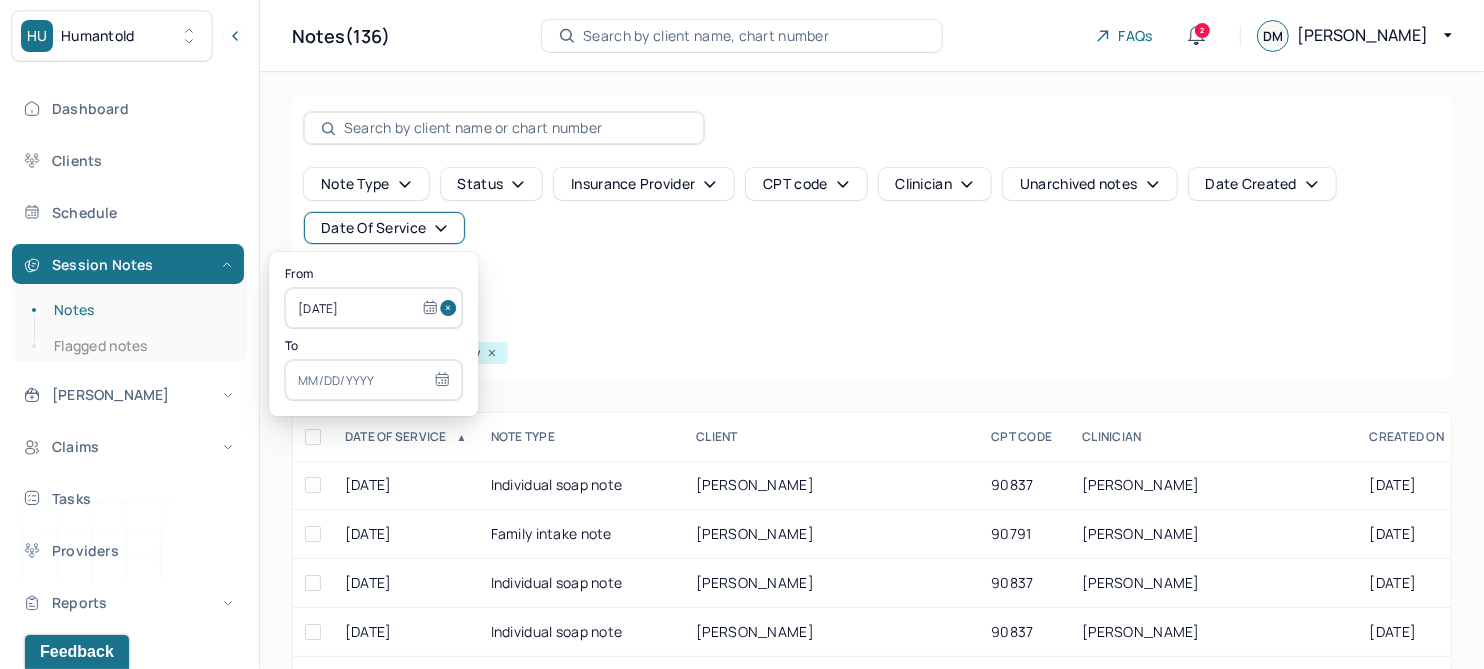 click at bounding box center [373, 380] 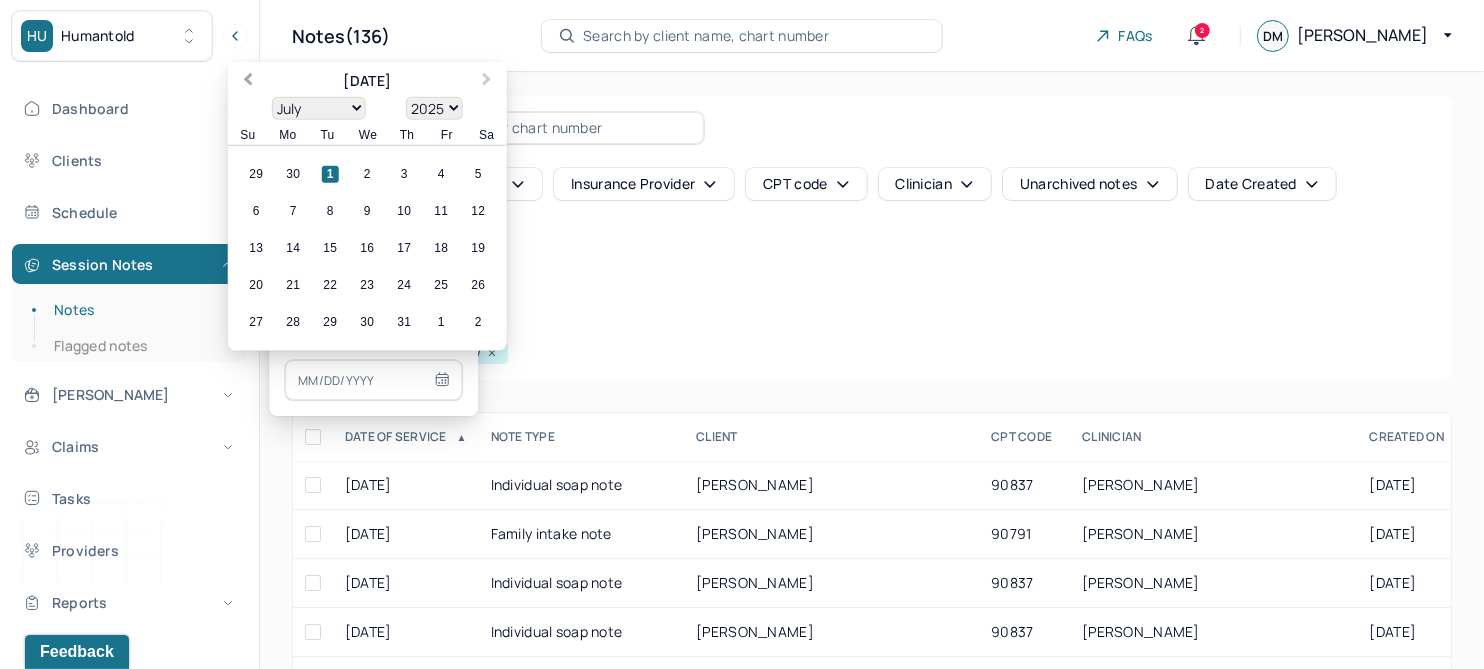click on "Previous Month" at bounding box center [246, 83] 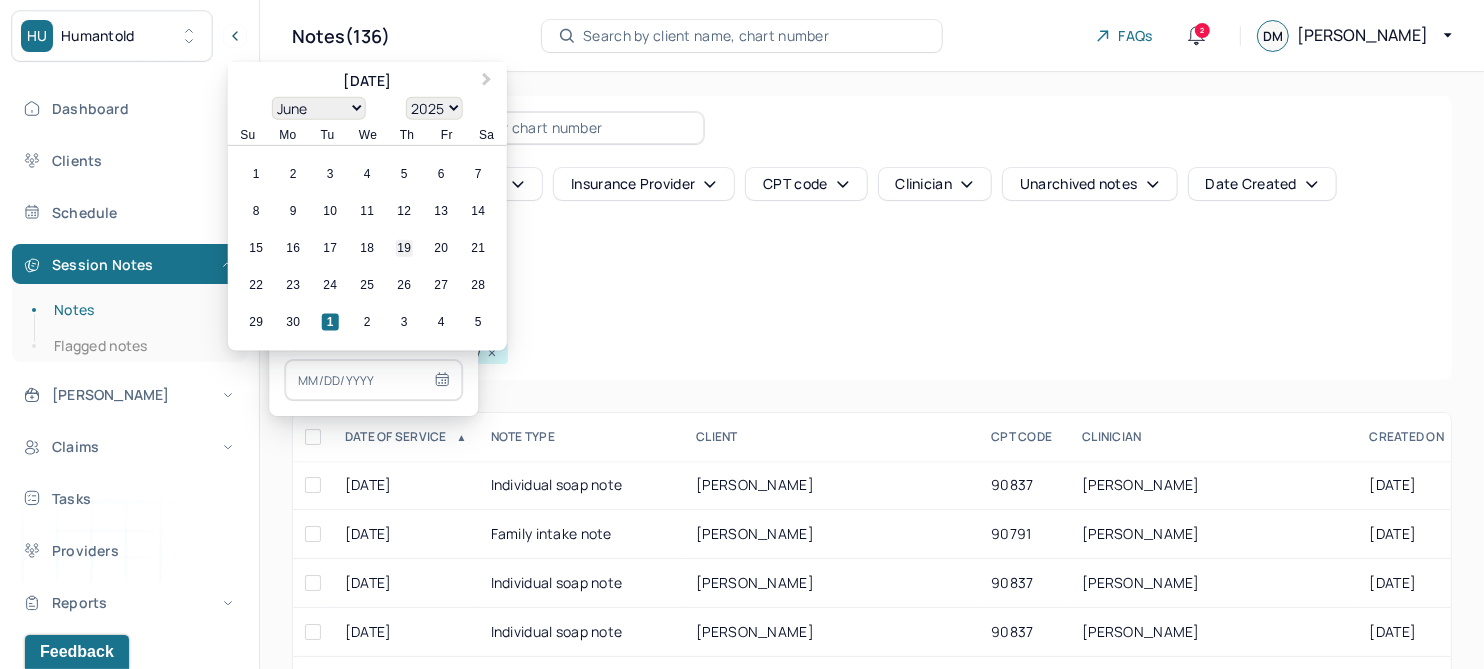 click on "19" at bounding box center (404, 248) 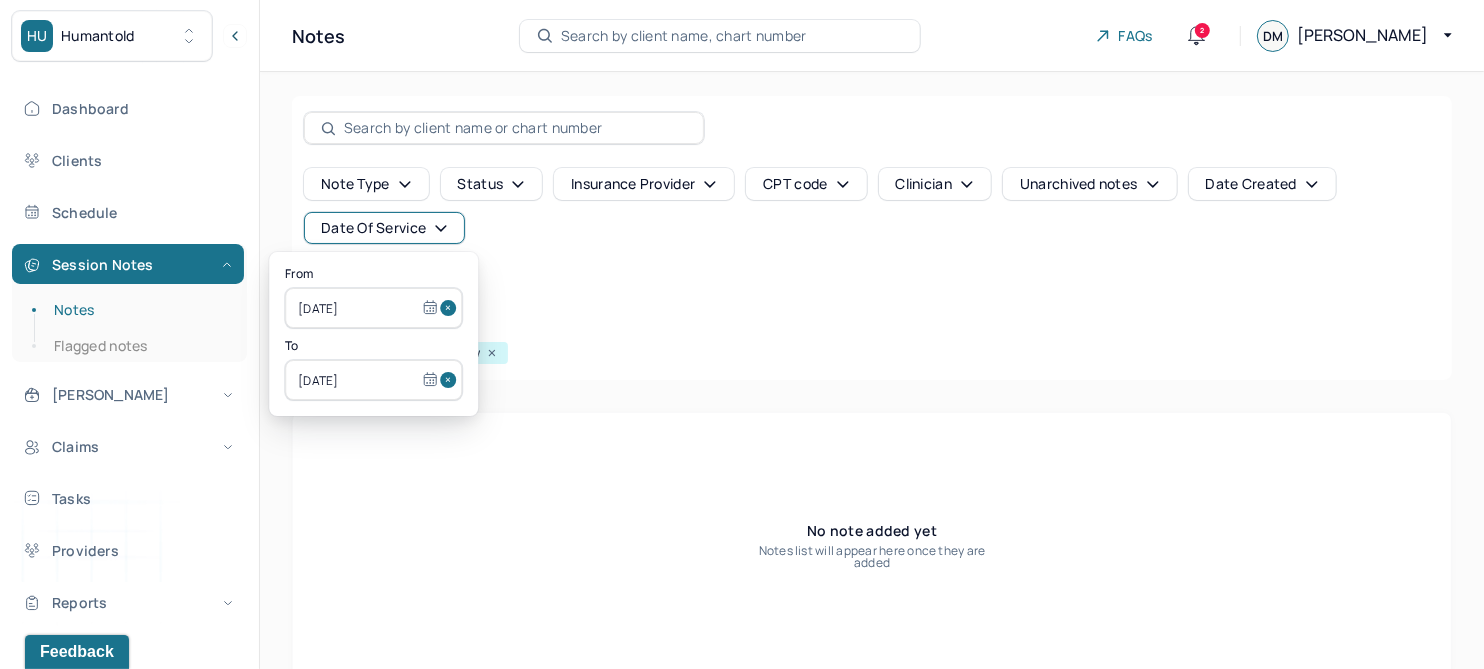 click at bounding box center [451, 380] 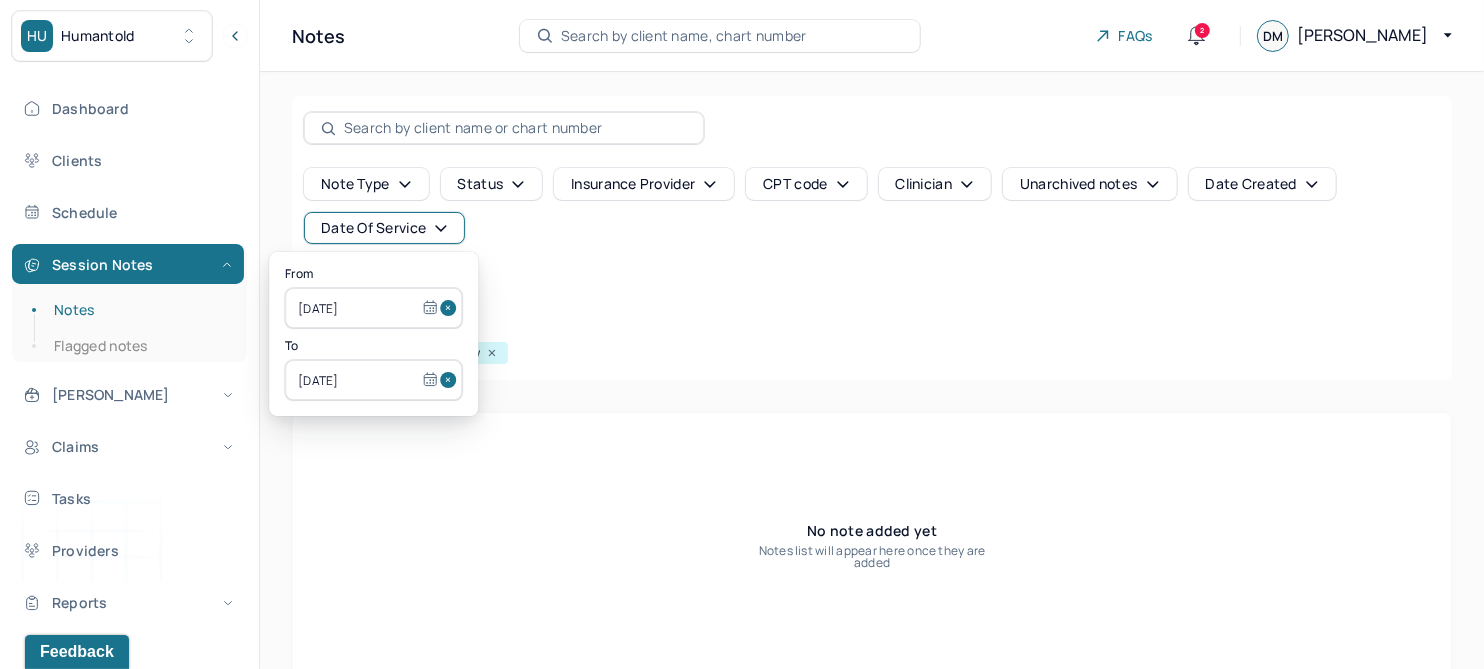 type 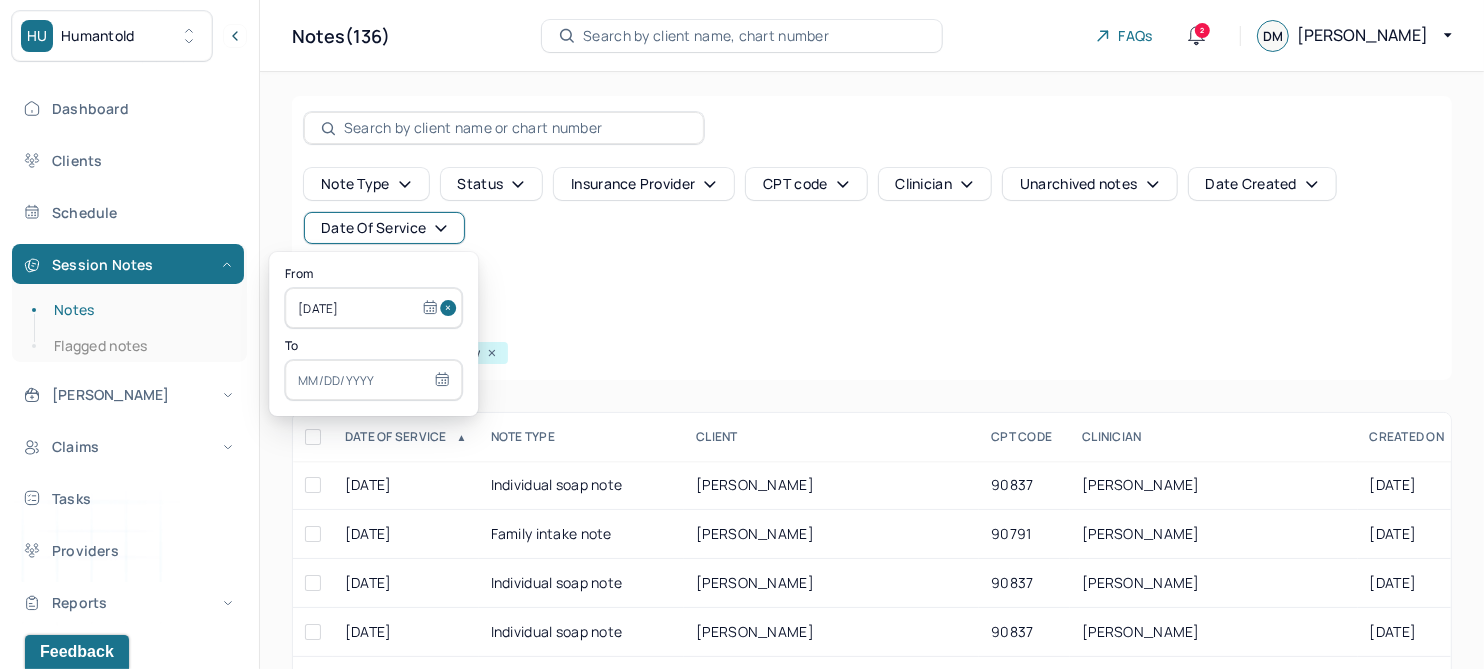 drag, startPoint x: 435, startPoint y: 302, endPoint x: 346, endPoint y: 292, distance: 89.560036 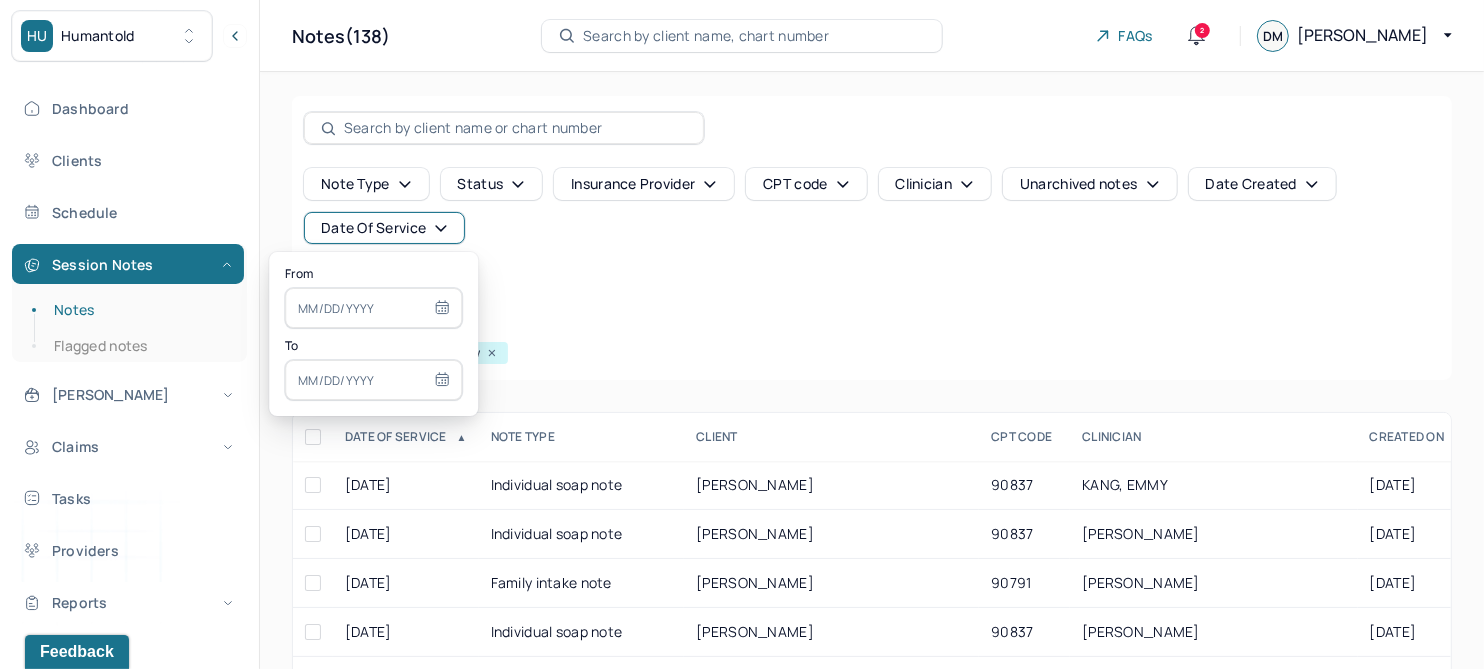 click at bounding box center (373, 308) 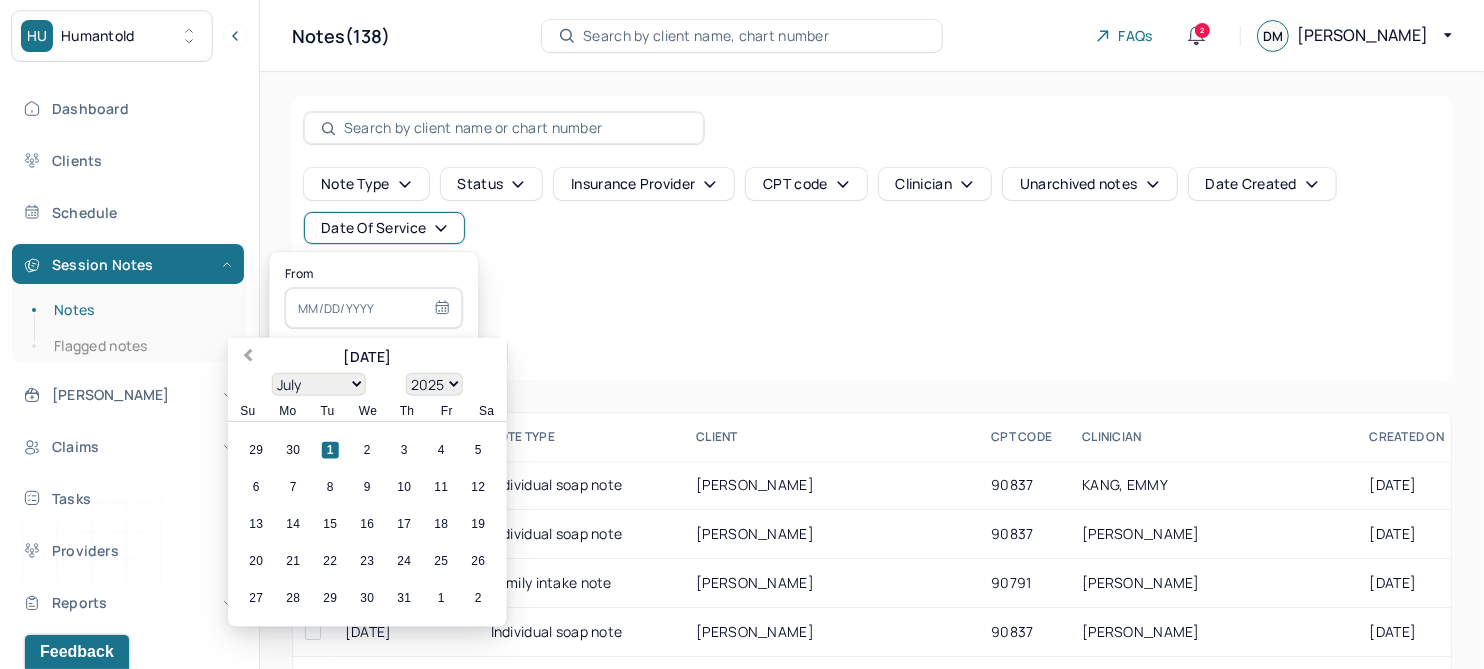 click on "Previous Month" at bounding box center [248, 357] 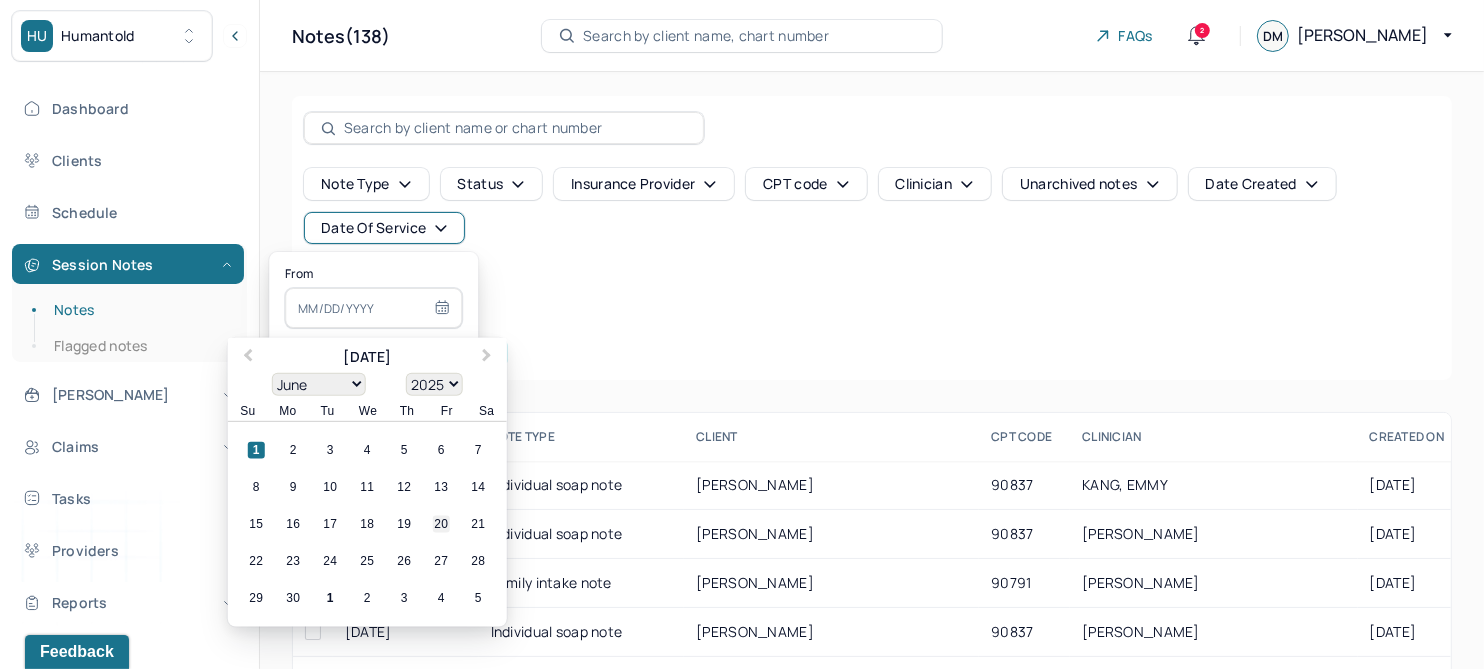click on "20" at bounding box center [441, 524] 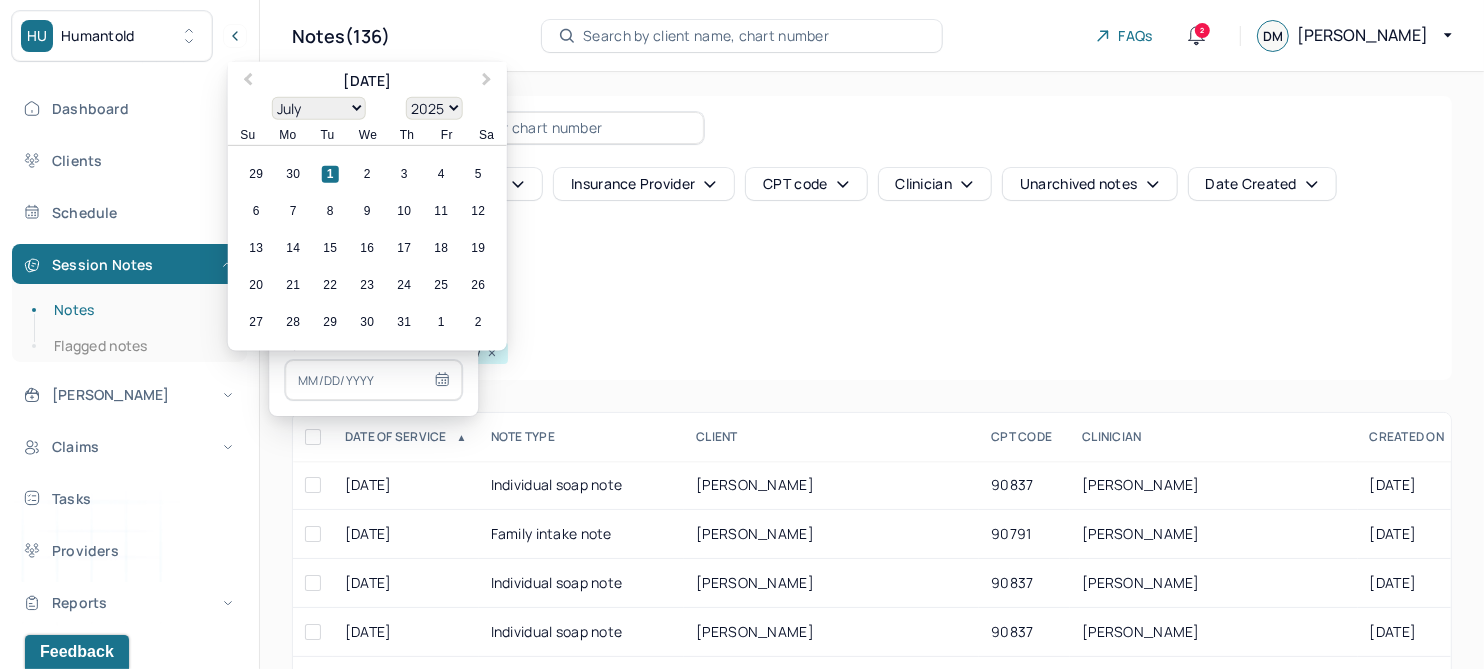 click at bounding box center (373, 380) 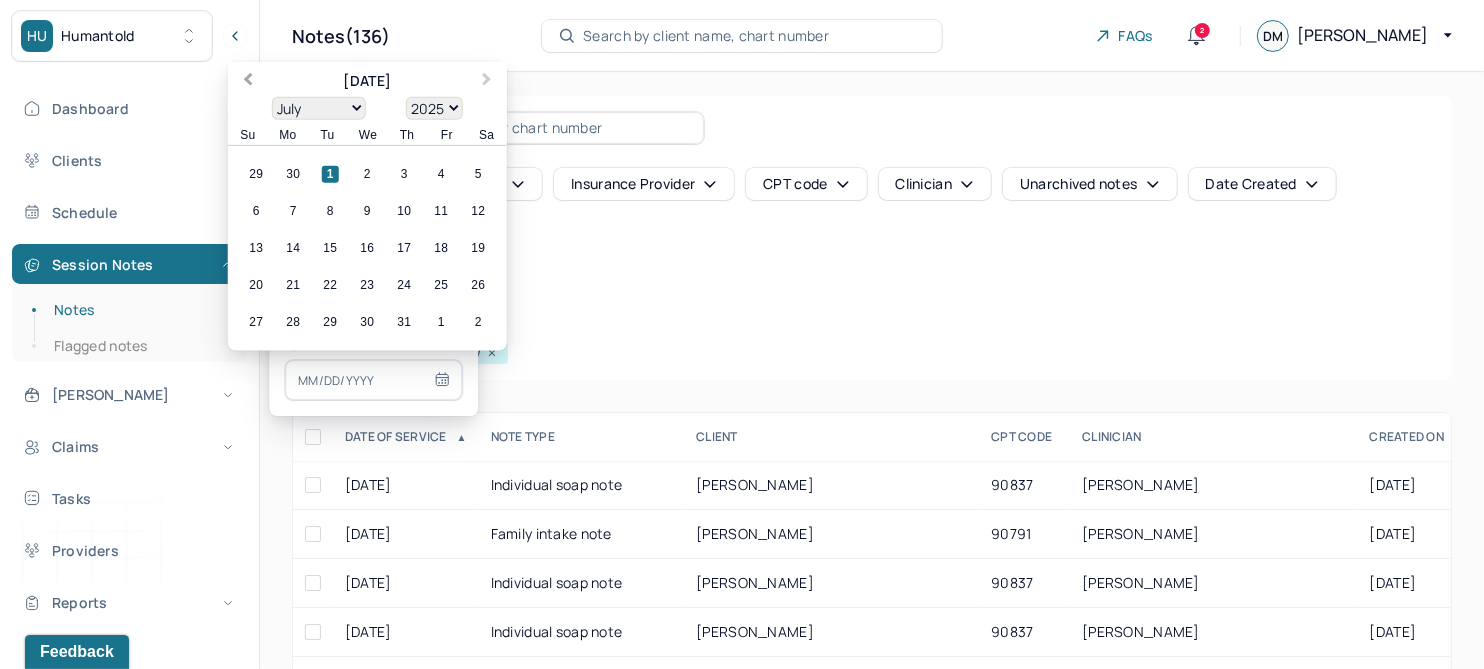 click on "Previous Month" at bounding box center (248, 81) 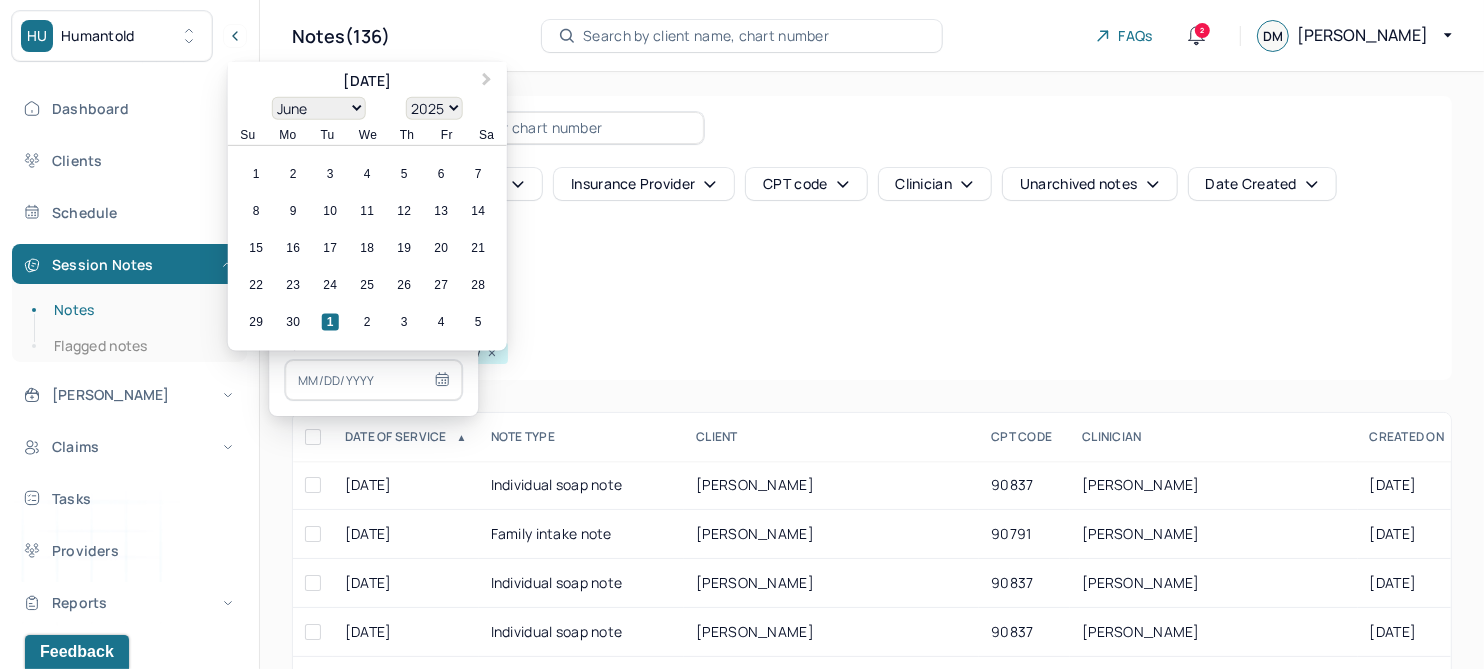 click on "21" at bounding box center (478, 248) 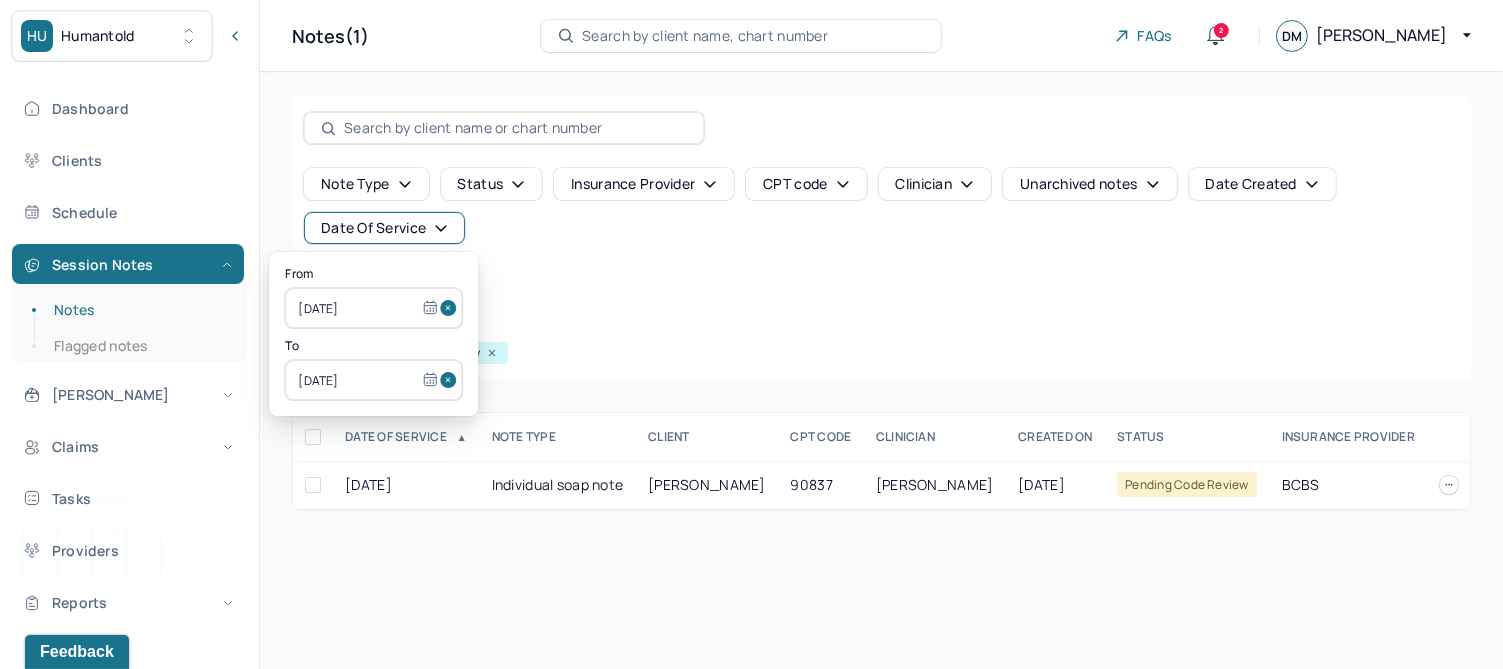 click on "Note type     Status     Insurance provider     CPT code     Clinician     Unarchived notes     Date Created     Date Of Service     Create note" at bounding box center [881, 234] 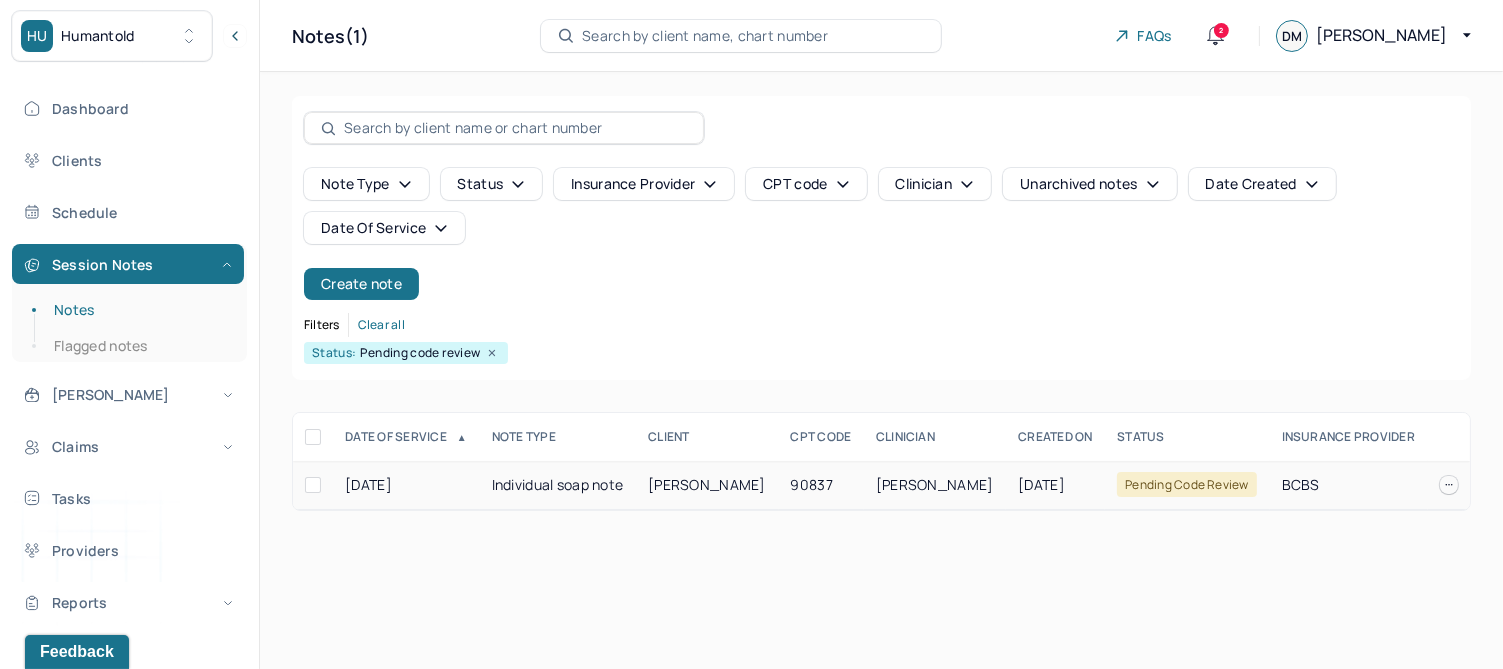 click on "90837" at bounding box center (821, 485) 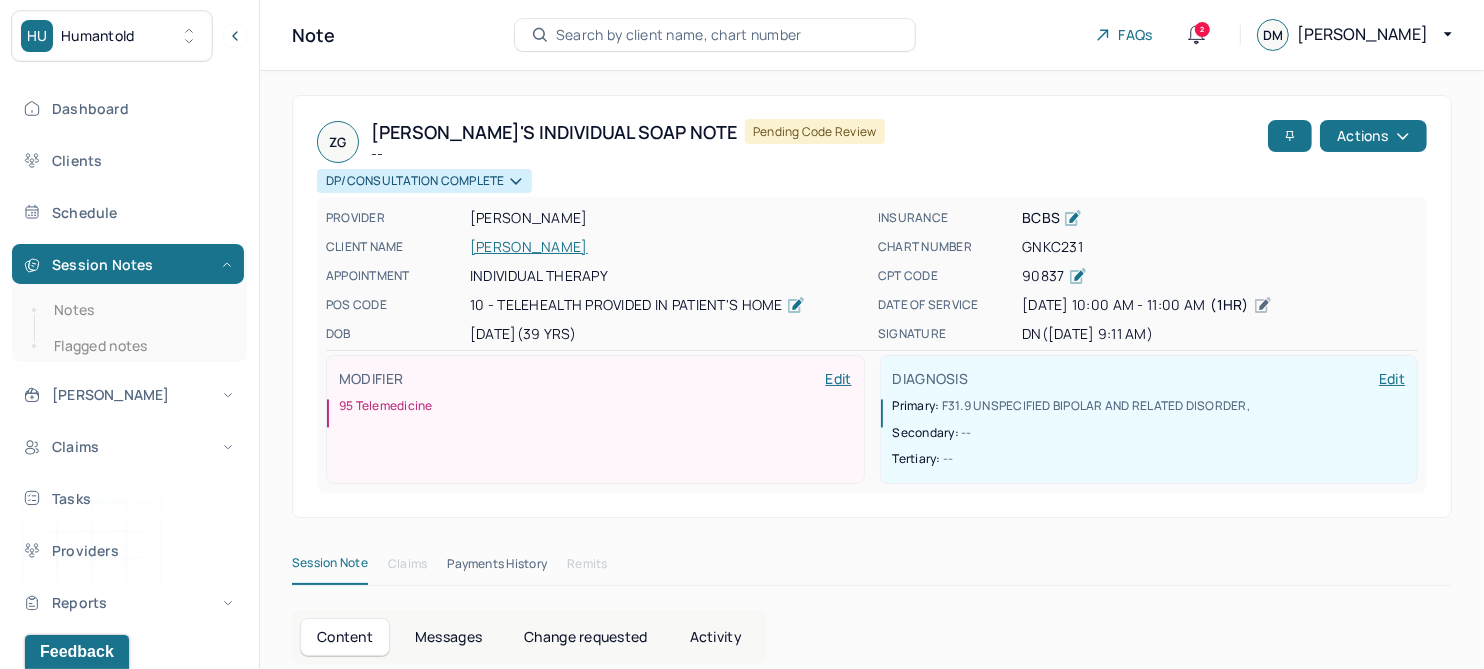 scroll, scrollTop: 0, scrollLeft: 0, axis: both 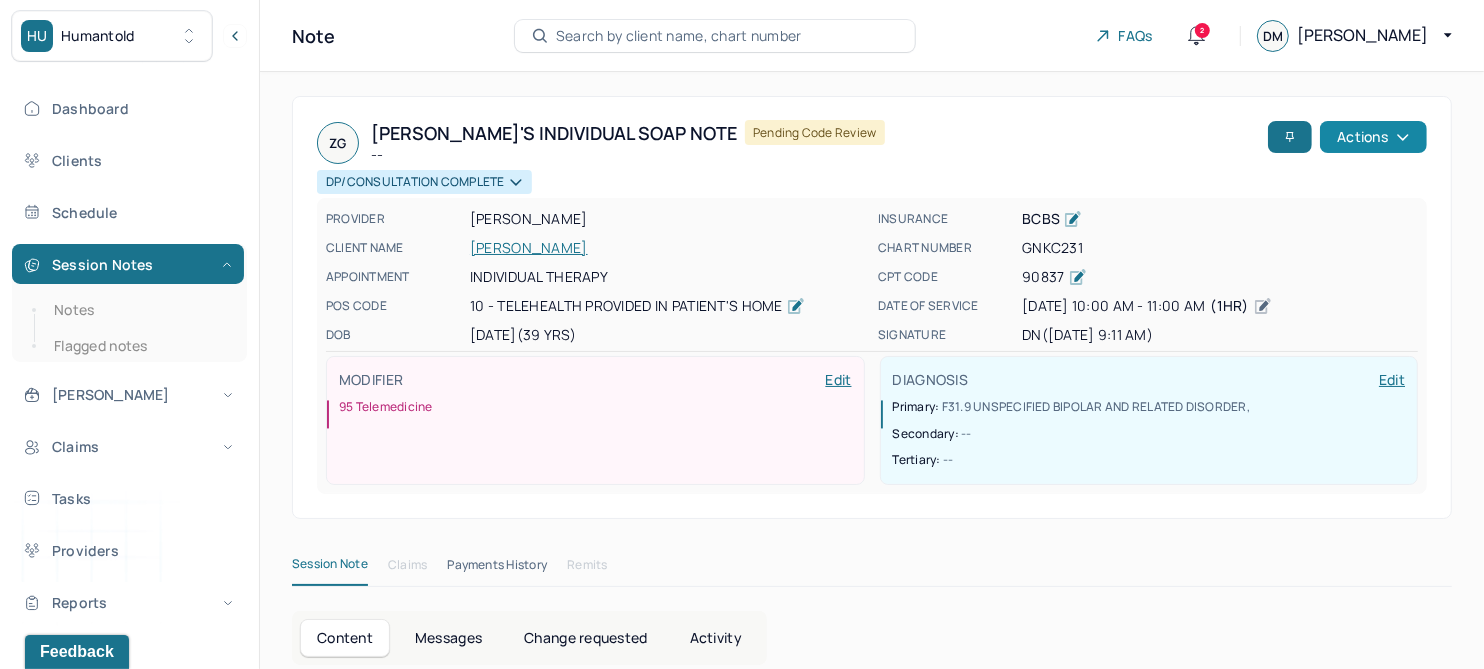 click 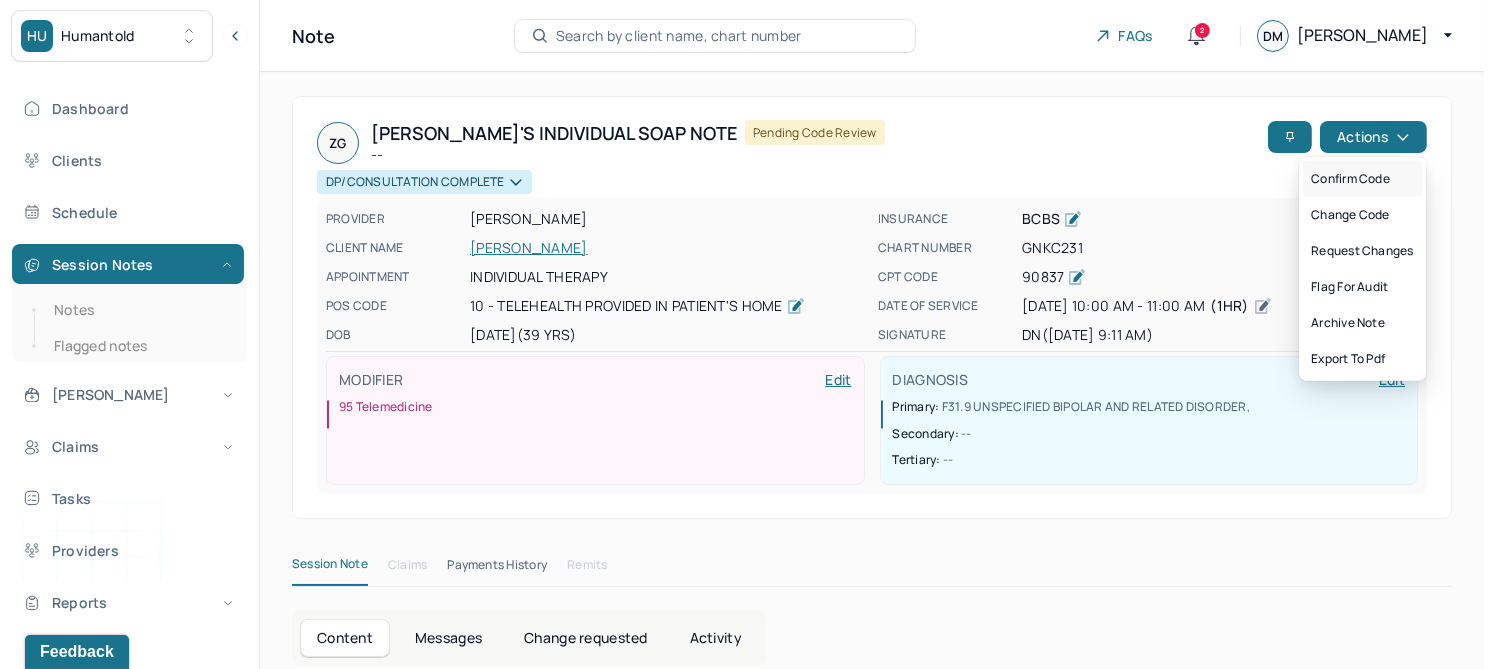 click on "Confirm code" at bounding box center (1362, 179) 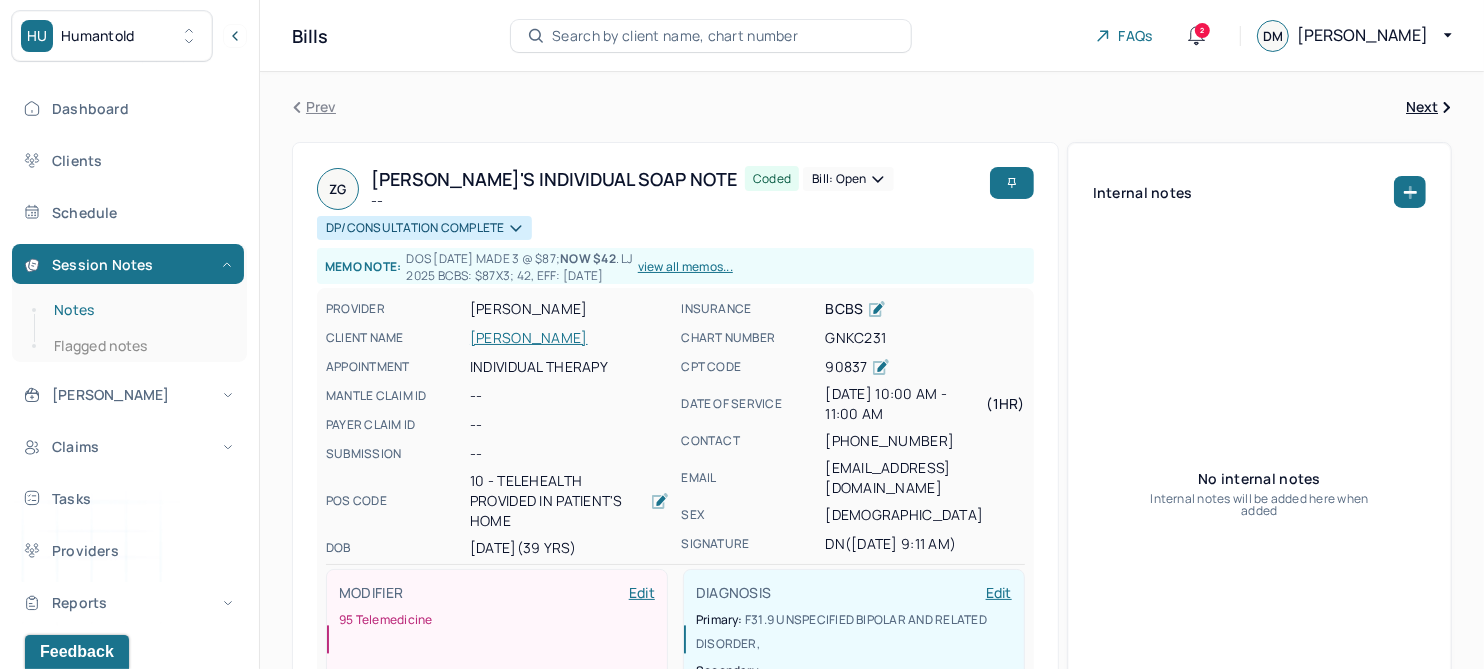 click on "Notes" at bounding box center [139, 310] 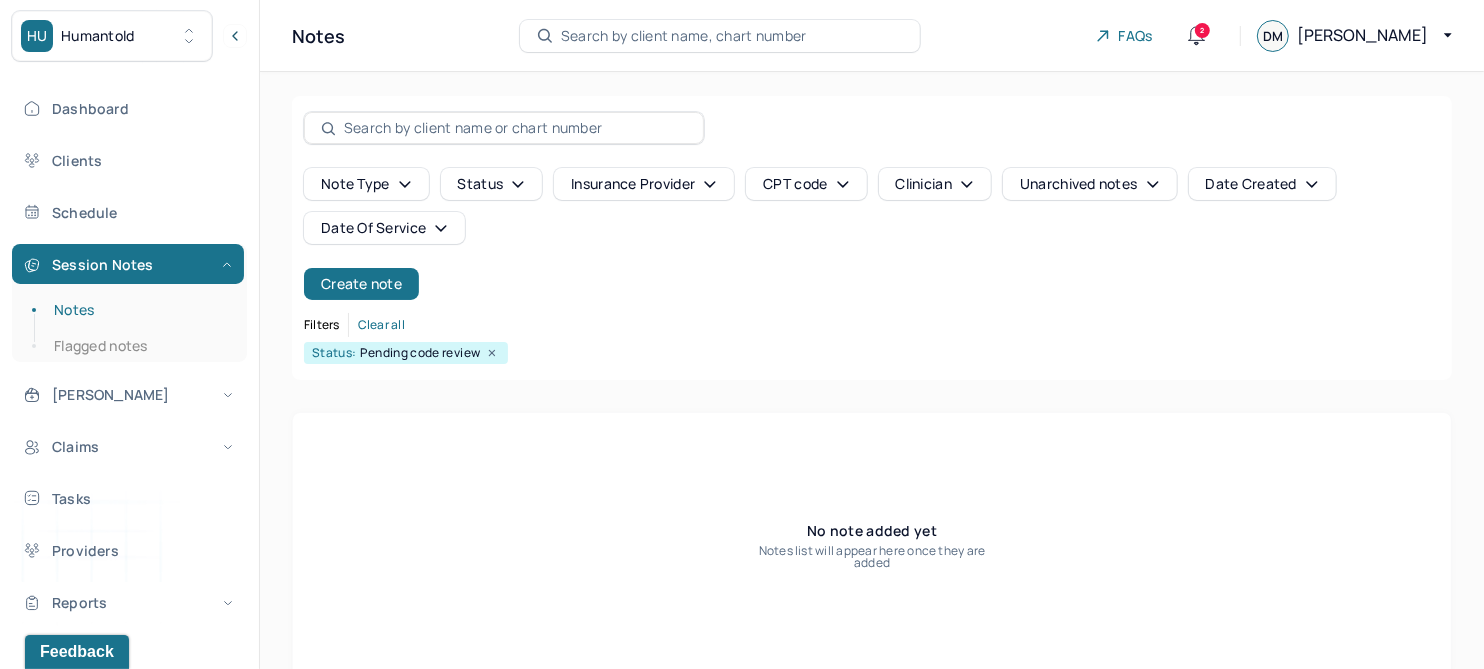 click 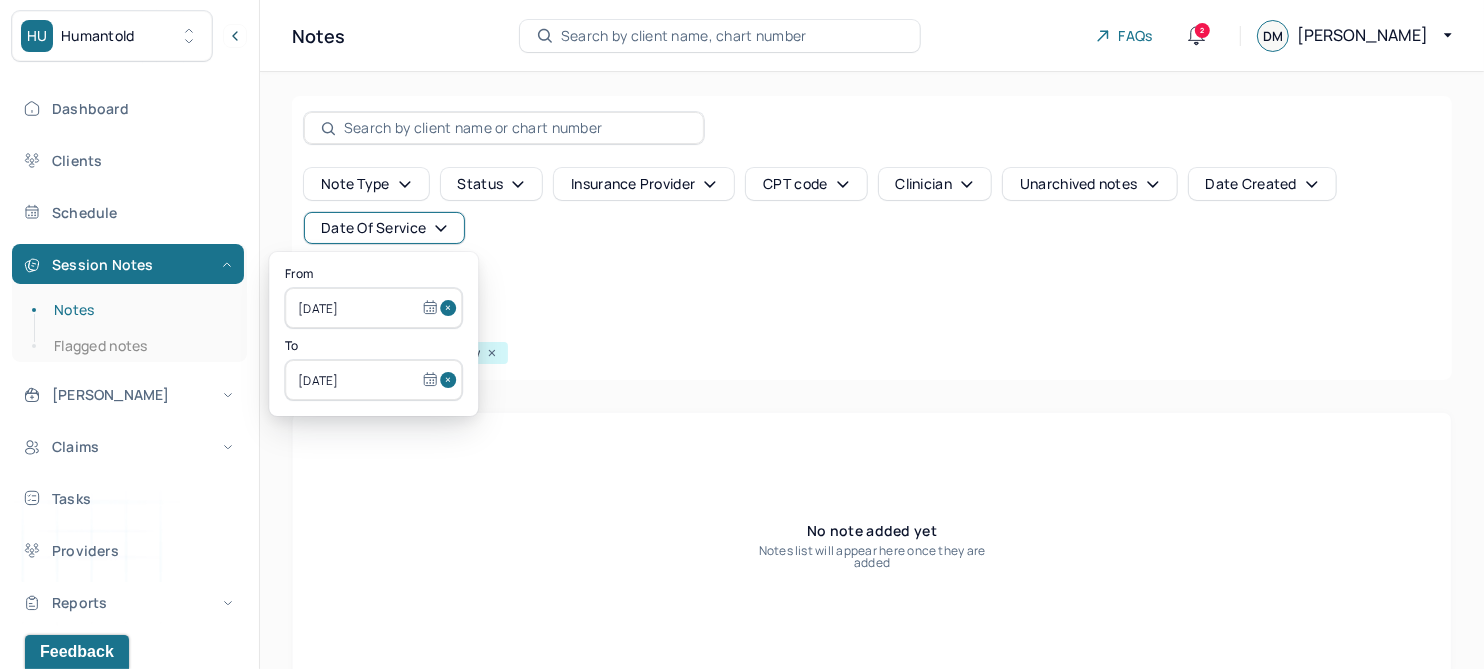 click at bounding box center (451, 308) 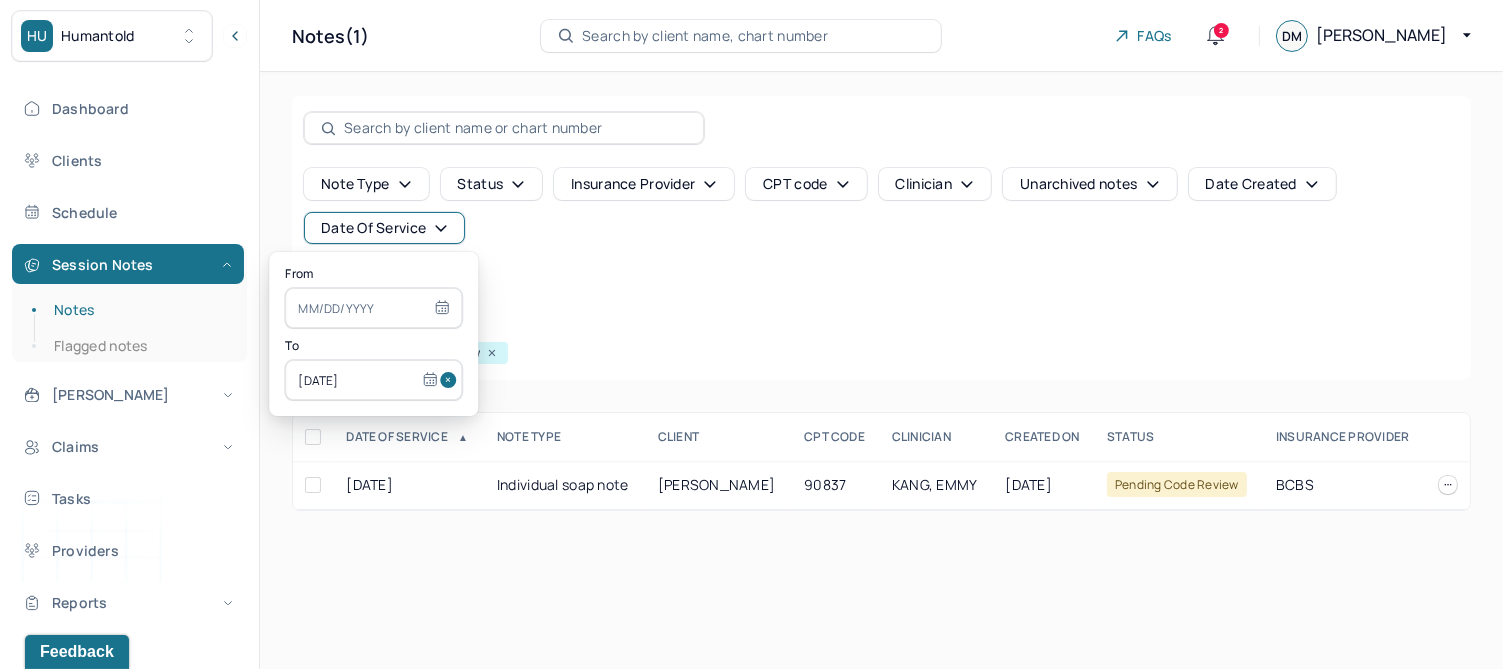 drag, startPoint x: 431, startPoint y: 377, endPoint x: 342, endPoint y: 313, distance: 109.62208 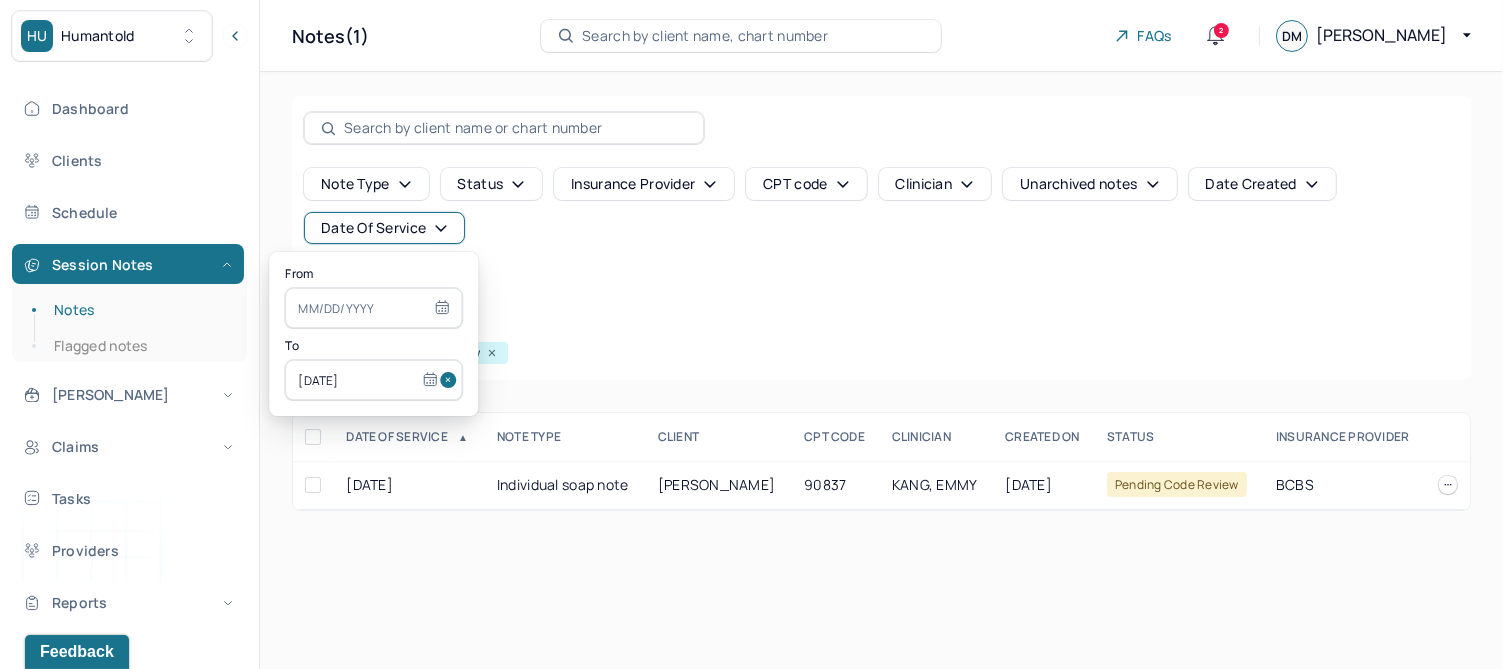 click at bounding box center (451, 380) 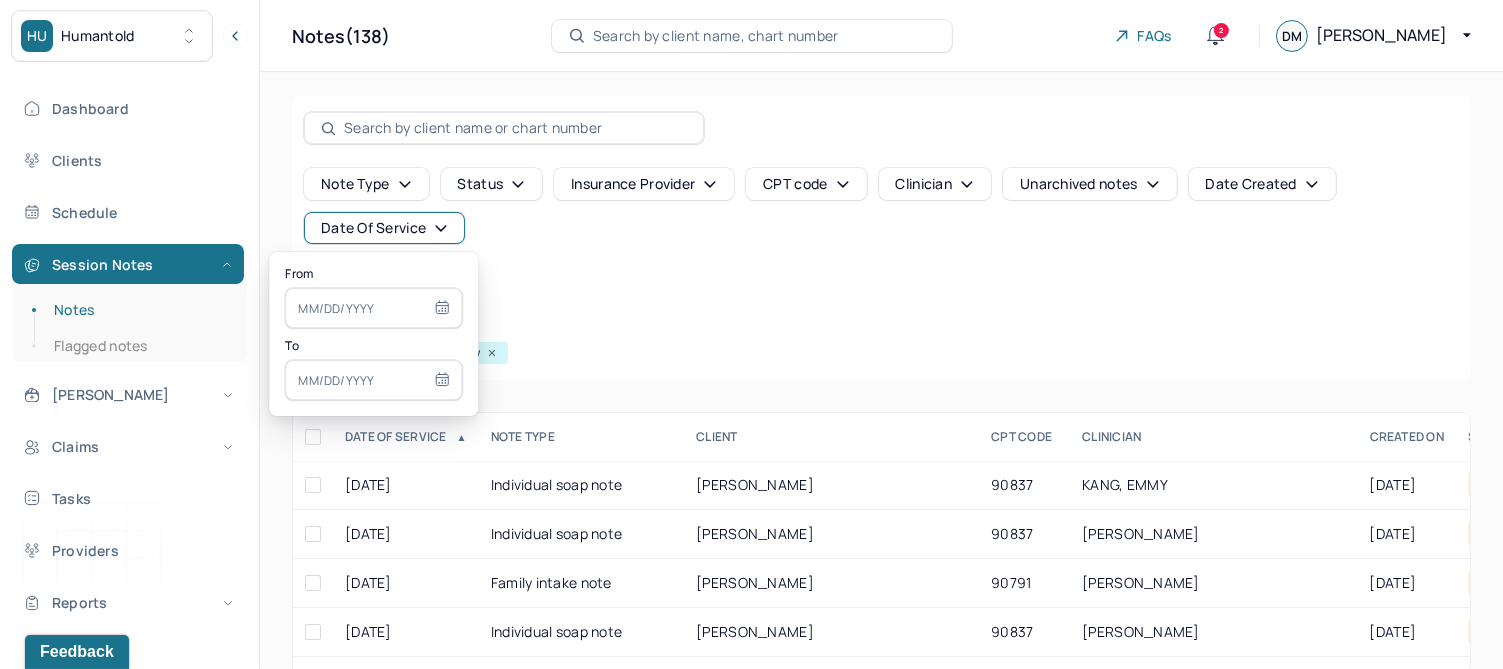 click at bounding box center [373, 308] 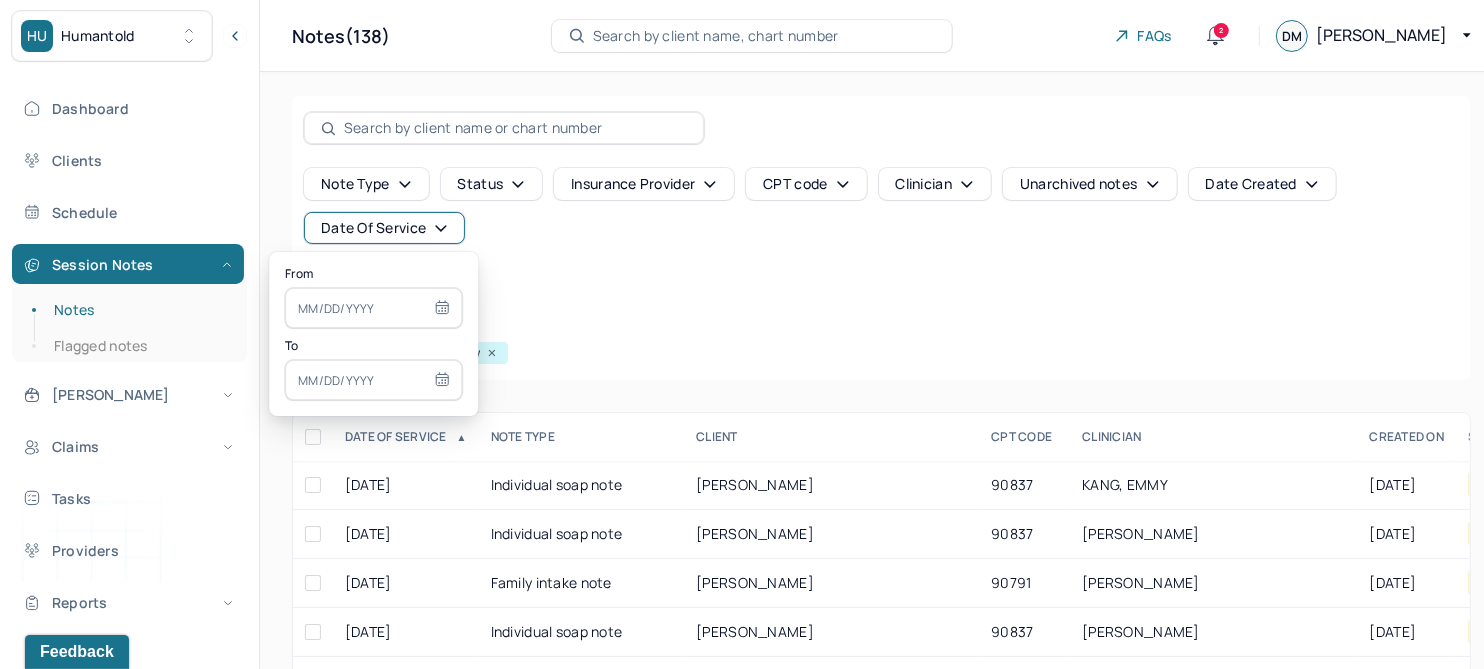 select on "6" 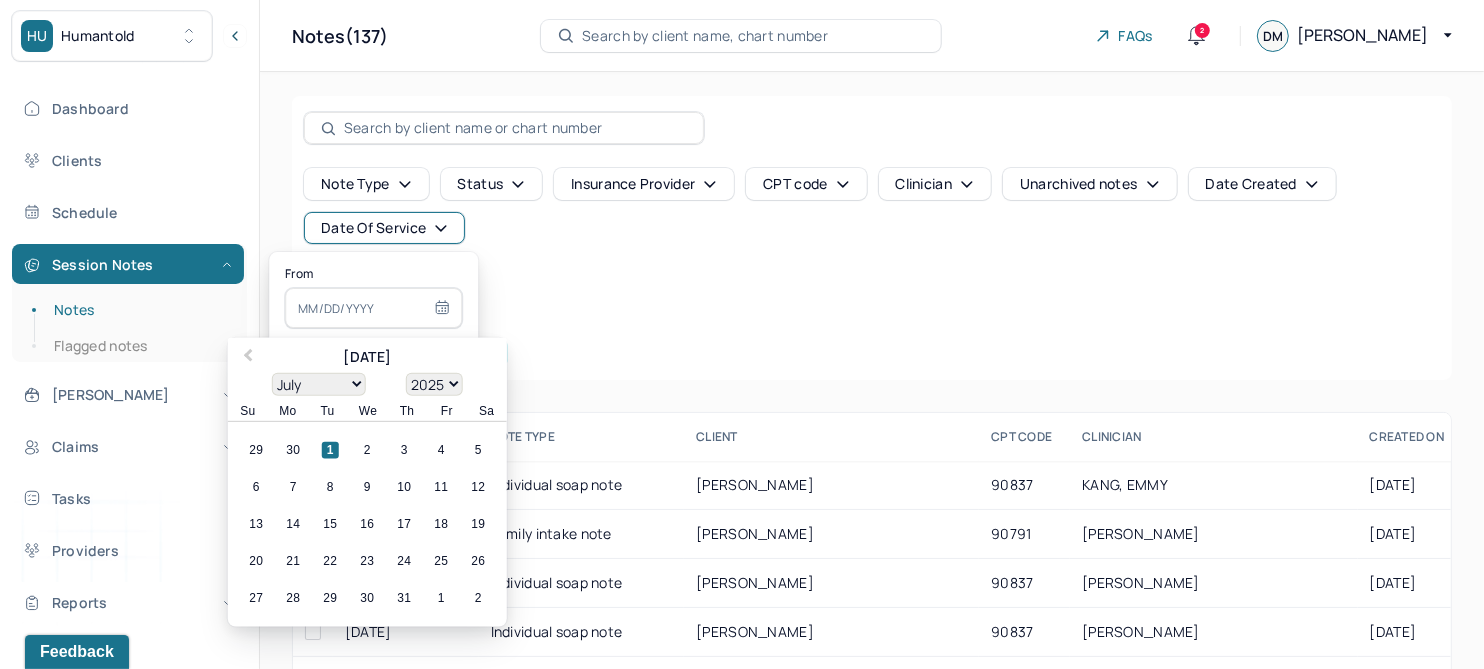 click on "22" at bounding box center [330, 561] 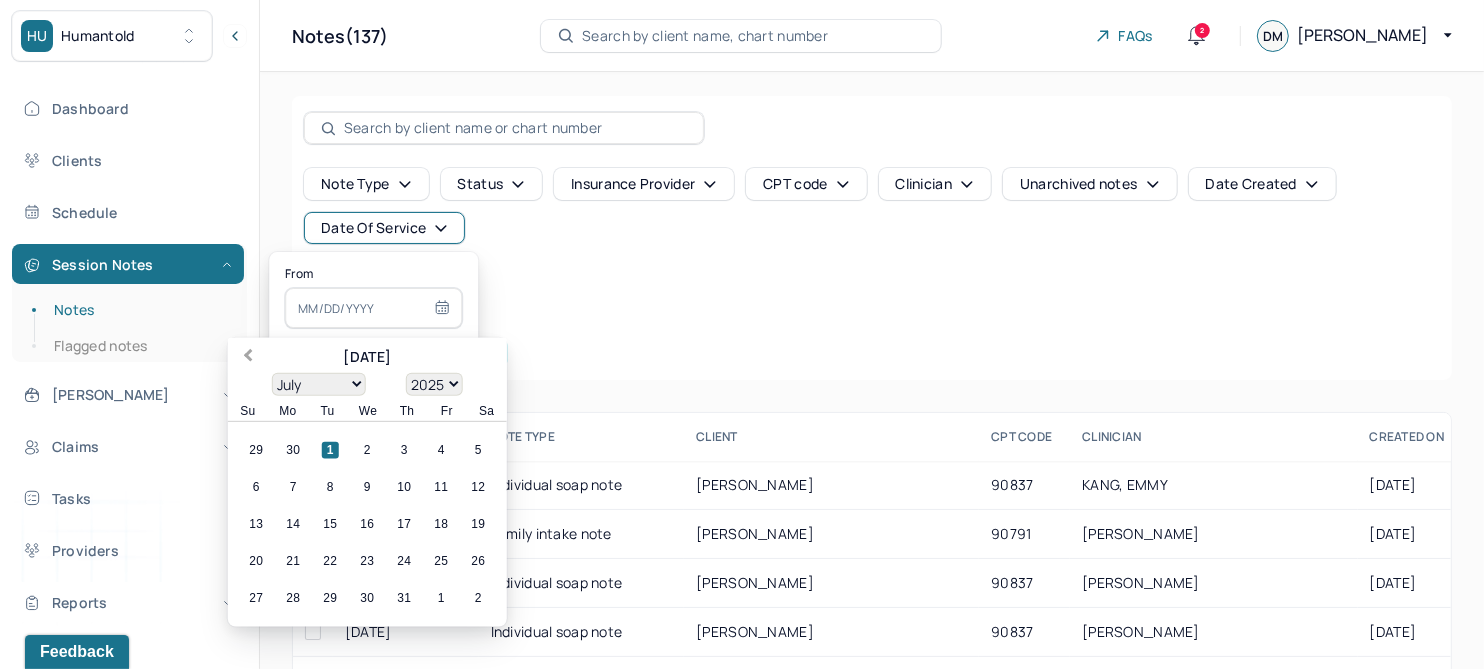 click on "Previous Month" at bounding box center (246, 359) 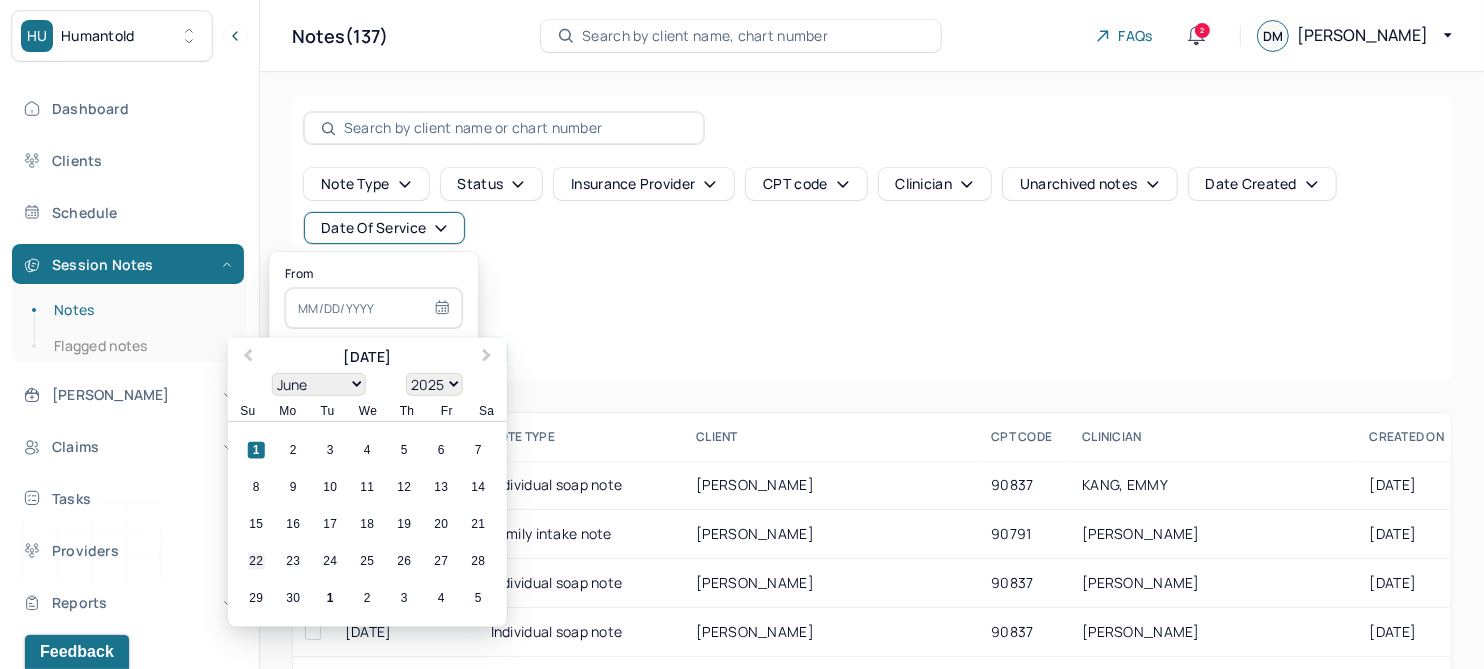 click on "22" at bounding box center [256, 561] 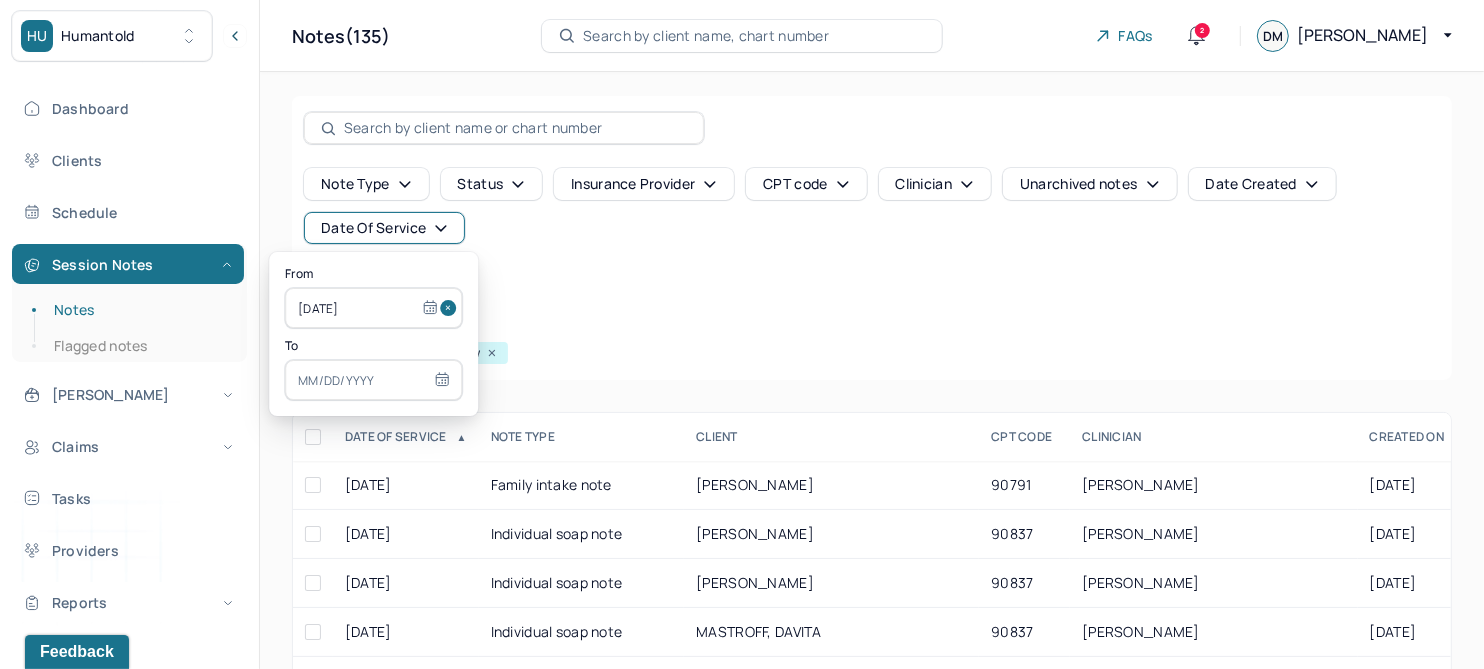 click at bounding box center (373, 380) 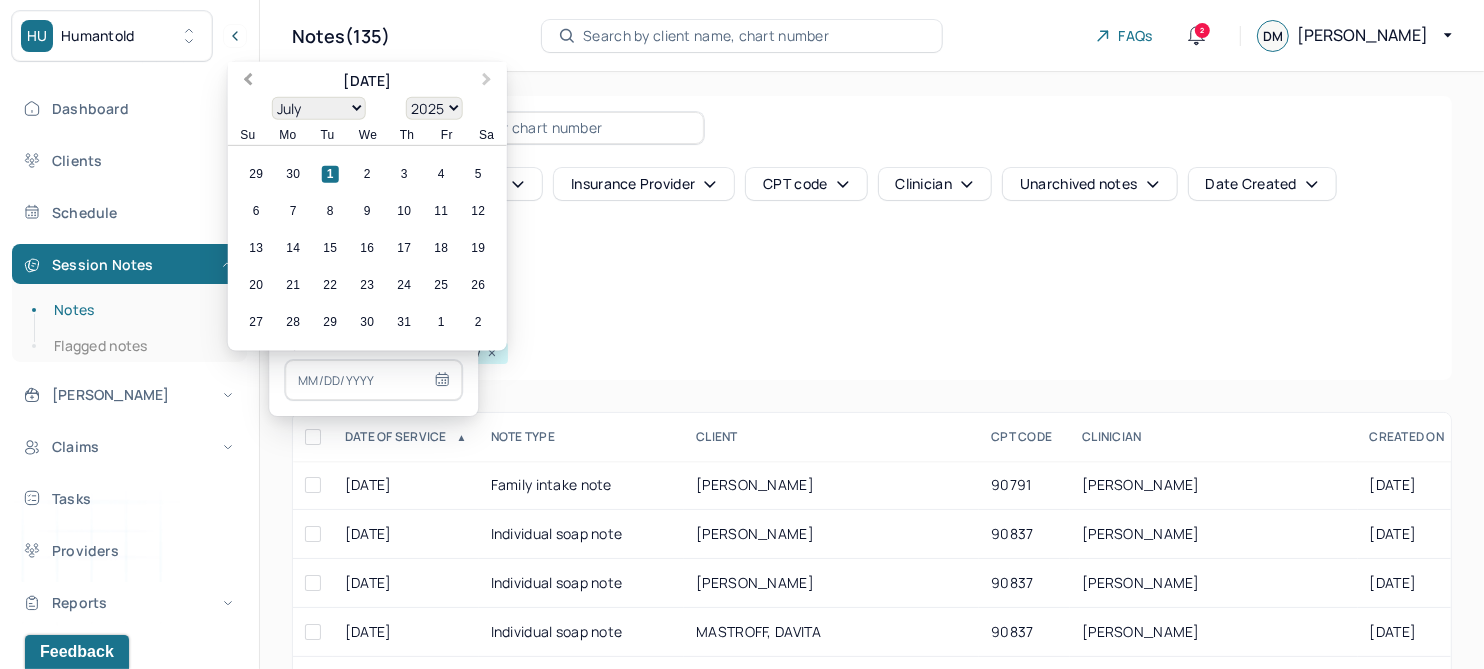 click on "Previous Month" at bounding box center [246, 83] 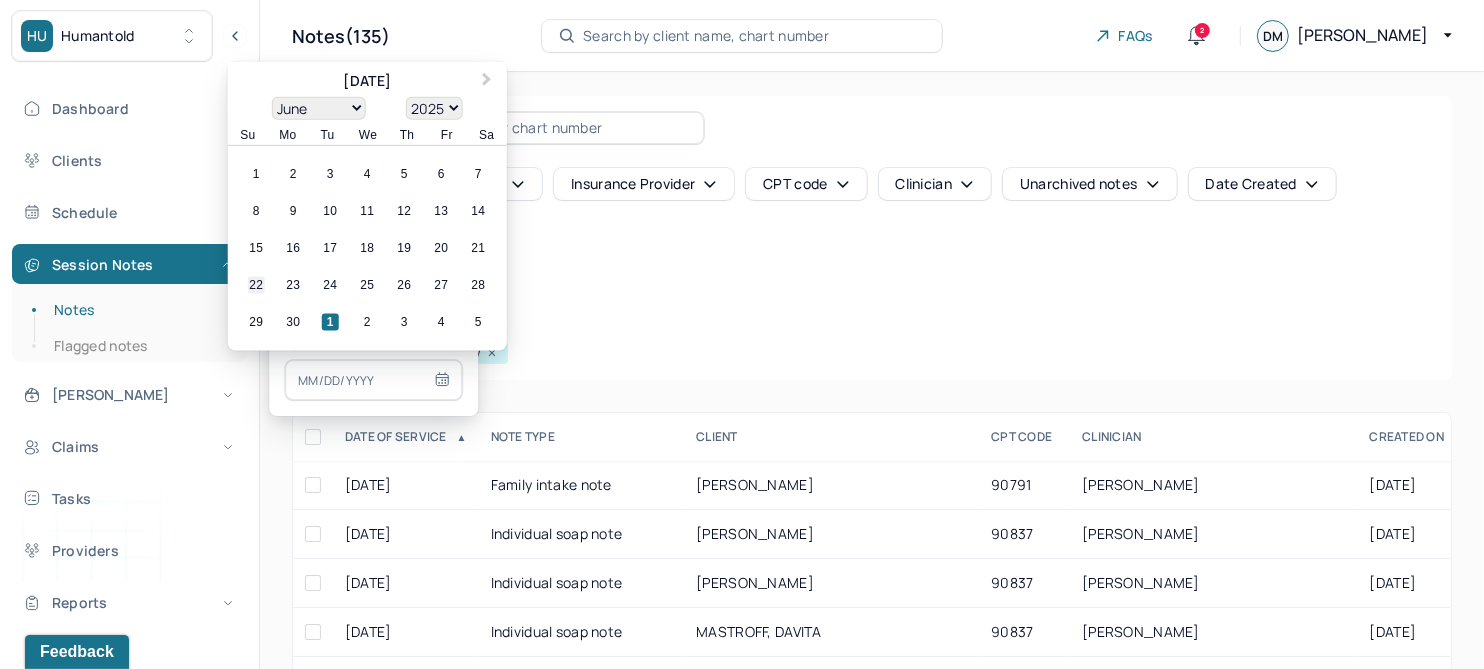 click on "22" at bounding box center [256, 285] 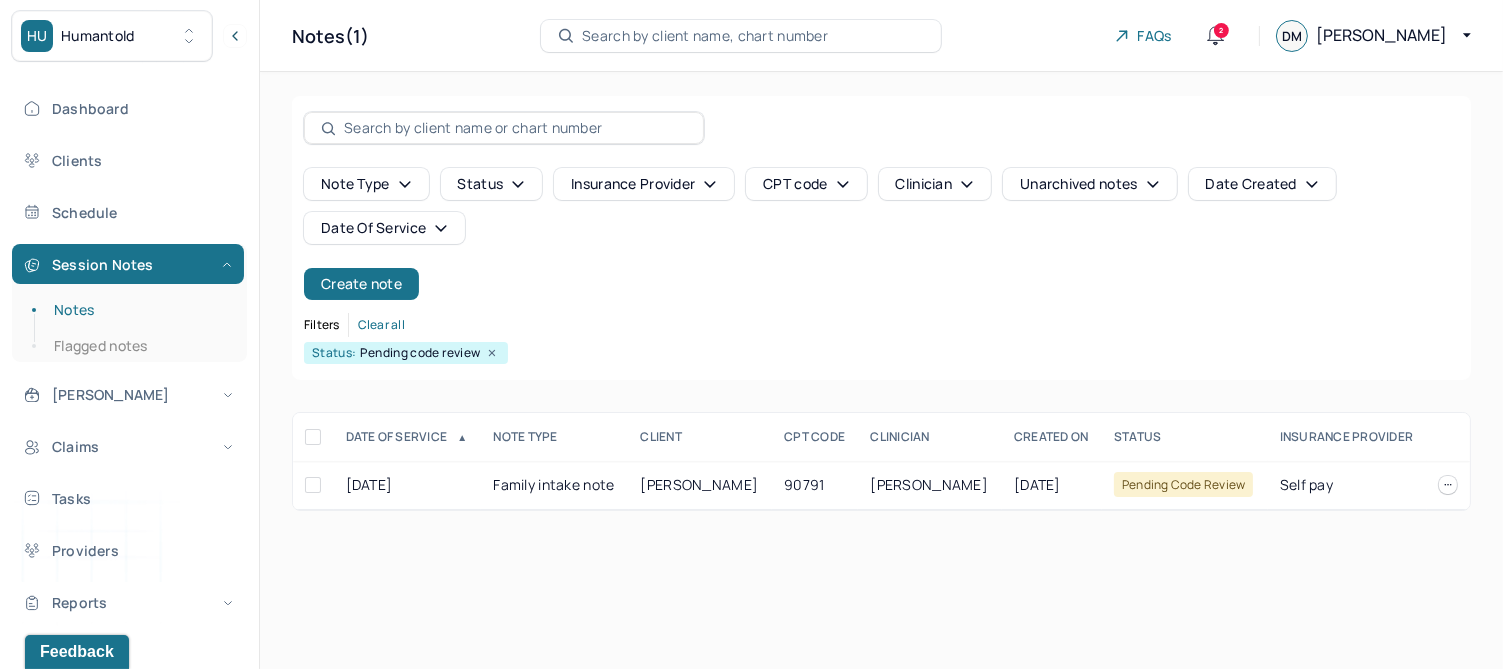 click on "Note type     Status     Insurance provider     CPT code     Clinician     Unarchived notes     Date Created     Date Of Service     Create note" at bounding box center [881, 234] 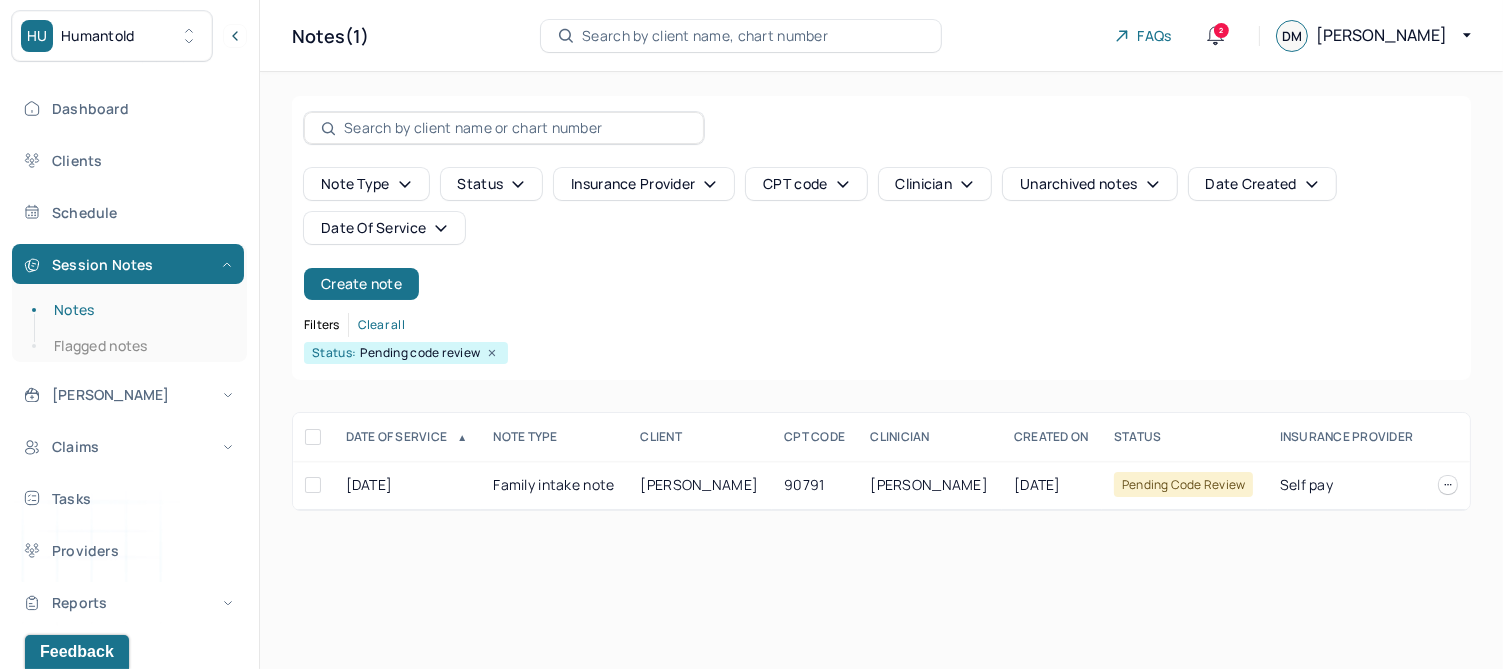 click 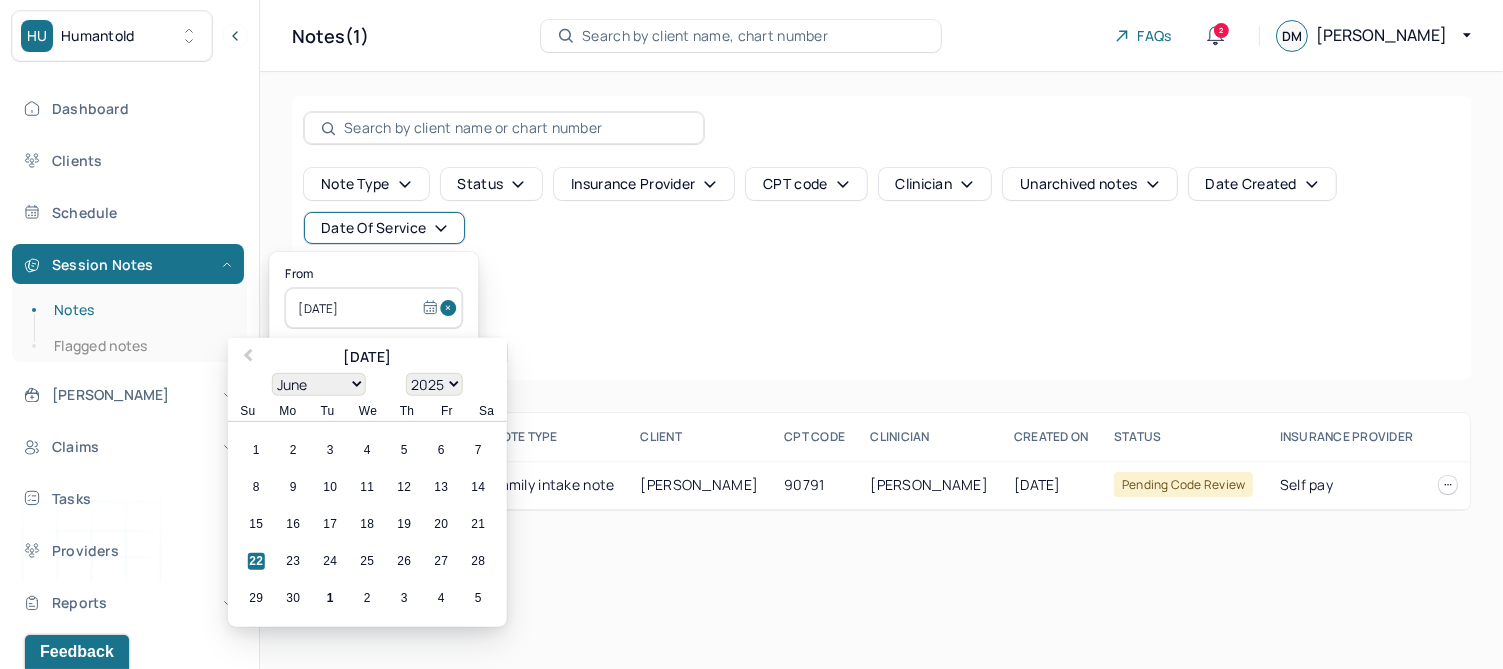 click at bounding box center (451, 308) 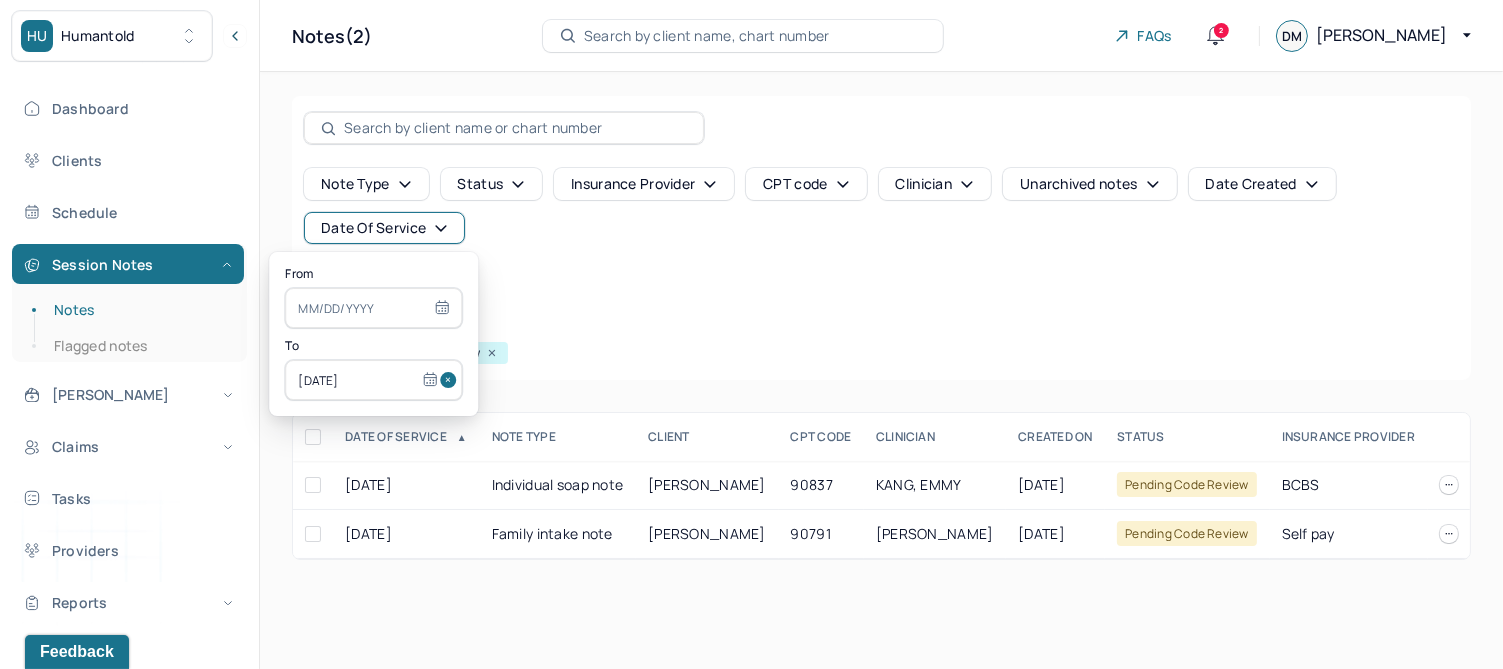 drag, startPoint x: 432, startPoint y: 375, endPoint x: 338, endPoint y: 316, distance: 110.98198 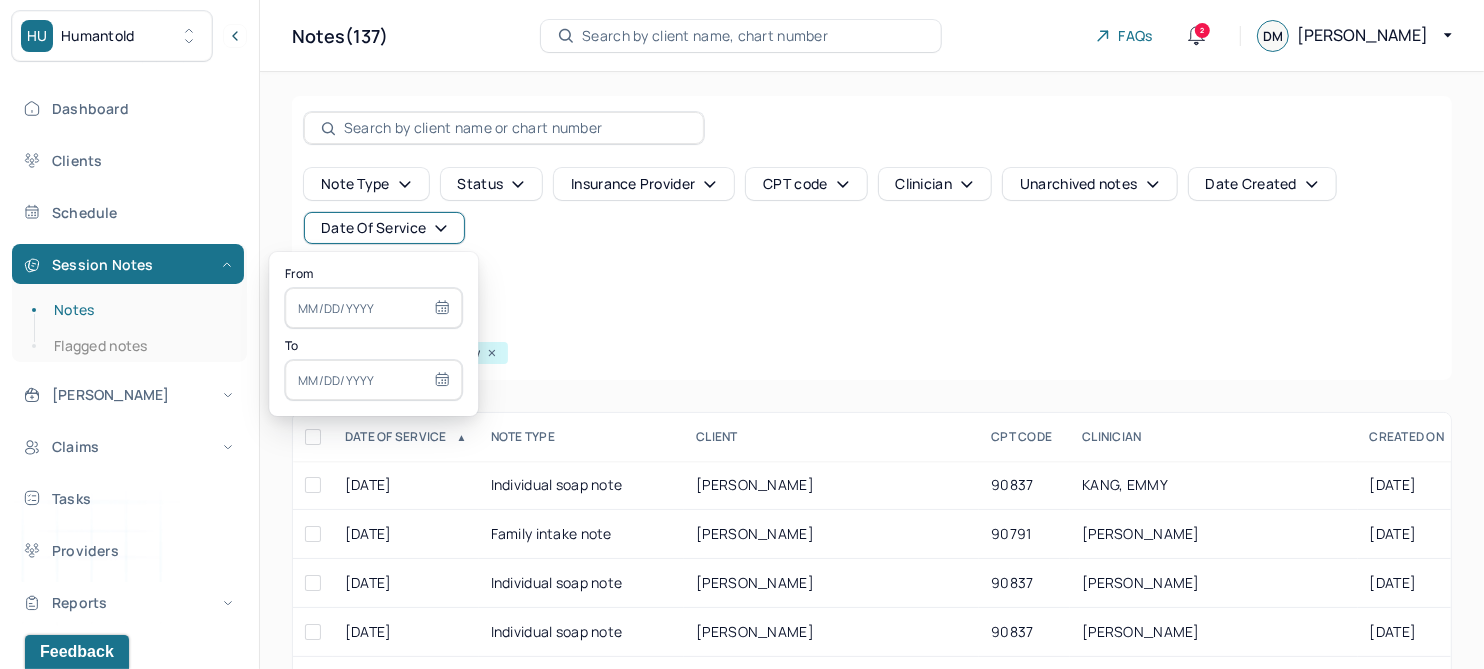 select on "6" 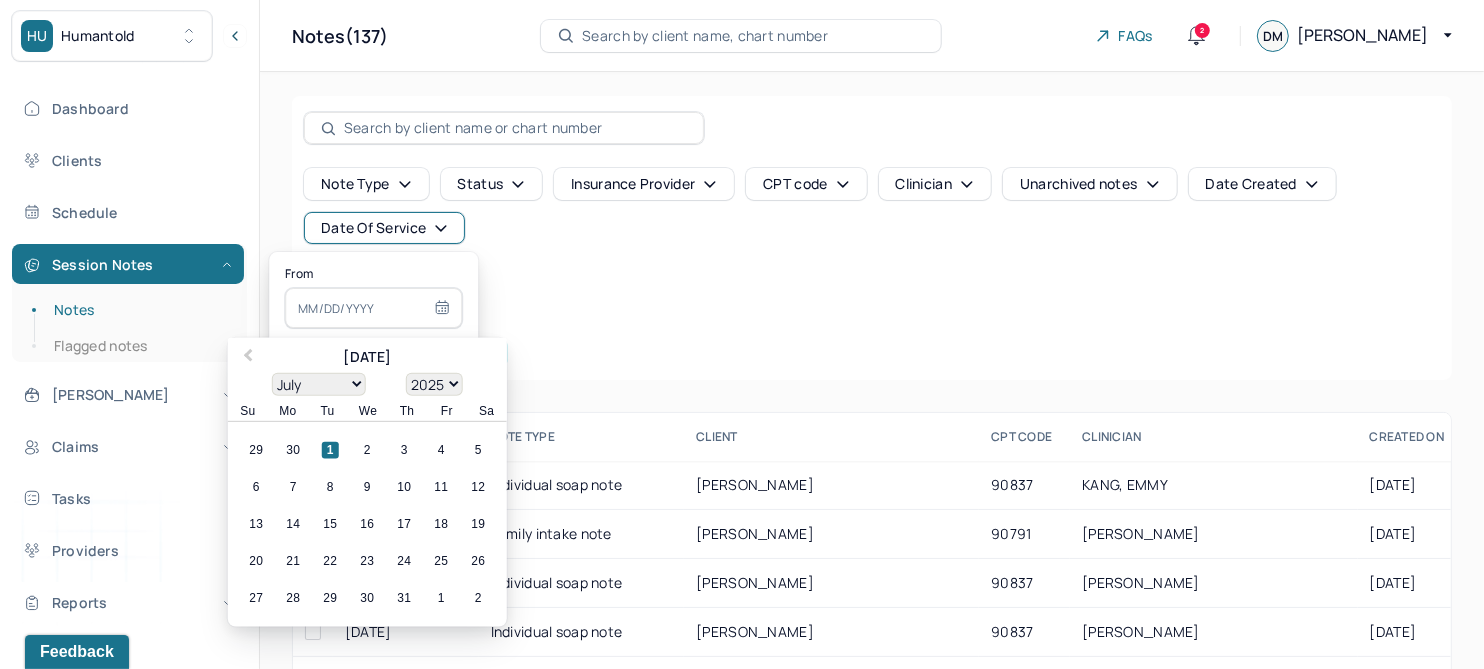 click at bounding box center [373, 308] 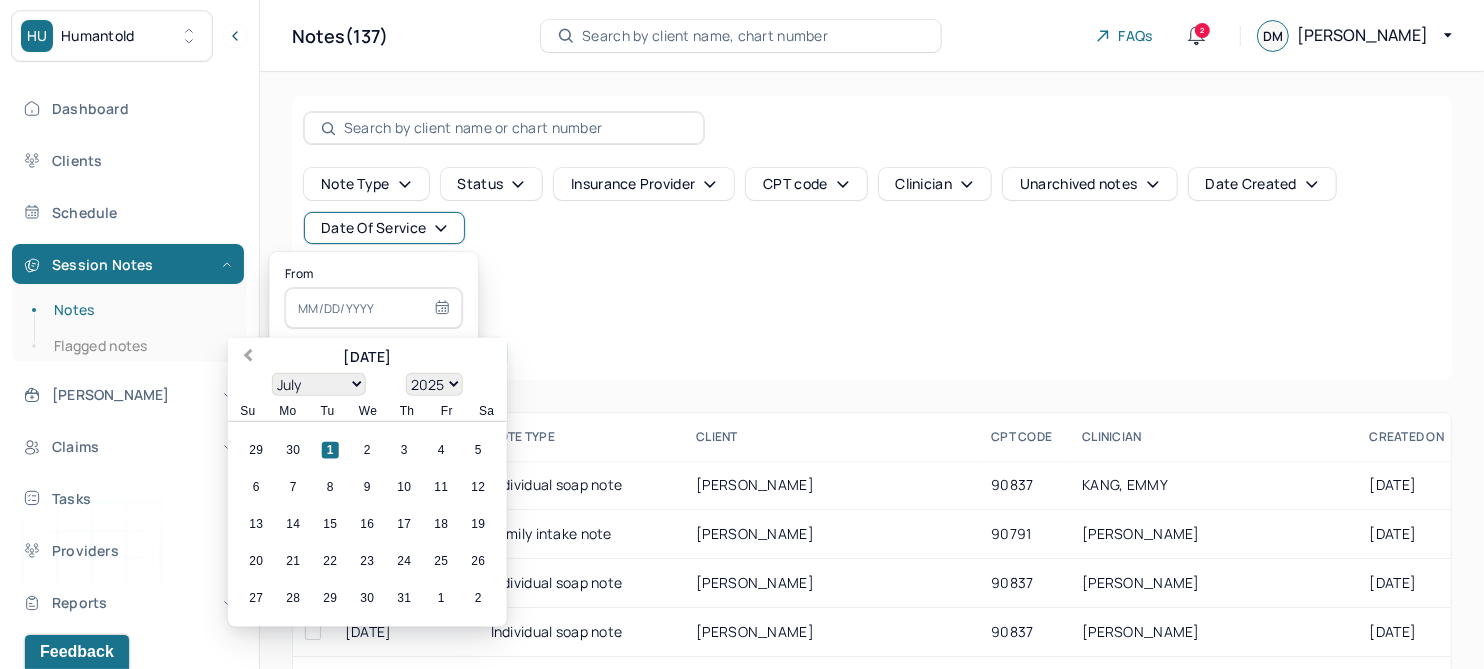 click on "Previous Month" at bounding box center (248, 357) 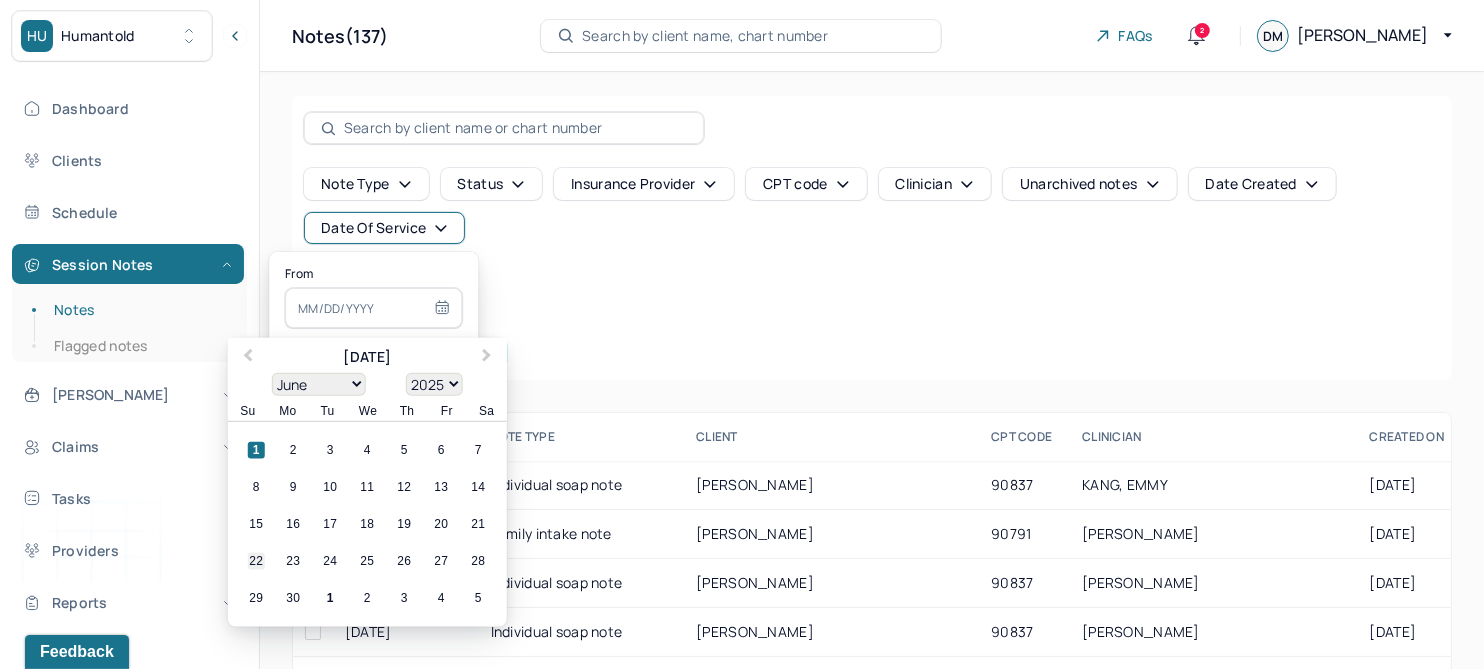 click on "22" at bounding box center (256, 561) 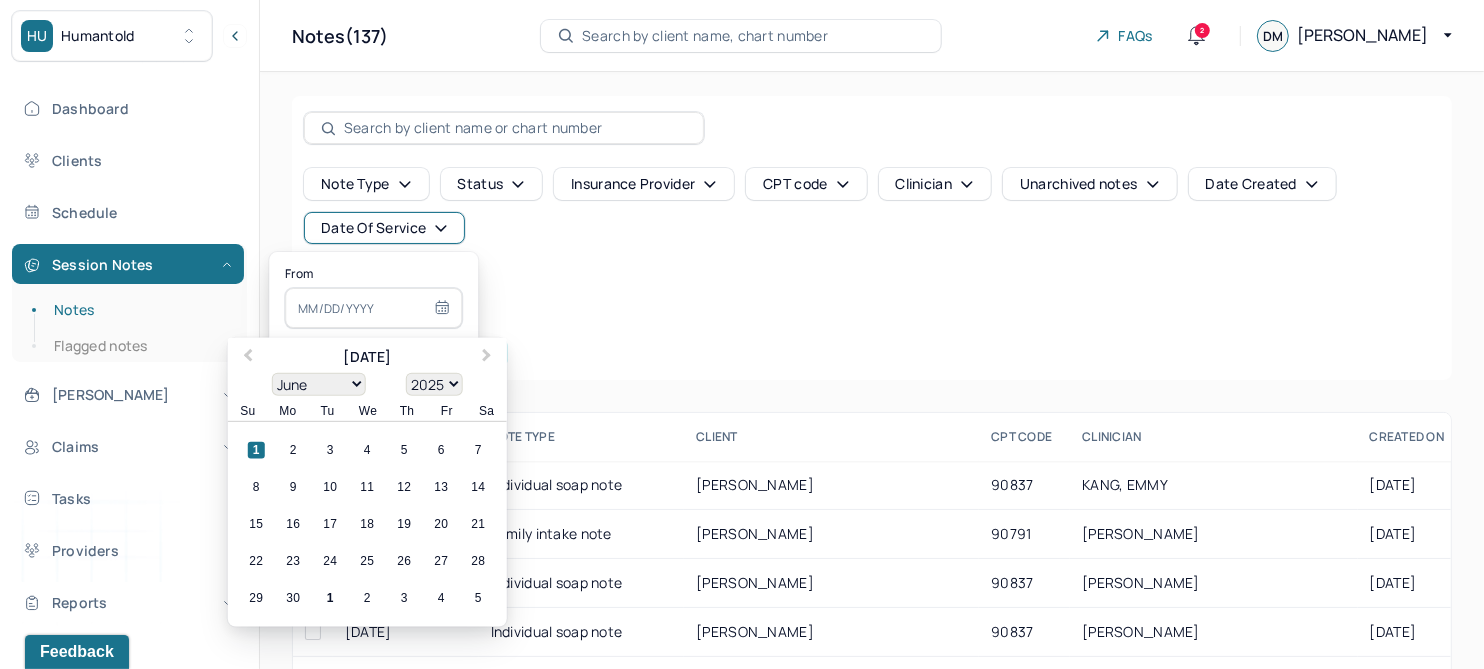 type on "[DATE]" 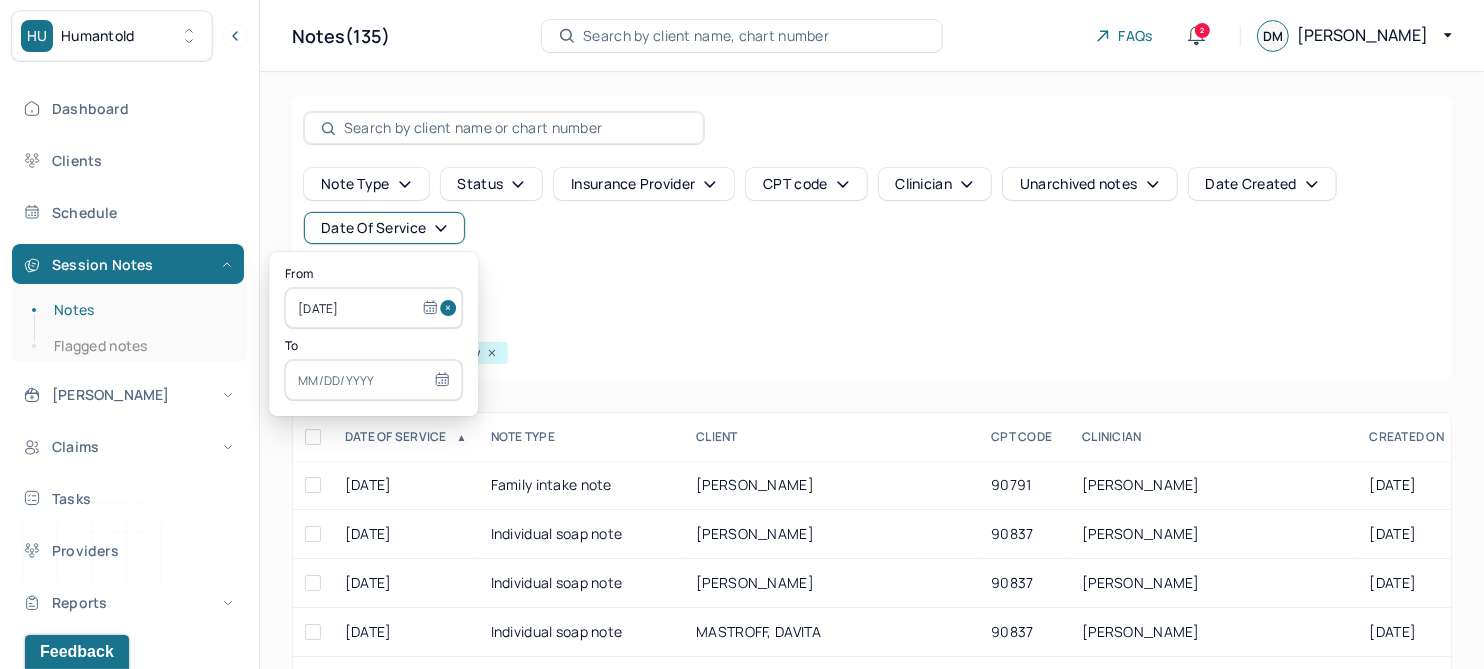 click at bounding box center (373, 380) 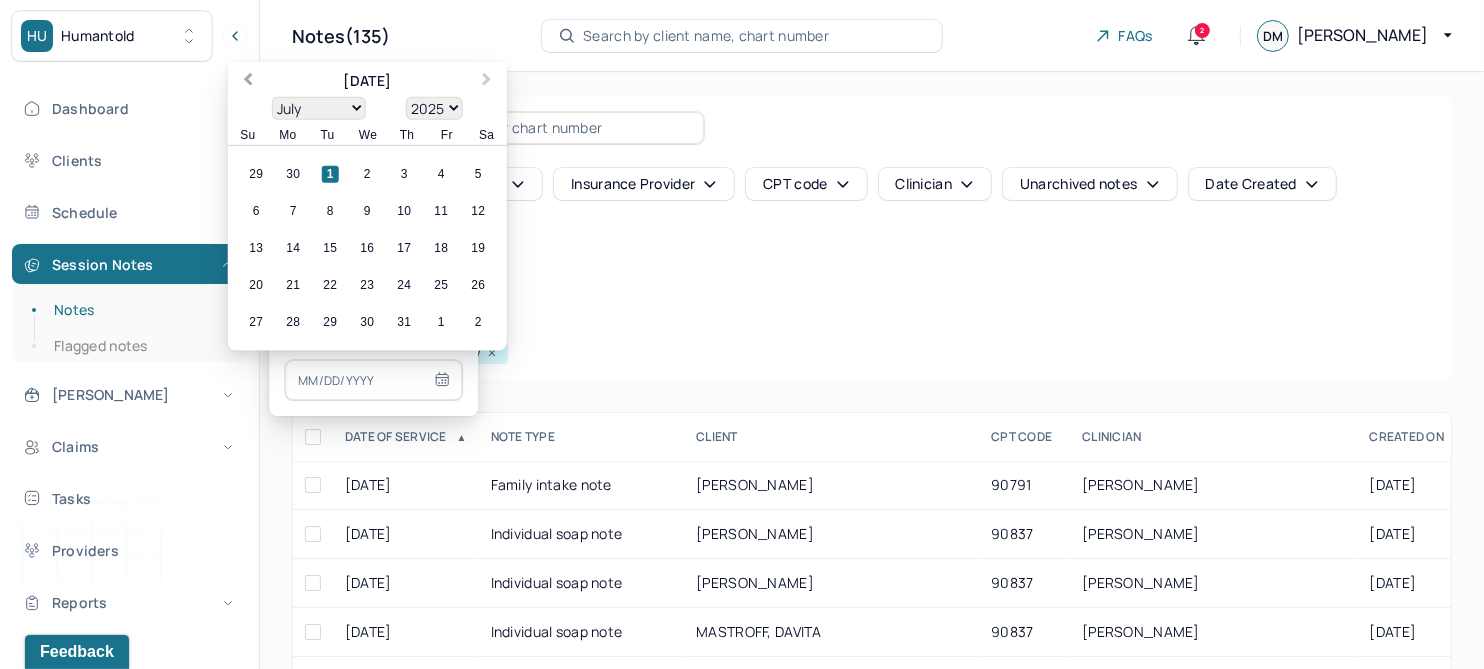 click on "Previous Month" at bounding box center (248, 81) 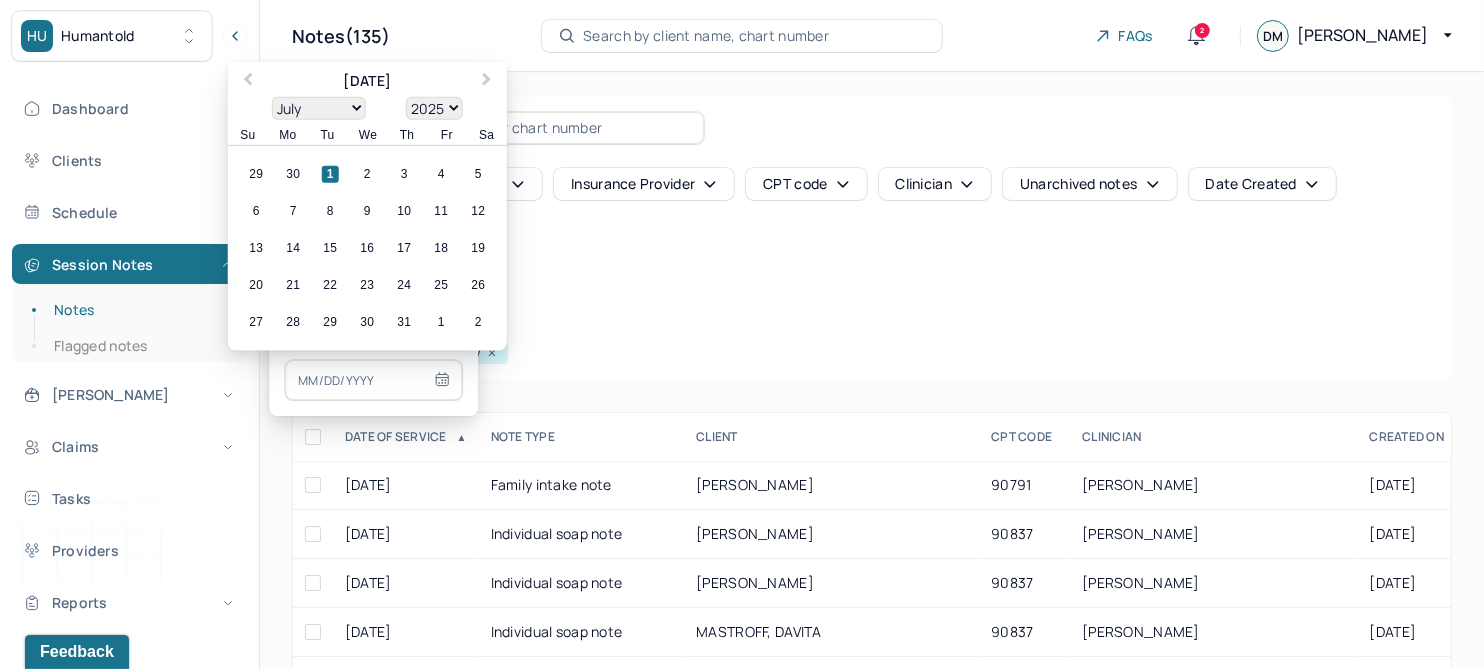 select on "5" 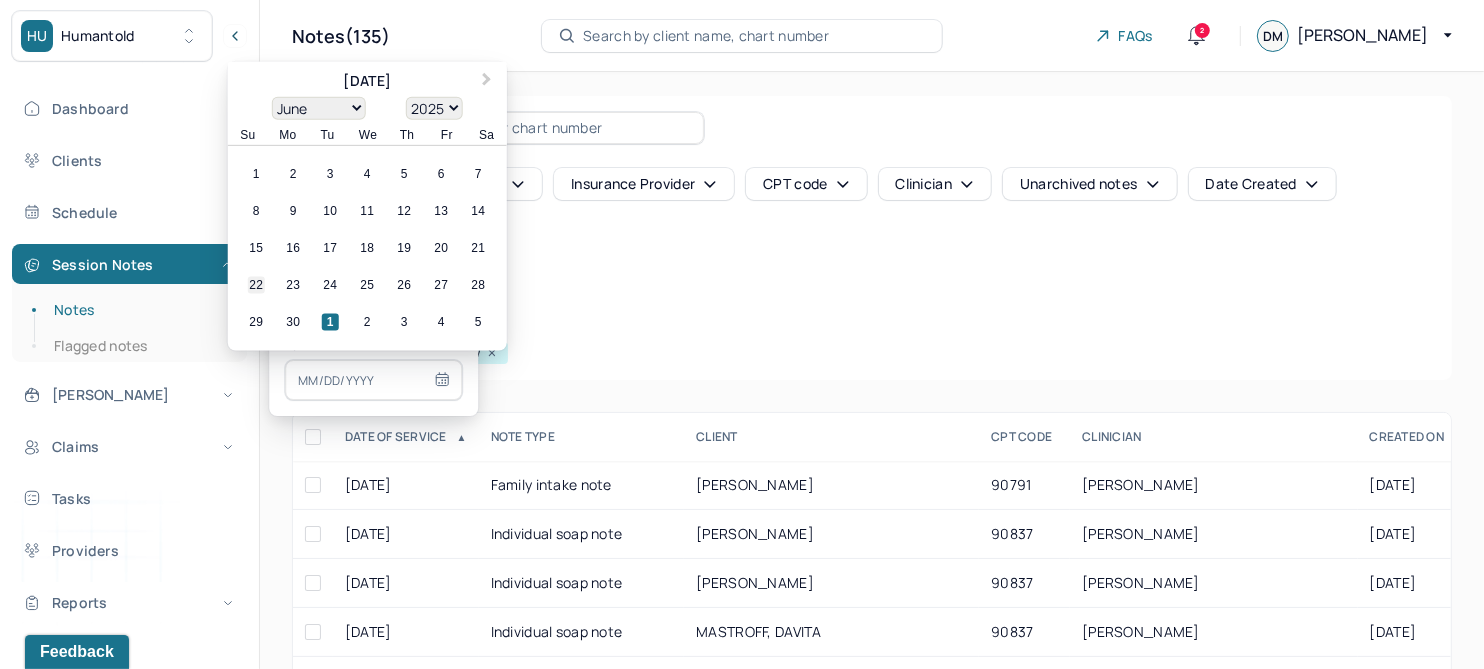 click on "22" at bounding box center (256, 285) 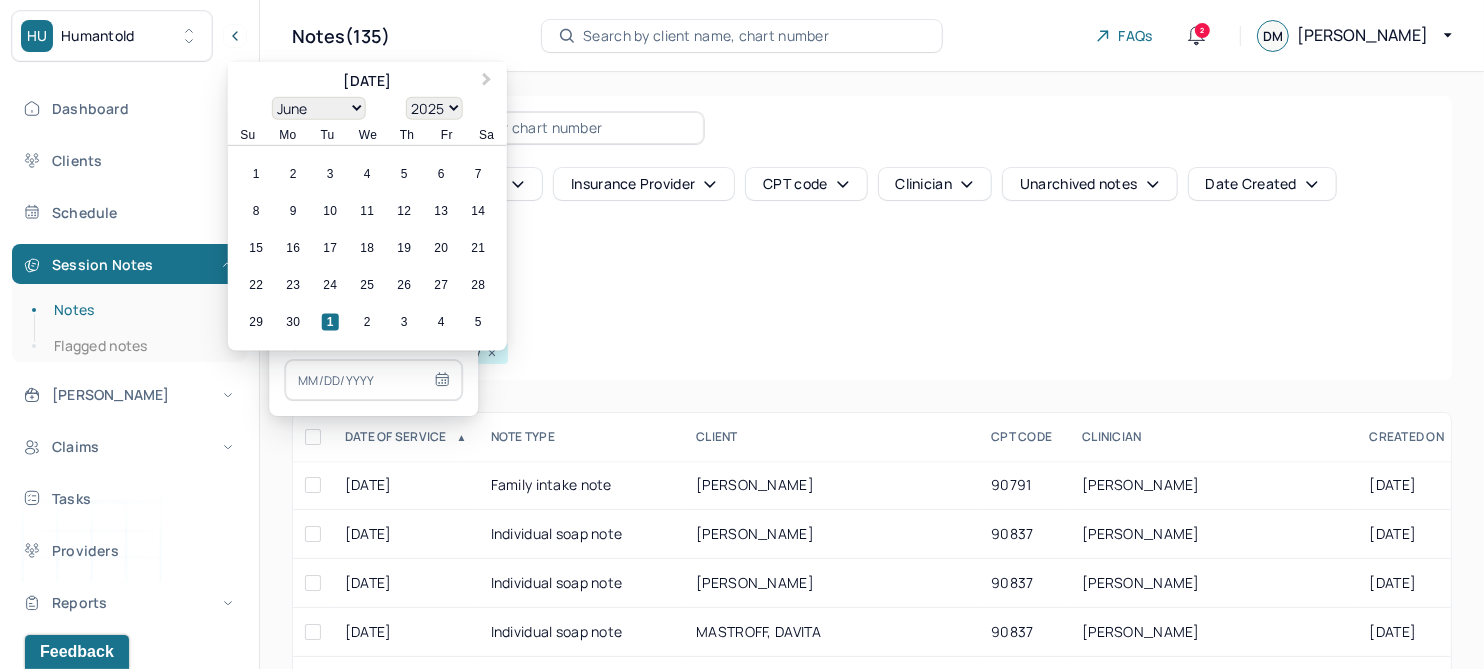 type on "[DATE]" 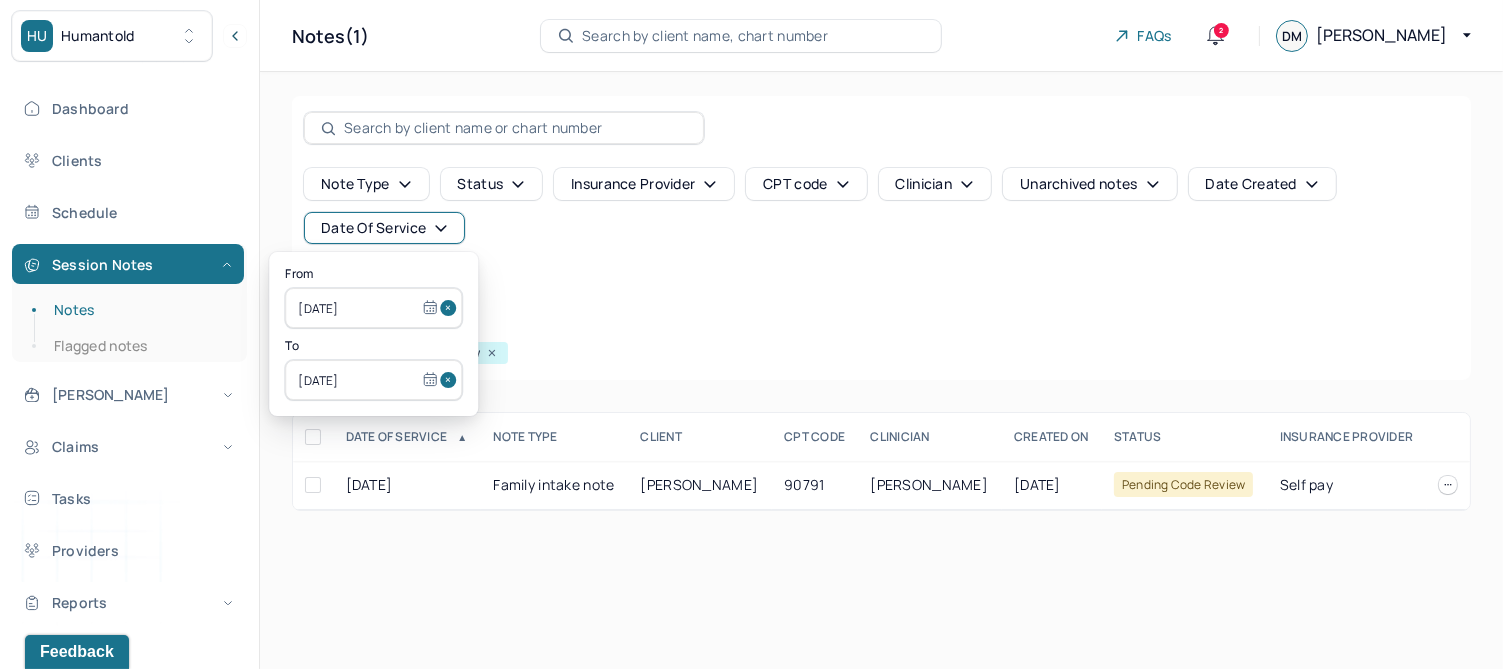 click on "Note type     Status     Insurance provider     CPT code     Clinician     Unarchived notes     Date Created     Date Of Service     Create note" at bounding box center (881, 234) 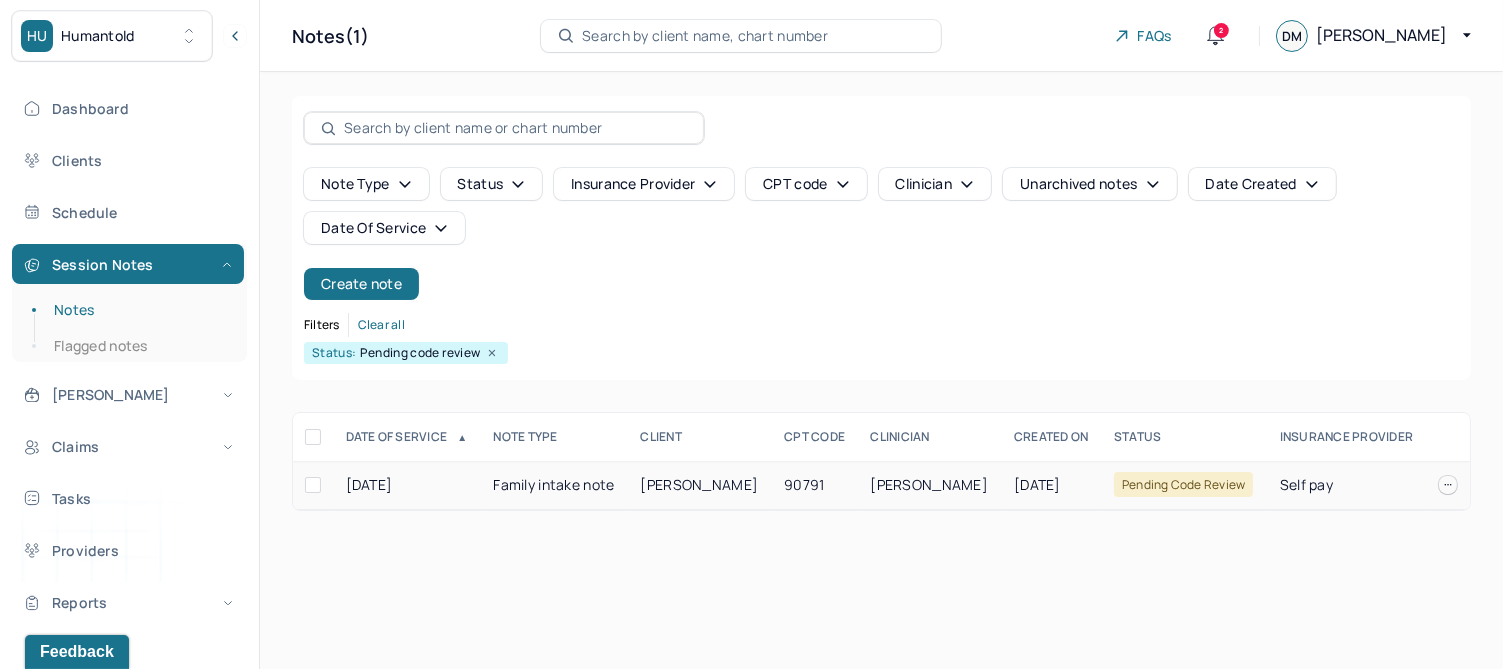 click on "[PERSON_NAME]" at bounding box center [700, 484] 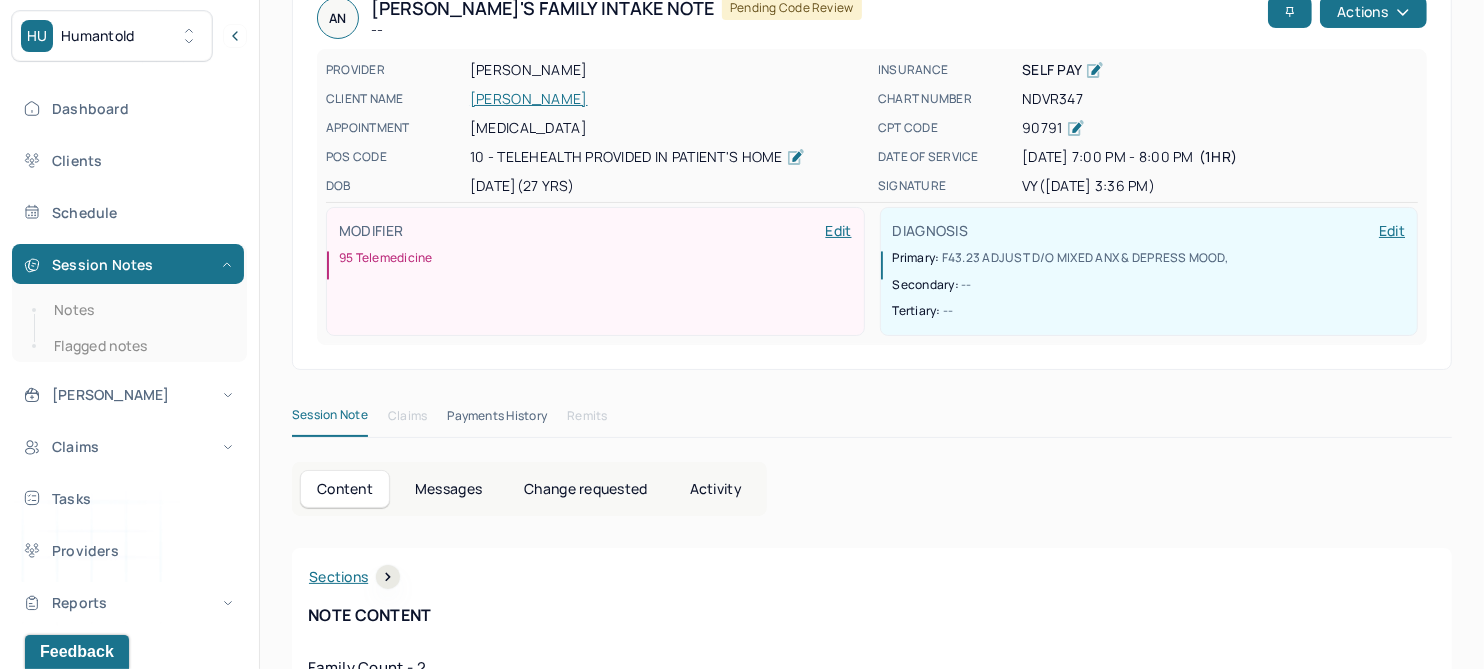 click on "[PERSON_NAME]" at bounding box center [668, 99] 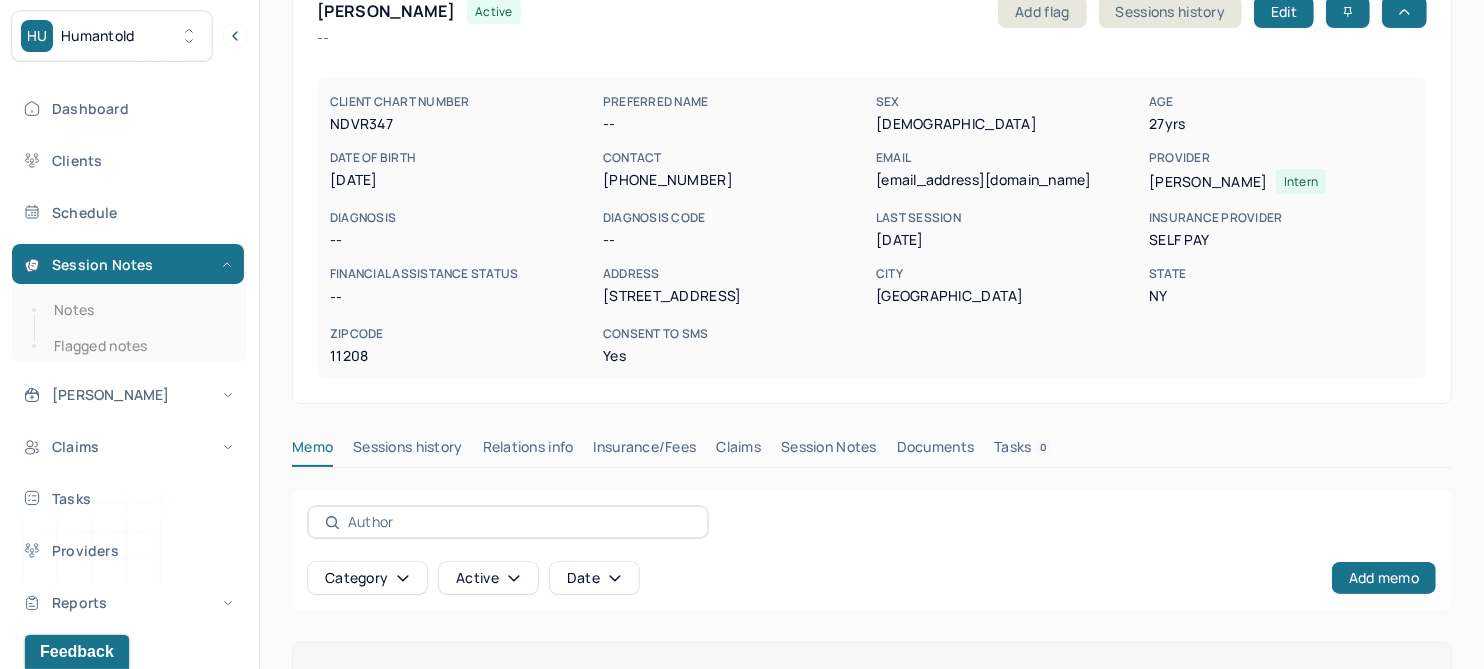 scroll, scrollTop: 52, scrollLeft: 0, axis: vertical 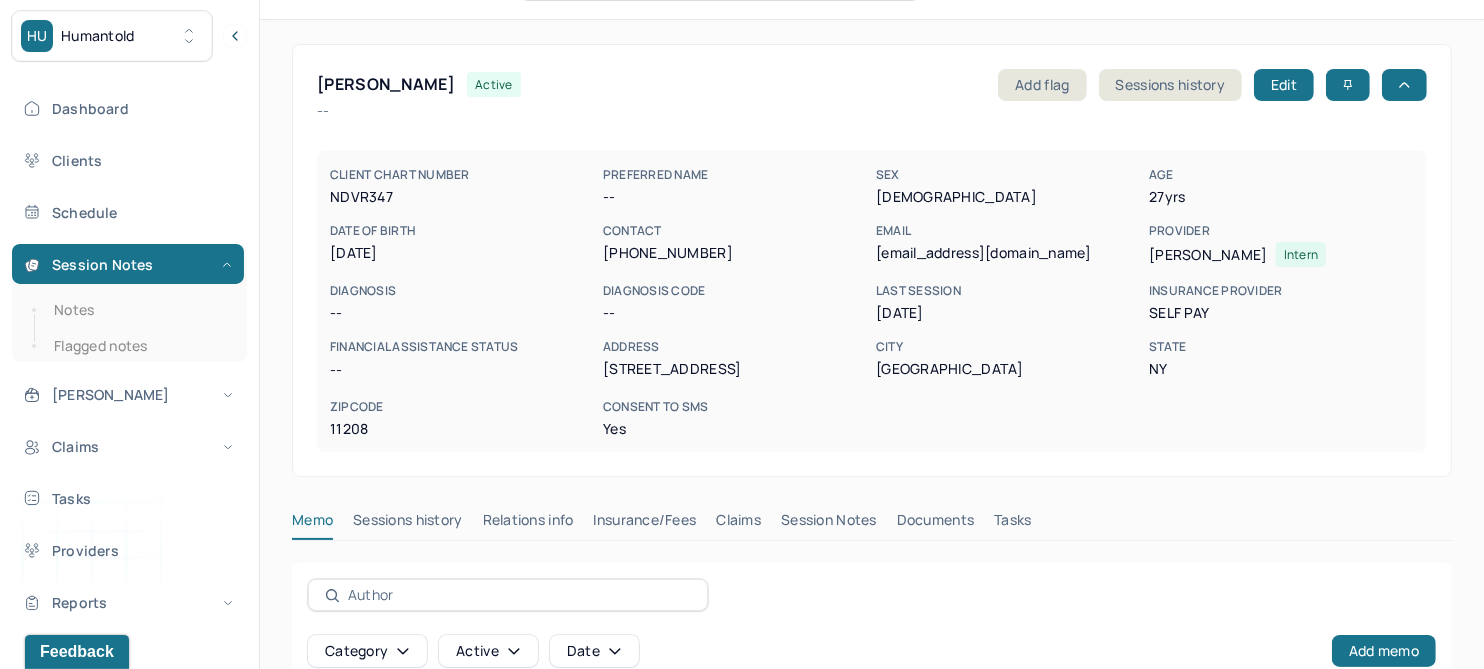 click on "Claims" at bounding box center (738, 524) 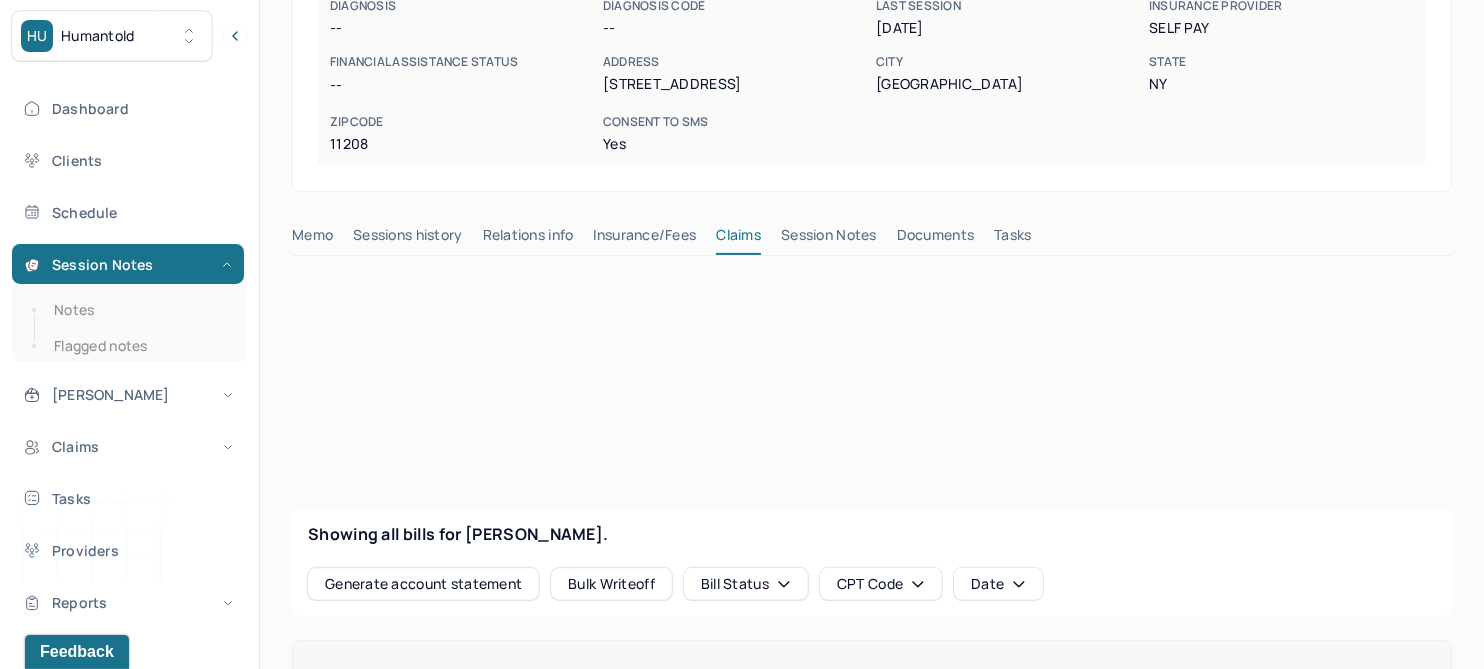 scroll, scrollTop: 427, scrollLeft: 0, axis: vertical 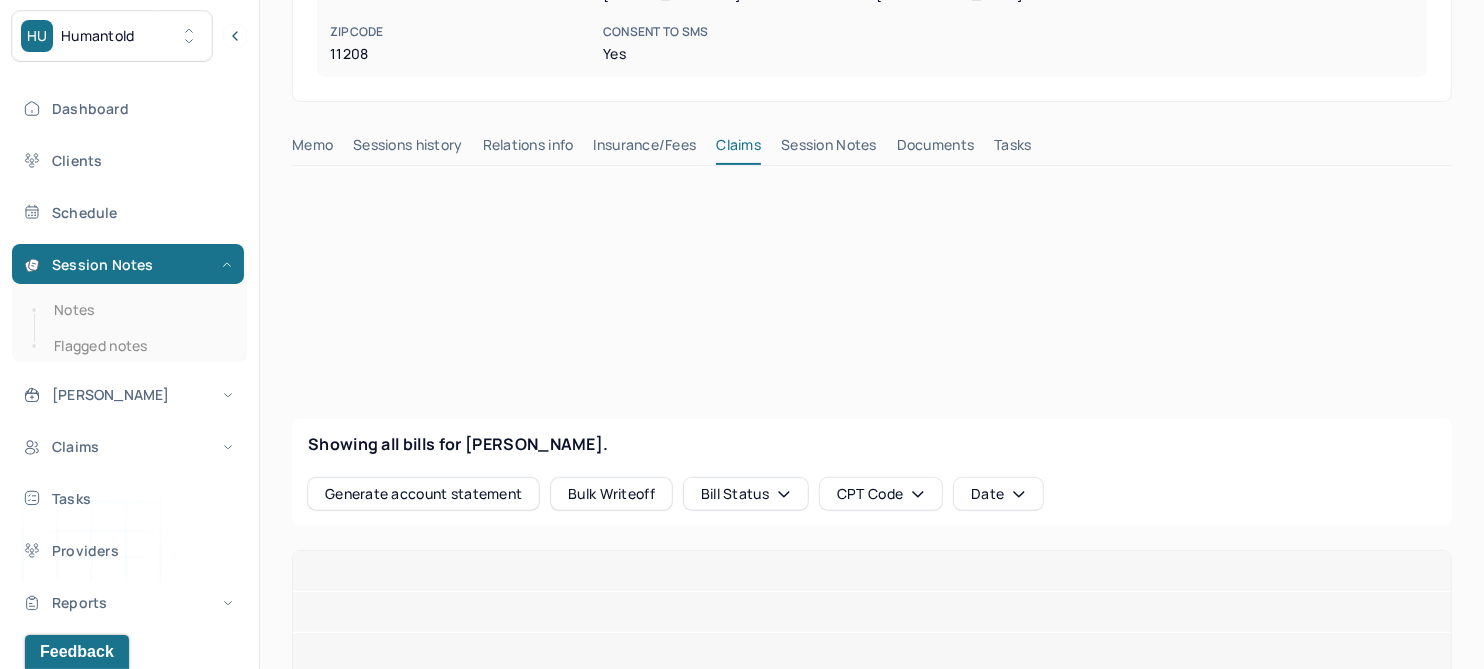 click on "Session Notes" at bounding box center (829, 149) 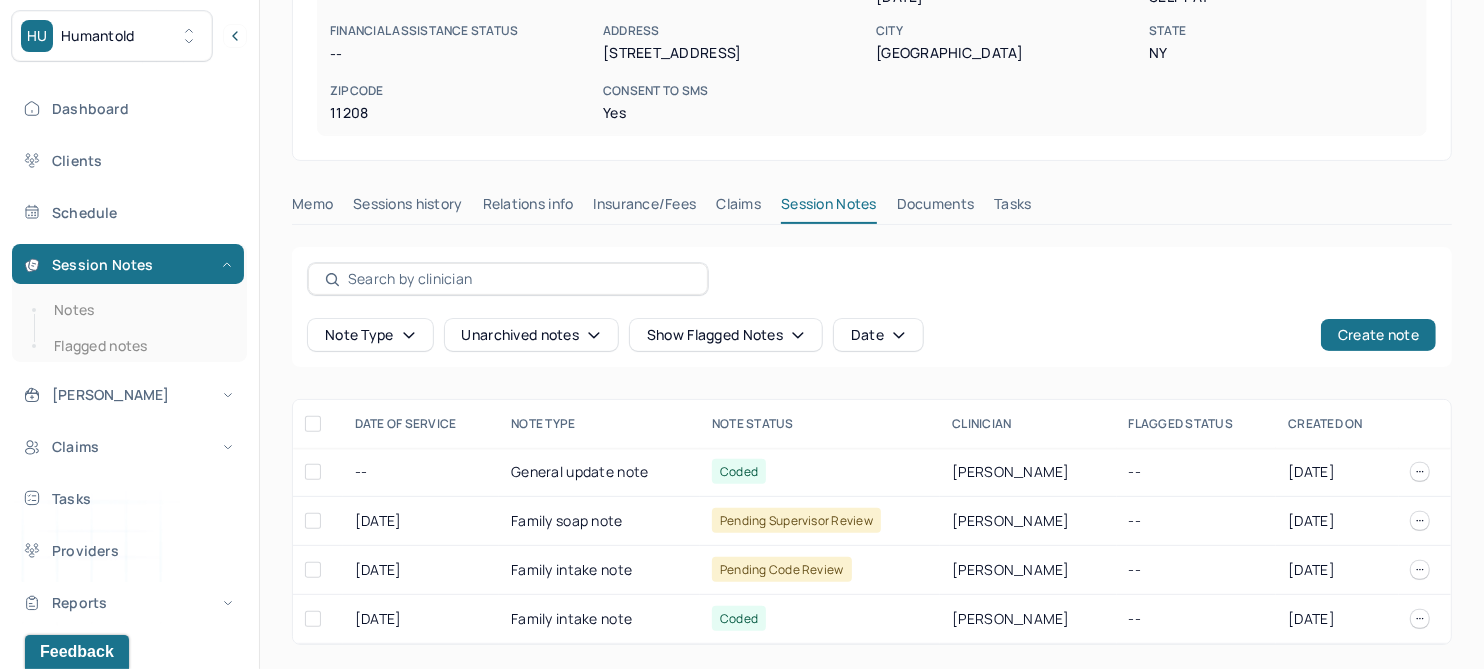scroll, scrollTop: 364, scrollLeft: 0, axis: vertical 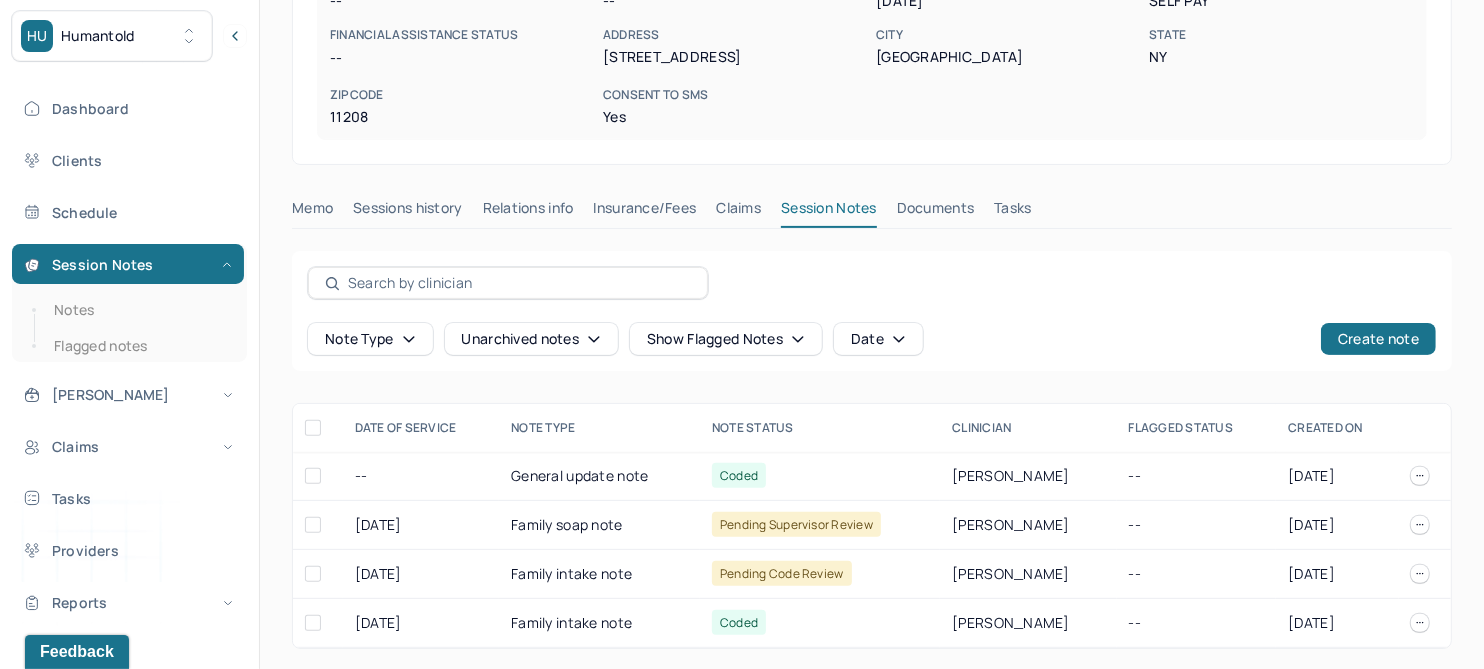 click on "Unarchived notes" at bounding box center [531, 339] 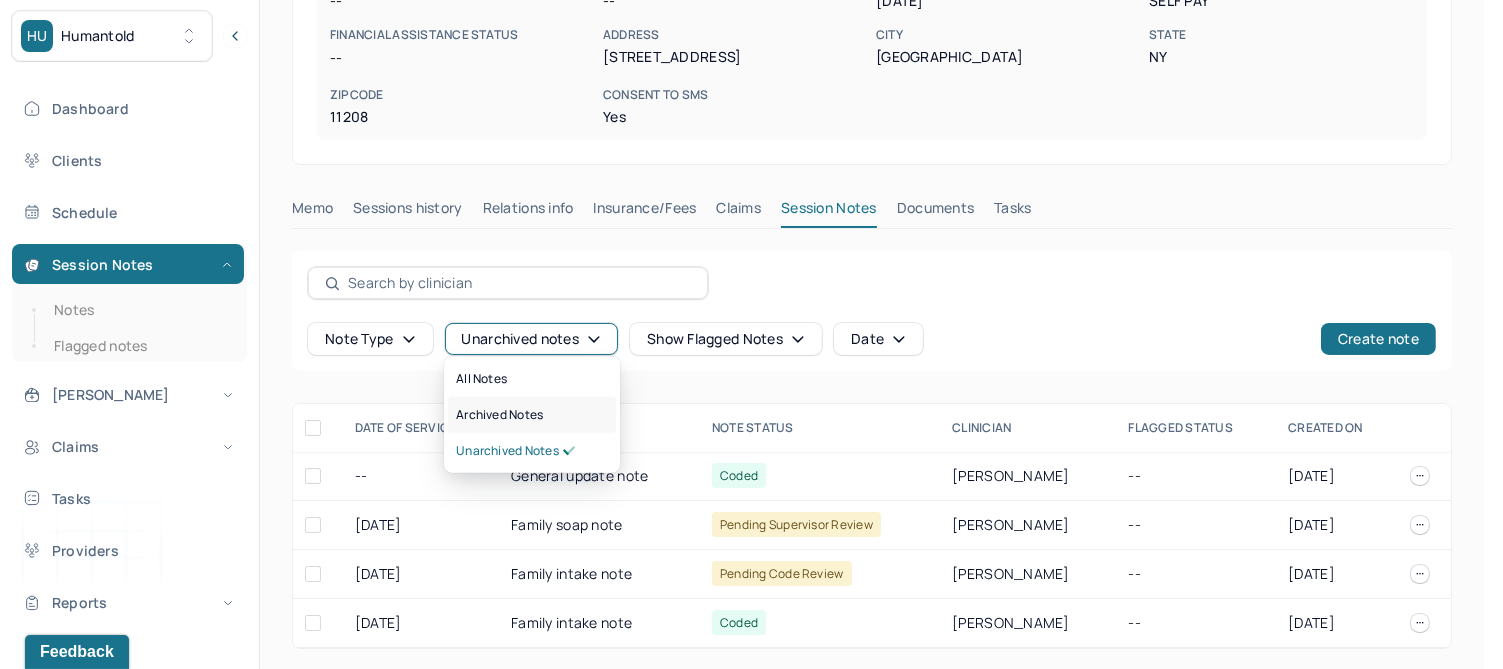 click on "Archived notes" at bounding box center [499, 415] 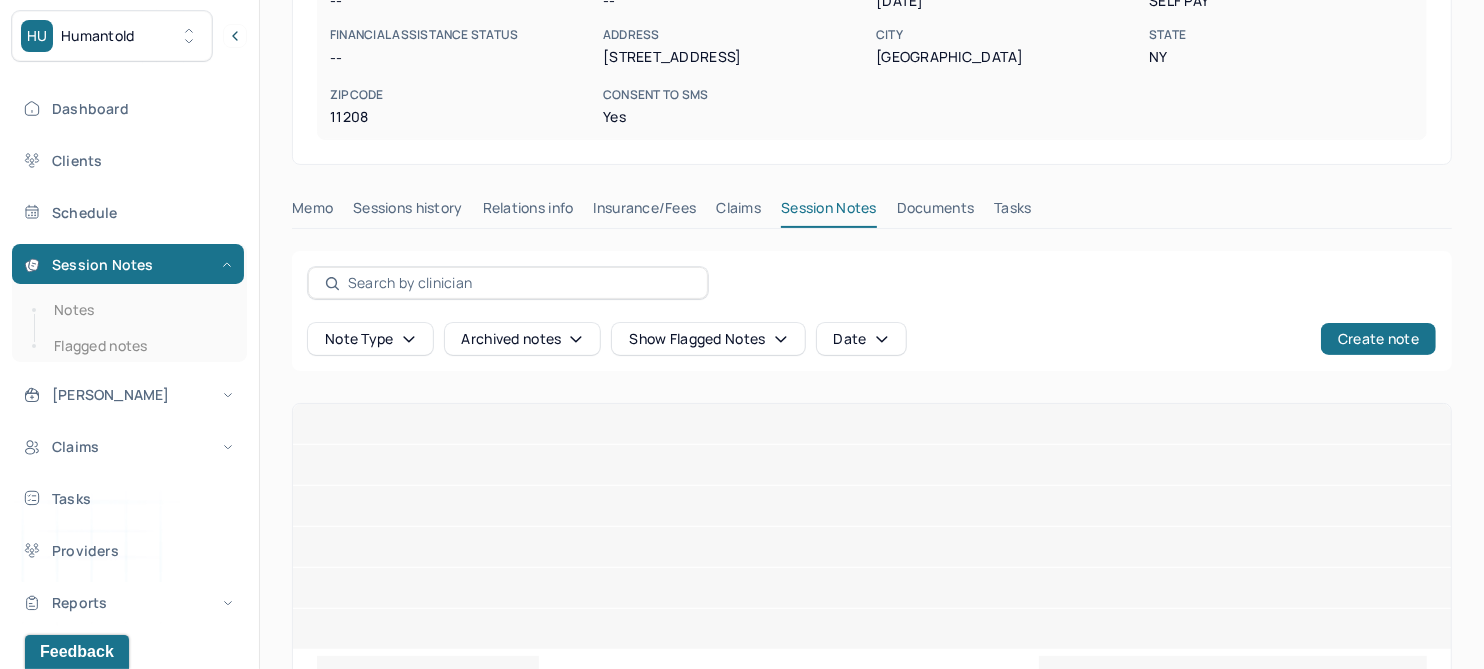 scroll, scrollTop: 218, scrollLeft: 0, axis: vertical 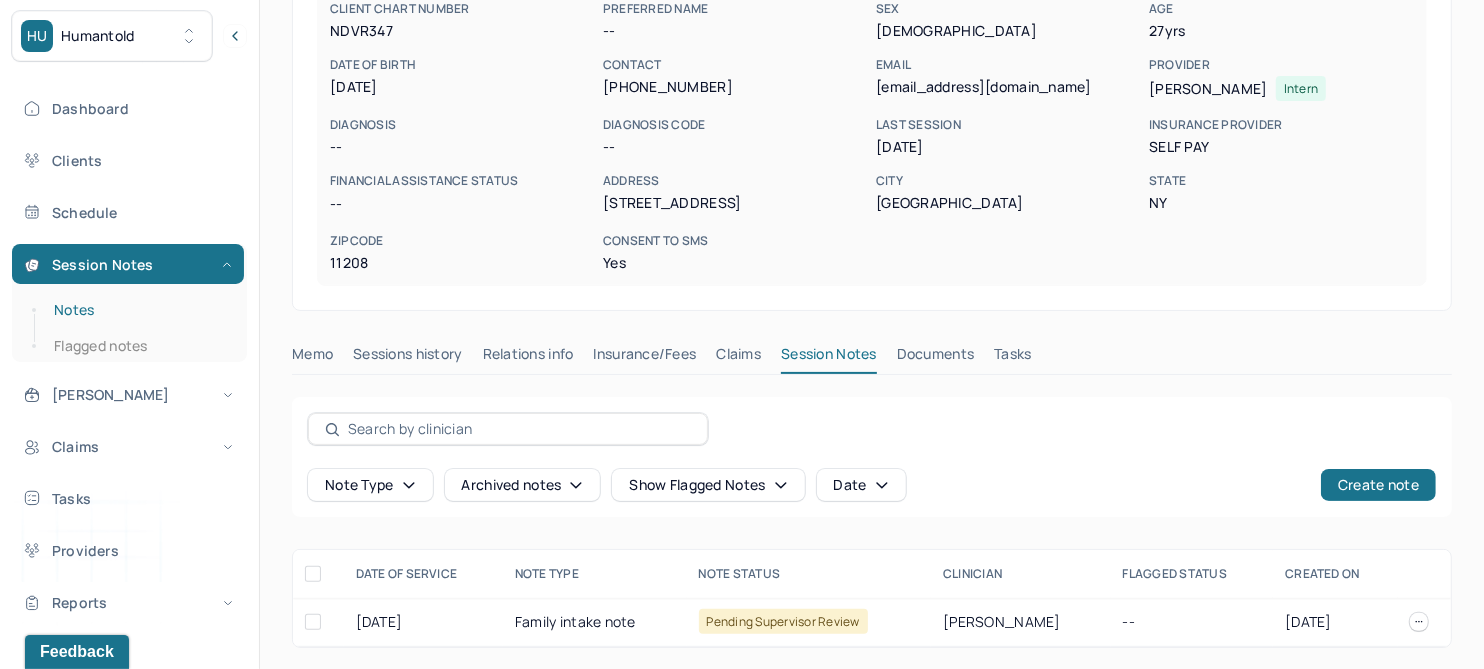 click on "Notes" at bounding box center (139, 310) 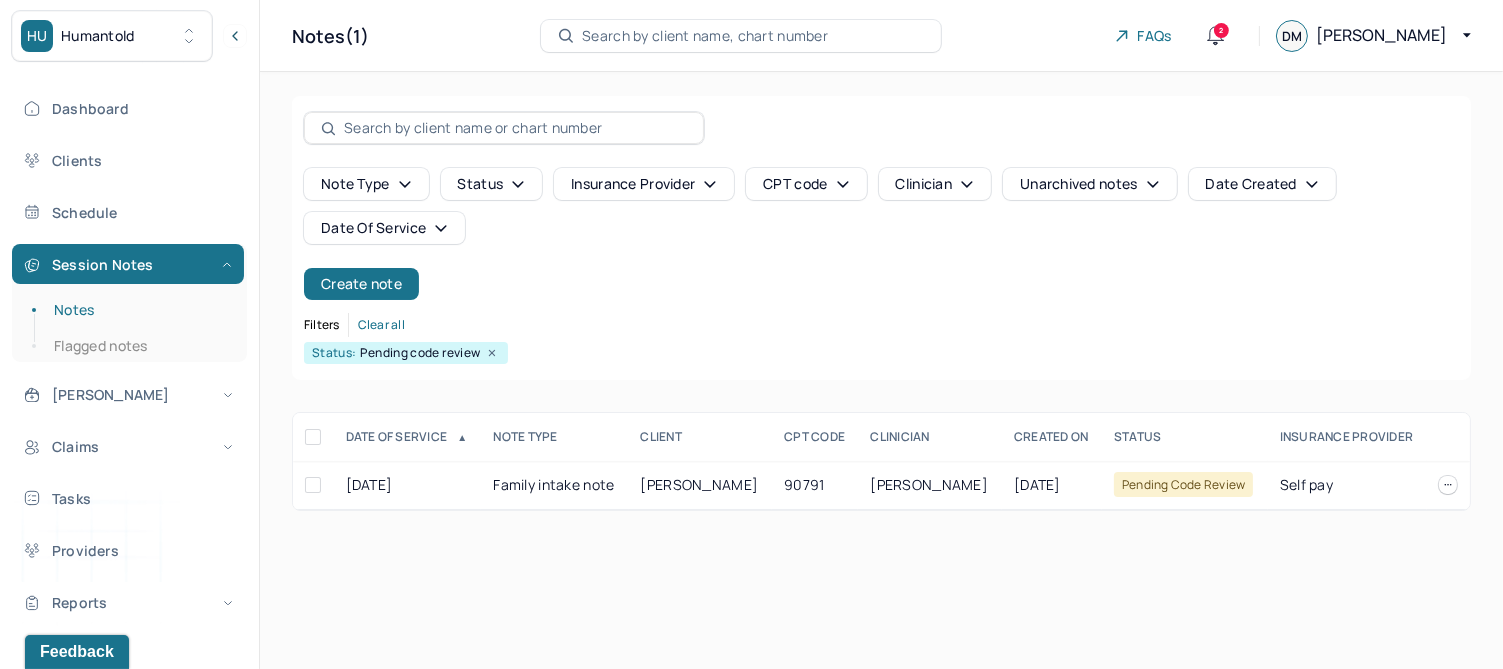 click 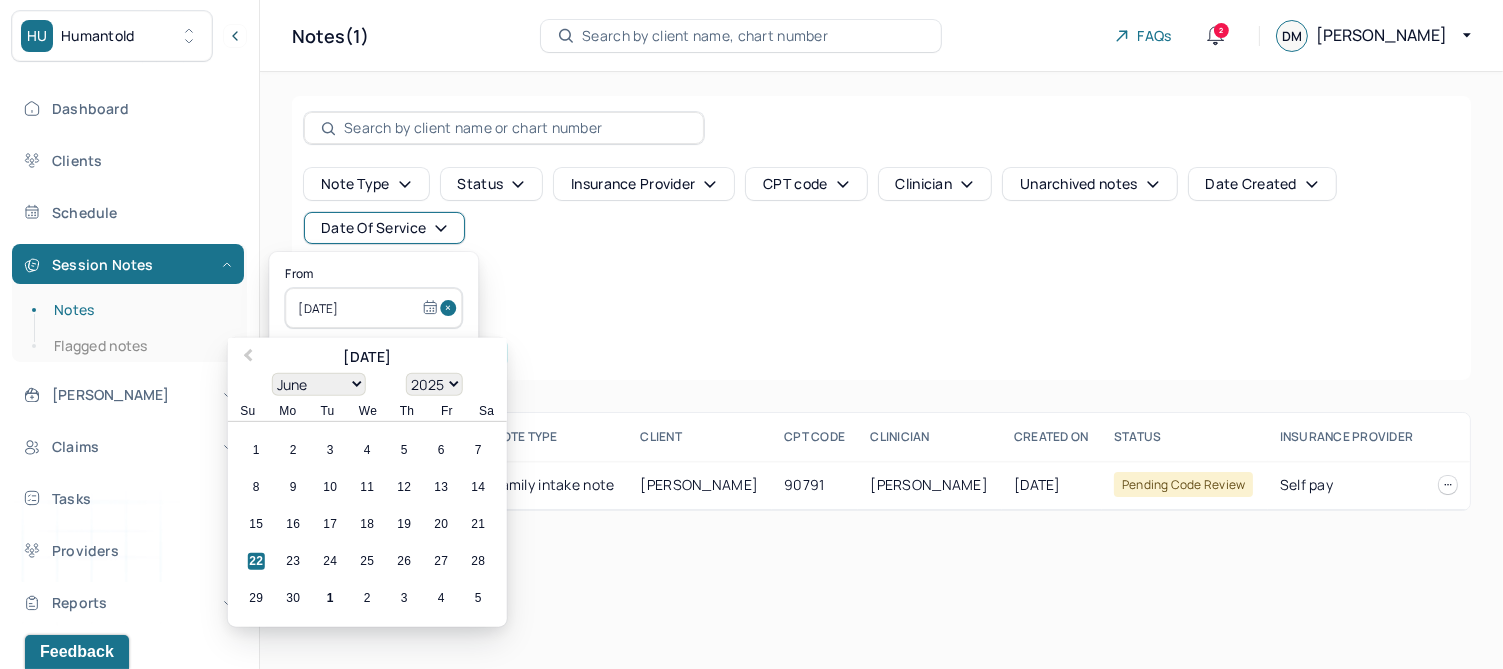 click at bounding box center [451, 308] 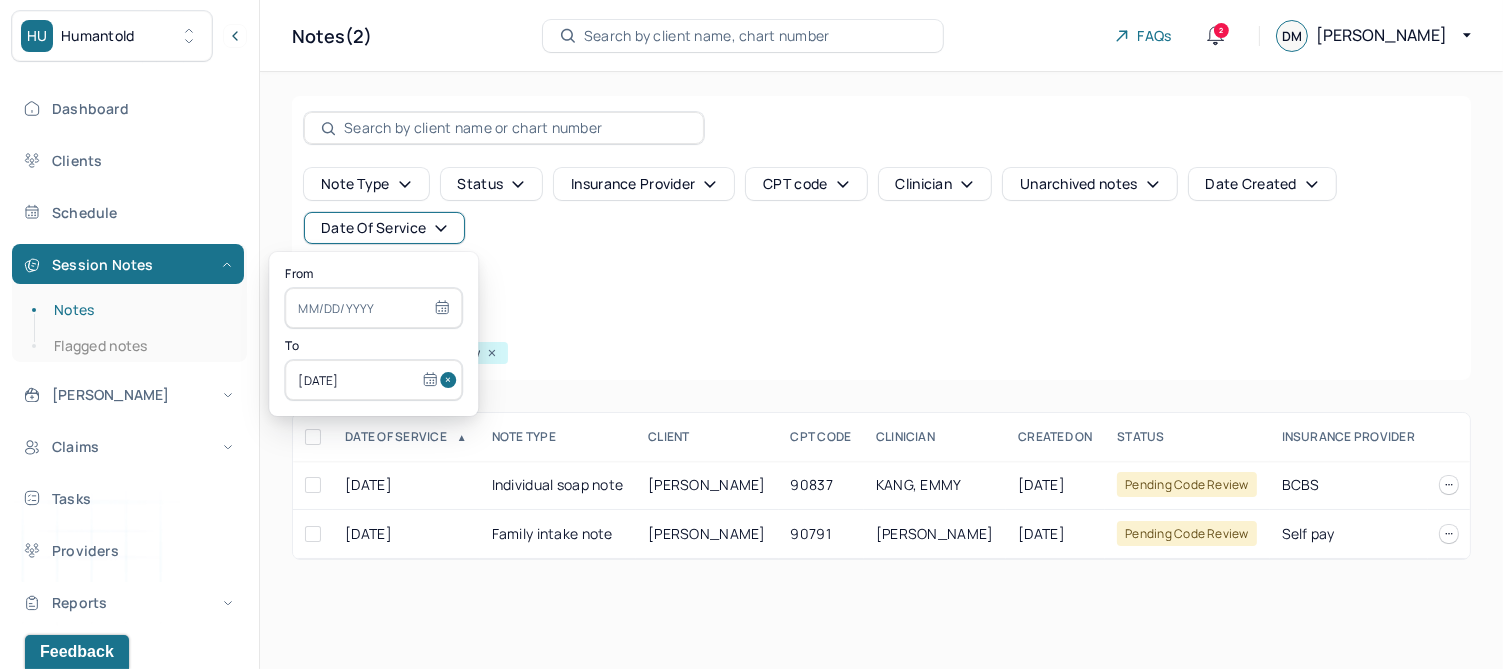 click at bounding box center [451, 380] 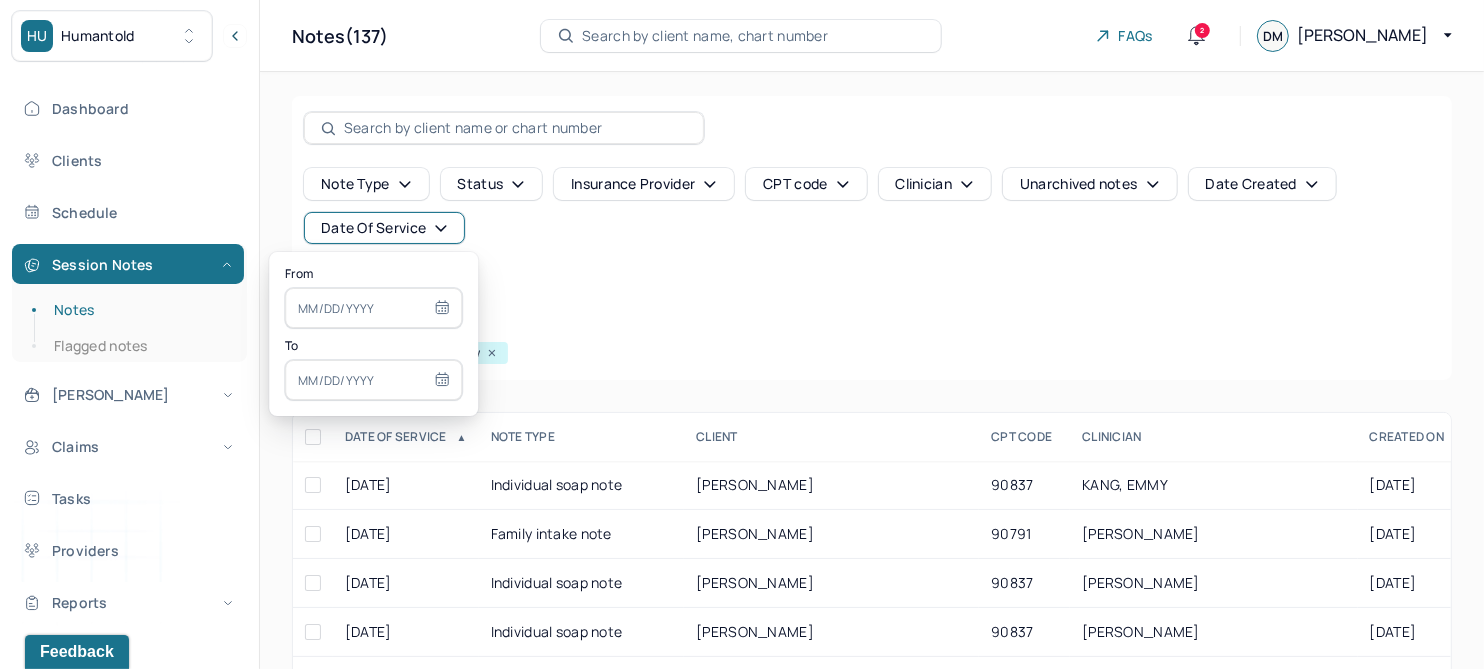 select on "6" 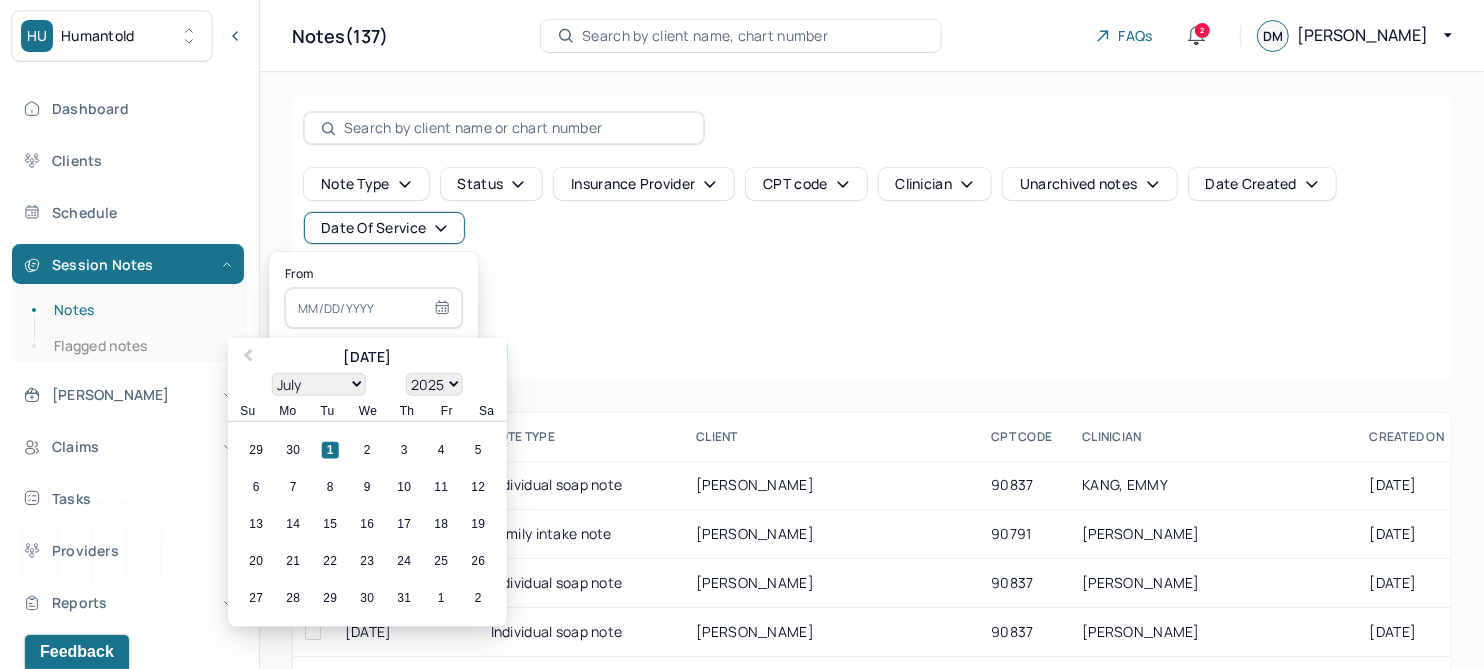 click at bounding box center [373, 308] 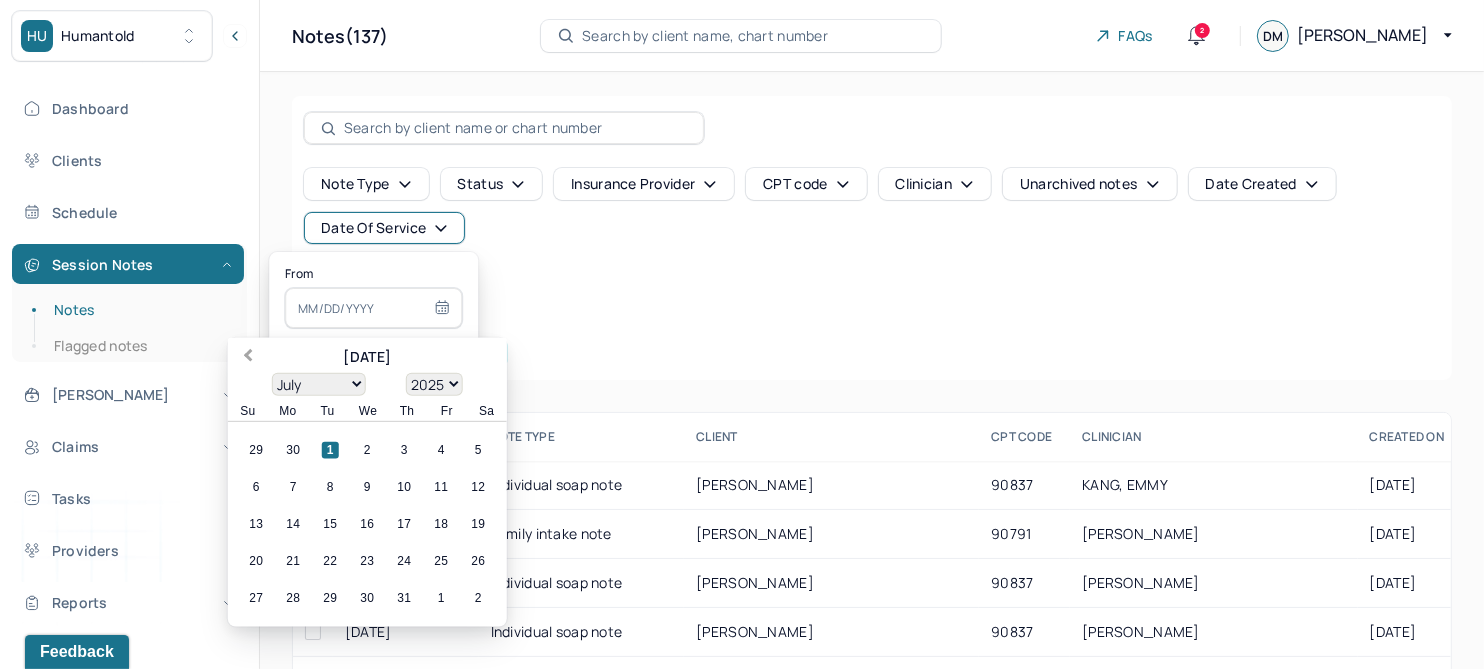 click on "Previous Month" at bounding box center (248, 357) 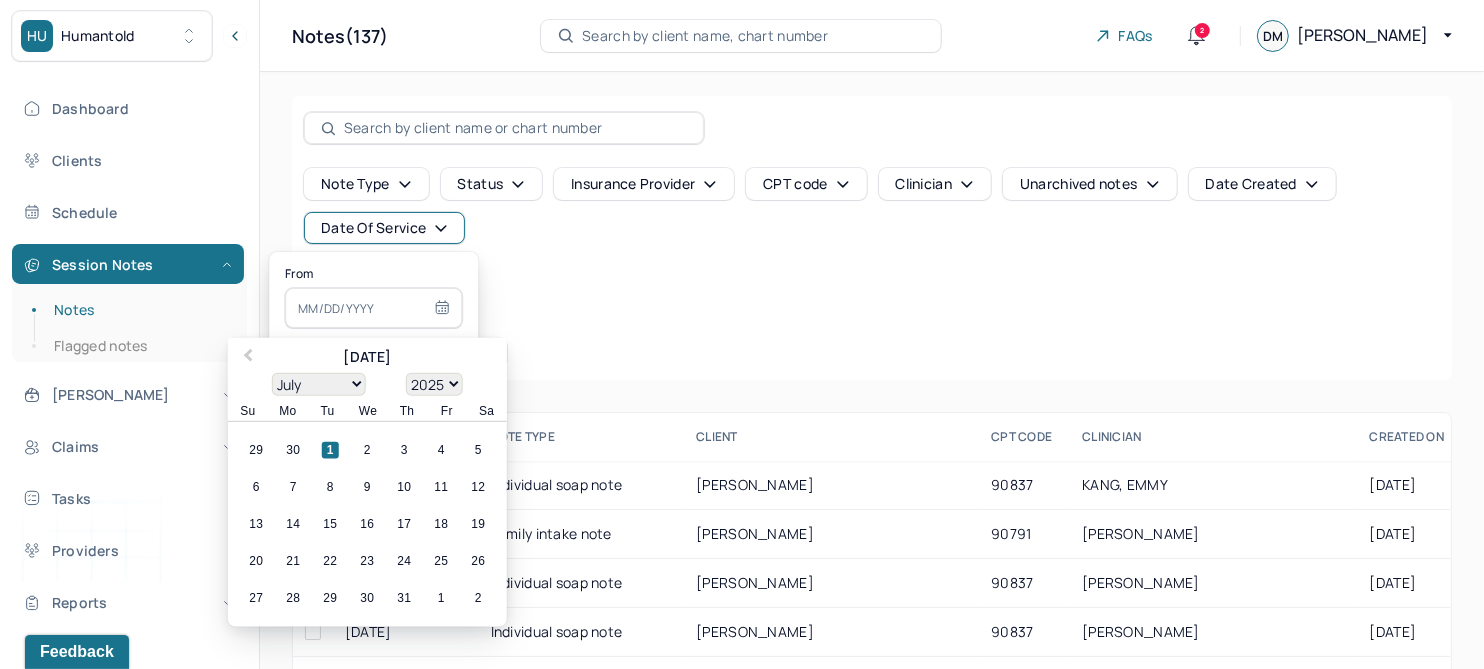 select on "5" 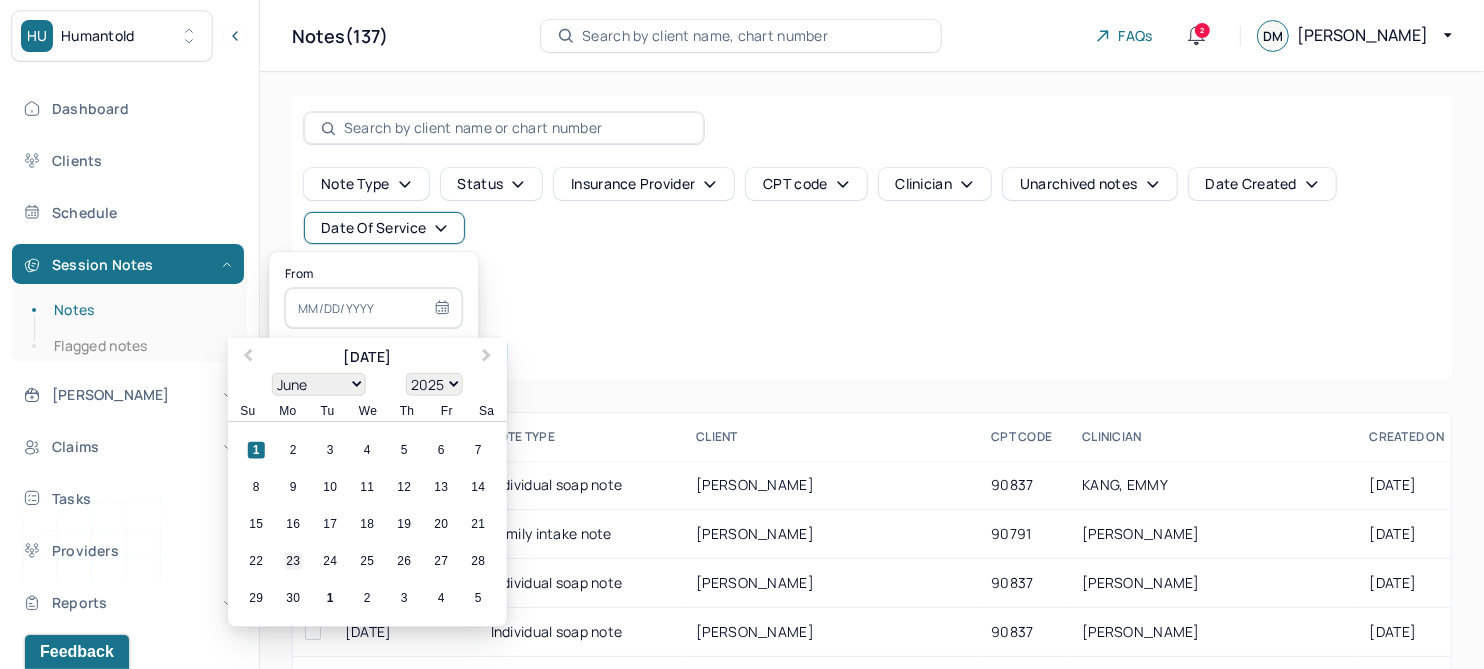 click on "23" at bounding box center (293, 561) 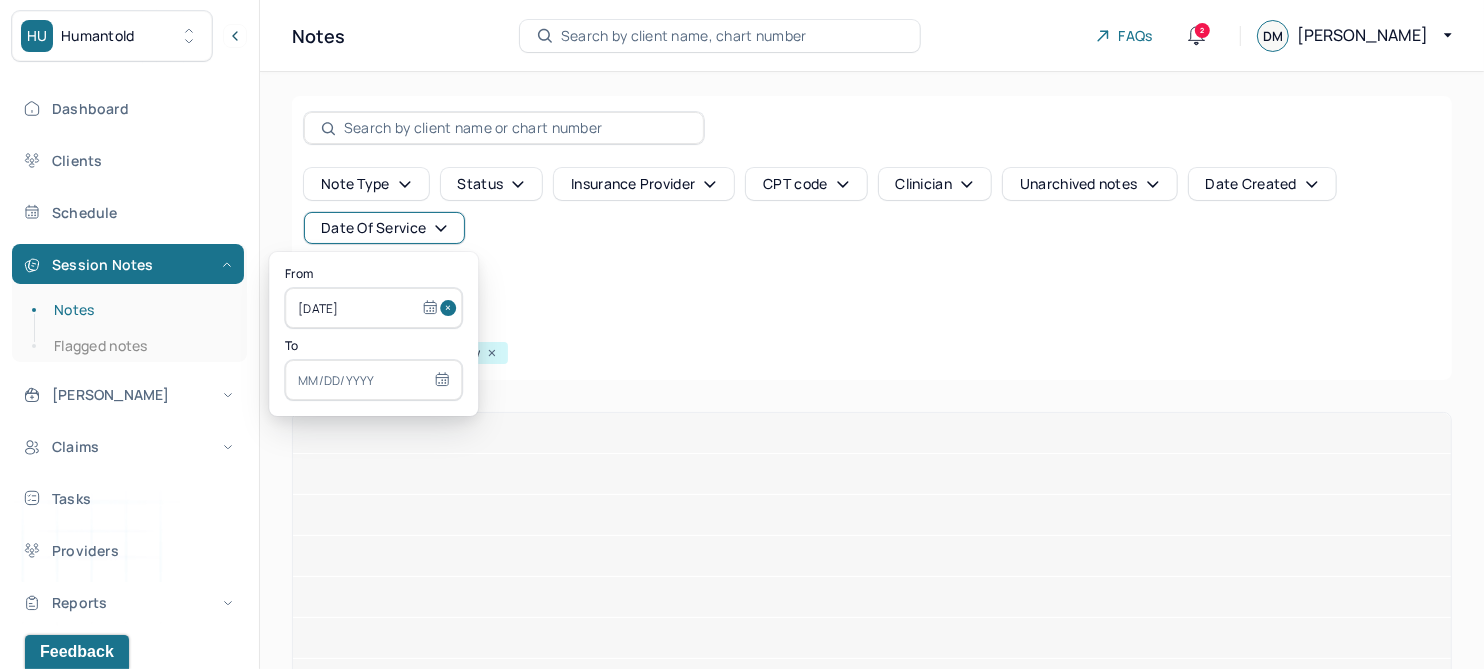 click at bounding box center [373, 380] 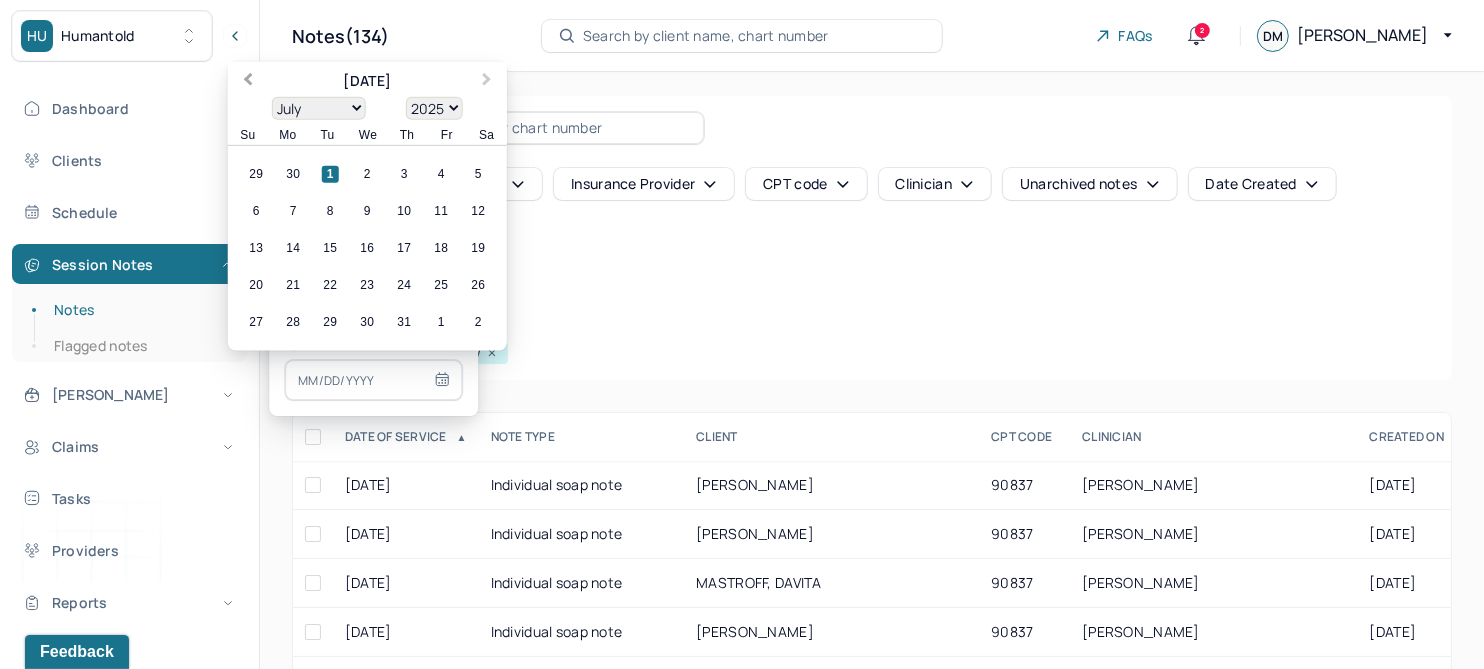 click on "Previous Month" at bounding box center [248, 81] 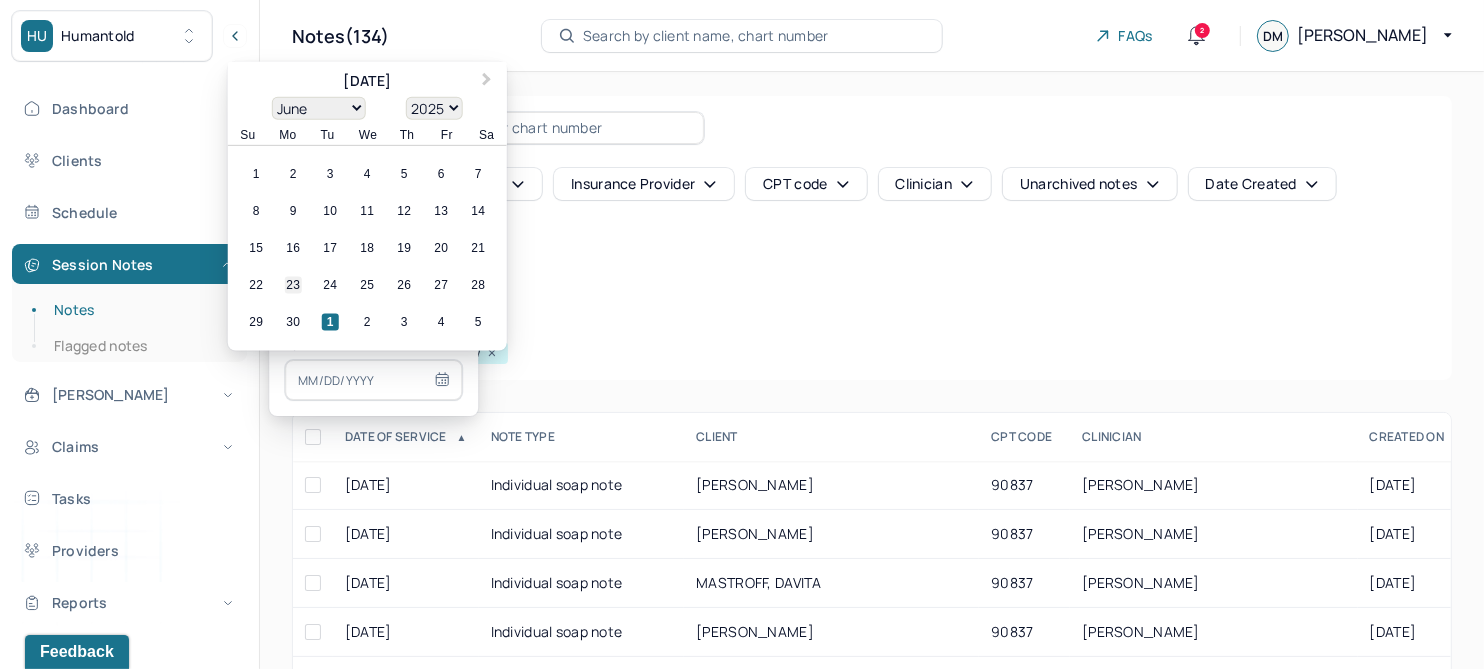 click on "23" at bounding box center (293, 285) 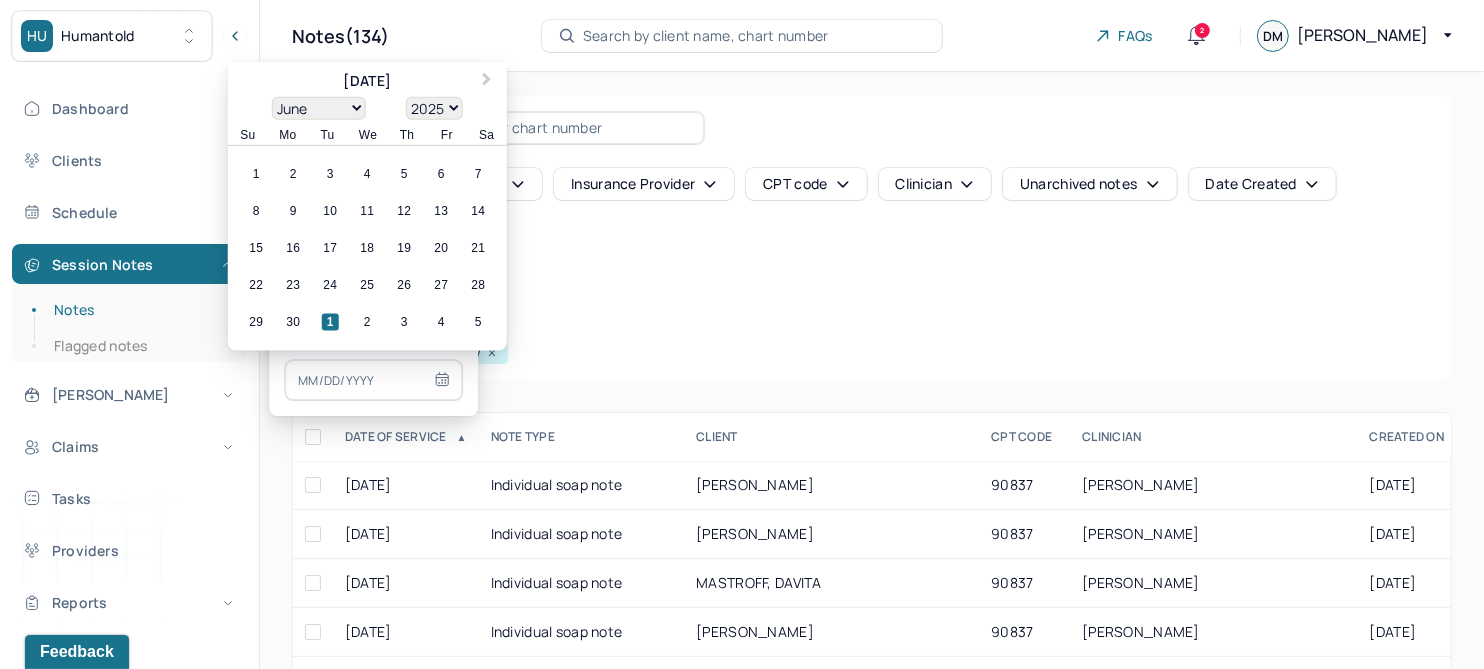 type on "[DATE]" 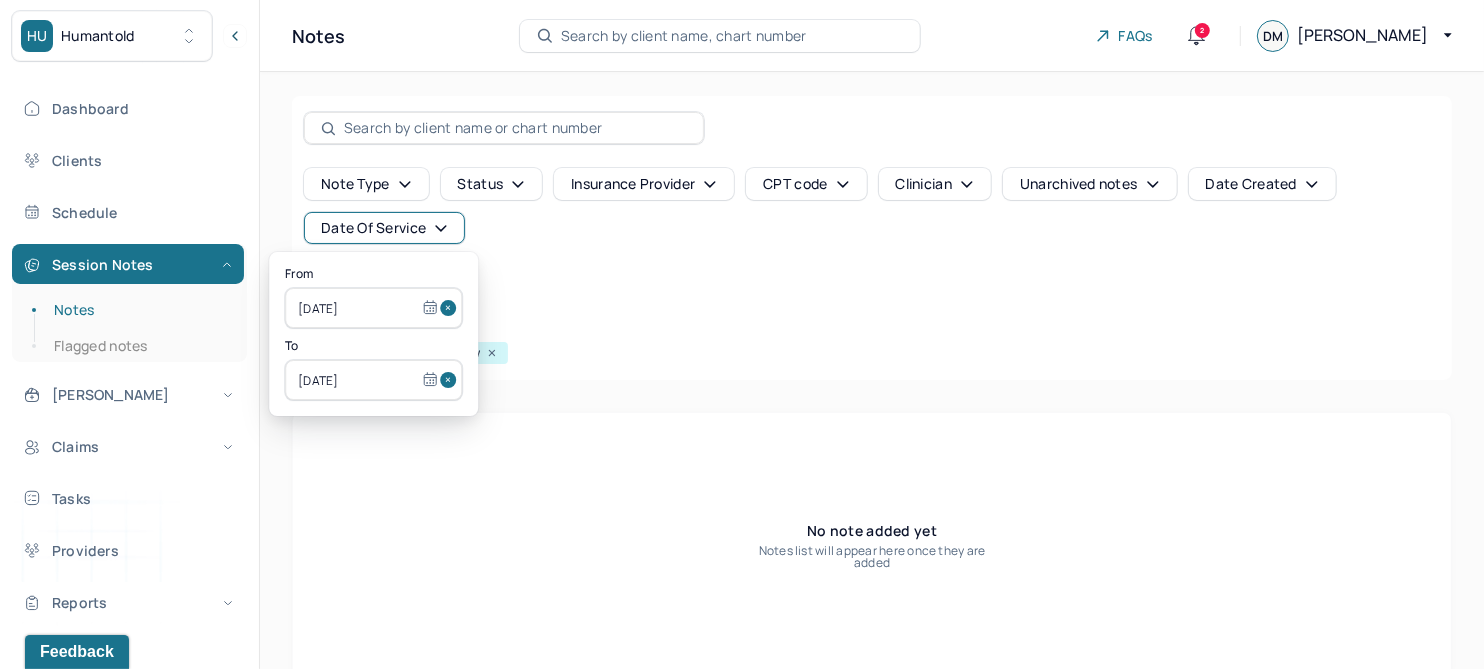 click on "Note type     Status     Insurance provider     CPT code     Clinician     Unarchived notes     Date Created     Date Of Service     Create note" at bounding box center (872, 234) 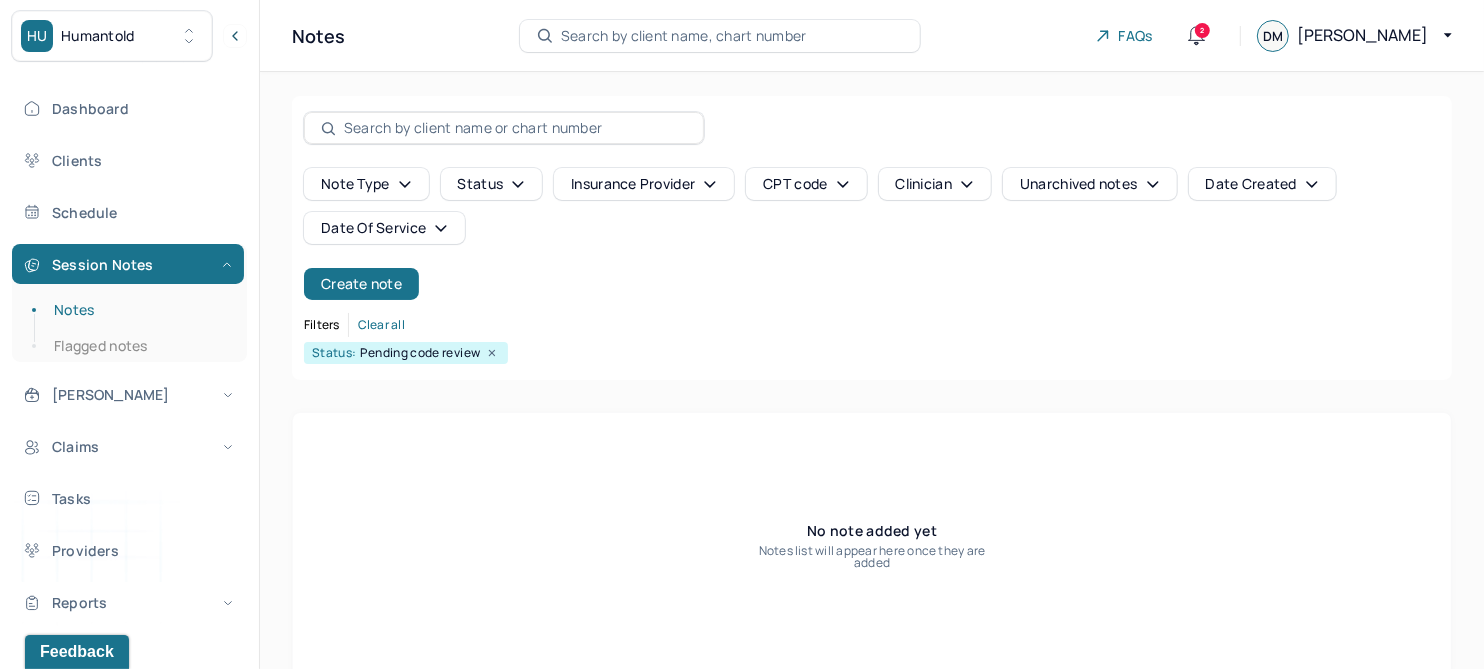 click 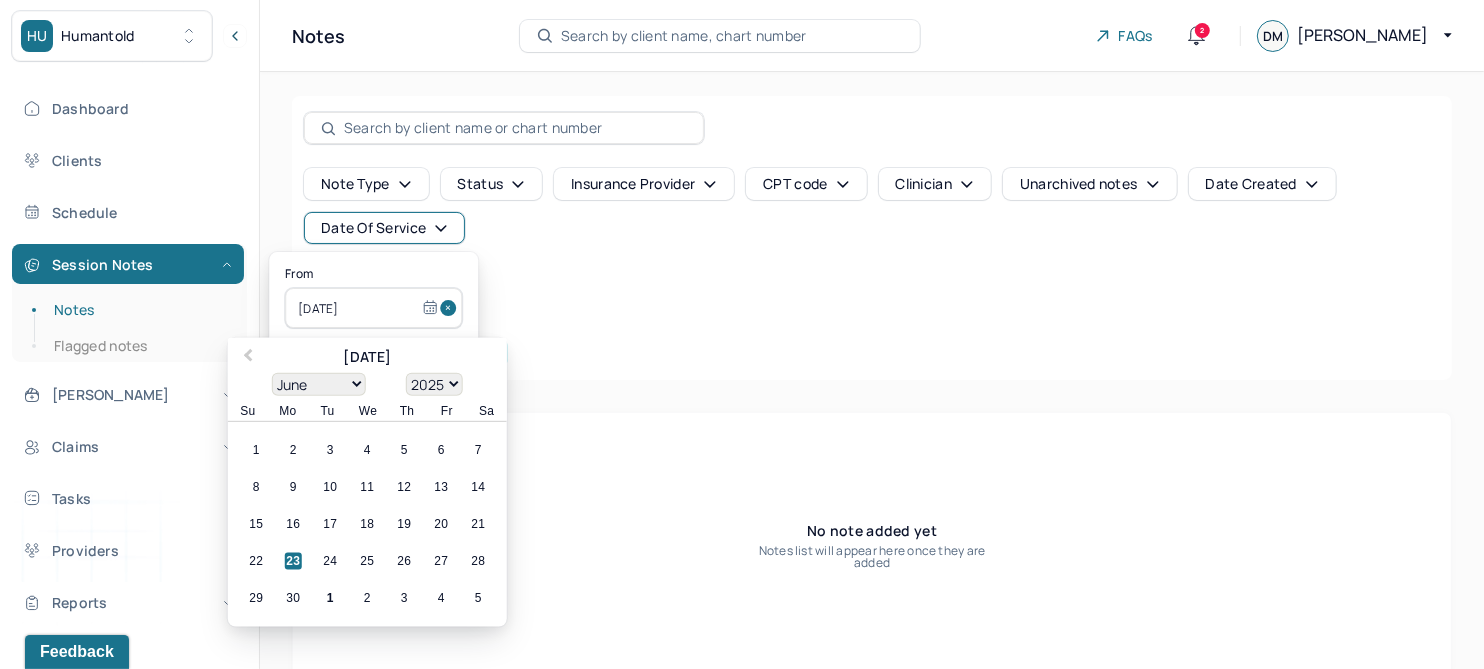 click at bounding box center (451, 308) 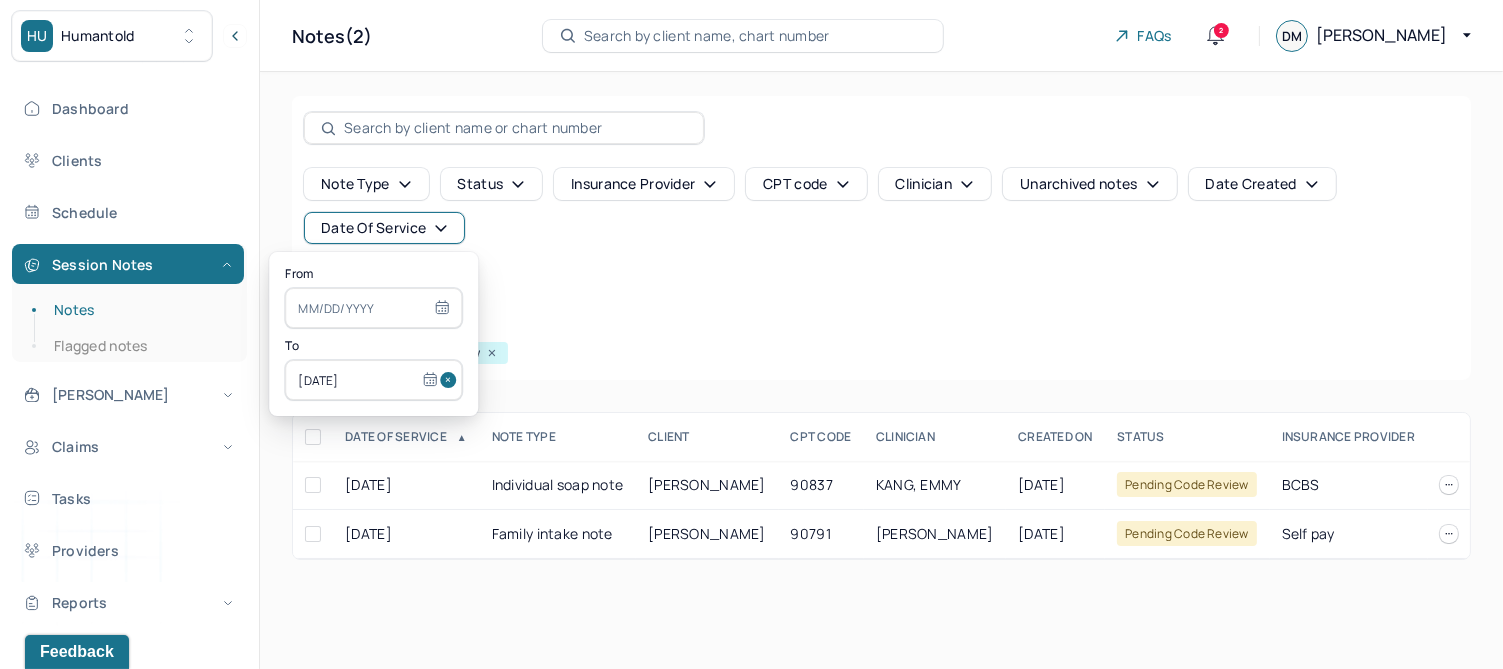 click at bounding box center [451, 380] 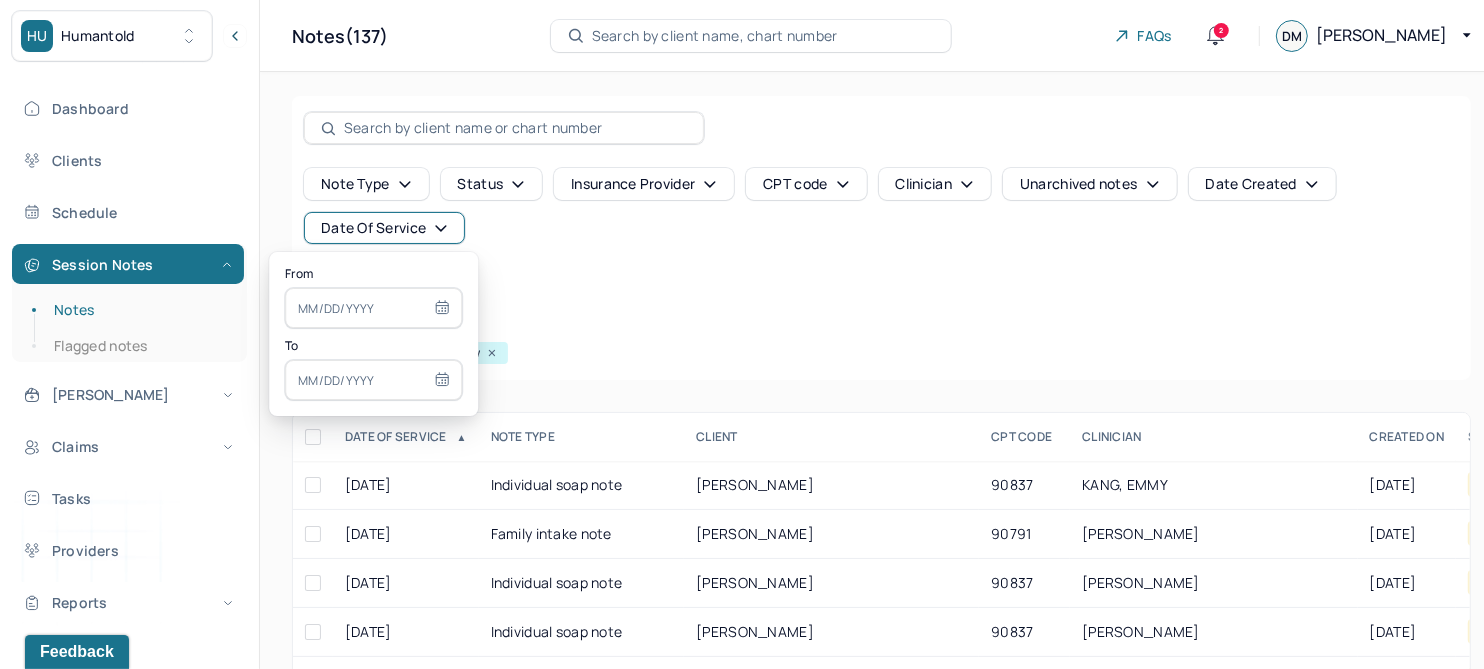 click at bounding box center [373, 308] 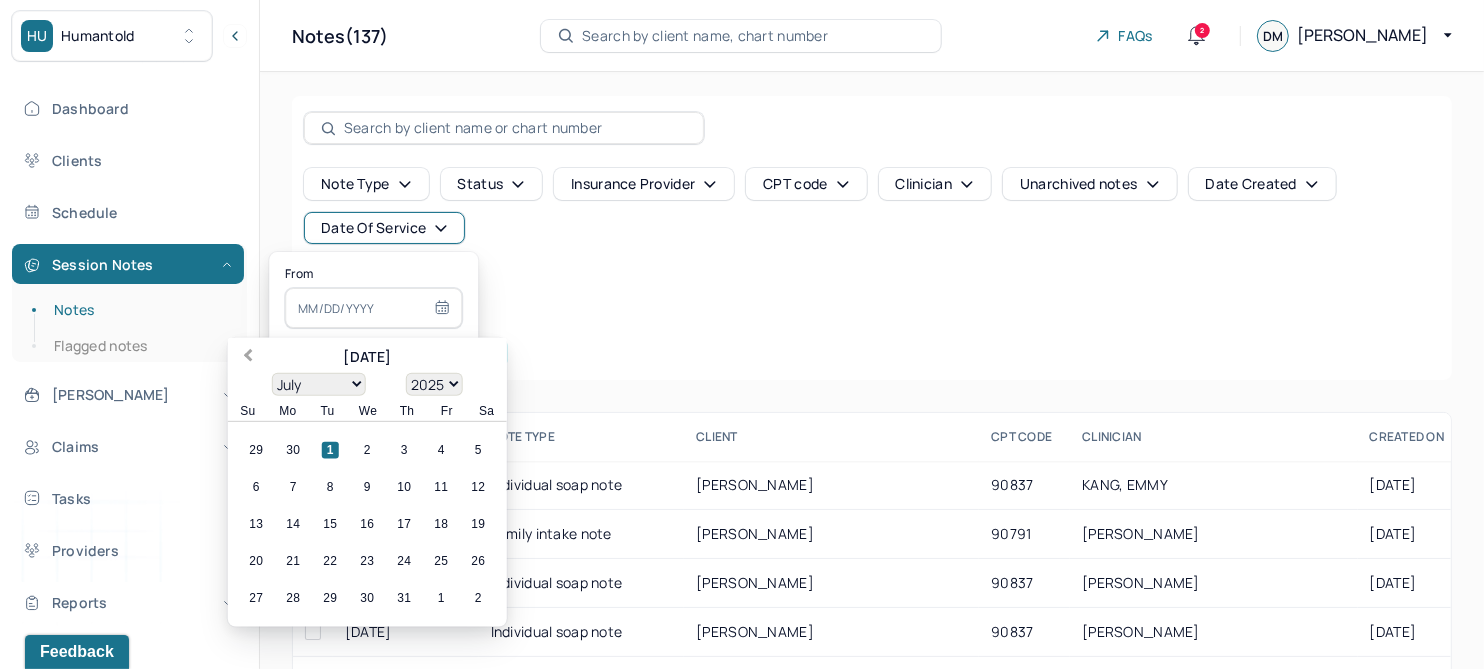 click on "Previous Month" at bounding box center [248, 357] 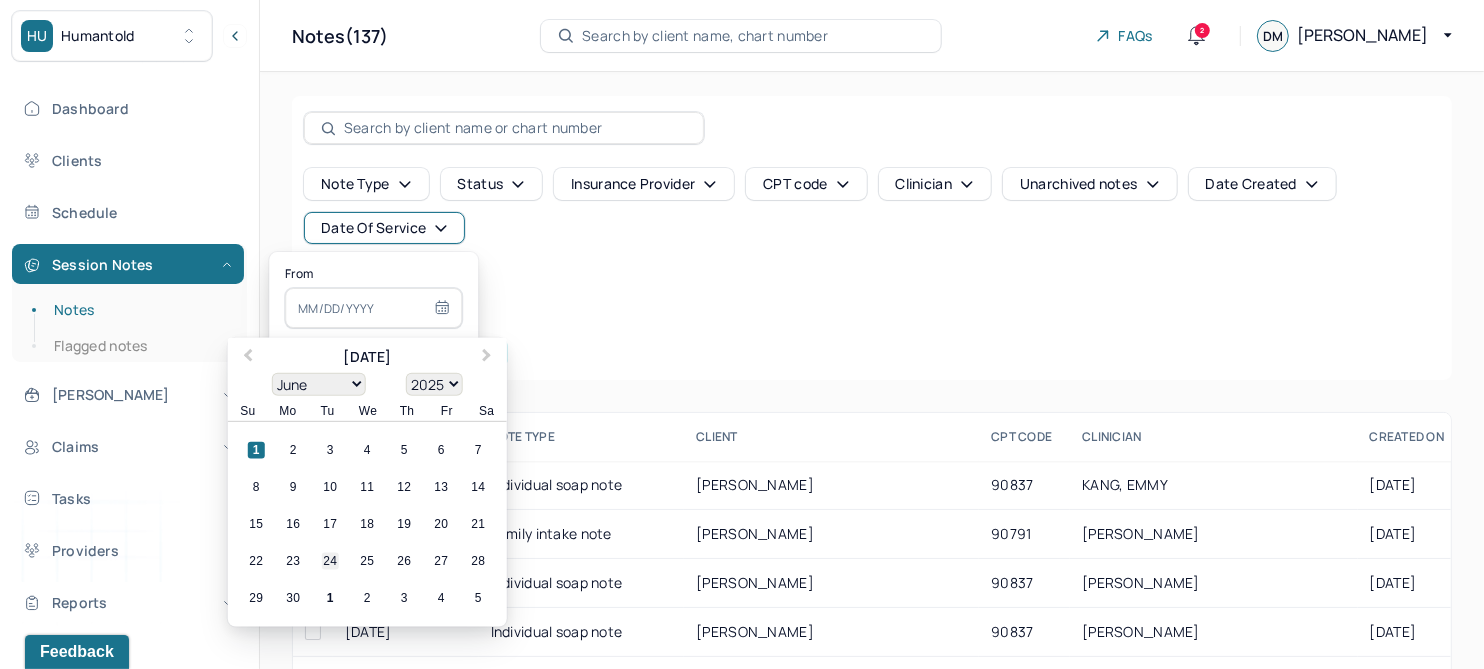 click on "24" at bounding box center [330, 561] 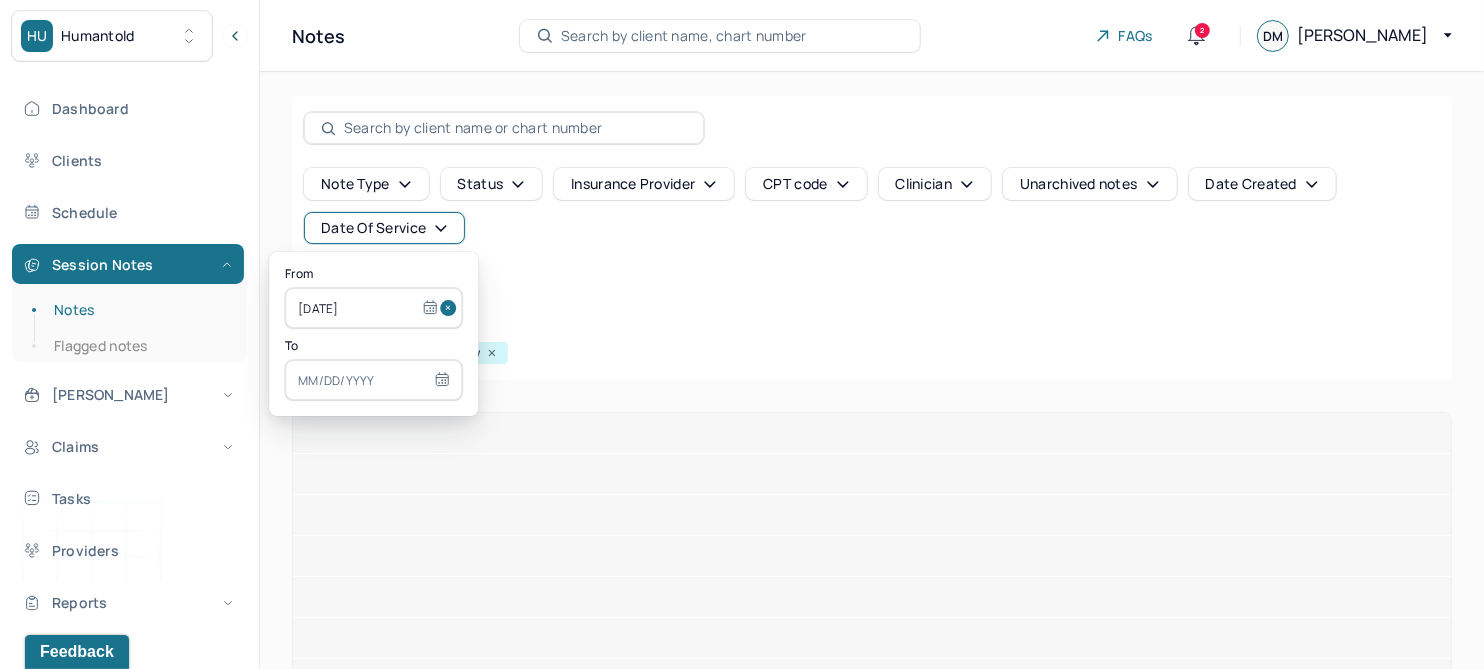 click at bounding box center [373, 380] 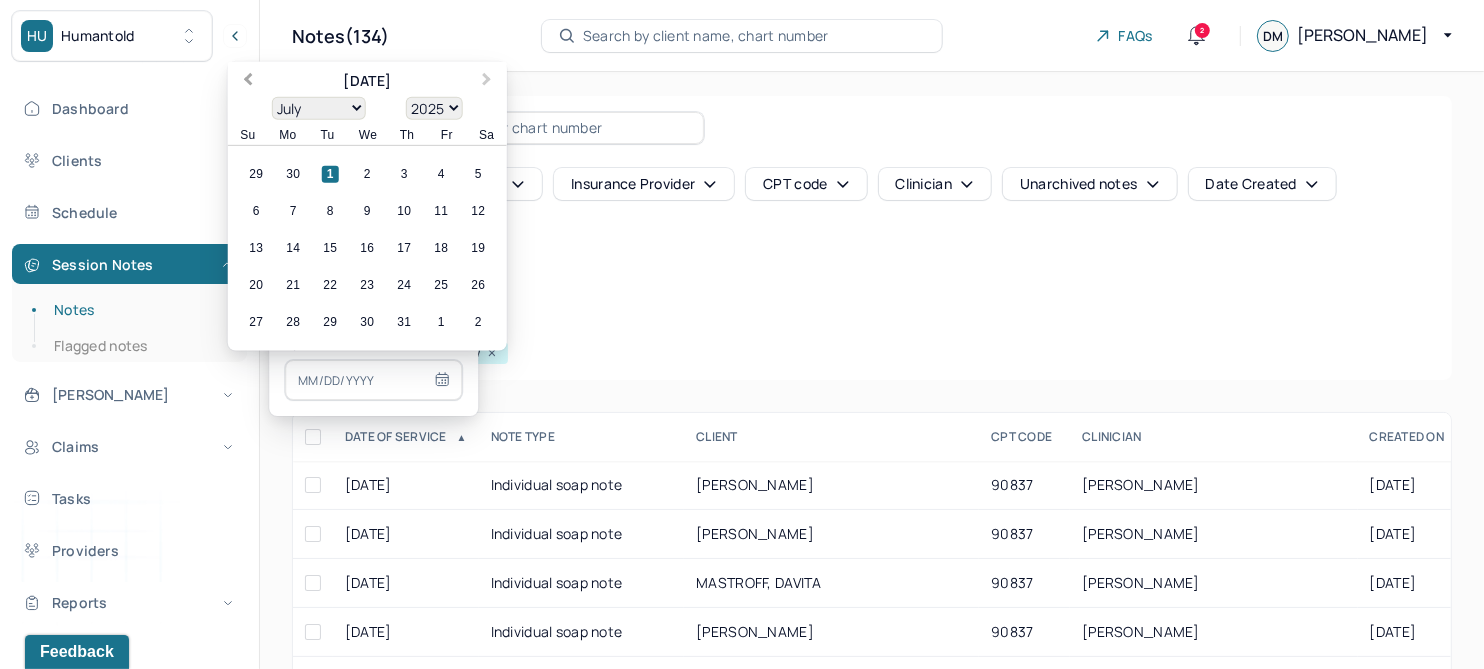 click on "Previous Month" at bounding box center [248, 81] 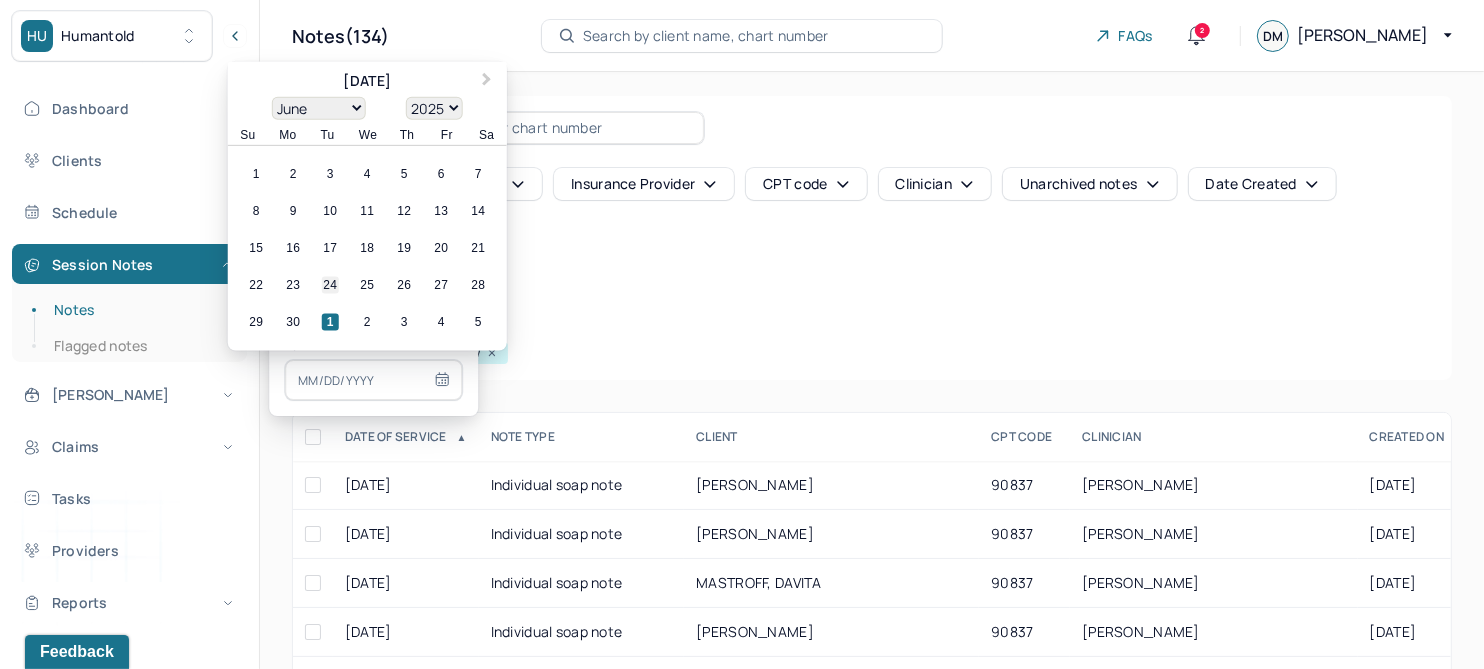 click on "24" at bounding box center (330, 285) 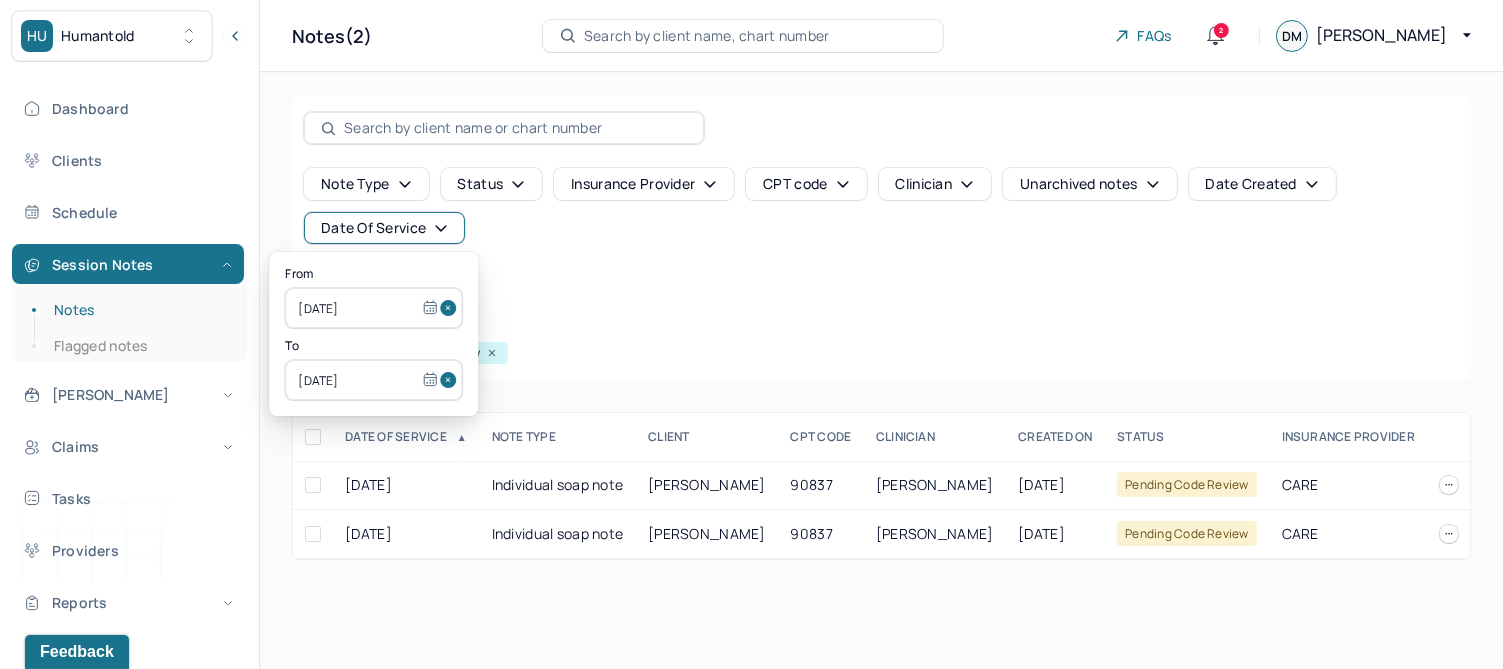 click on "Note type     Status     Insurance provider     CPT code     Clinician     Unarchived notes     Date Created     Date Of Service     Create note" at bounding box center (881, 234) 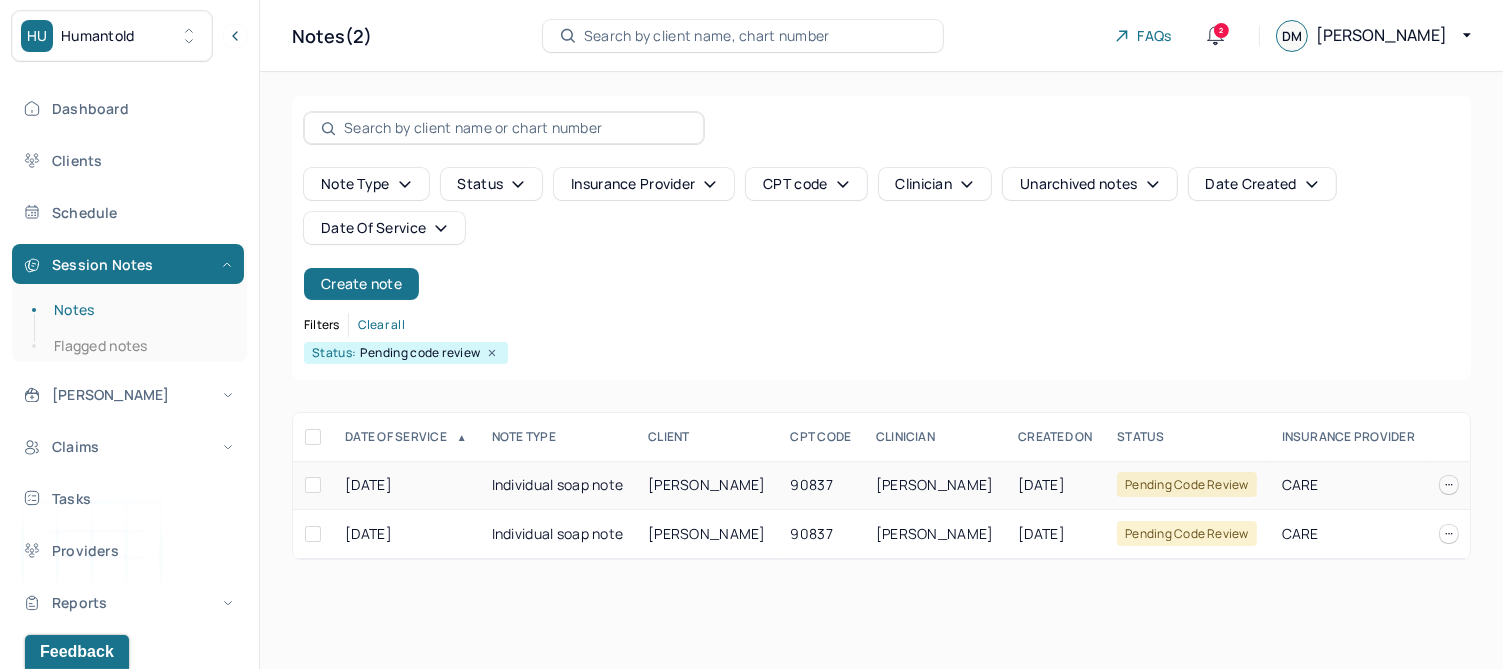 click on "[PERSON_NAME]" at bounding box center (707, 484) 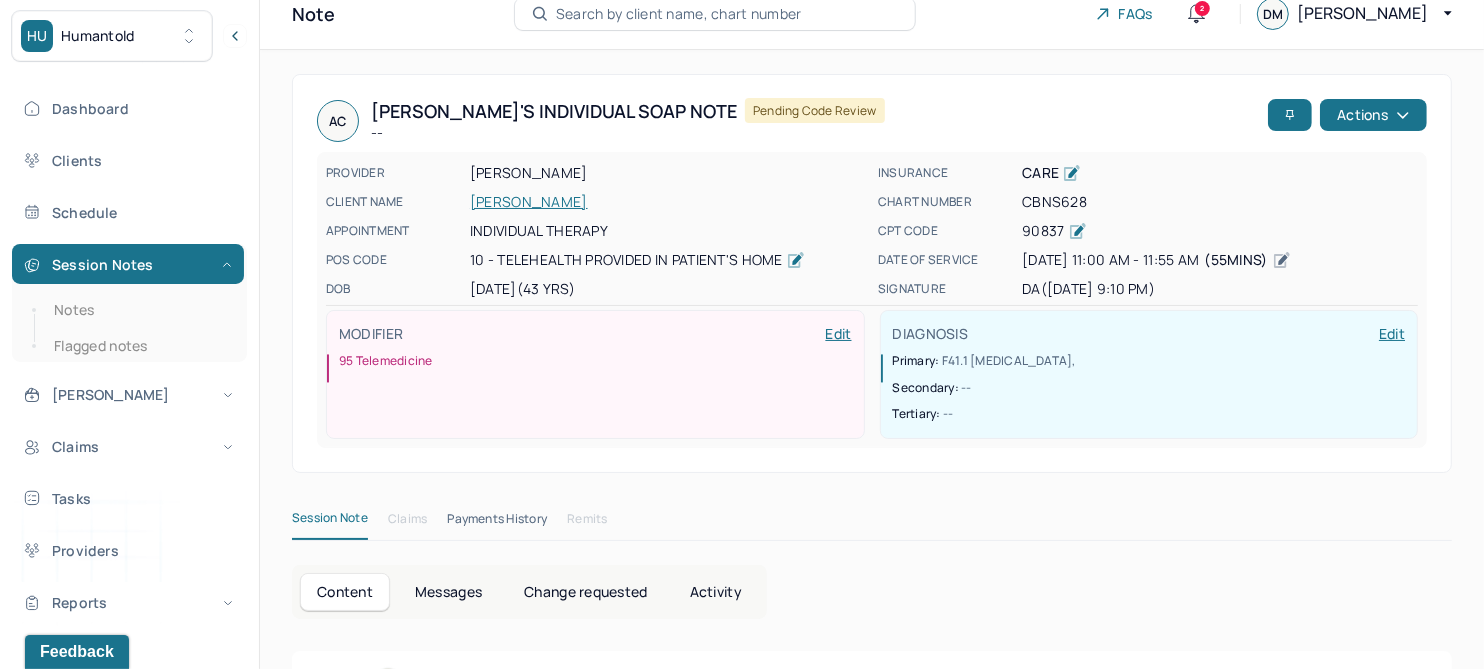 scroll, scrollTop: 0, scrollLeft: 0, axis: both 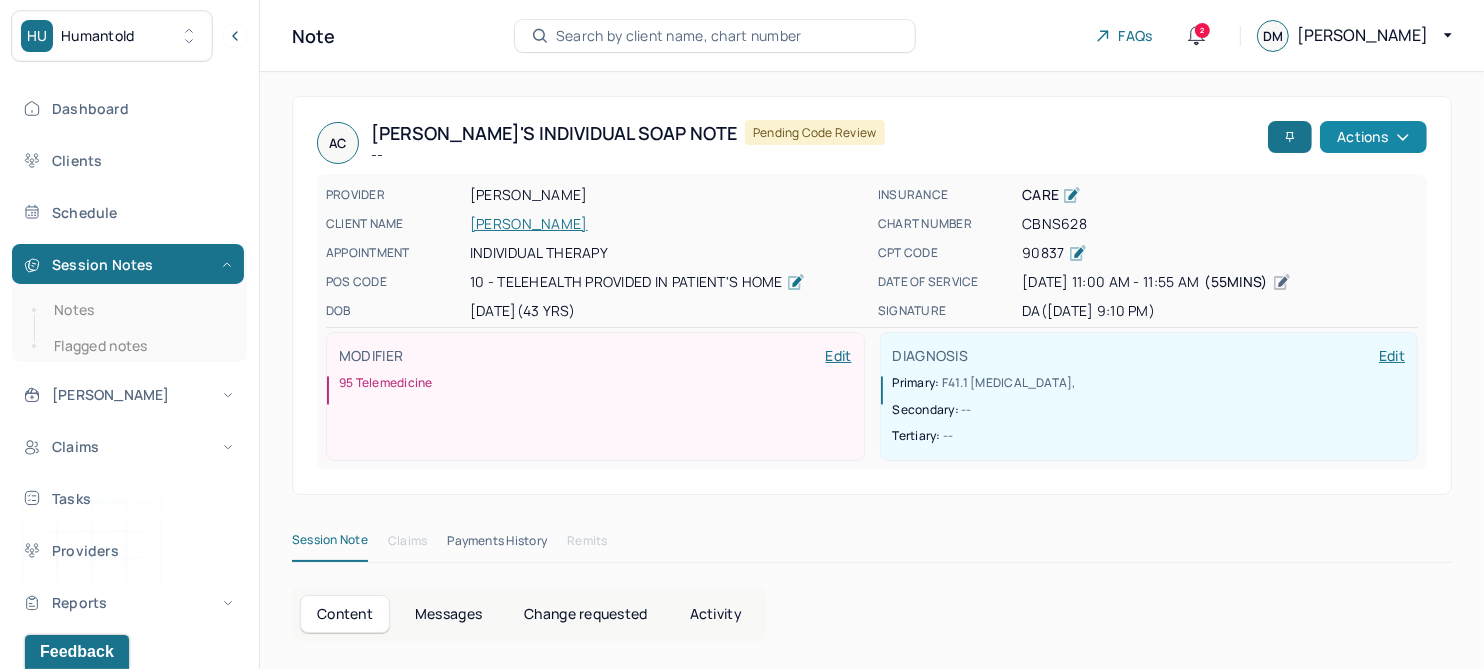 click on "Actions" at bounding box center [1373, 137] 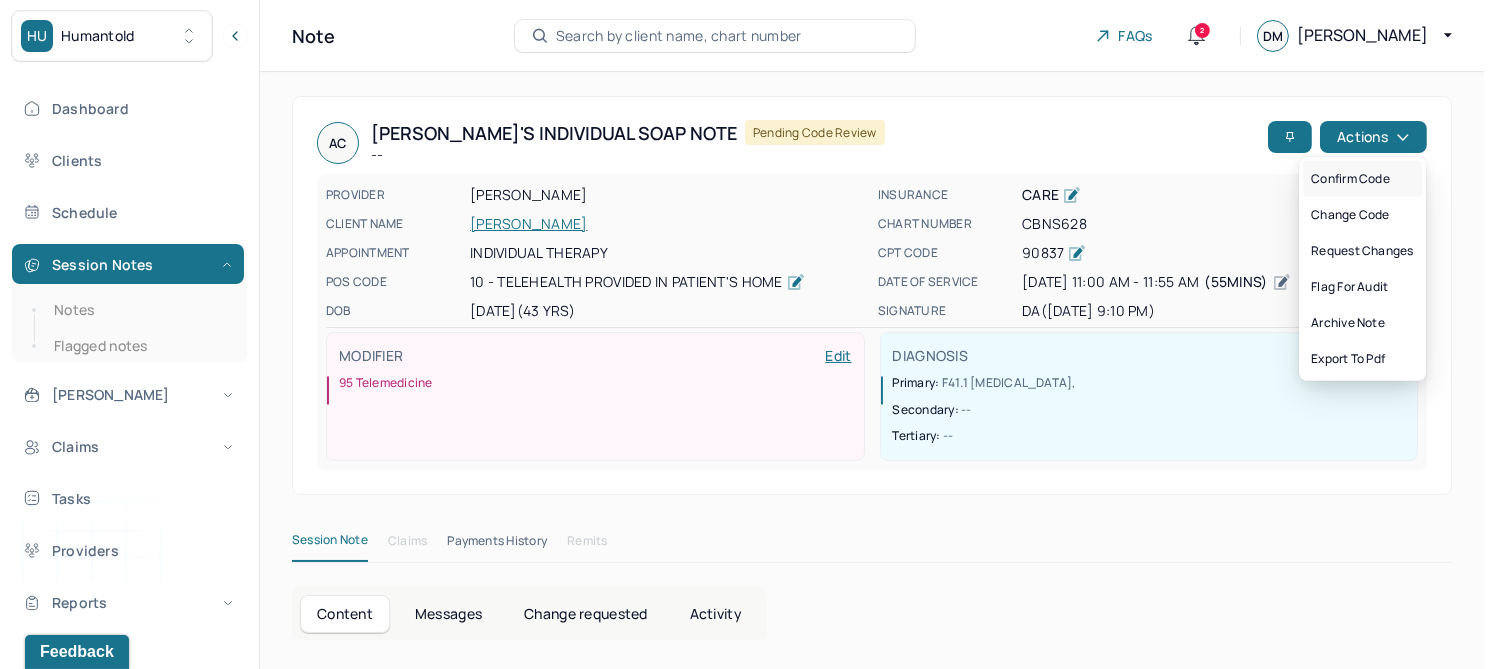 click on "Confirm code" at bounding box center (1362, 179) 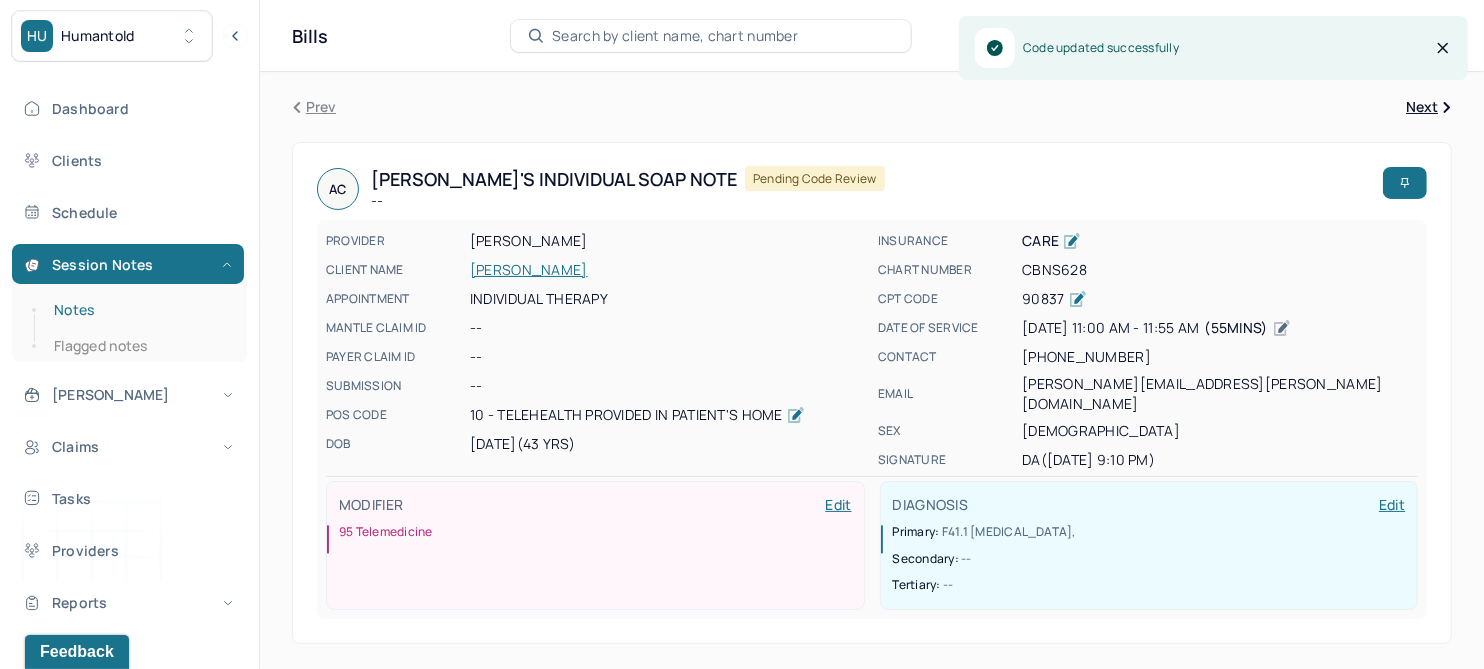 click on "Notes" at bounding box center (139, 310) 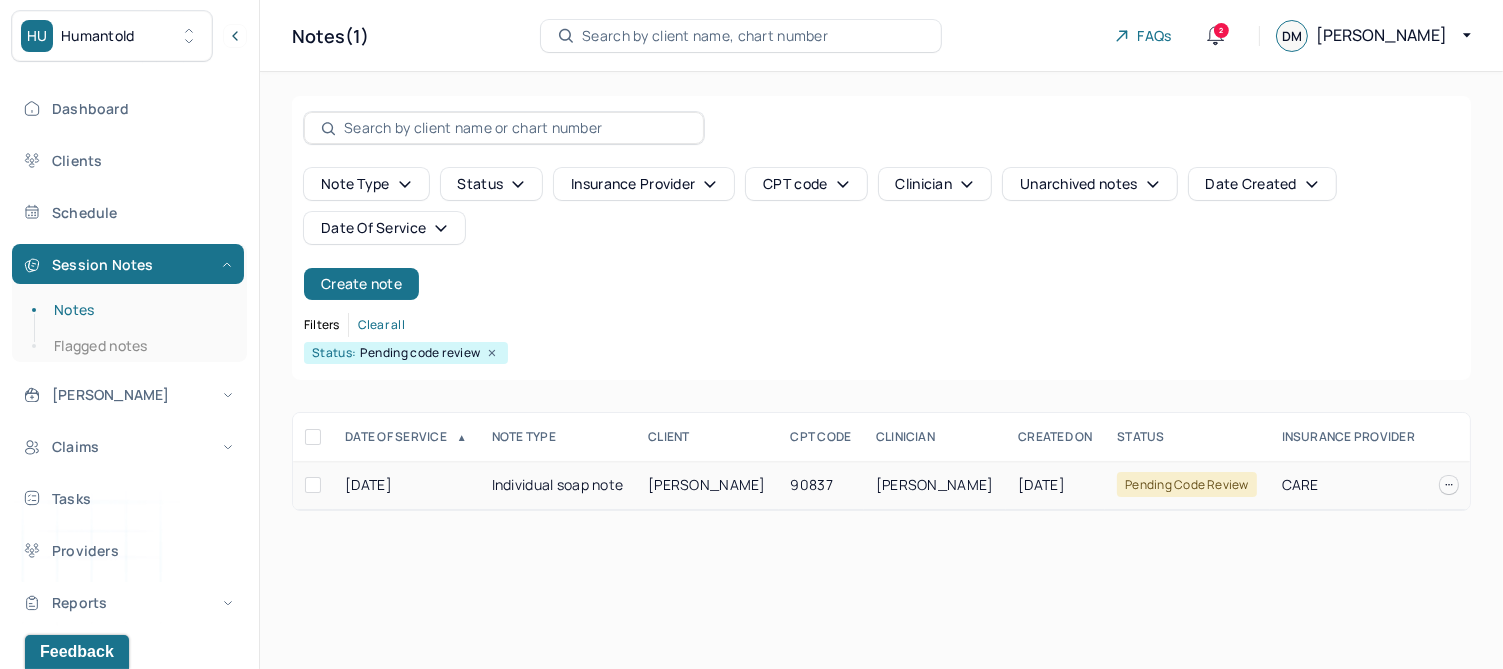 click on "[PERSON_NAME]" at bounding box center (707, 484) 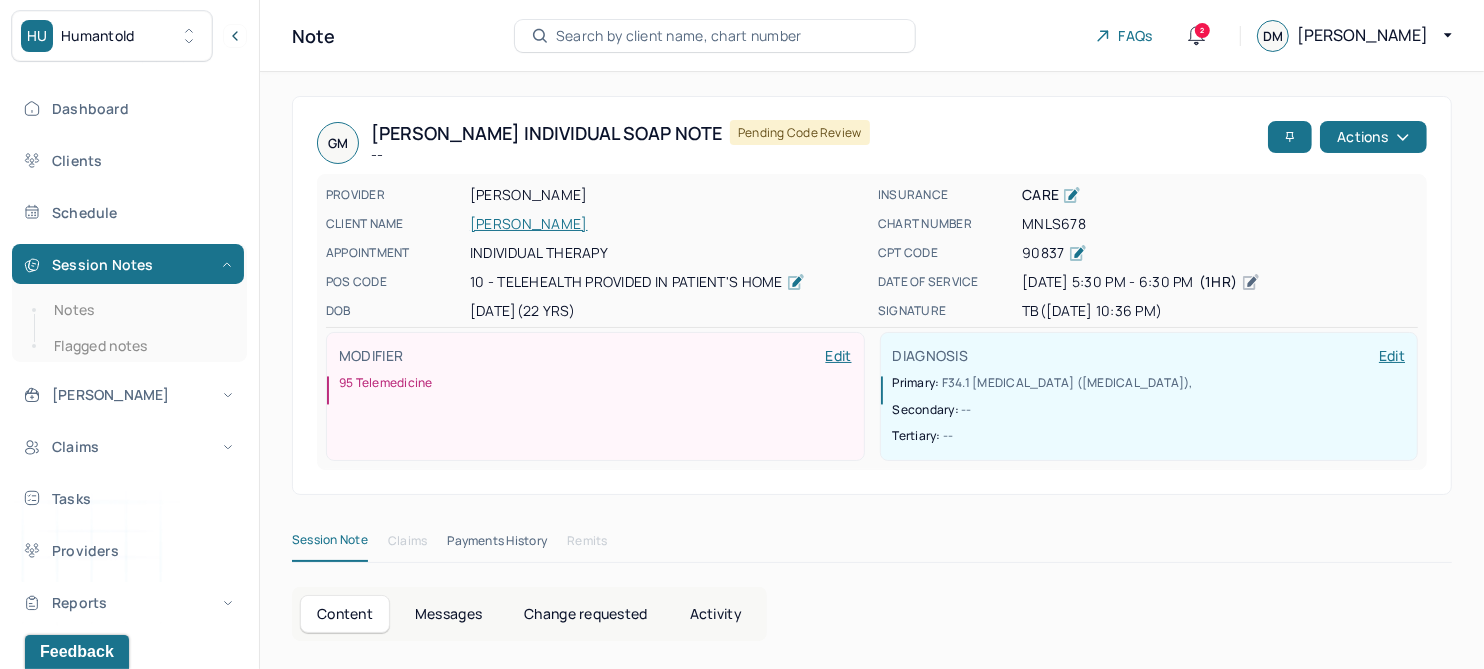 click on "Change requested" at bounding box center (585, 614) 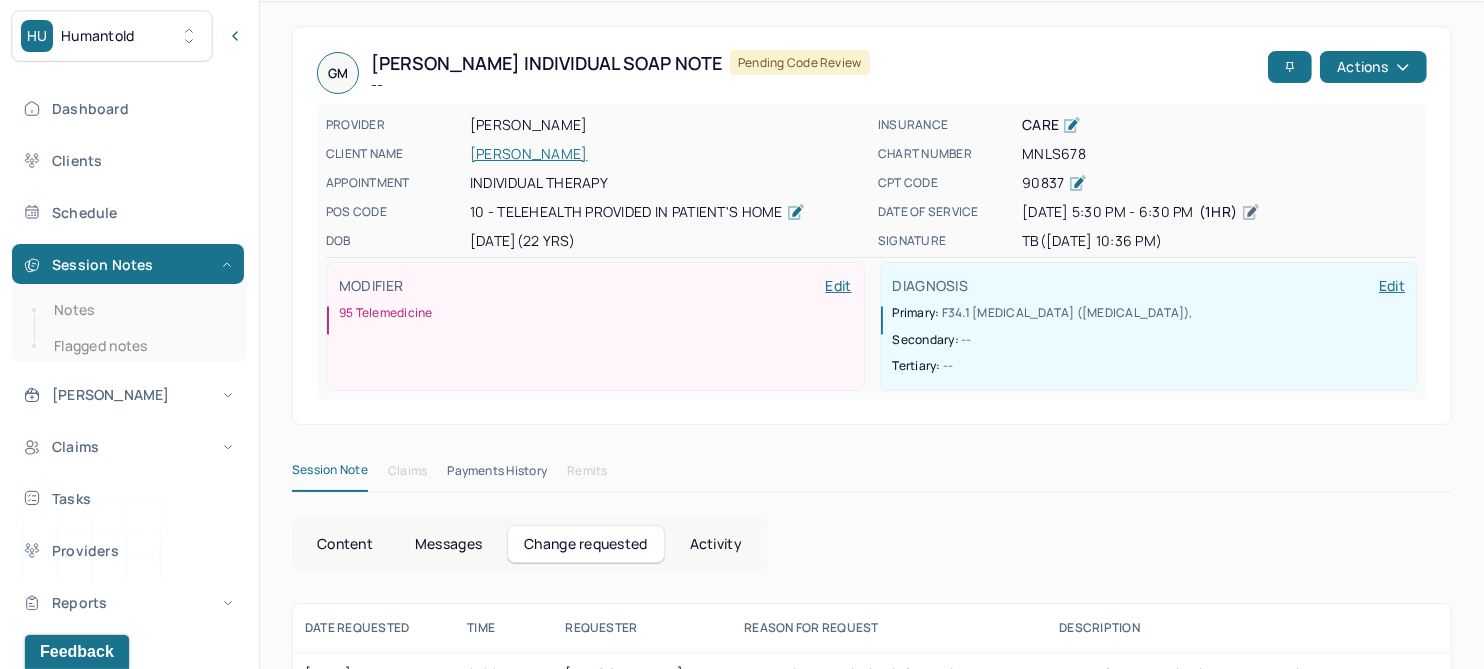 scroll, scrollTop: 118, scrollLeft: 0, axis: vertical 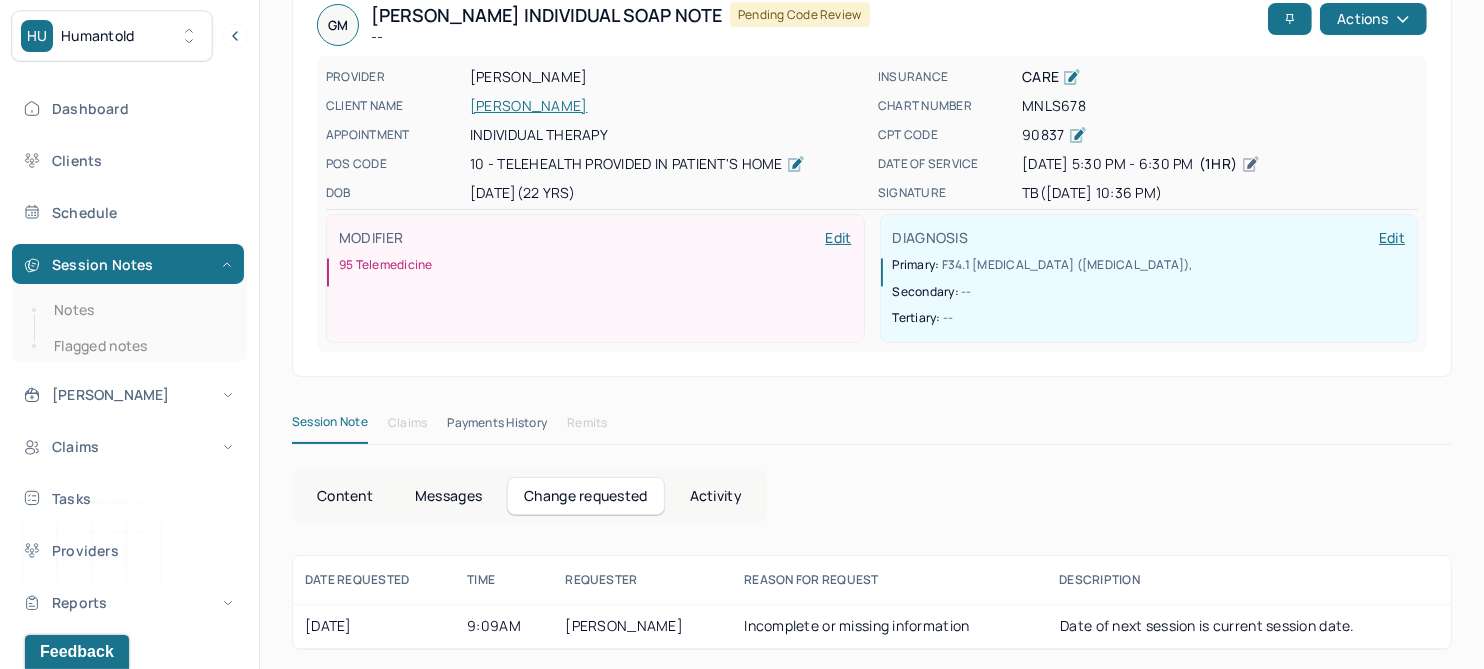 click on "Content" at bounding box center [345, 496] 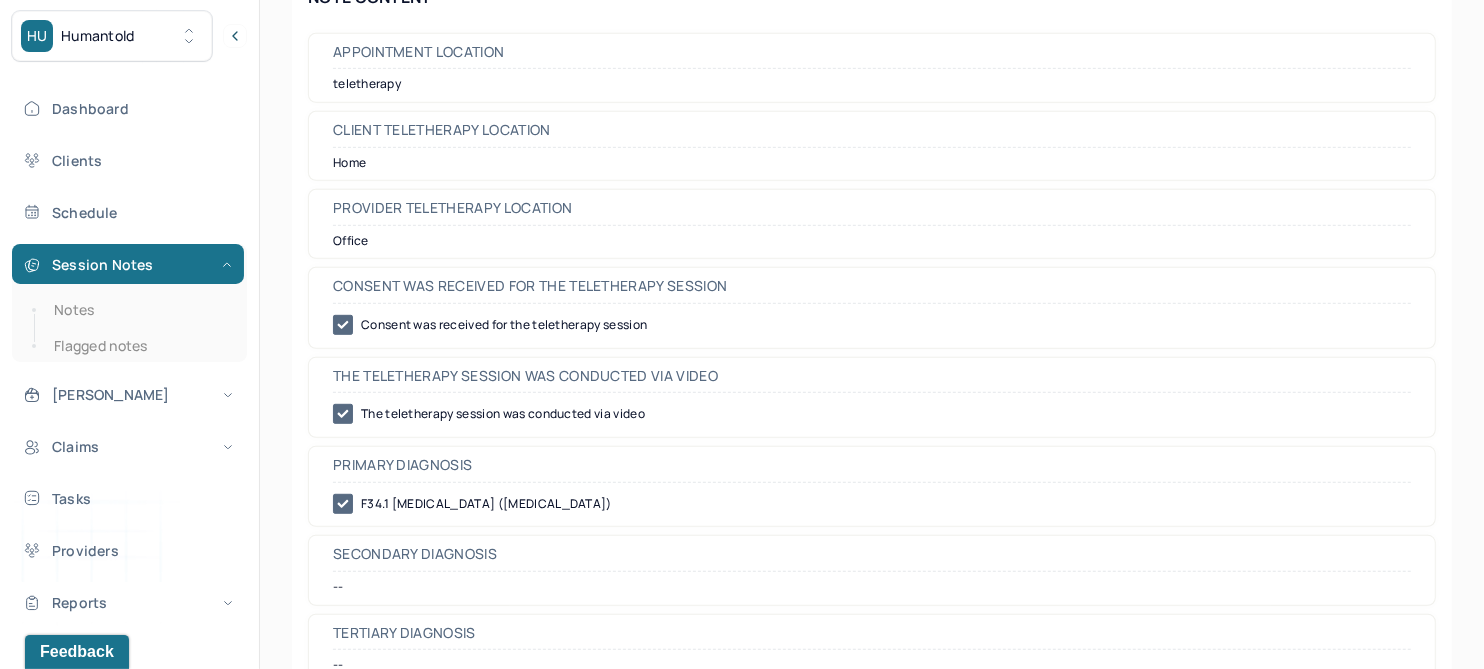 scroll, scrollTop: 0, scrollLeft: 0, axis: both 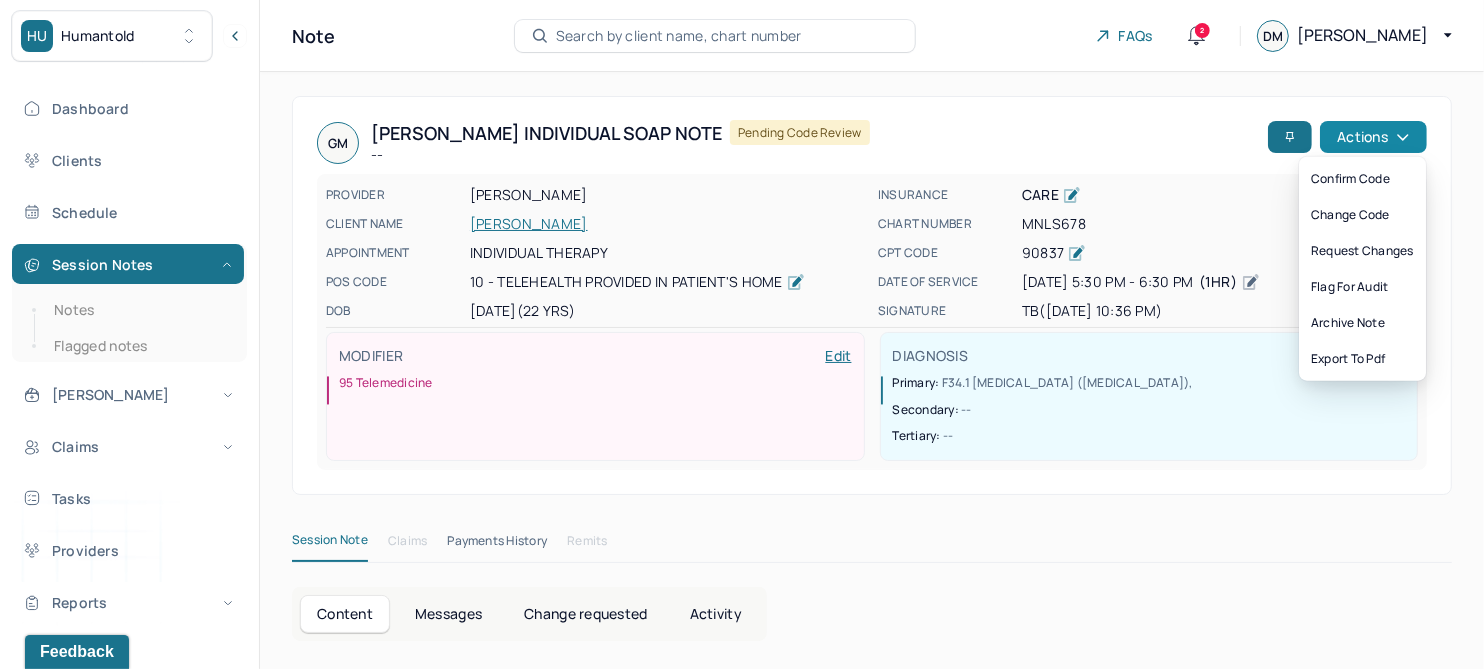 click on "Actions" at bounding box center [1373, 137] 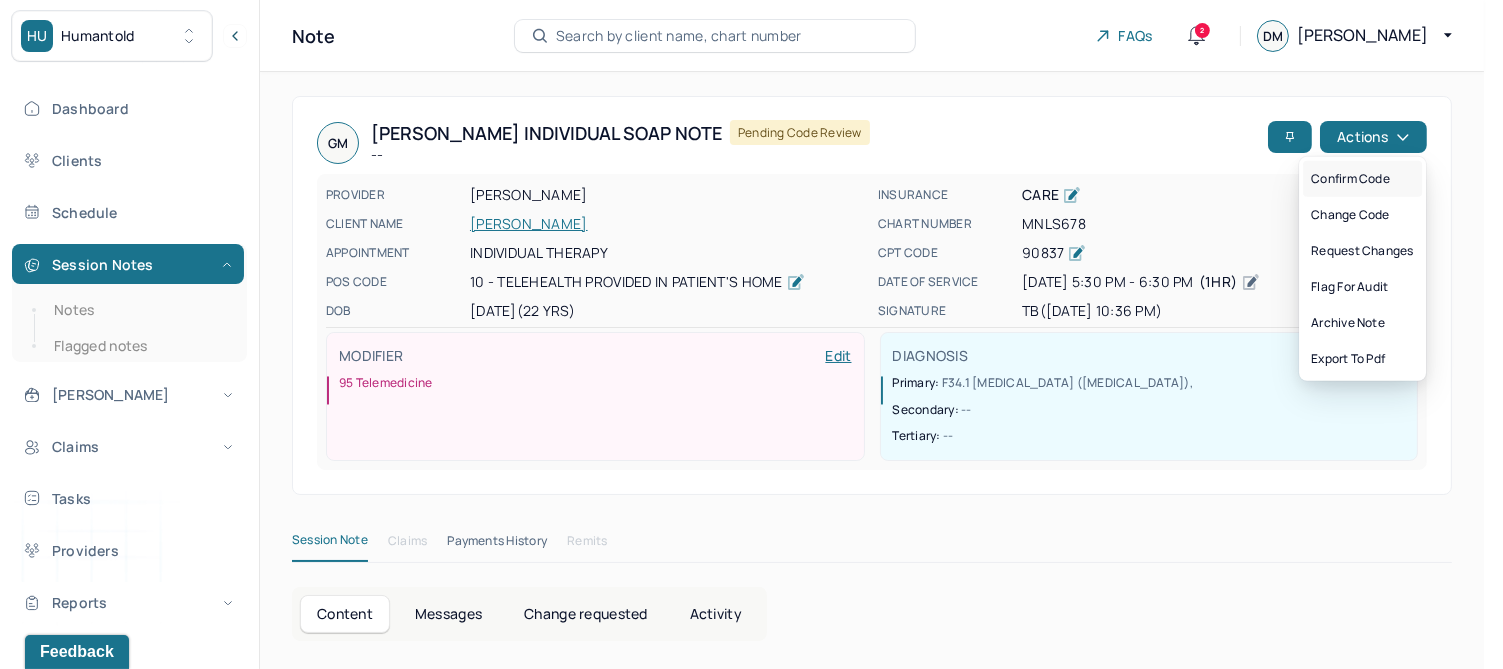click on "Confirm code" at bounding box center [1362, 179] 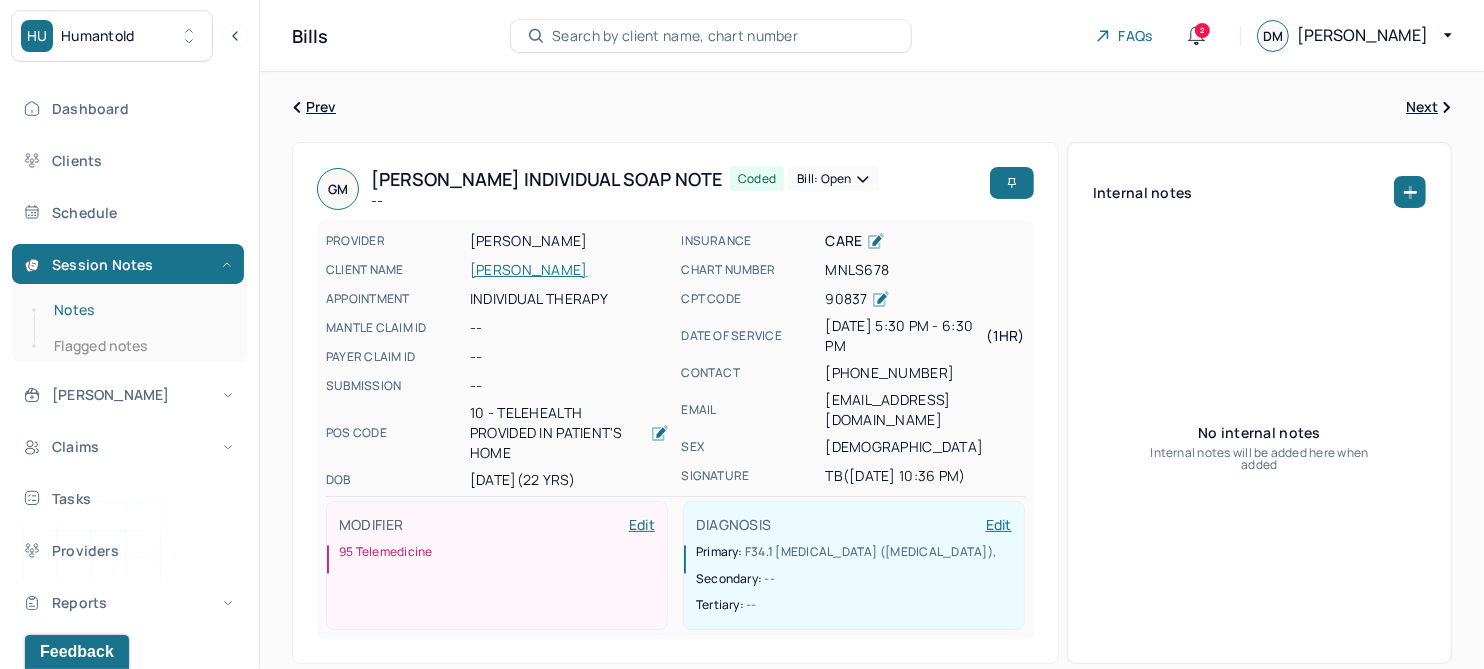click on "Notes" at bounding box center [139, 310] 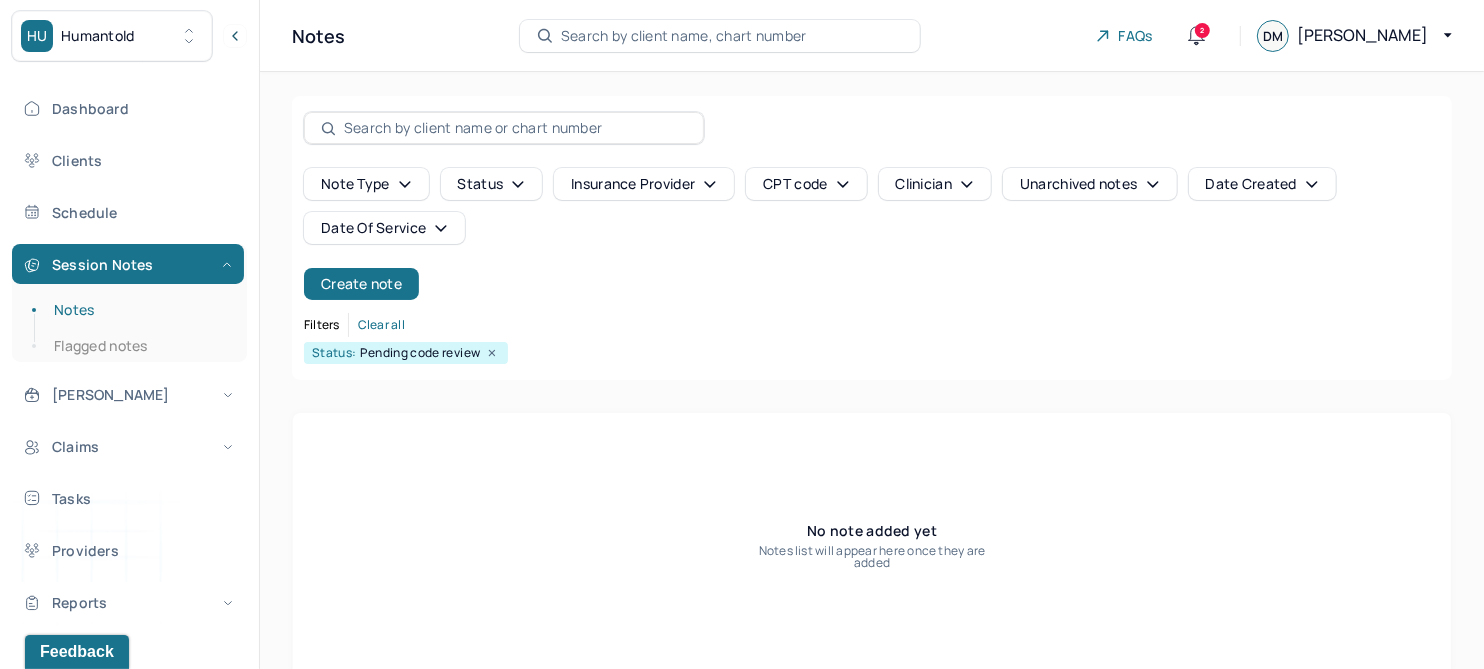 click 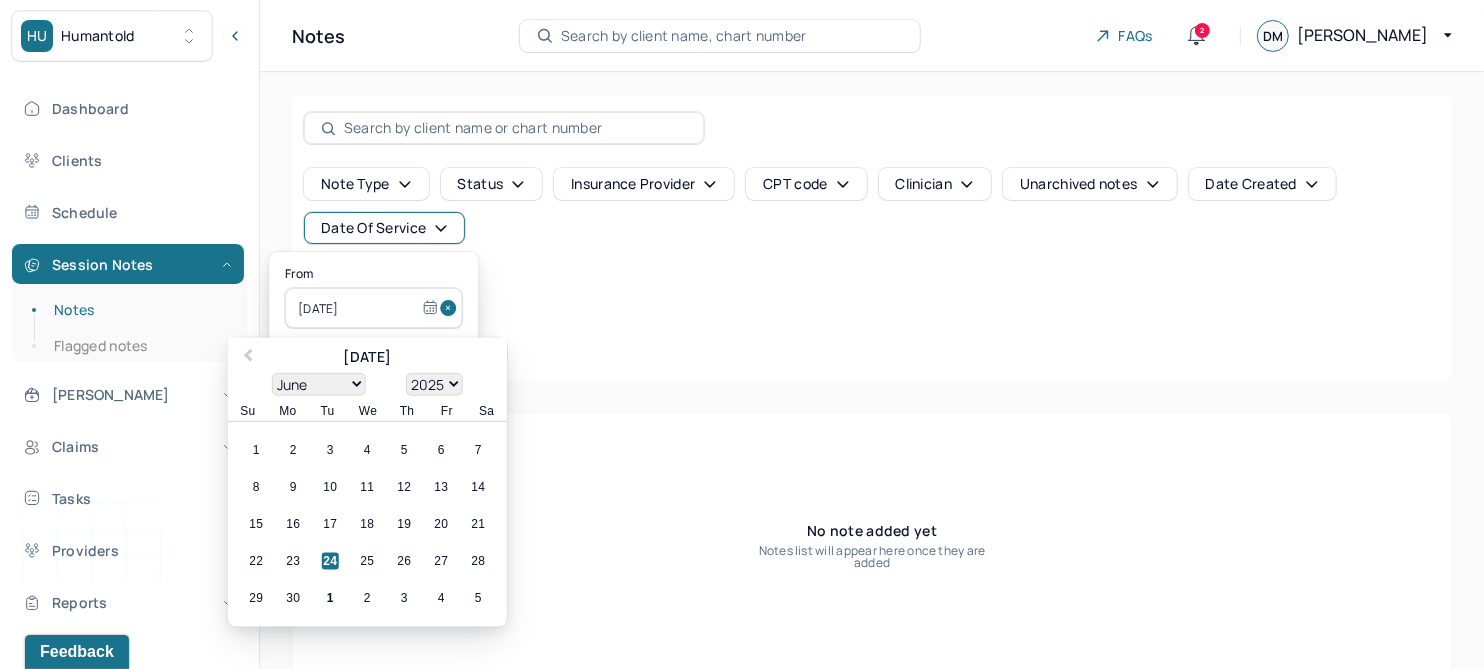 click at bounding box center (451, 308) 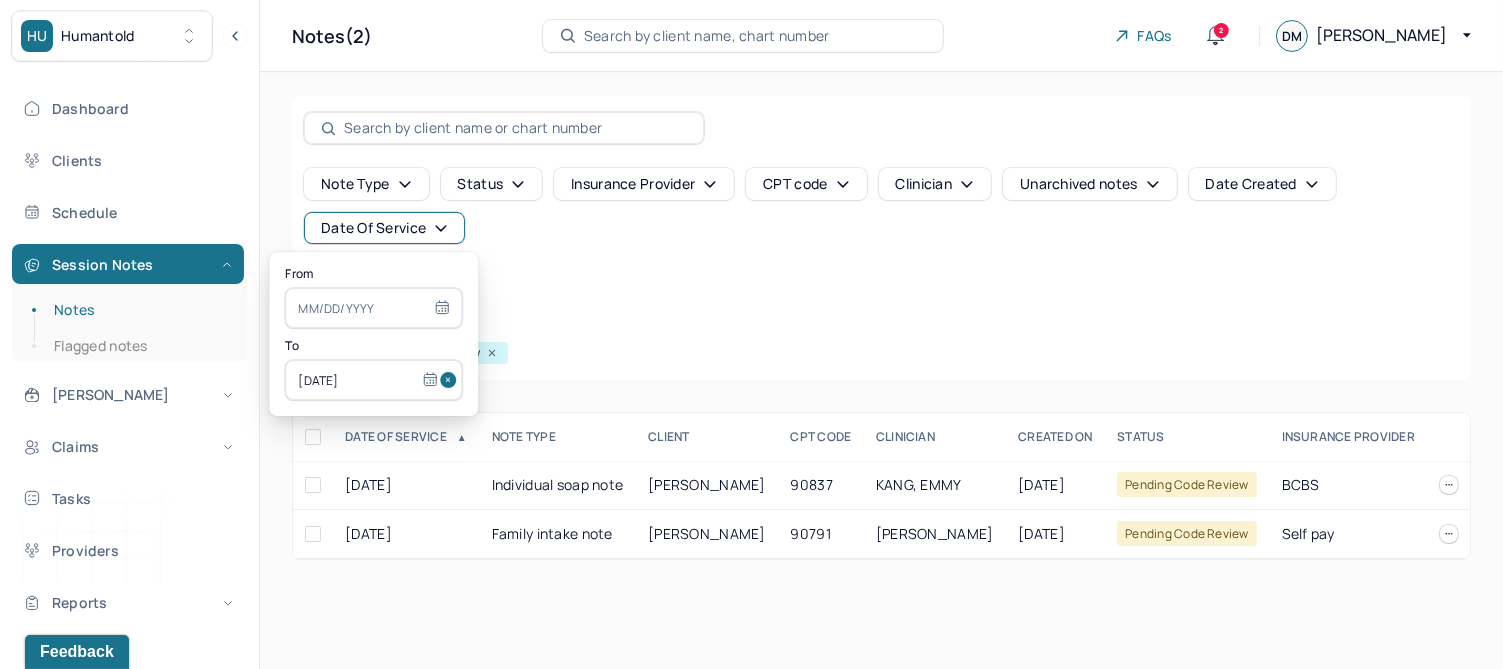 click at bounding box center [451, 380] 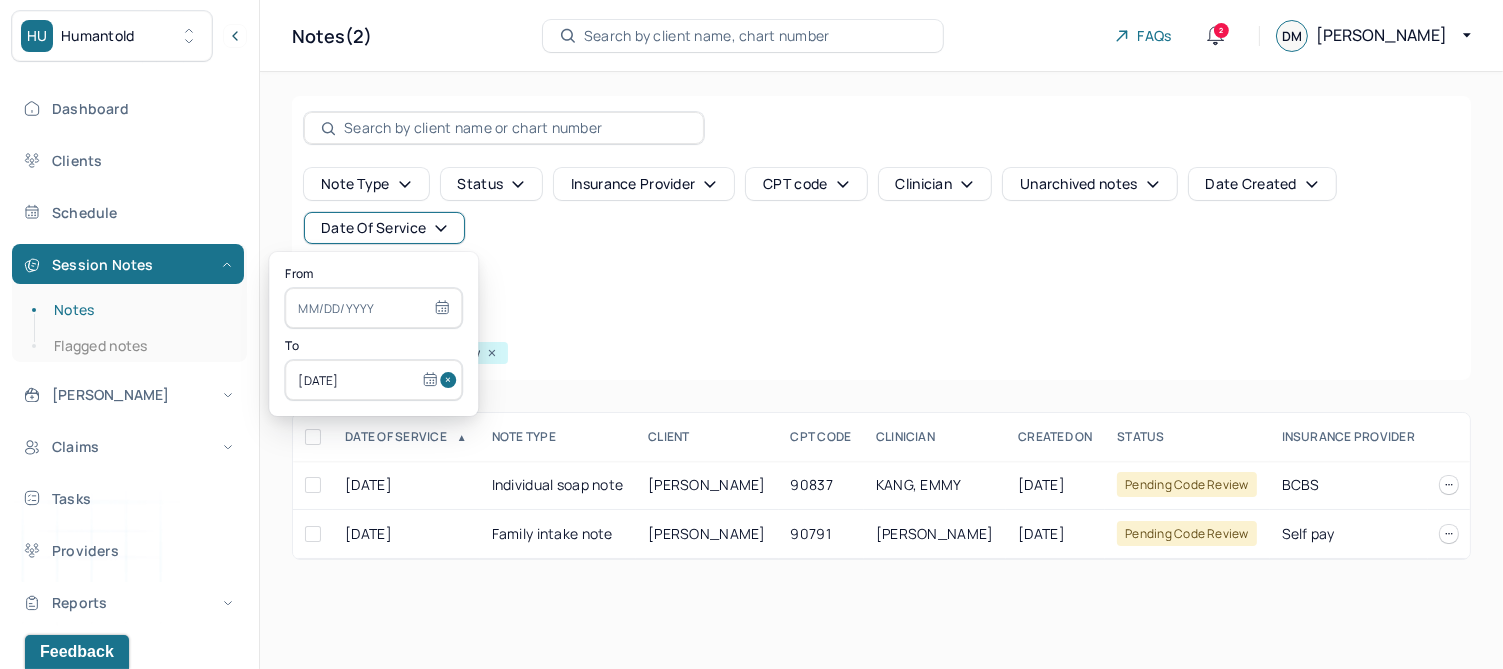 type 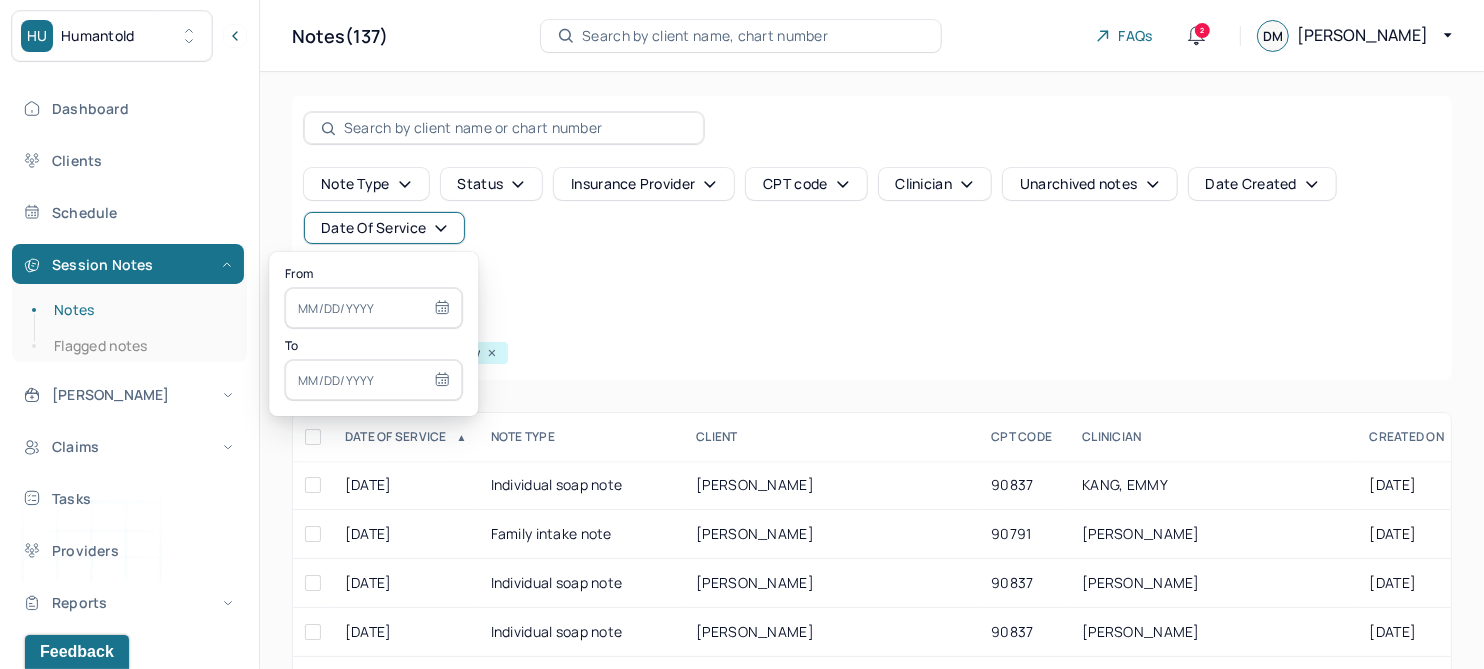 click at bounding box center (373, 308) 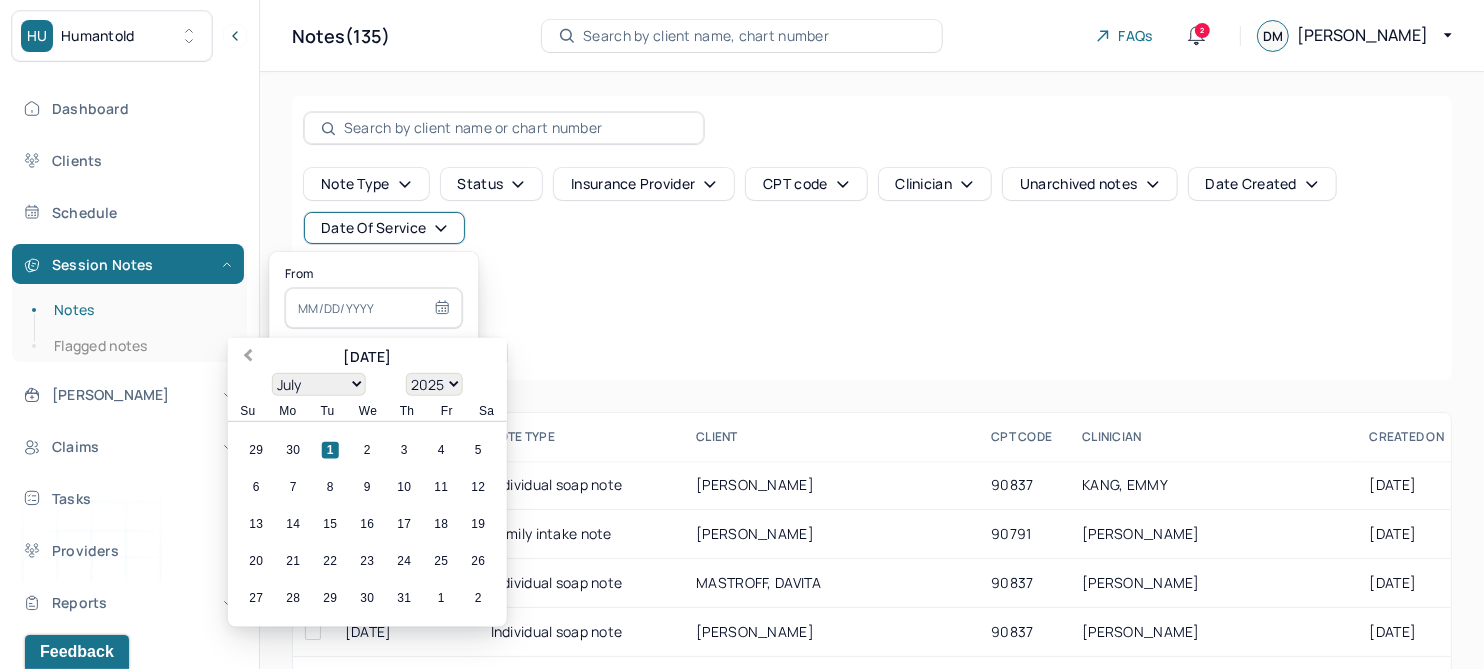 click on "Previous Month" at bounding box center [246, 359] 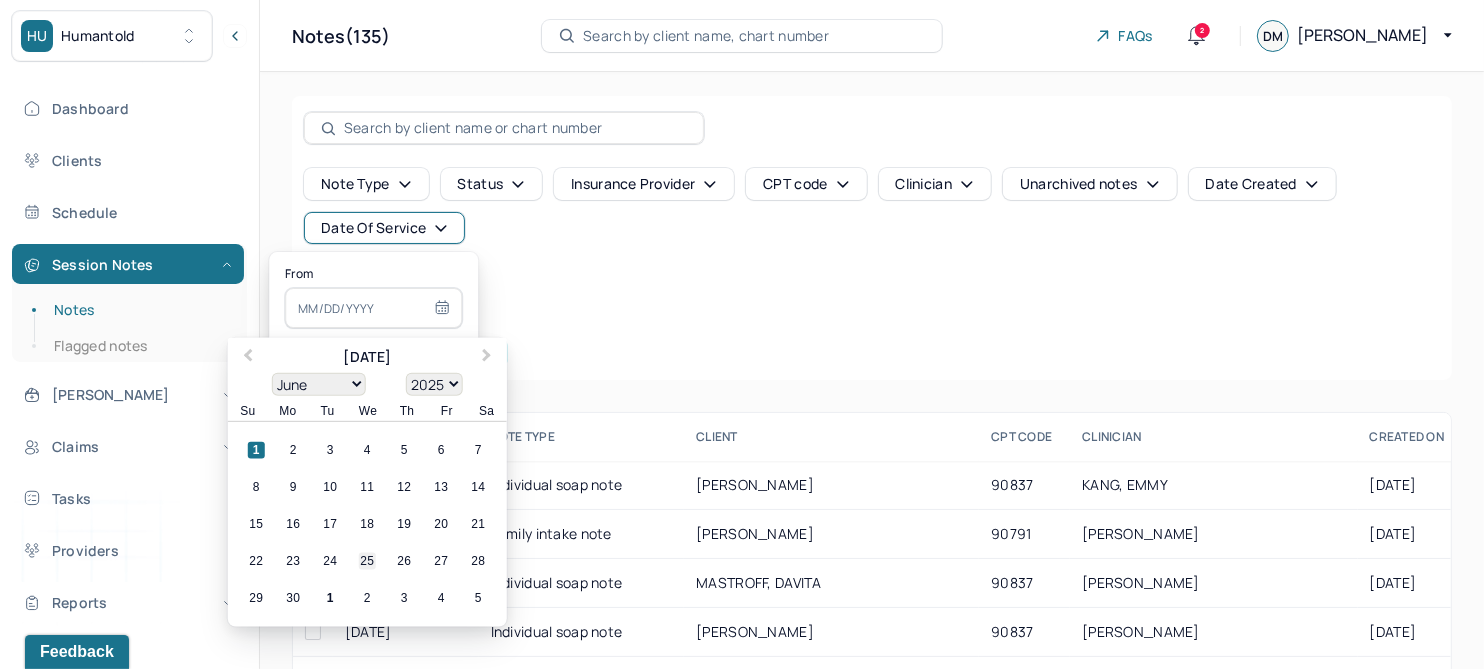 click on "25" at bounding box center (367, 561) 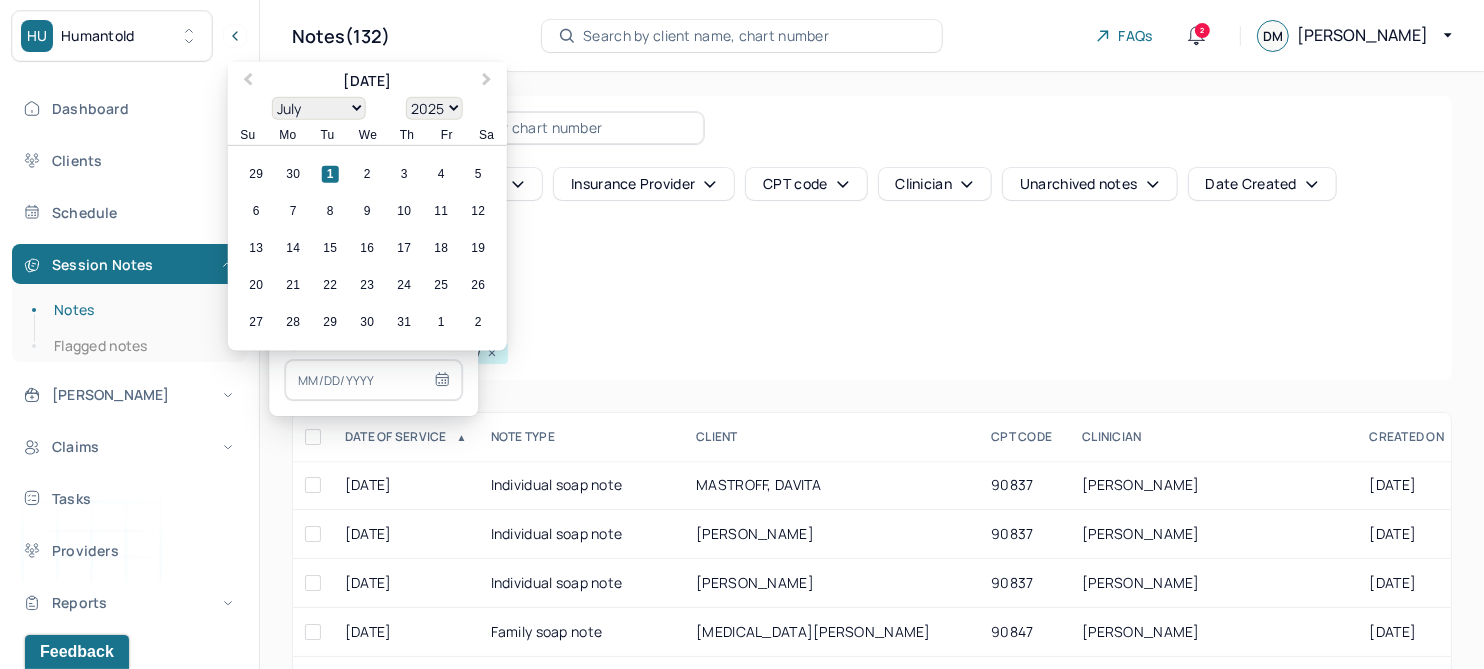 click at bounding box center (373, 380) 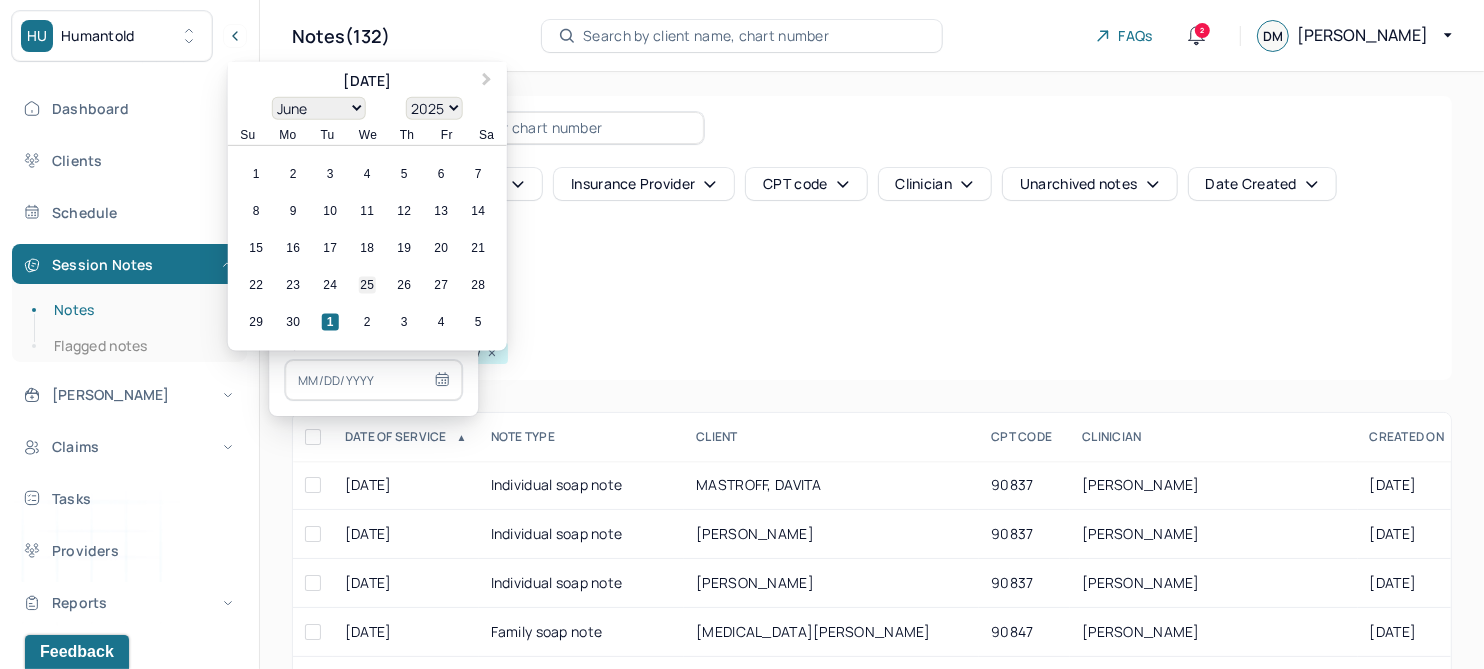 click on "25" at bounding box center [367, 285] 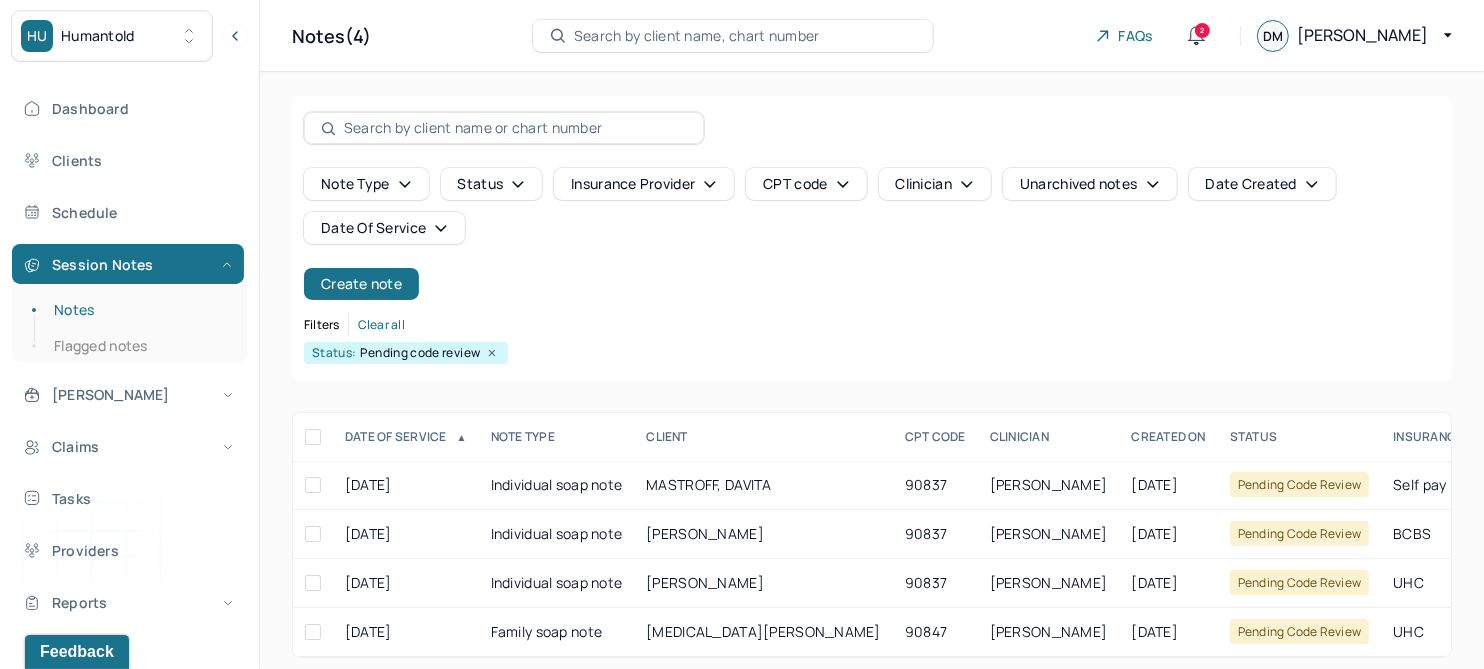click on "Note type     Status     Insurance provider     CPT code     Clinician     Unarchived notes     Date Created     Date Of Service     Create note" at bounding box center (872, 234) 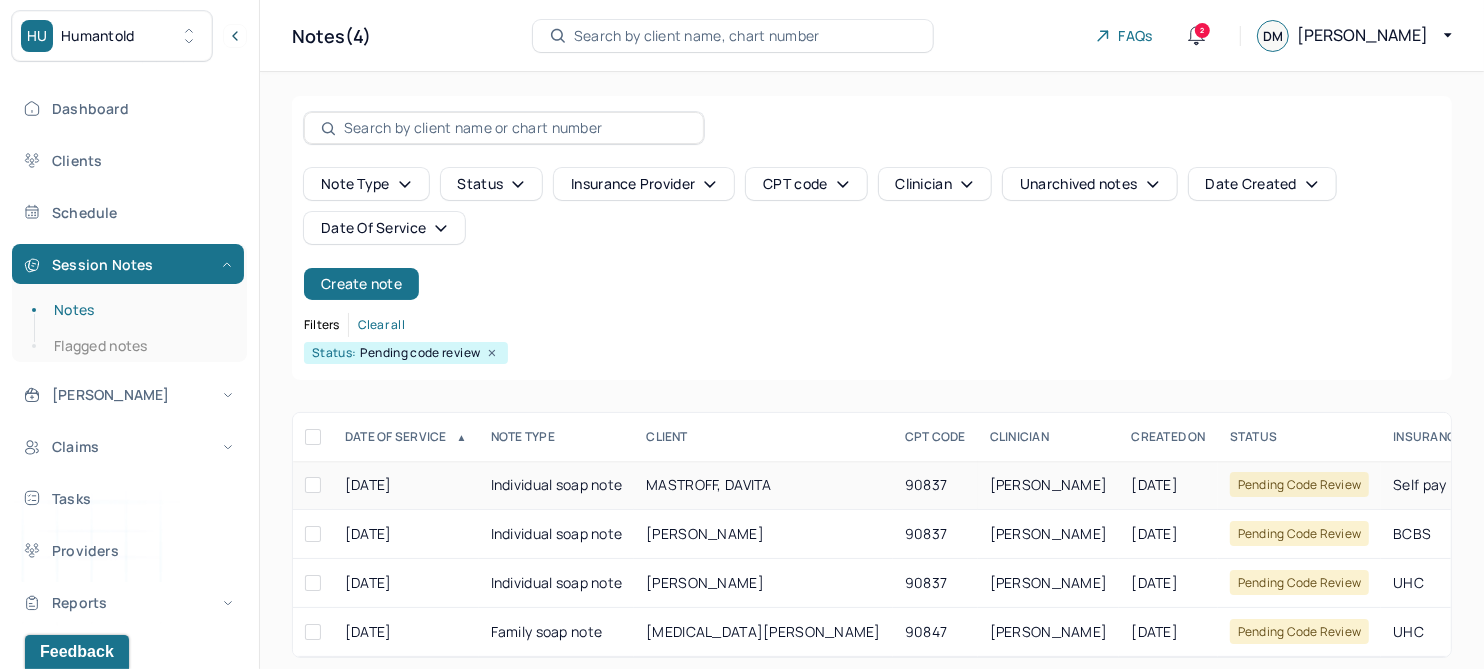 click on "90837" at bounding box center (935, 485) 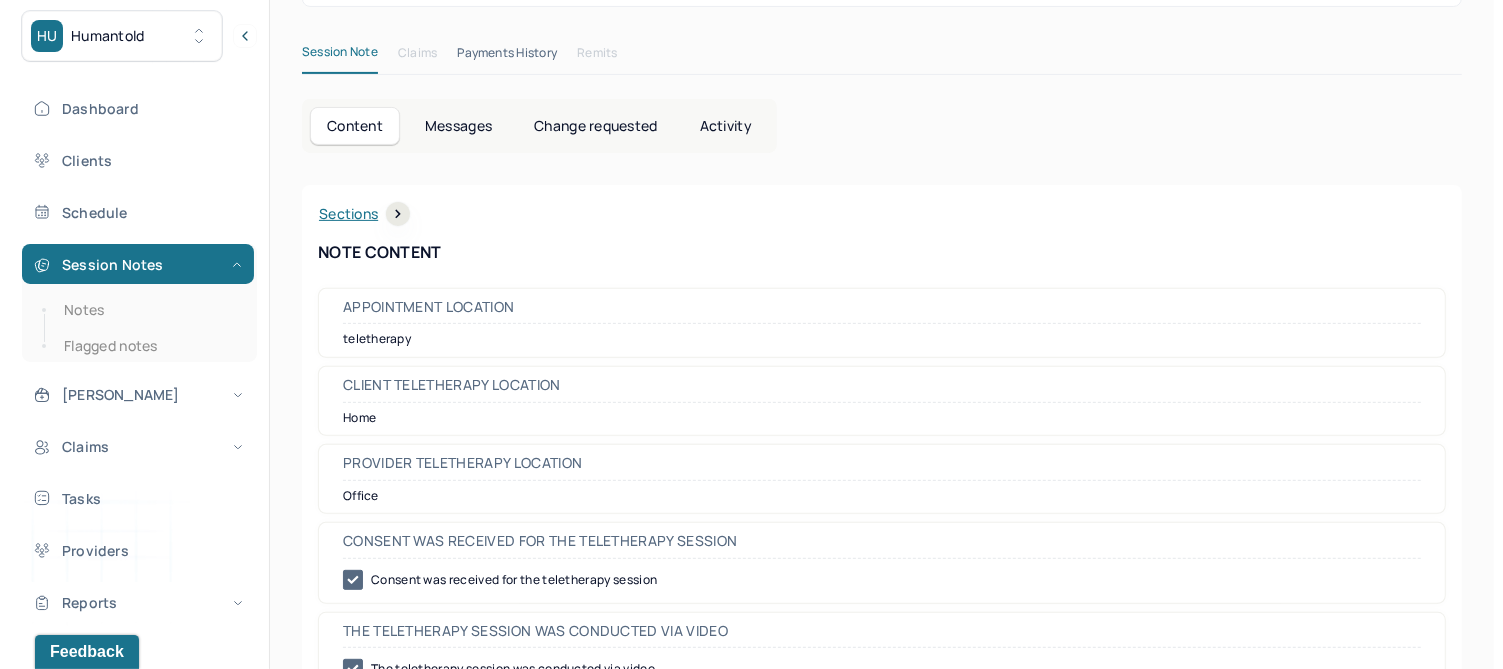 scroll, scrollTop: 0, scrollLeft: 0, axis: both 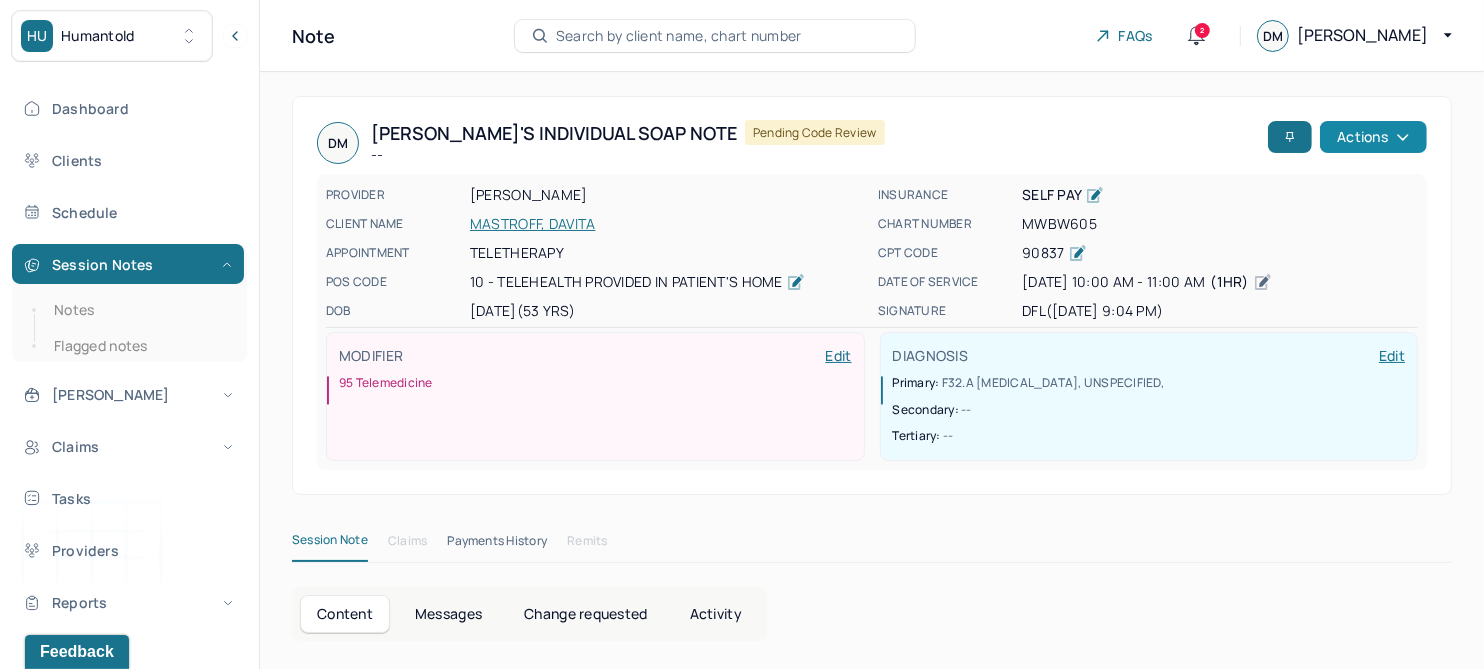 click on "Actions" at bounding box center (1373, 137) 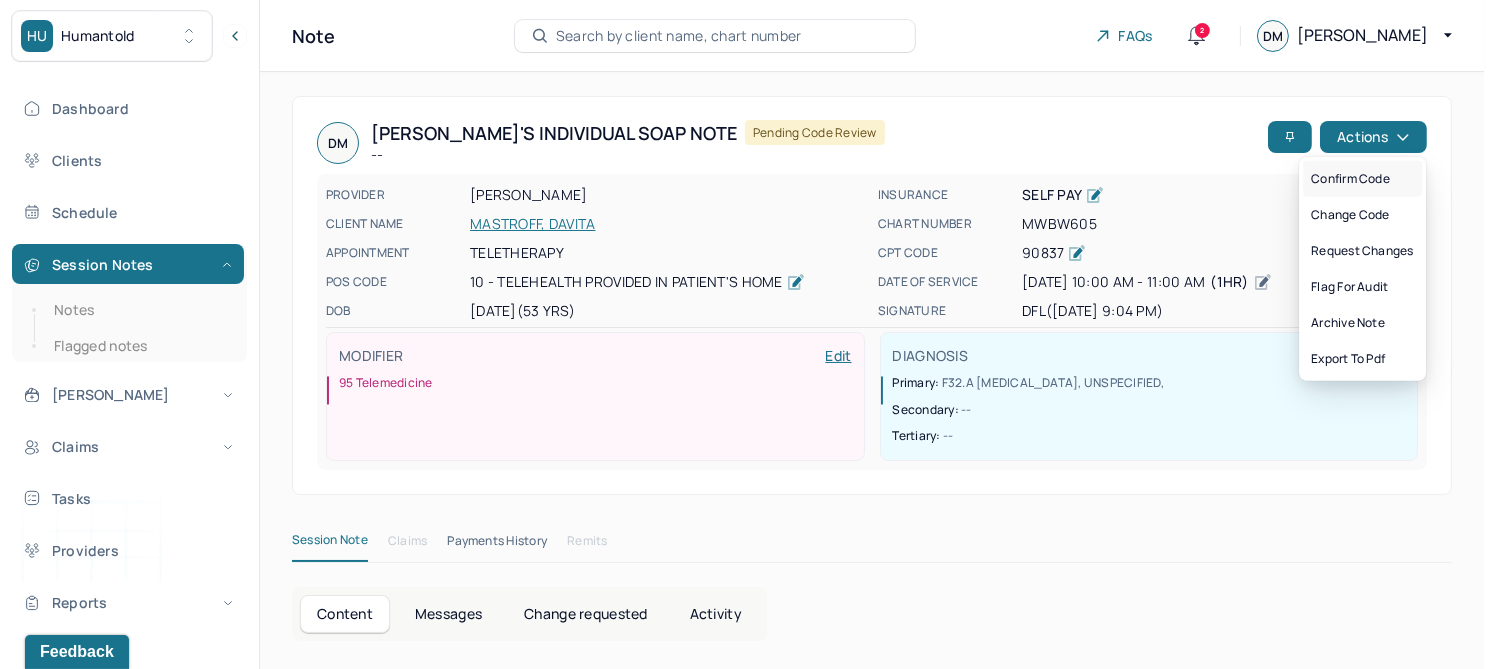click on "Confirm code" at bounding box center [1362, 179] 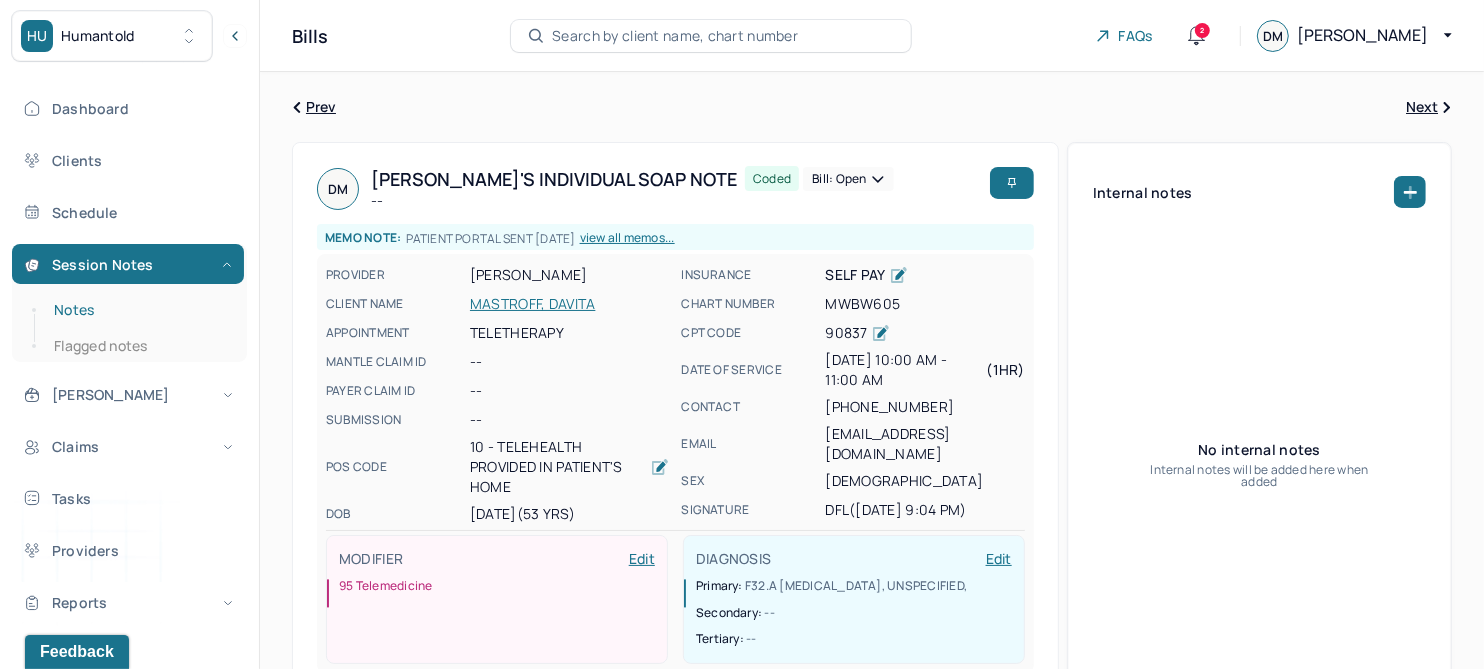click on "Notes" at bounding box center [139, 310] 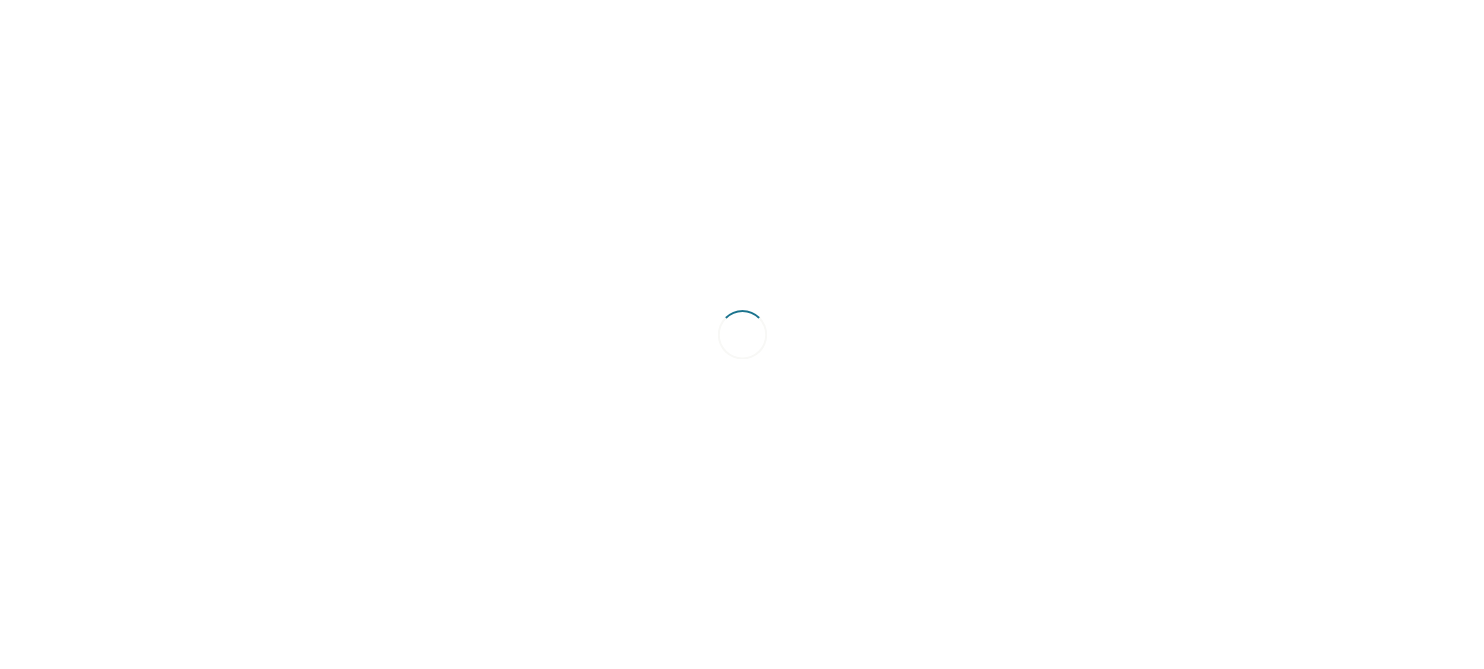 scroll, scrollTop: 0, scrollLeft: 0, axis: both 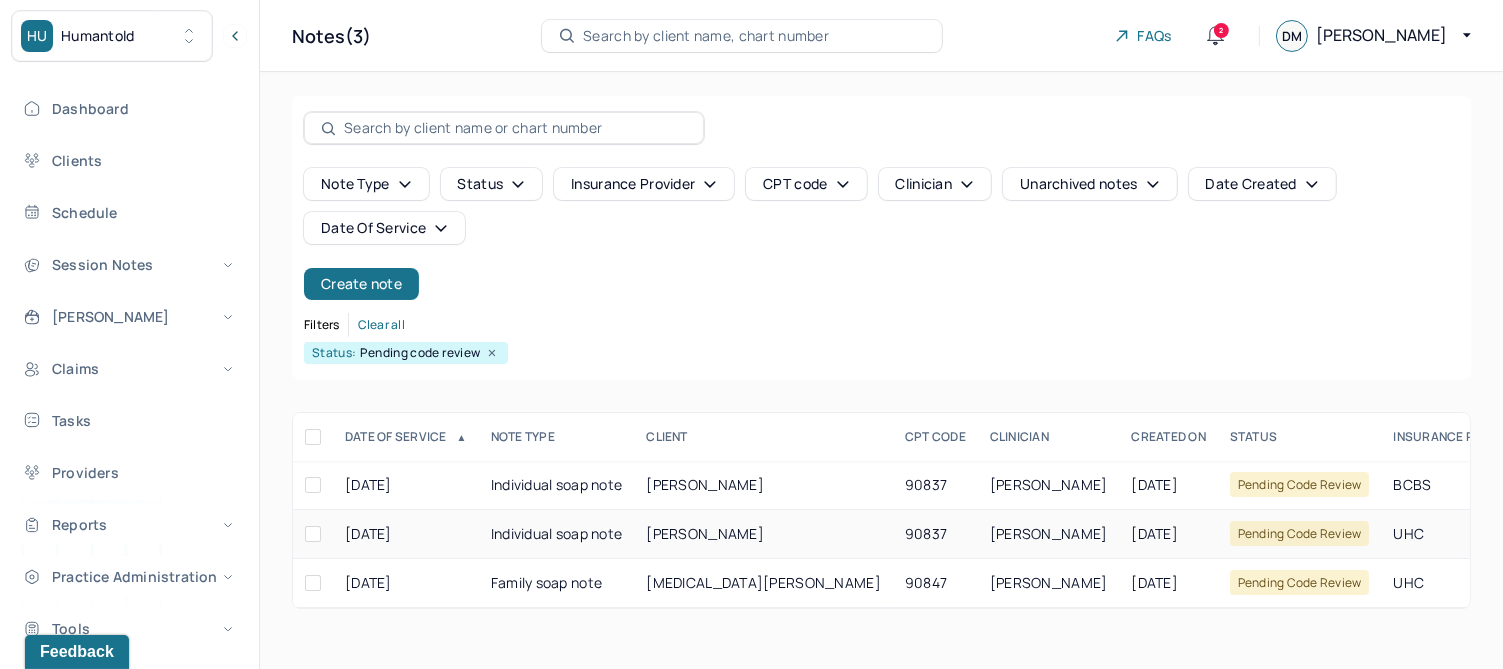 click on "[PERSON_NAME]" at bounding box center [705, 533] 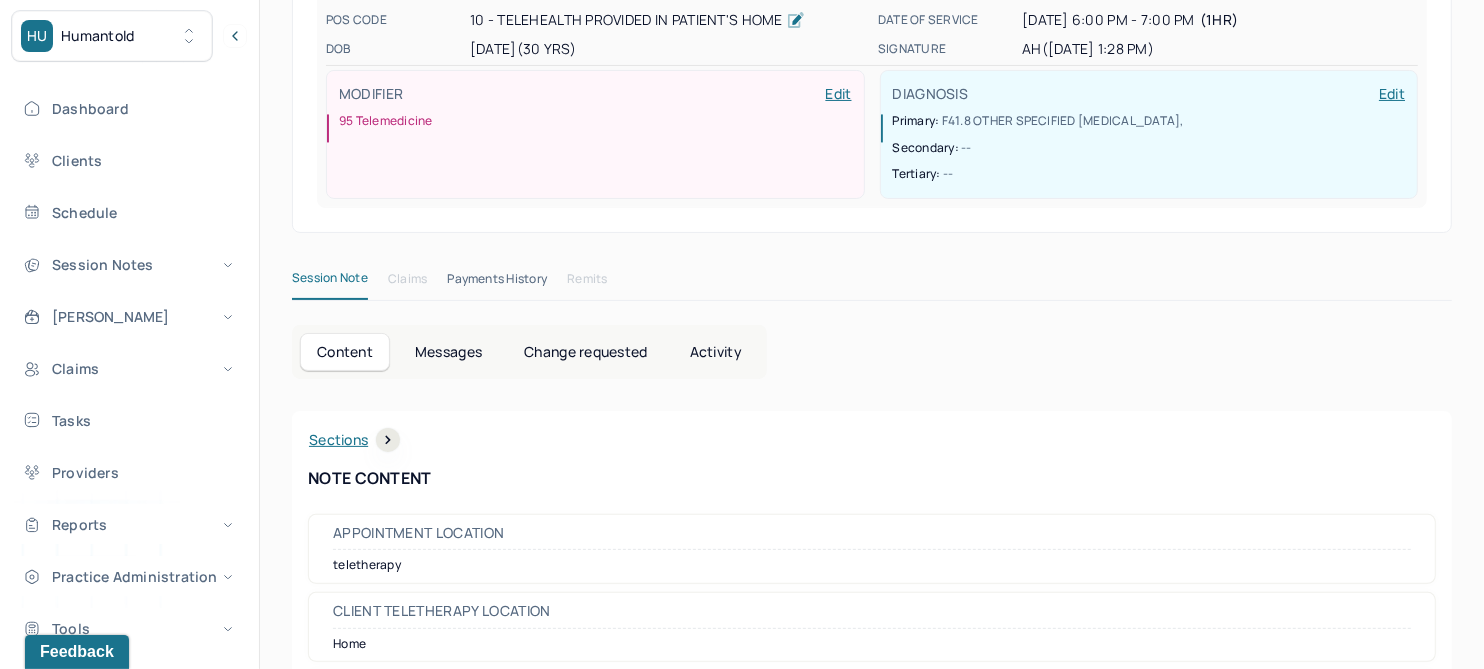 scroll, scrollTop: 0, scrollLeft: 0, axis: both 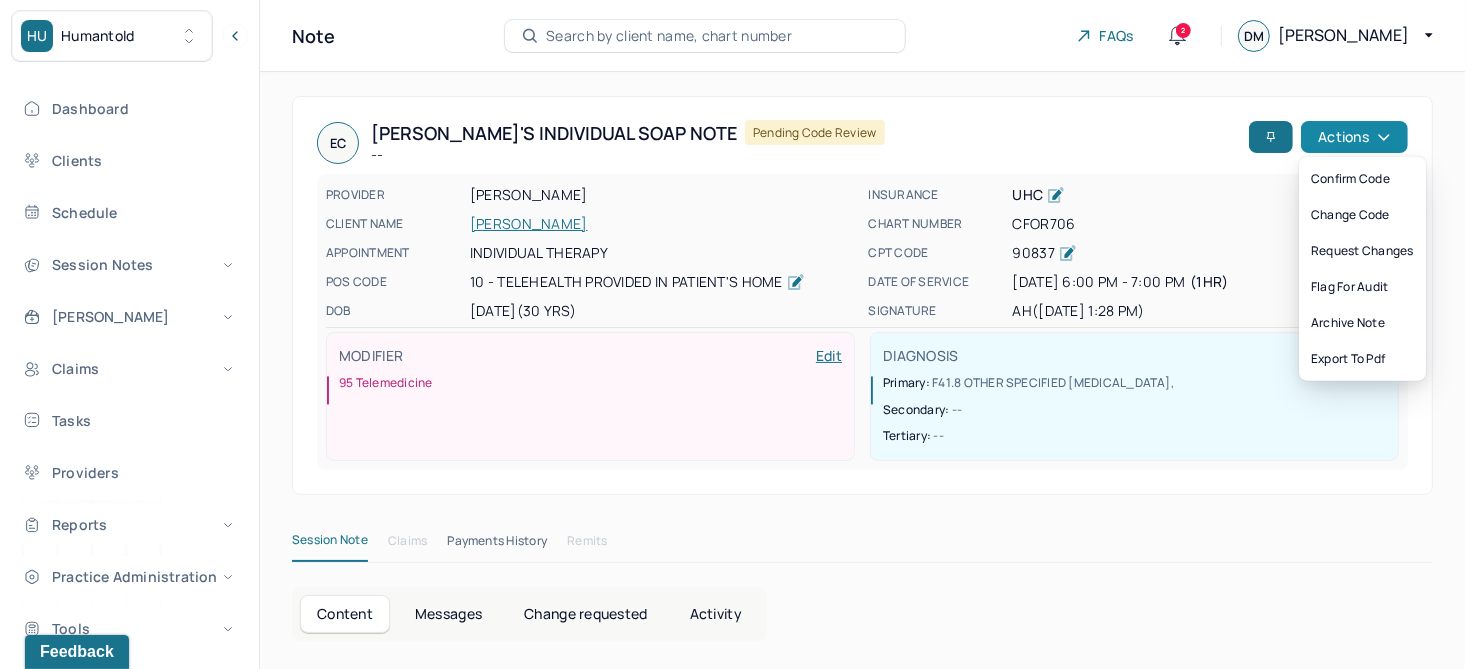 click 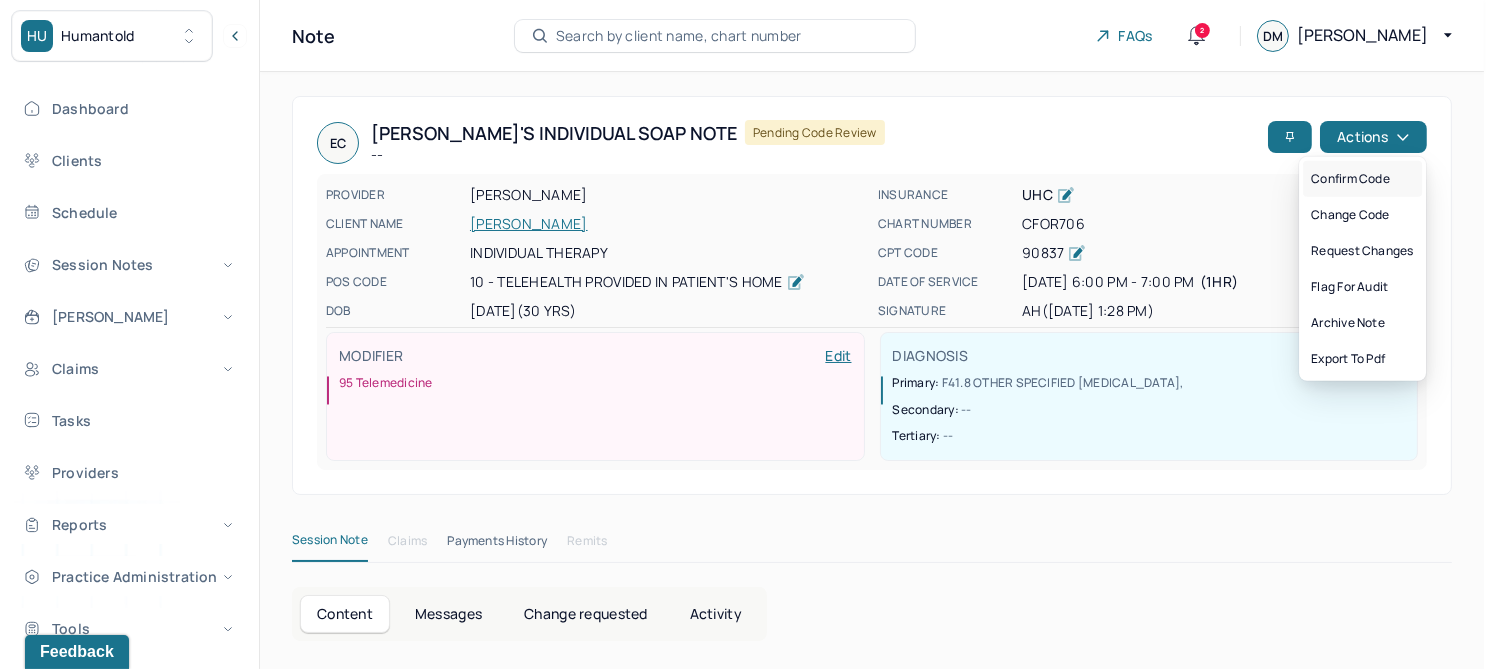 click on "Confirm code" at bounding box center [1362, 179] 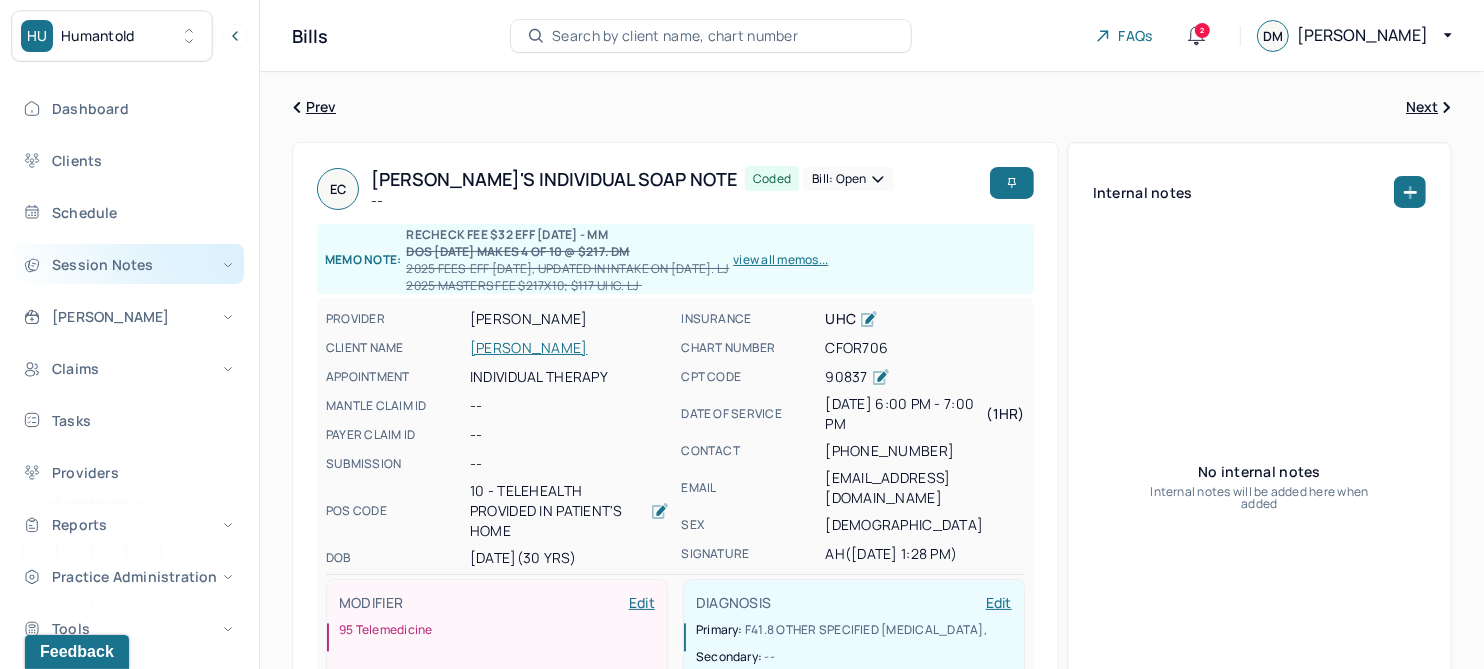 drag, startPoint x: 85, startPoint y: 263, endPoint x: 84, endPoint y: 275, distance: 12.0415945 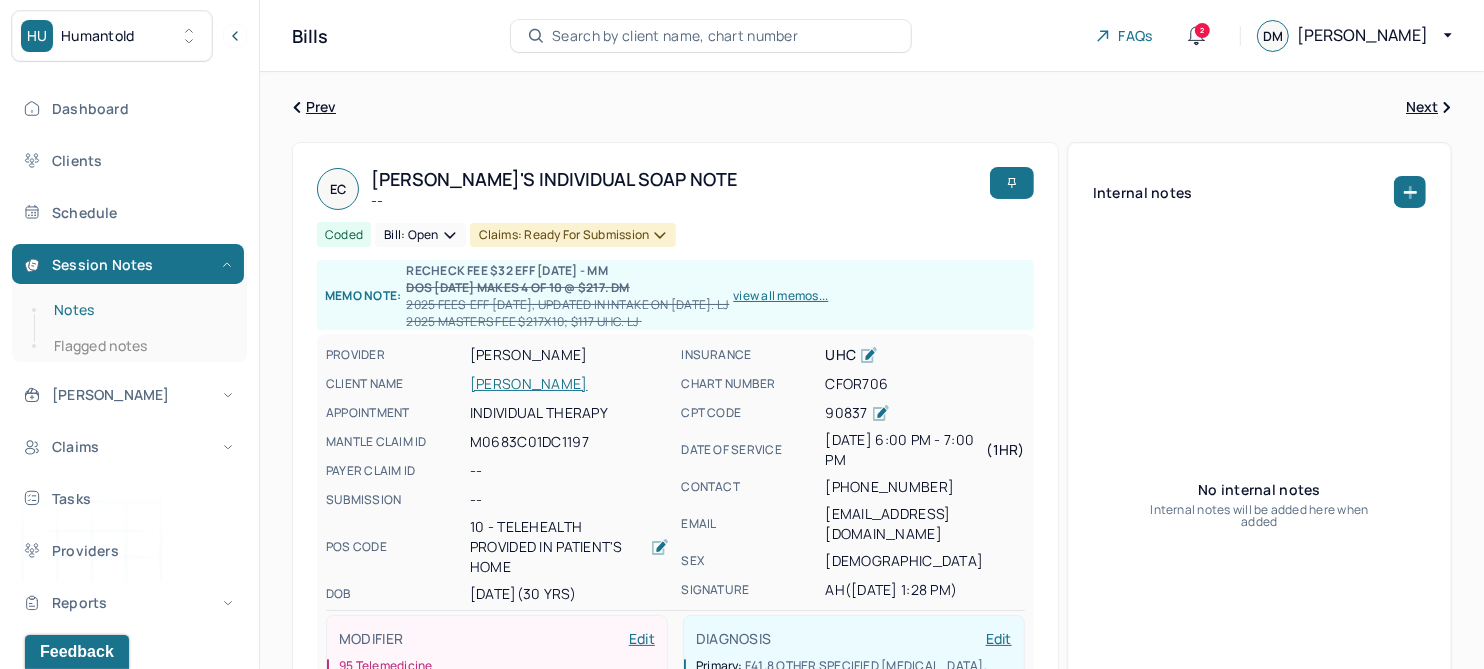 click on "Notes" at bounding box center [139, 310] 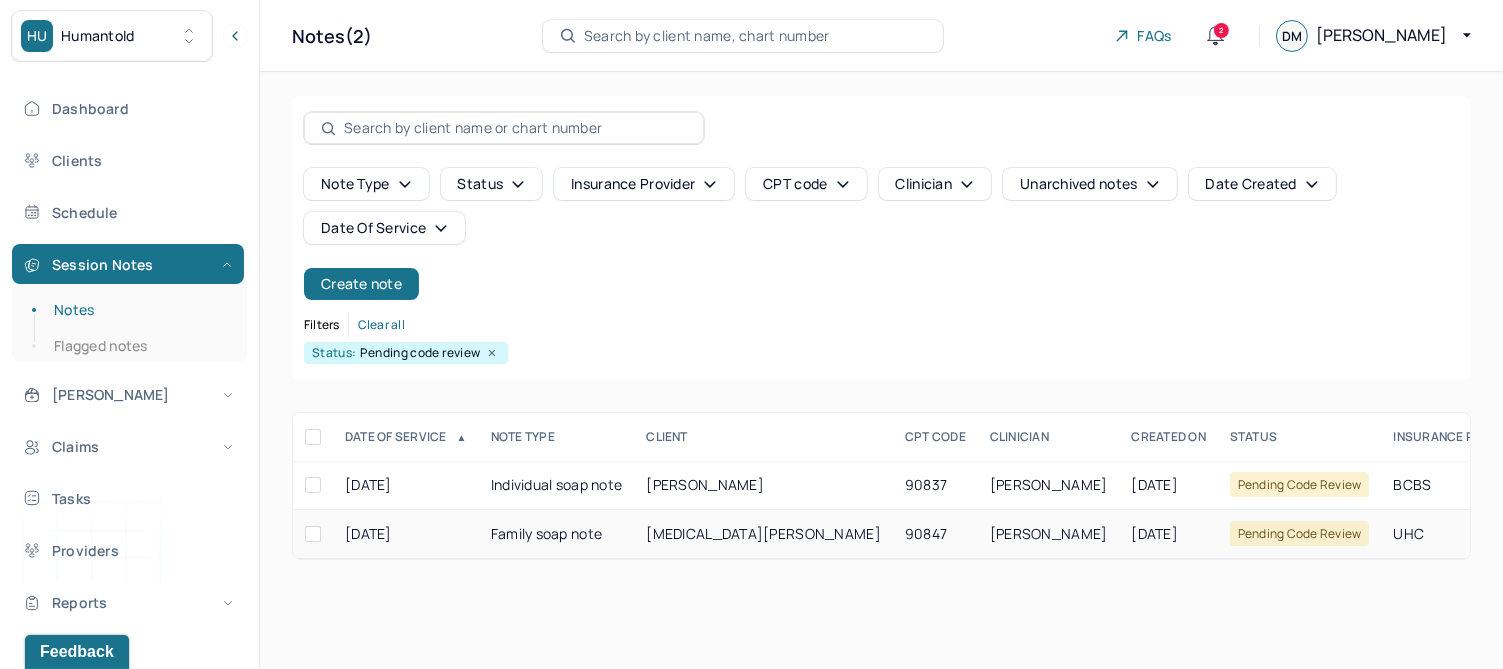 click on "[MEDICAL_DATA][PERSON_NAME]" at bounding box center [763, 533] 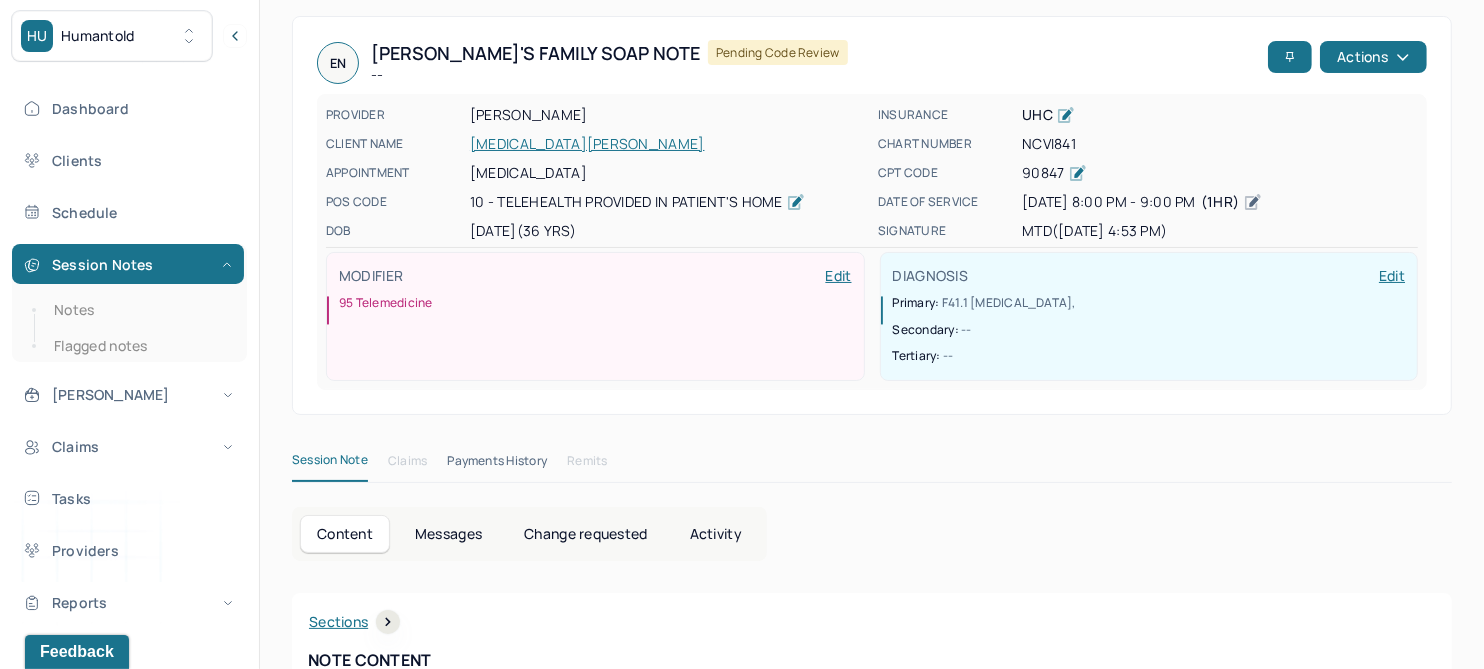 scroll, scrollTop: 0, scrollLeft: 0, axis: both 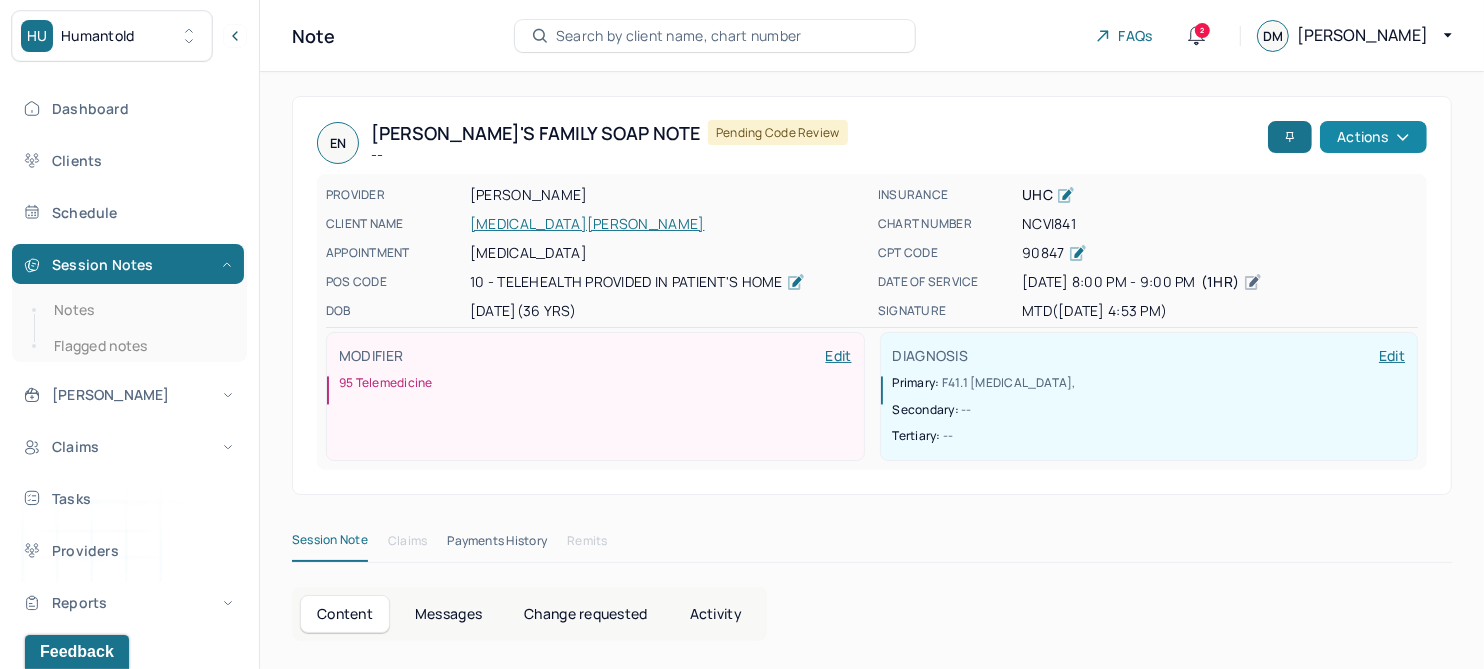 click 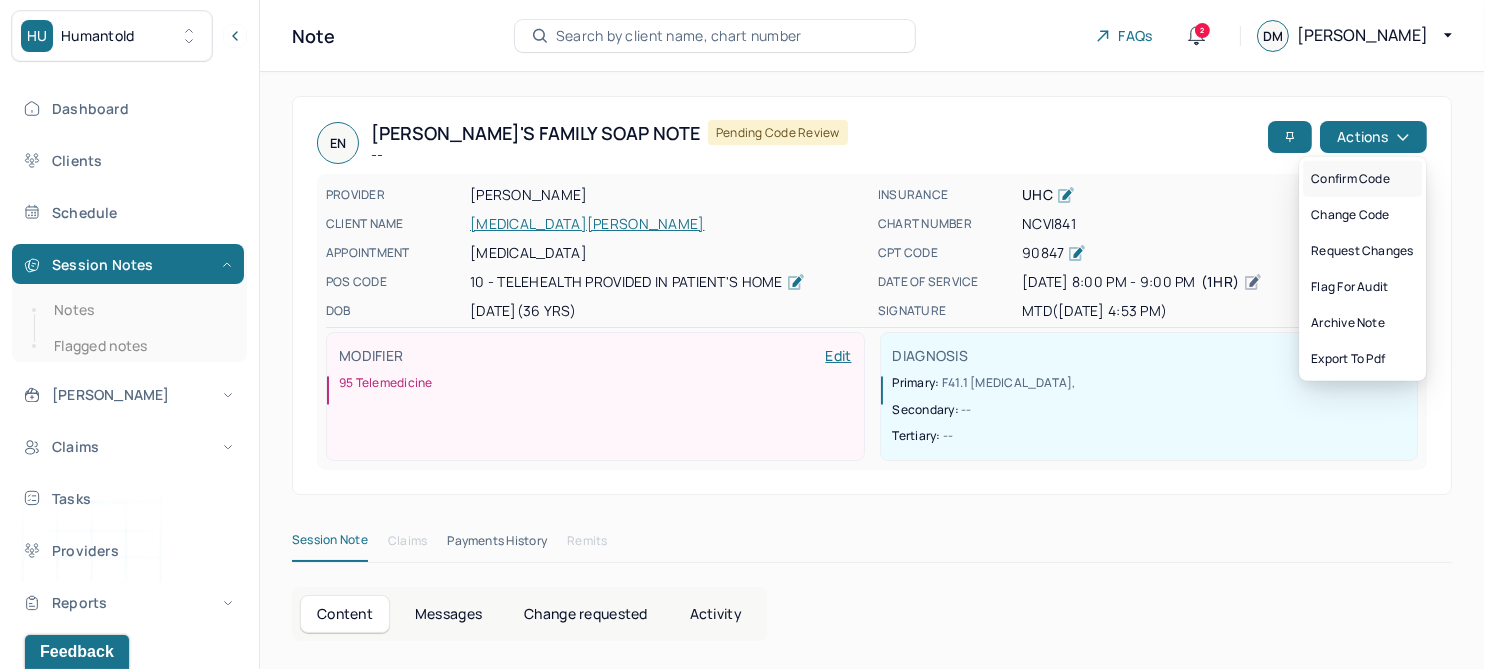 click on "Confirm code" at bounding box center (1362, 179) 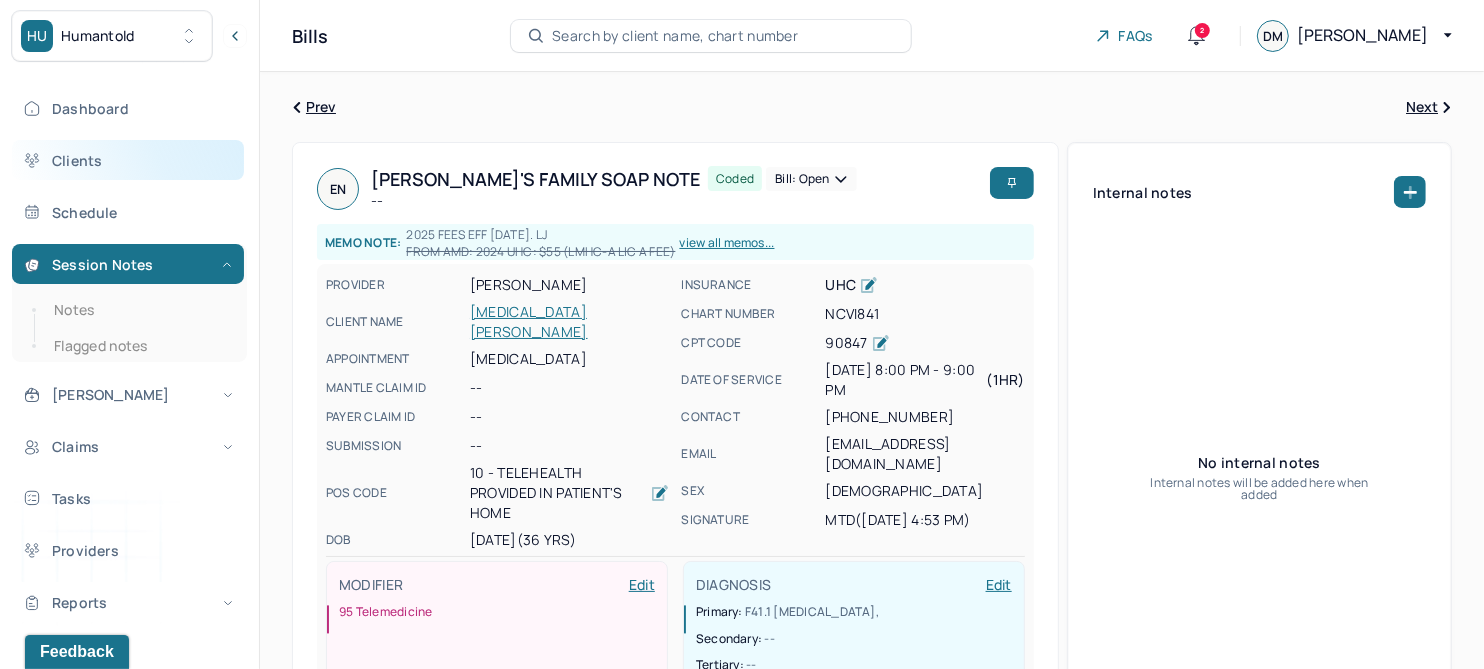 click on "Clients" at bounding box center (128, 160) 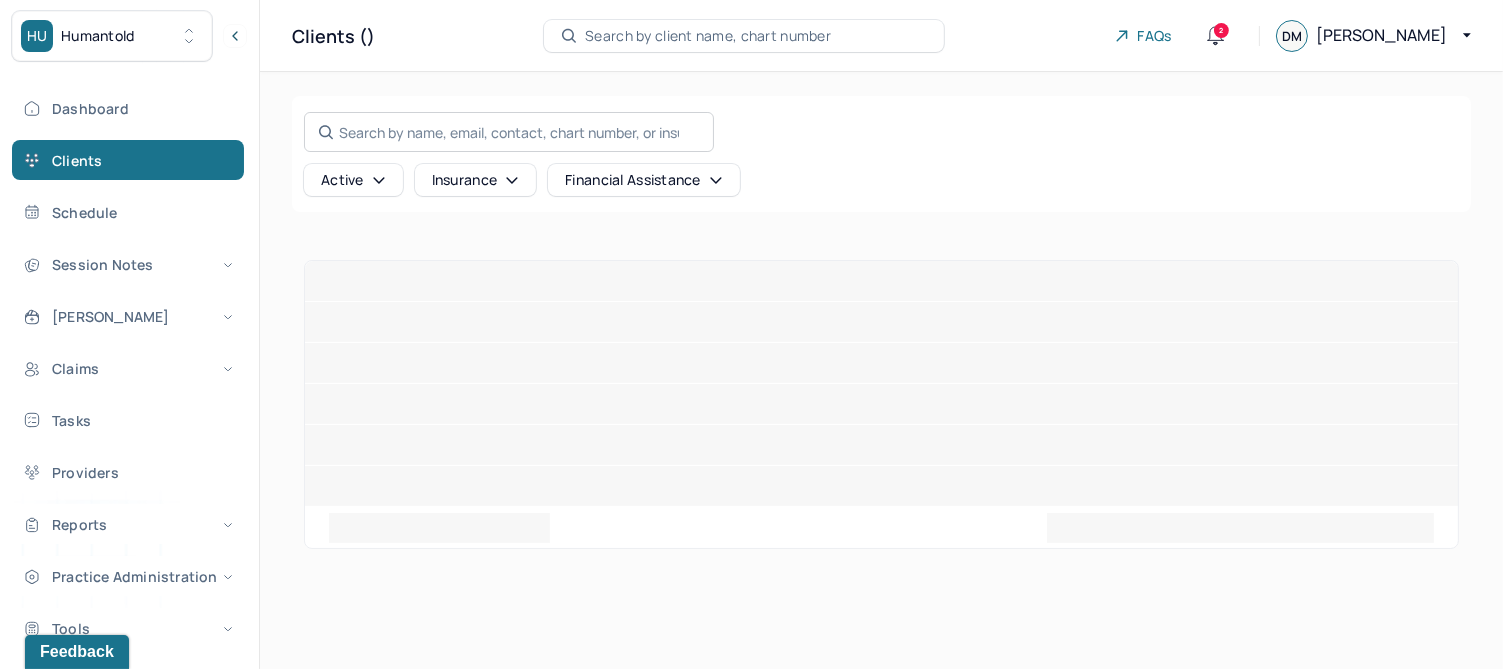 click on "Search by name, email, contact, chart number, or insurance id..." at bounding box center [509, 132] 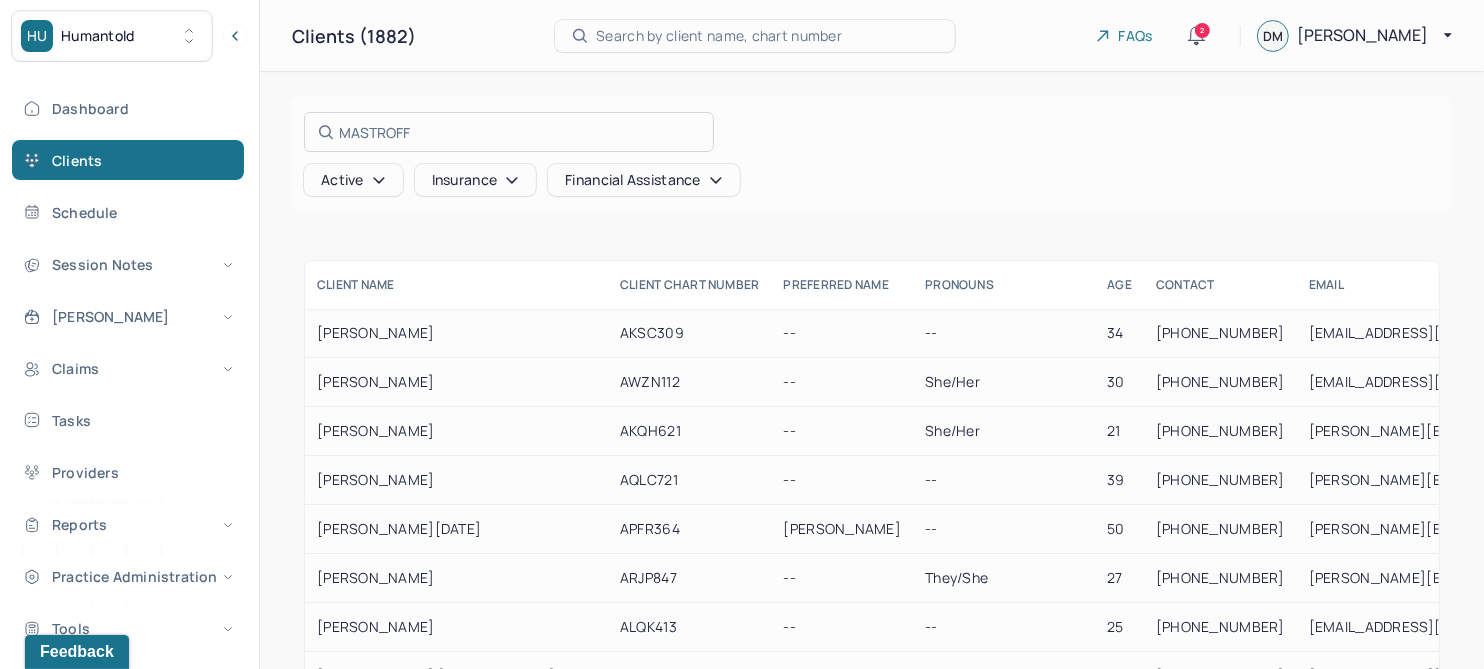 type on "MASTROFF" 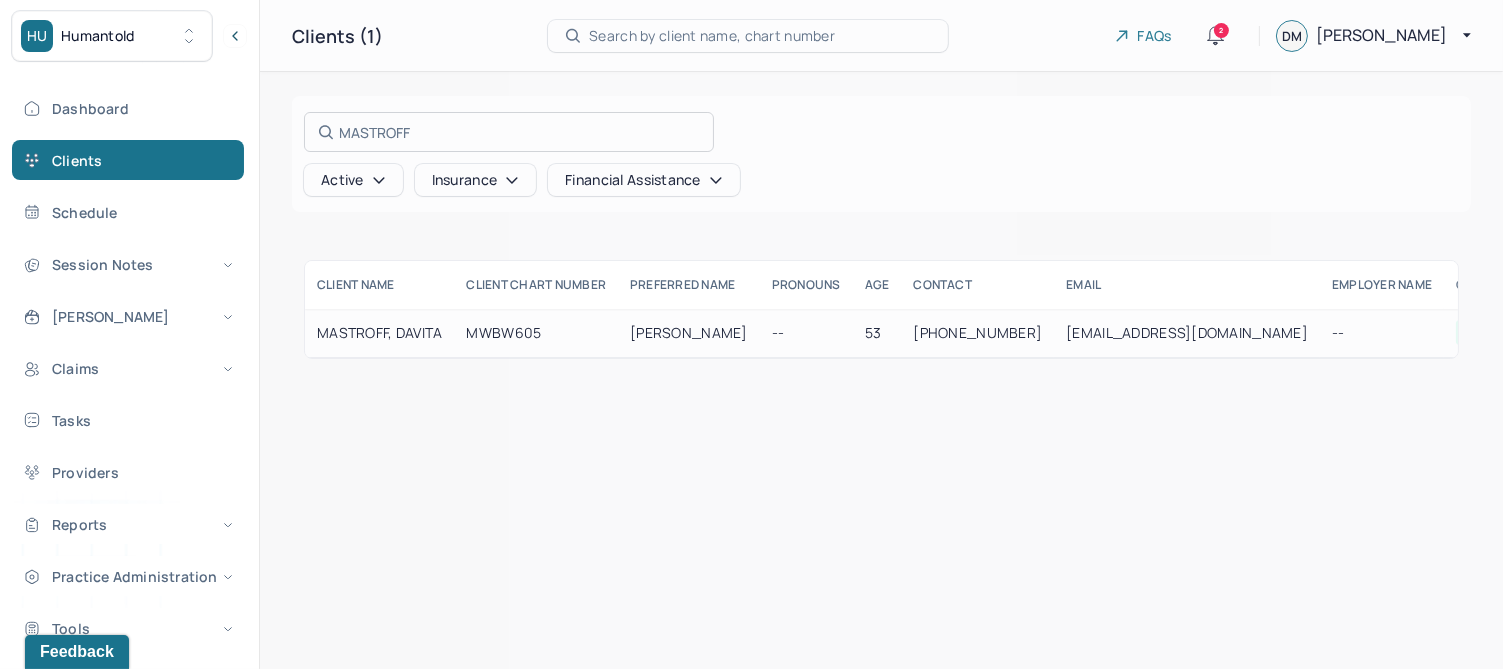 click at bounding box center (751, 334) 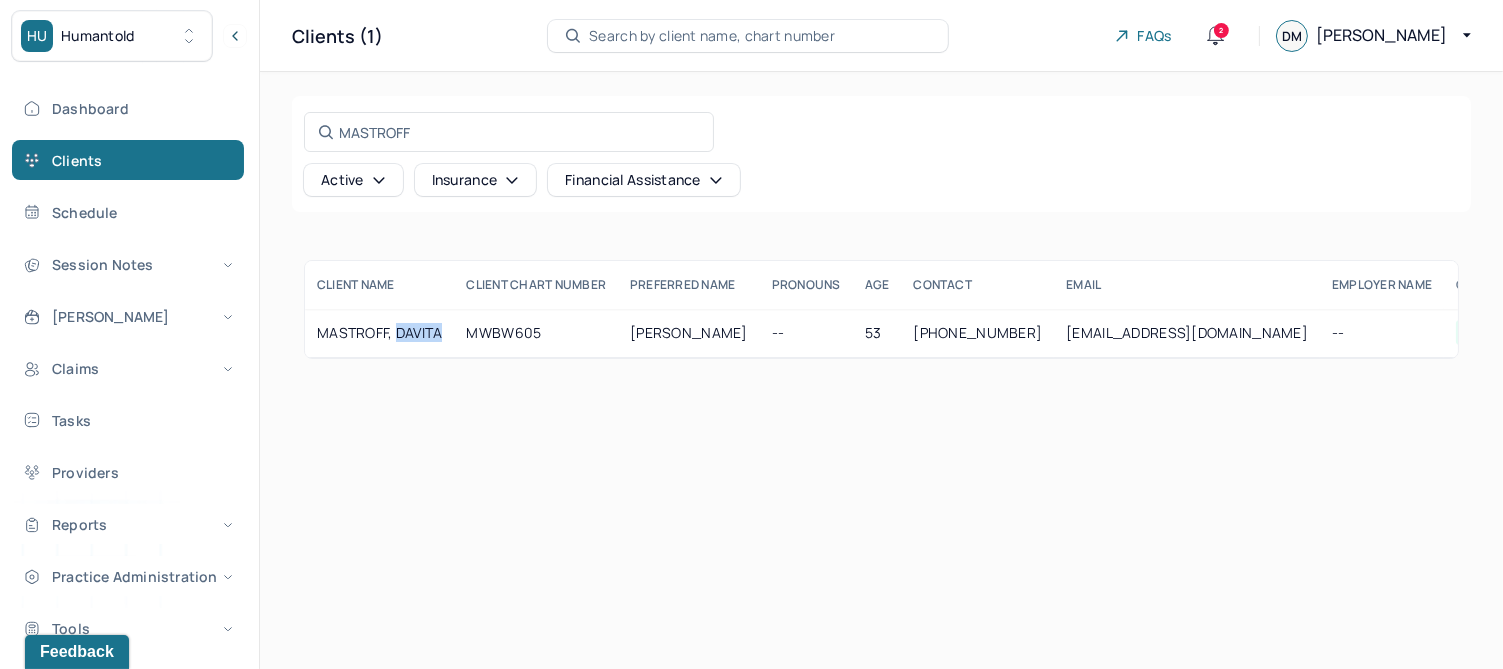 click on "MASTROFF, DAVITA" at bounding box center [379, 333] 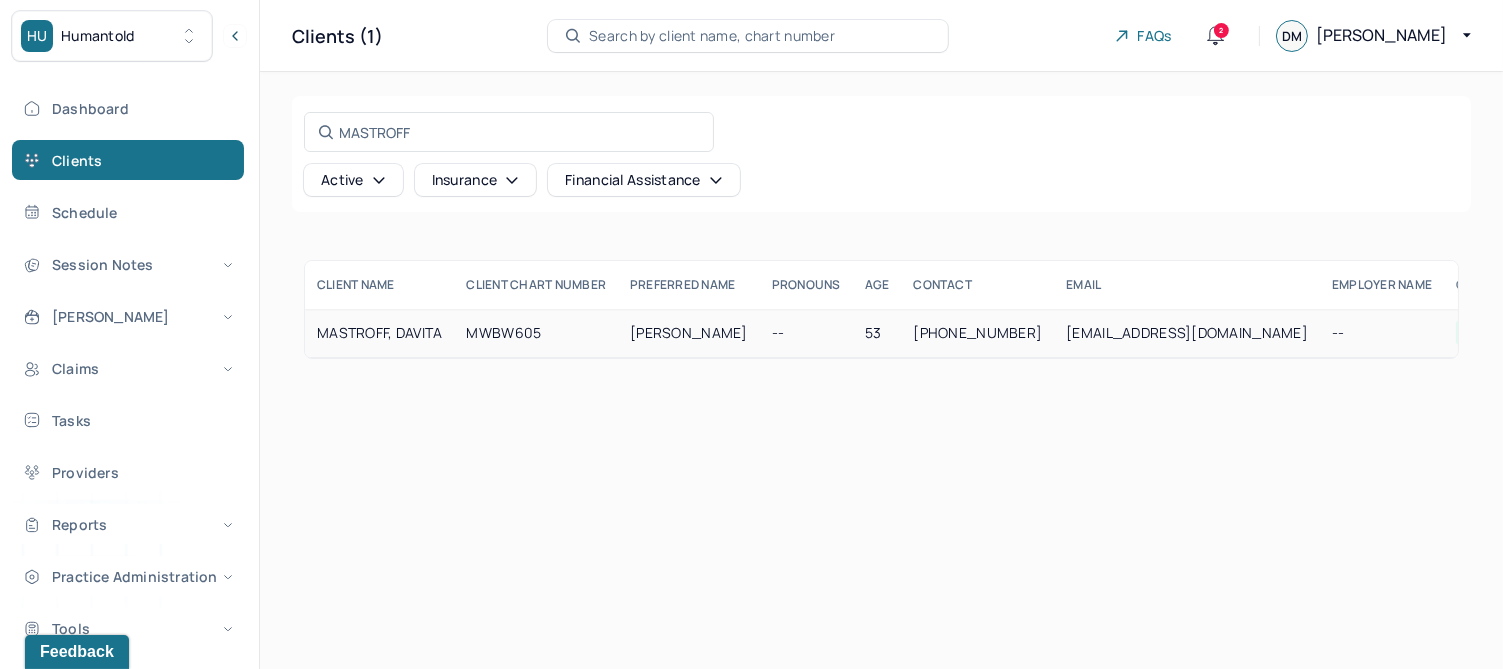 drag, startPoint x: 422, startPoint y: 333, endPoint x: 376, endPoint y: 333, distance: 46 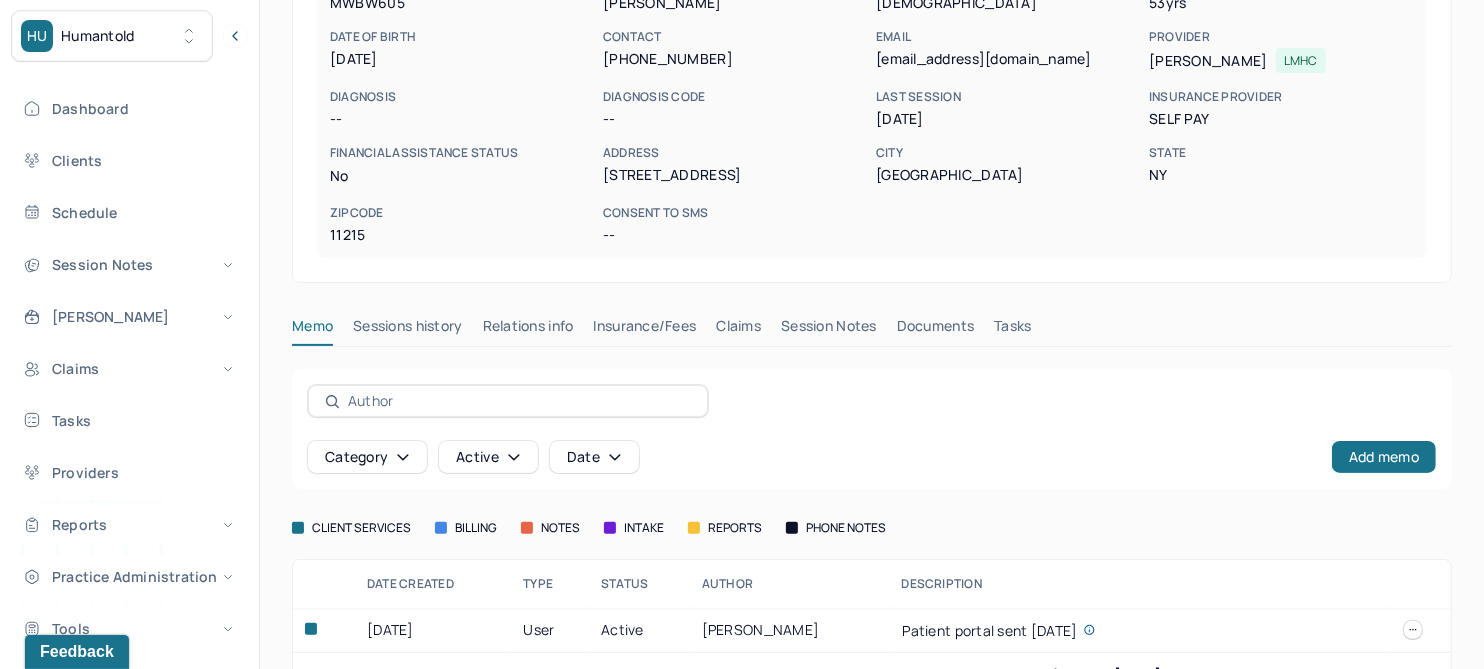 scroll, scrollTop: 250, scrollLeft: 0, axis: vertical 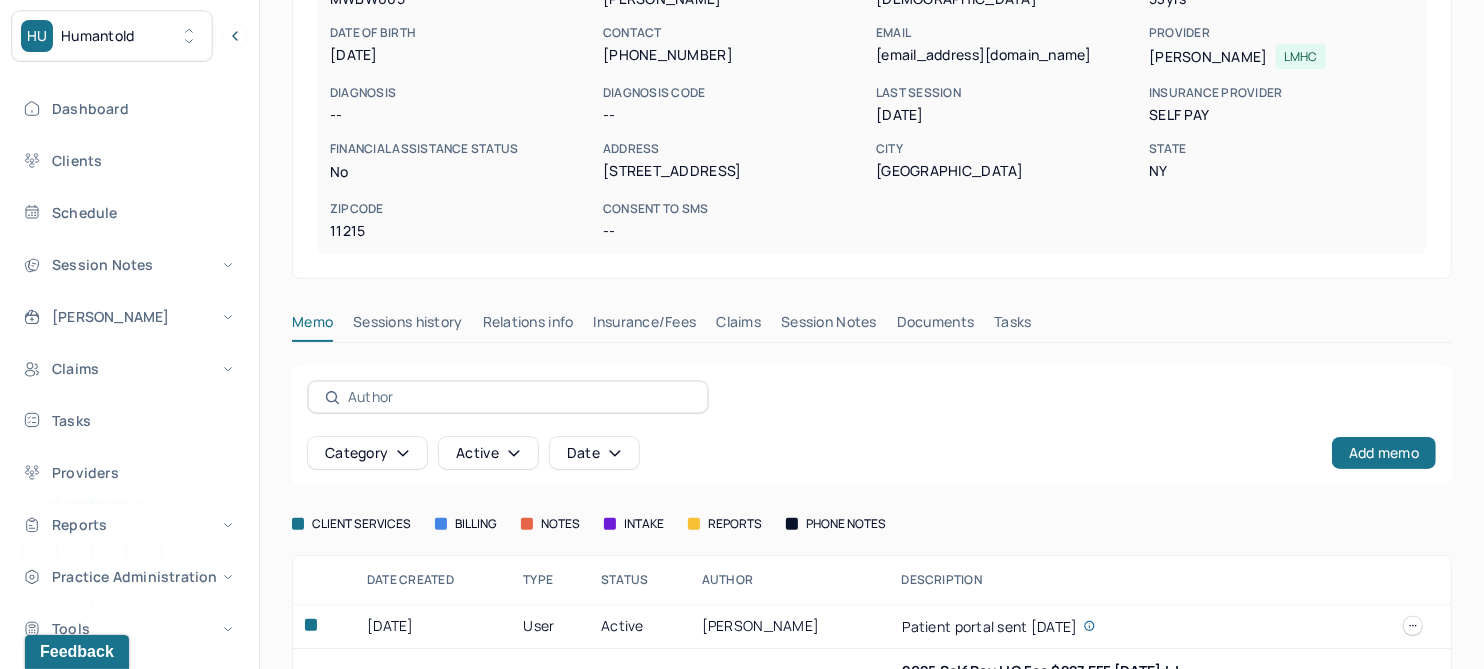 click on "Session Notes" at bounding box center [829, 326] 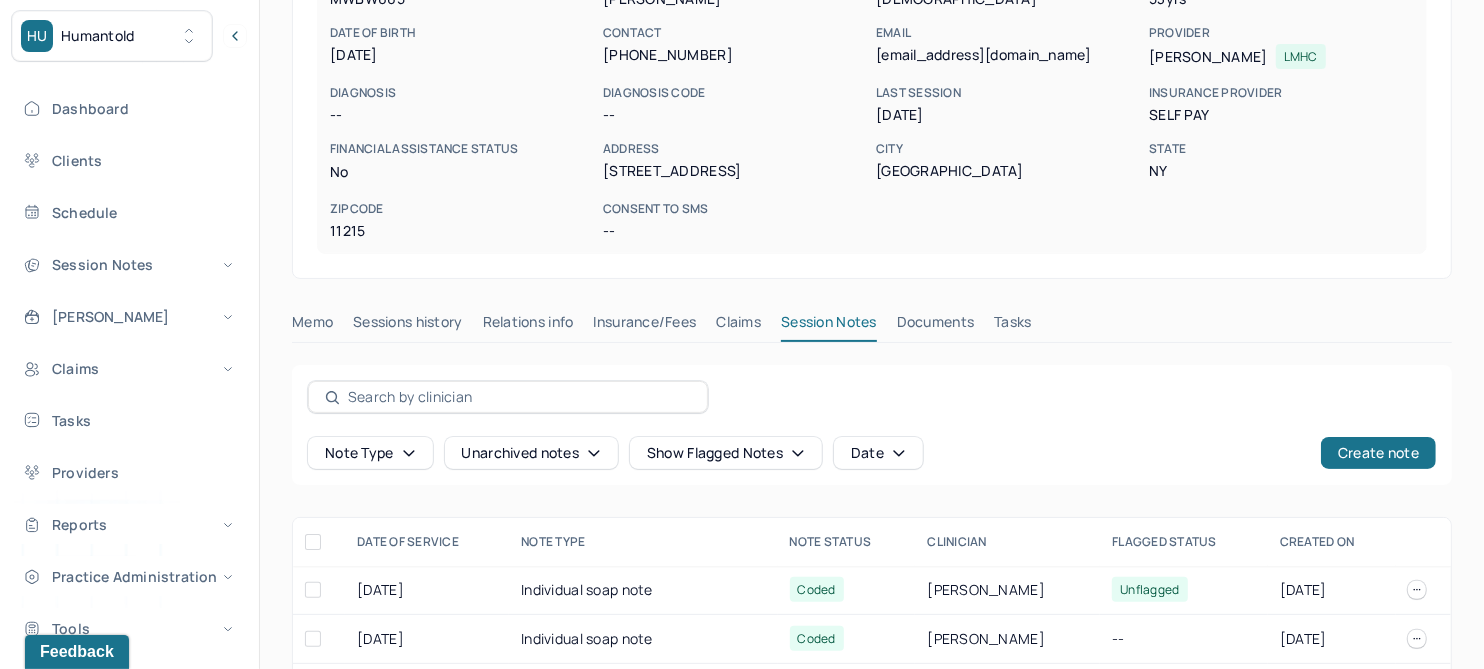 scroll, scrollTop: 408, scrollLeft: 0, axis: vertical 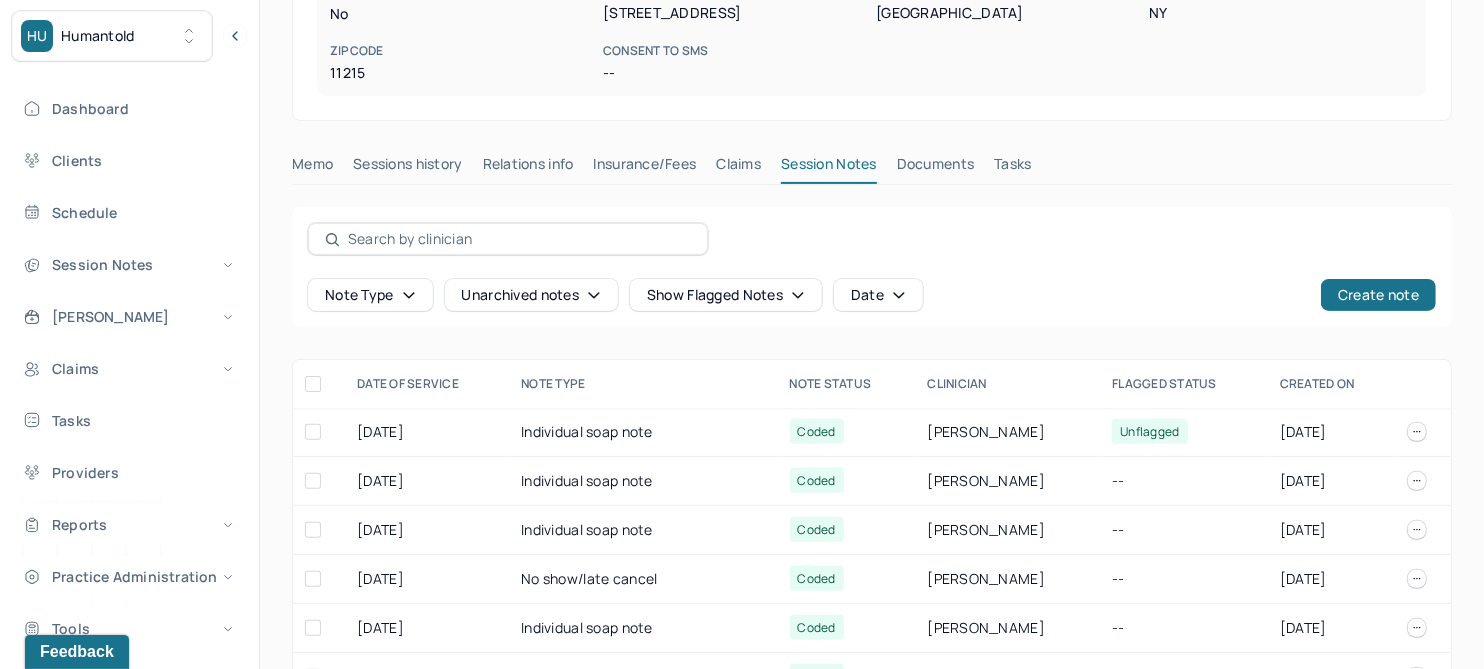 click 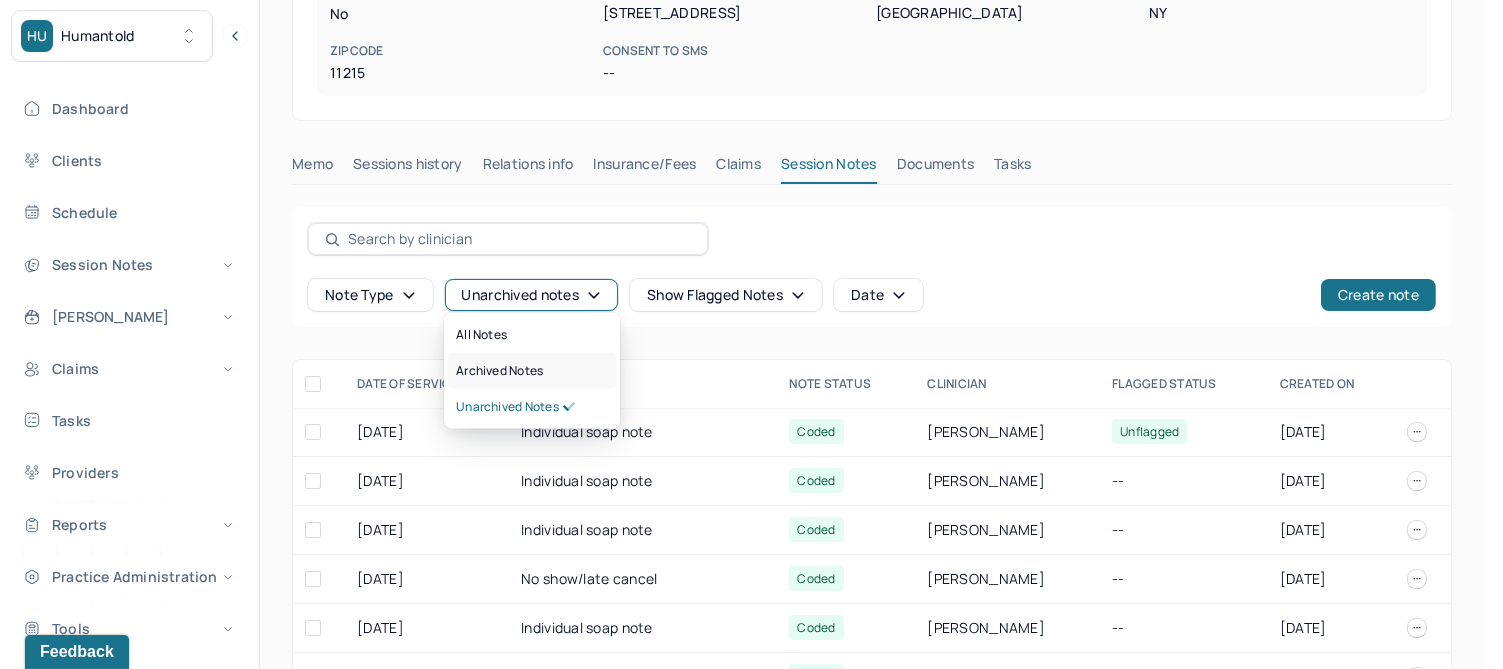 click on "Archived notes" at bounding box center [499, 371] 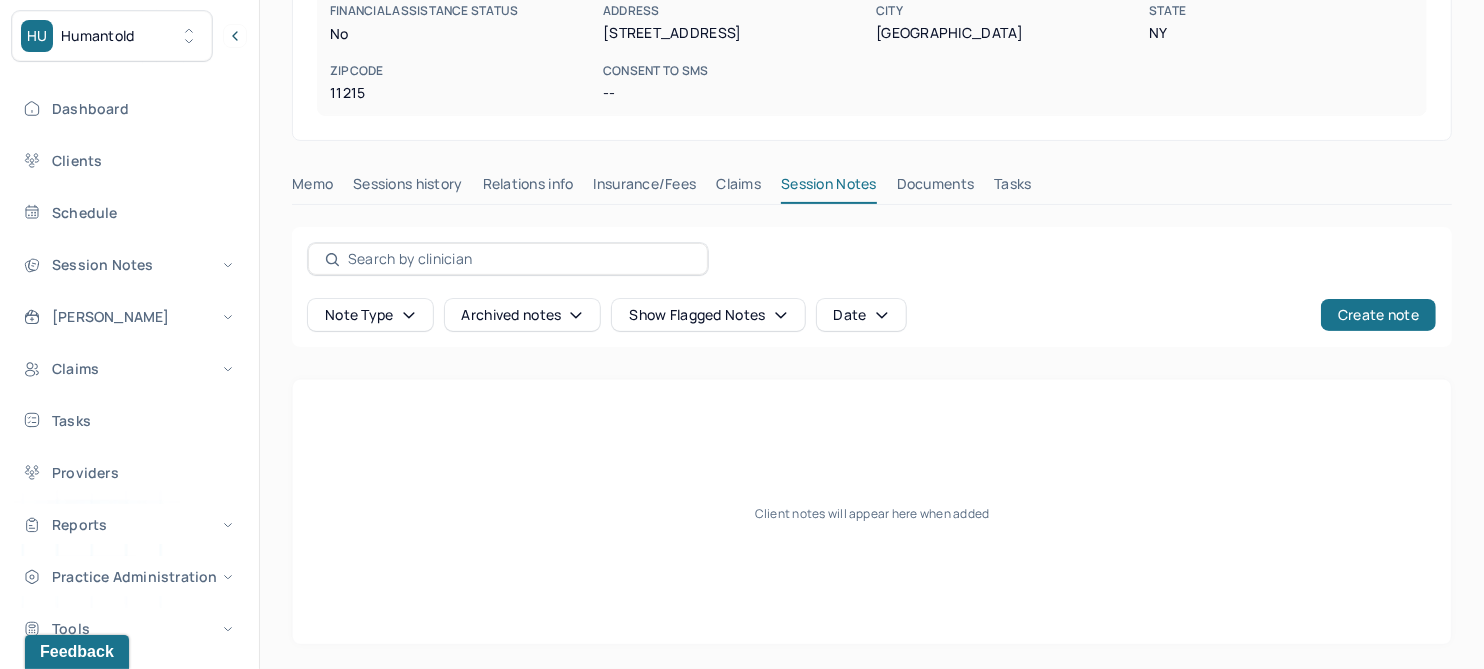 scroll, scrollTop: 385, scrollLeft: 0, axis: vertical 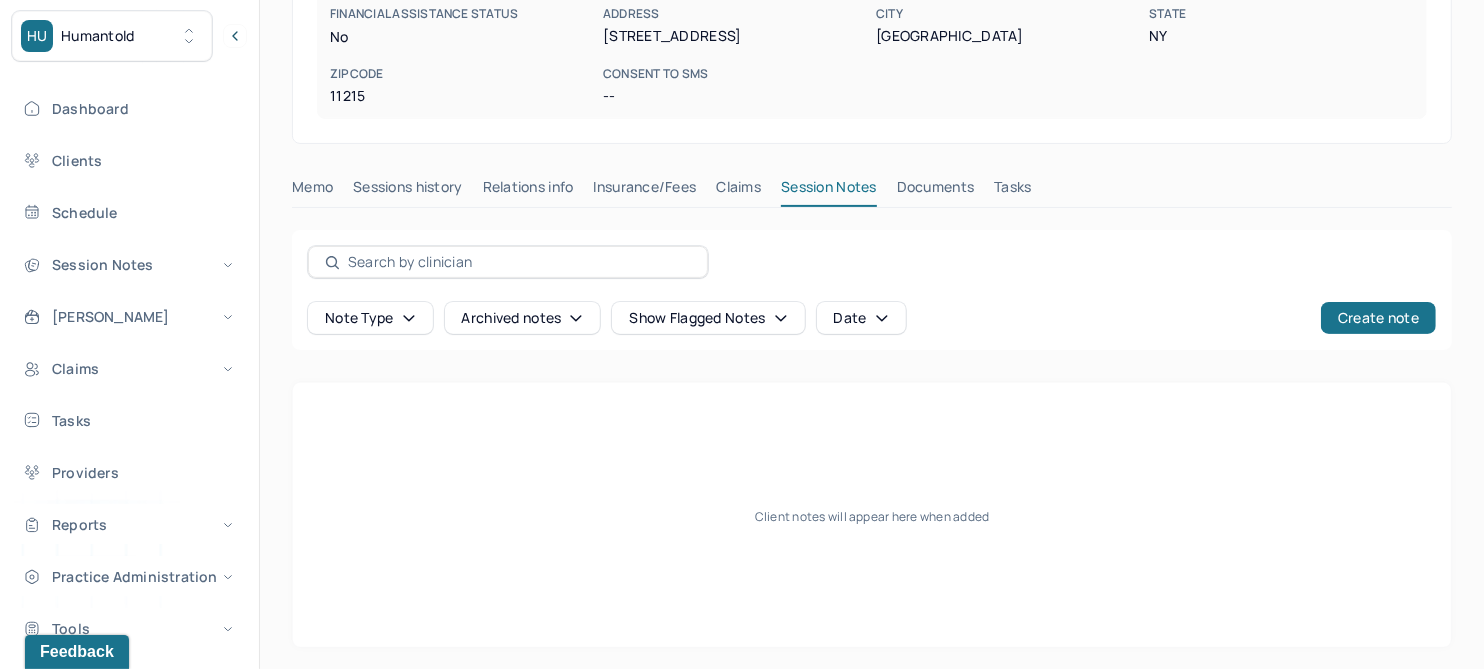 click on "Claims" at bounding box center (738, 191) 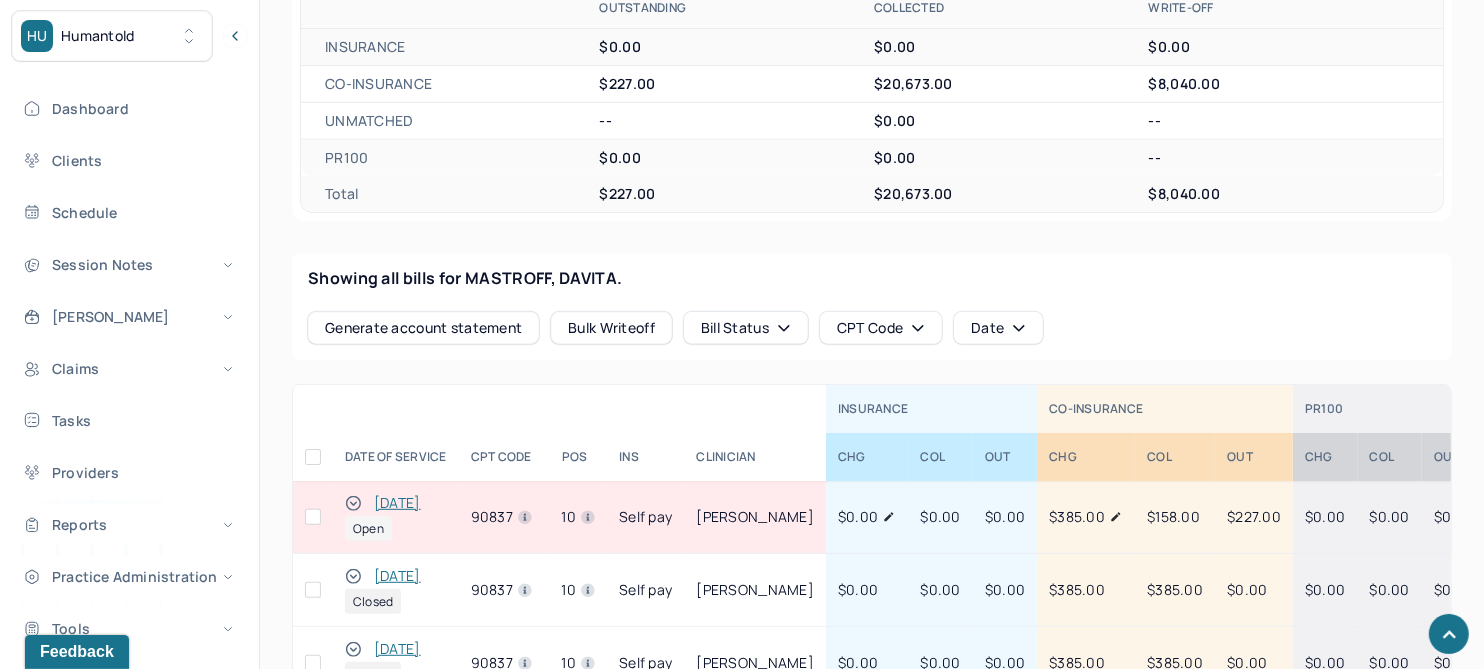 scroll, scrollTop: 677, scrollLeft: 0, axis: vertical 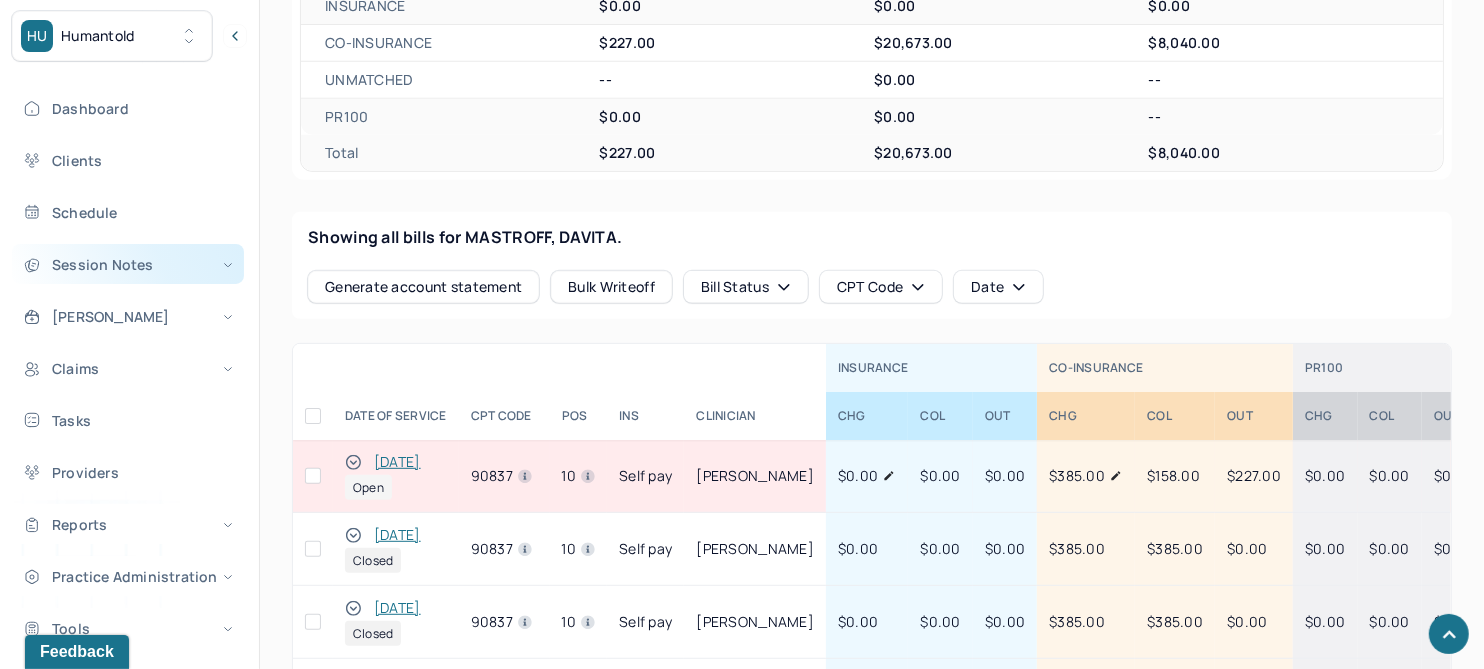 click on "Session Notes" at bounding box center [128, 264] 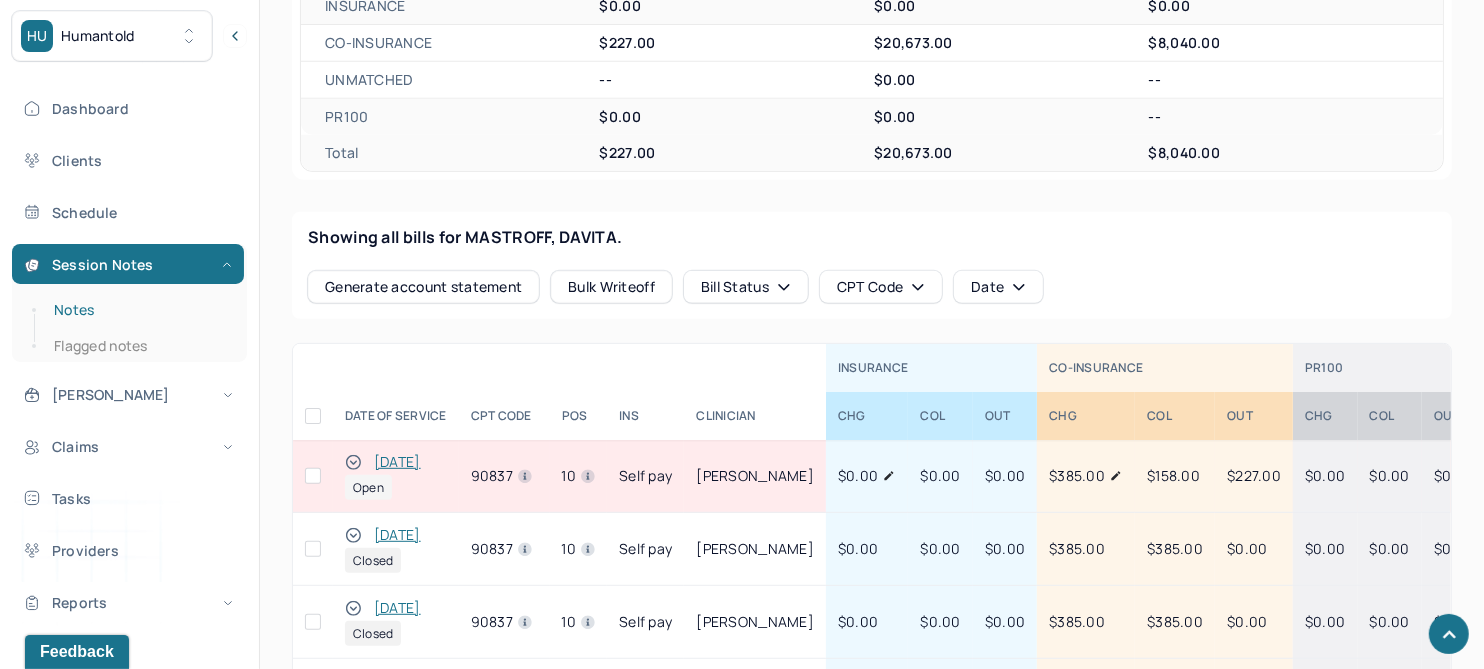 click on "Notes" at bounding box center (139, 310) 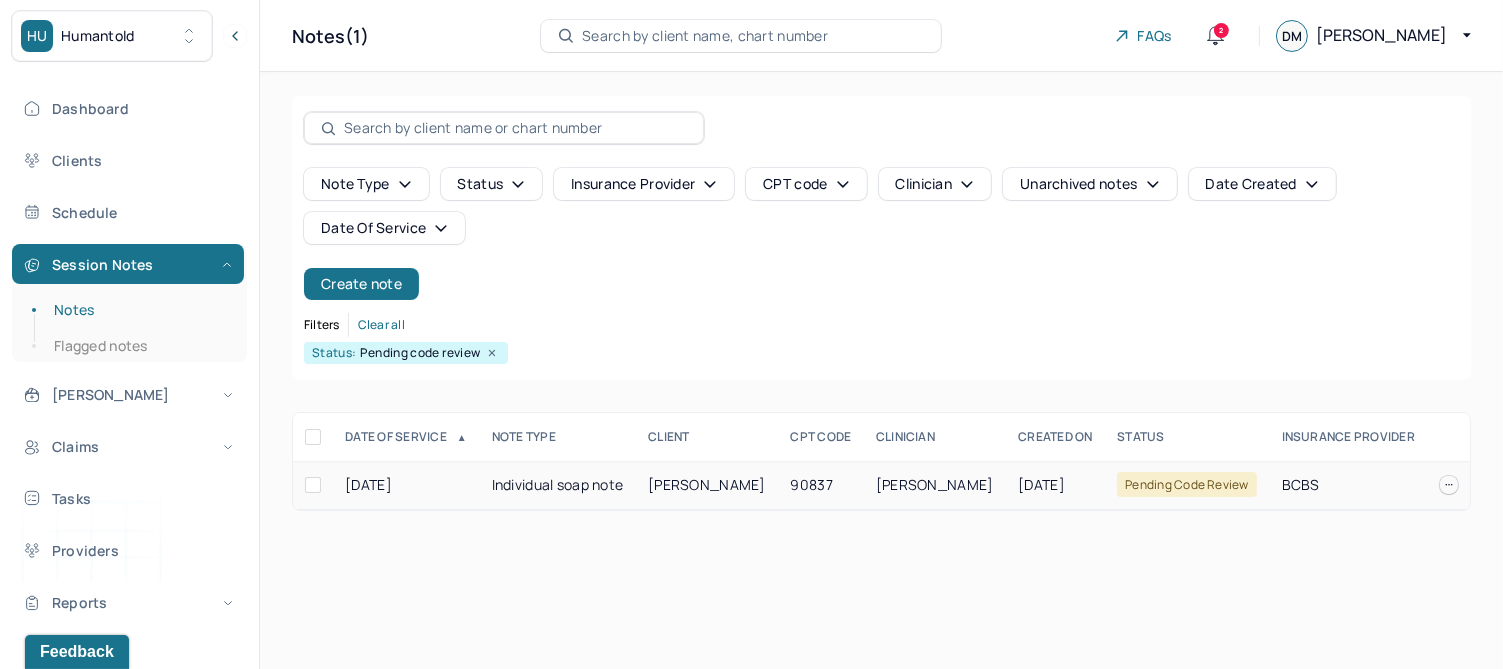 click on "[PERSON_NAME]" at bounding box center [935, 484] 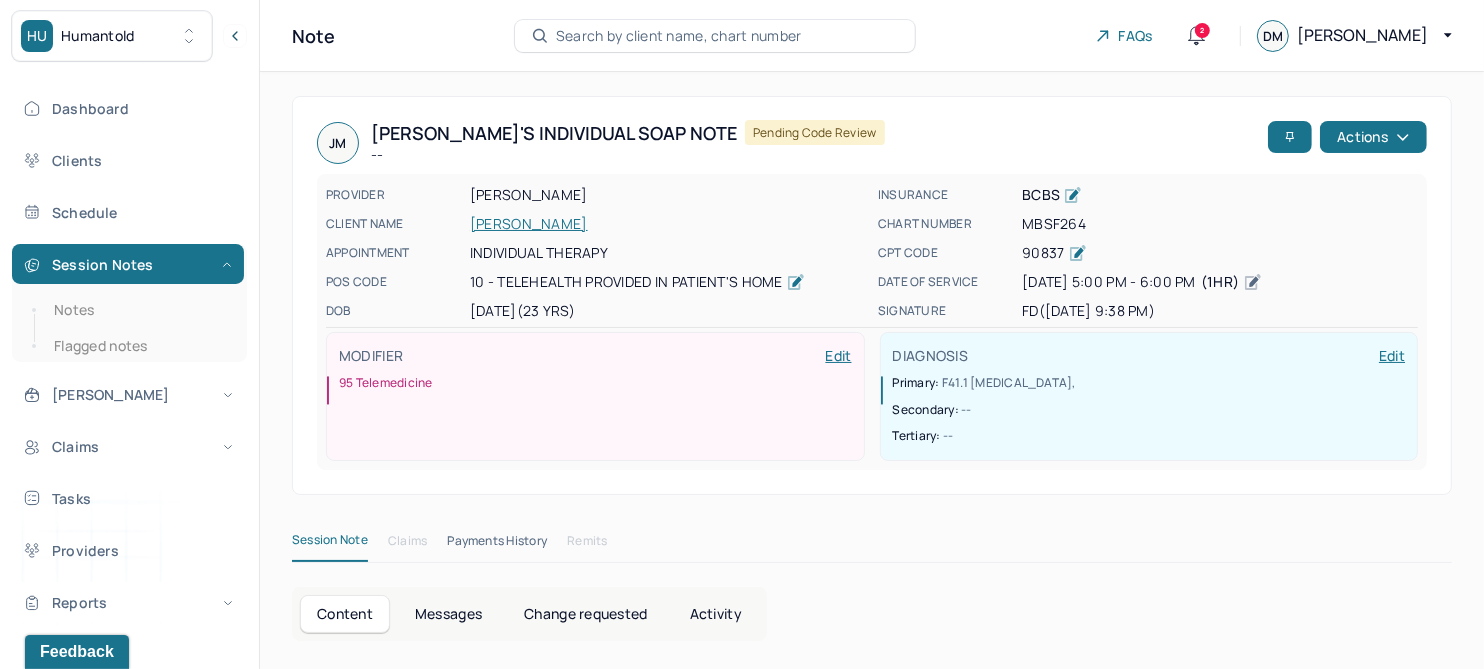 click on "Change requested" at bounding box center [585, 614] 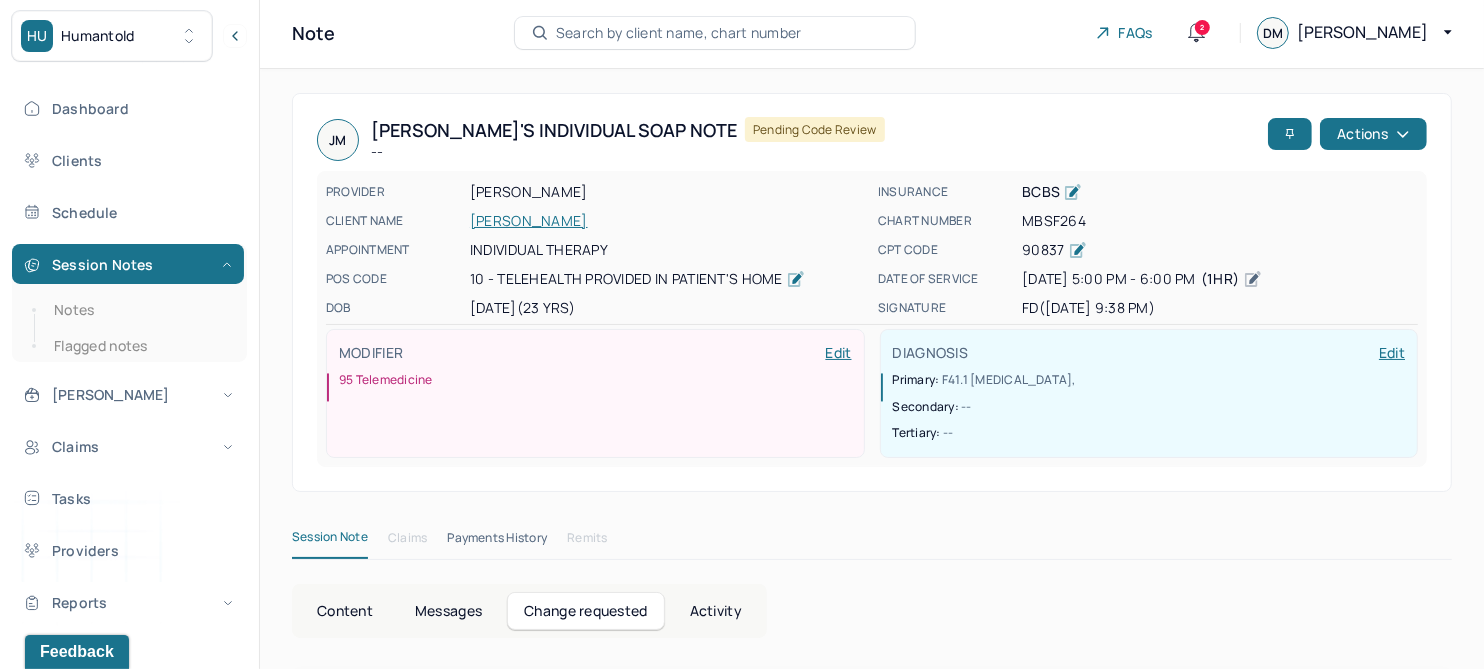 scroll, scrollTop: 0, scrollLeft: 0, axis: both 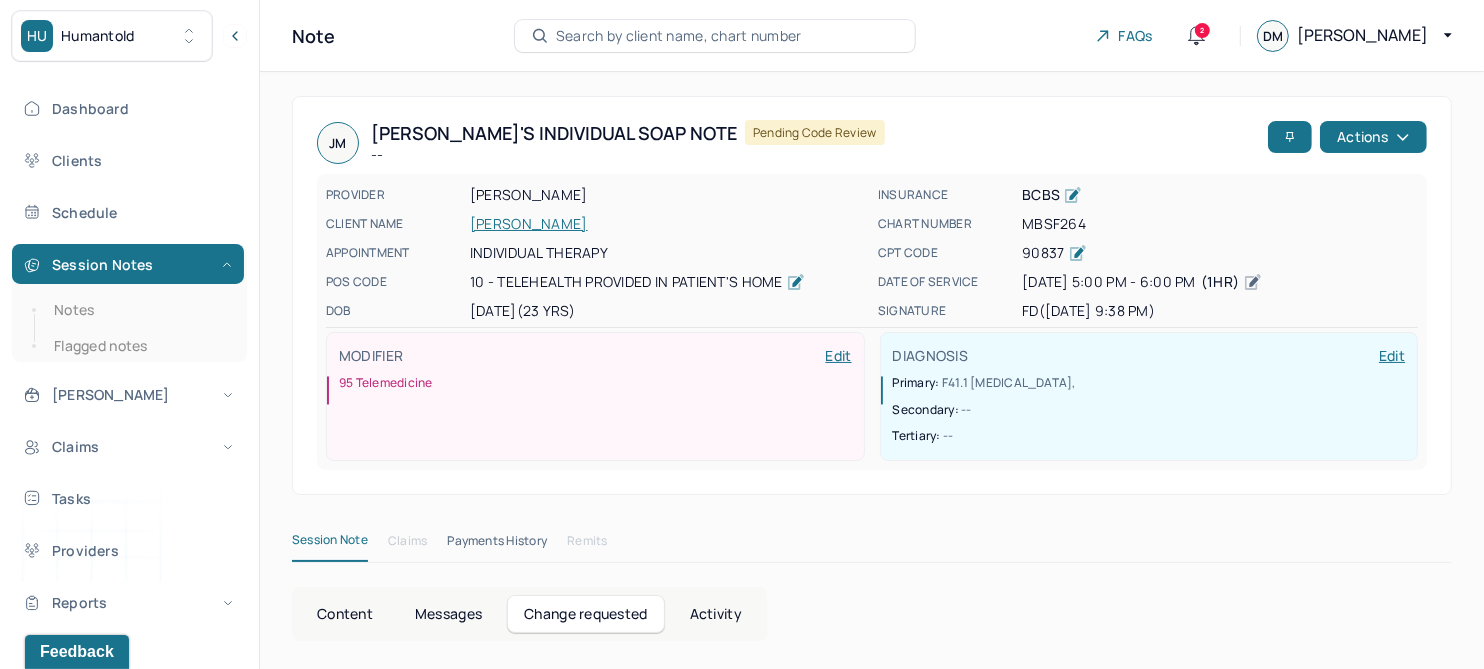 click on "[PERSON_NAME]" at bounding box center [668, 224] 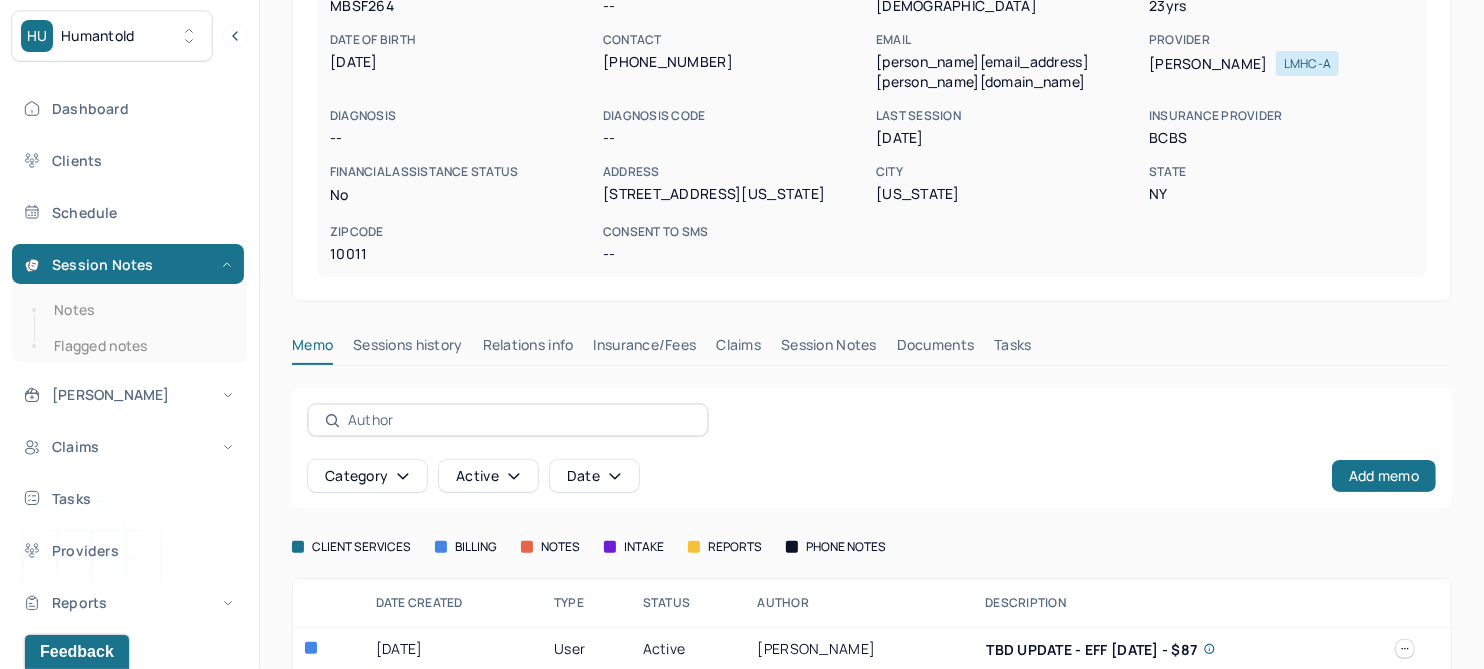 scroll, scrollTop: 250, scrollLeft: 0, axis: vertical 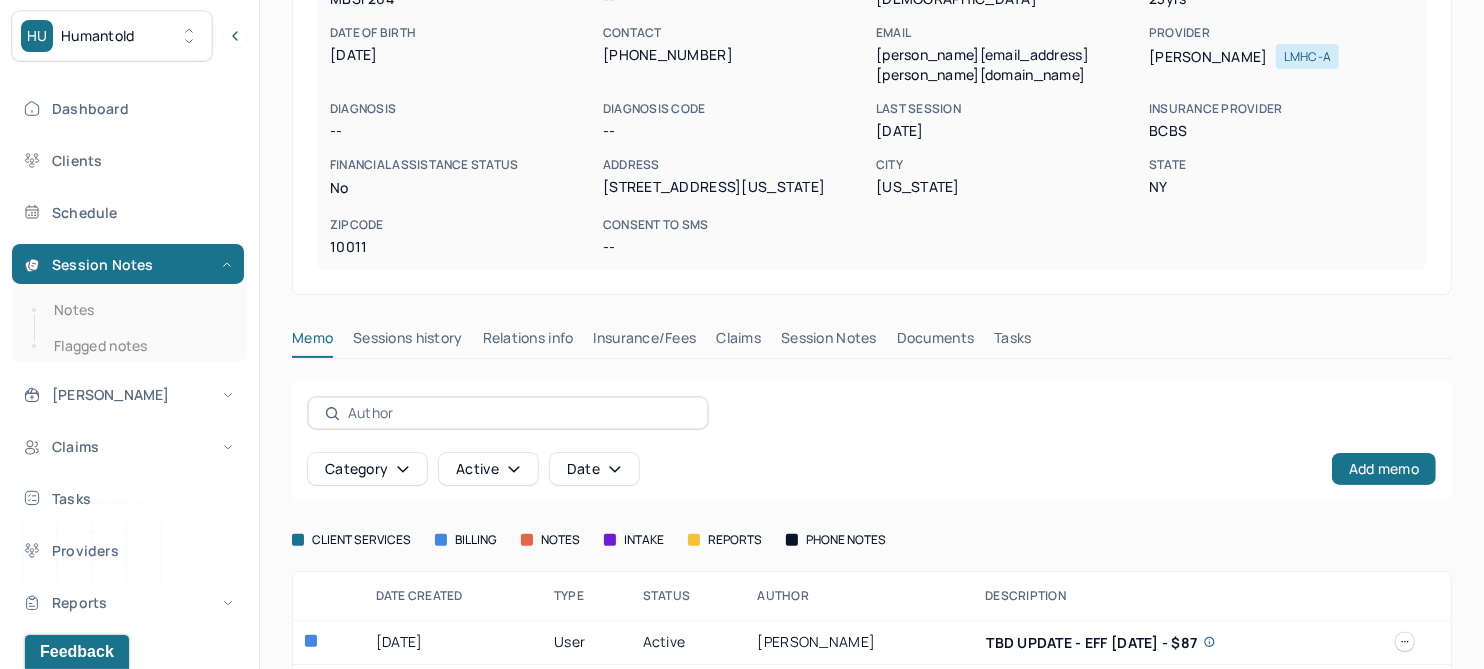 click on "Session Notes" at bounding box center [829, 342] 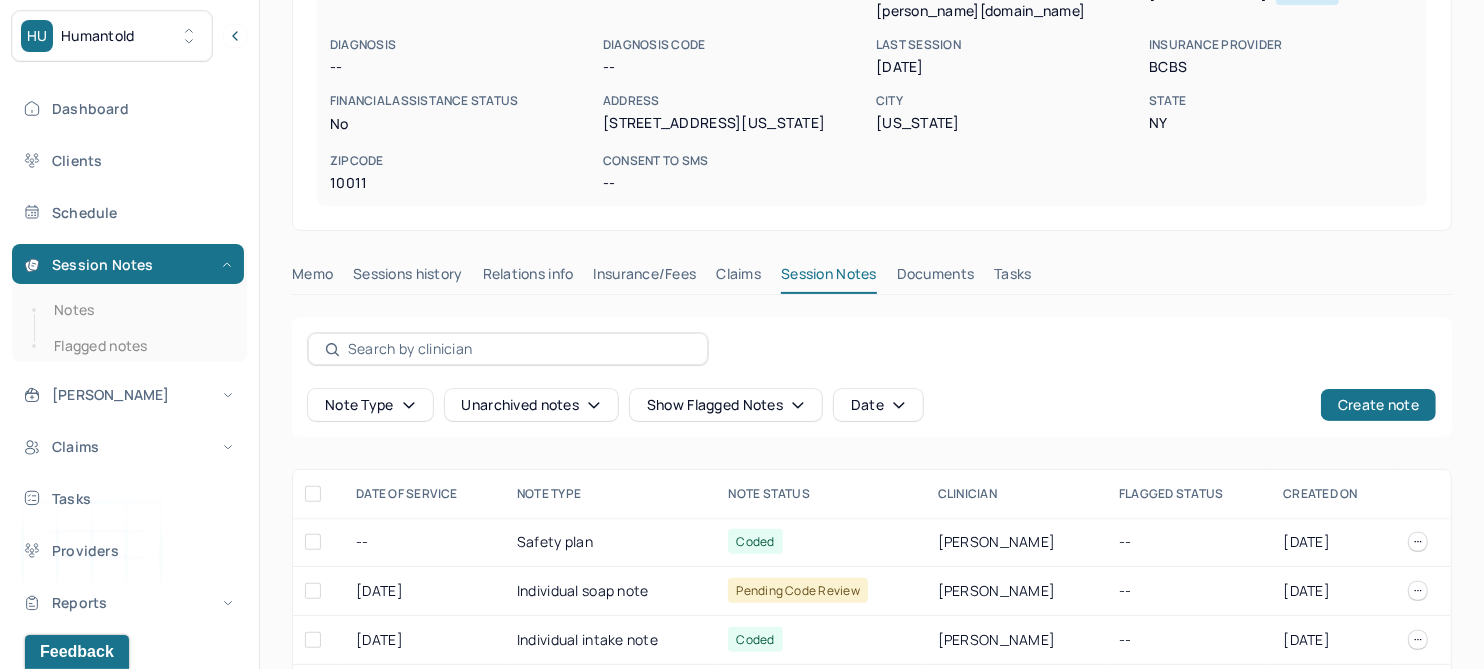 scroll, scrollTop: 364, scrollLeft: 0, axis: vertical 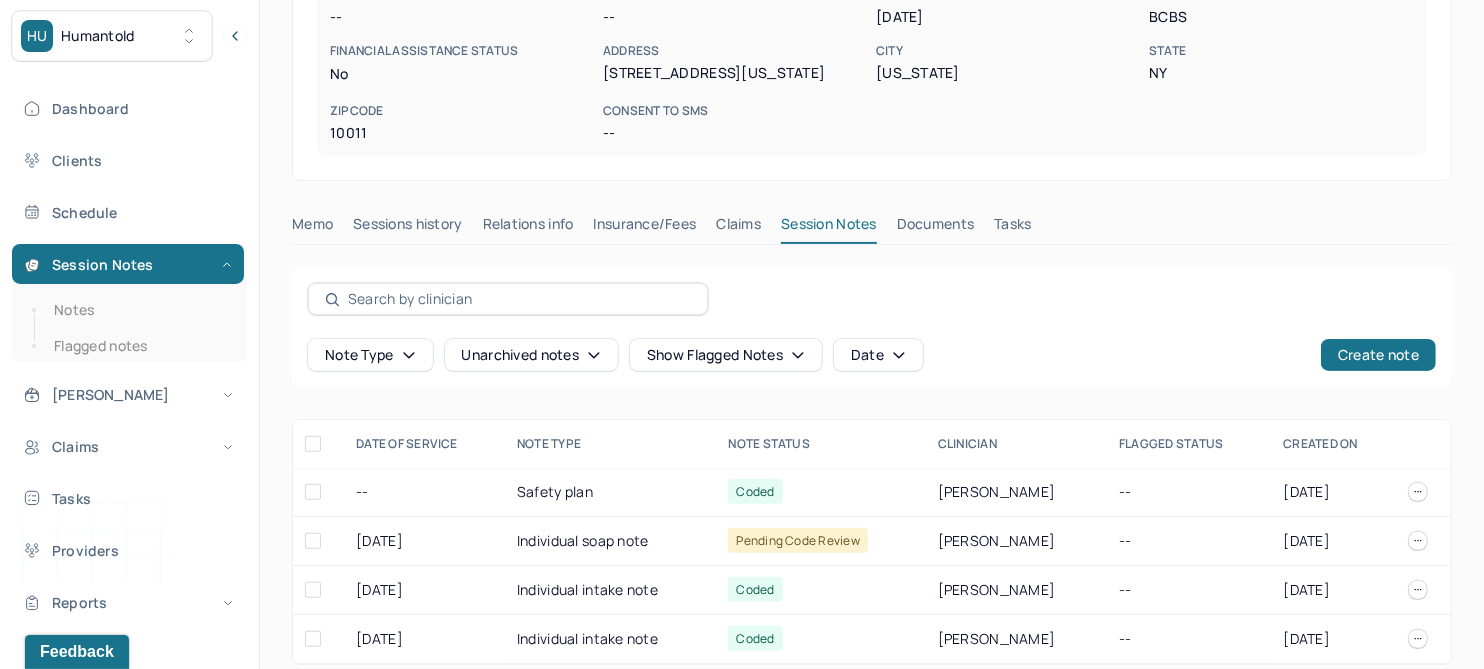 click 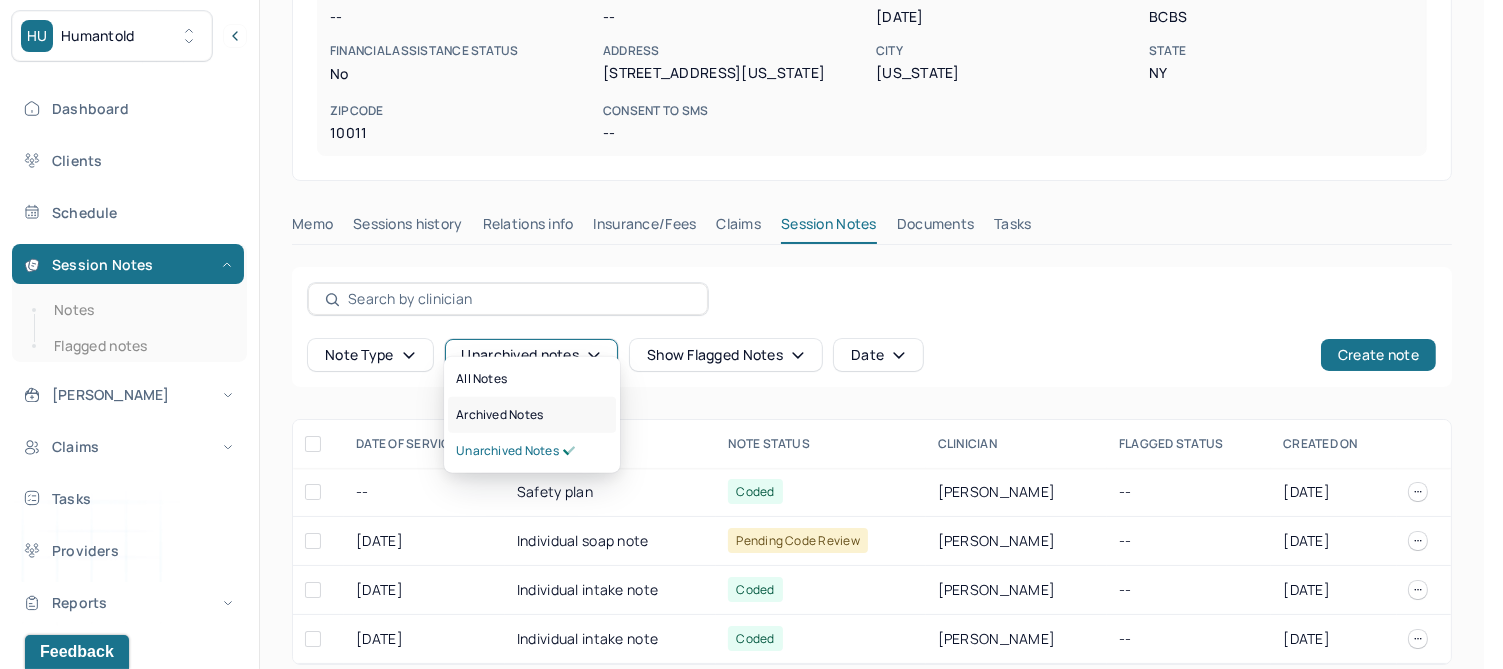 click on "Archived notes" at bounding box center (499, 415) 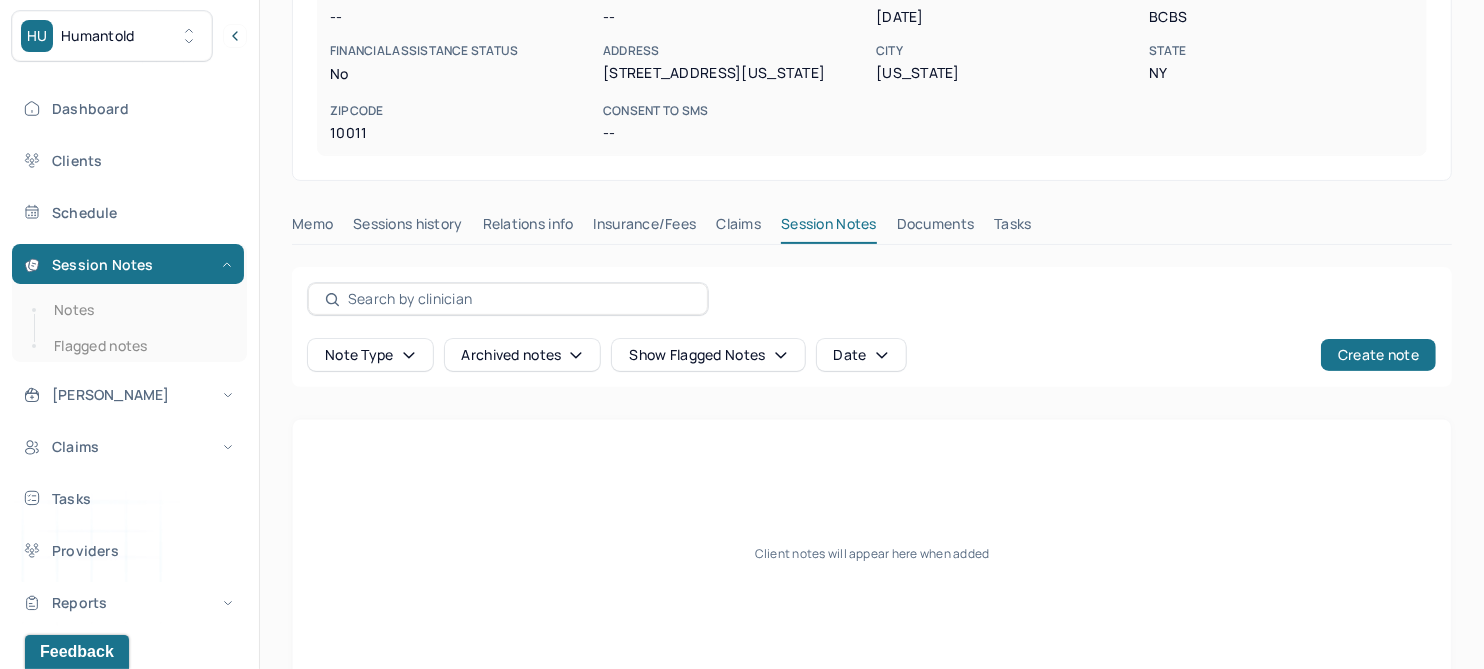 click on "Claims" at bounding box center [738, 228] 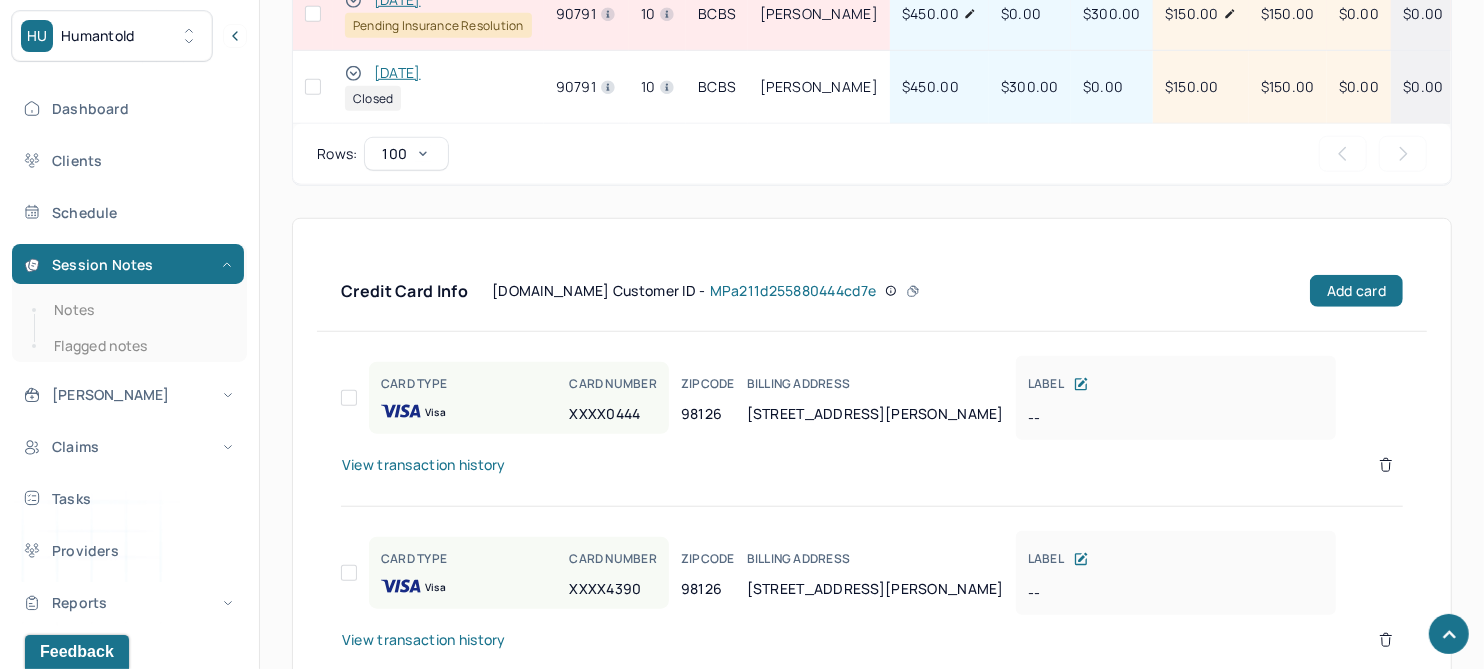 scroll, scrollTop: 530, scrollLeft: 0, axis: vertical 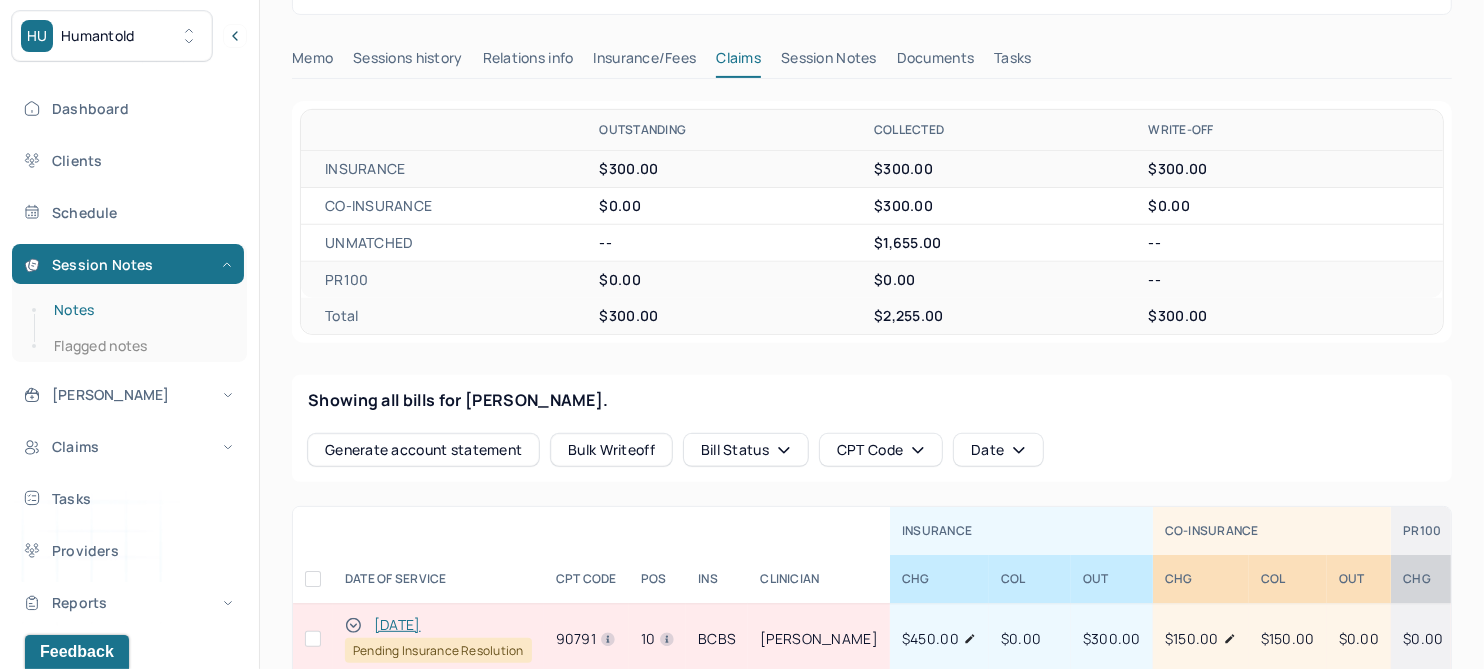 drag, startPoint x: 74, startPoint y: 310, endPoint x: 109, endPoint y: 315, distance: 35.35534 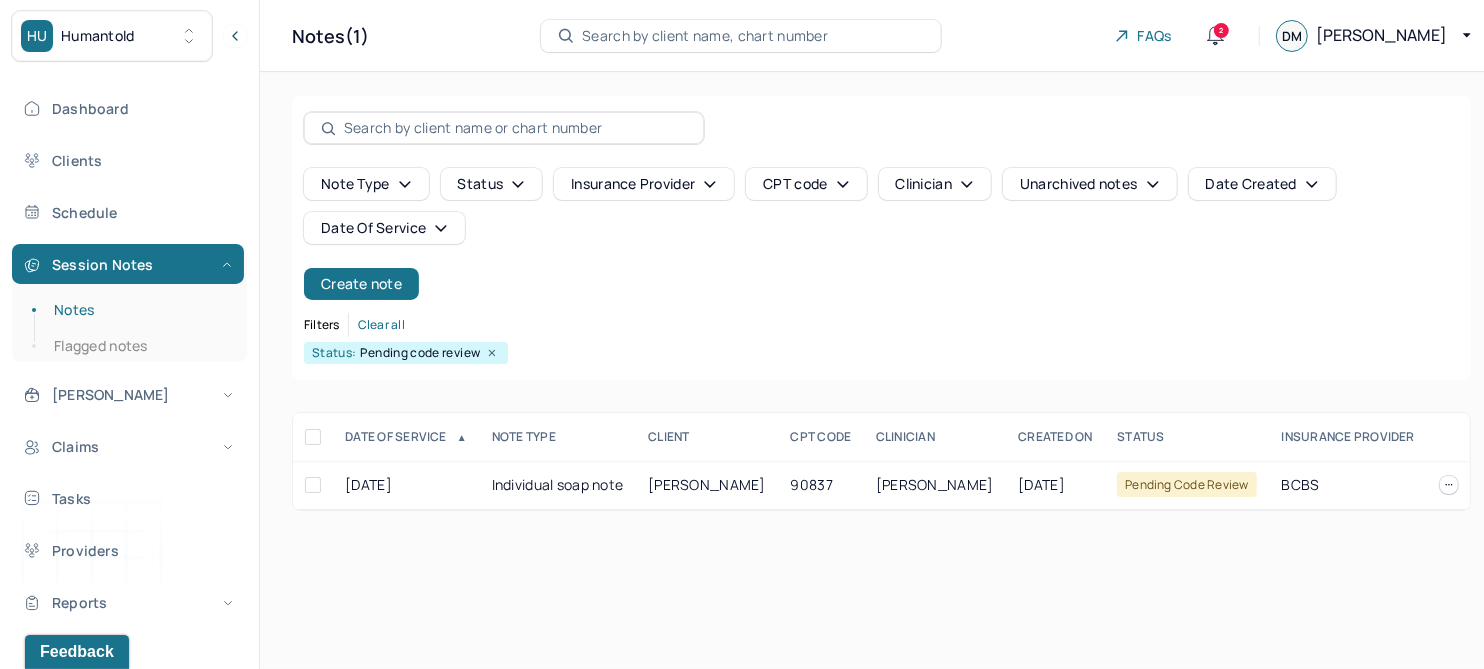 scroll, scrollTop: 0, scrollLeft: 0, axis: both 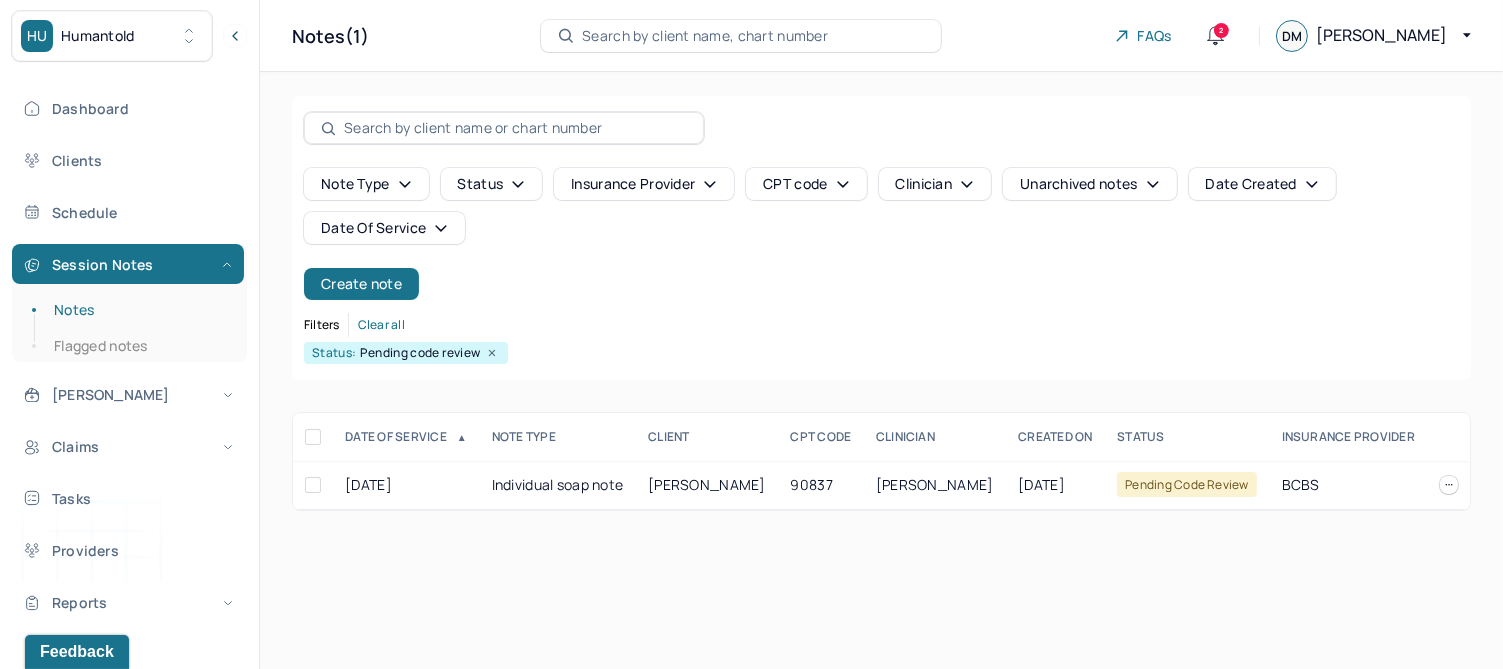 click 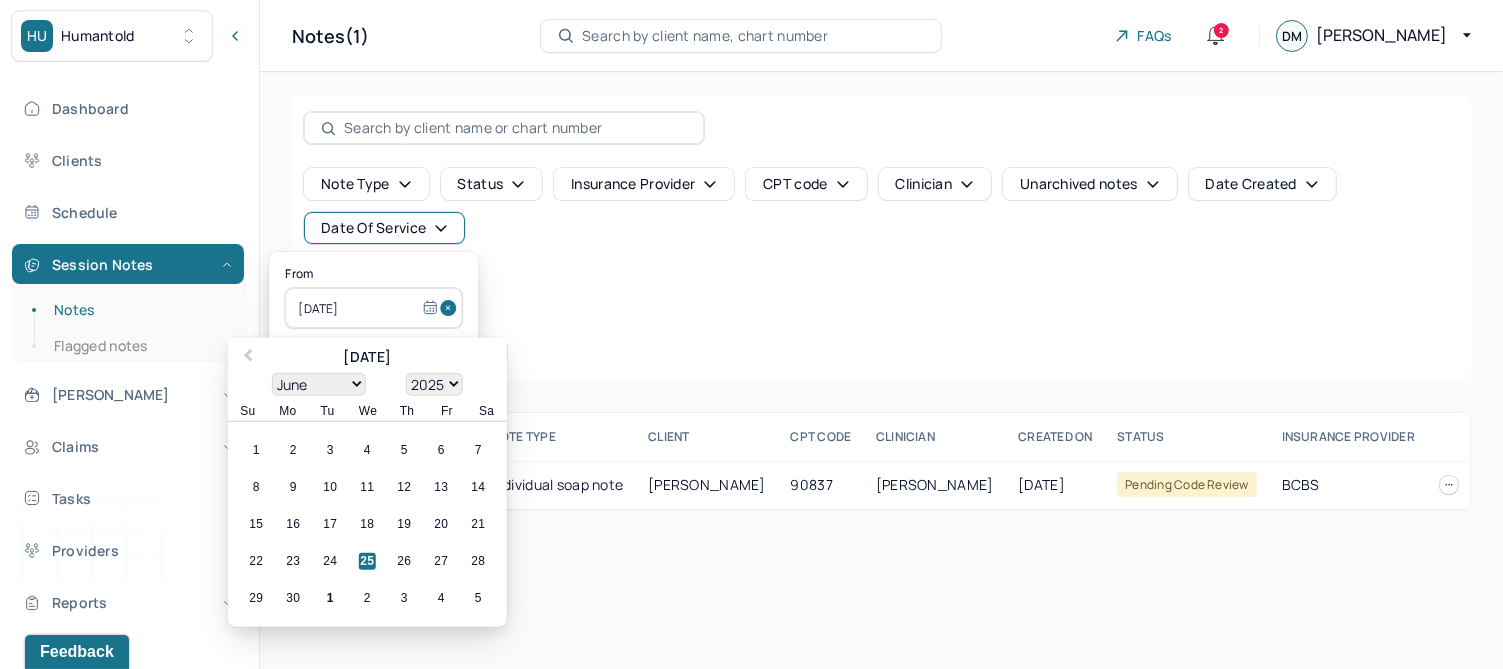 click at bounding box center [451, 308] 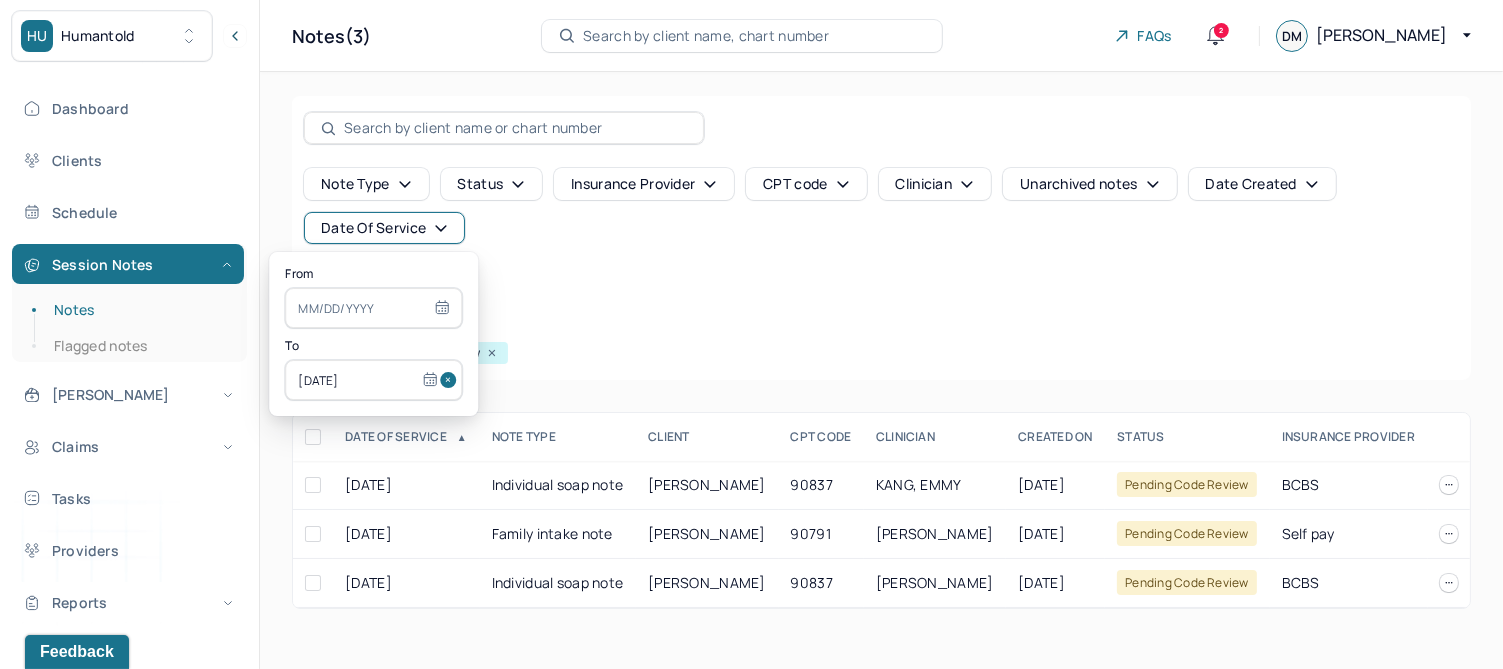 click at bounding box center [451, 380] 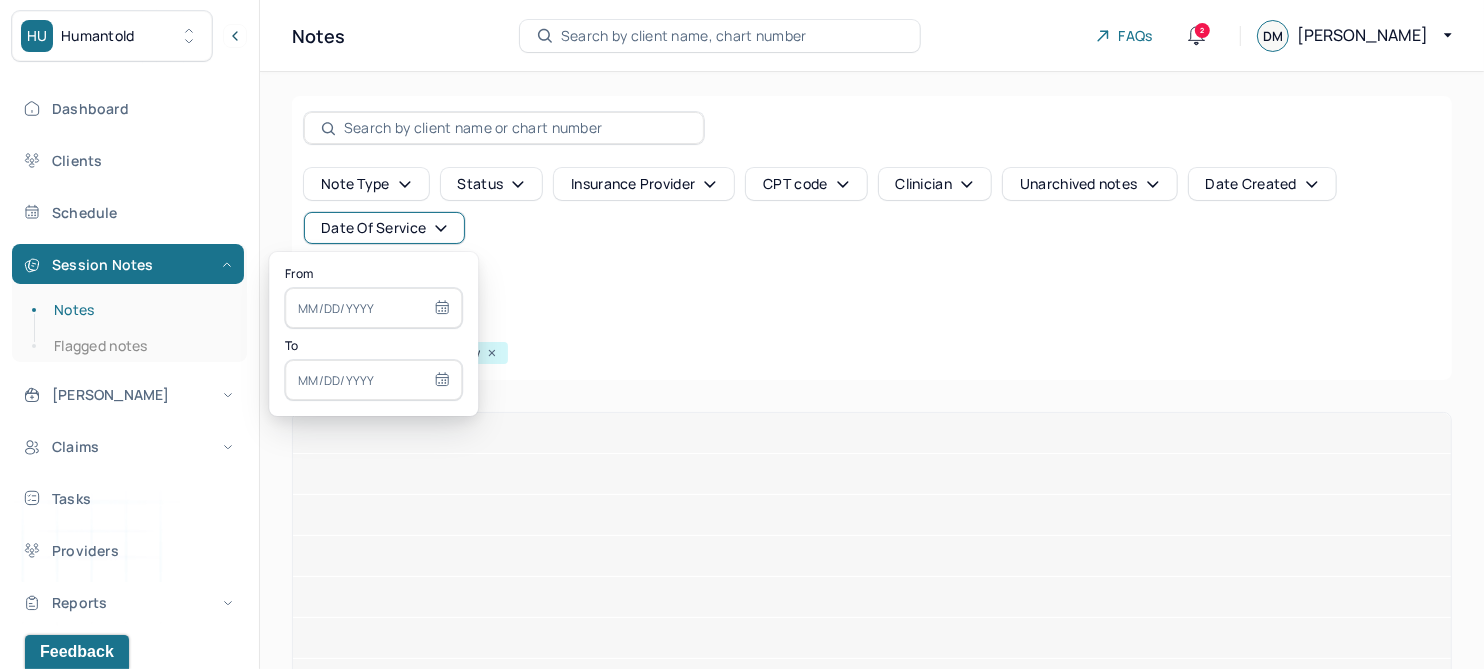 click at bounding box center [373, 308] 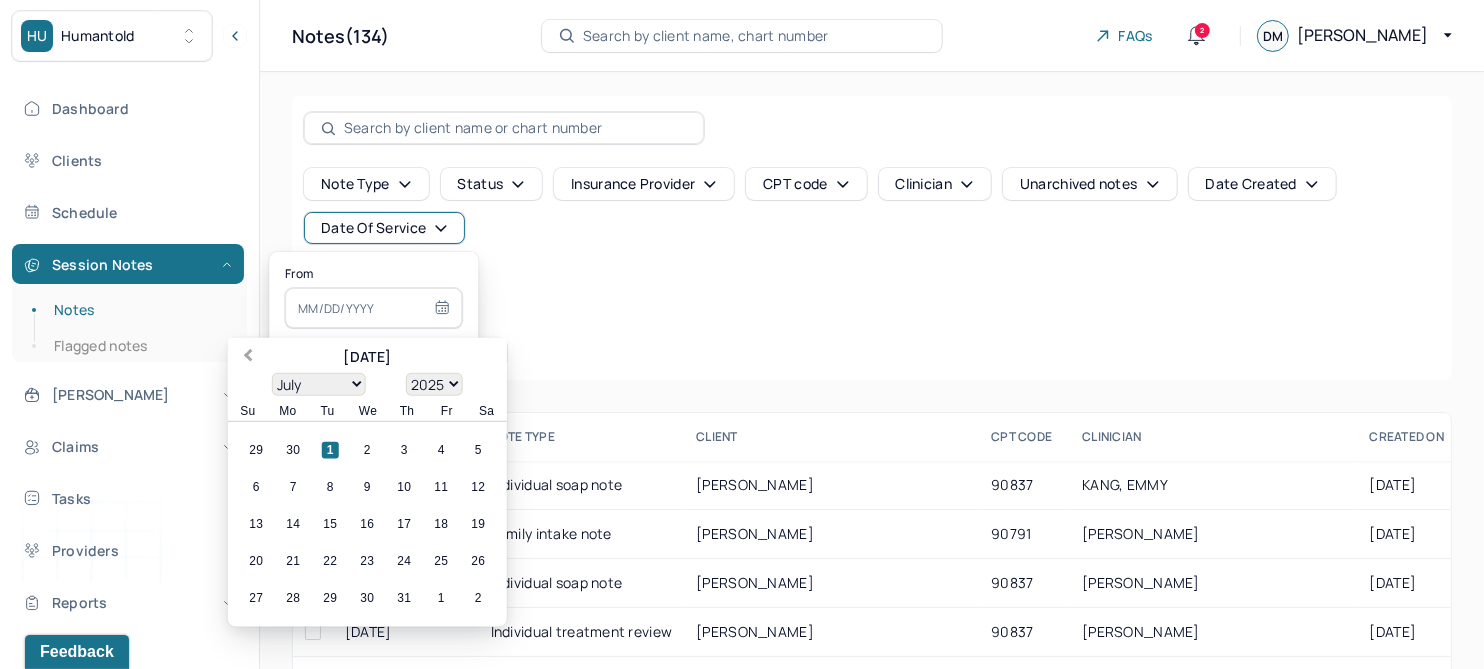 click on "Previous Month" at bounding box center (246, 359) 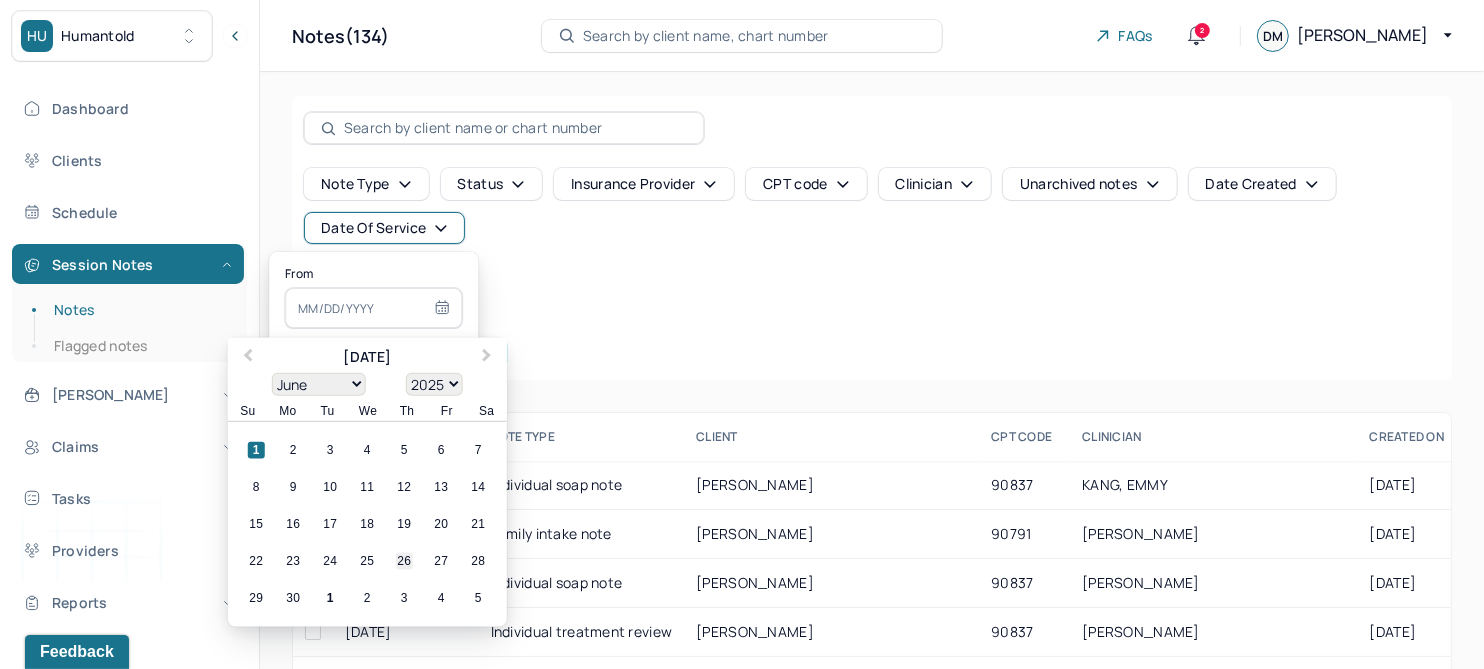 click on "26" at bounding box center [404, 561] 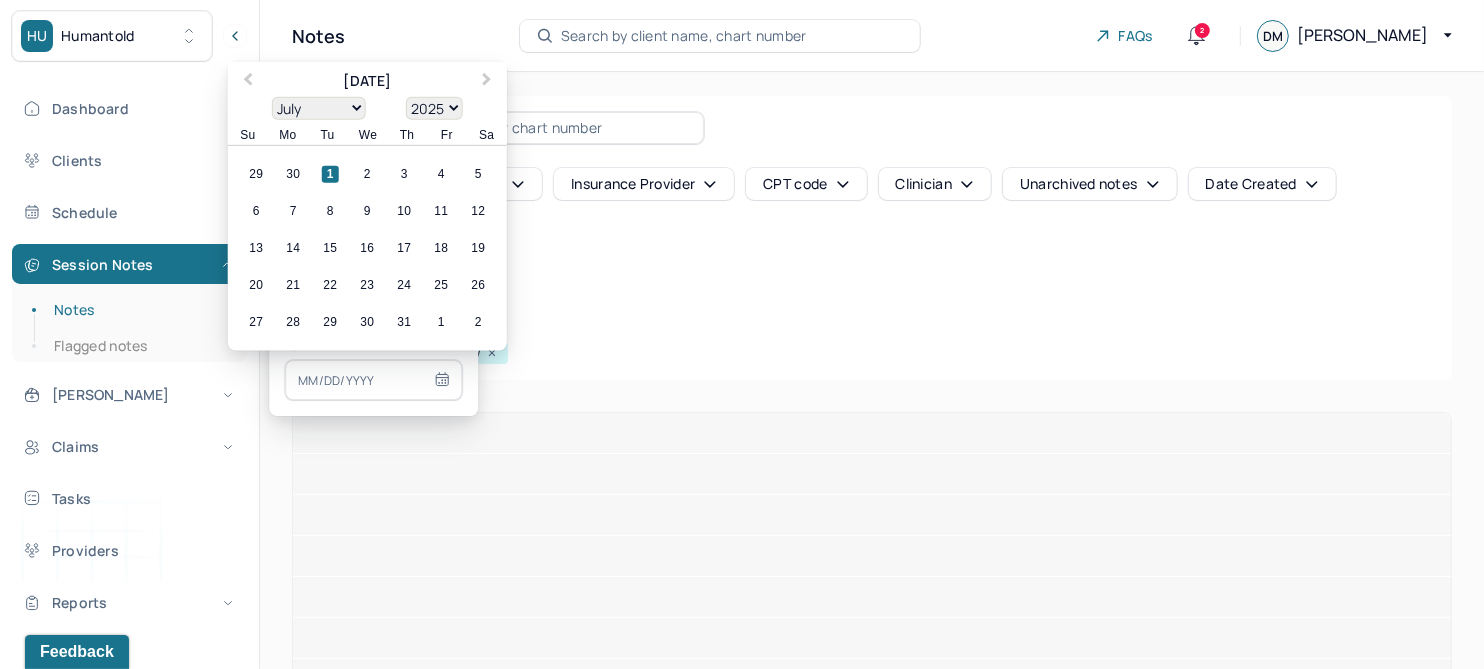 click at bounding box center (373, 380) 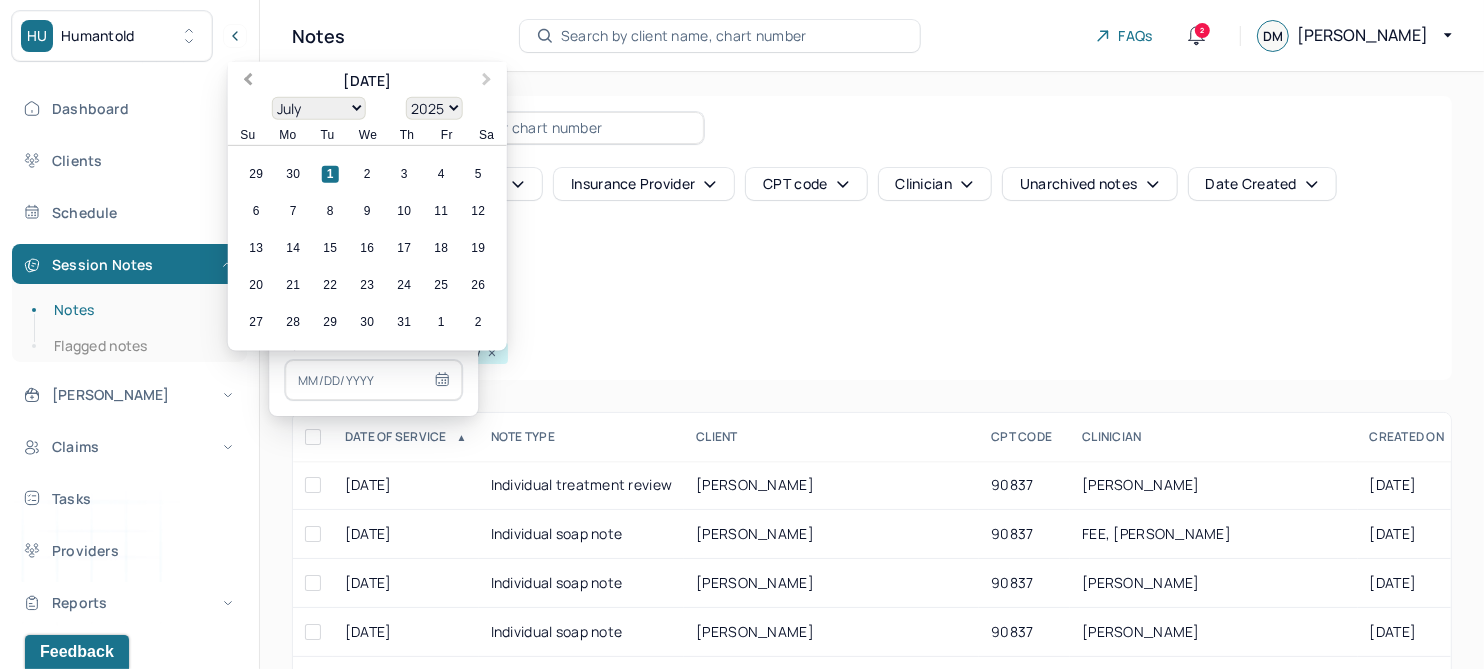 click on "Previous Month" at bounding box center [246, 83] 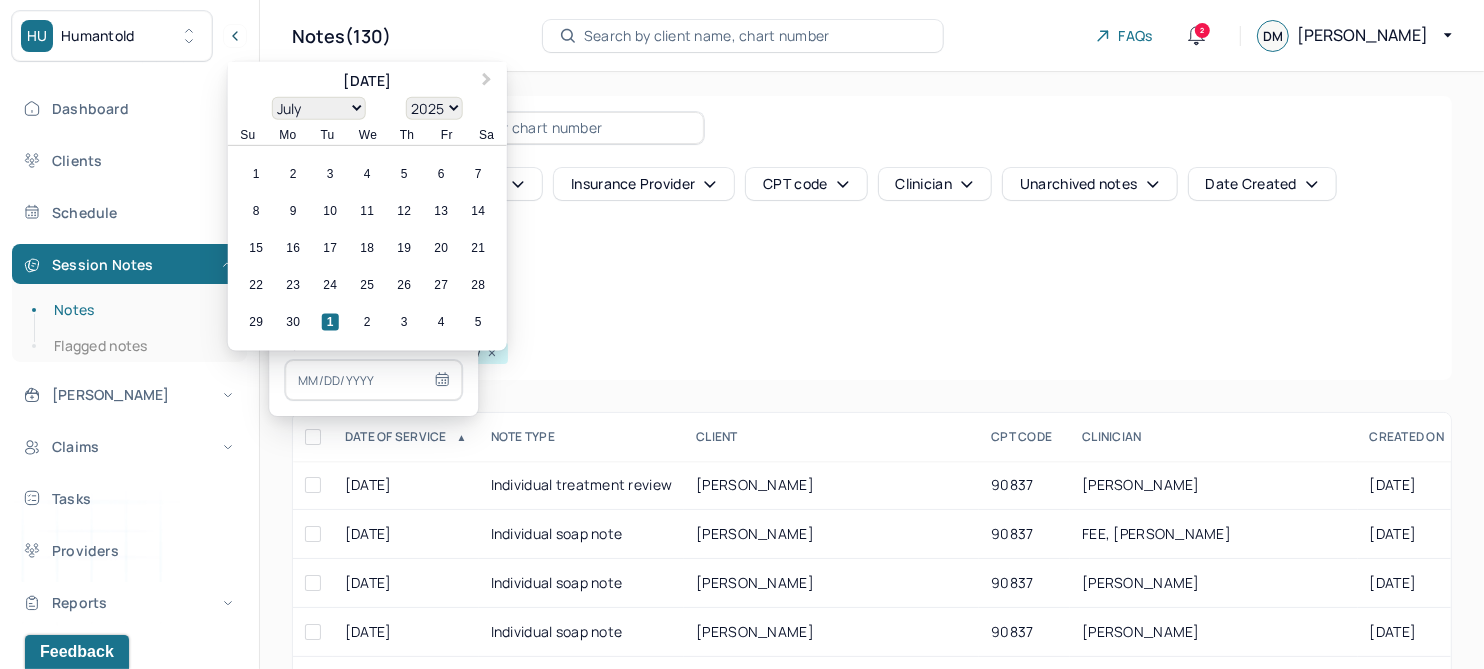 select on "5" 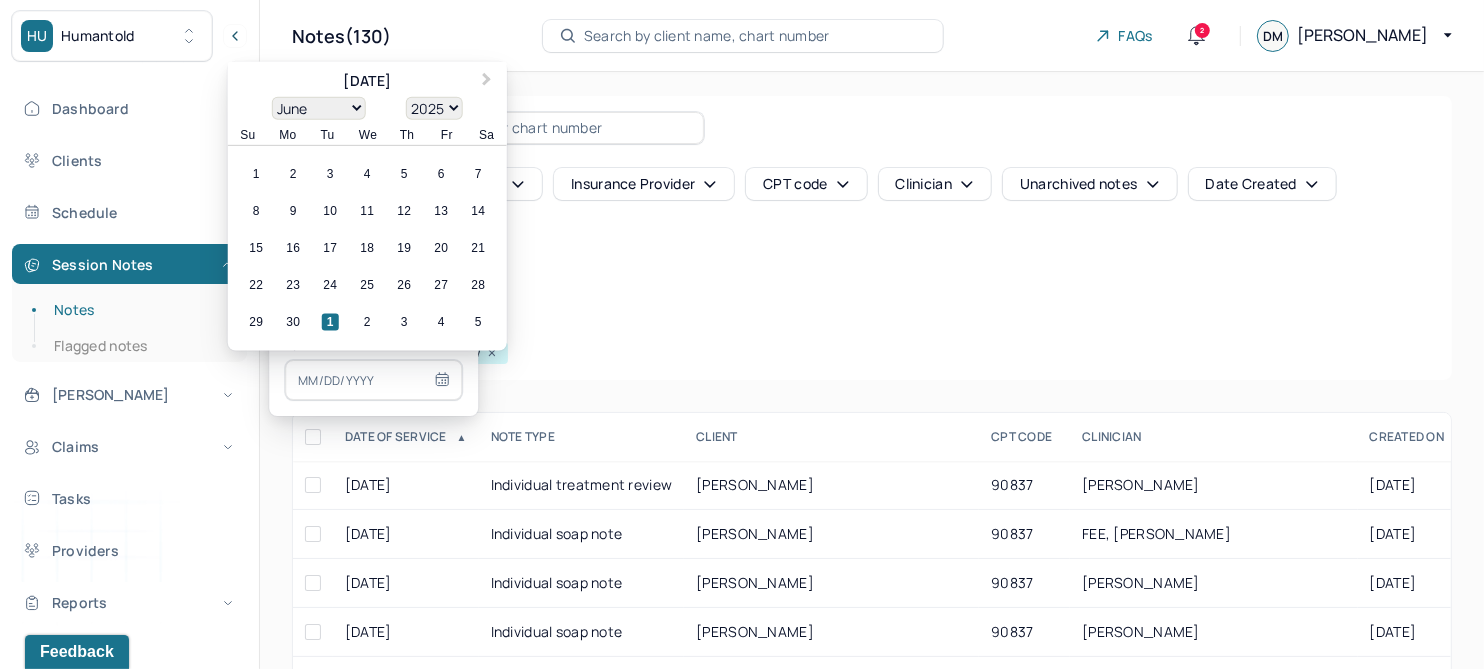 click on "26" at bounding box center [404, 285] 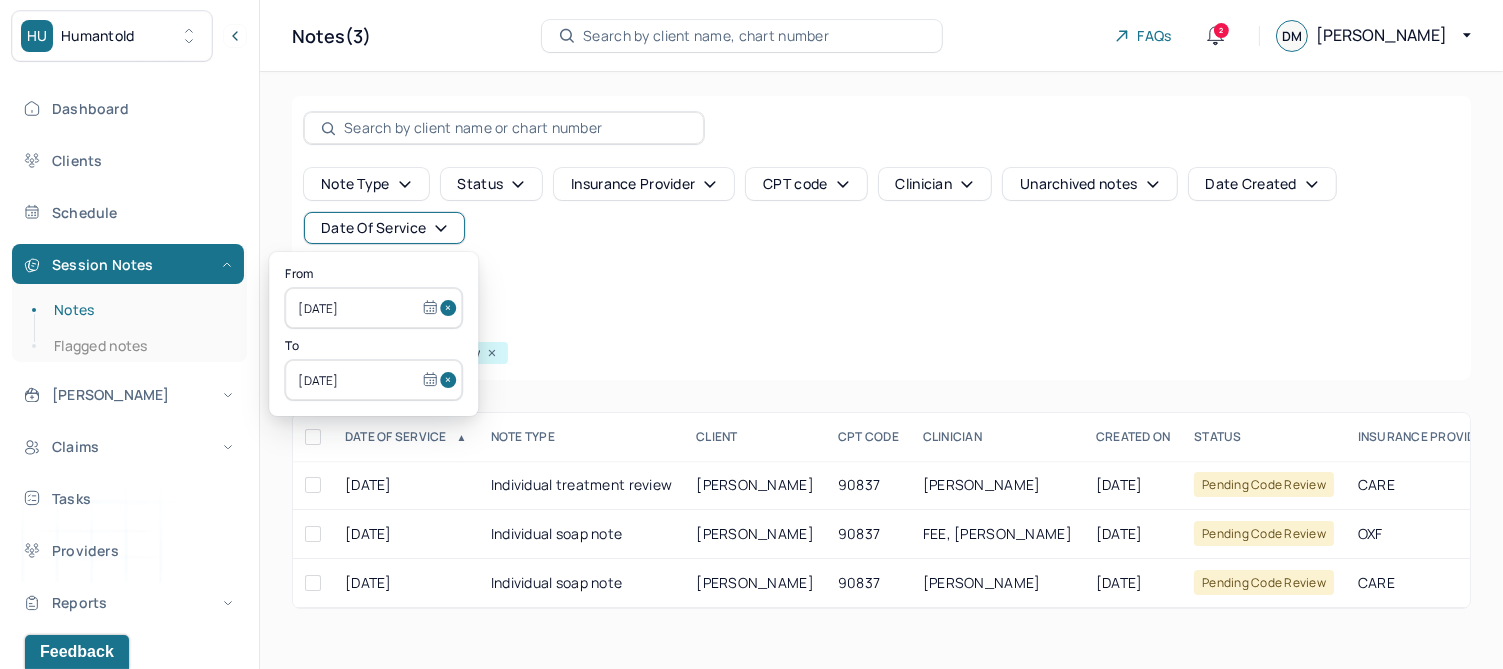 click on "Note type     Status     Insurance provider     CPT code     Clinician     Unarchived notes     Date Created     Date Of Service     Create note" at bounding box center (881, 234) 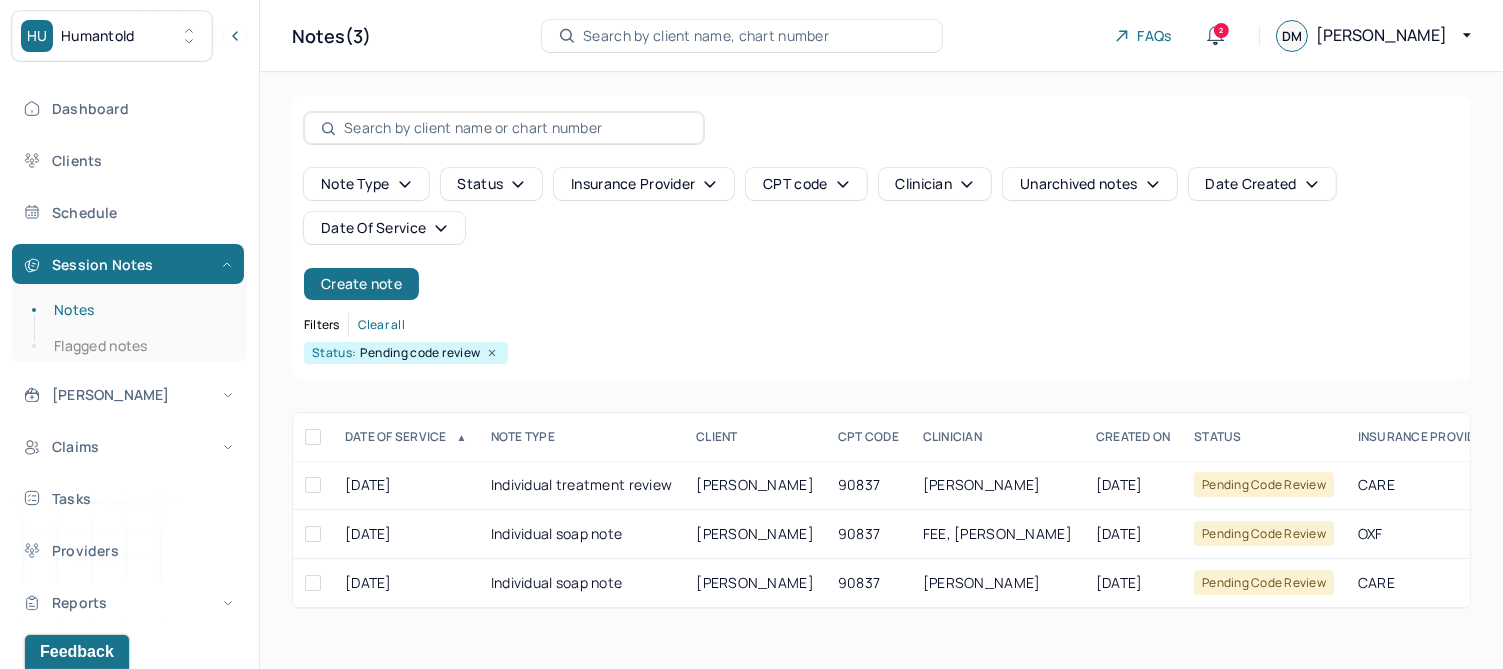 click on "CLINICIAN" at bounding box center [997, 437] 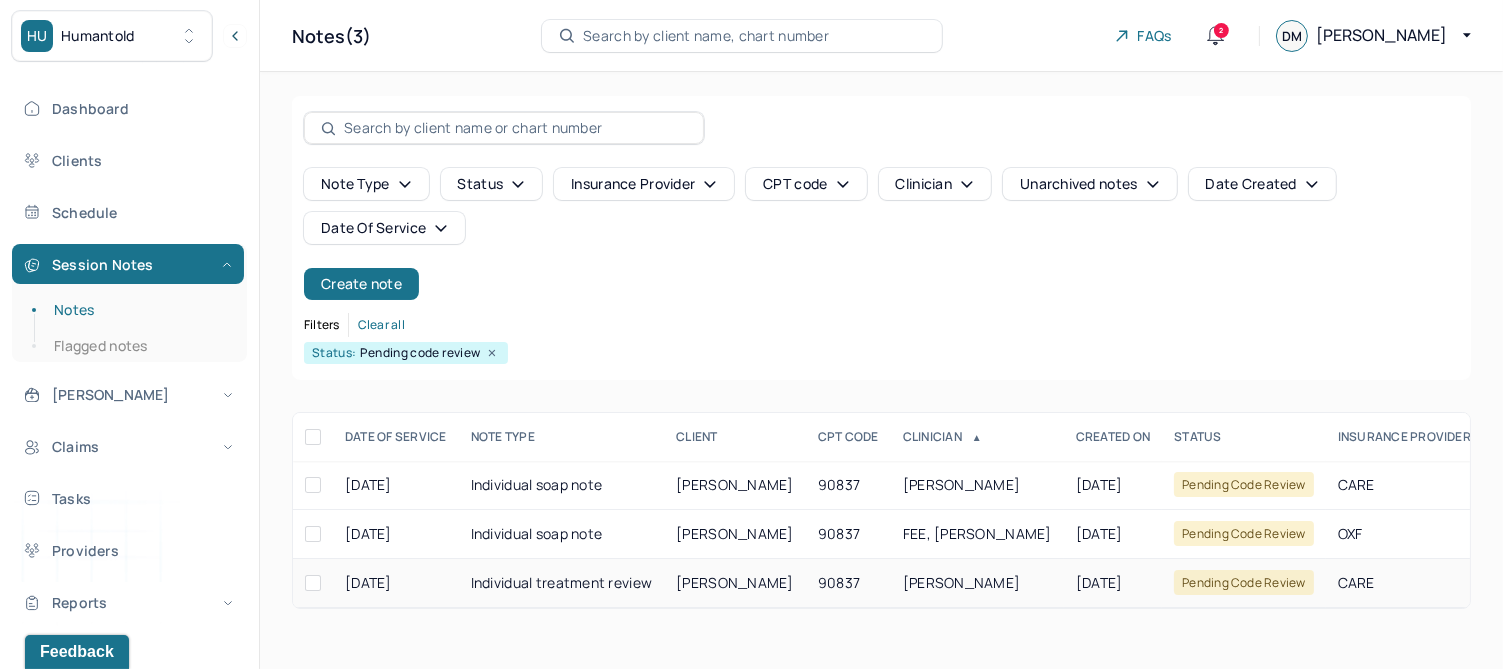 click on "[PERSON_NAME]" at bounding box center (735, 582) 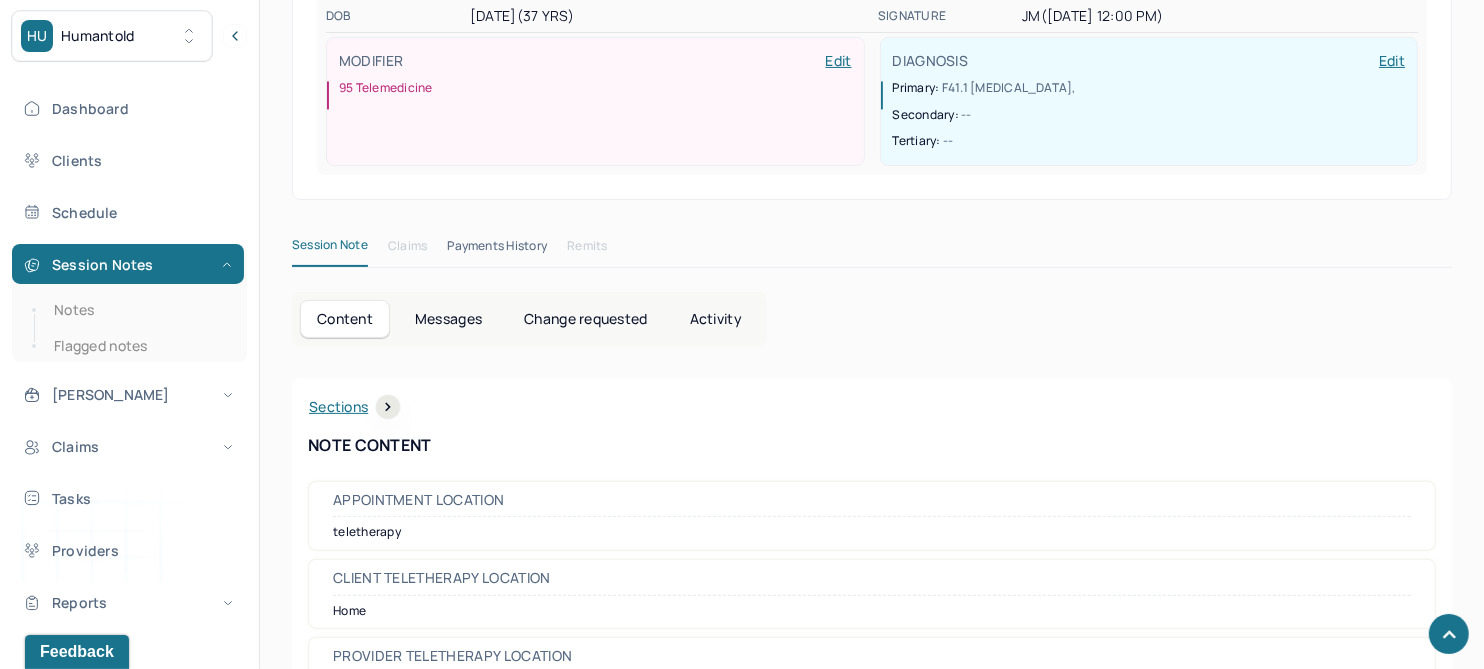 scroll, scrollTop: 0, scrollLeft: 0, axis: both 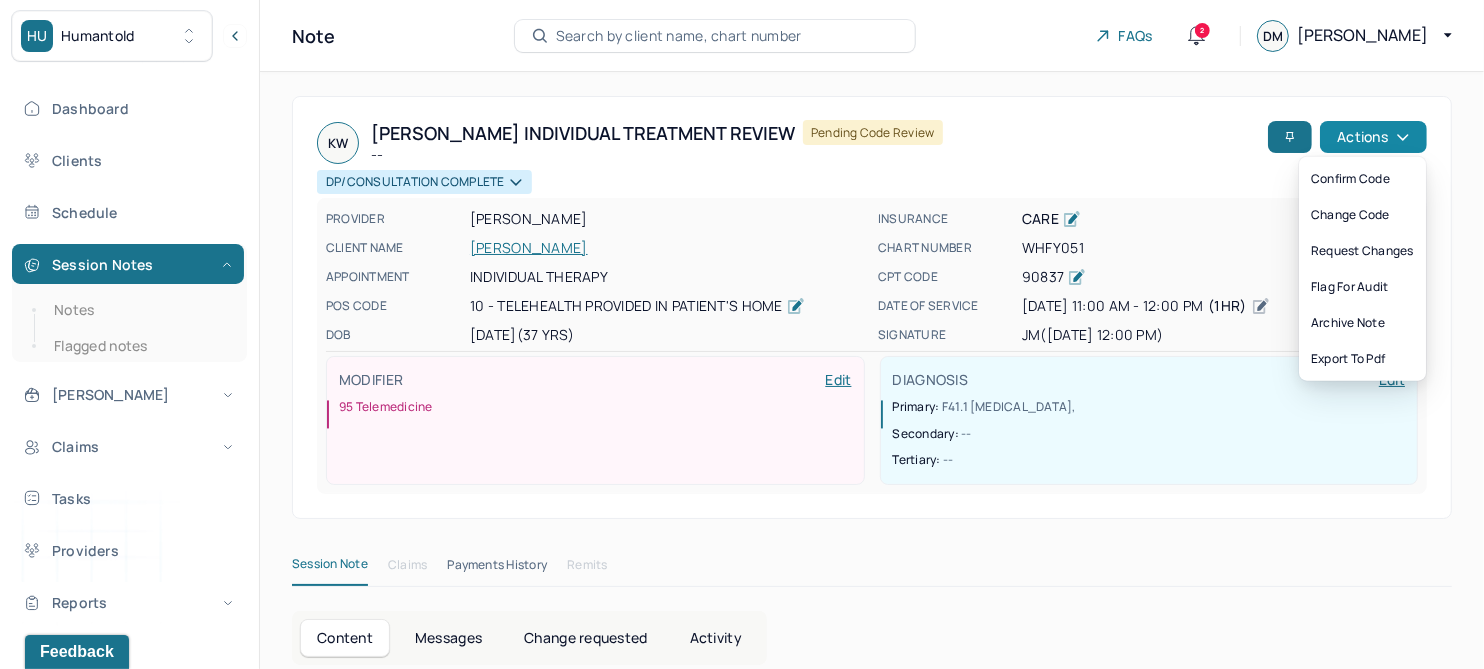 click on "Actions" at bounding box center (1373, 137) 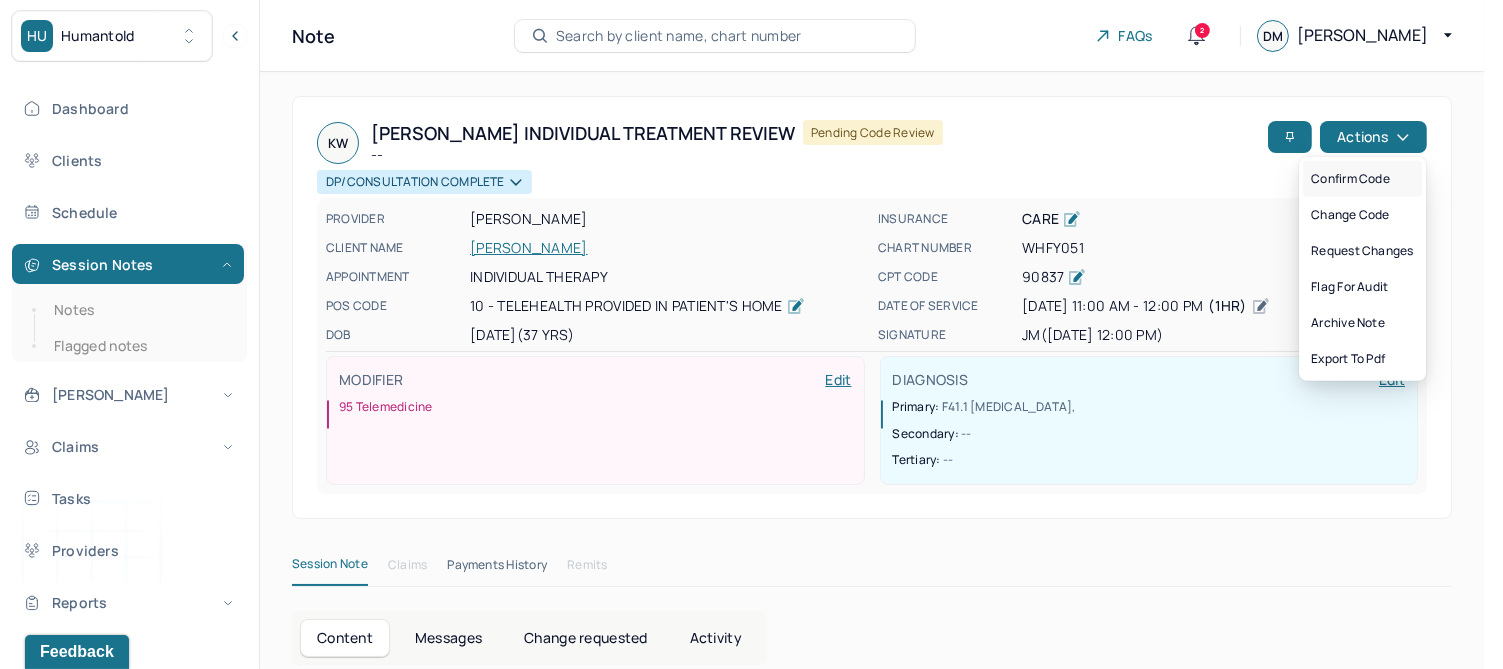 click on "Confirm code" at bounding box center (1362, 179) 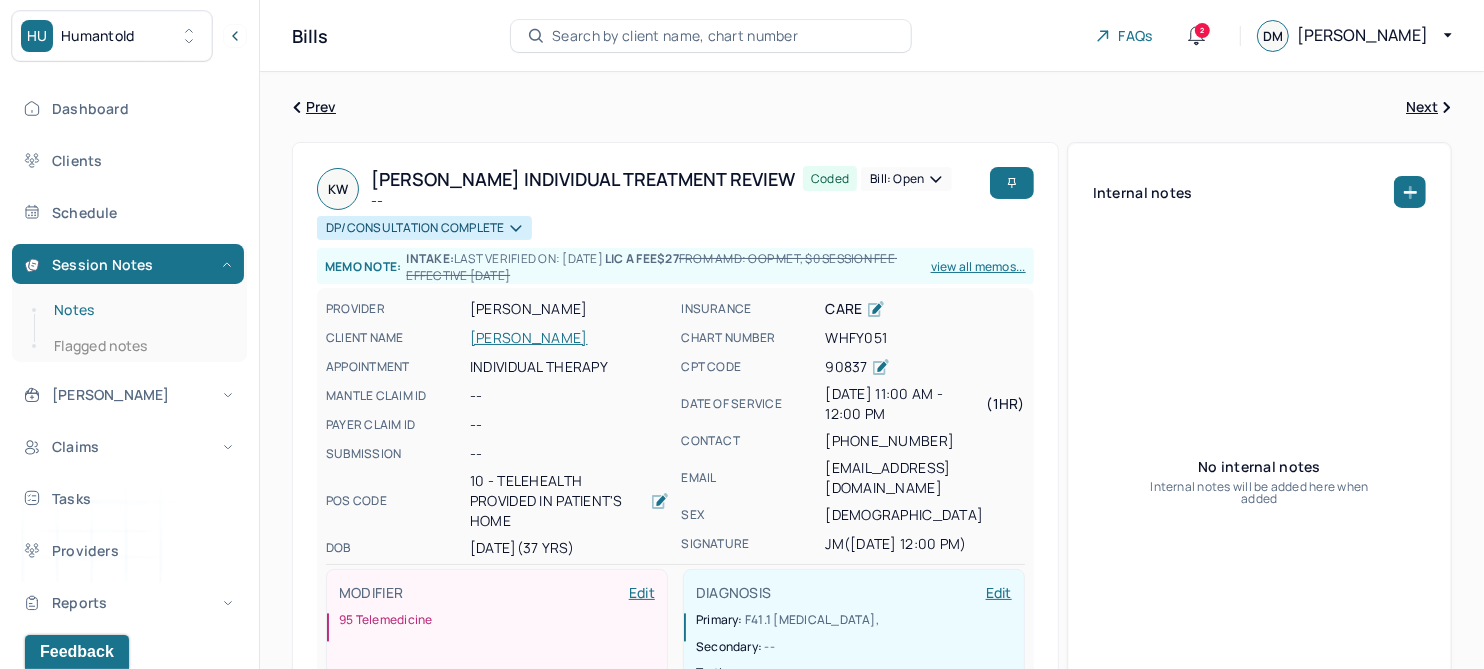 click on "Notes" at bounding box center (139, 310) 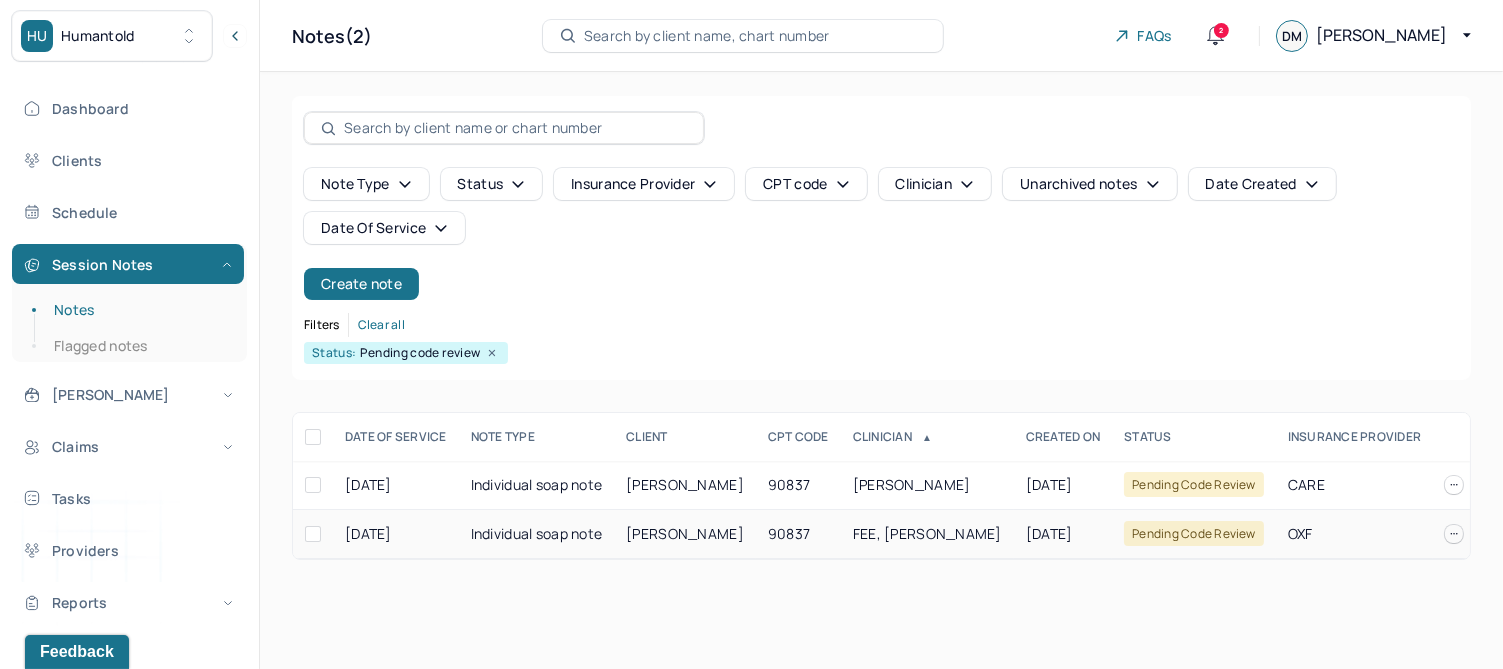click on "[PERSON_NAME]" at bounding box center (685, 533) 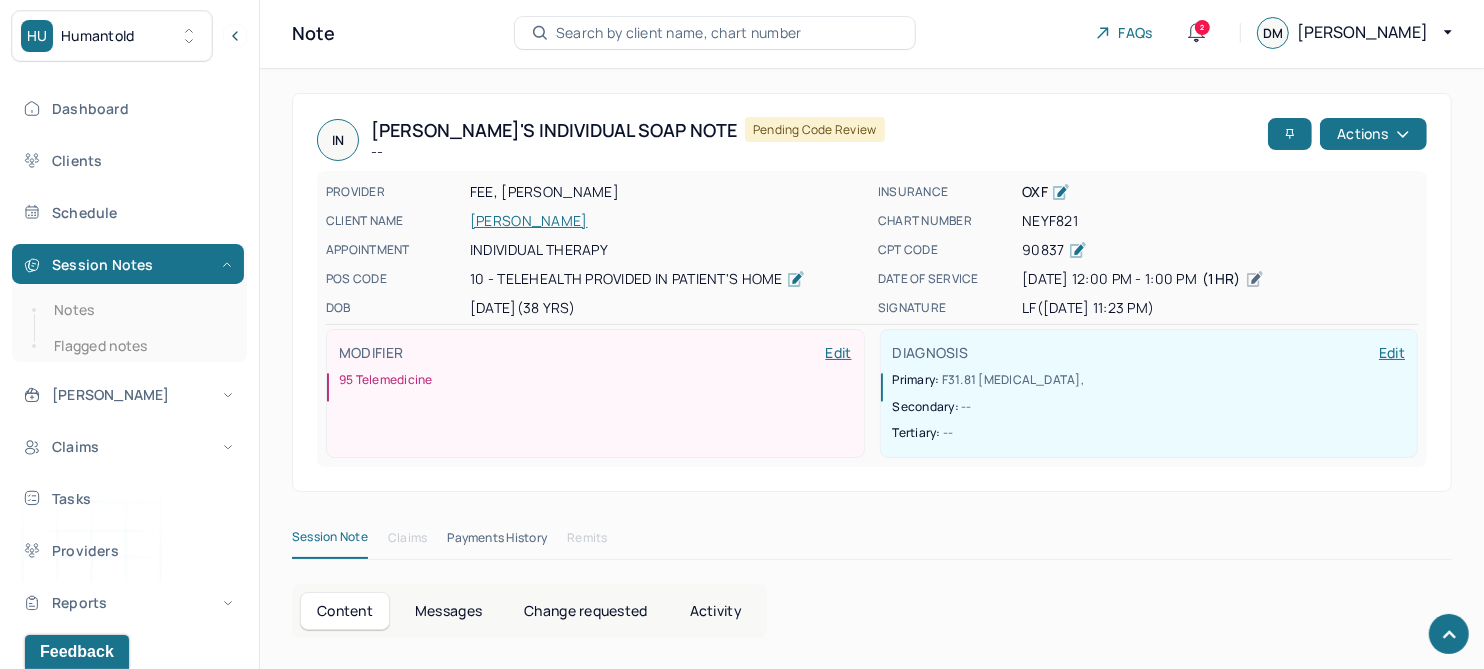 scroll, scrollTop: 0, scrollLeft: 0, axis: both 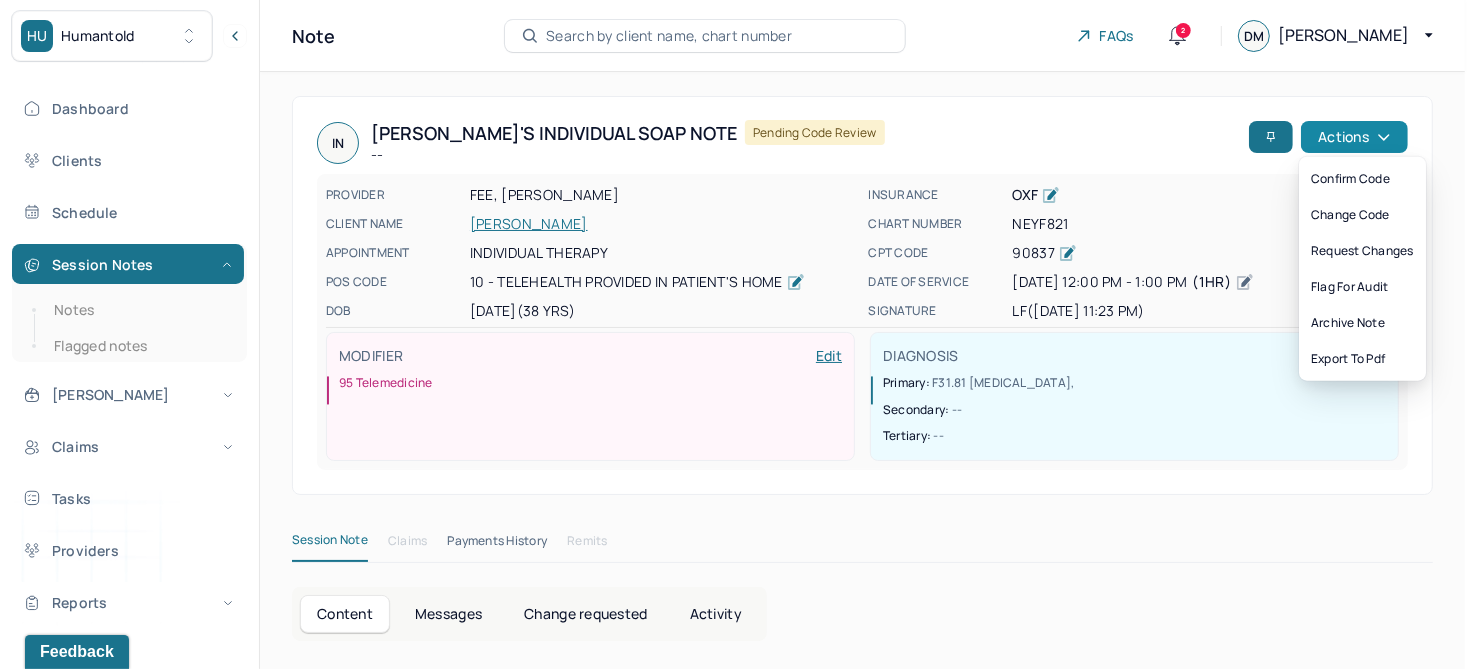 click 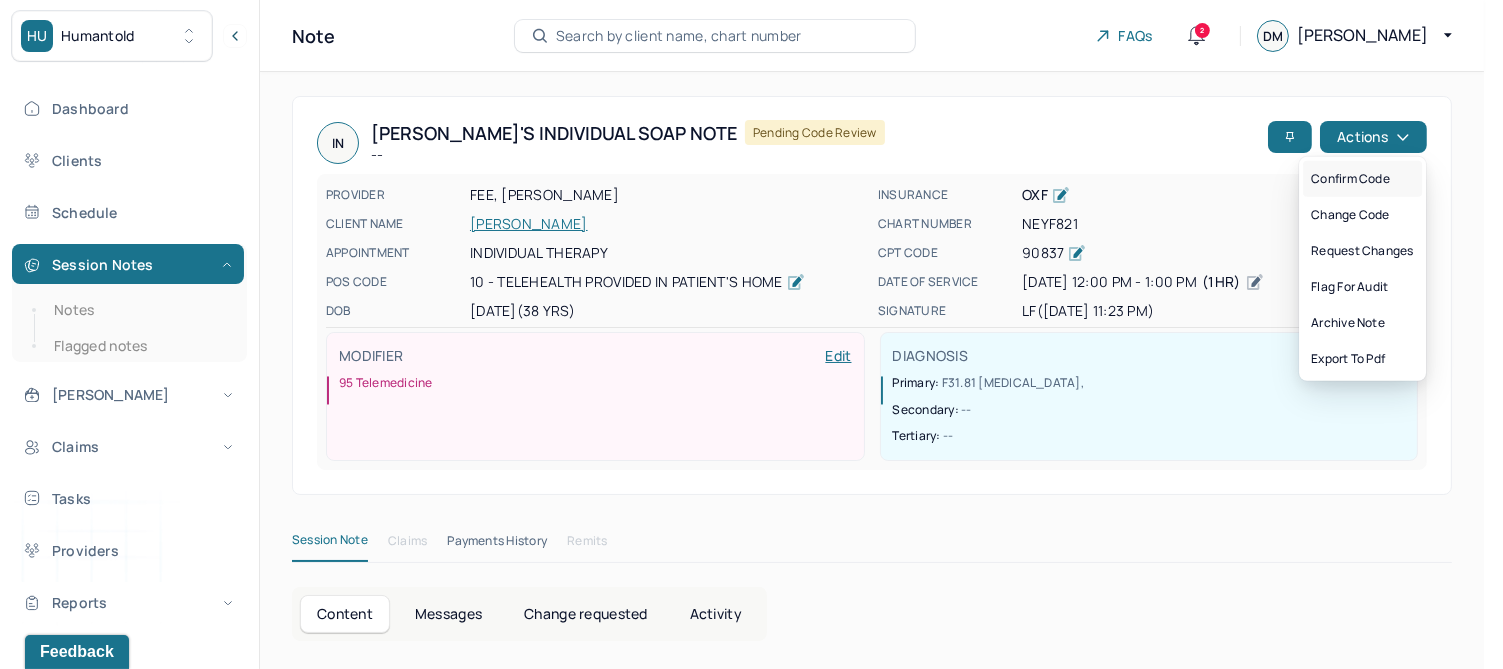 click on "Confirm code" at bounding box center (1362, 179) 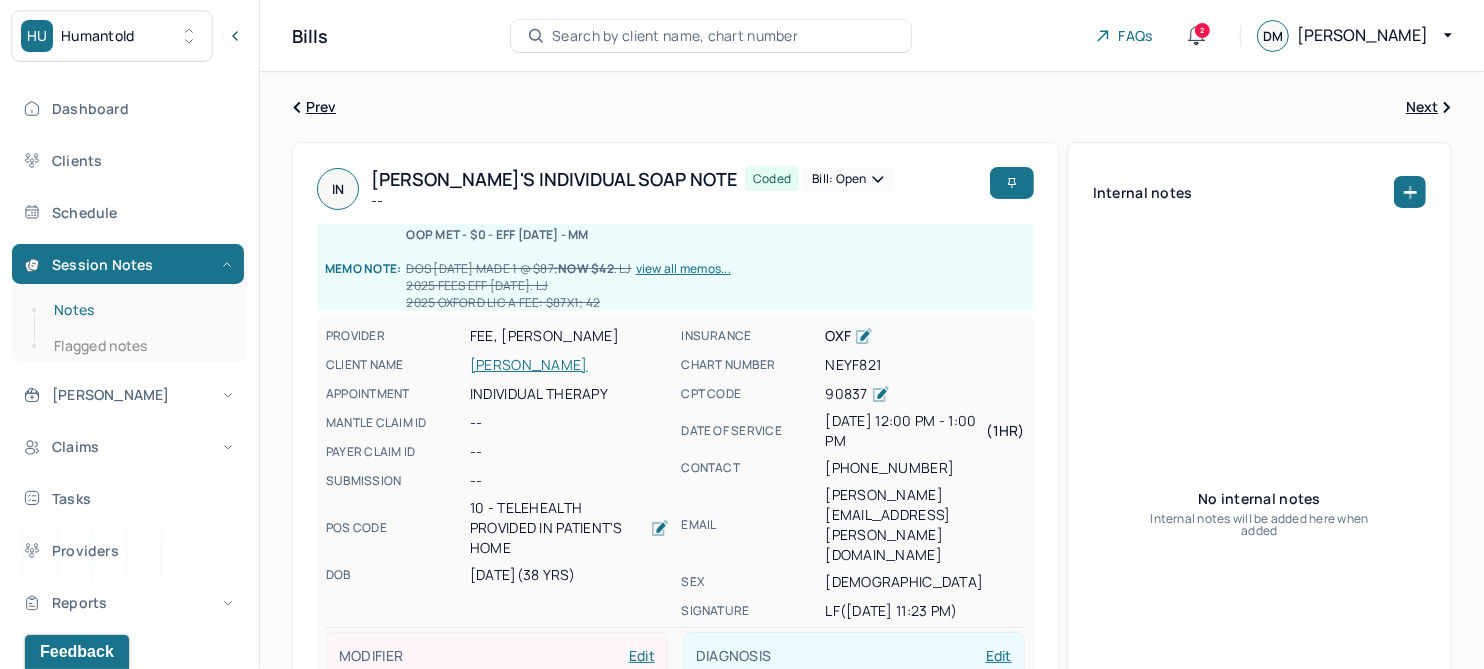 click on "Notes" at bounding box center [139, 310] 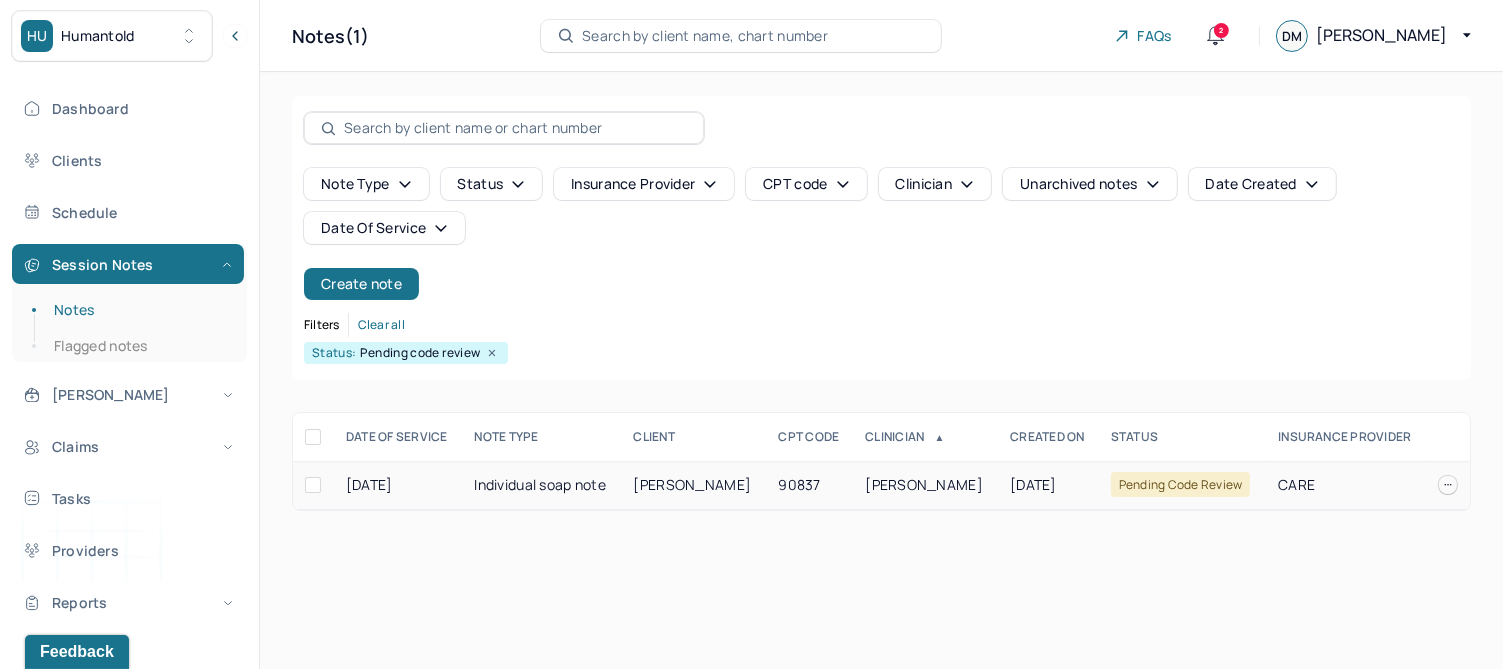 click on "90837" at bounding box center (809, 485) 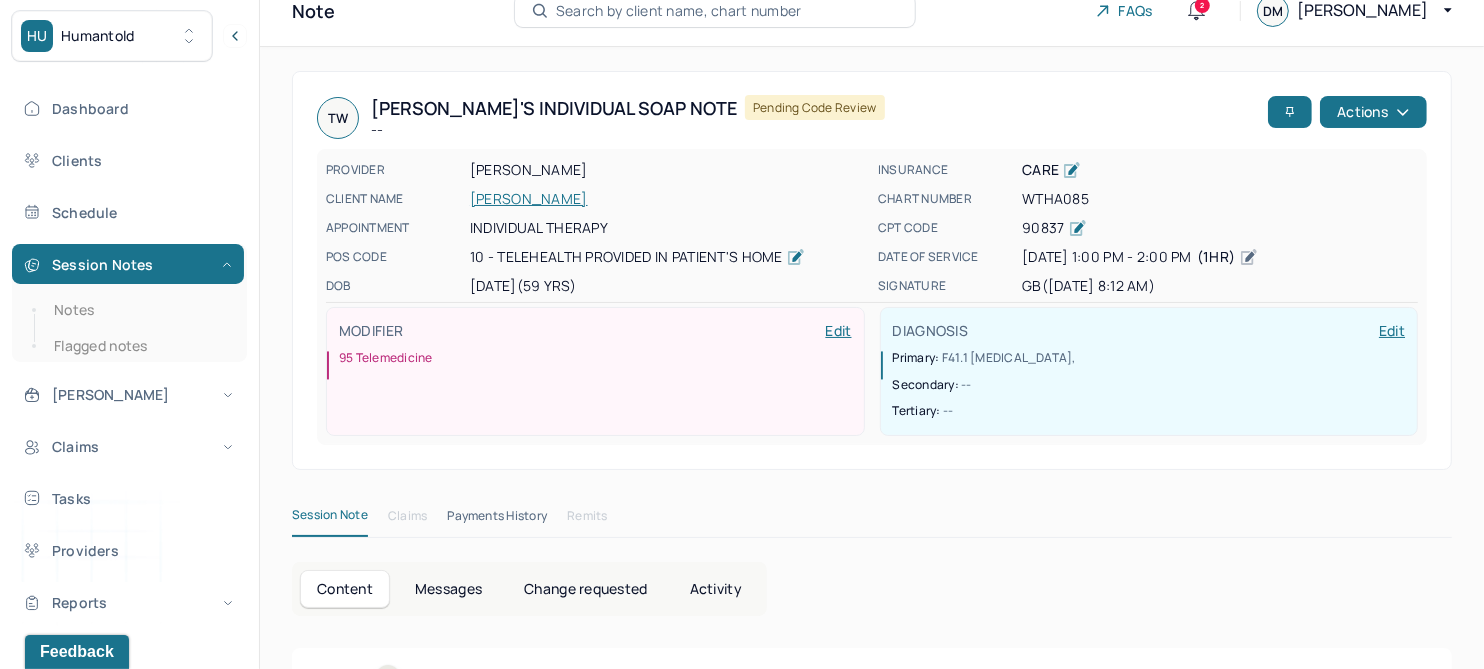 scroll, scrollTop: 0, scrollLeft: 0, axis: both 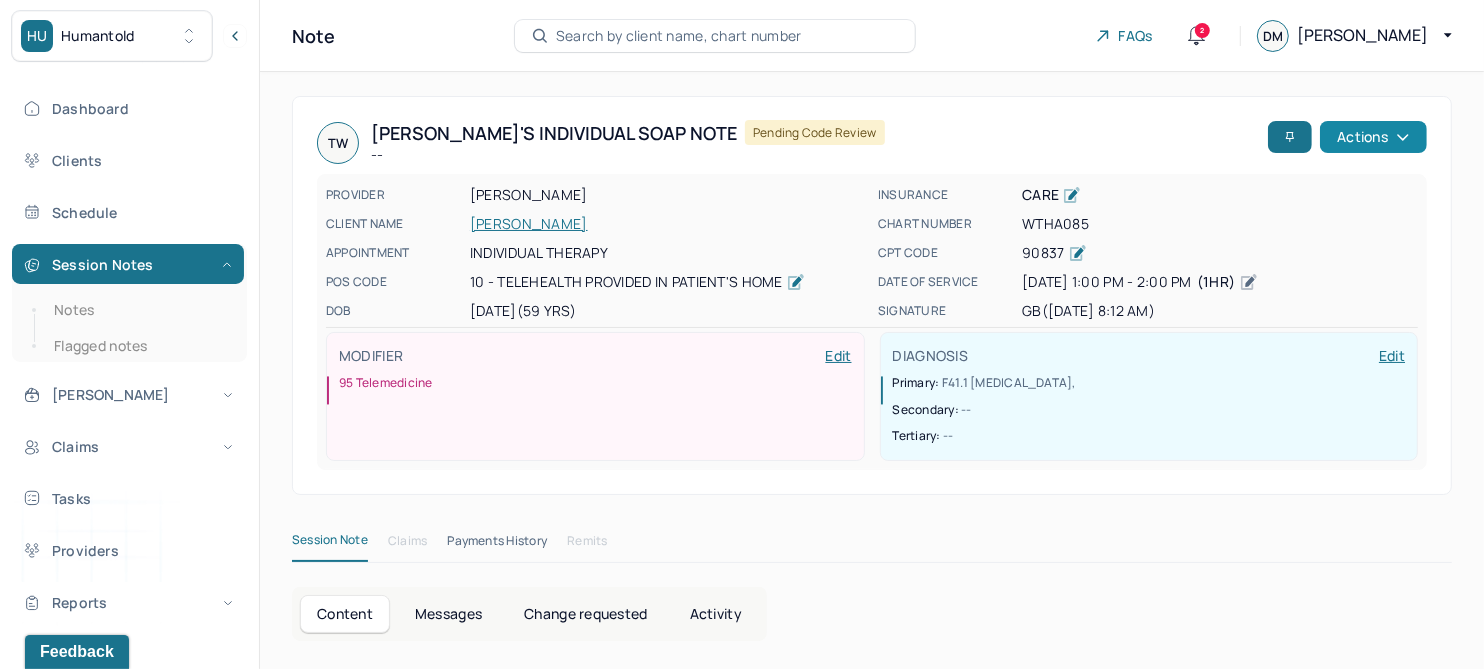 click 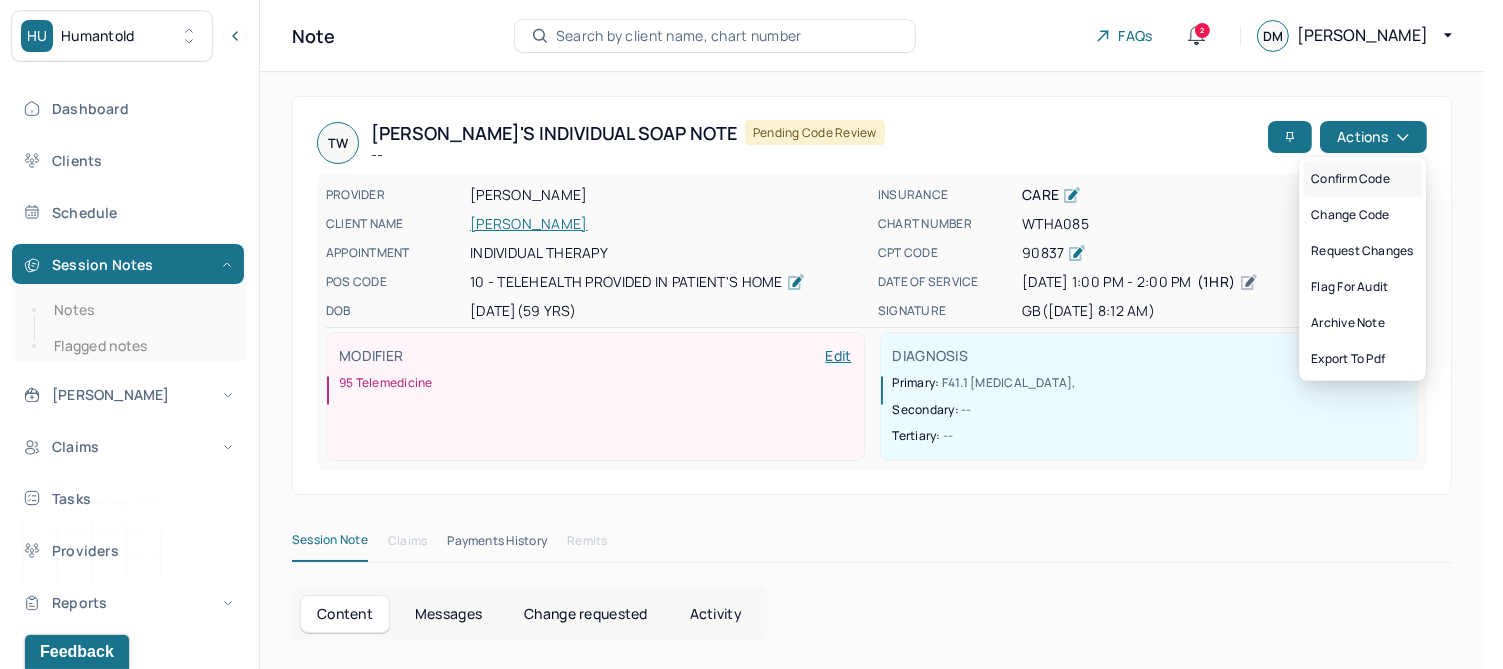 click on "Confirm code" at bounding box center (1362, 179) 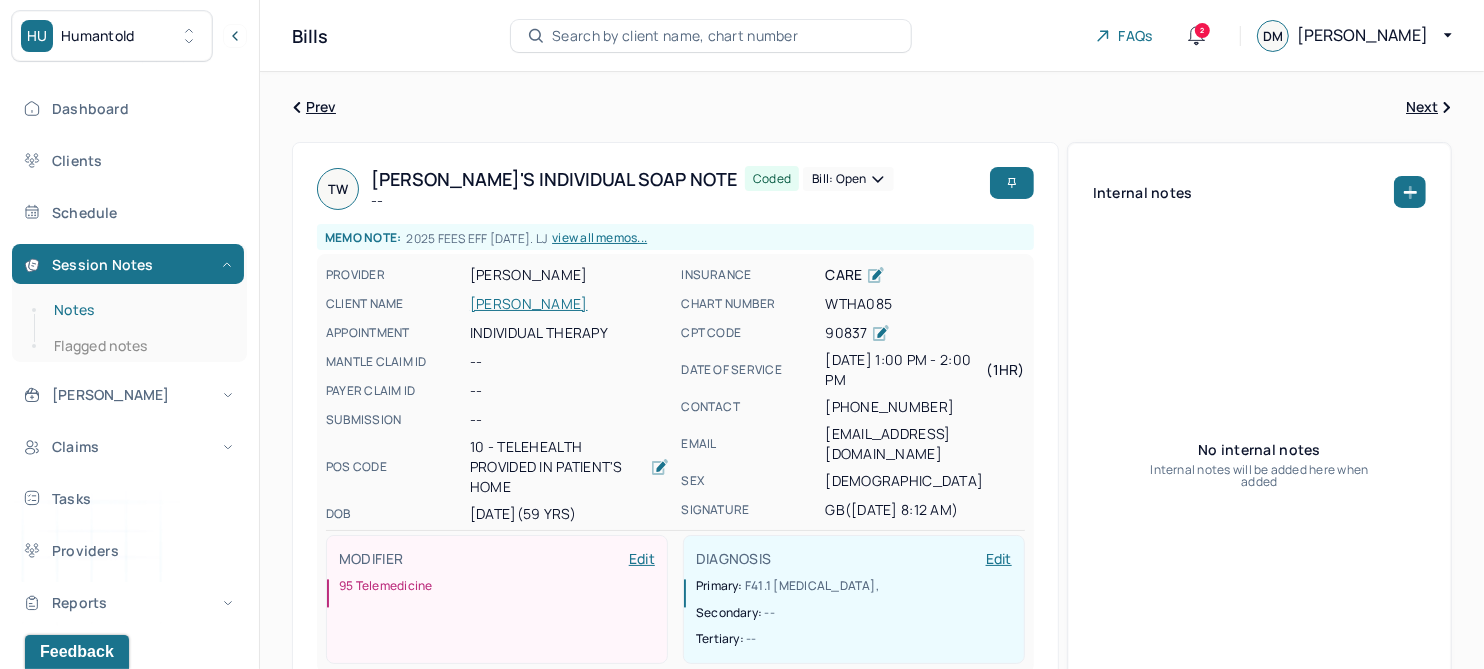 click on "Notes" at bounding box center (139, 310) 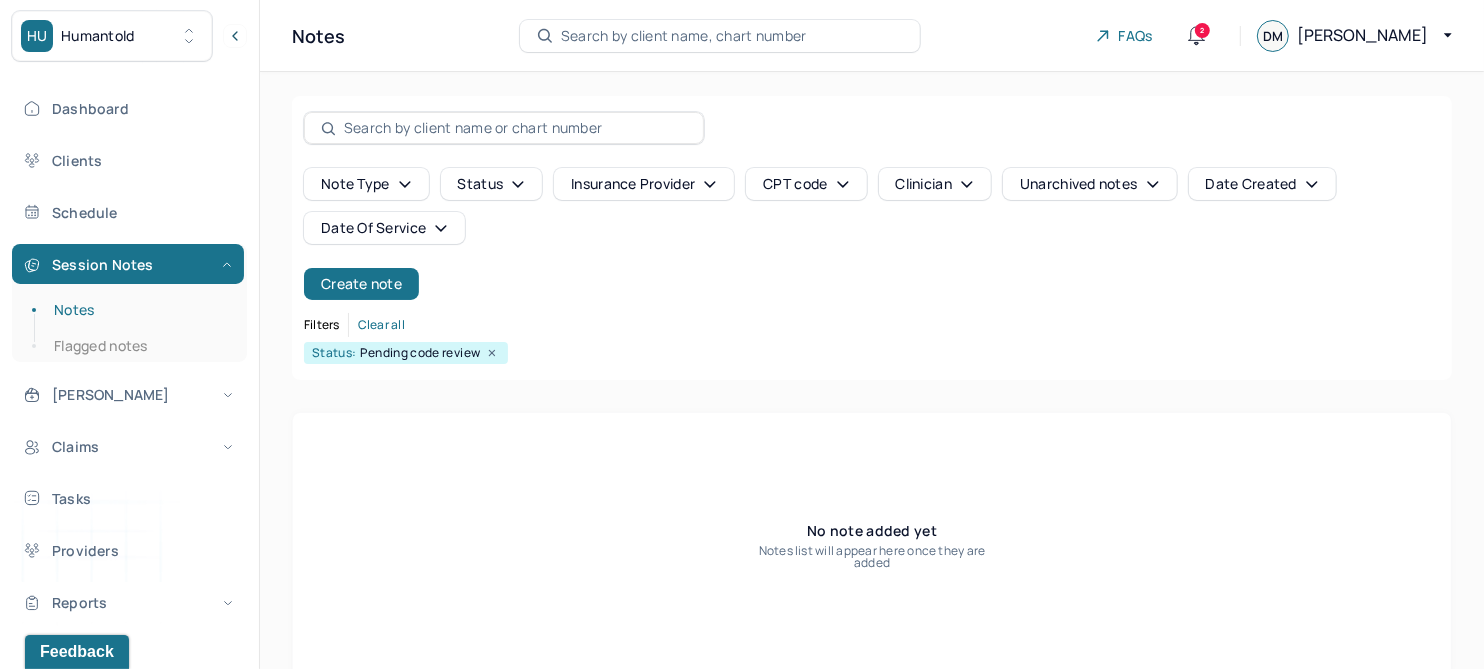 click 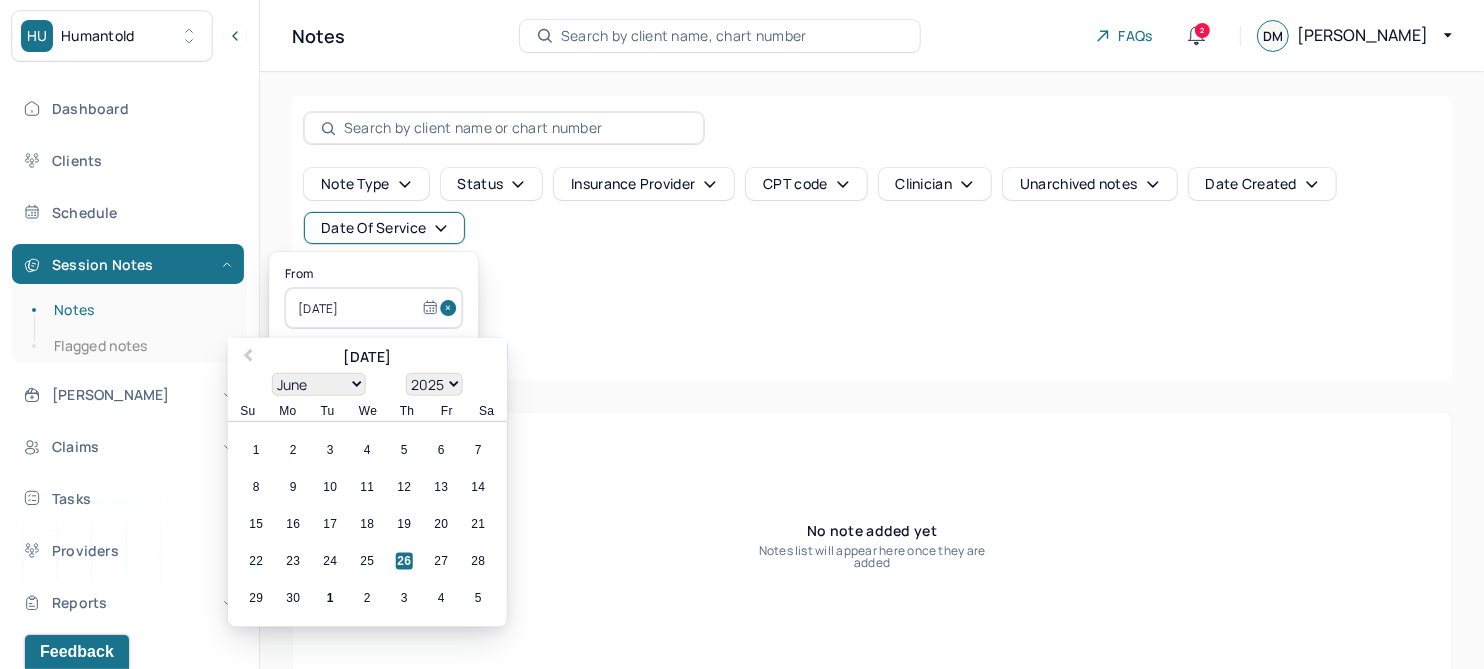 click at bounding box center [451, 308] 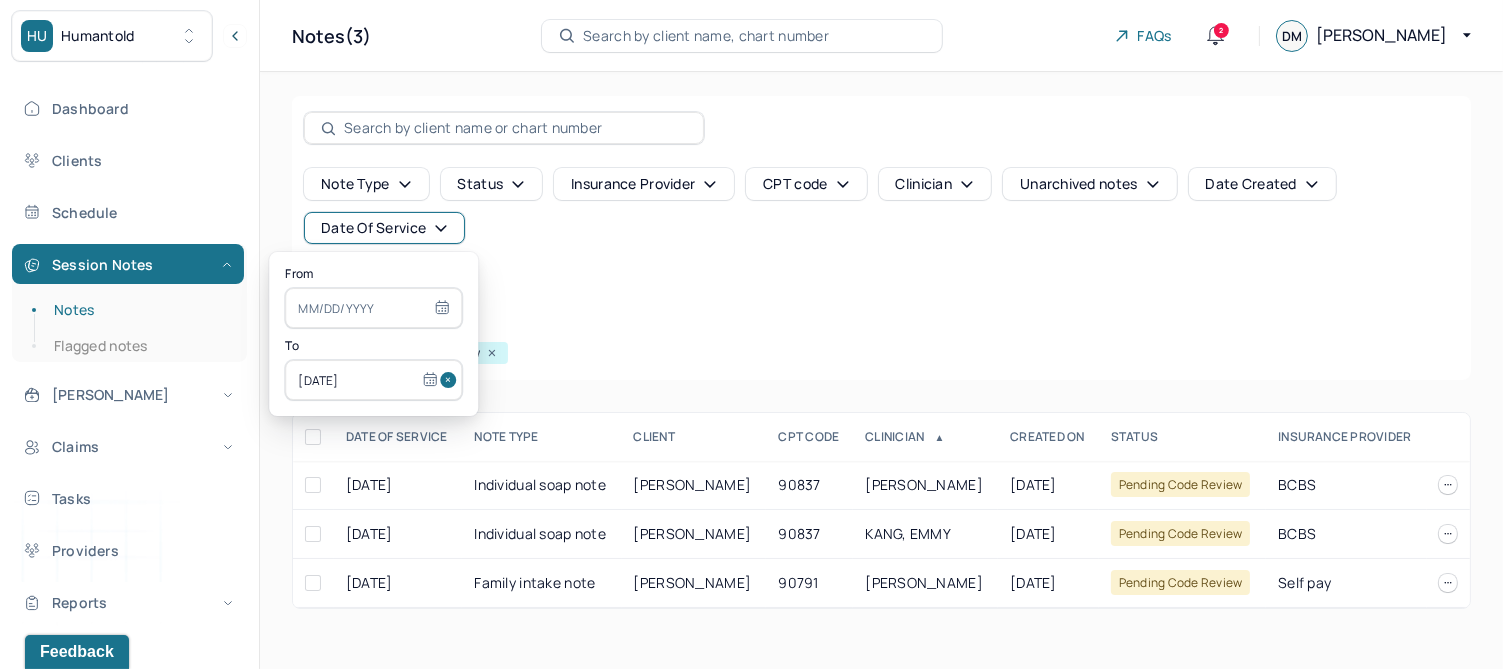 click at bounding box center (451, 380) 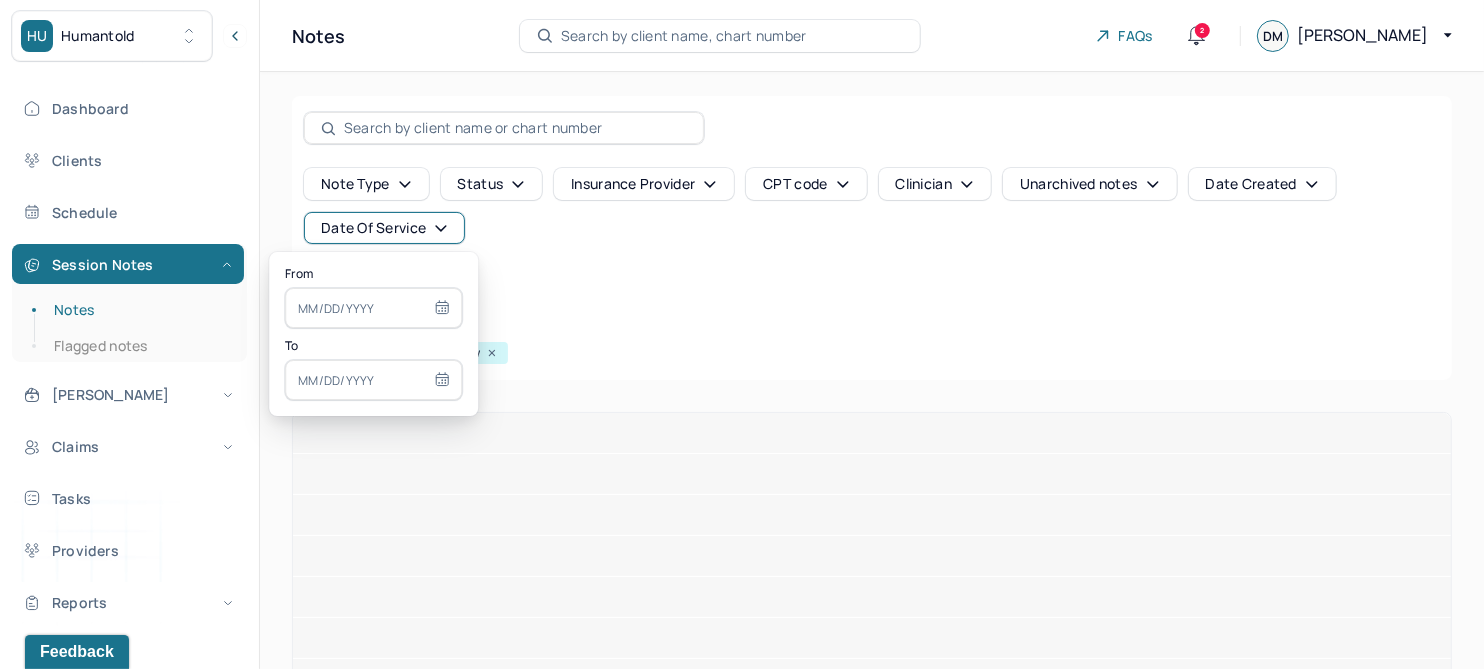 click at bounding box center [373, 308] 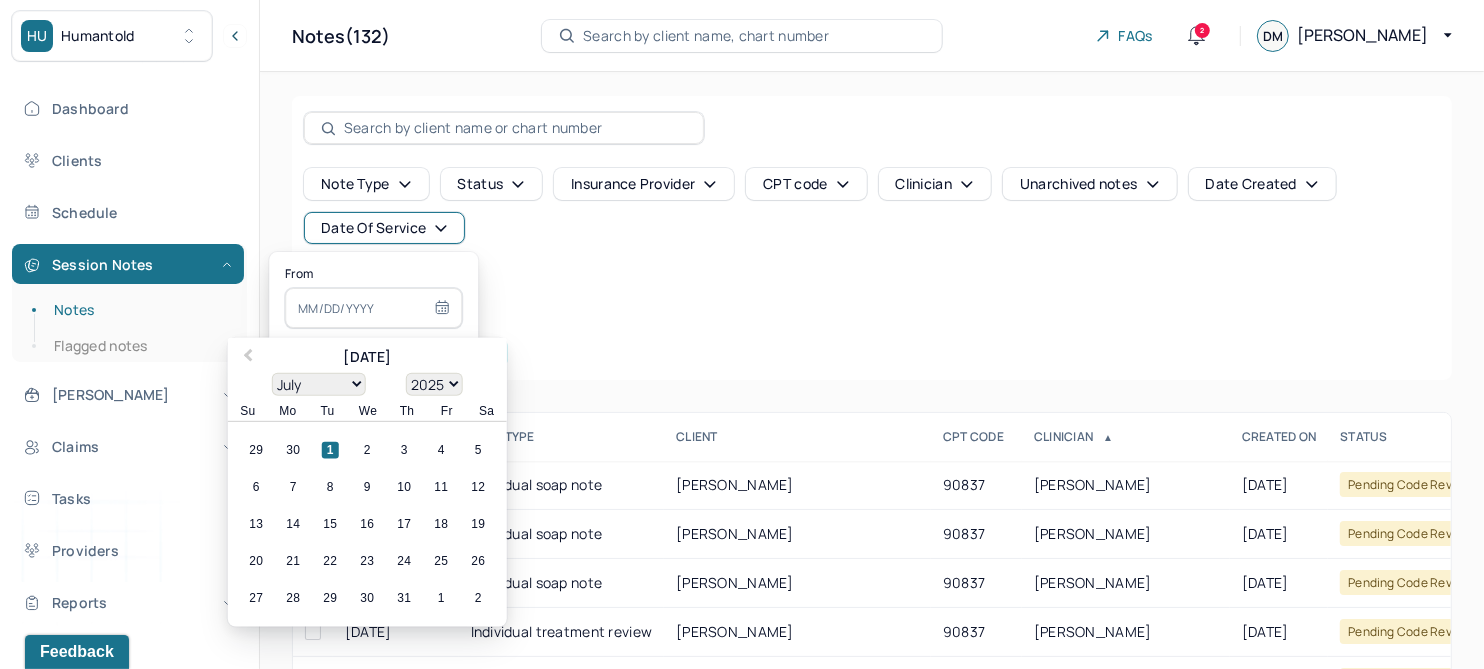click on "26" at bounding box center (478, 561) 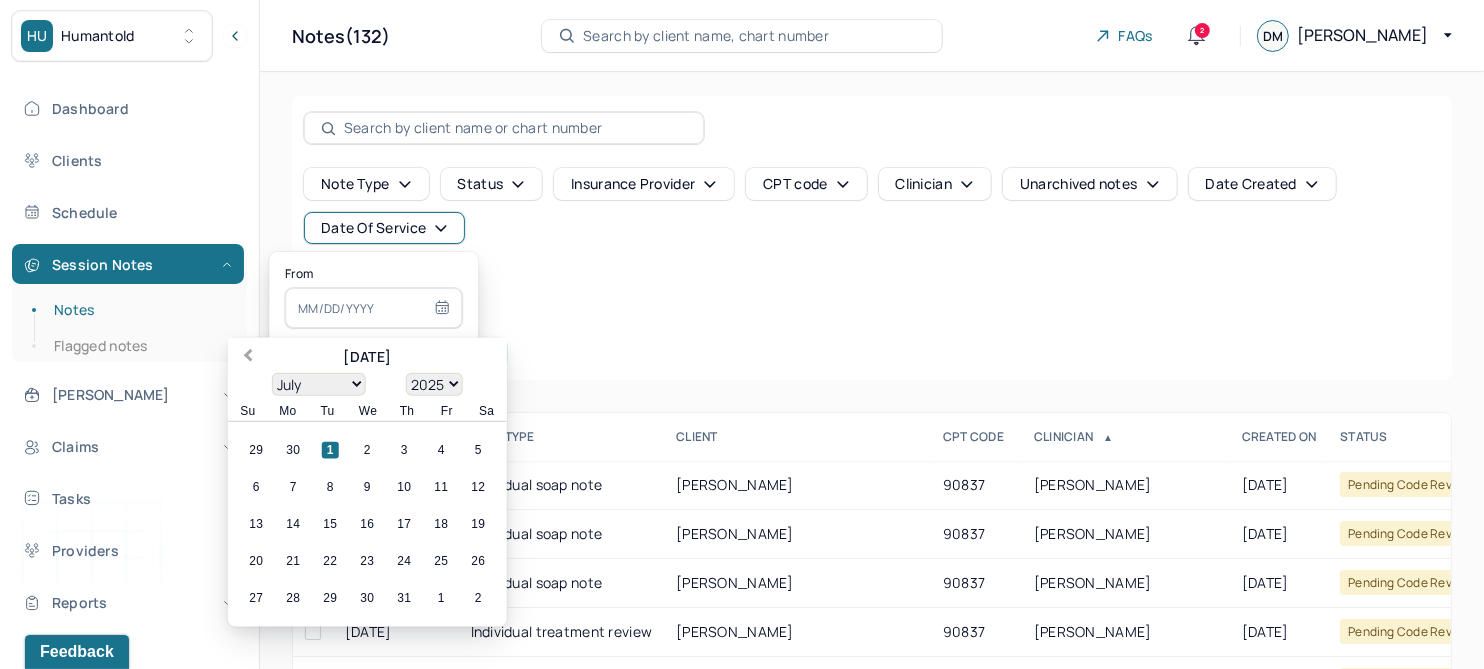 click on "Previous Month" at bounding box center (248, 357) 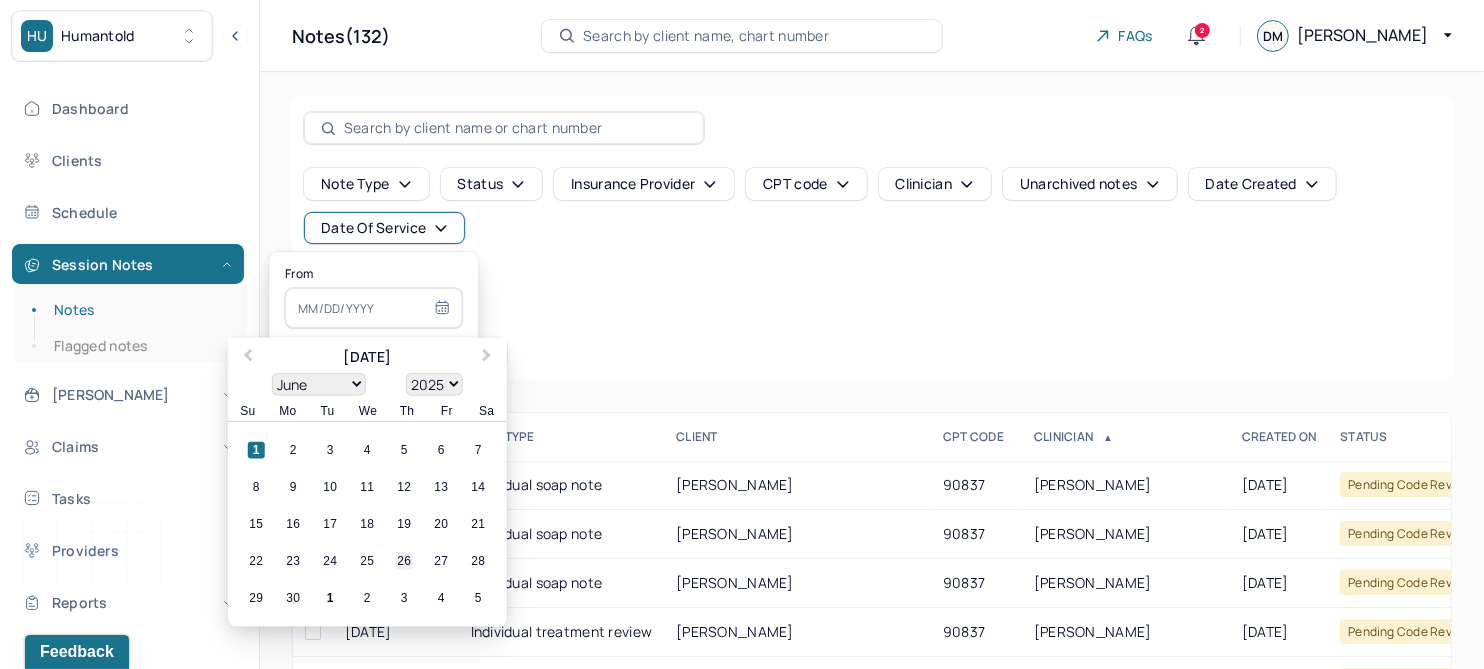 click on "26" at bounding box center (404, 561) 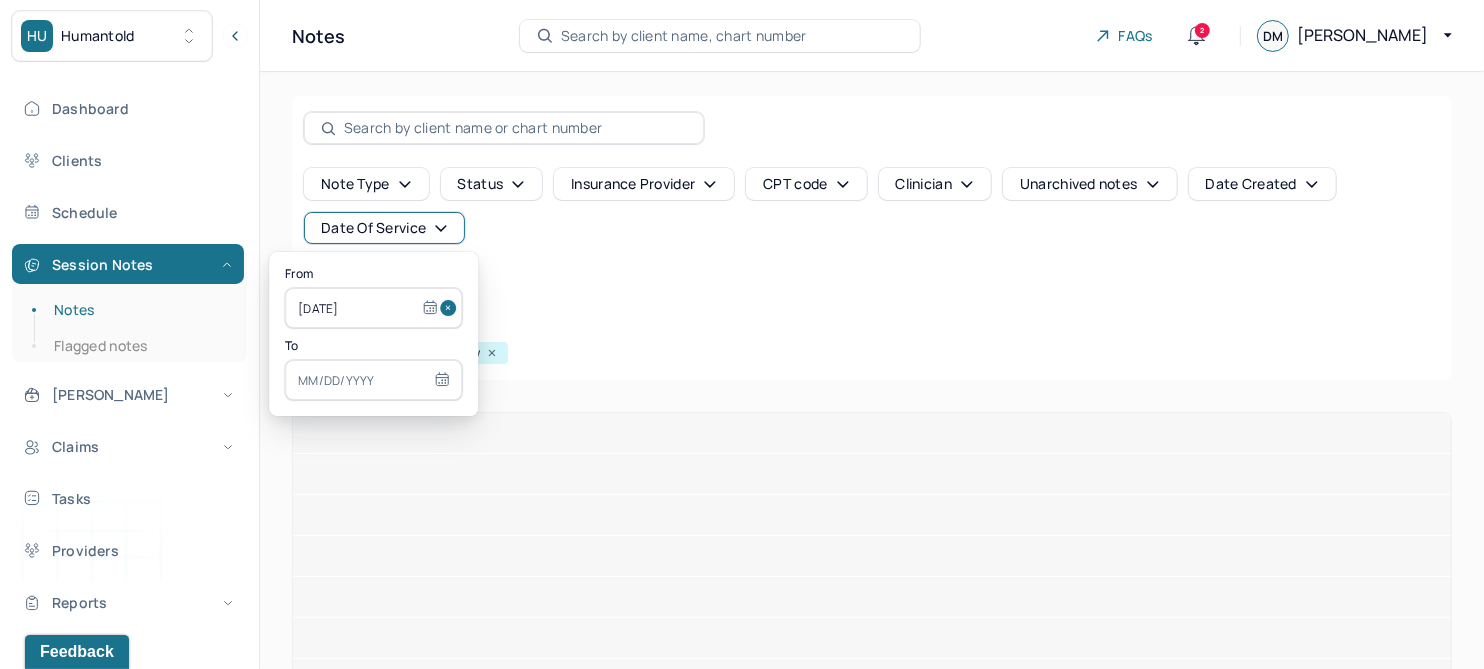 click at bounding box center (373, 380) 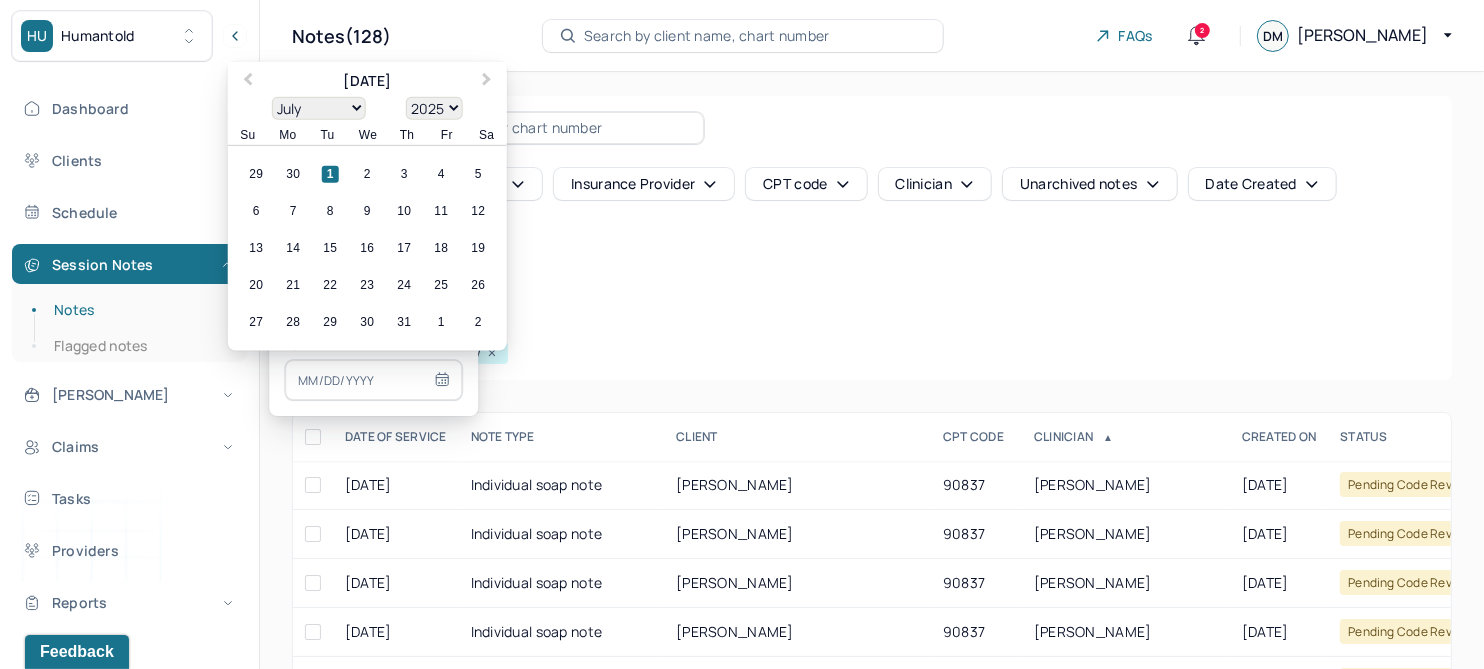 click at bounding box center [373, 380] 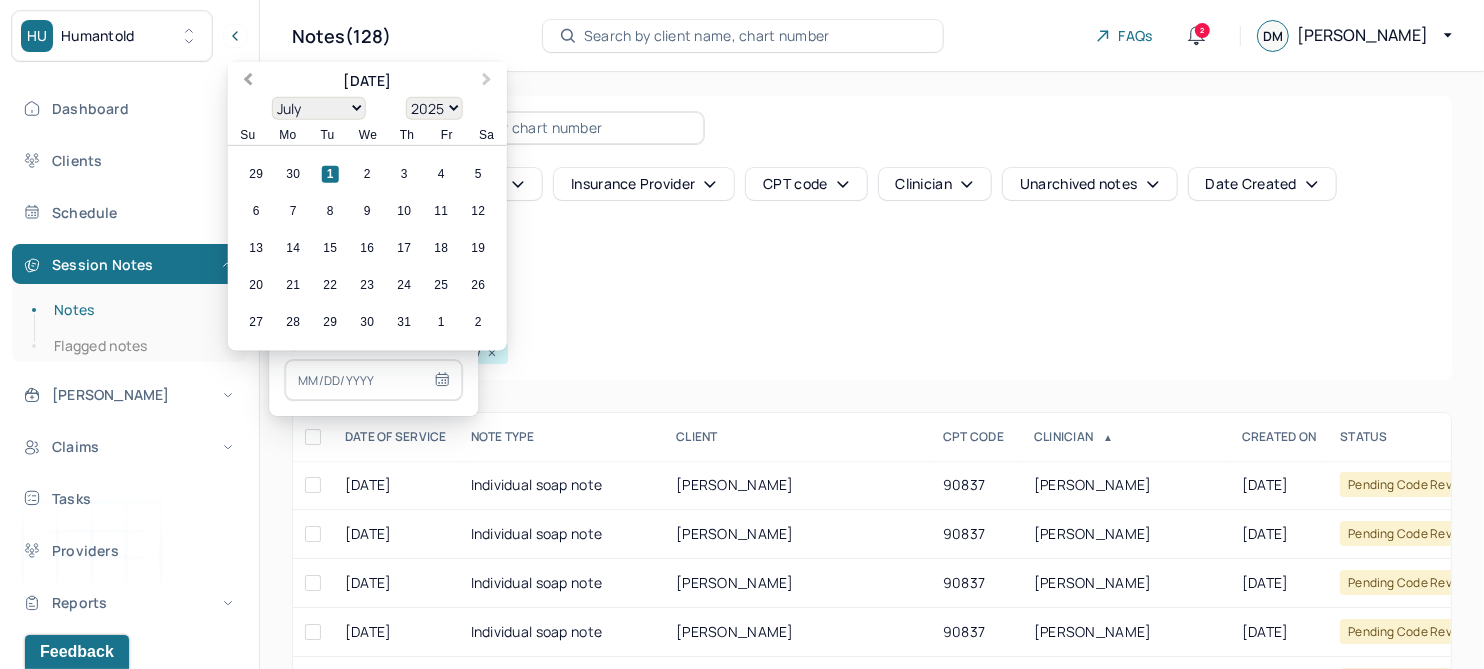click on "Previous Month" at bounding box center [248, 81] 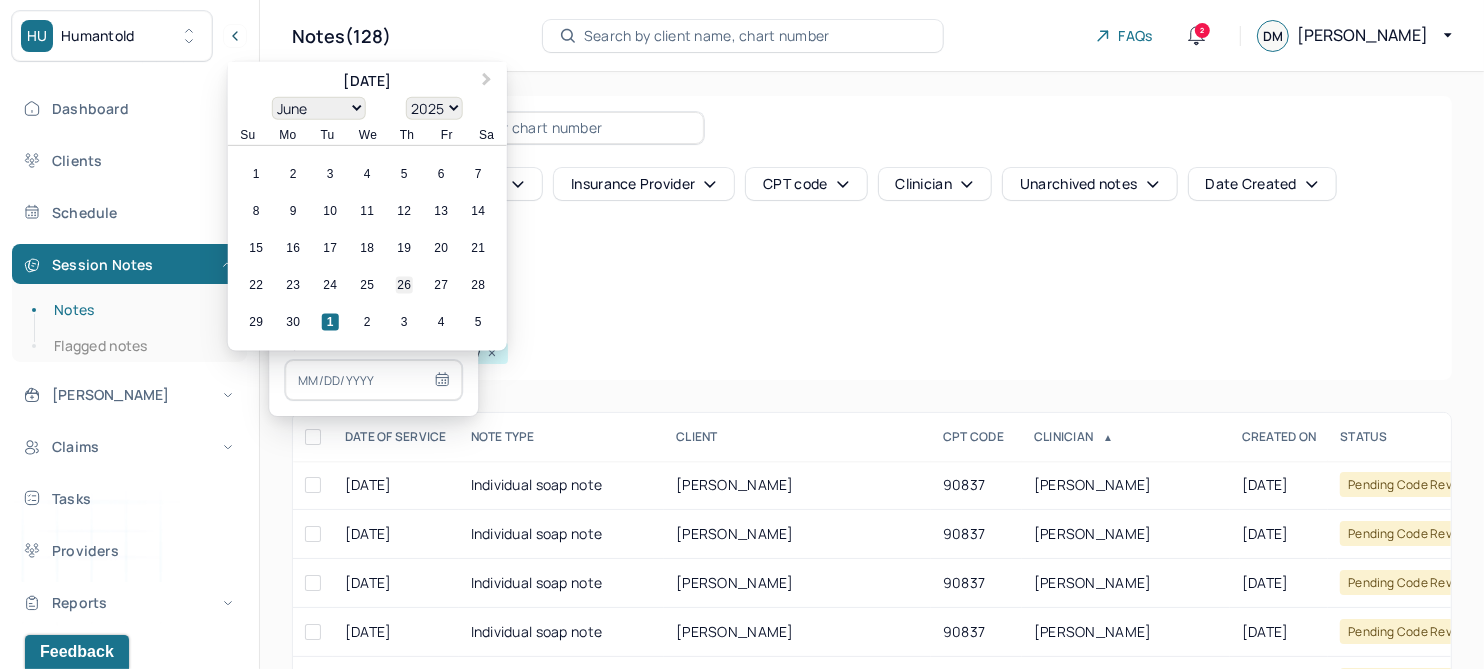 click on "26" at bounding box center (404, 285) 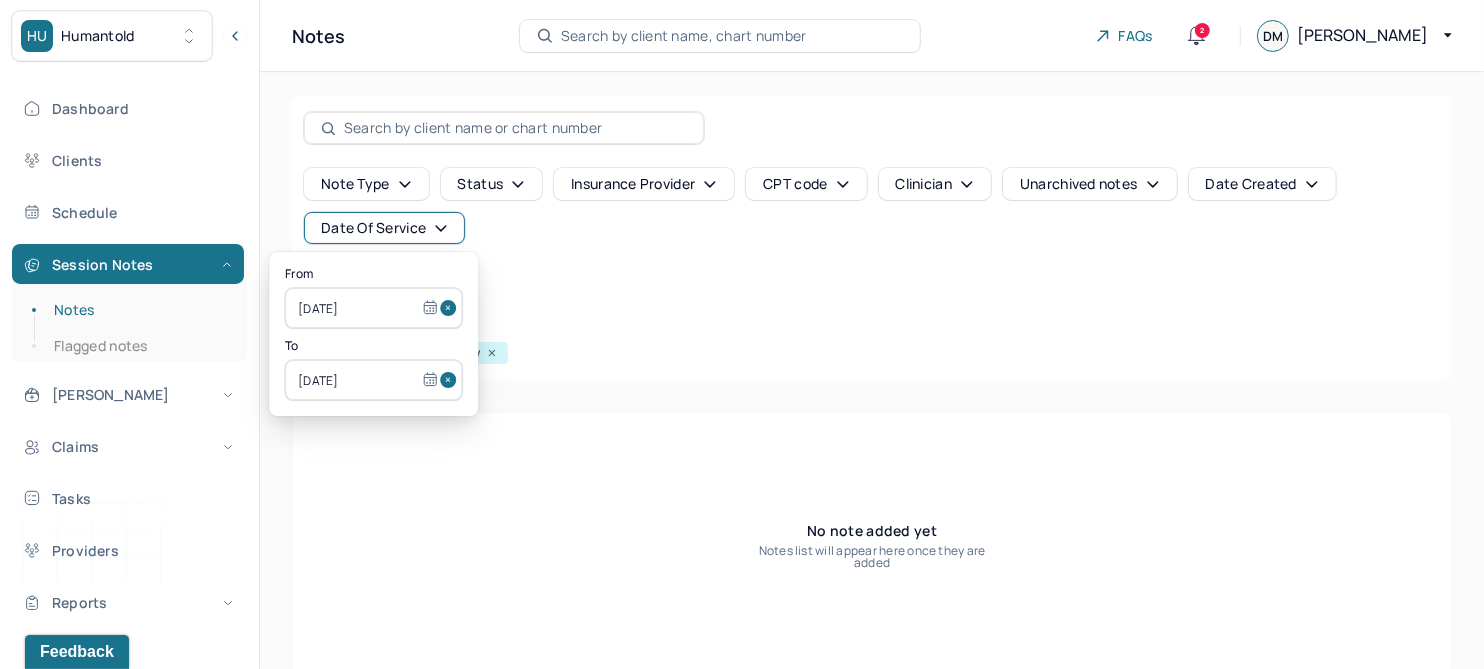 click at bounding box center [451, 308] 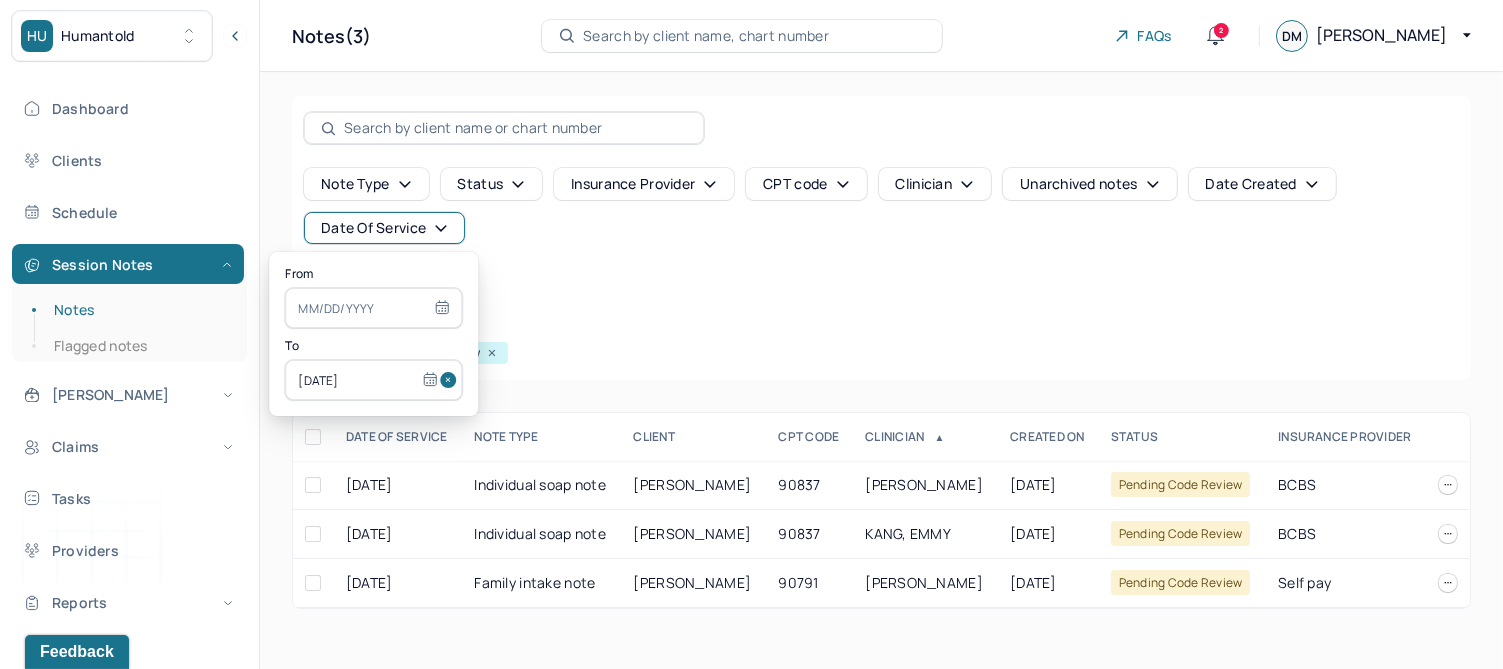 click at bounding box center [451, 380] 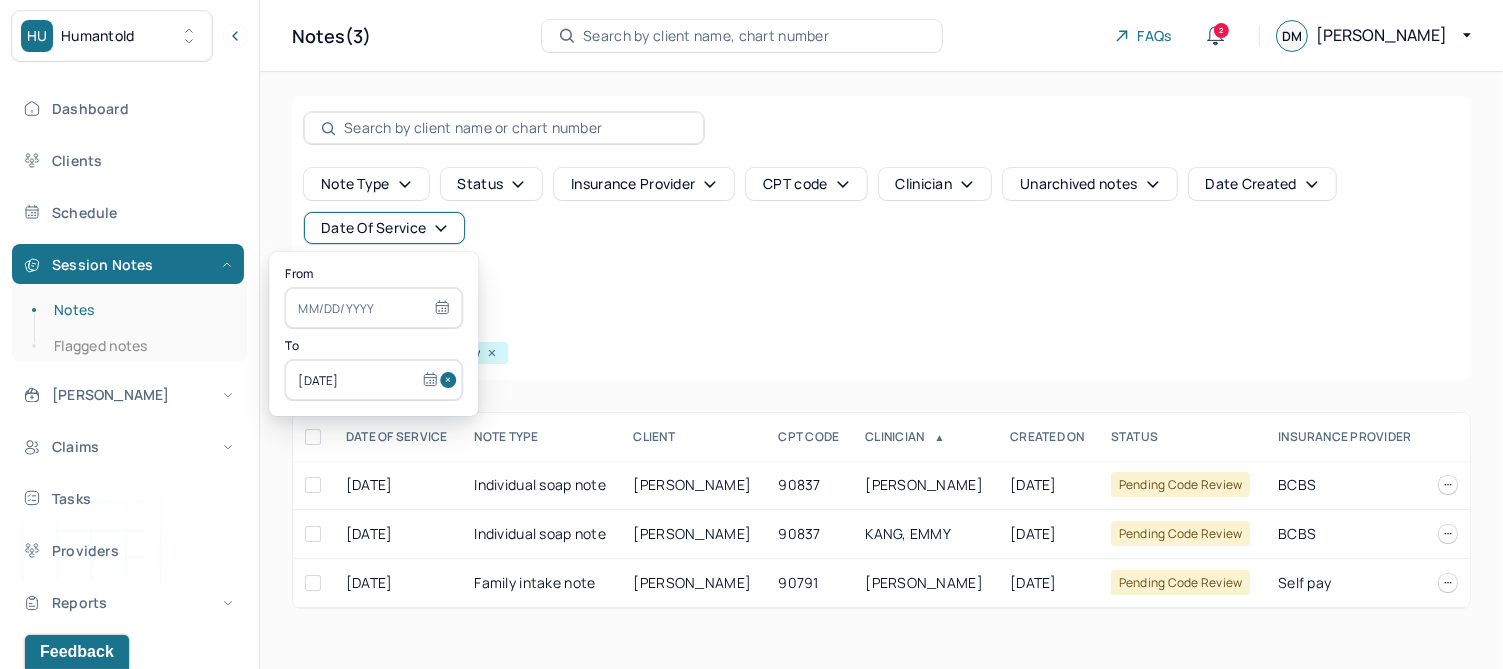 type 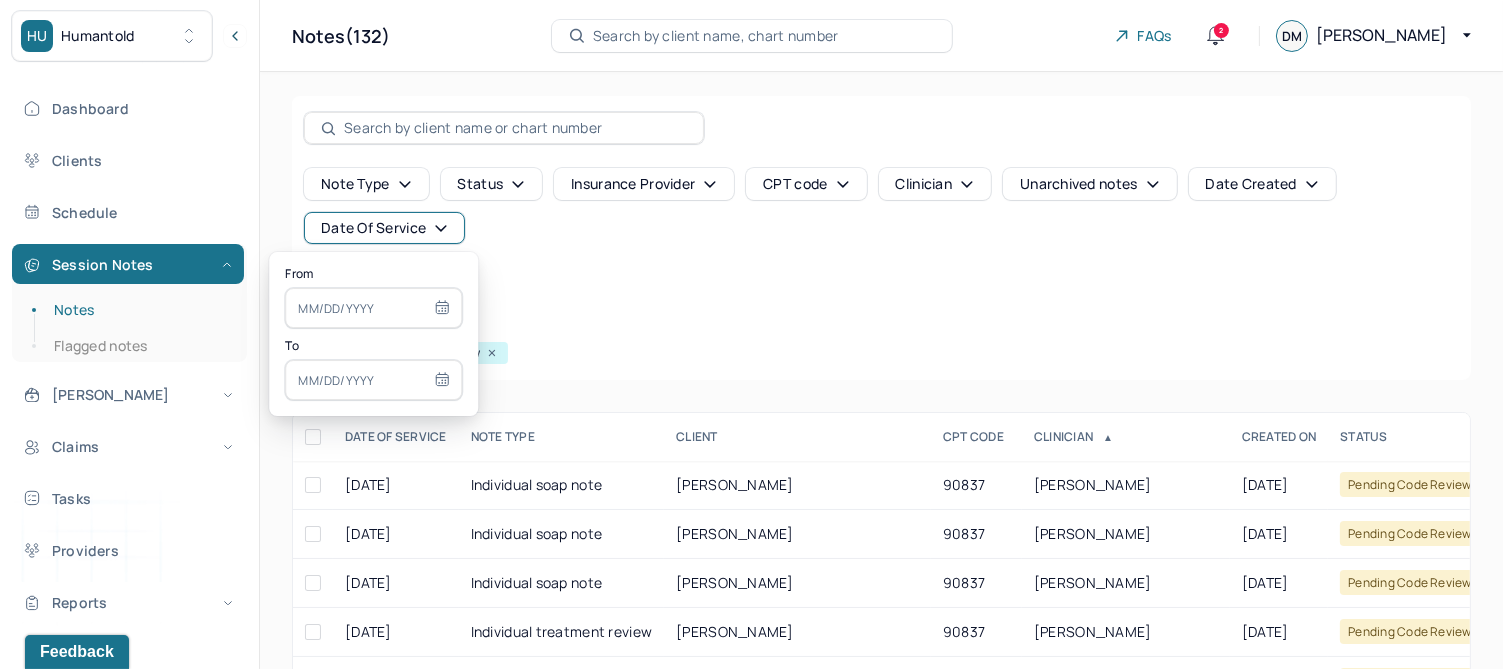 click at bounding box center (373, 308) 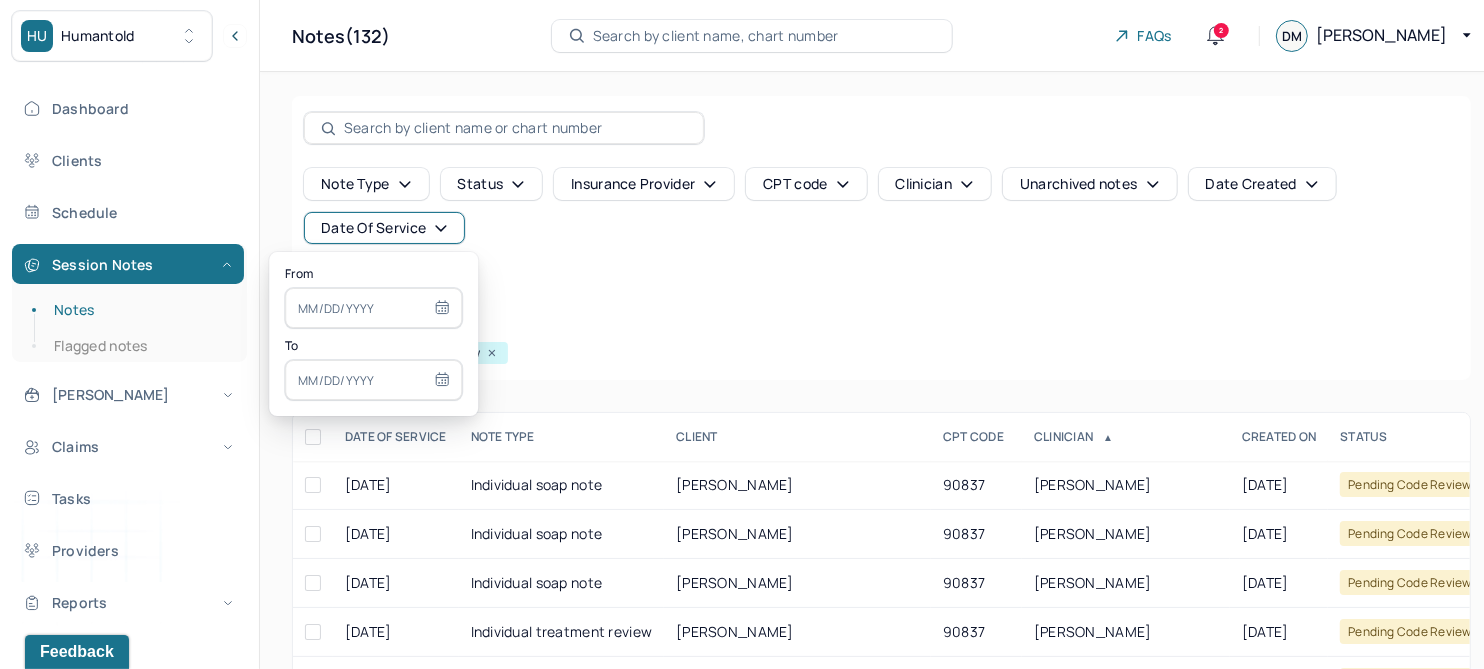 select on "6" 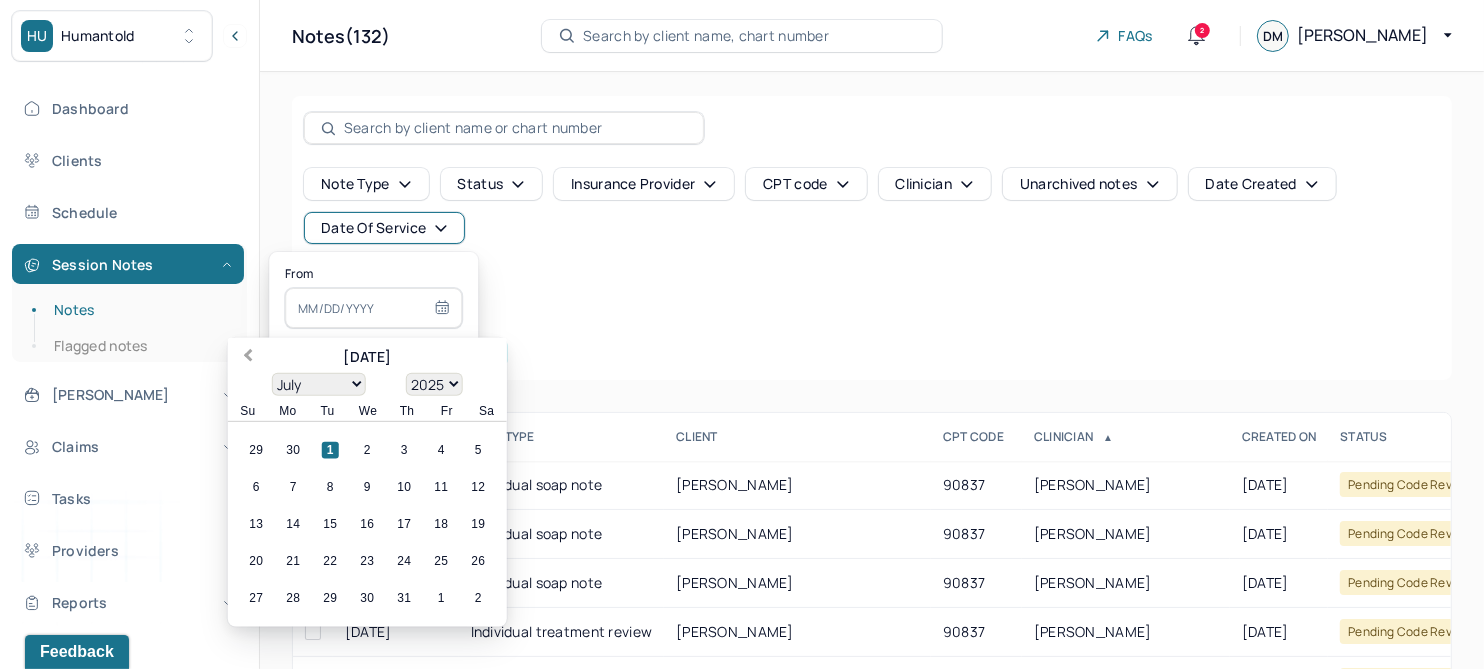 click on "Previous Month" at bounding box center (248, 357) 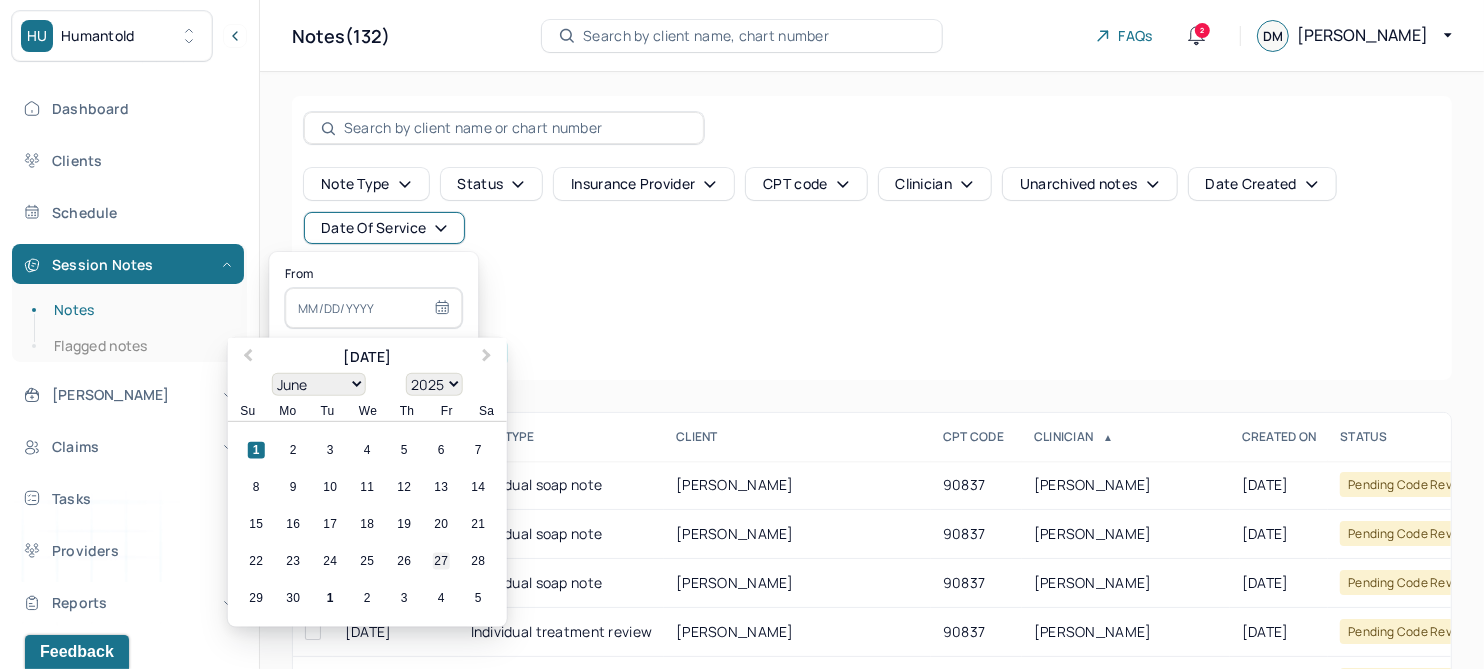 click on "27" at bounding box center [441, 561] 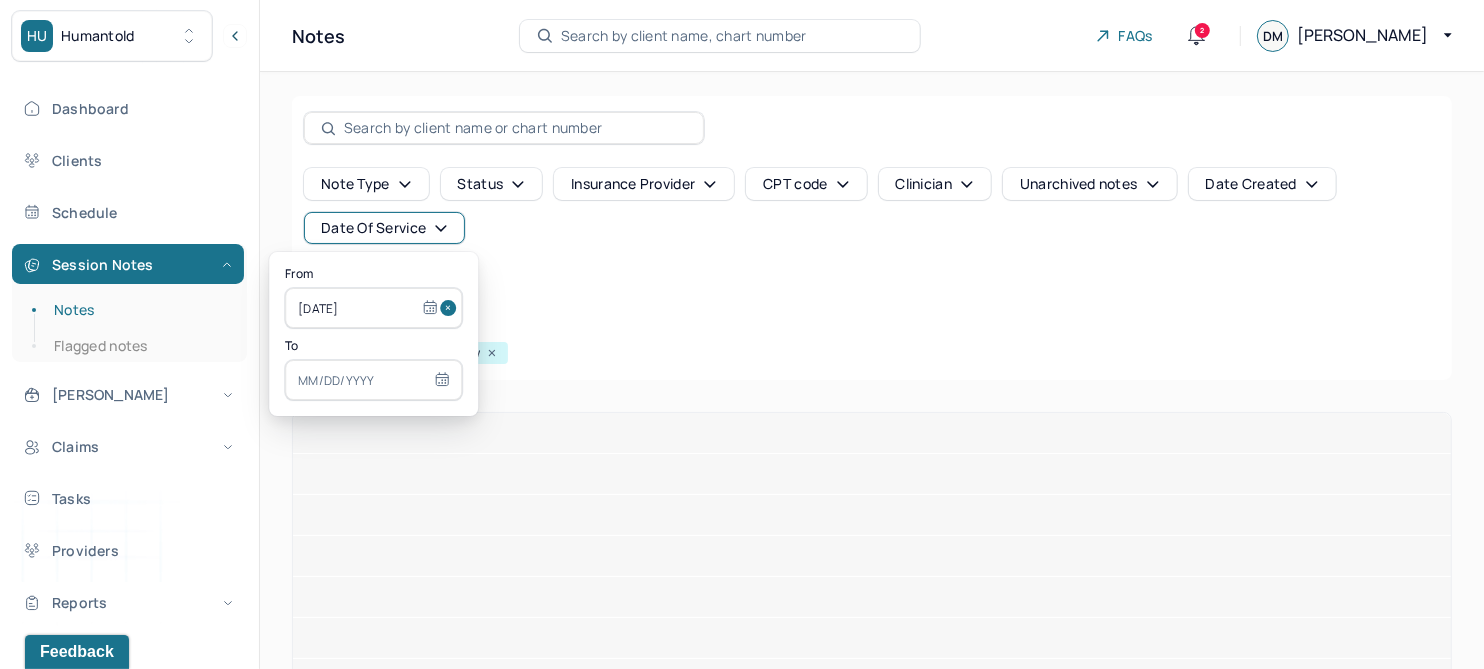 click at bounding box center [373, 380] 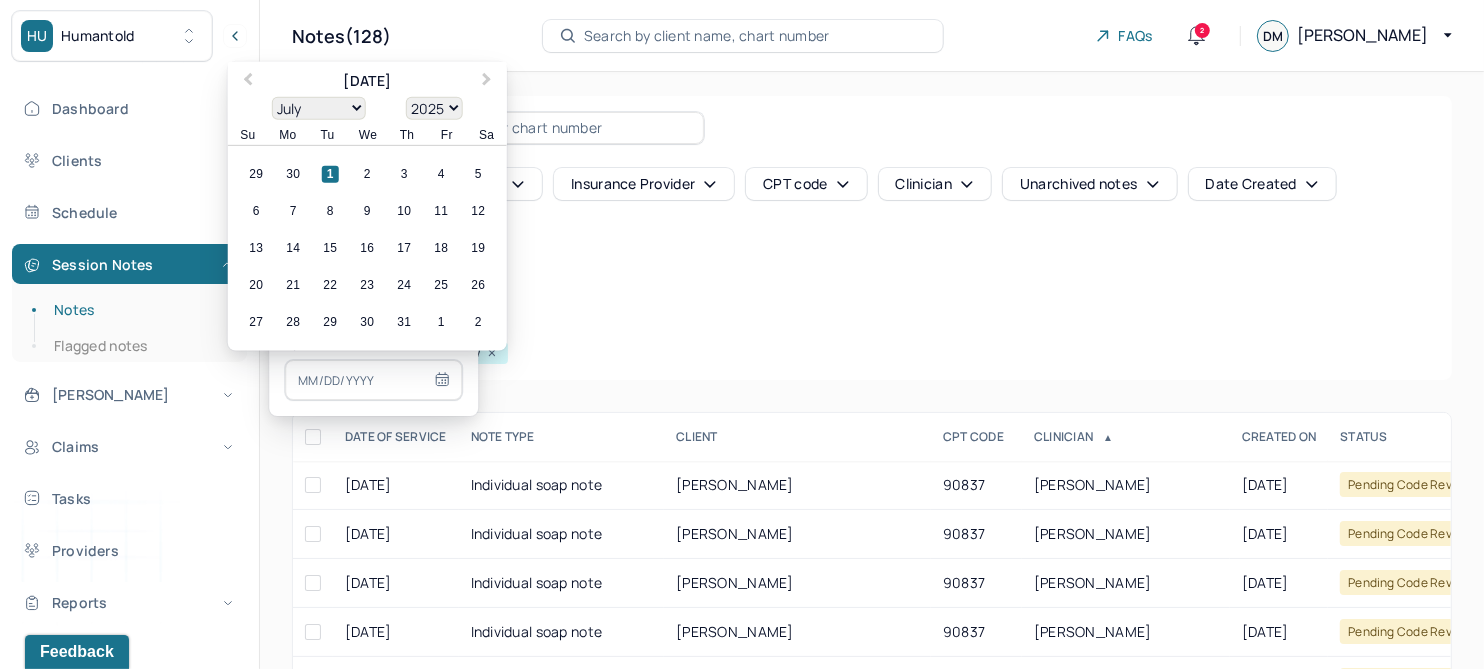 click on "Previous Month" at bounding box center [248, 81] 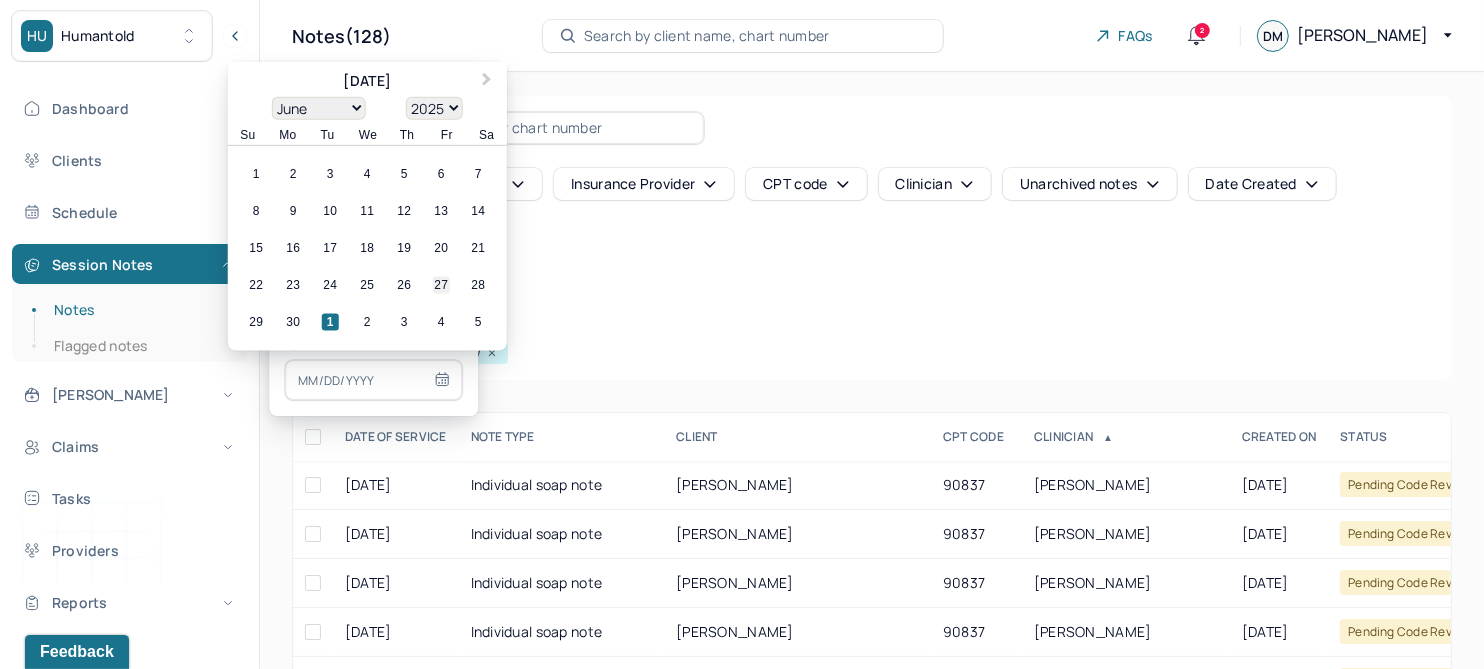 click on "27" at bounding box center [441, 285] 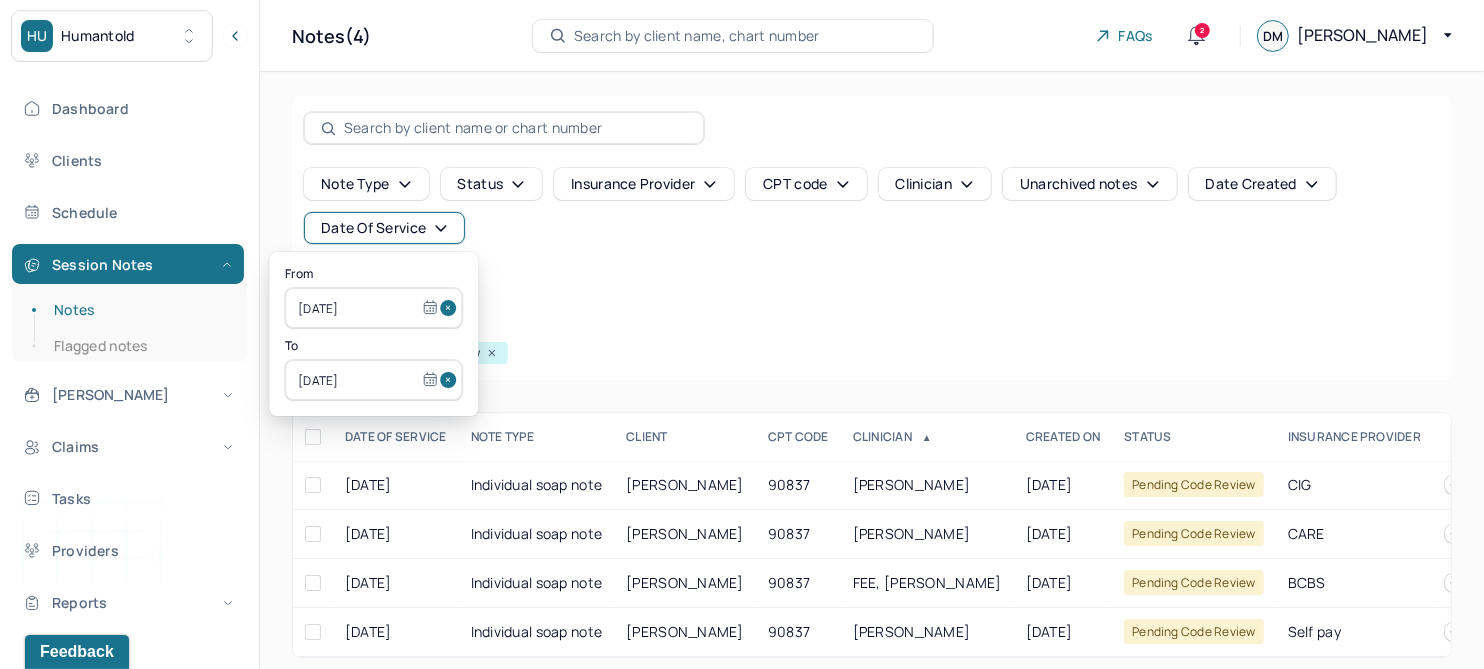 click on "Note type     Status     Insurance provider     CPT code     Clinician     Unarchived notes     Date Created     Date Of Service     Create note" at bounding box center (872, 234) 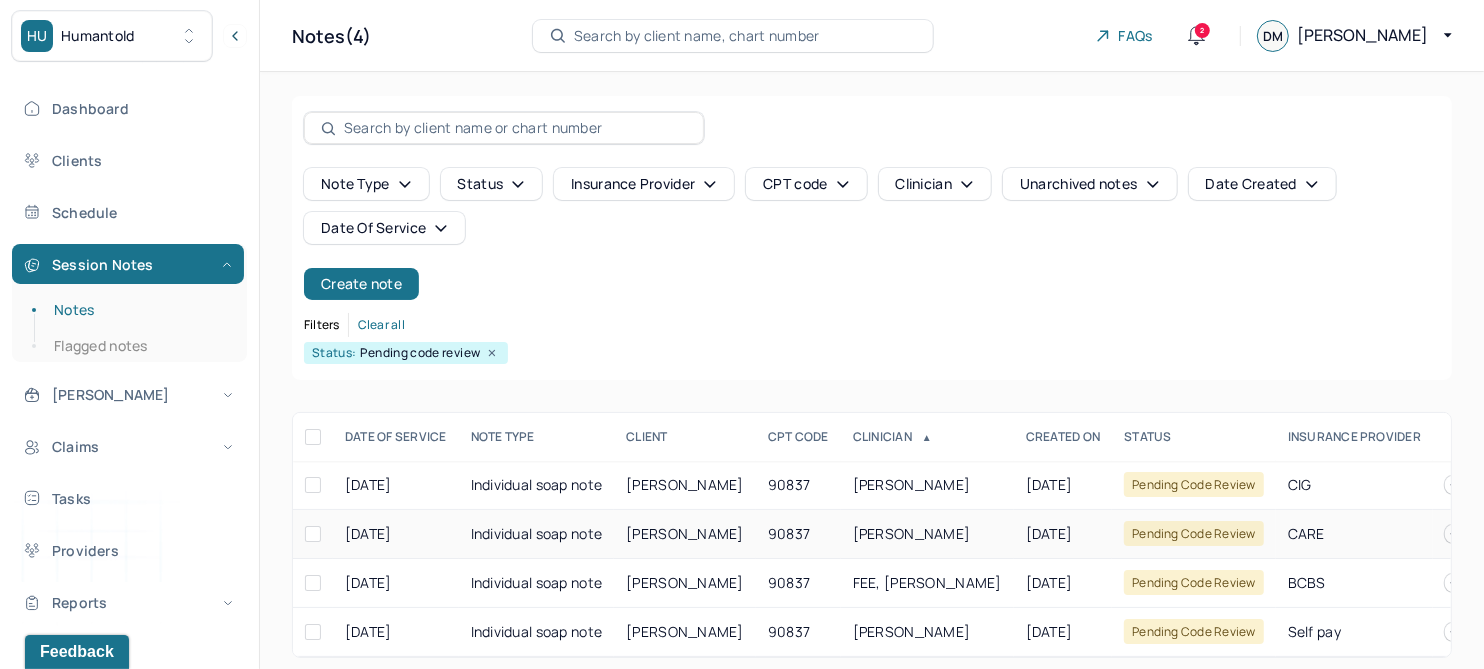 click on "[PERSON_NAME]" at bounding box center (685, 533) 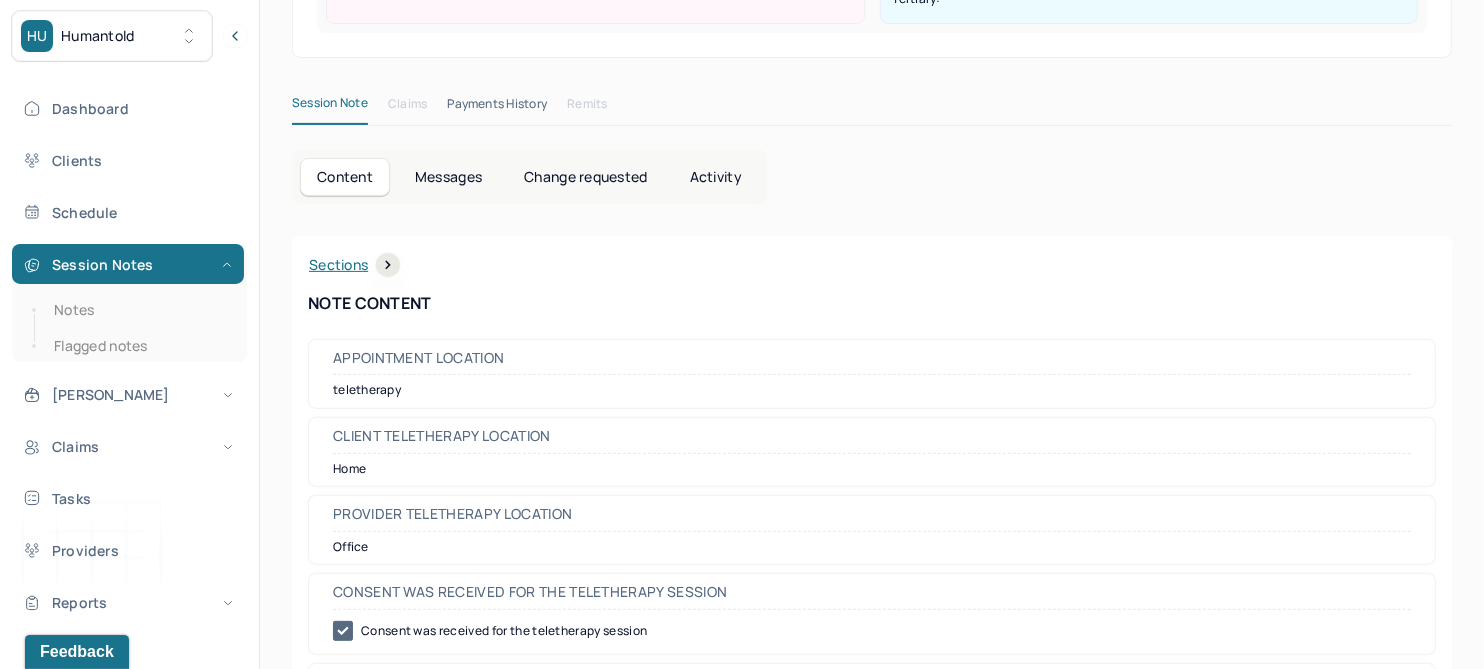 scroll, scrollTop: 0, scrollLeft: 0, axis: both 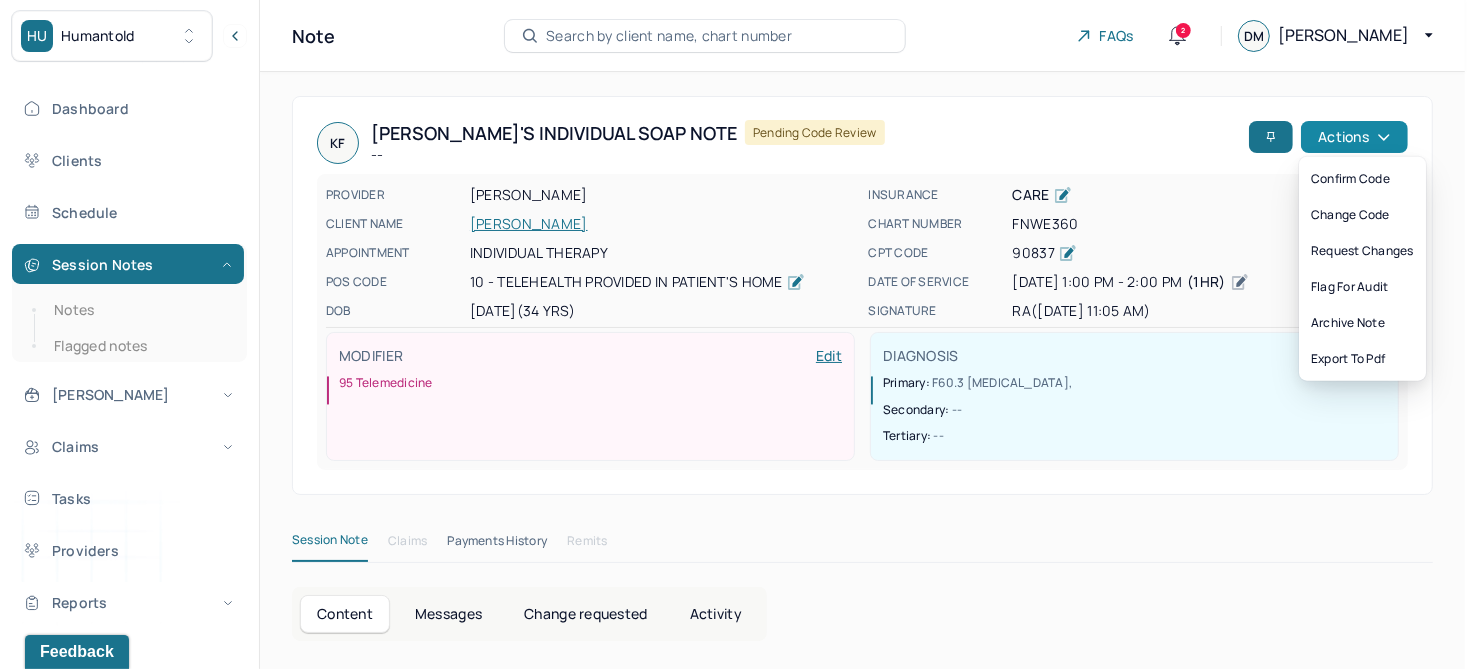 click on "Actions" at bounding box center [1354, 137] 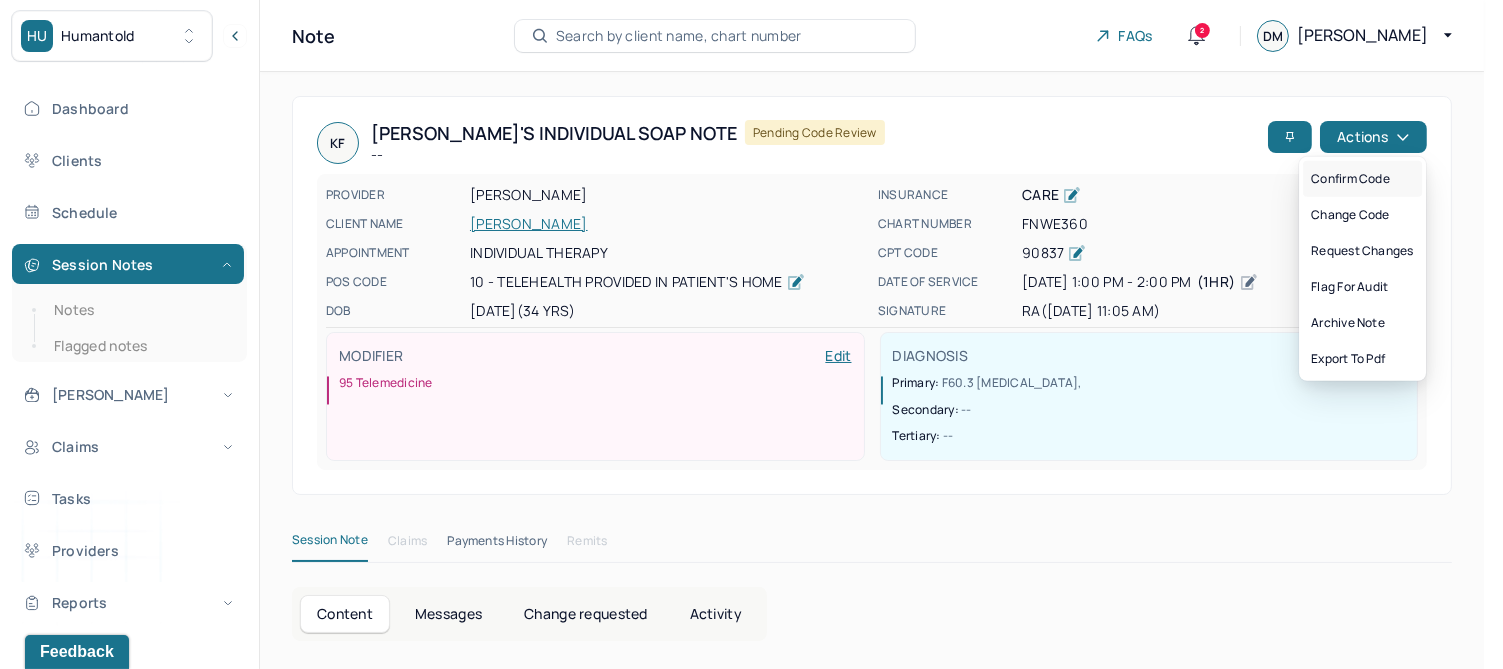 click on "Confirm code" at bounding box center [1362, 179] 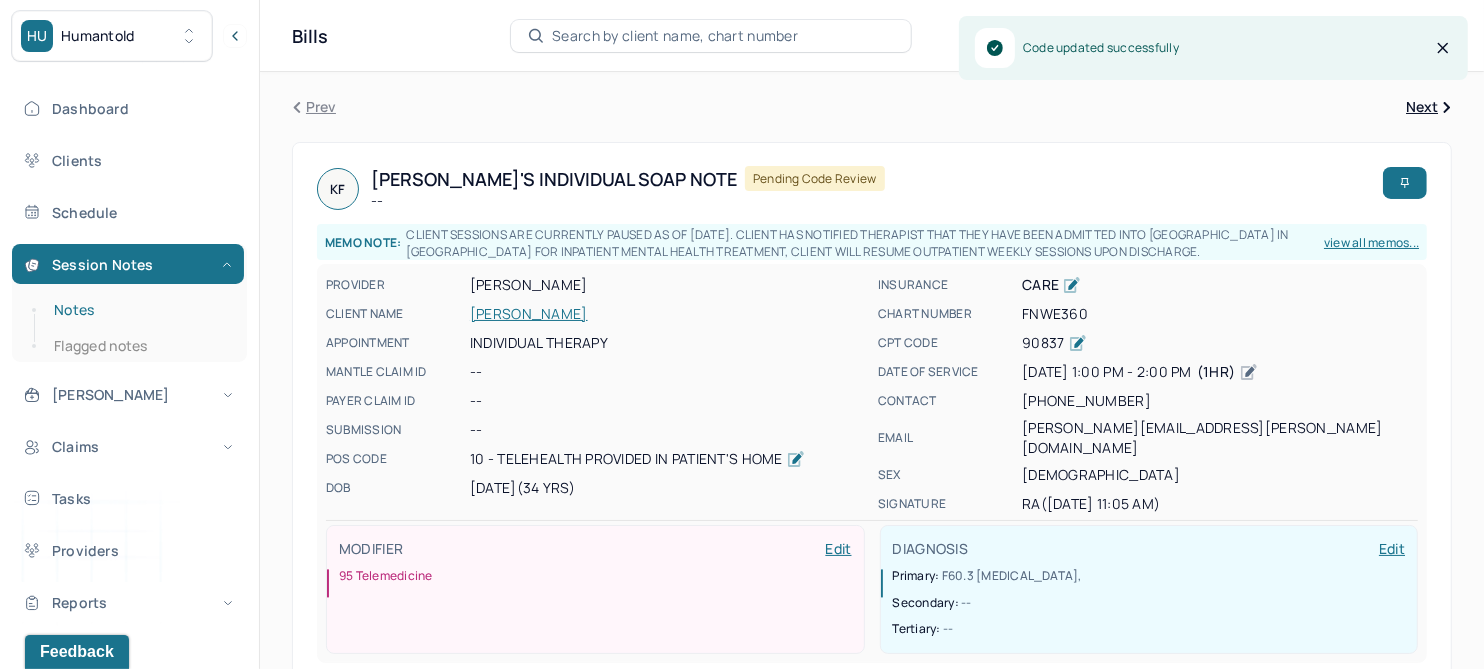 click on "Notes" at bounding box center [139, 310] 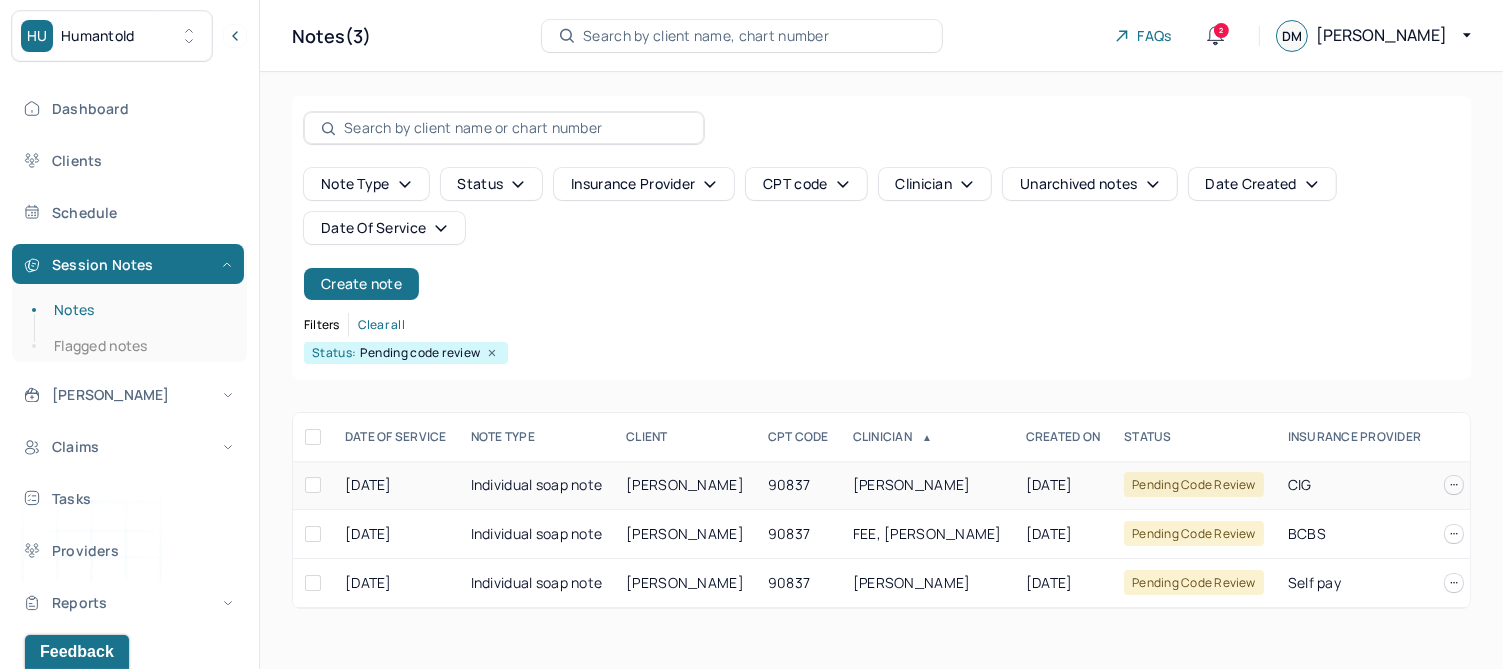 click on "[PERSON_NAME]" at bounding box center (685, 484) 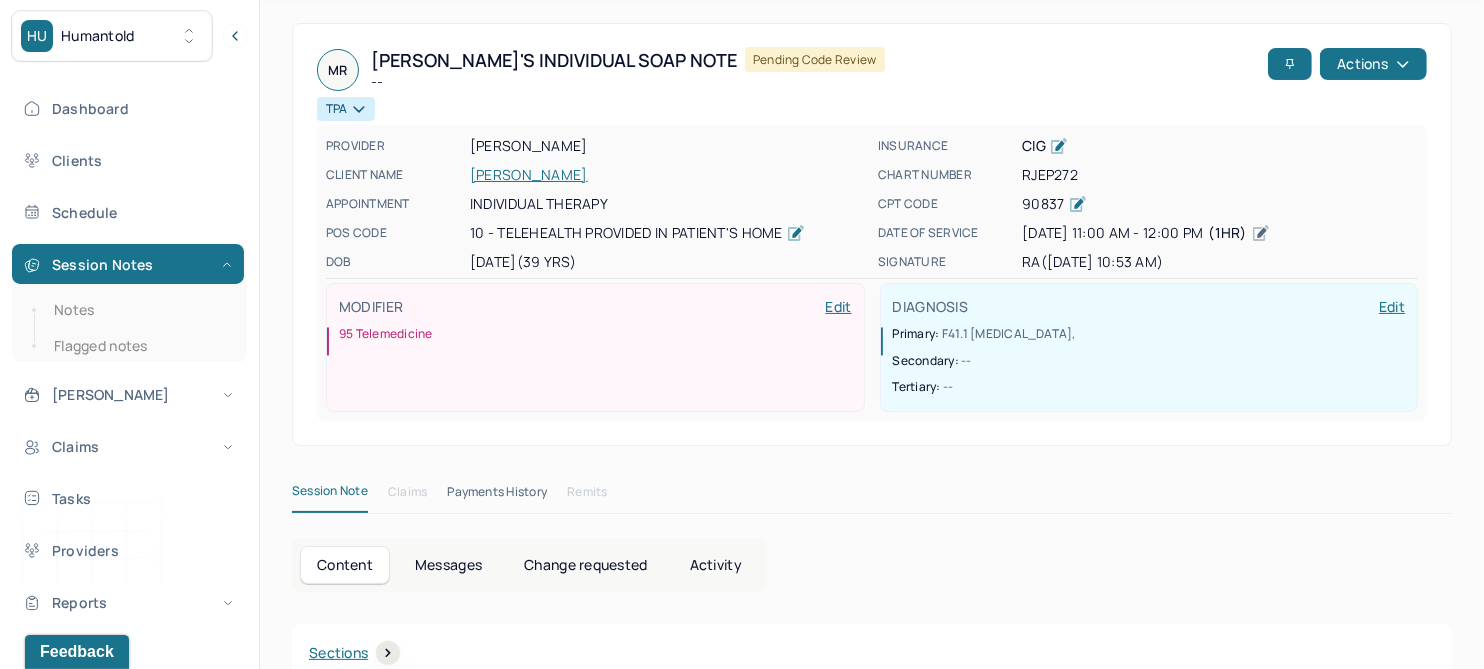 scroll, scrollTop: 0, scrollLeft: 0, axis: both 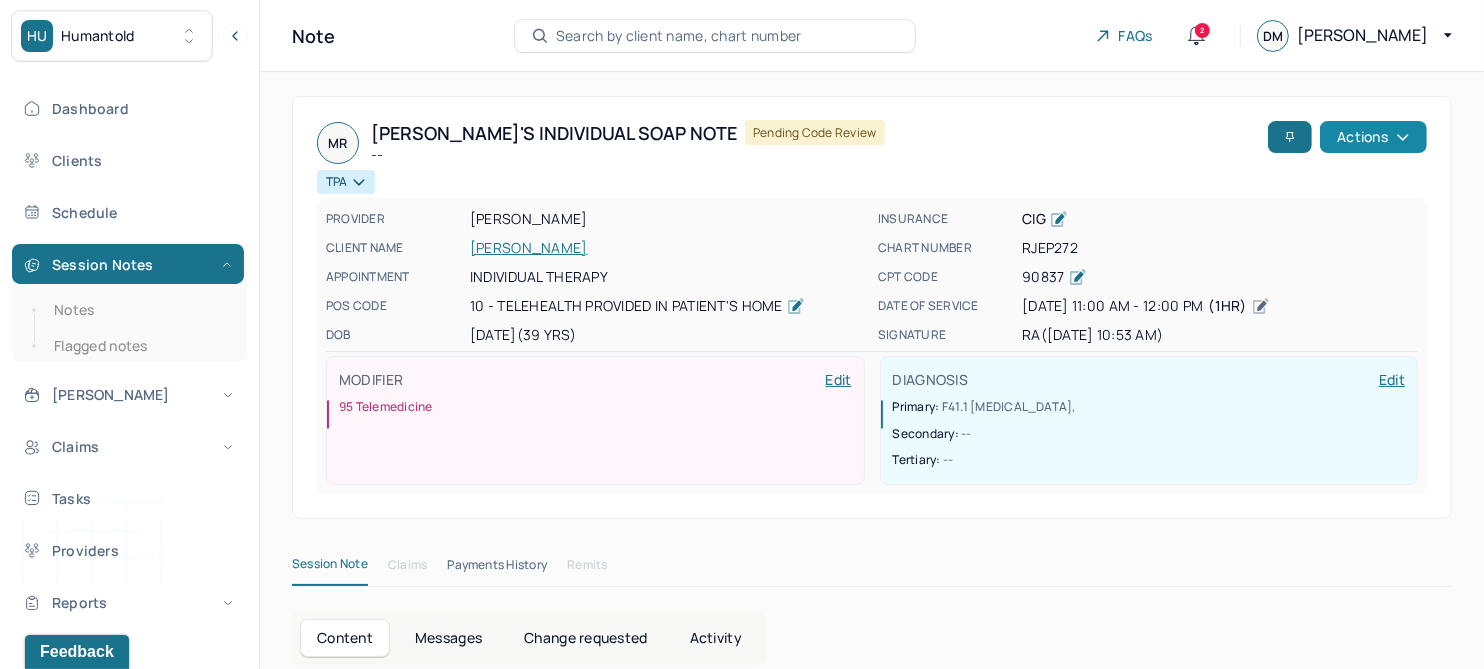 click 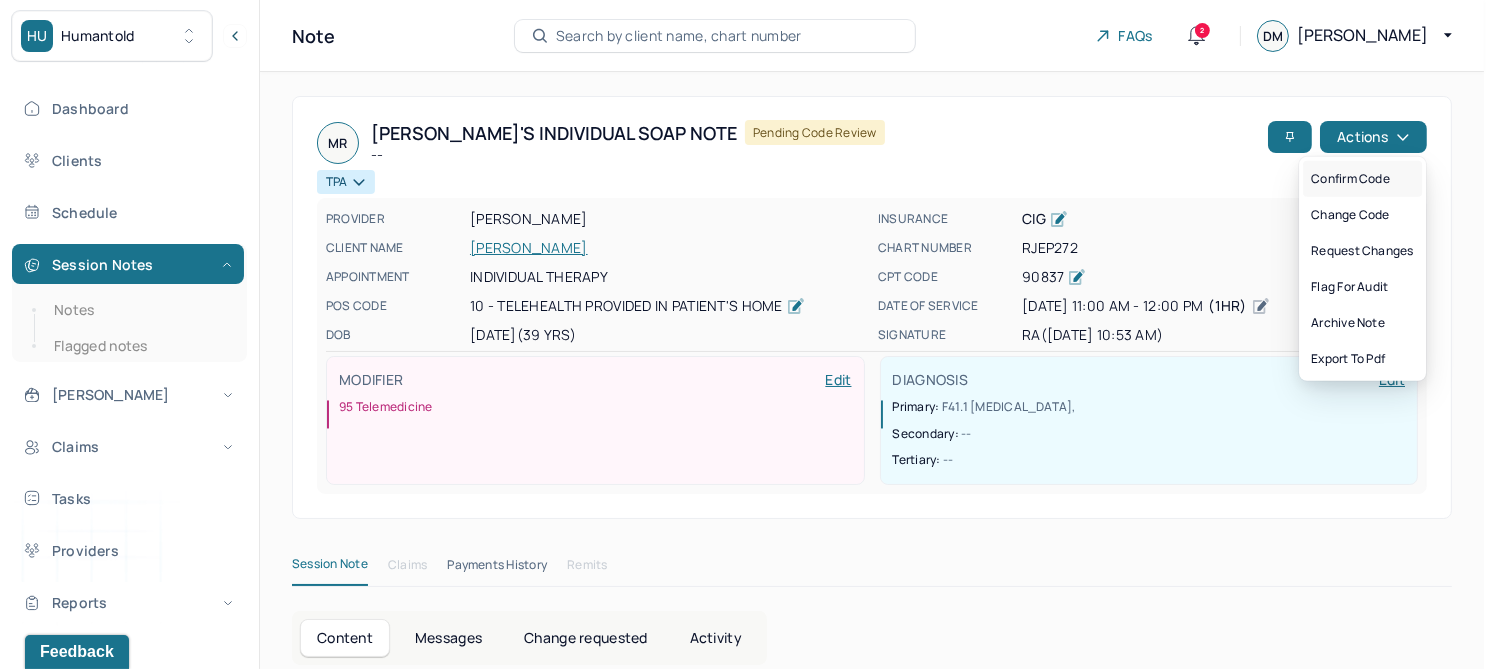 click on "Confirm code" at bounding box center (1362, 179) 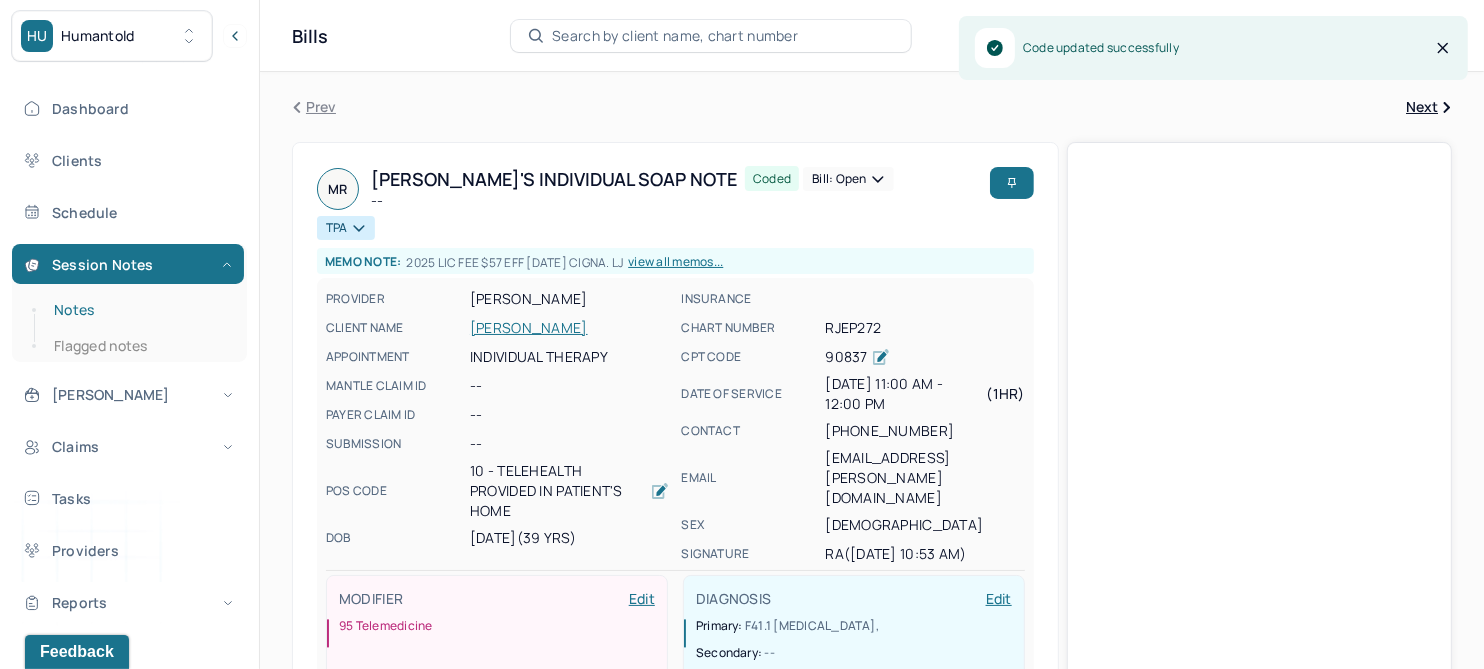 click on "Notes" at bounding box center [139, 310] 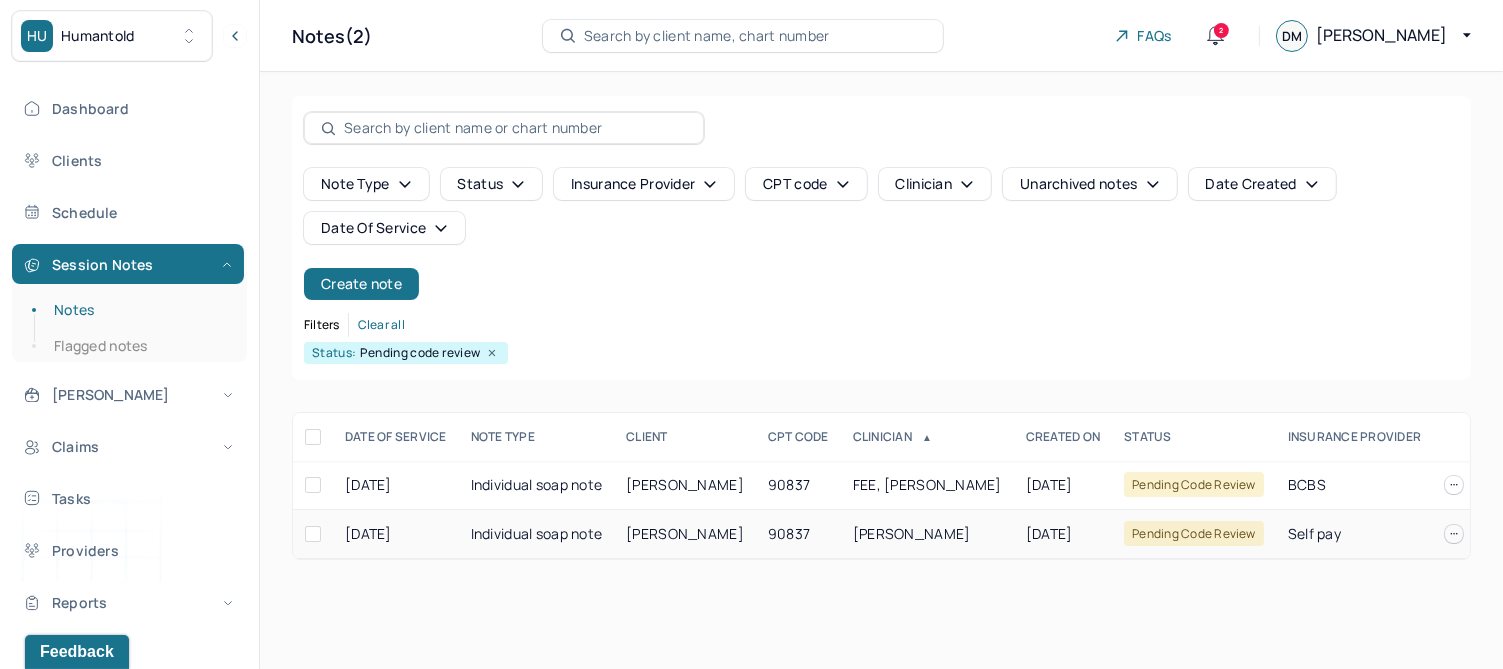 click on "[PERSON_NAME]" at bounding box center [685, 533] 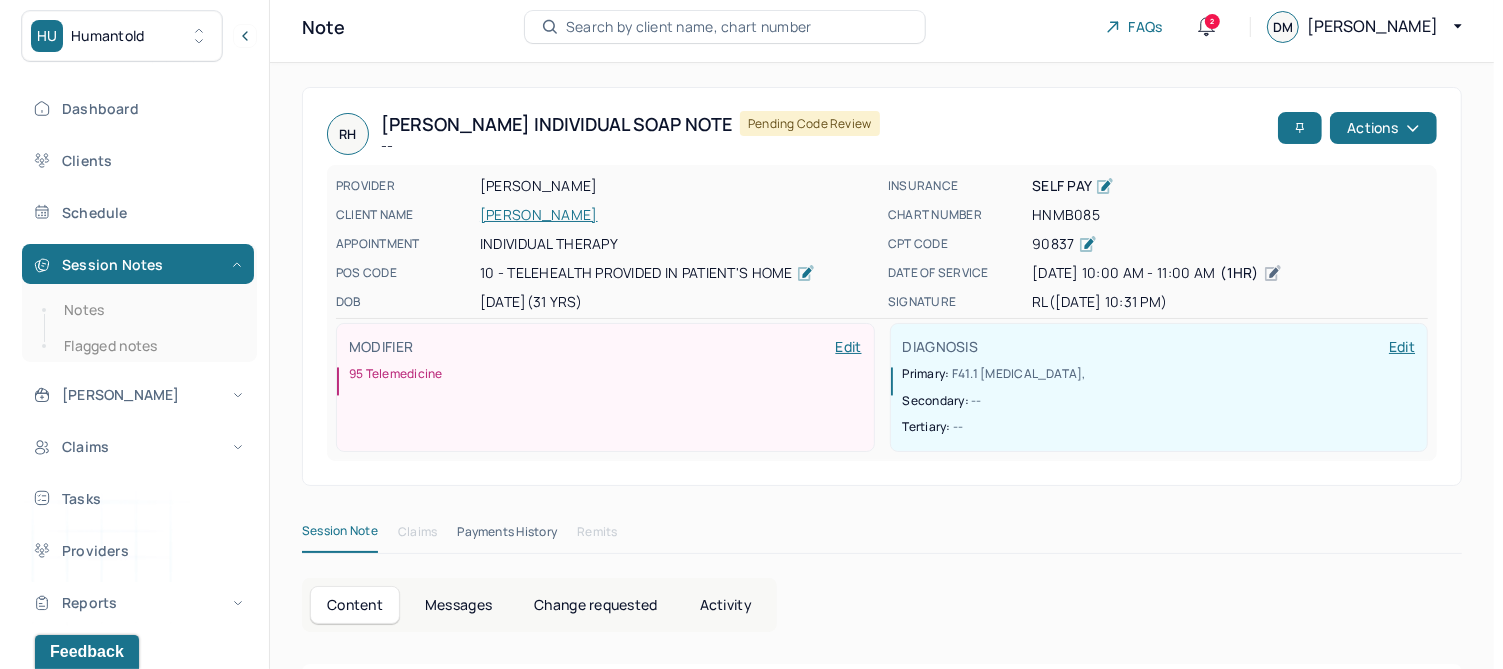 scroll, scrollTop: 0, scrollLeft: 0, axis: both 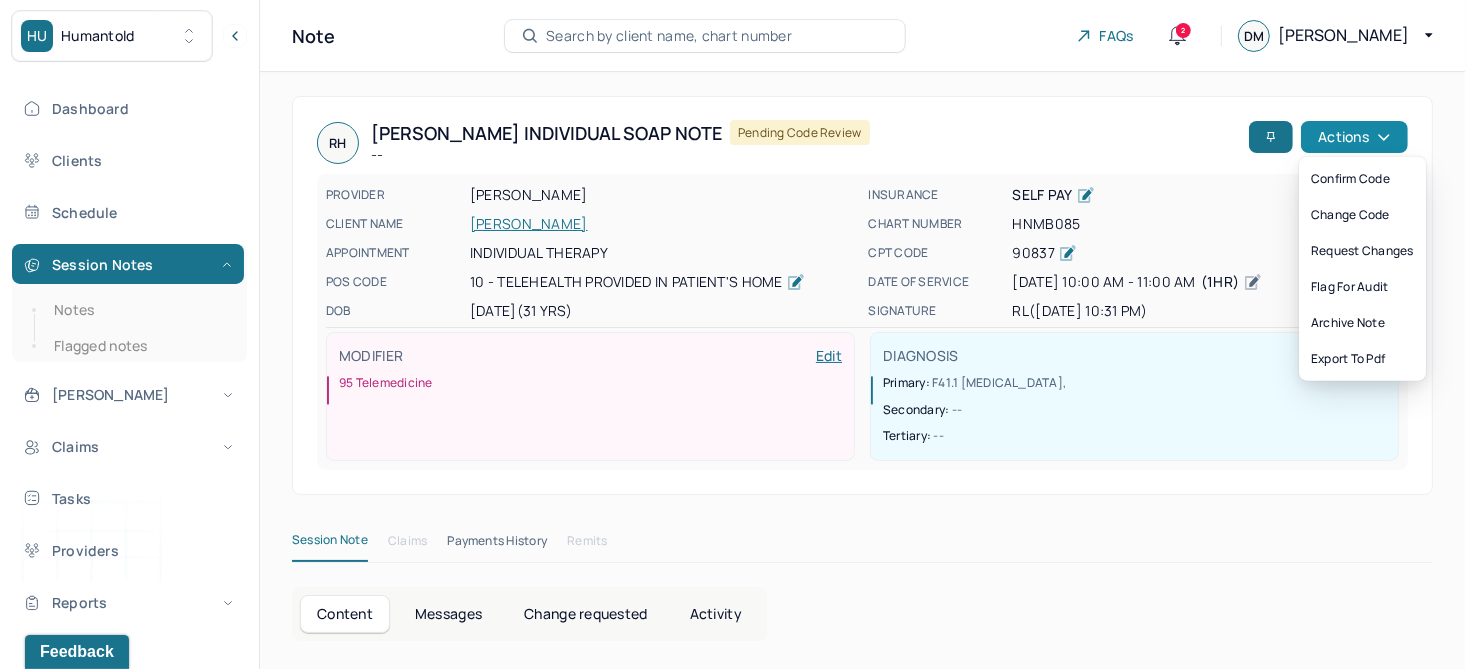 click on "Actions" at bounding box center (1354, 137) 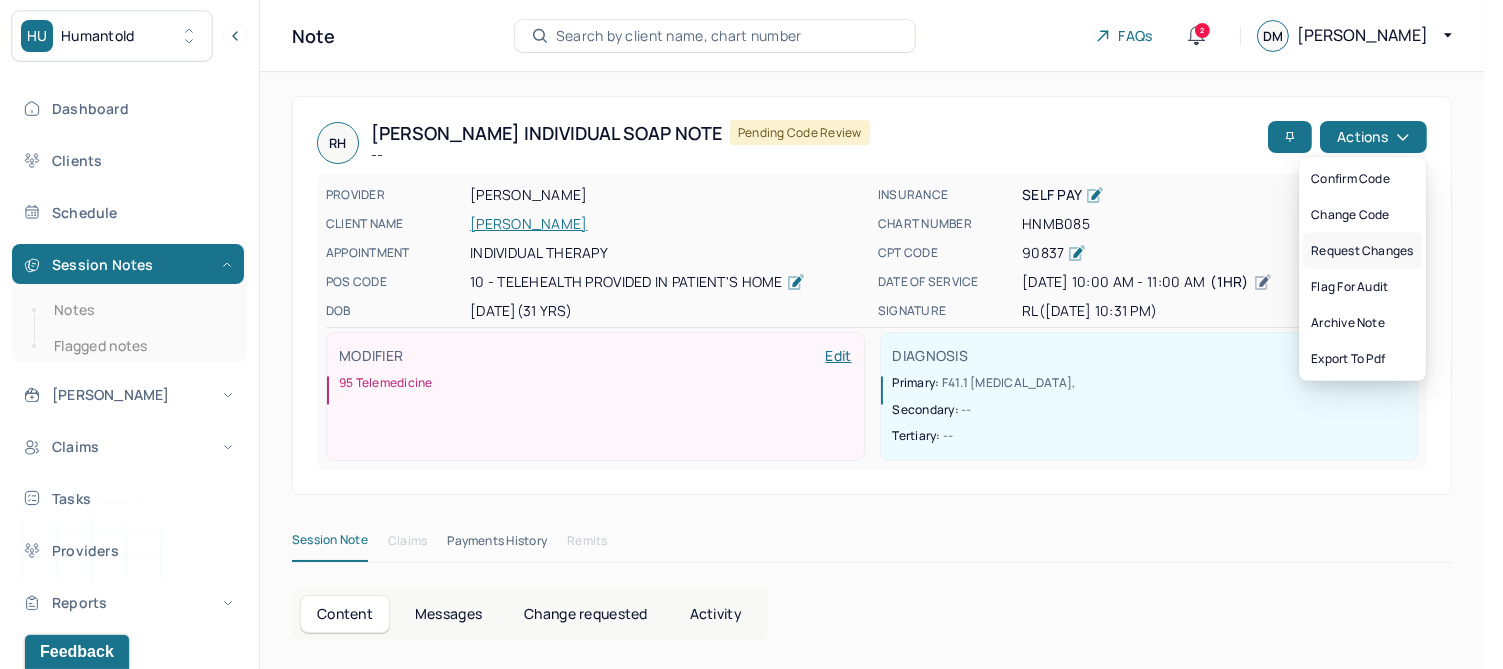 click on "Request changes" at bounding box center [1362, 251] 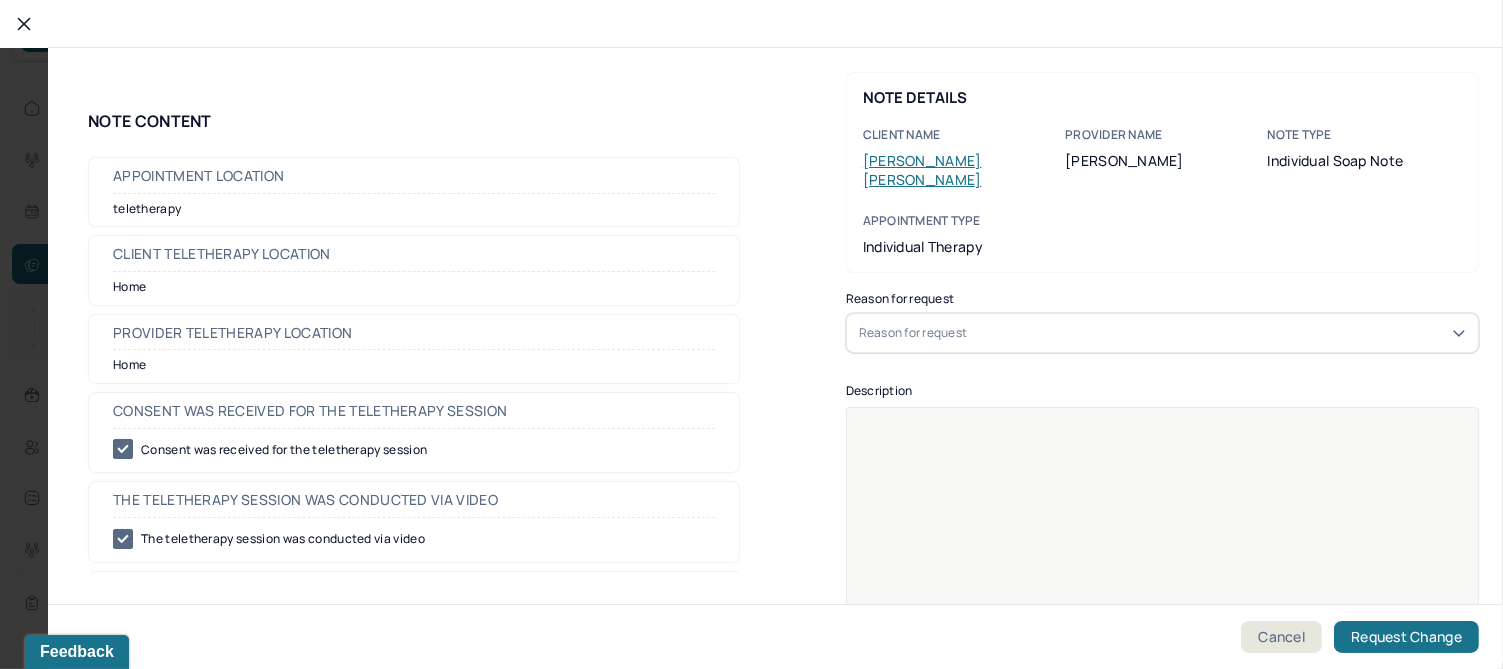 click on "Reason for request" at bounding box center (1162, 333) 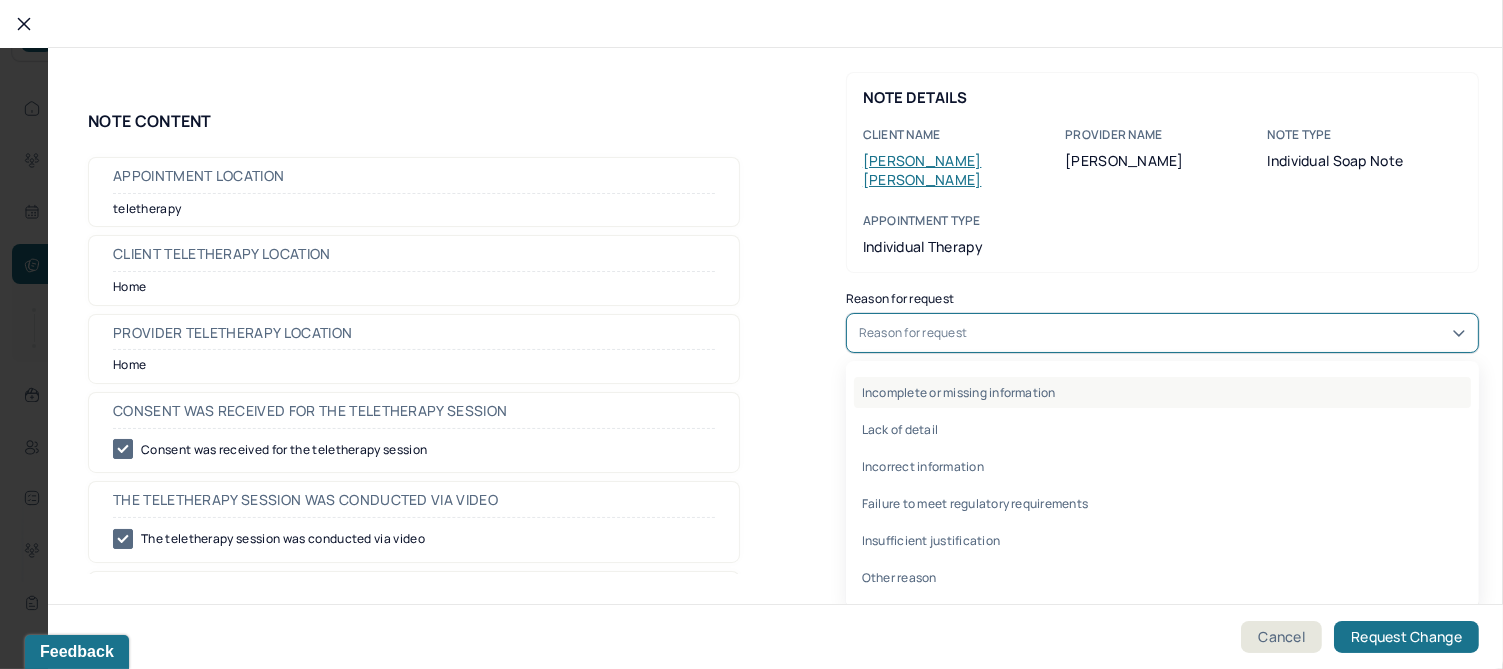 click on "Incomplete or missing information" at bounding box center (1162, 392) 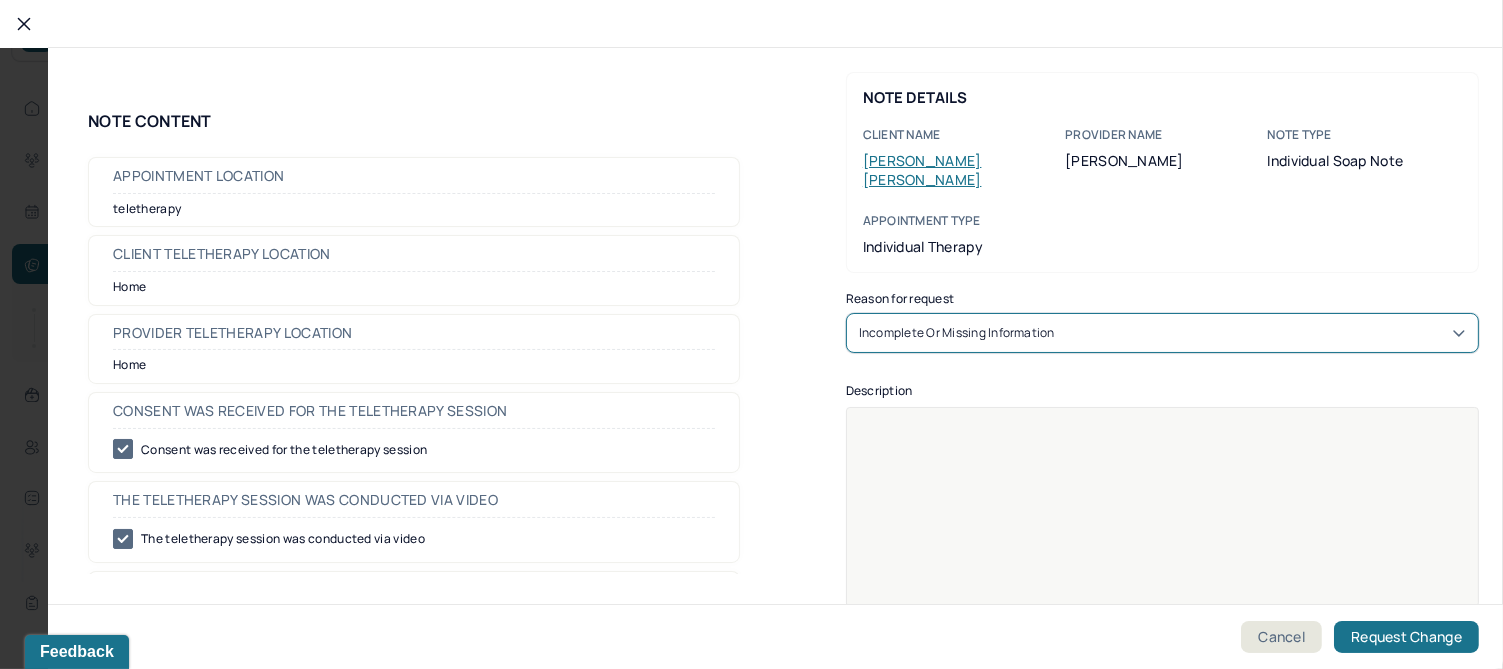 click at bounding box center [1163, 520] 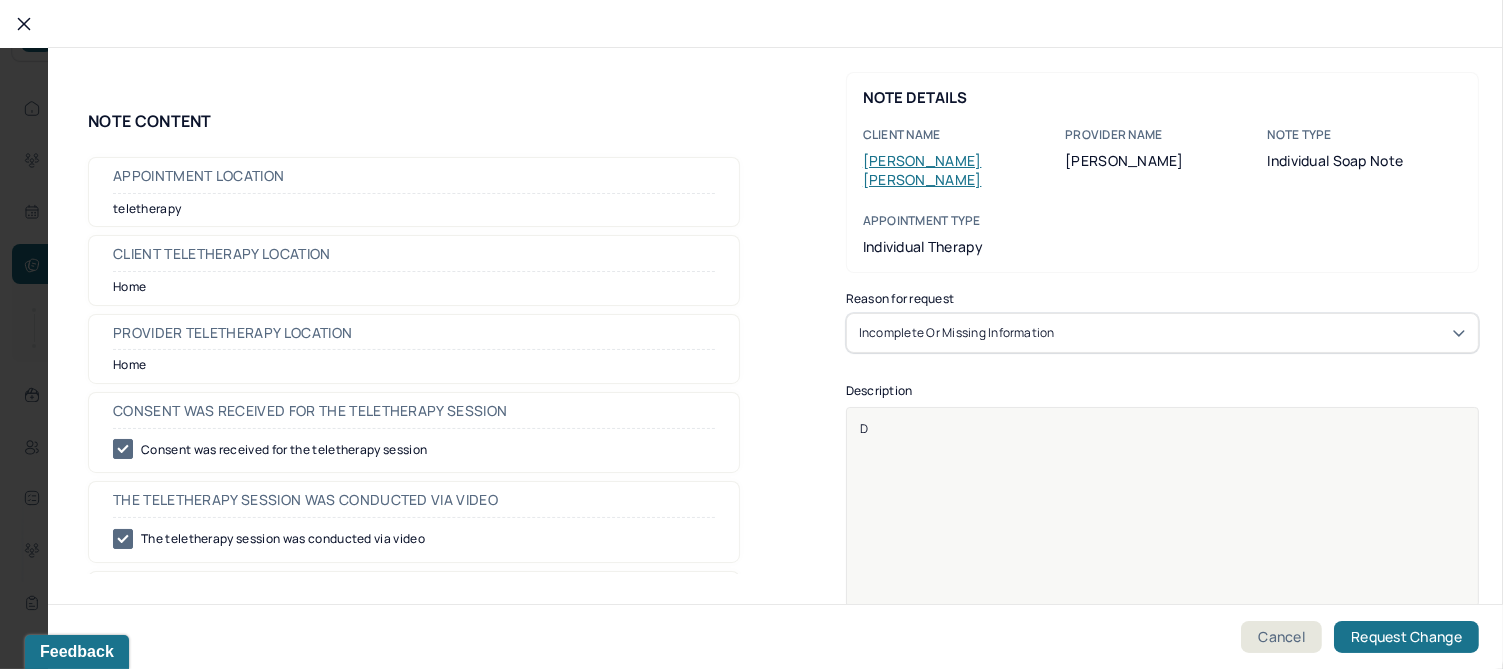 type 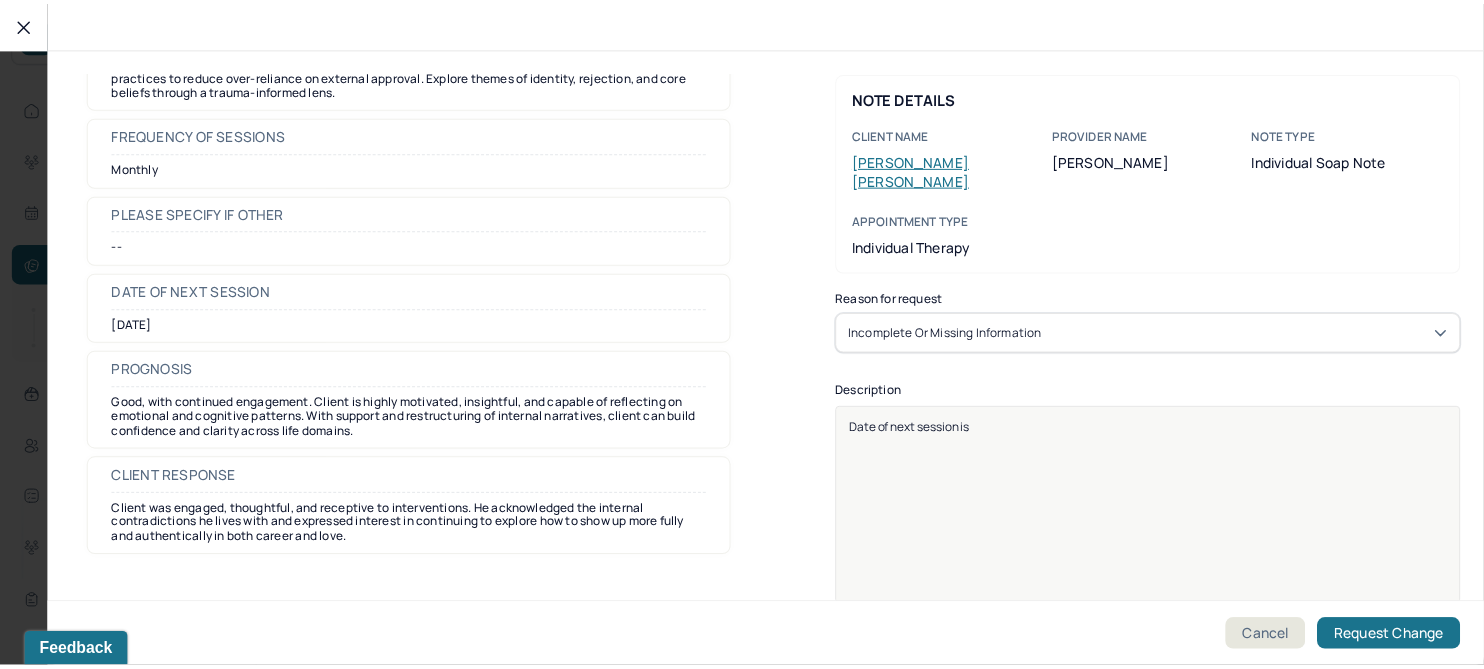 scroll, scrollTop: 1874, scrollLeft: 0, axis: vertical 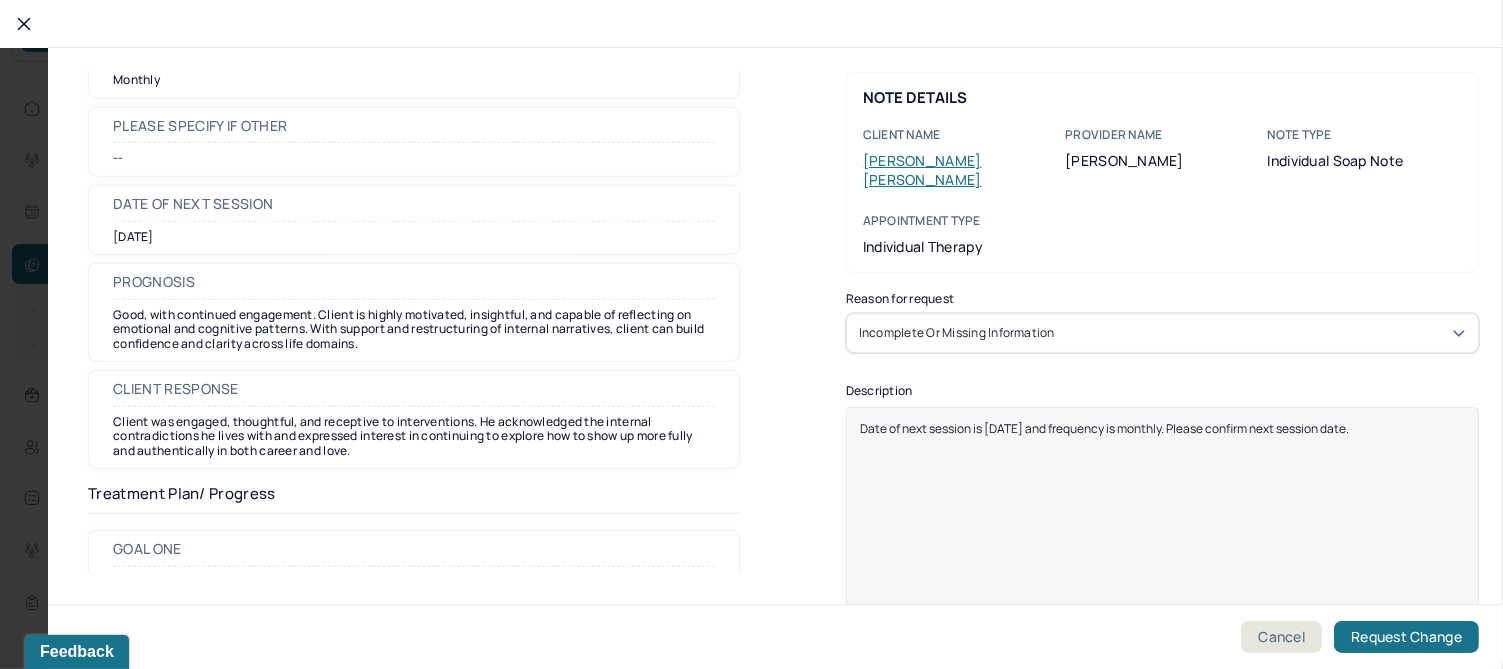 click on "Date of next session is 9/8/25 and frequency is monthly. Please confirm next session date." at bounding box center (1104, 428) 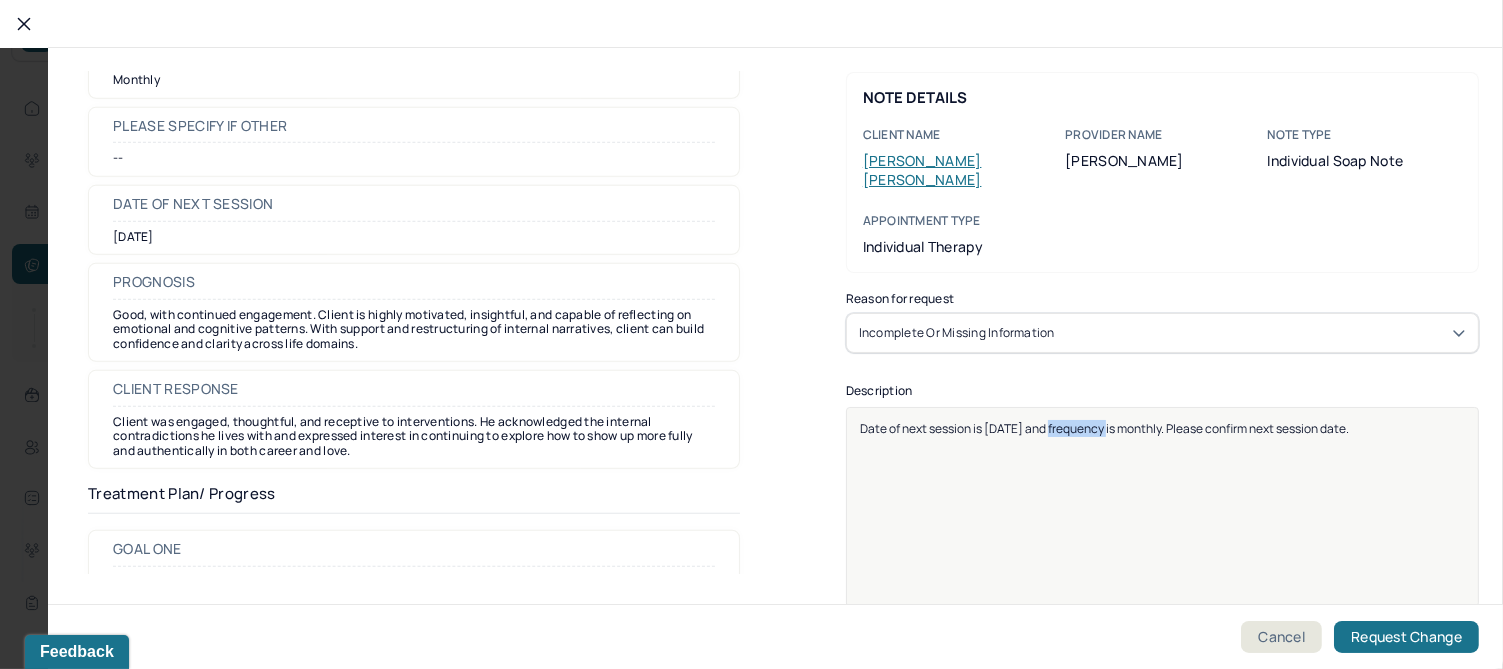 click on "Date of next session is 9/8/25 and frequency is monthly. Please confirm next session date." at bounding box center [1104, 428] 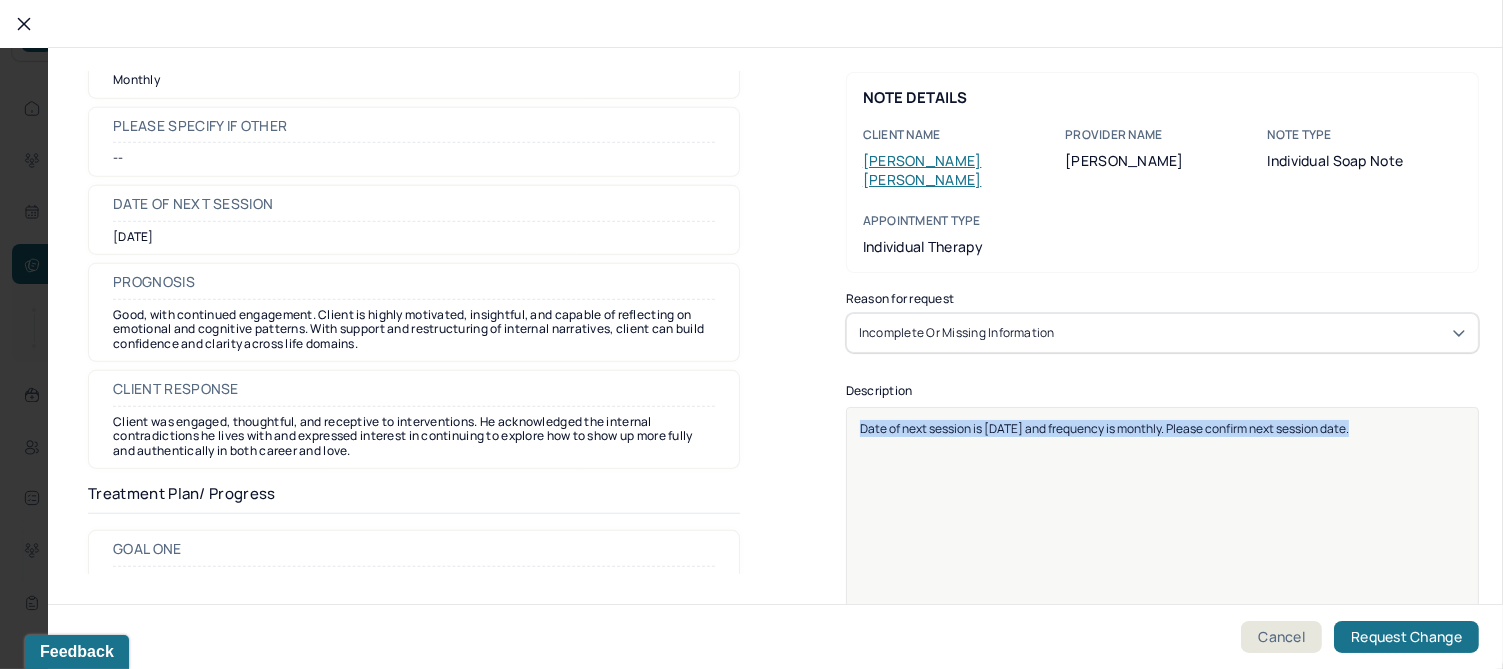 click on "Date of next session is 9/8/25 and frequency is monthly. Please confirm next session date." at bounding box center (1104, 428) 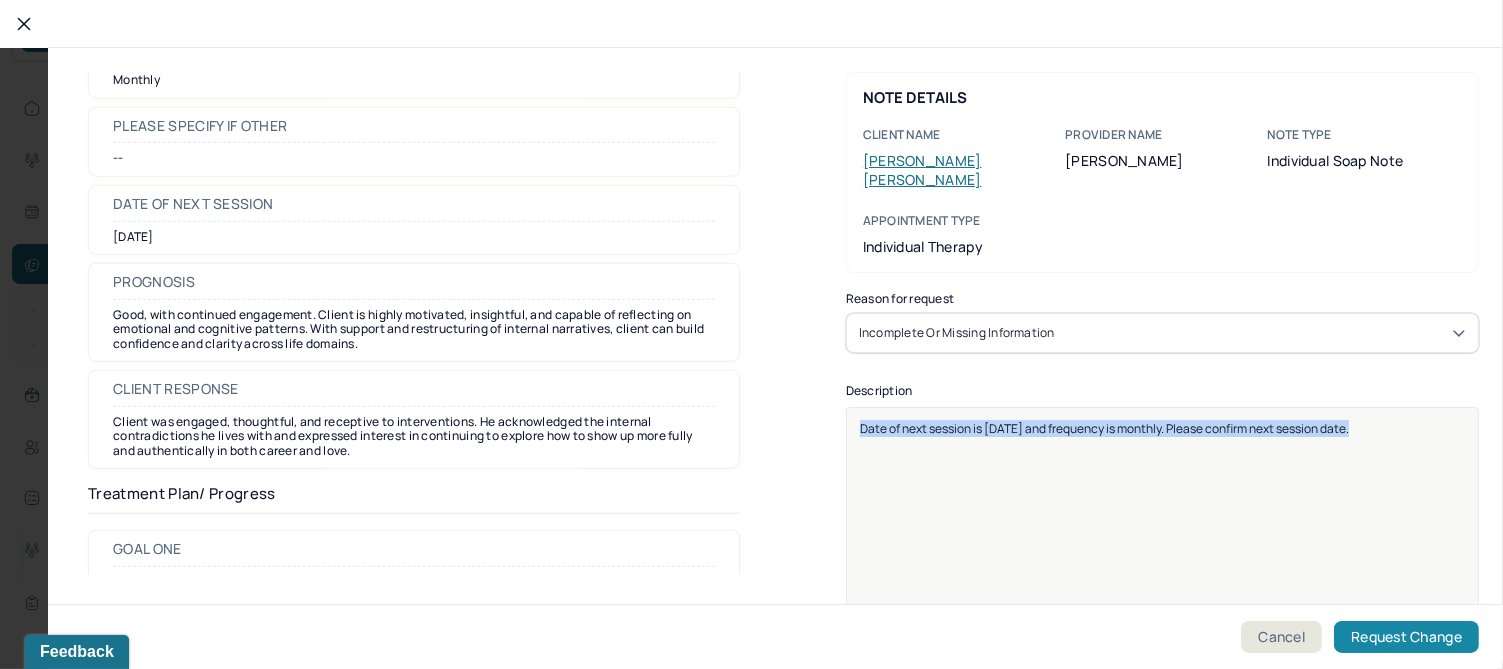 click on "Request Change" at bounding box center (1406, 637) 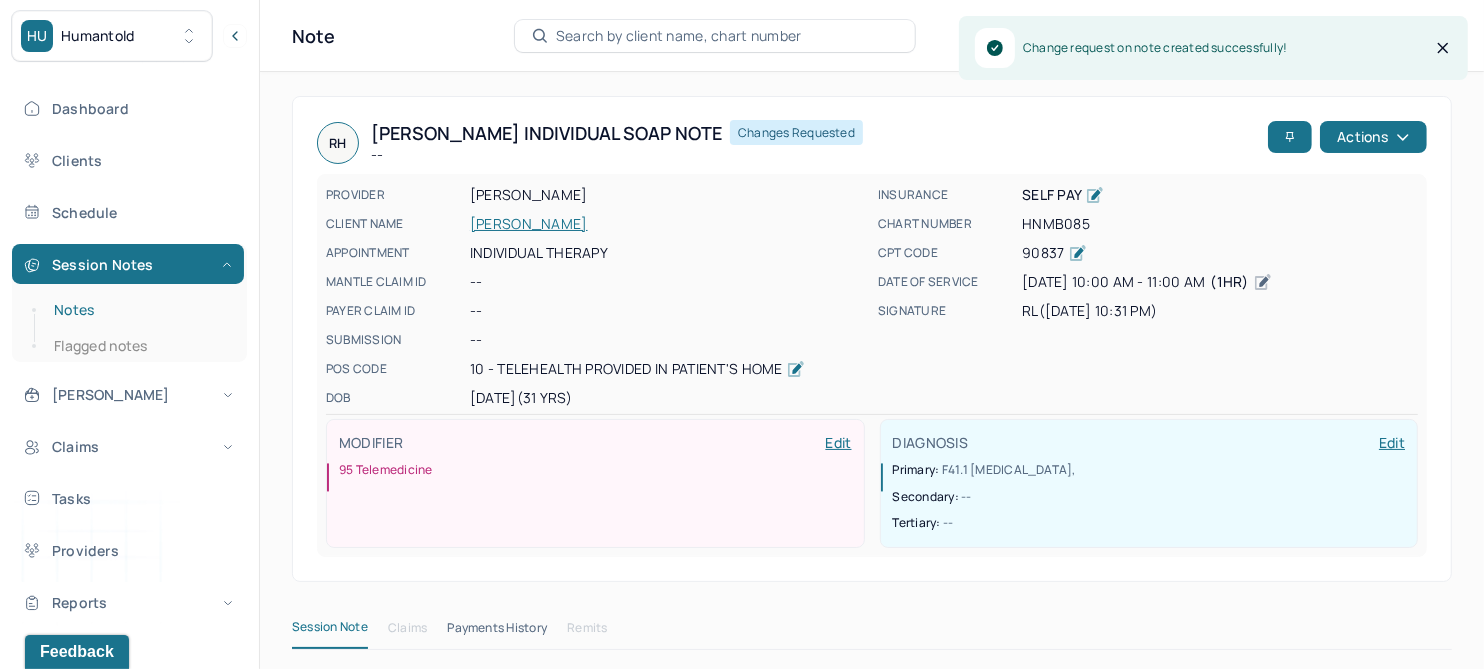 click on "Notes" at bounding box center (139, 310) 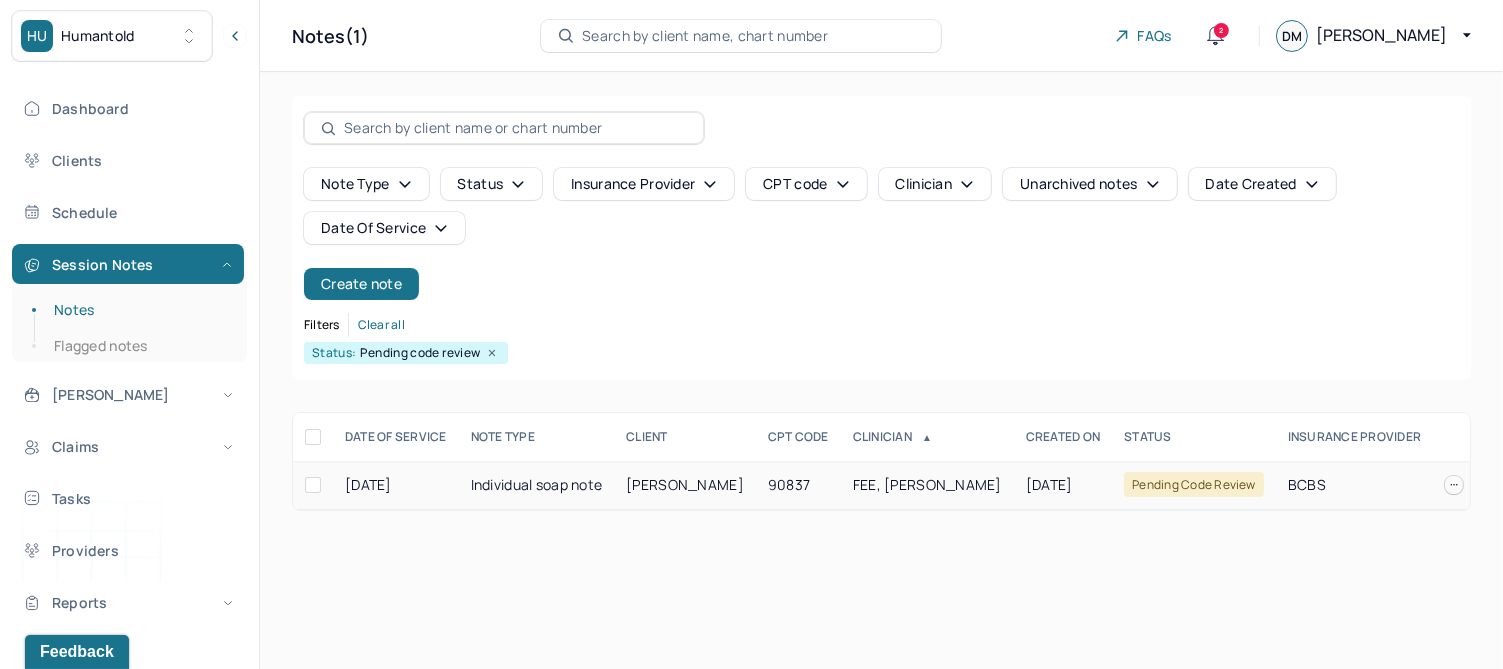 click on "[PERSON_NAME]" at bounding box center (685, 484) 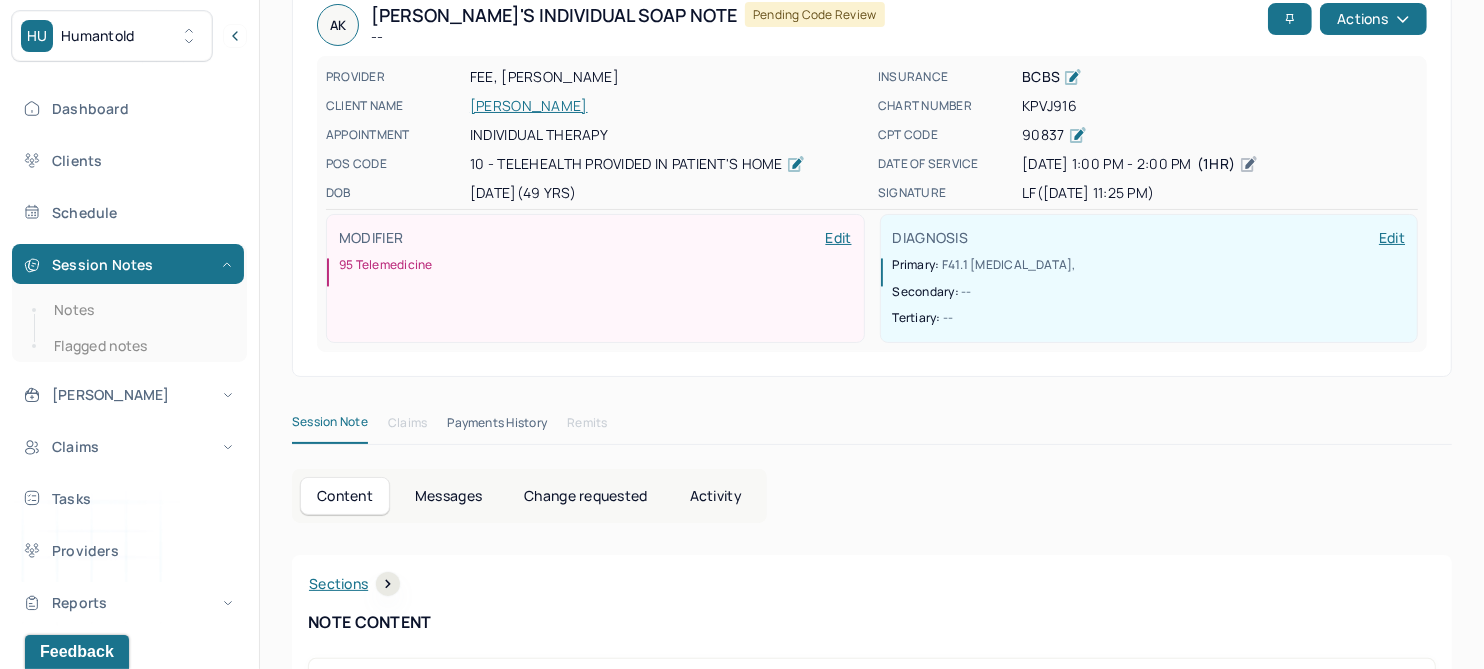 scroll, scrollTop: 0, scrollLeft: 0, axis: both 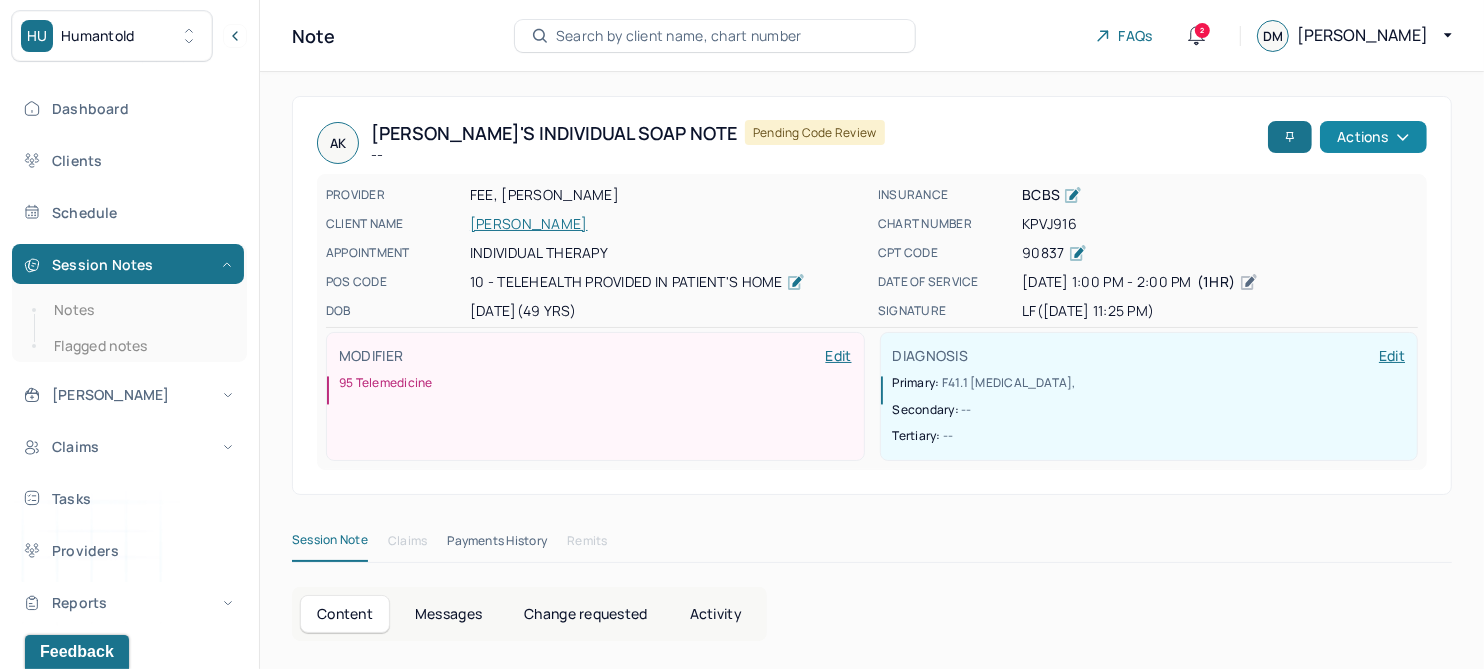 click on "Actions" at bounding box center (1373, 137) 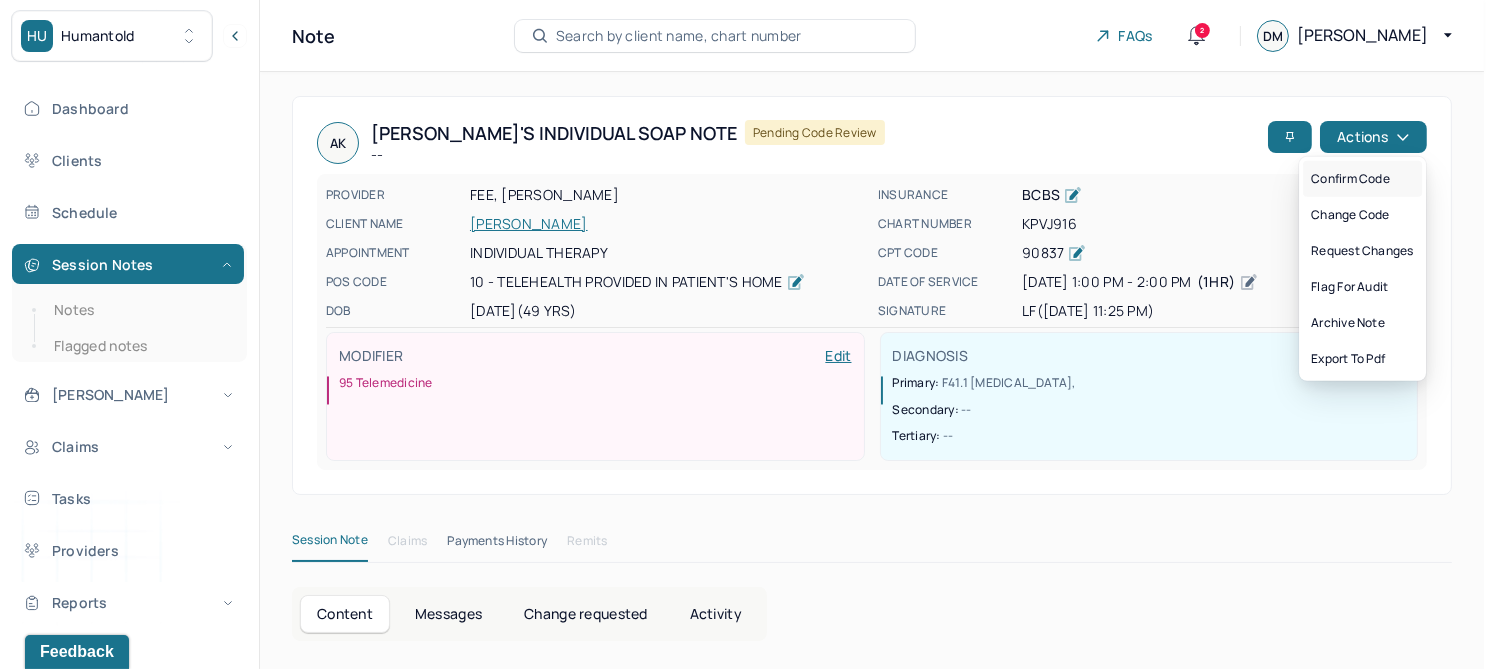 click on "Confirm code" at bounding box center (1362, 179) 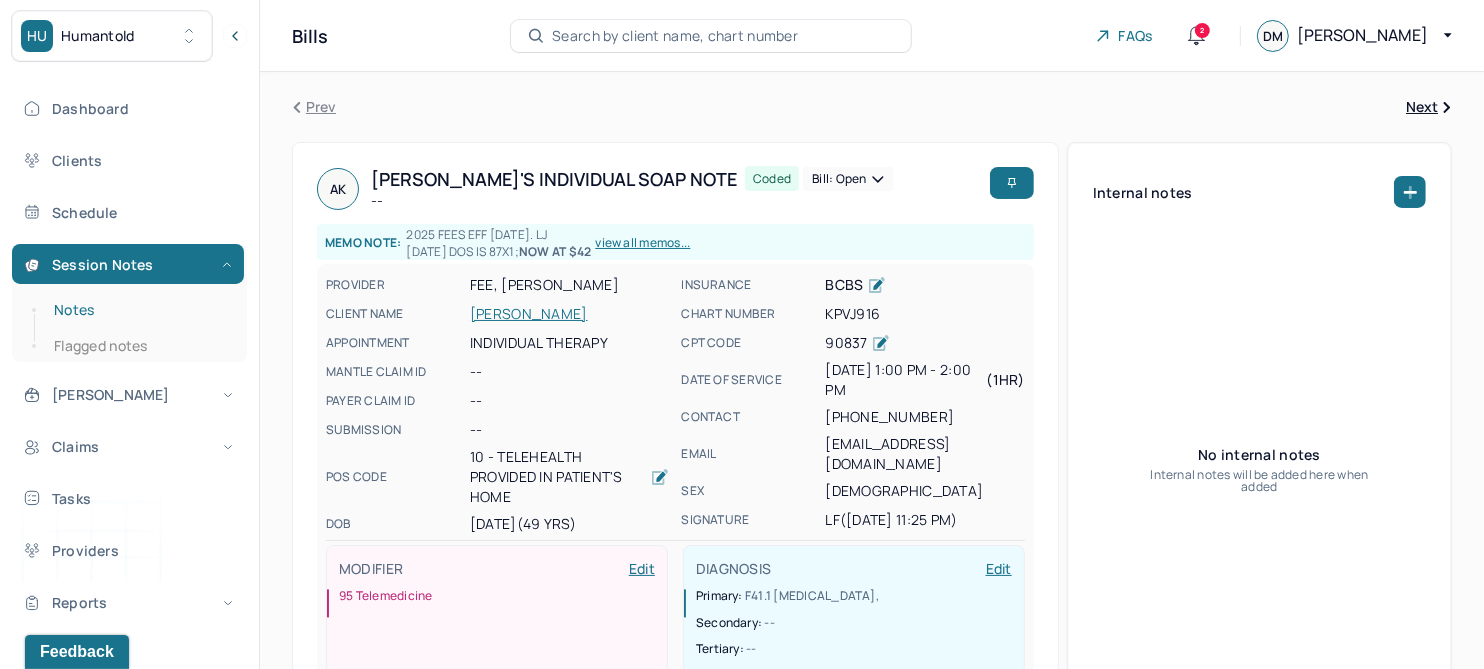 click on "Notes" at bounding box center (139, 310) 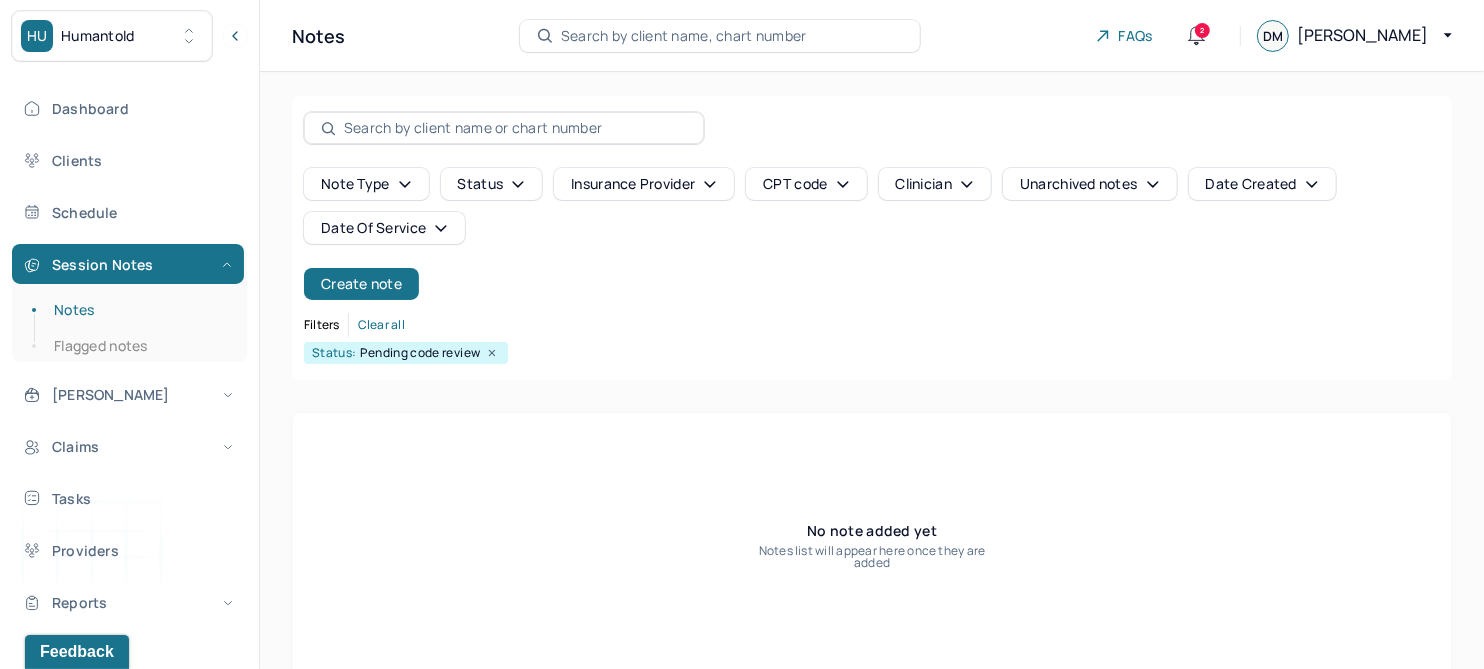 click 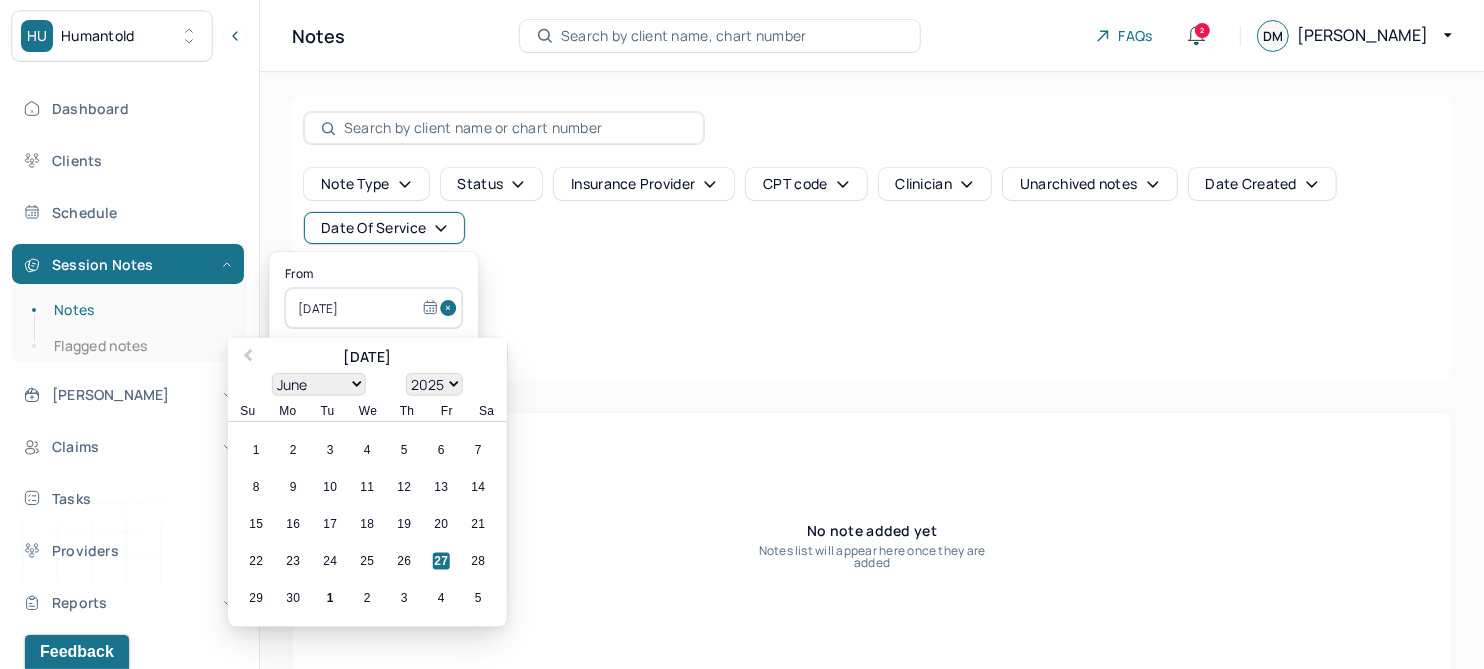 click at bounding box center (451, 308) 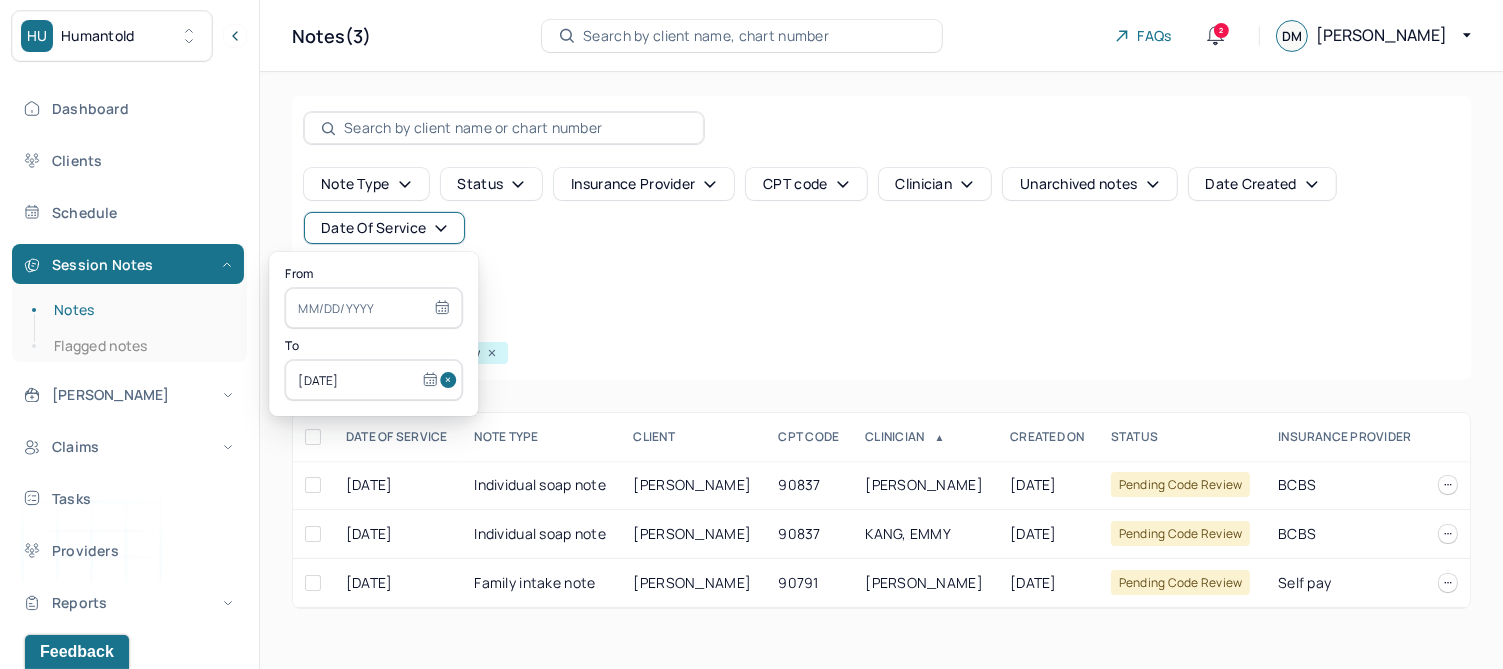 click at bounding box center (451, 380) 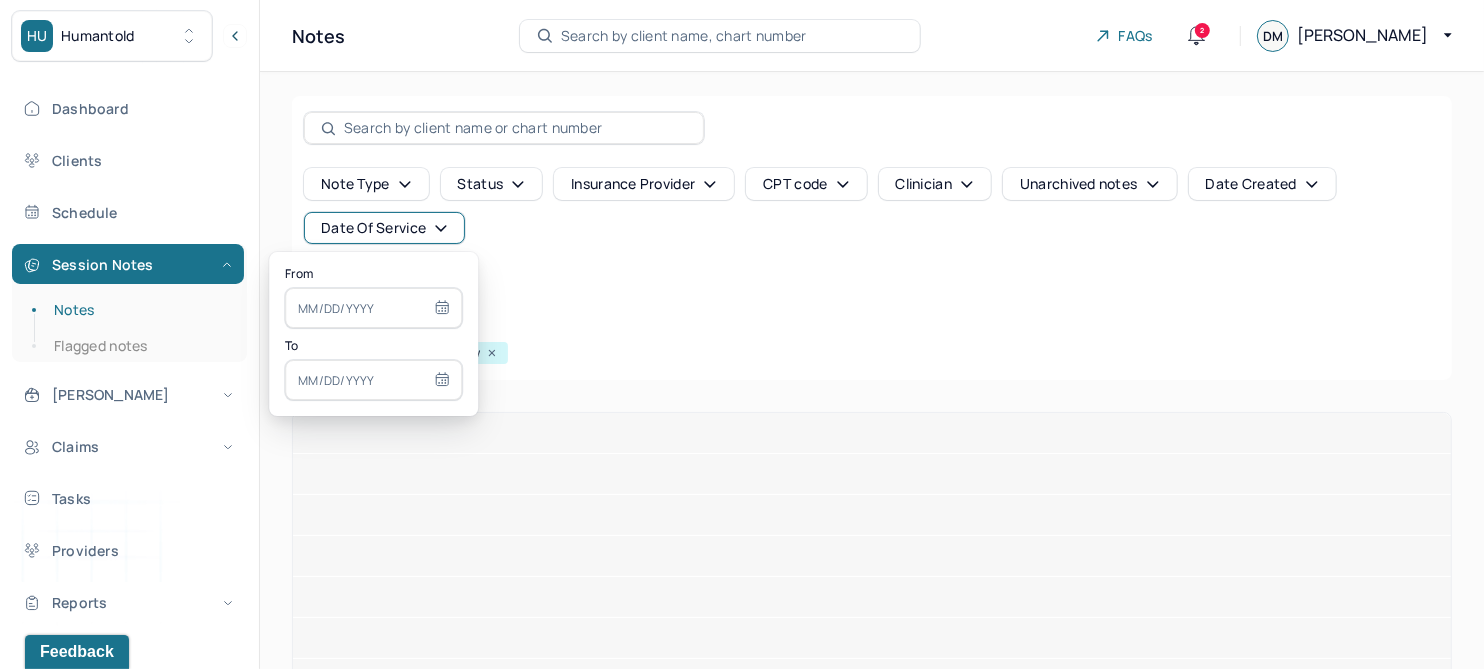 click at bounding box center (373, 308) 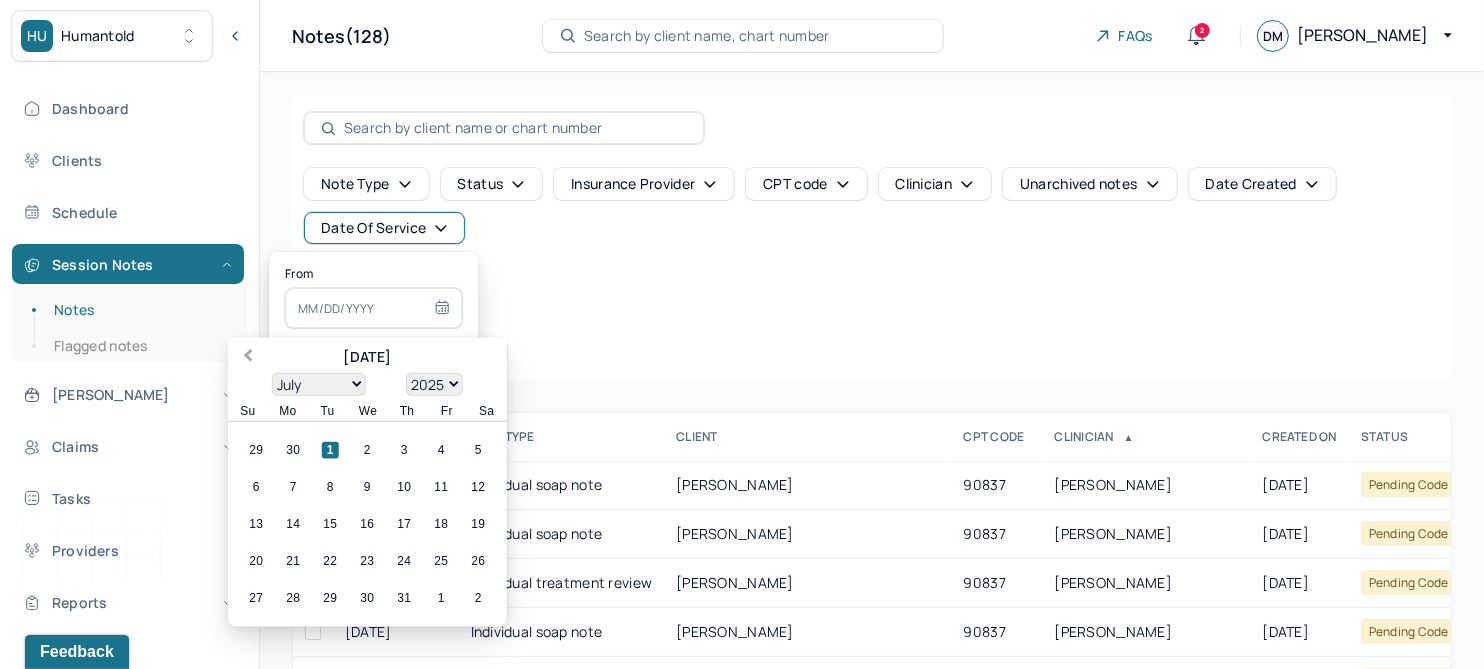click on "Previous Month" at bounding box center [246, 359] 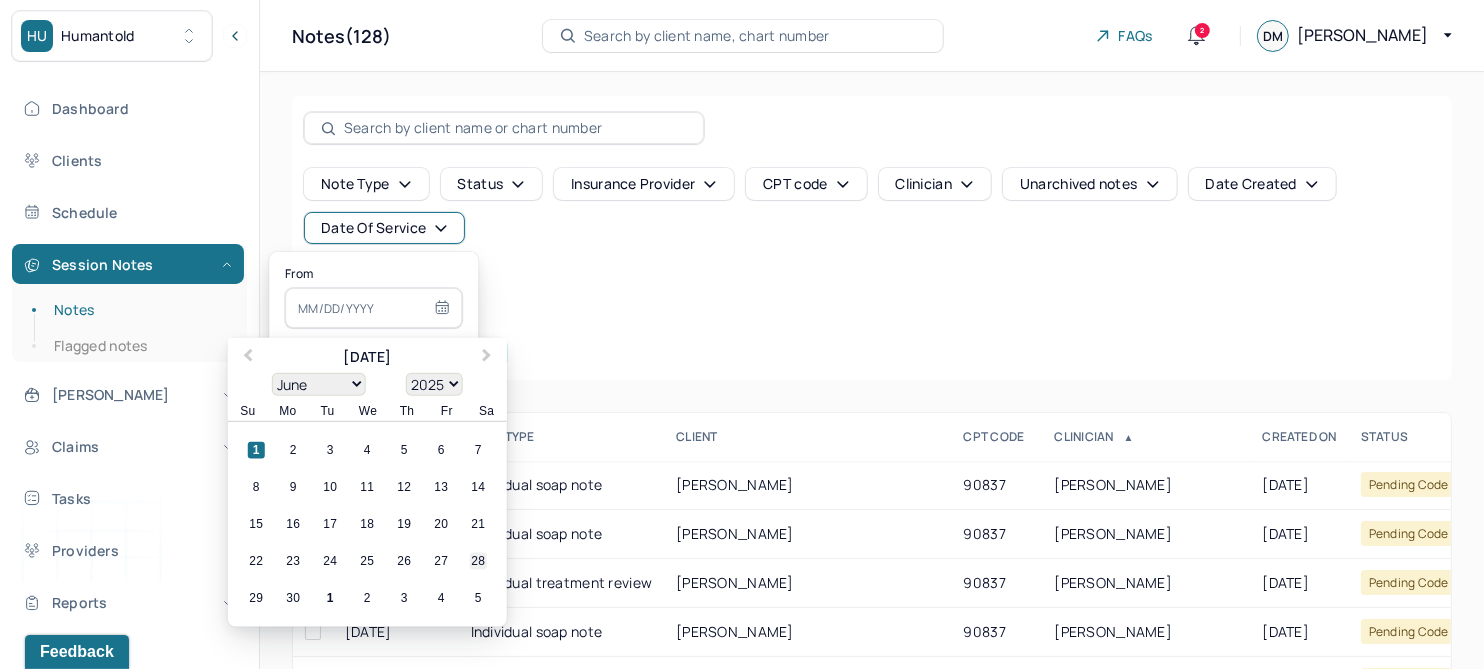 click on "28" at bounding box center (478, 561) 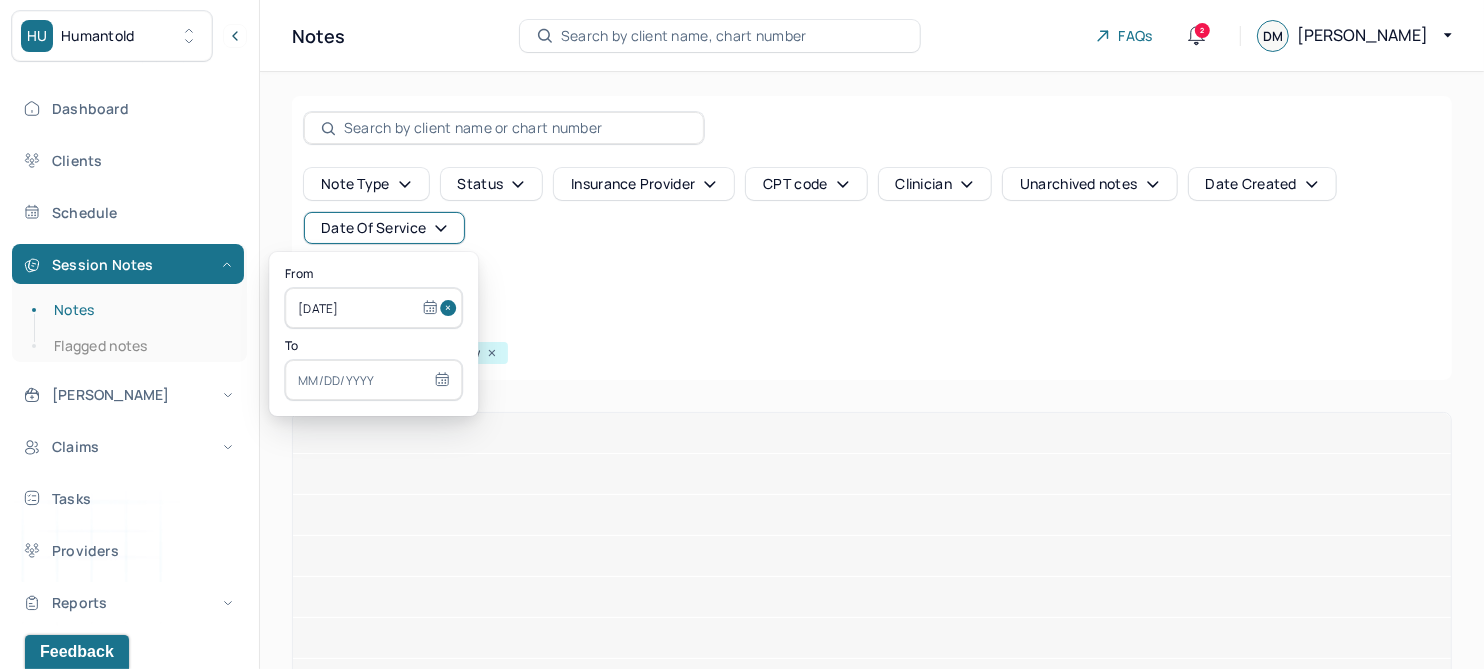 click at bounding box center (373, 380) 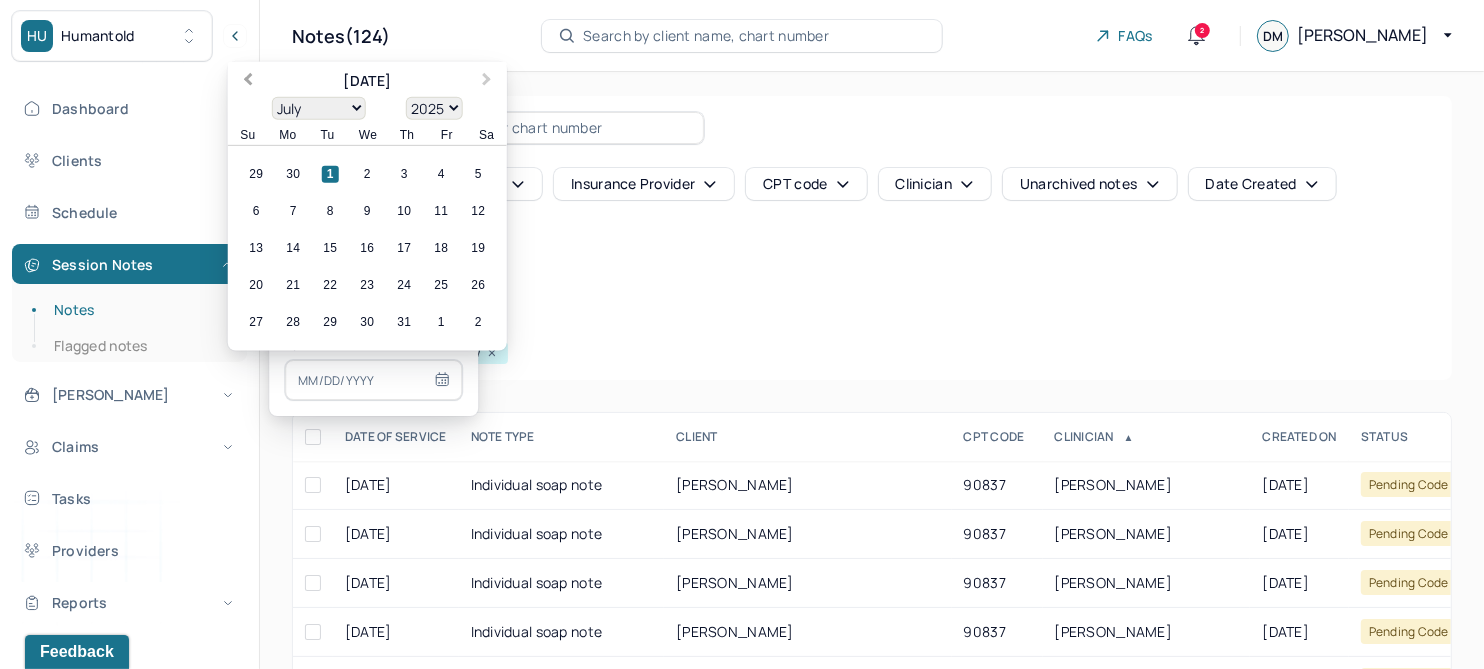 click on "Previous Month" at bounding box center [246, 83] 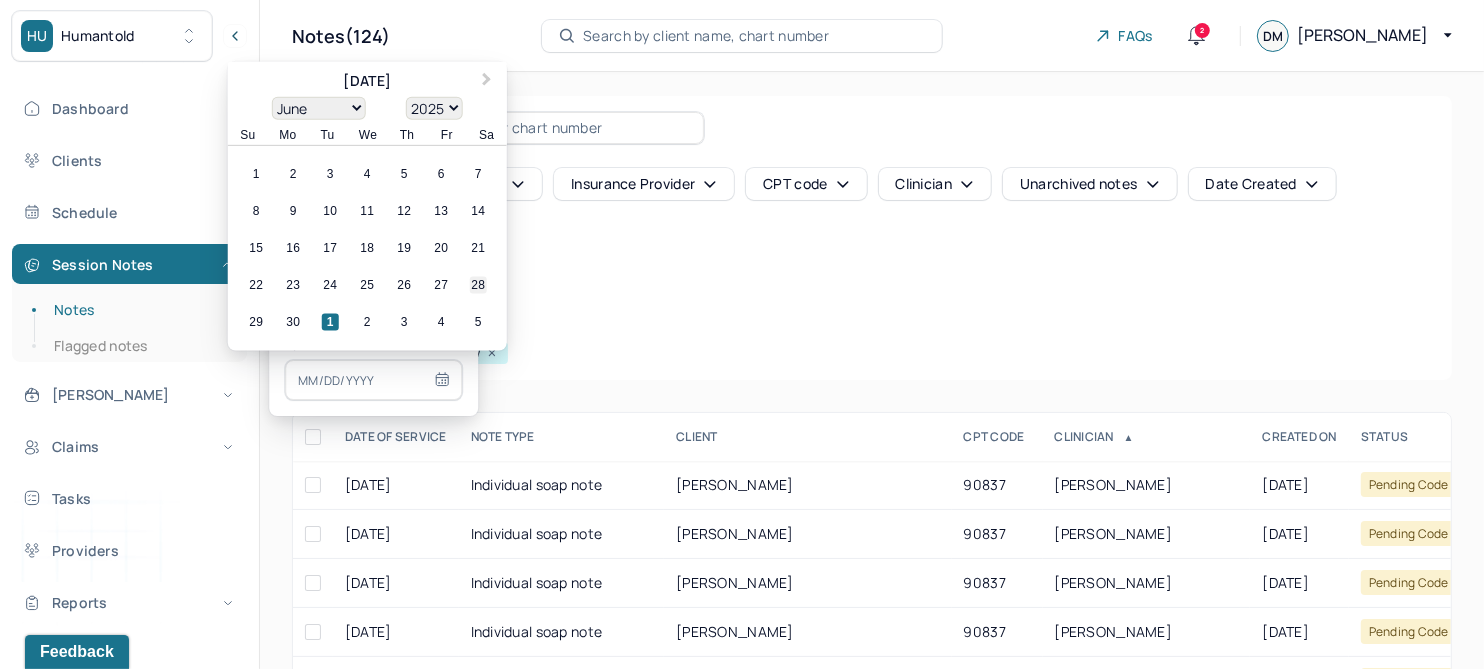 click on "28" at bounding box center (478, 285) 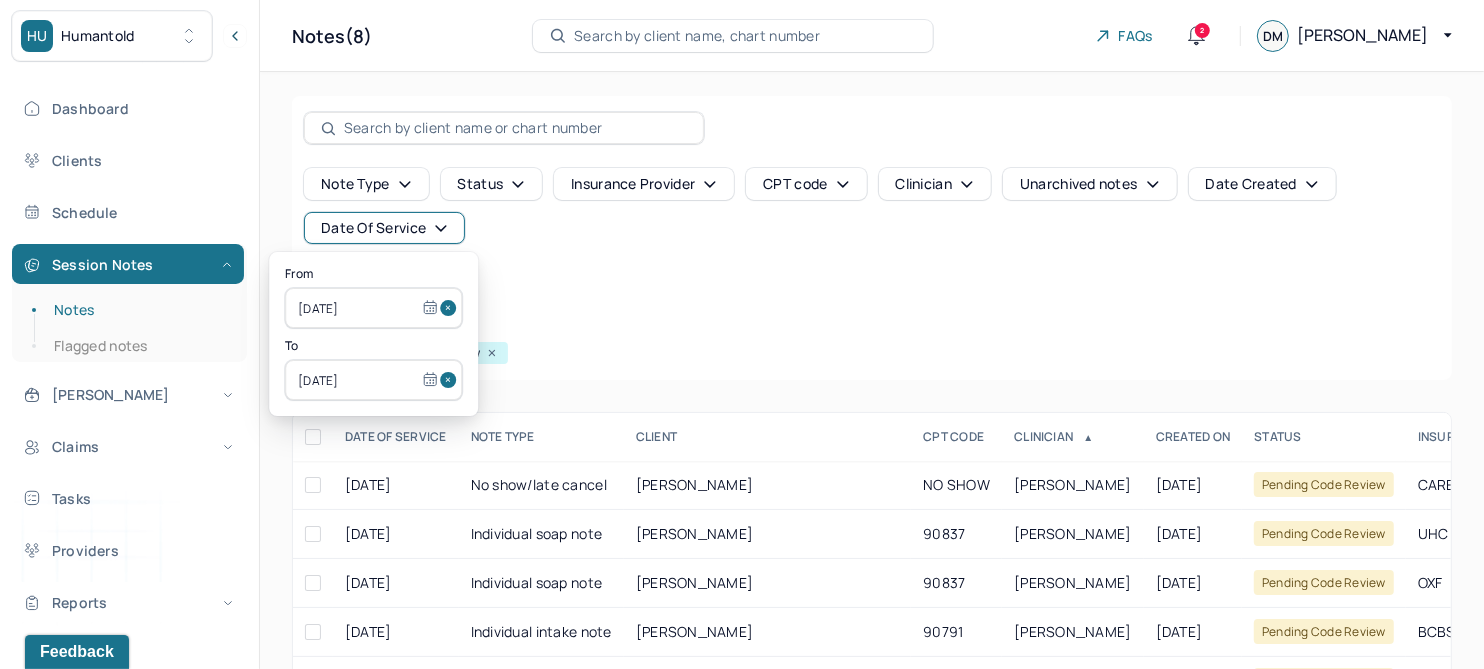 click on "Filters   Clear all" at bounding box center (872, 325) 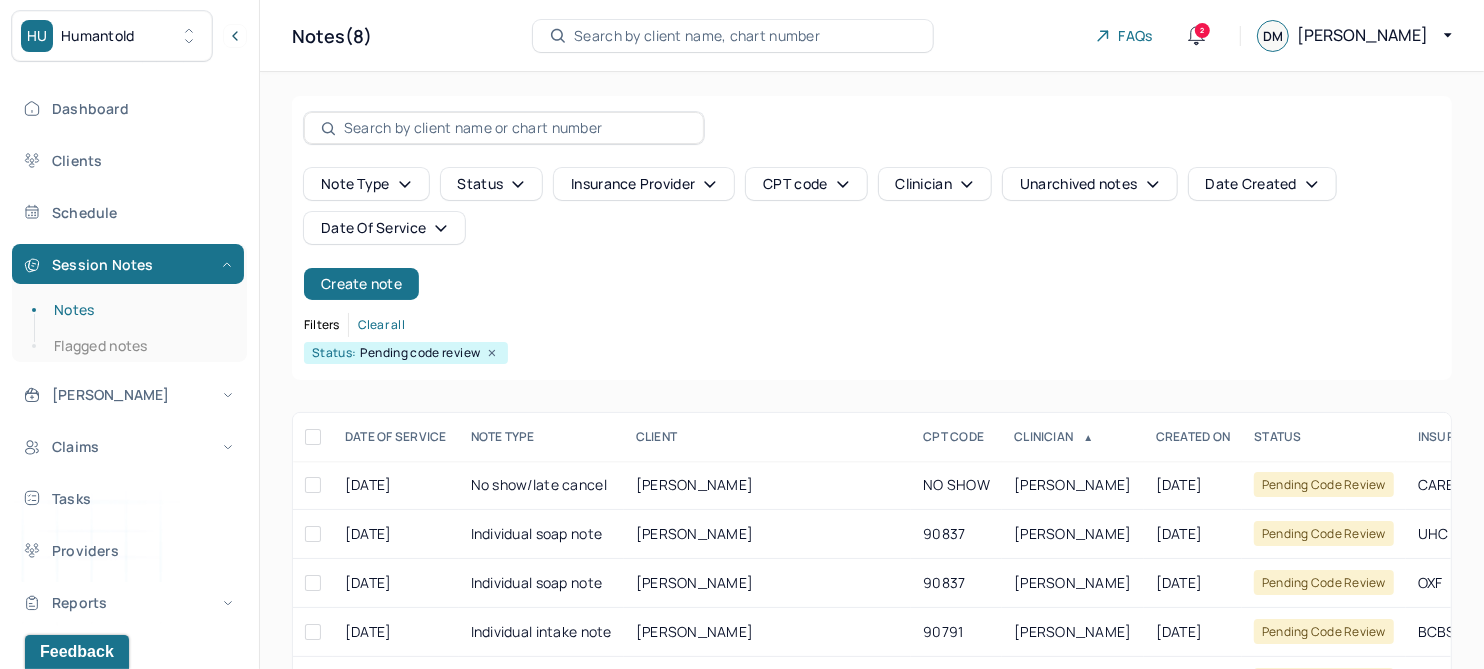 scroll, scrollTop: 225, scrollLeft: 0, axis: vertical 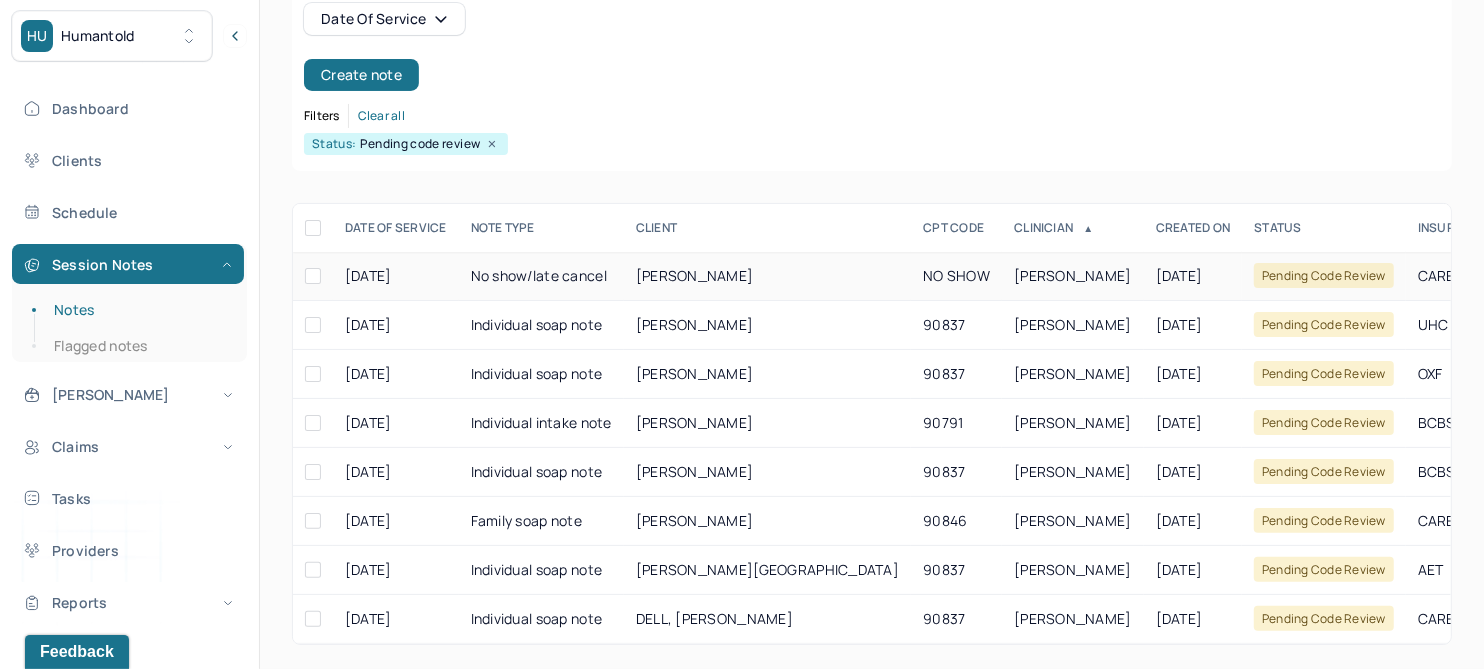 click on "[PERSON_NAME]" at bounding box center (695, 275) 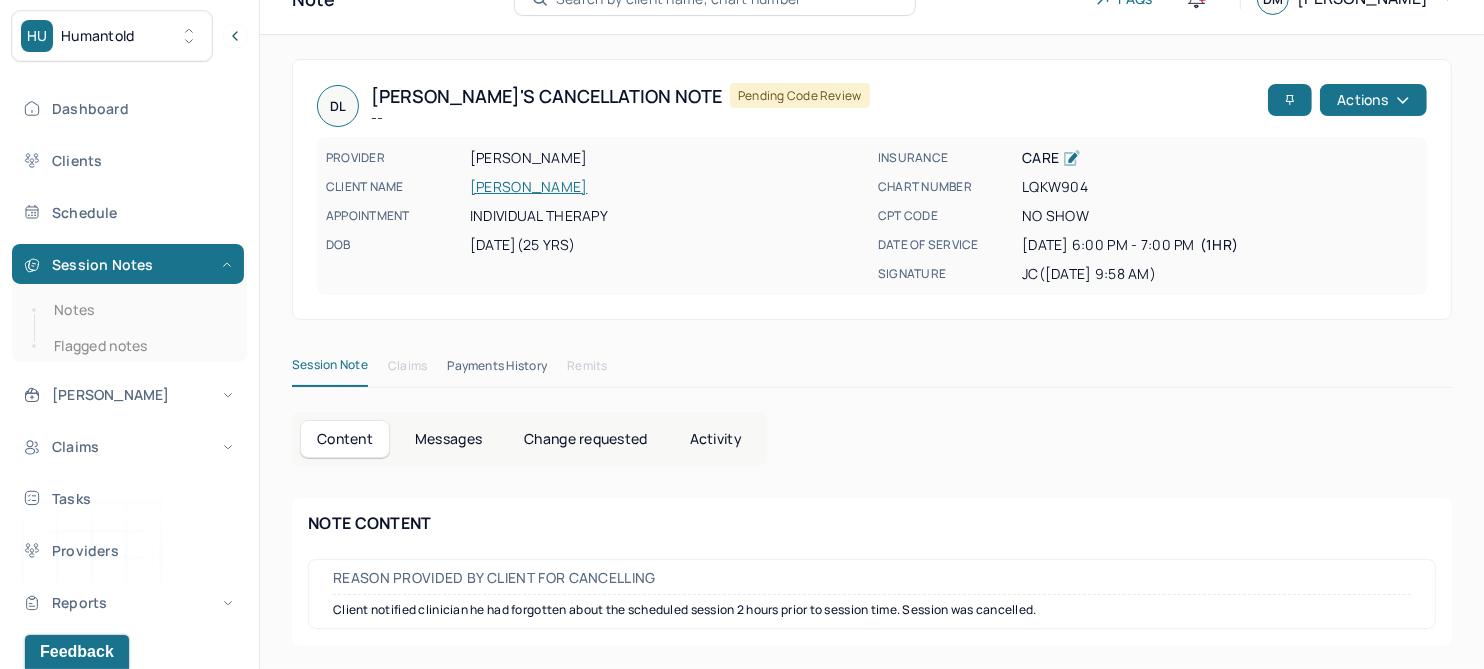 scroll, scrollTop: 33, scrollLeft: 0, axis: vertical 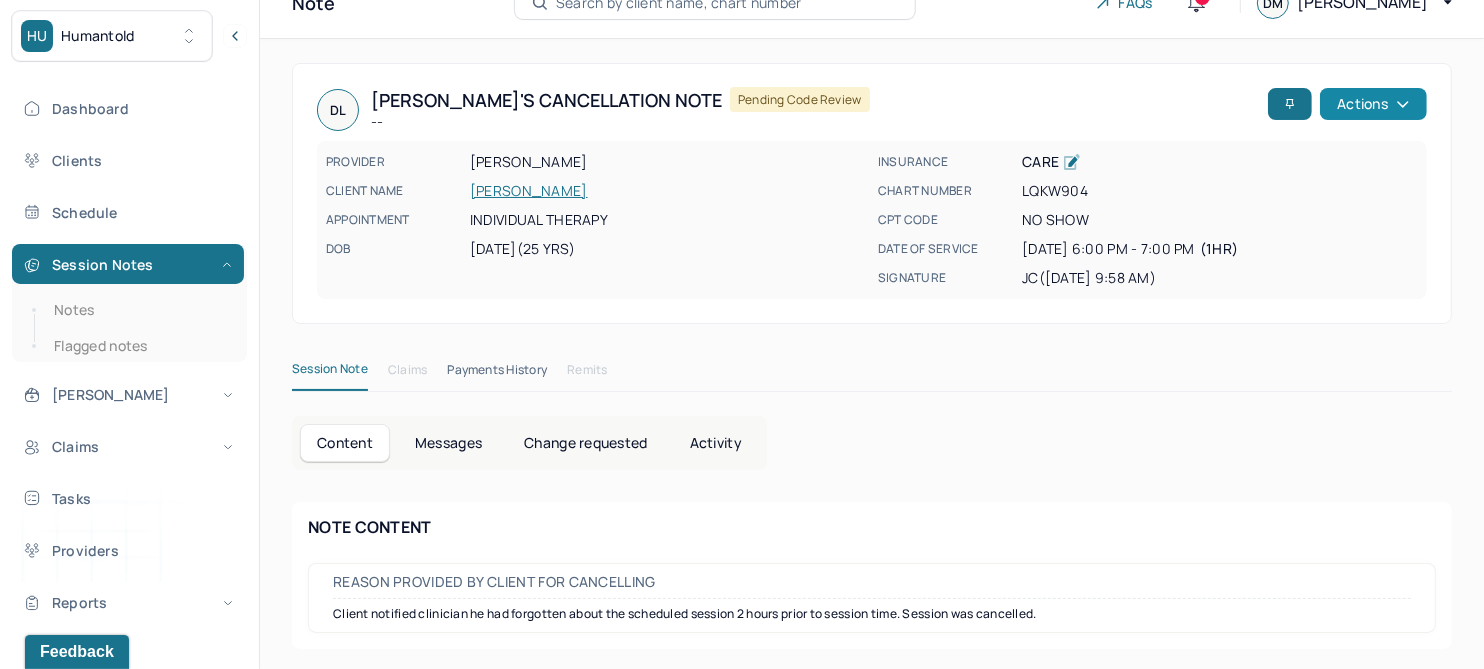click 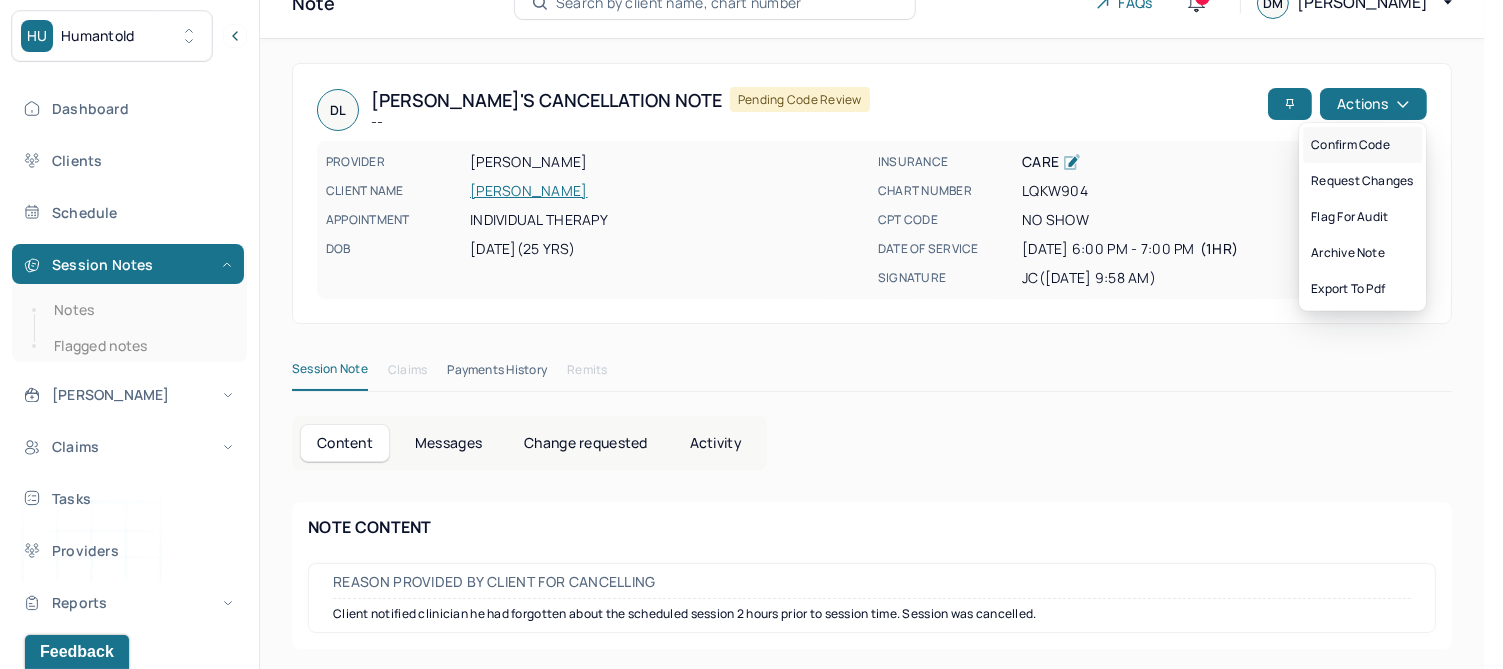 click on "Confirm code" at bounding box center (1362, 145) 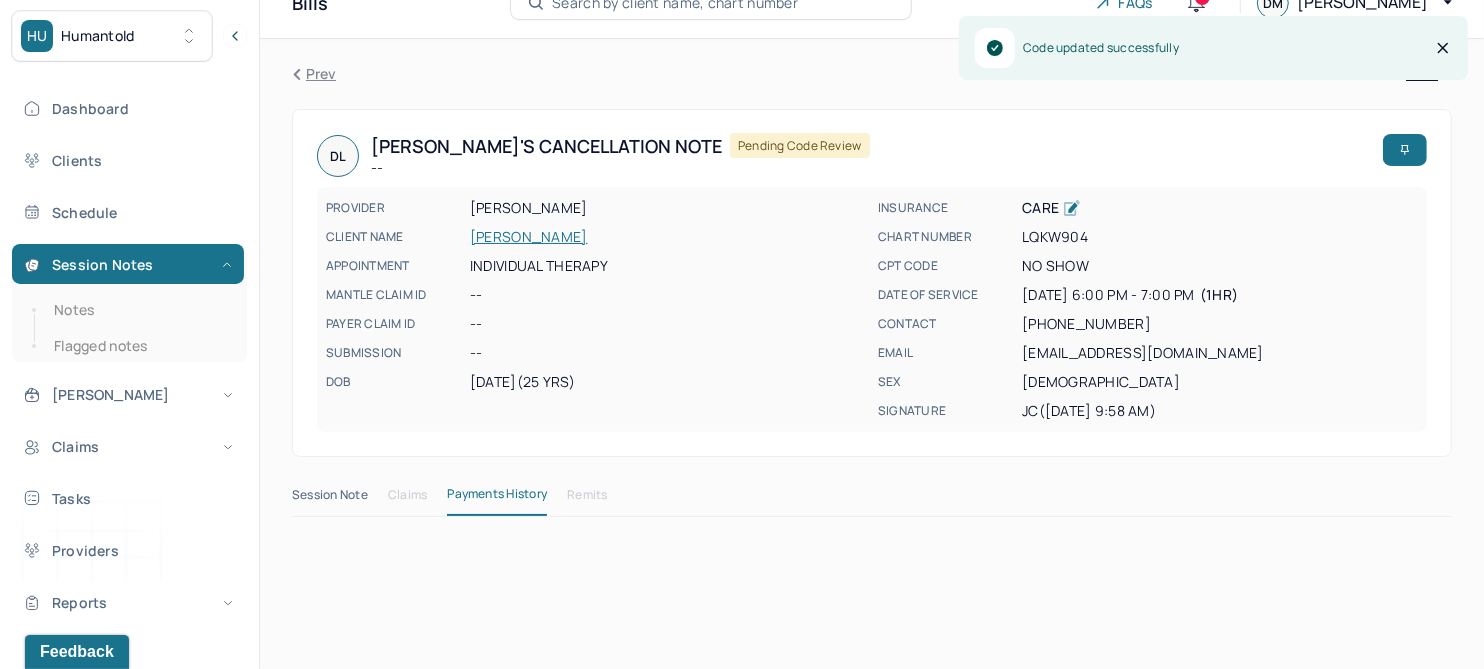 scroll, scrollTop: 0, scrollLeft: 0, axis: both 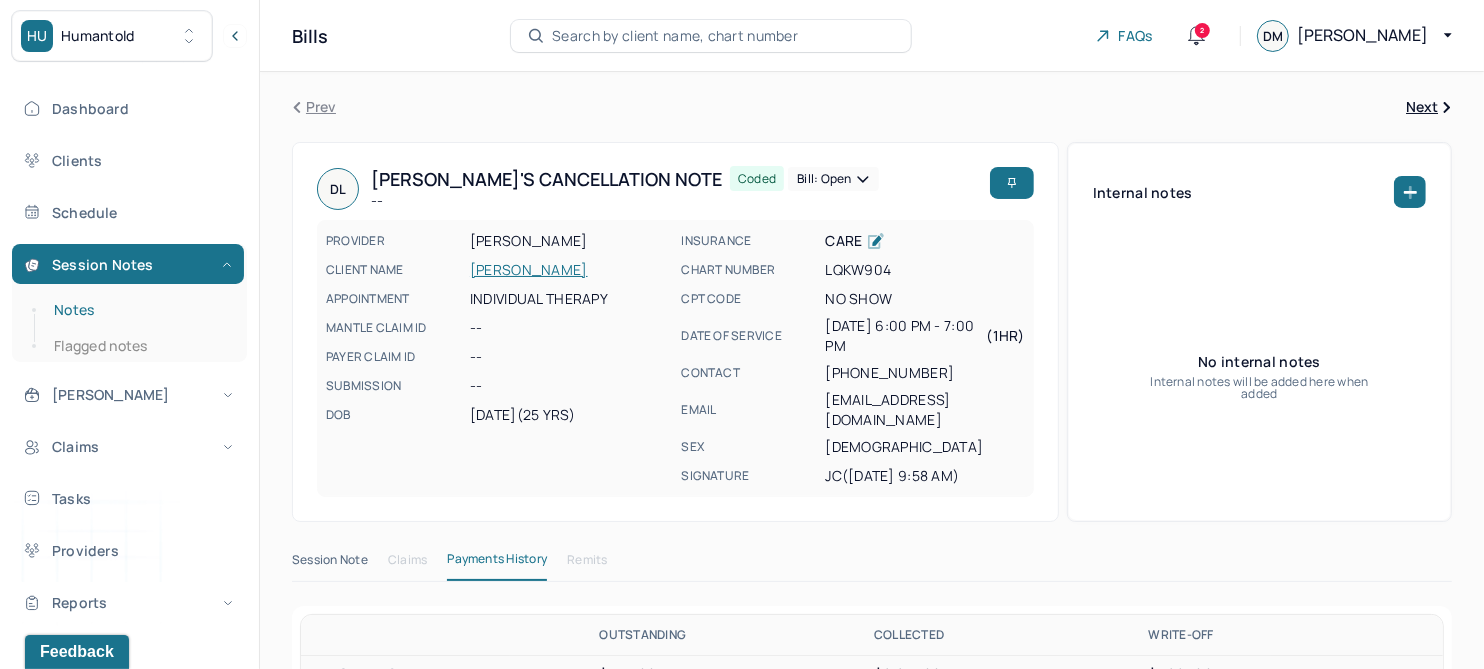 click on "Notes" at bounding box center [139, 310] 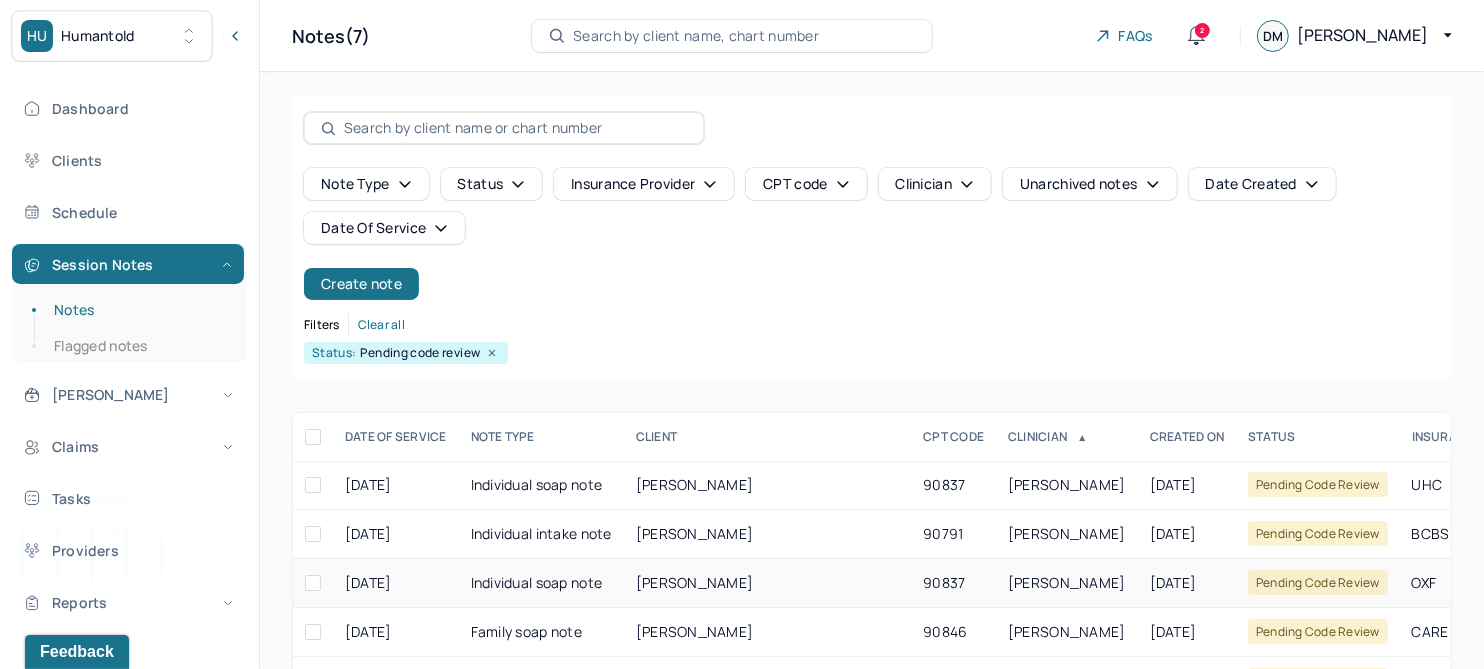 click on "[PERSON_NAME]" at bounding box center [695, 582] 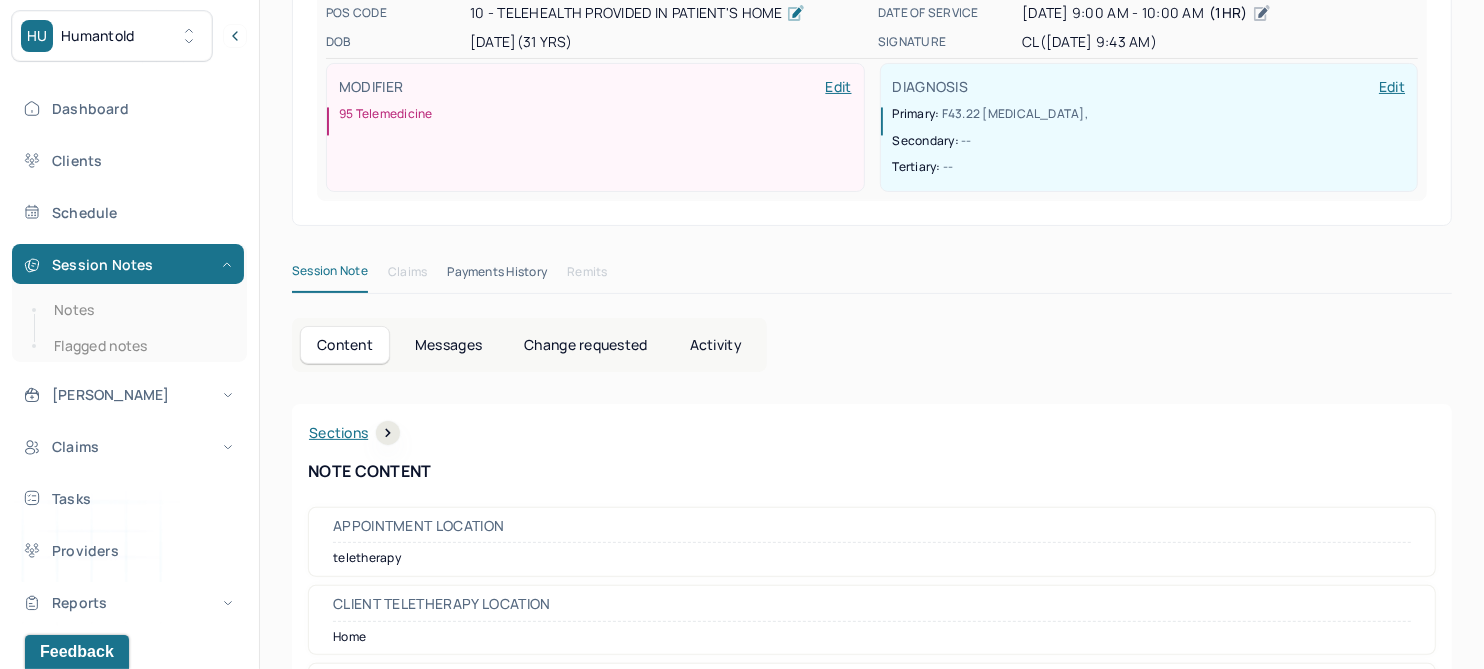 scroll, scrollTop: 0, scrollLeft: 0, axis: both 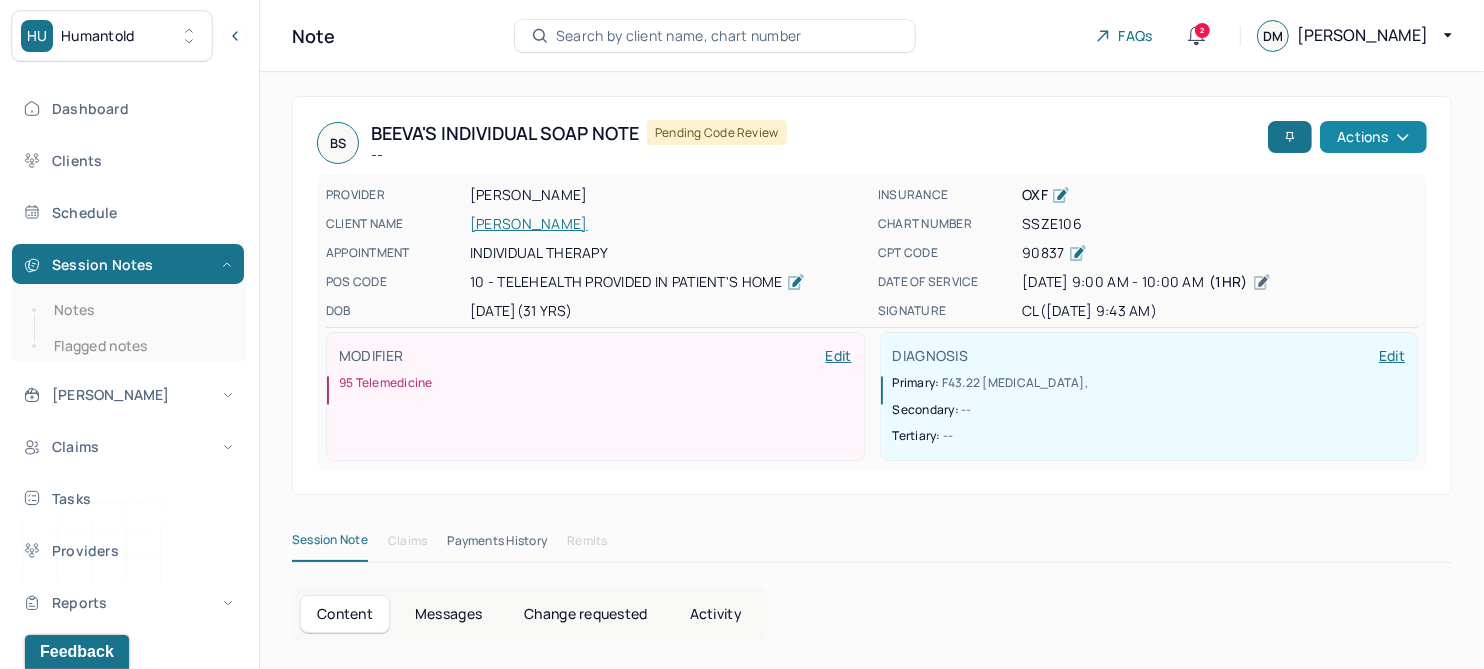 click 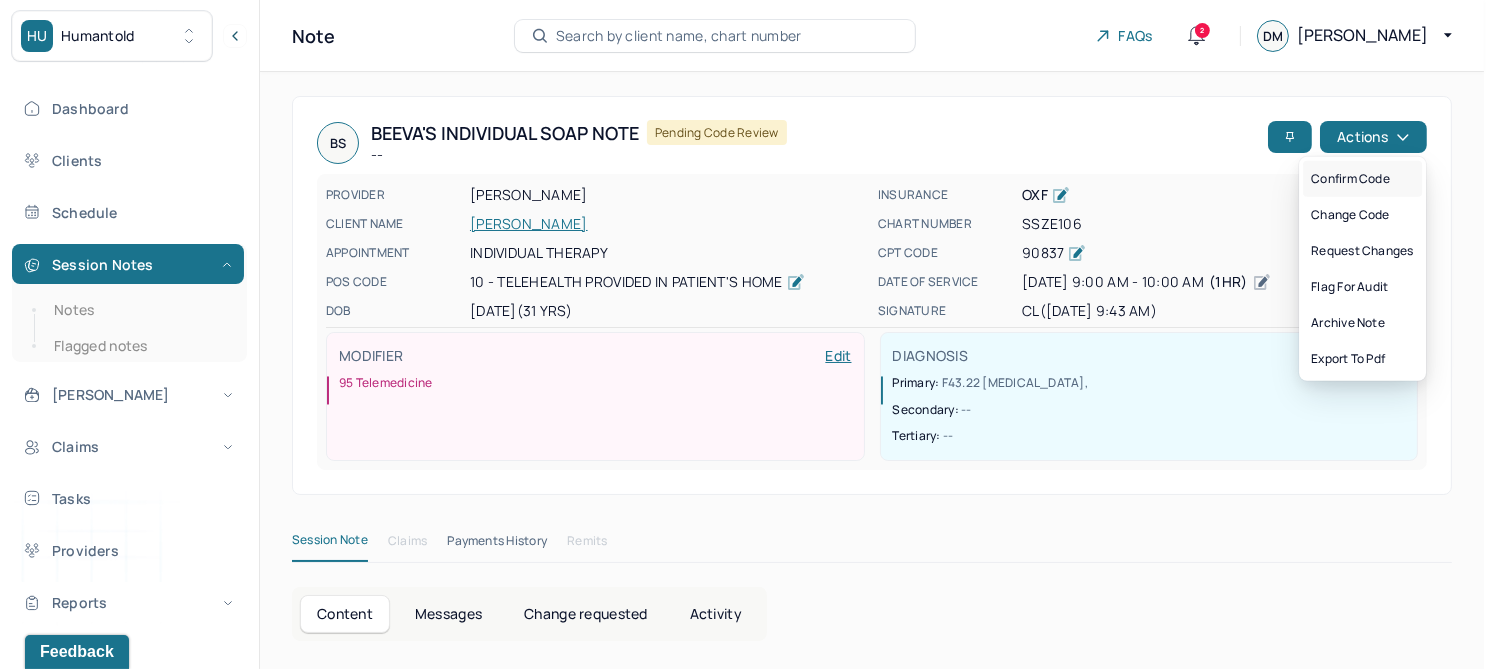 click on "Confirm code" at bounding box center [1362, 179] 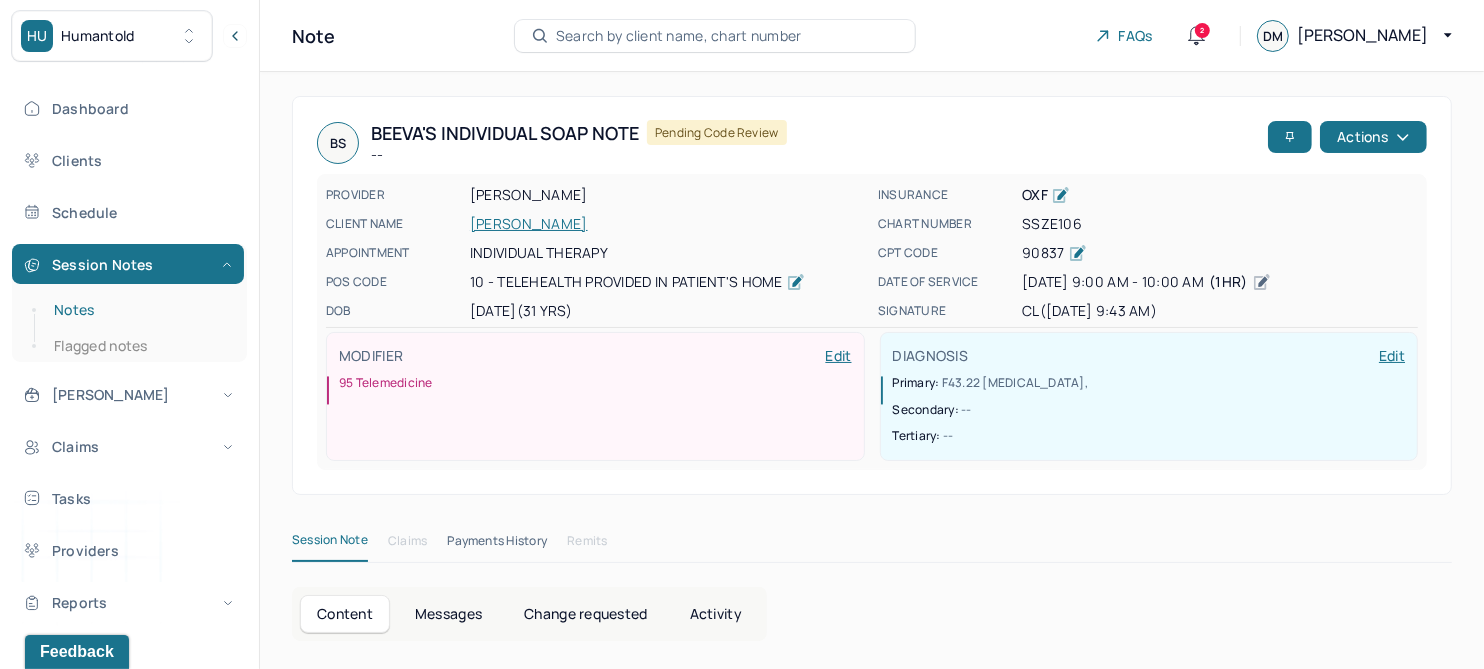 click on "Notes" at bounding box center [139, 310] 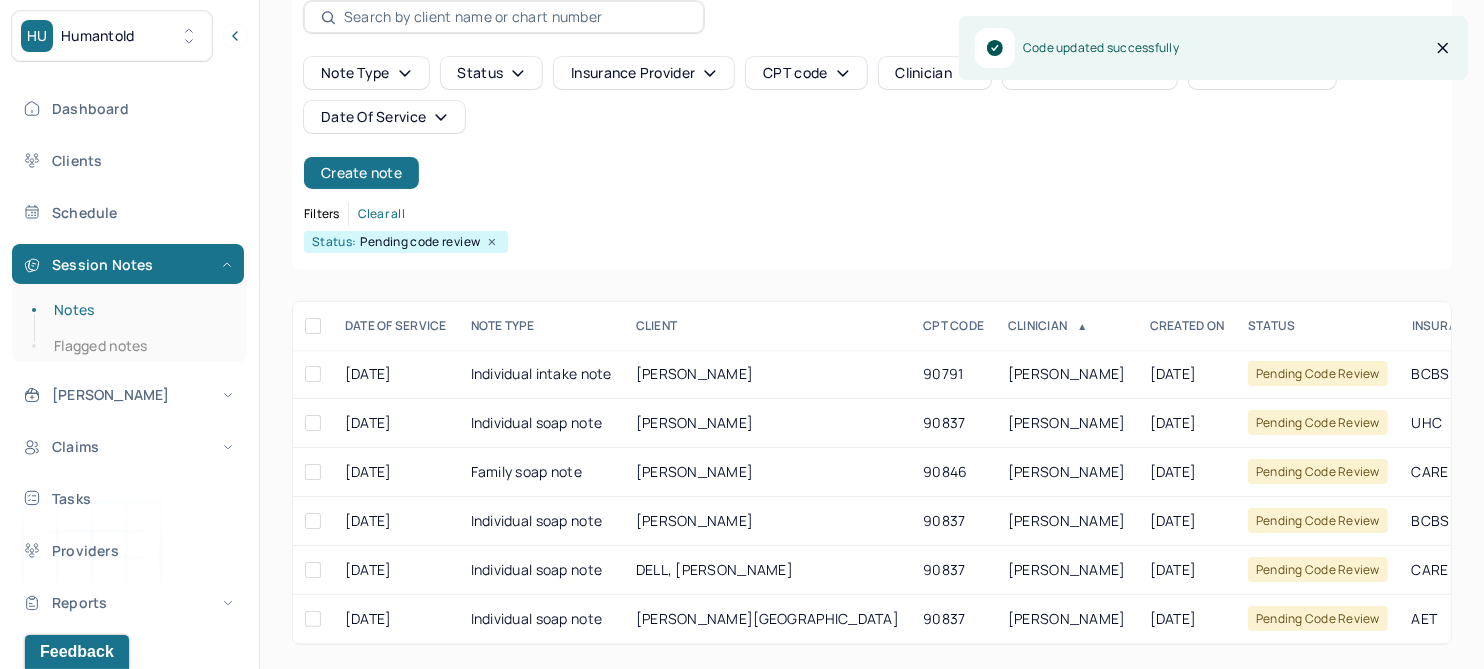 scroll, scrollTop: 125, scrollLeft: 0, axis: vertical 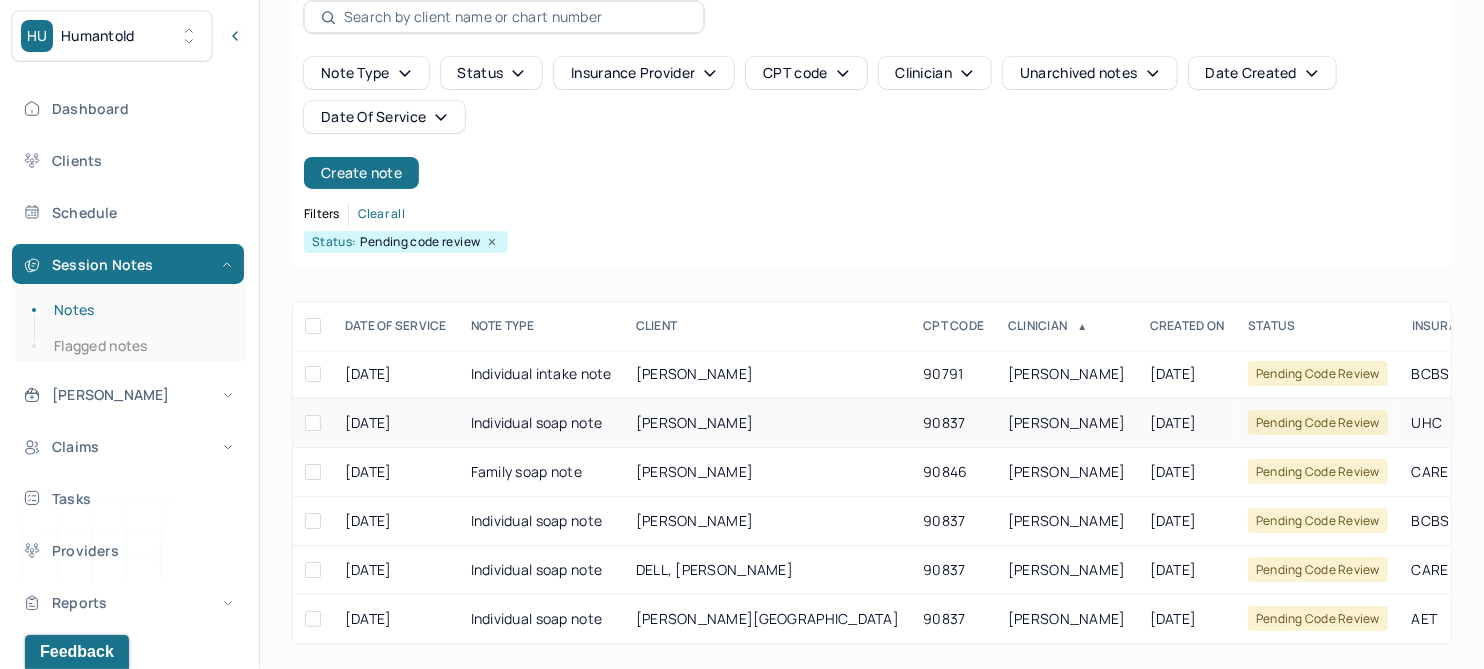 click on "[PERSON_NAME]" at bounding box center [695, 422] 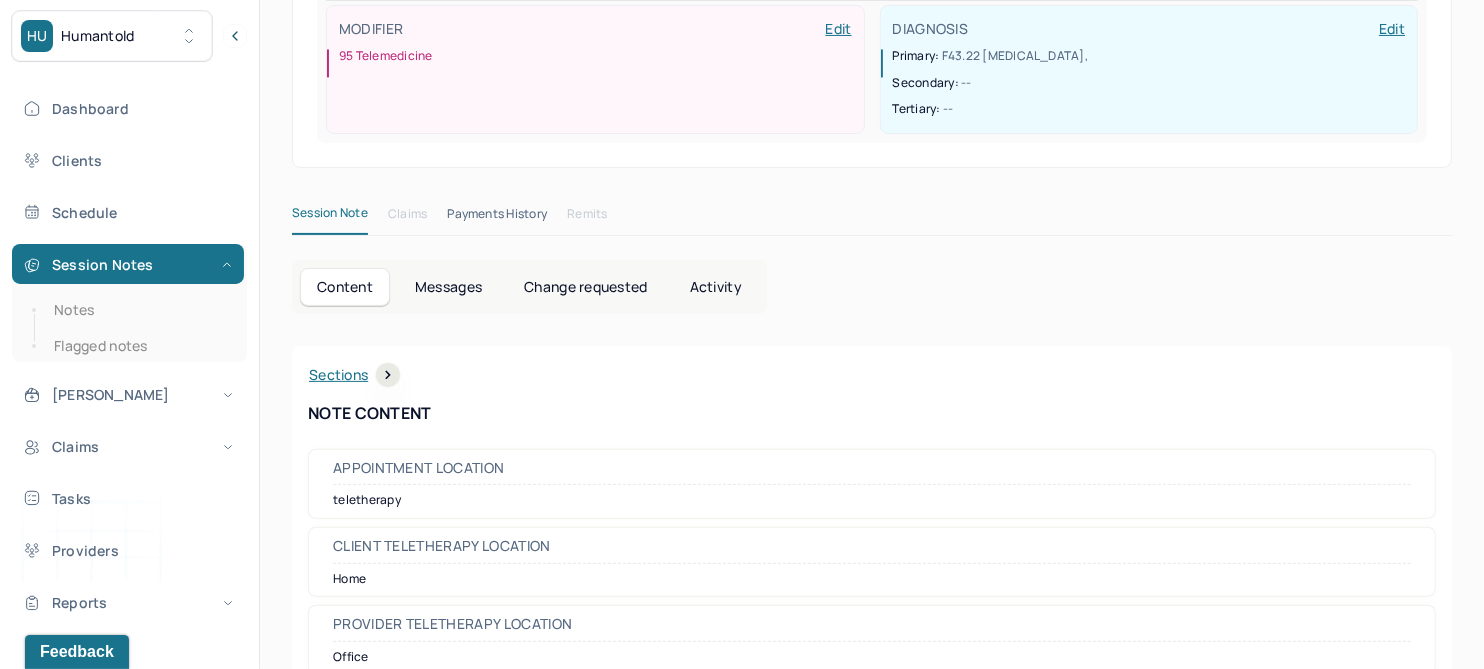 scroll, scrollTop: 0, scrollLeft: 0, axis: both 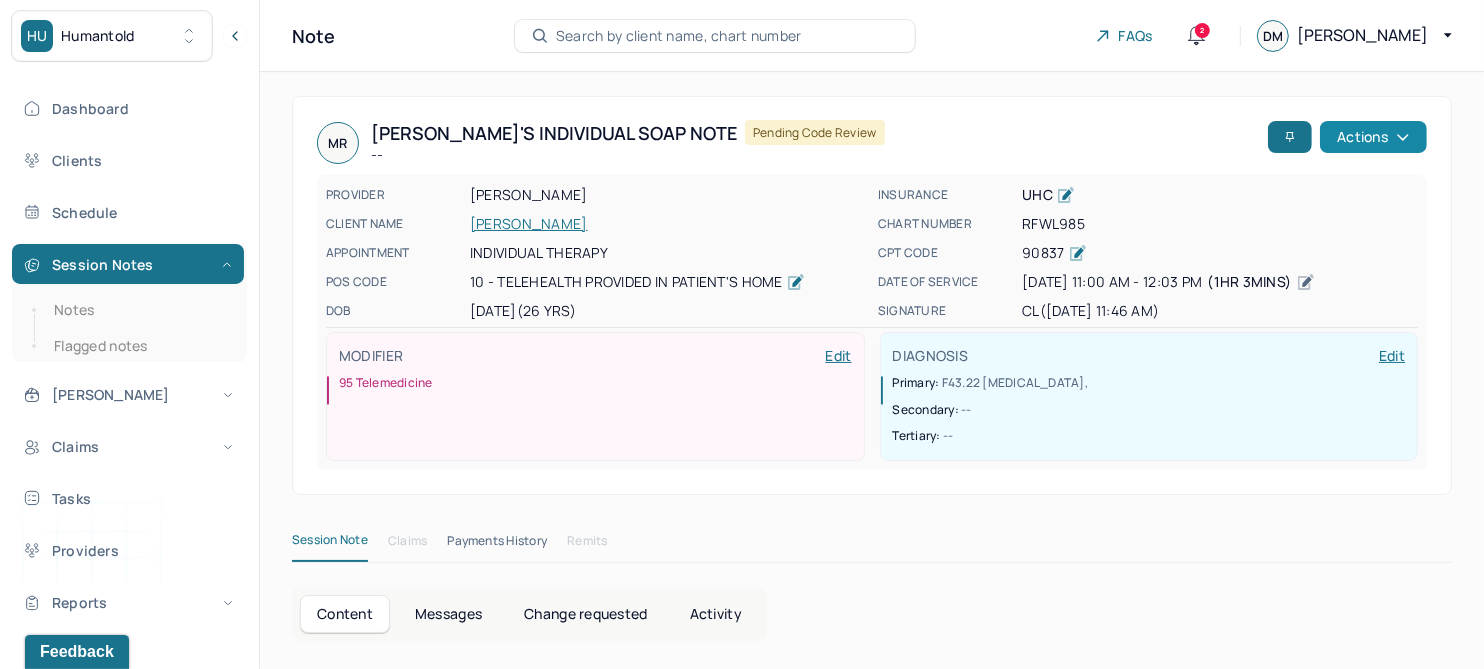click 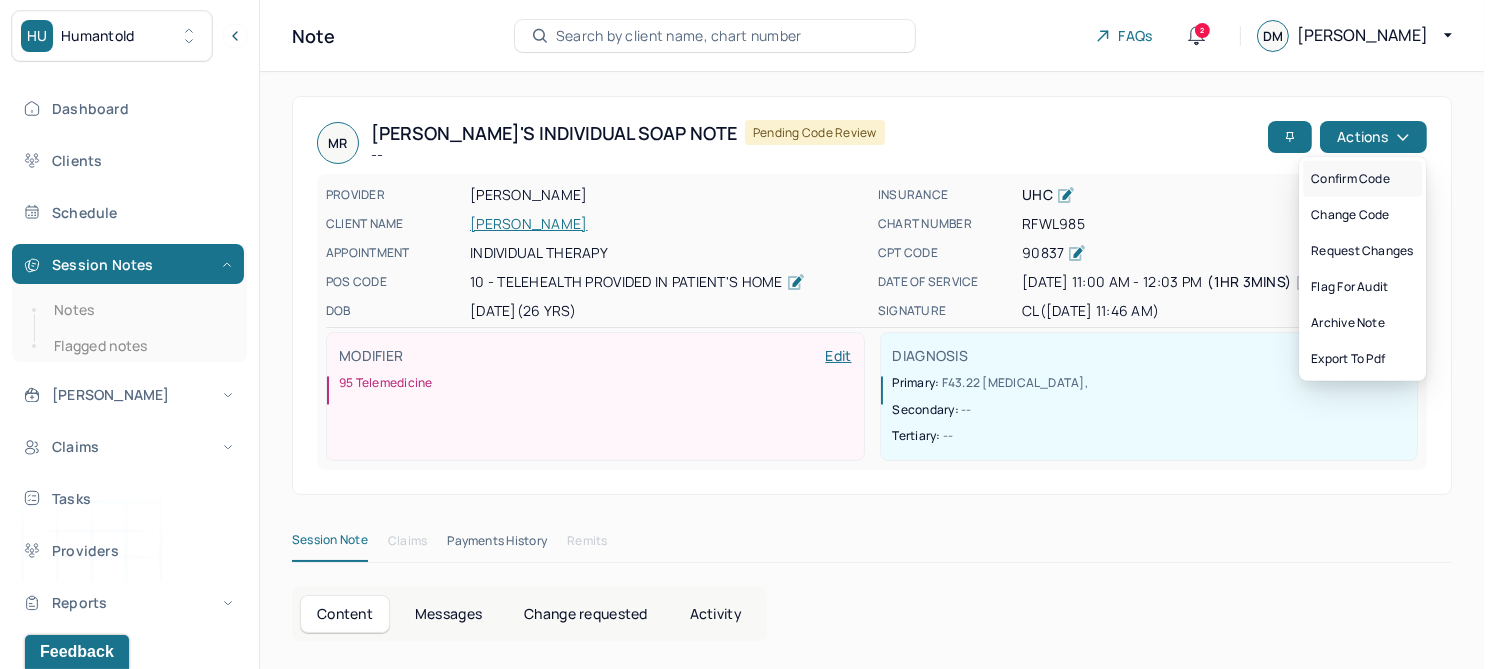 click on "Confirm code" at bounding box center [1362, 179] 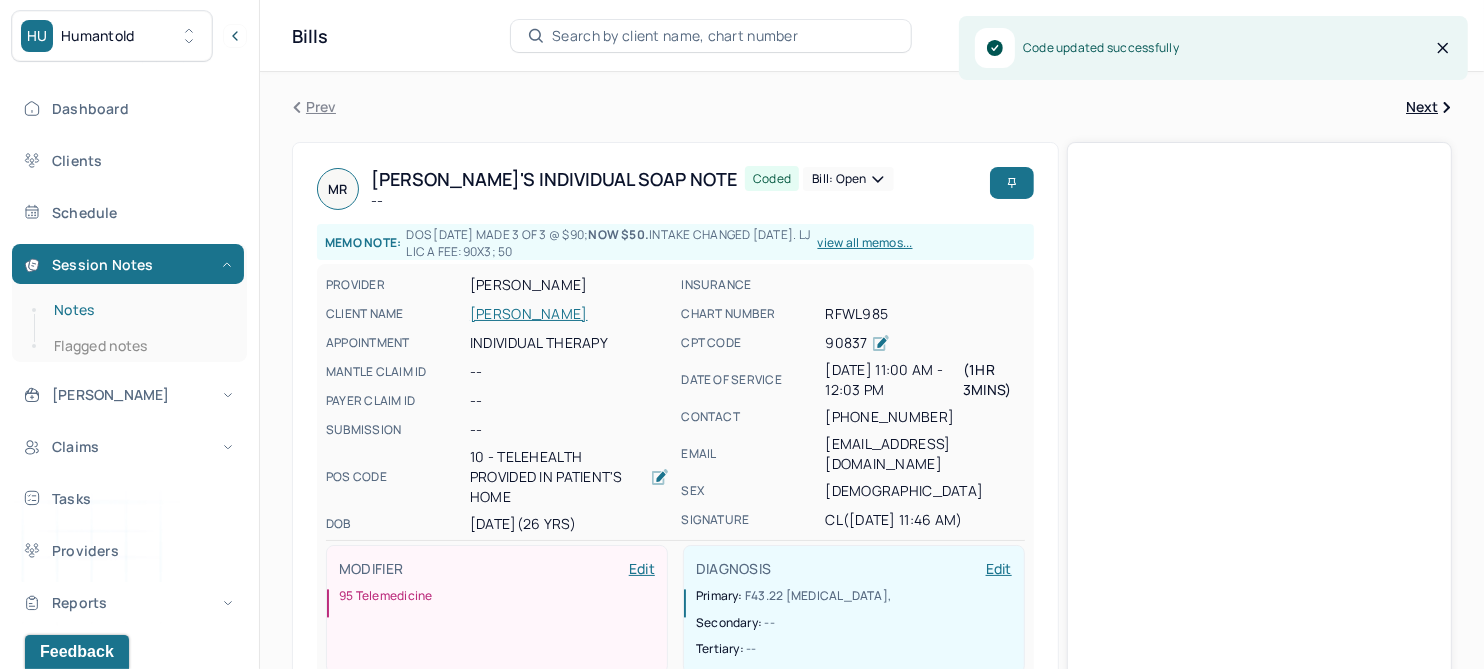click on "Notes" at bounding box center [139, 310] 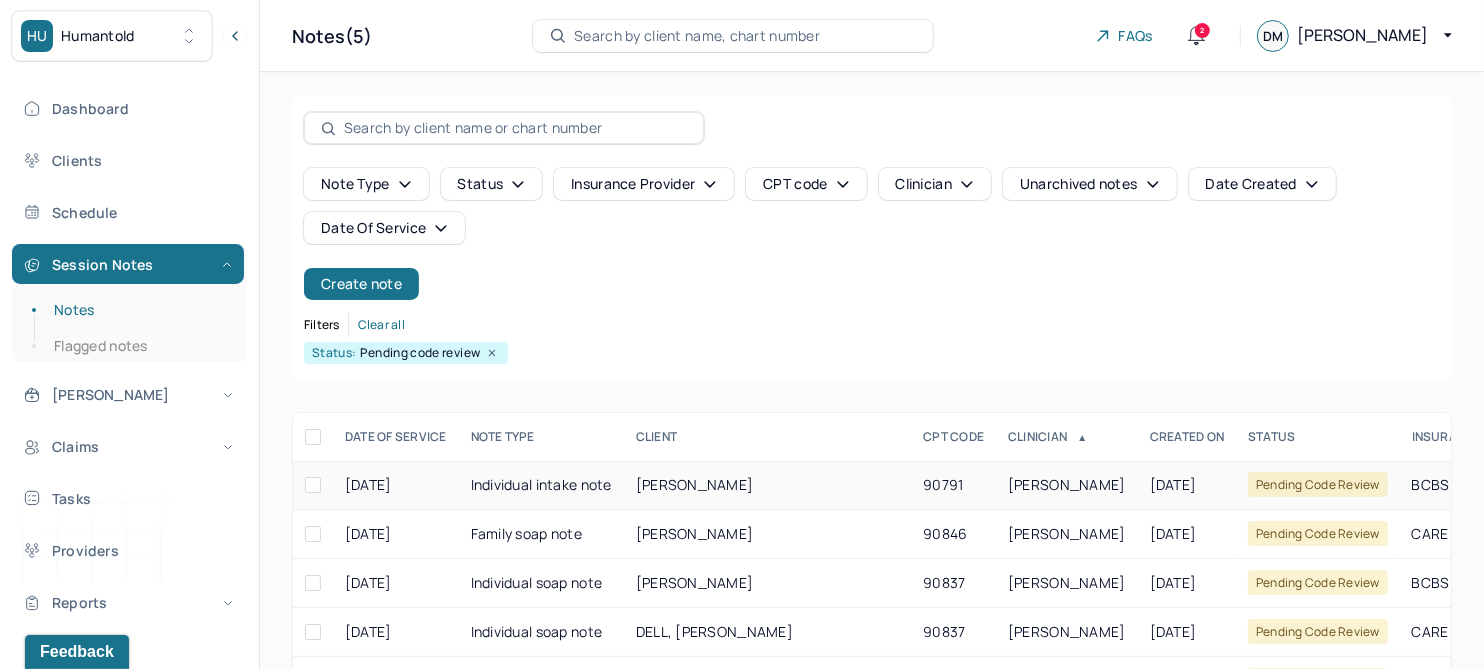 click on "[PERSON_NAME]" at bounding box center (695, 484) 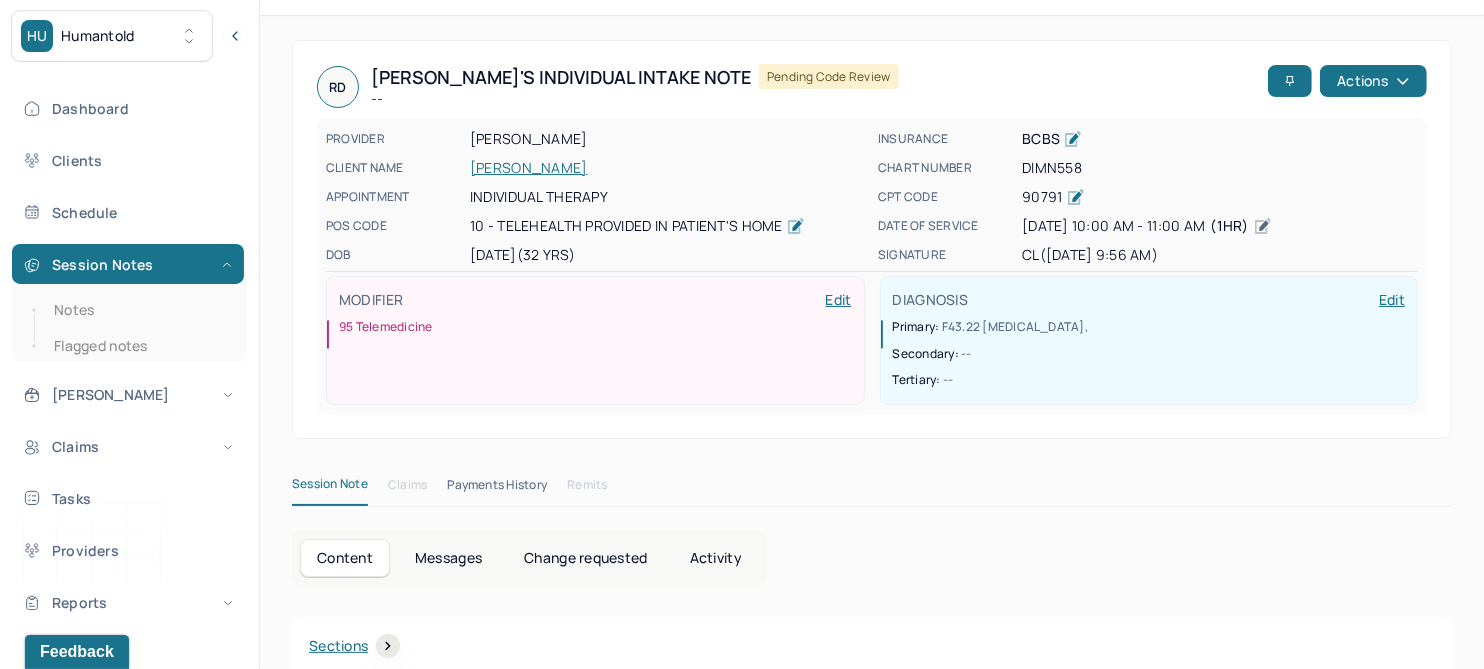 scroll, scrollTop: 0, scrollLeft: 0, axis: both 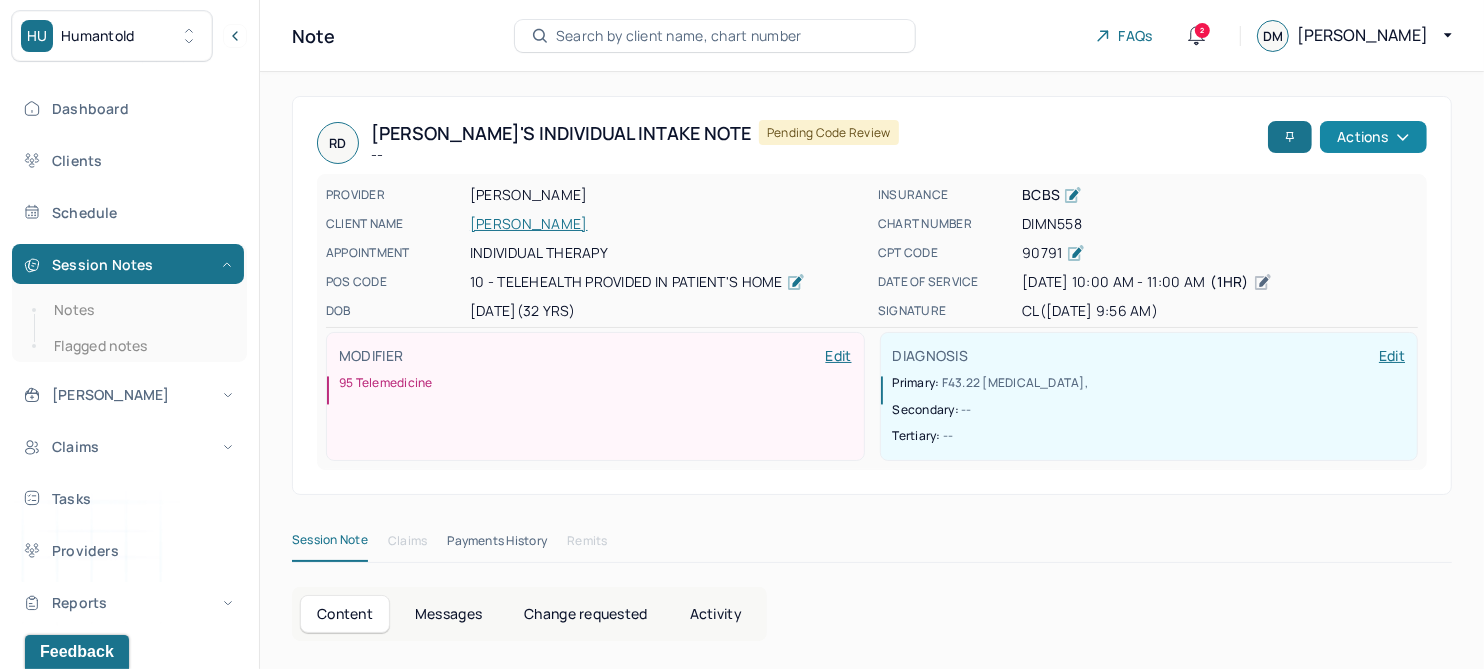 click on "Actions" at bounding box center (1373, 137) 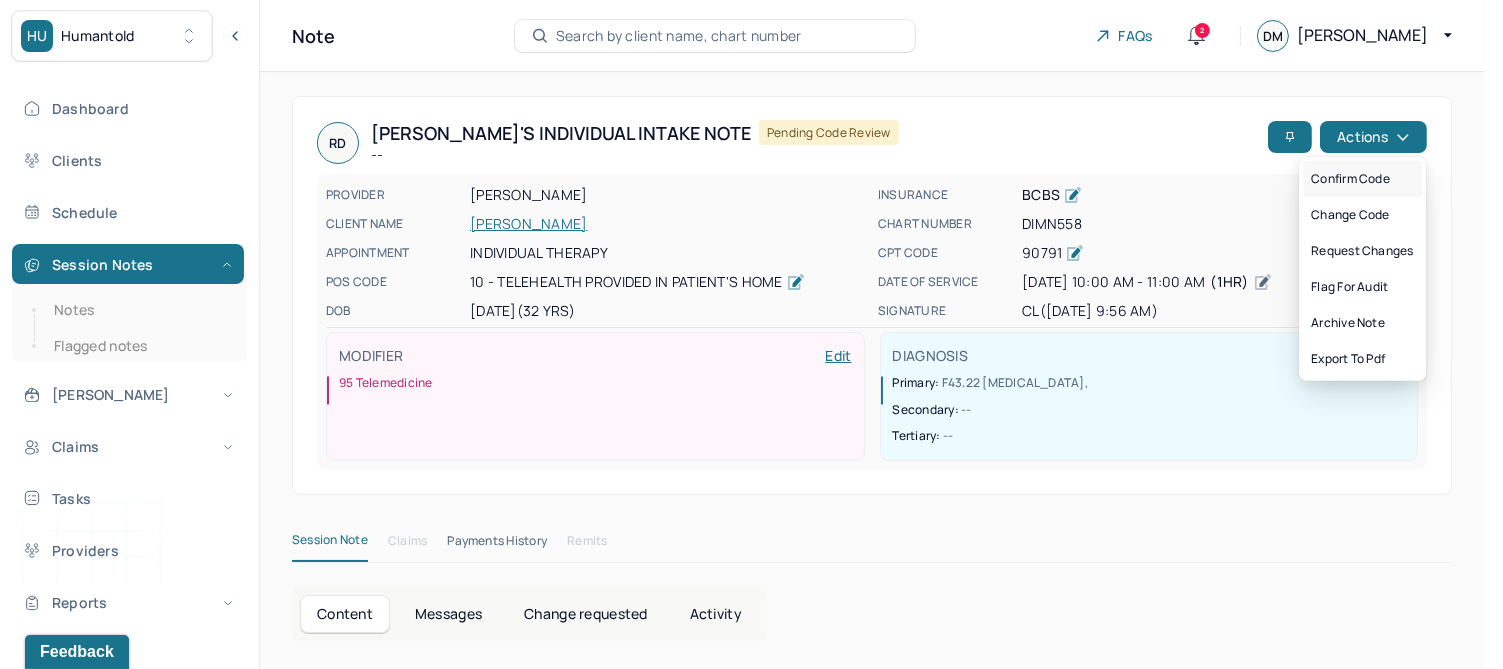 click on "Confirm code" at bounding box center (1362, 179) 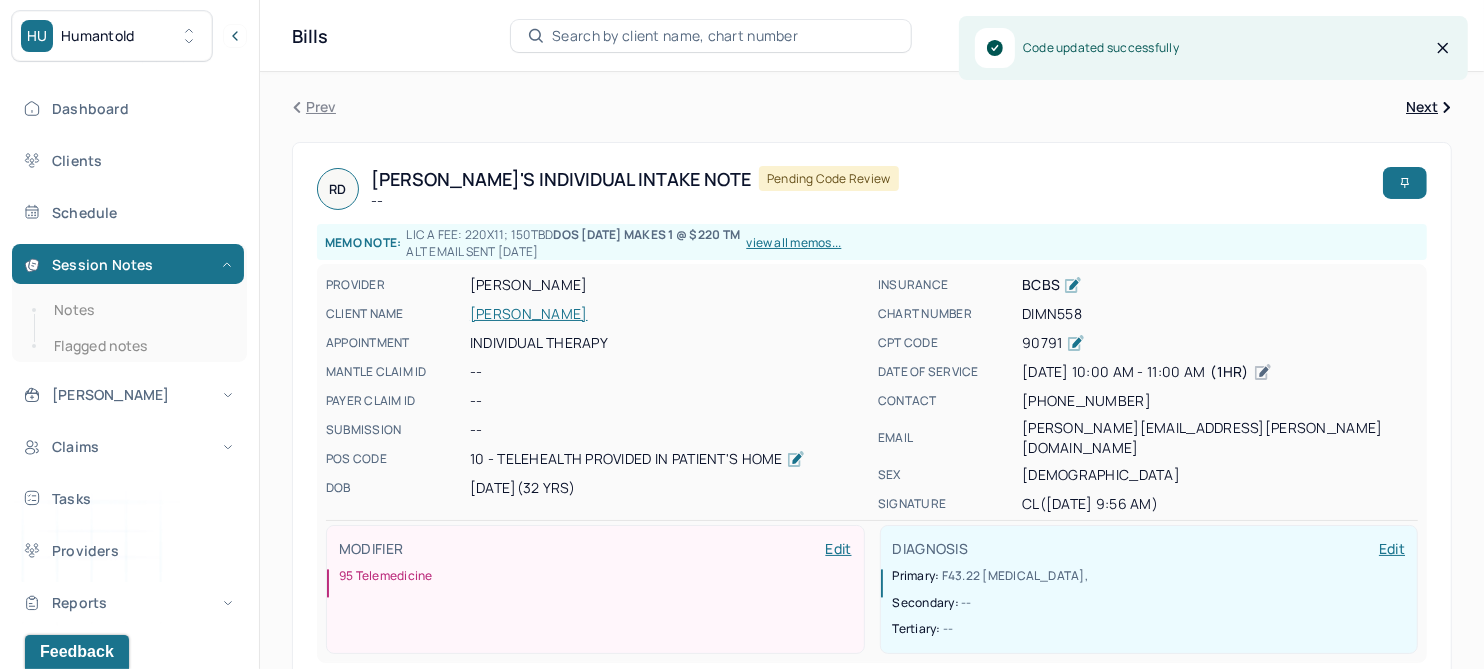 drag, startPoint x: 77, startPoint y: 310, endPoint x: 239, endPoint y: 297, distance: 162.52077 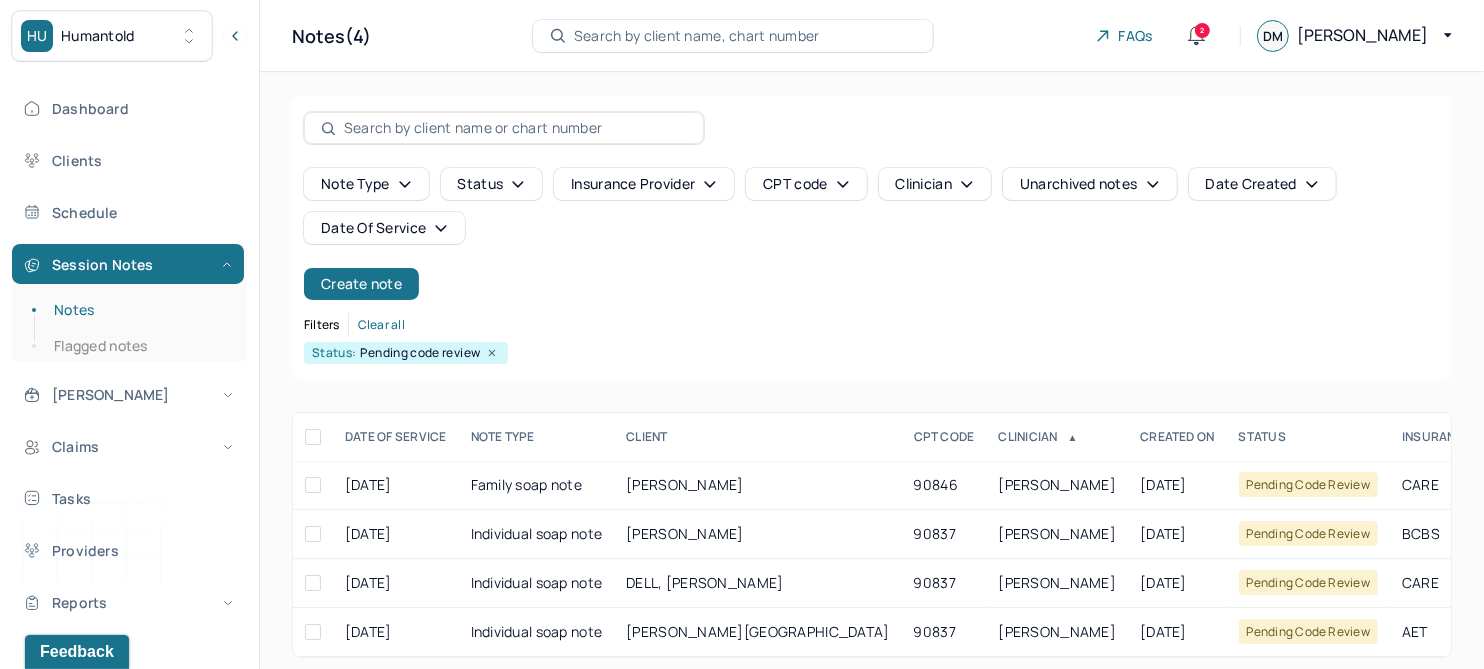 scroll, scrollTop: 11, scrollLeft: 0, axis: vertical 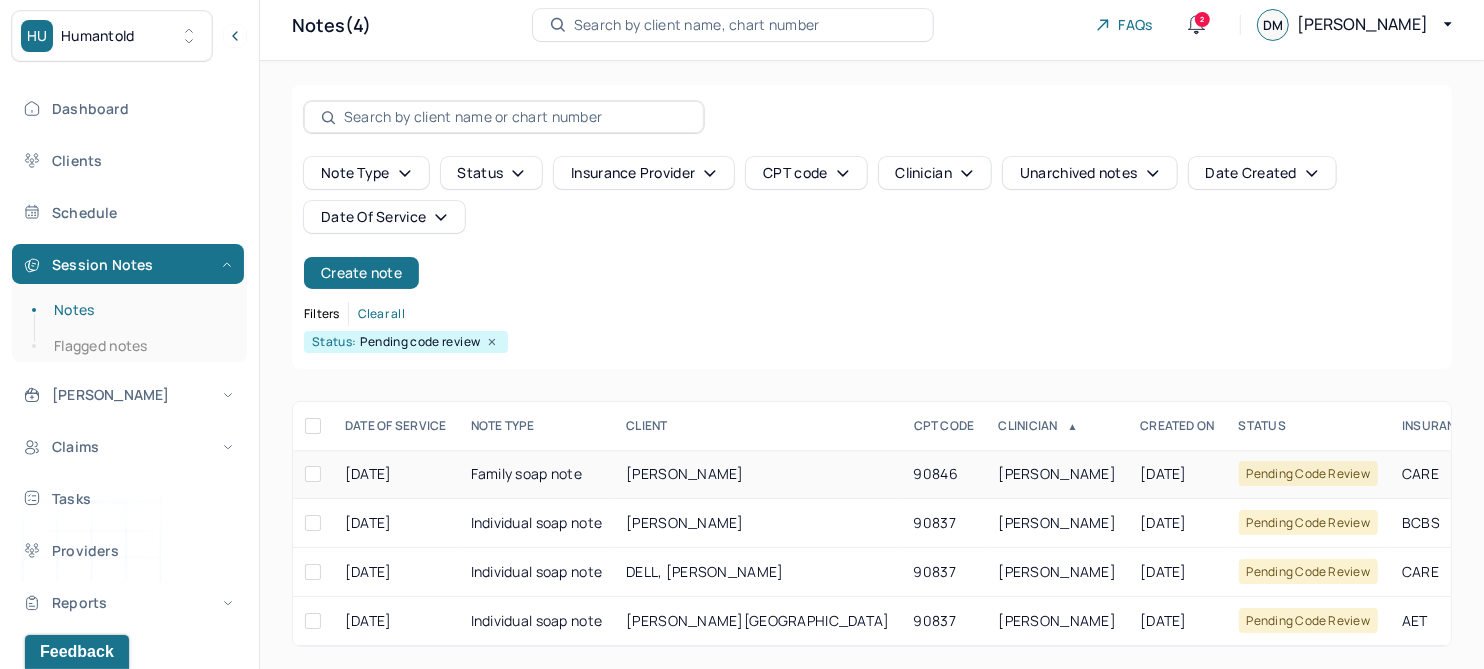 click on "[PERSON_NAME]" at bounding box center (685, 473) 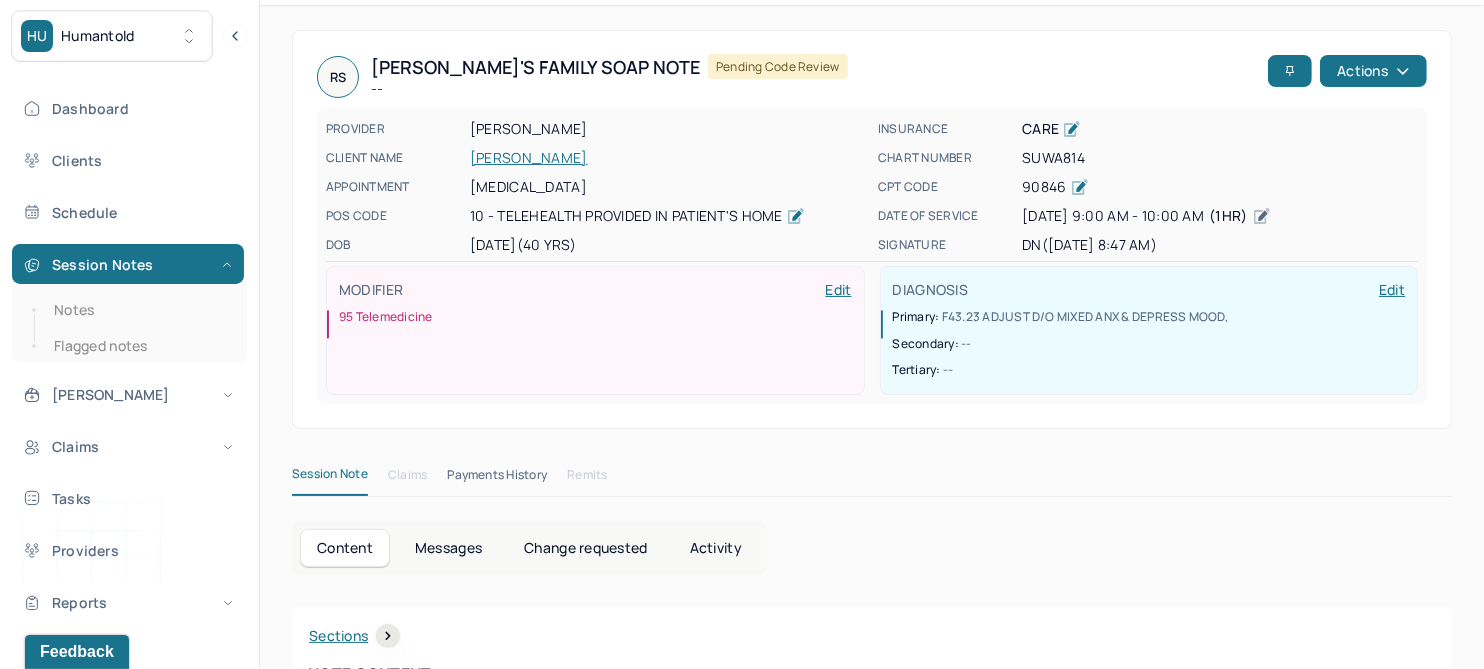 scroll, scrollTop: 0, scrollLeft: 0, axis: both 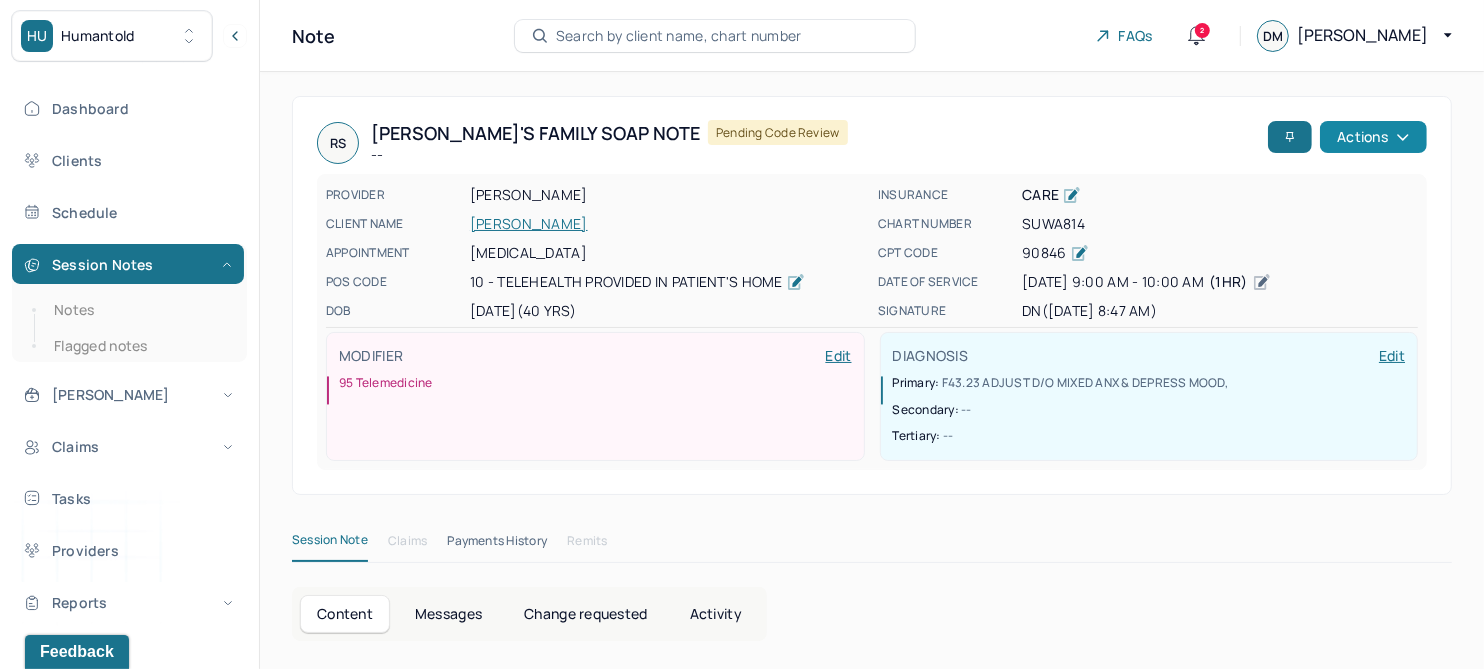 click on "Actions" at bounding box center (1373, 137) 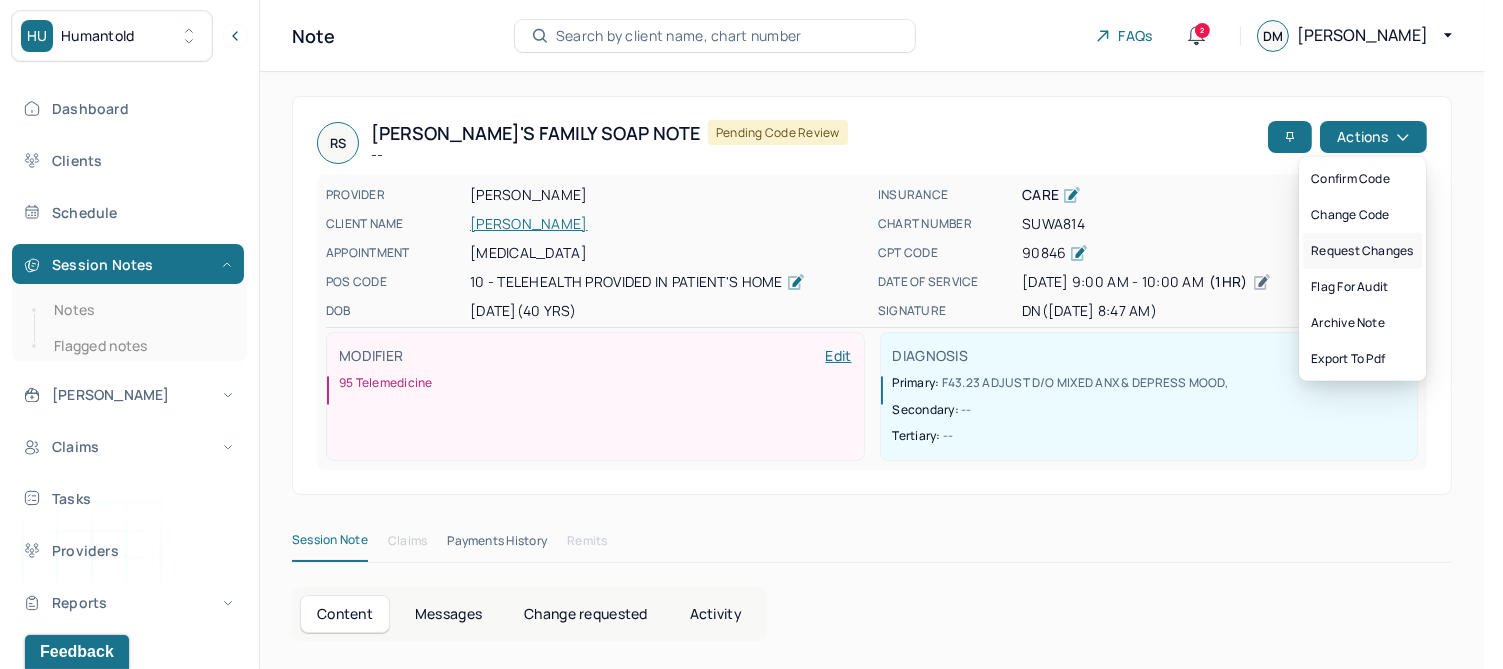 click on "Request changes" at bounding box center (1362, 251) 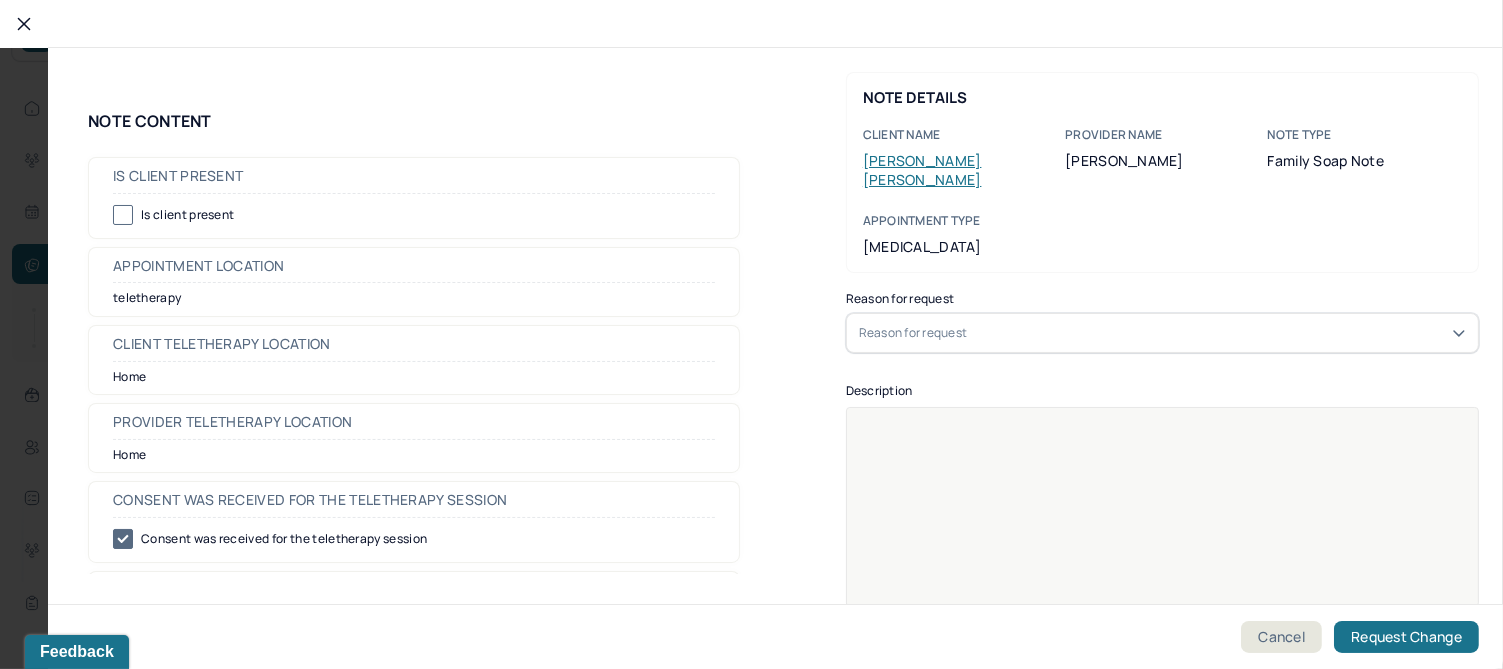 click on "Reason for request" at bounding box center [913, 333] 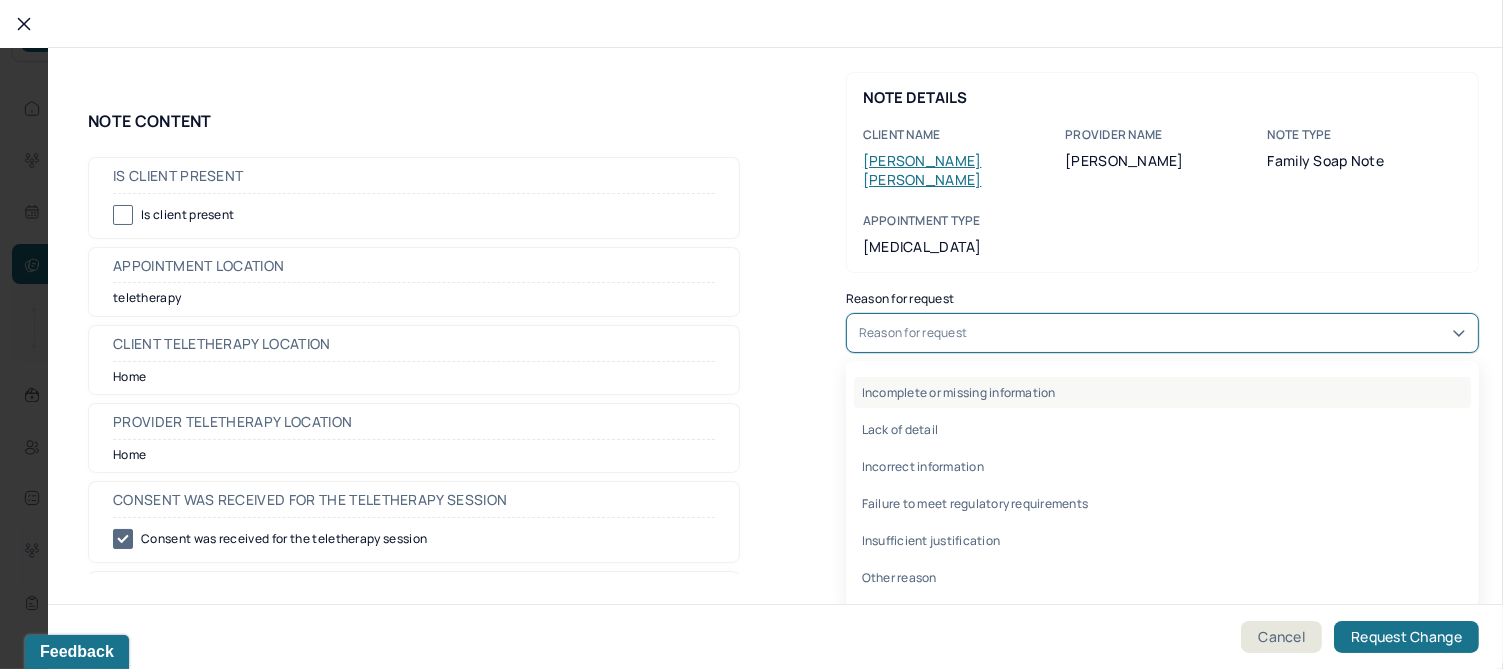 click on "Incomplete or missing information" at bounding box center [1162, 392] 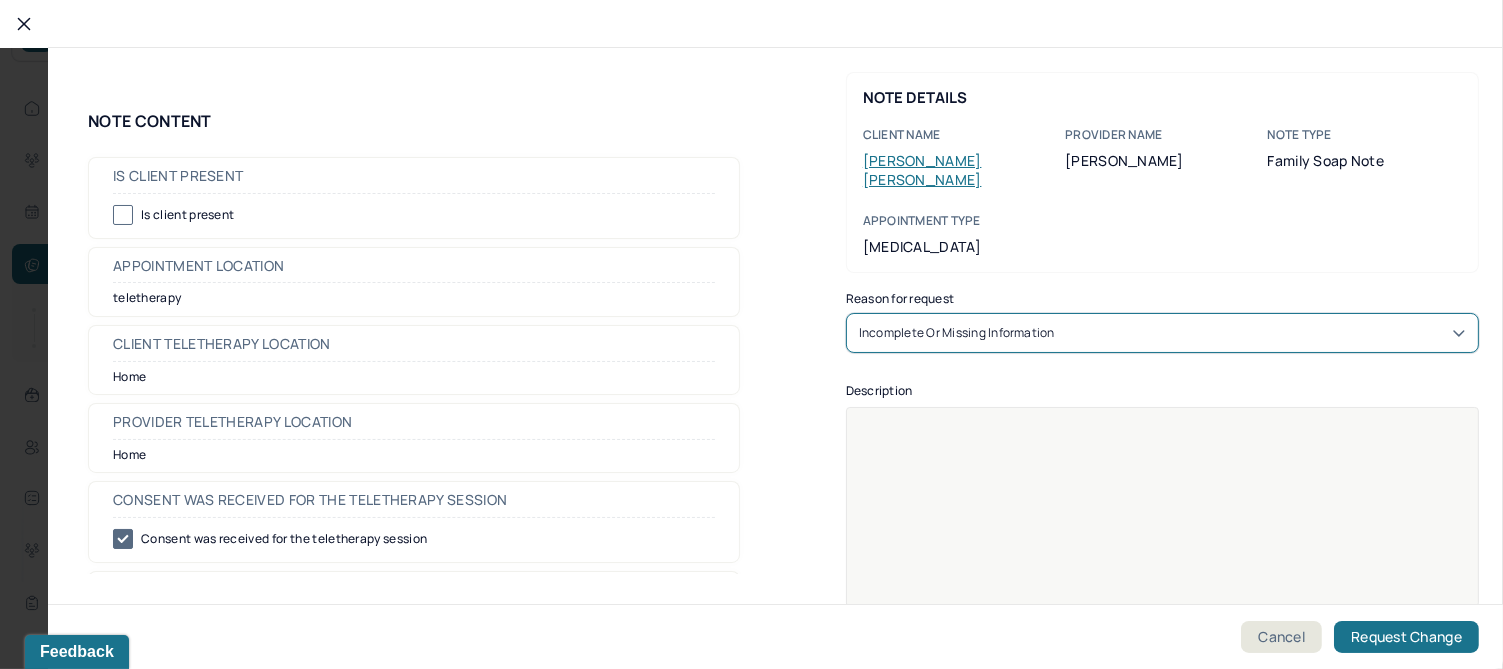 click at bounding box center (1163, 520) 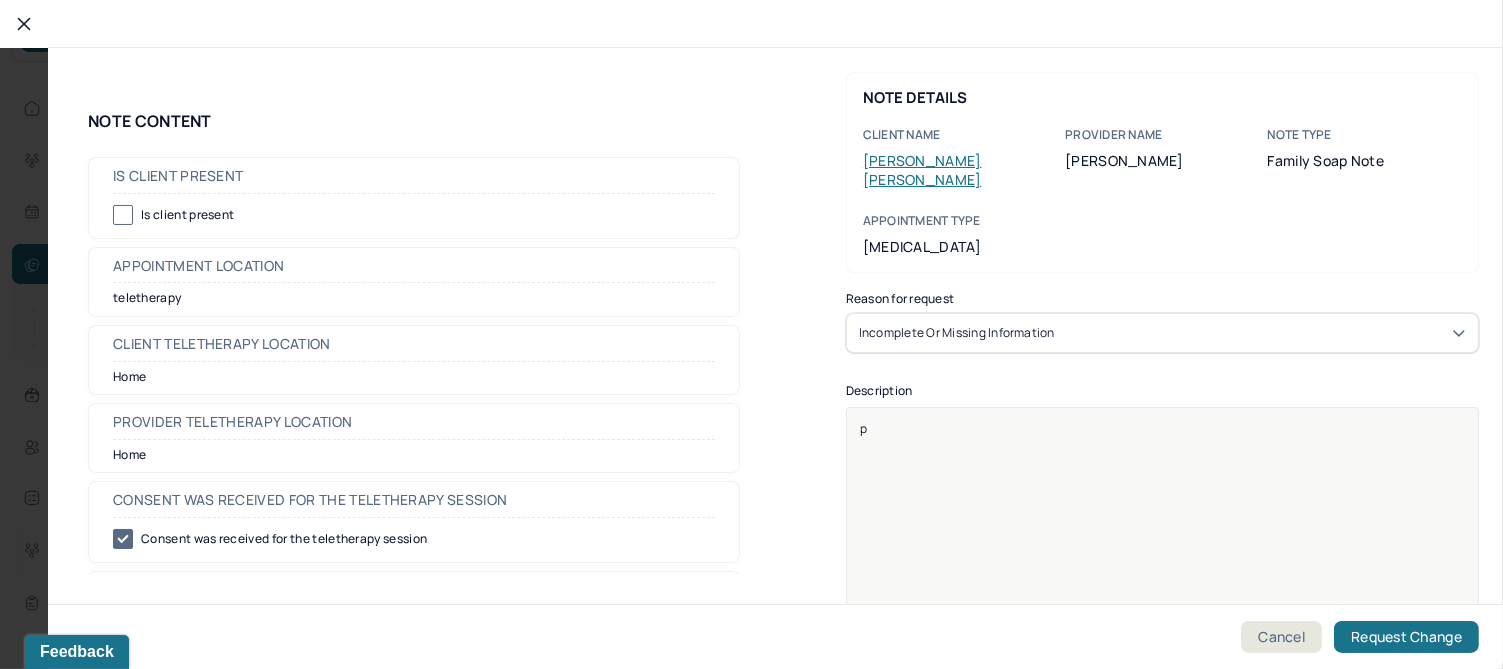 type 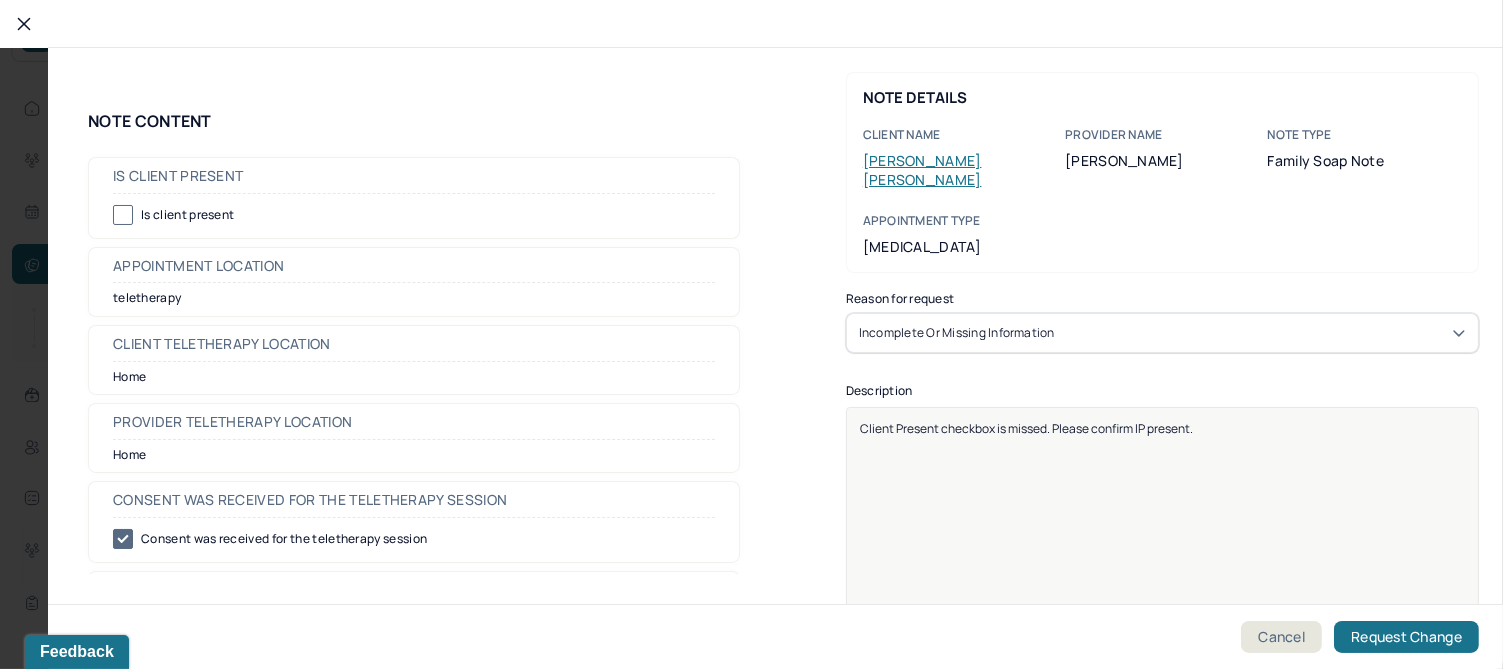 click on "Client Present checkbox is missed. Please confirm IP present." at bounding box center [1026, 428] 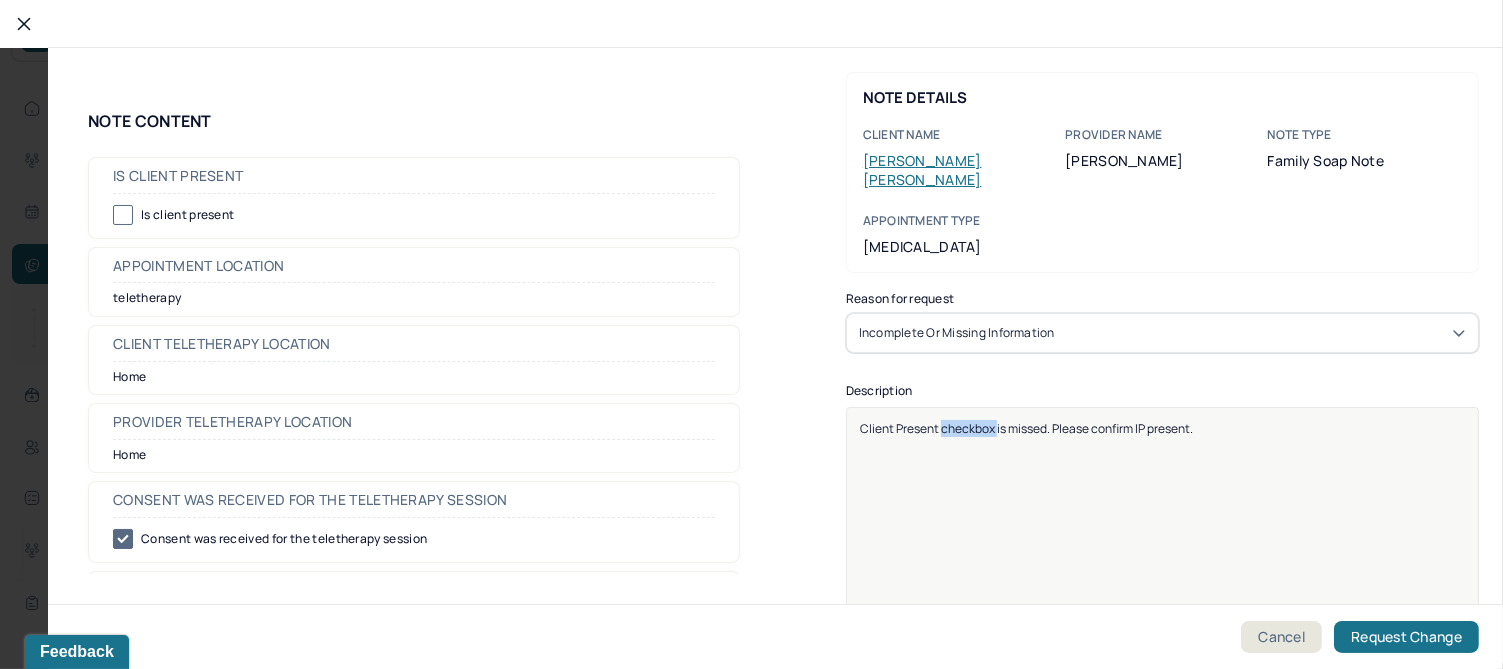 click on "Client Present checkbox is missed. Please confirm IP present." at bounding box center (1026, 428) 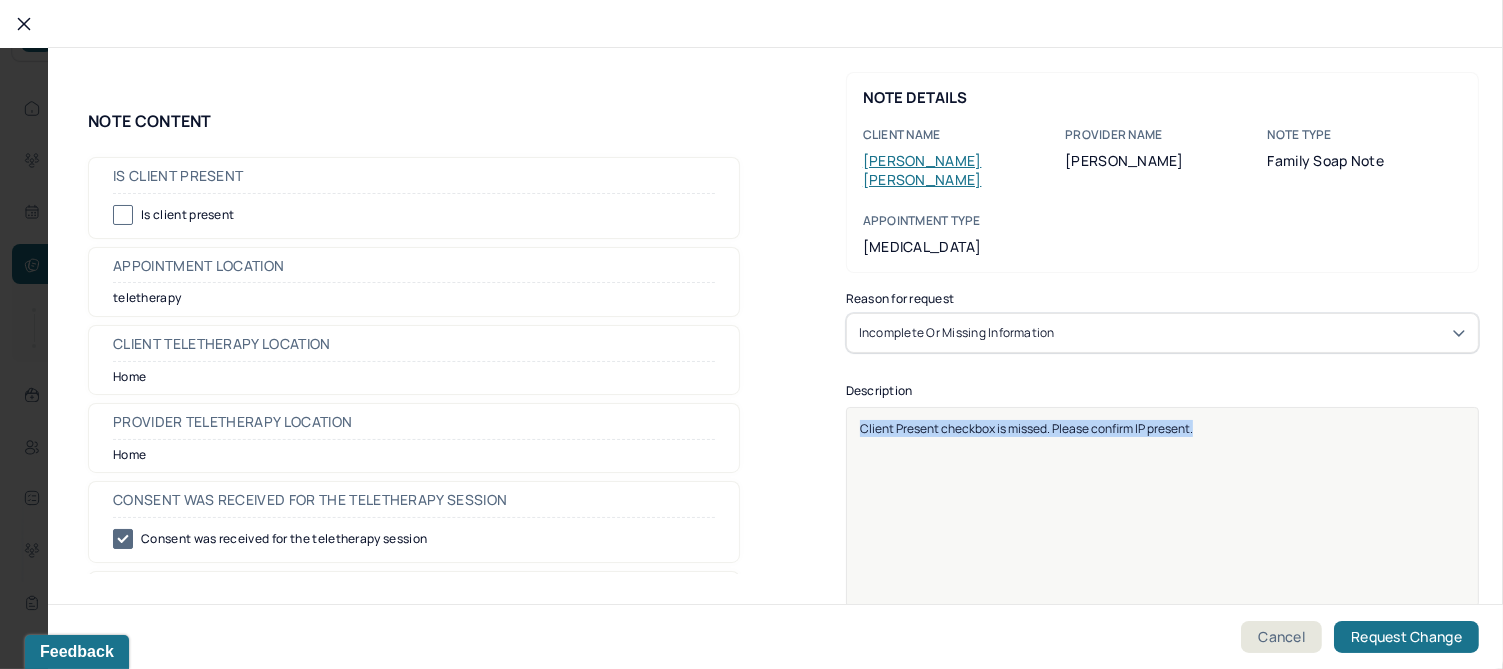 click on "Client Present checkbox is missed. Please confirm IP present." at bounding box center [1026, 428] 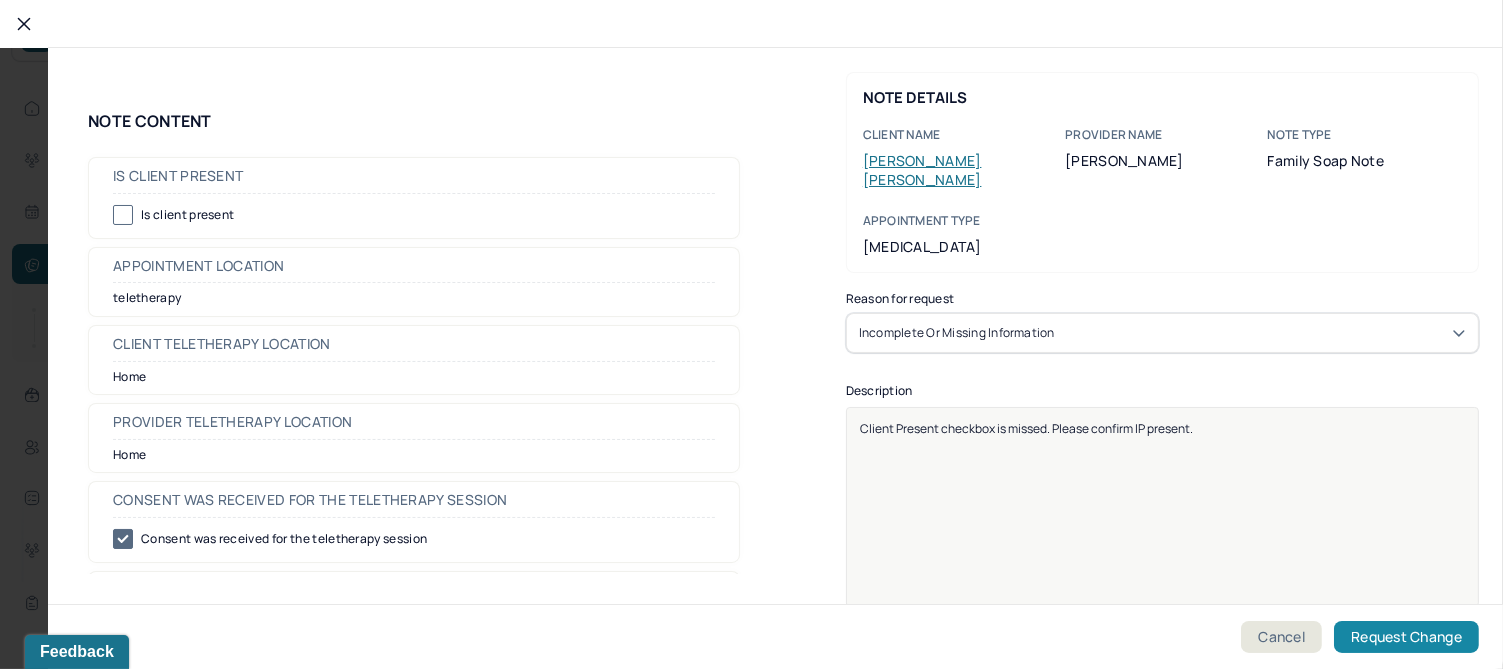click on "Request Change" at bounding box center [1406, 637] 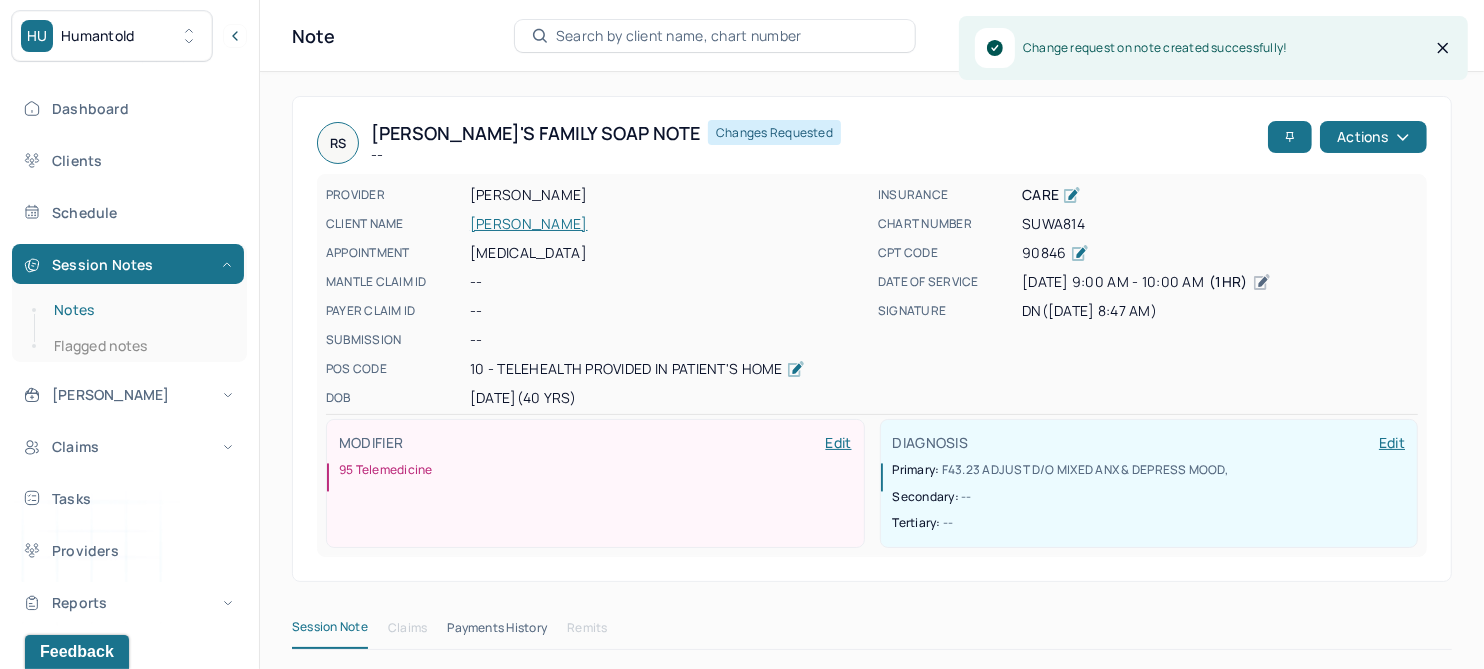 click on "Notes" at bounding box center (139, 310) 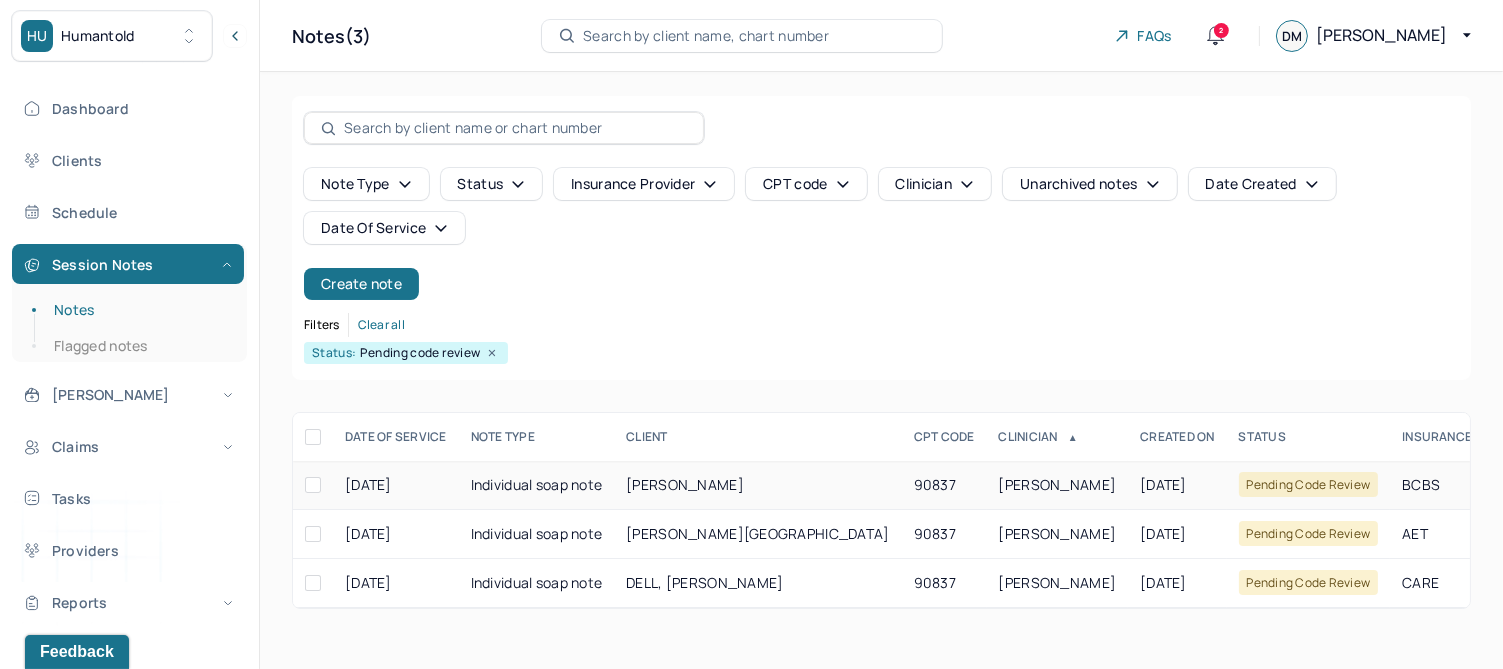click on "[PERSON_NAME]" at bounding box center [685, 484] 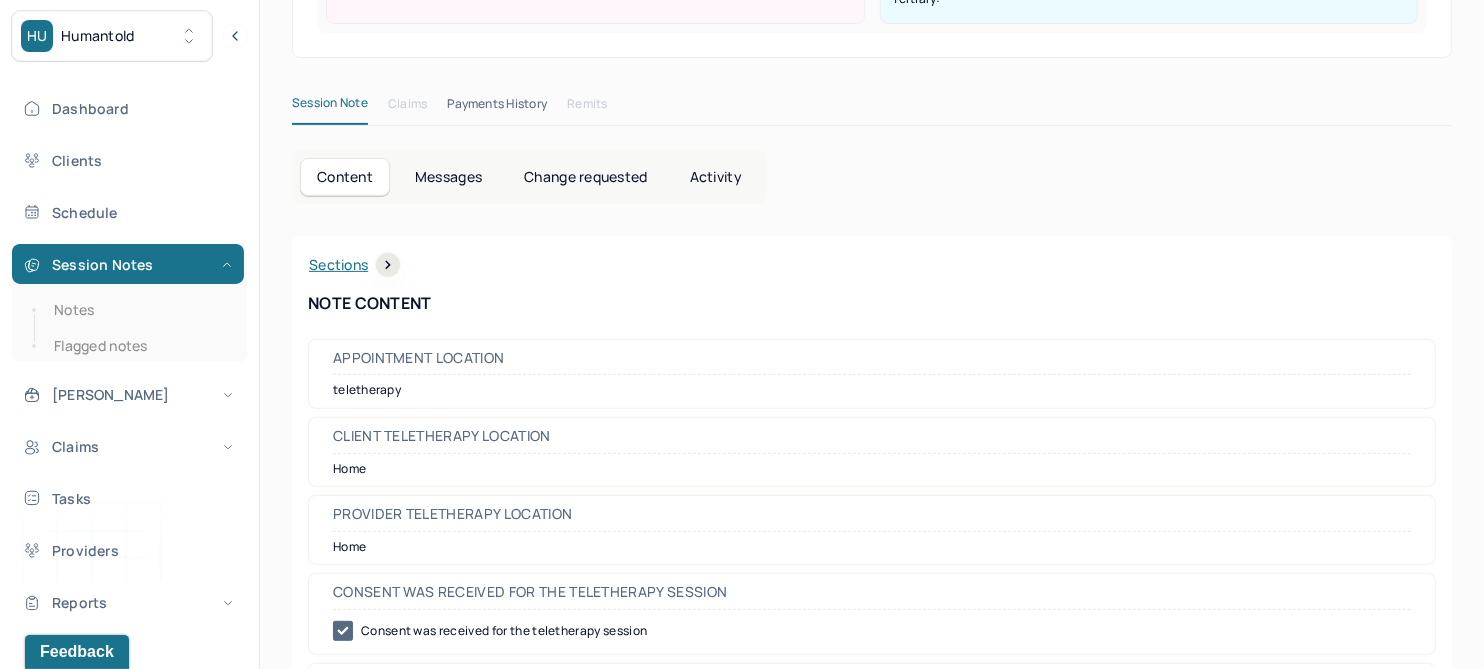 scroll, scrollTop: 0, scrollLeft: 0, axis: both 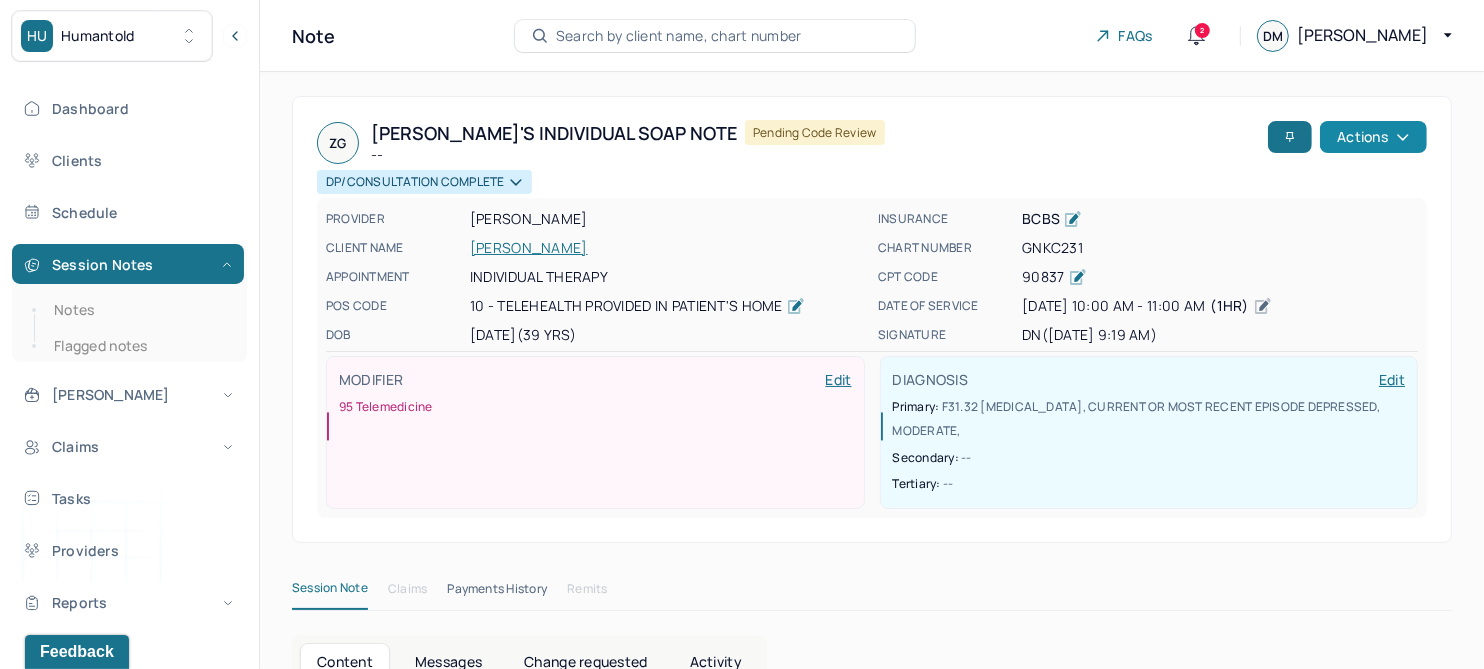 click 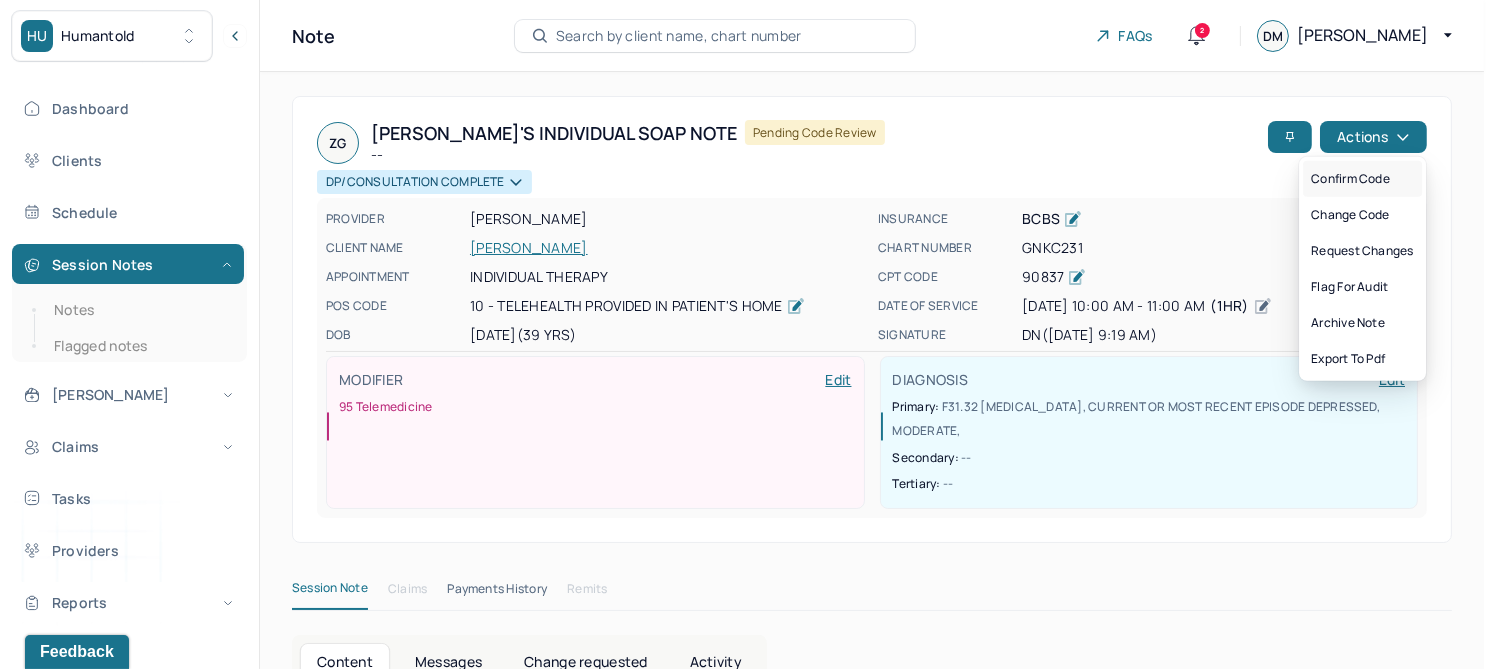click on "Confirm code" at bounding box center [1362, 179] 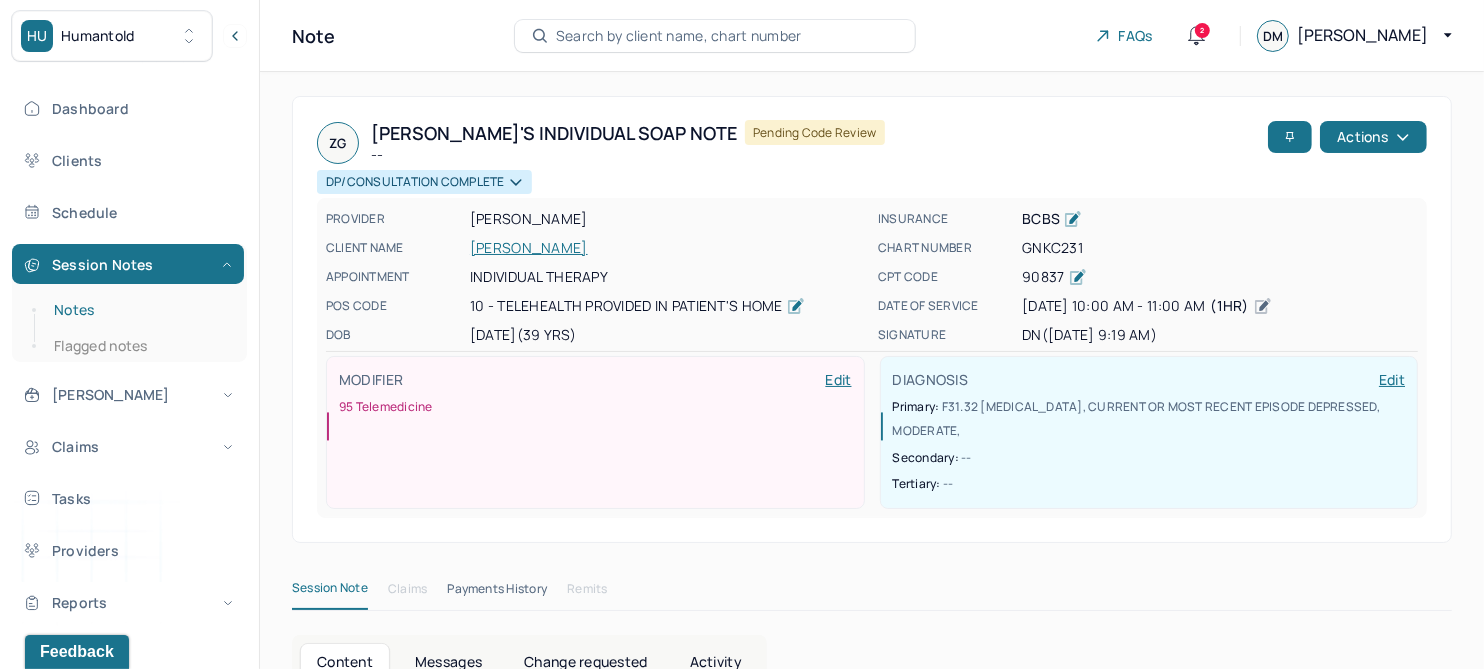 click on "Notes" at bounding box center [139, 310] 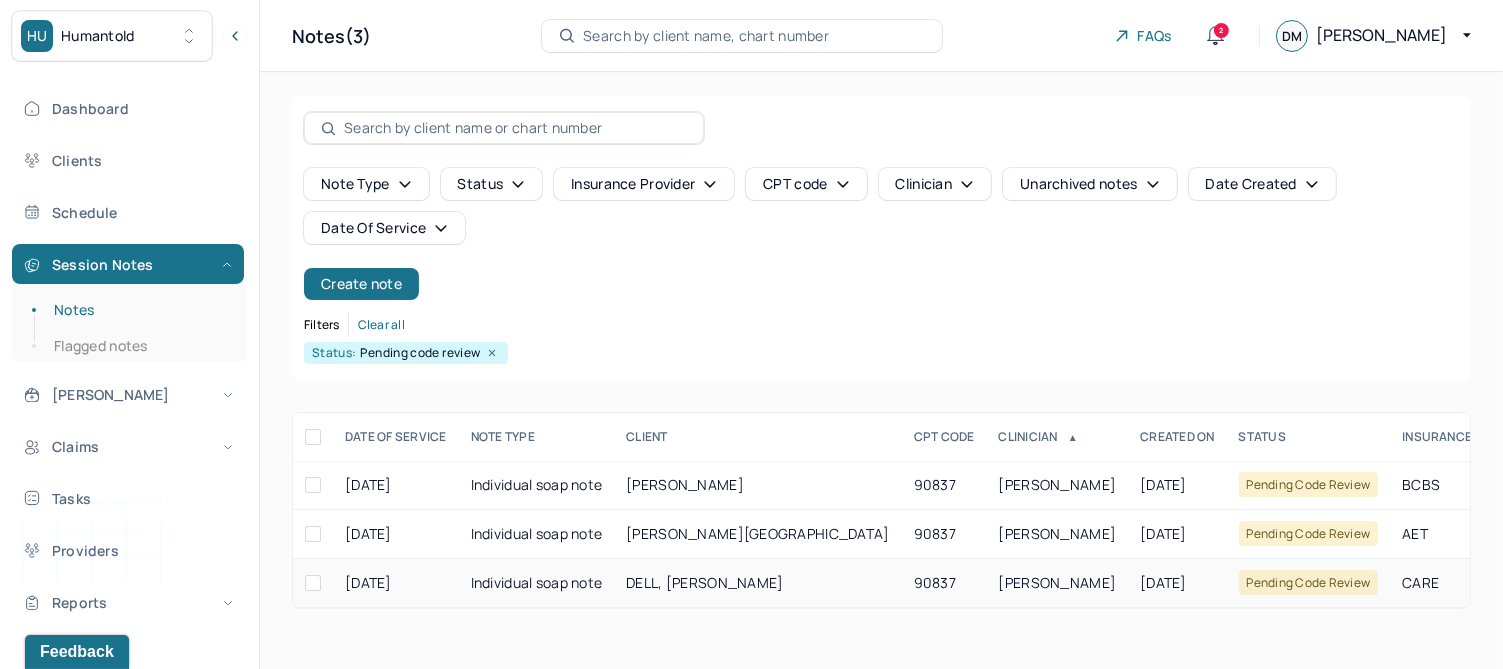 click on "DELL, [PERSON_NAME]" at bounding box center [704, 582] 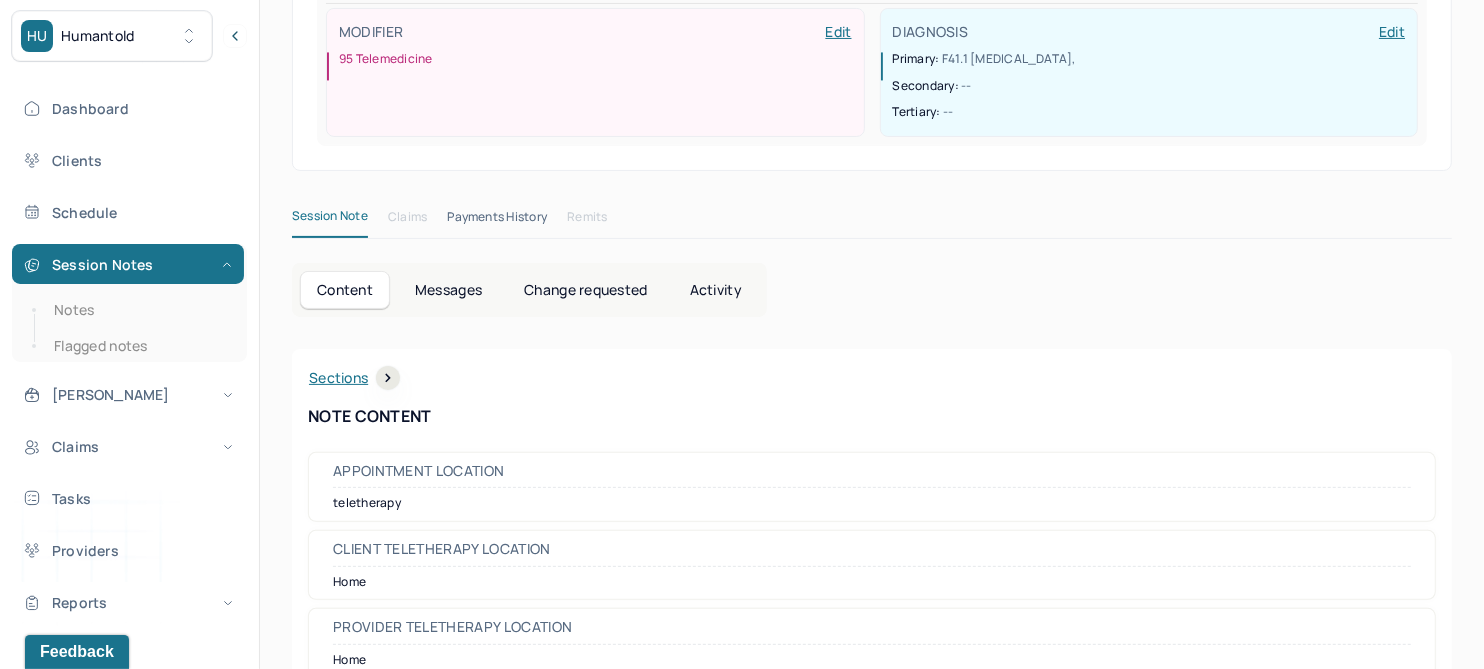 scroll, scrollTop: 0, scrollLeft: 0, axis: both 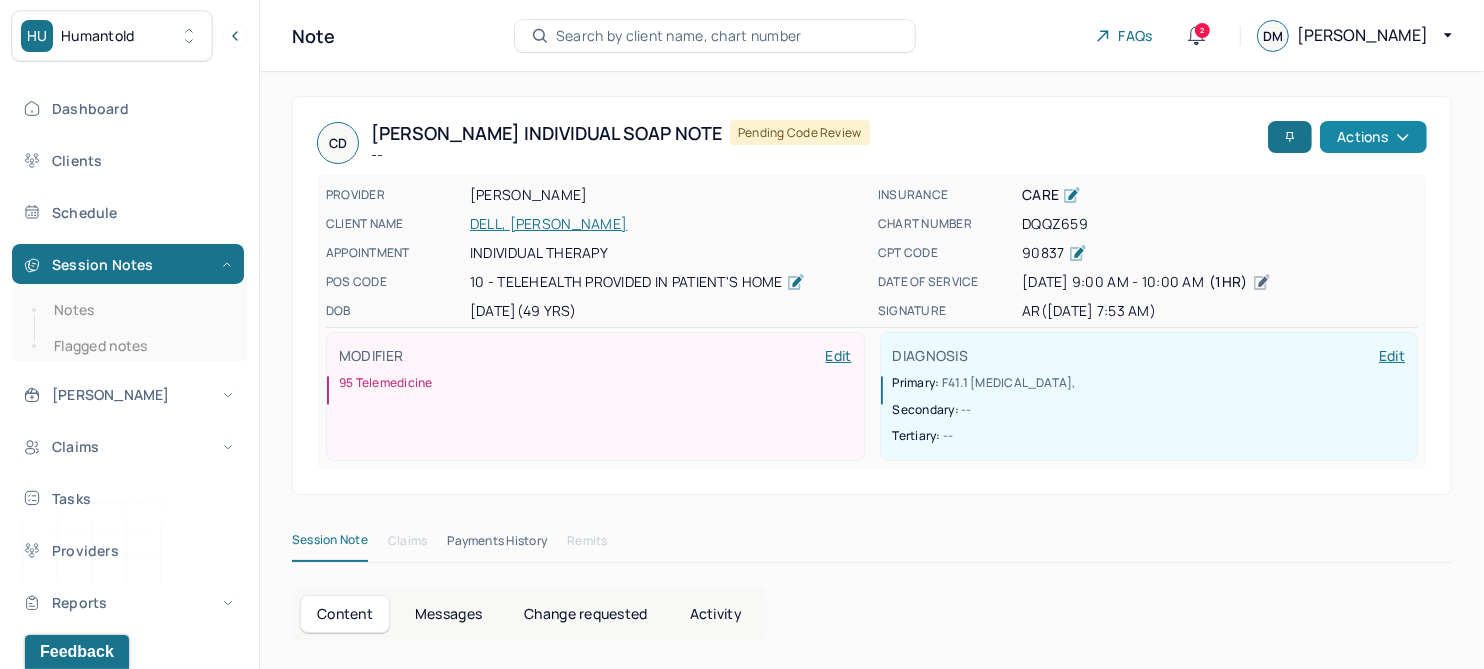 click 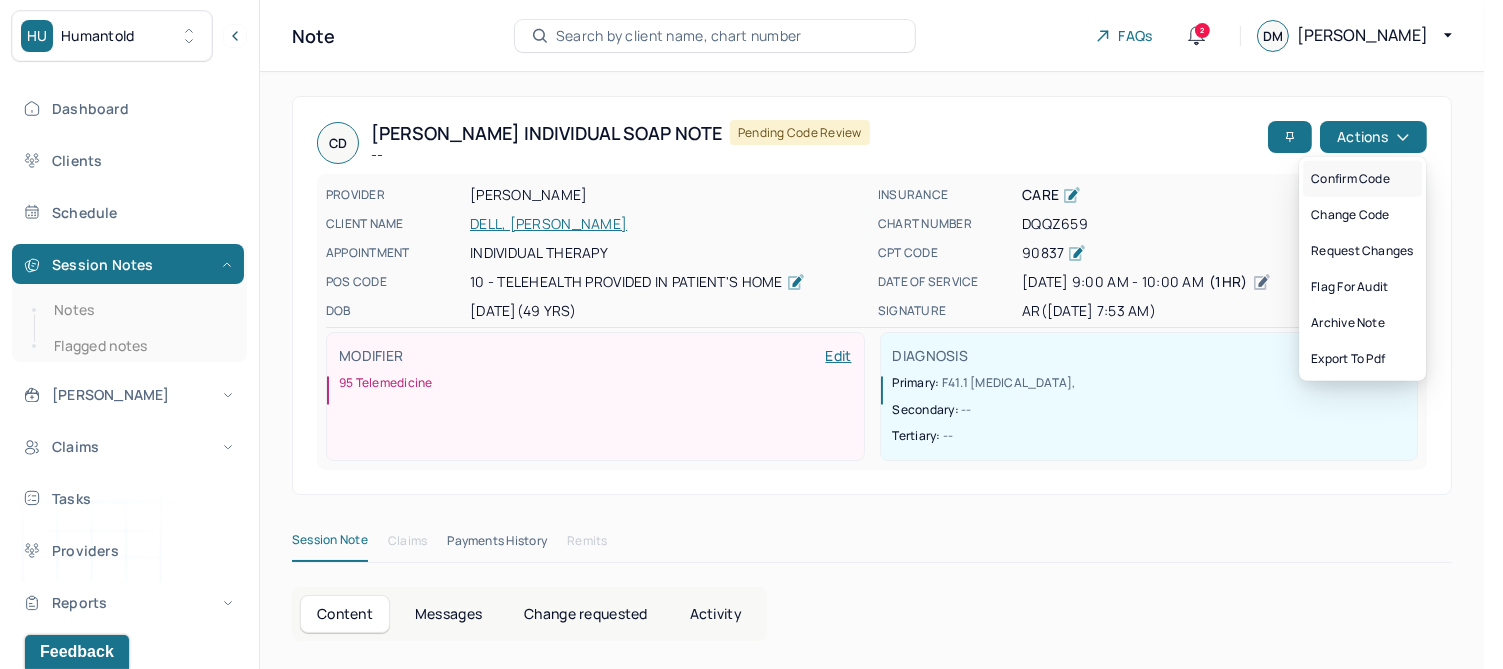 click on "Confirm code" at bounding box center (1362, 179) 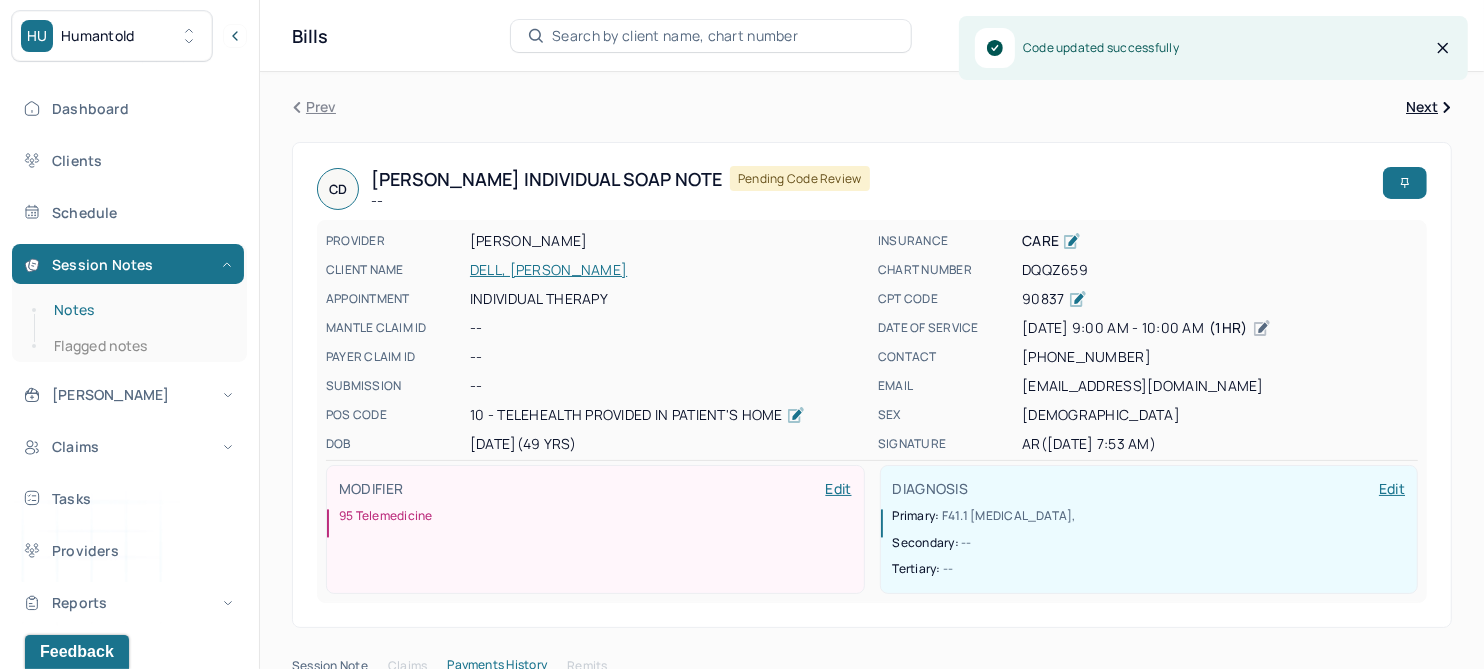 click on "Notes" at bounding box center [139, 310] 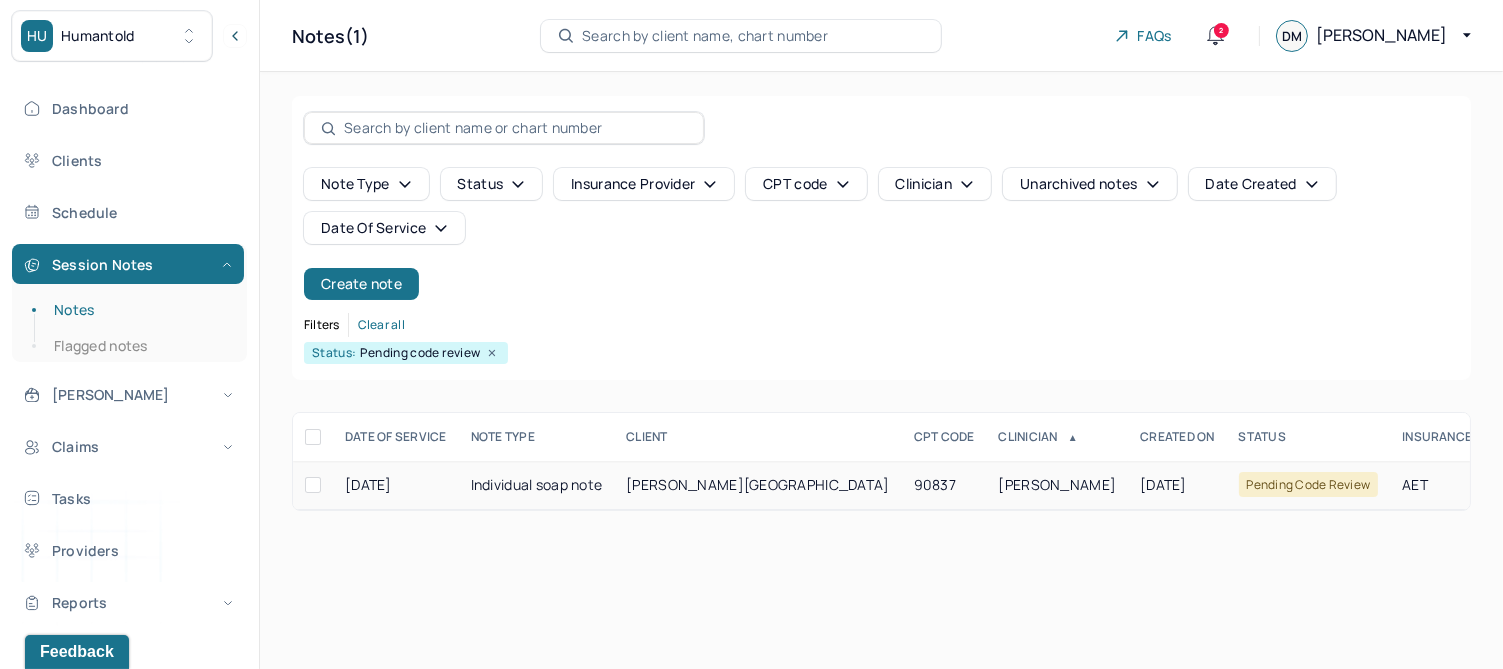 click on "[PERSON_NAME][GEOGRAPHIC_DATA]" at bounding box center [757, 484] 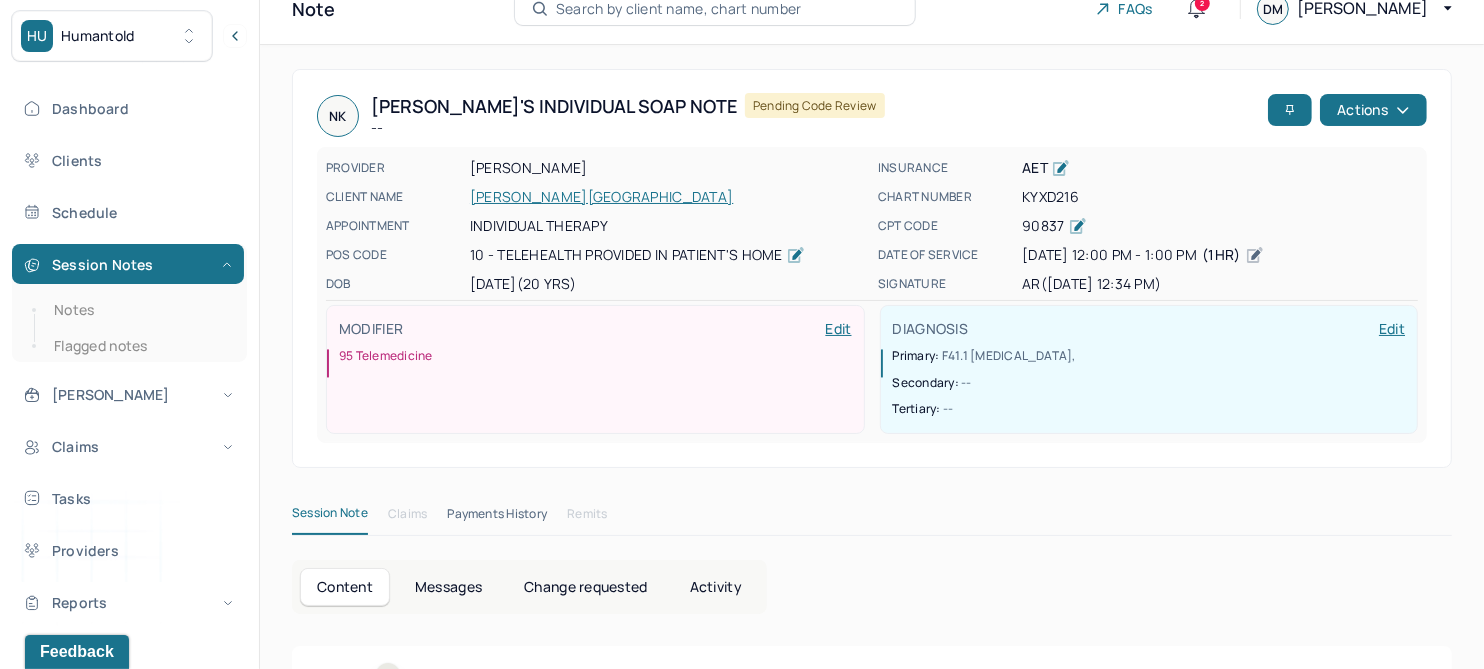scroll, scrollTop: 0, scrollLeft: 0, axis: both 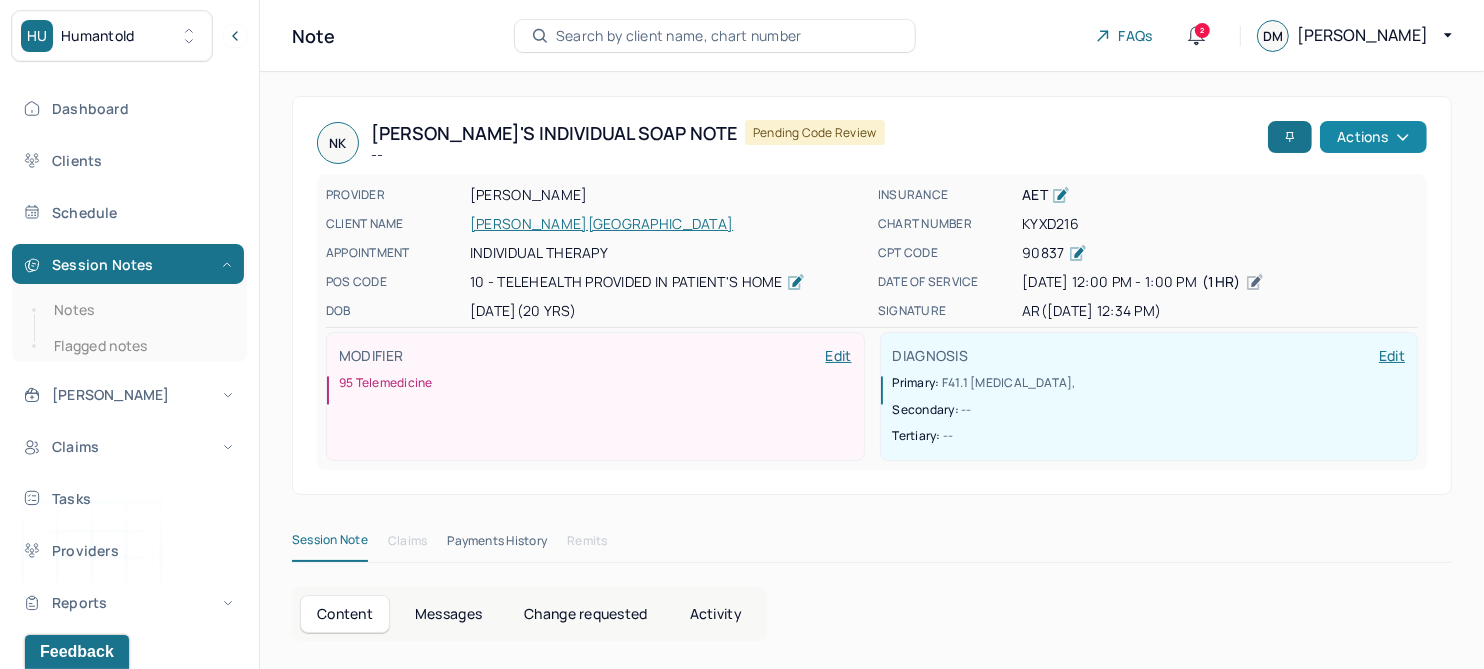 click on "Actions" at bounding box center (1373, 137) 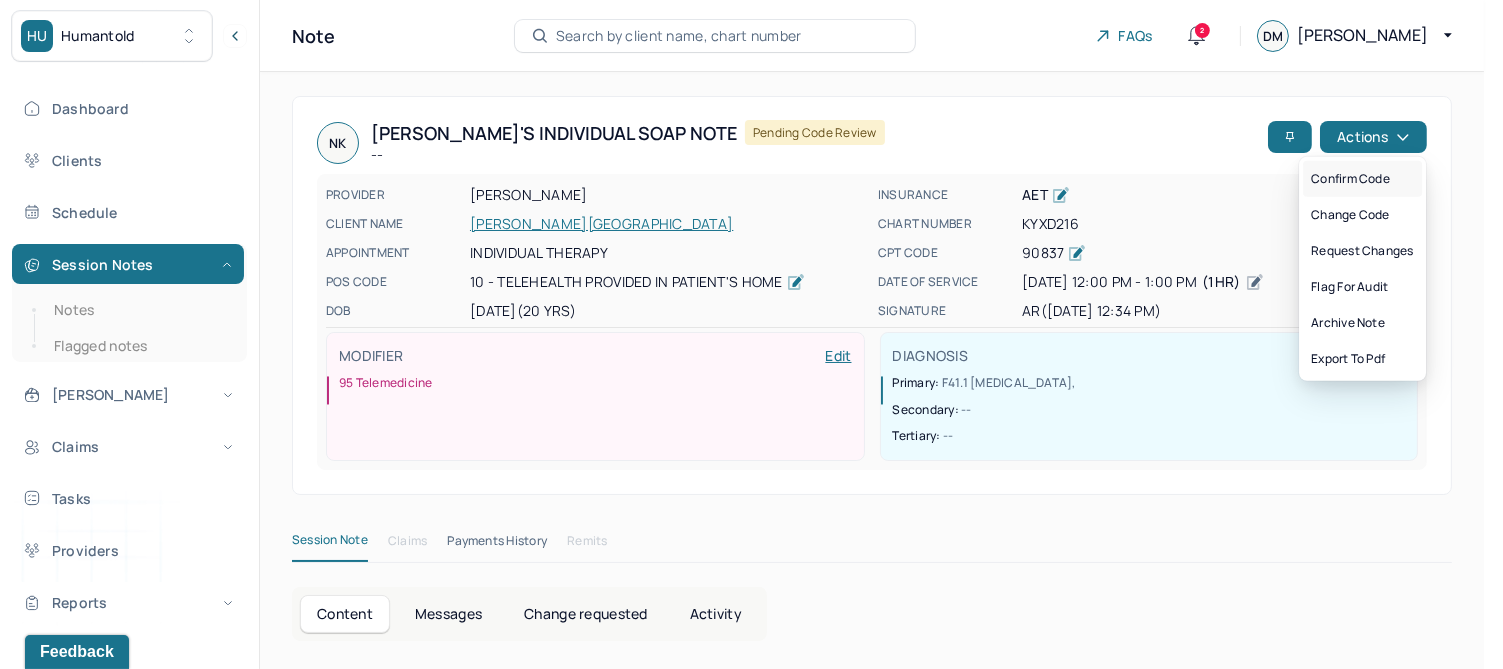 click on "Confirm code" at bounding box center [1362, 179] 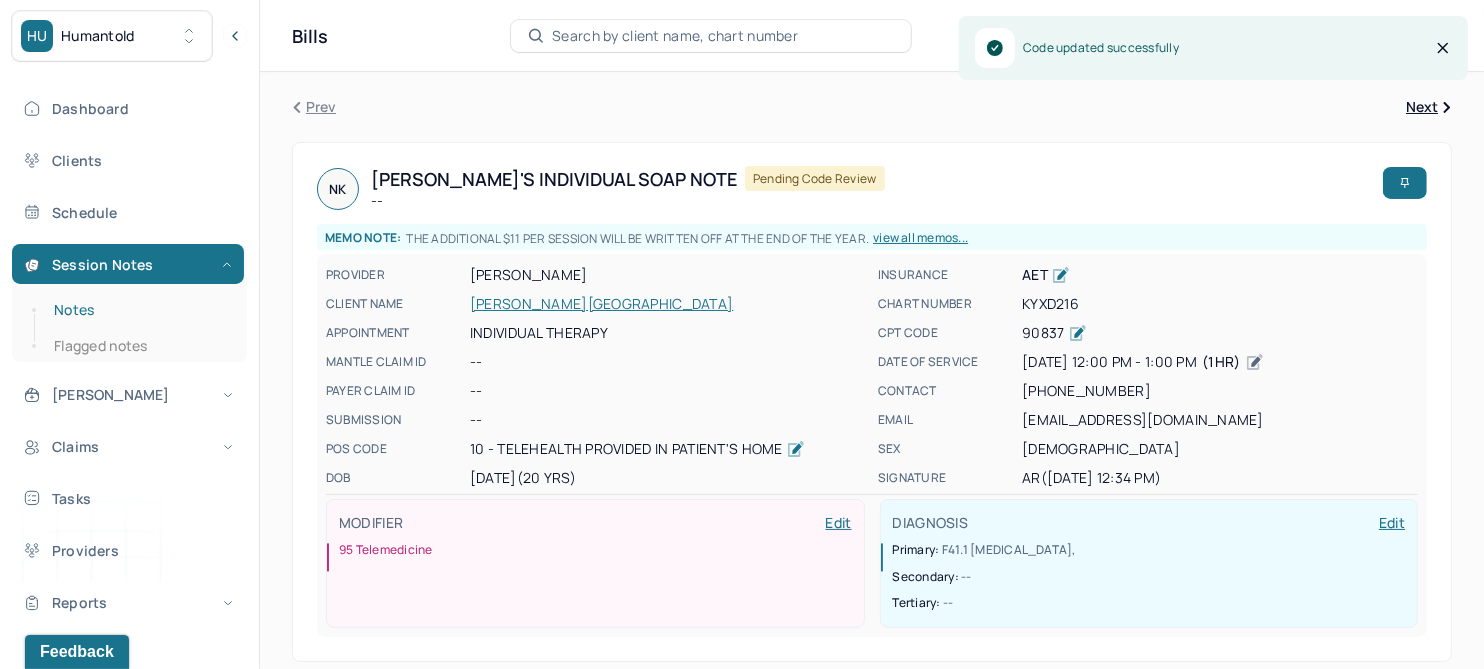 click on "Notes" at bounding box center (139, 310) 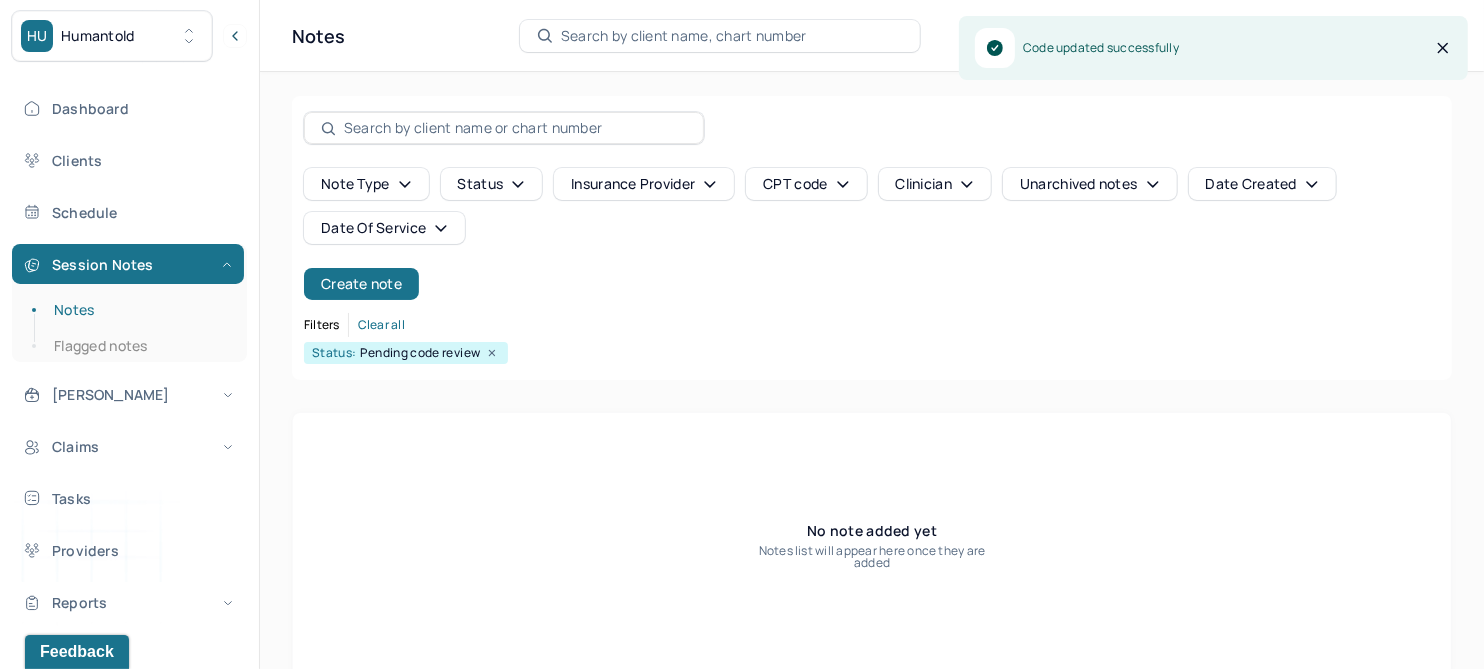click 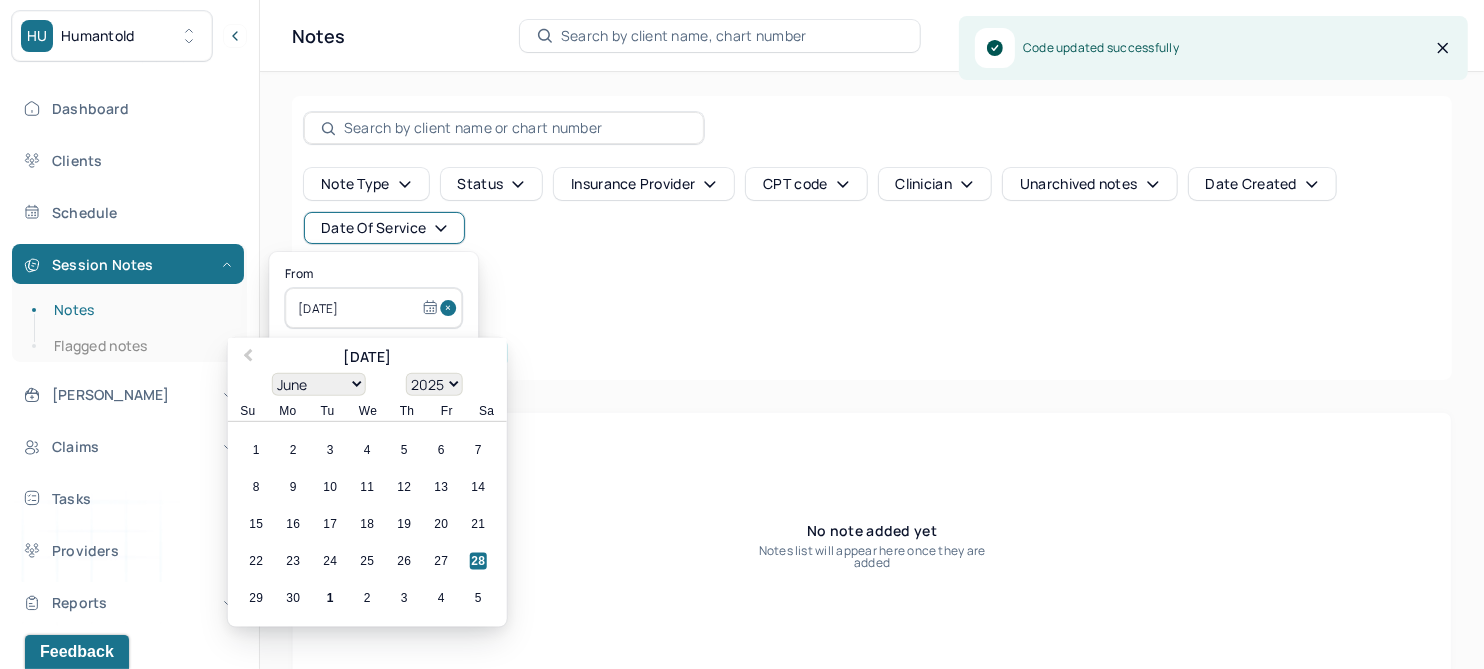click at bounding box center (451, 308) 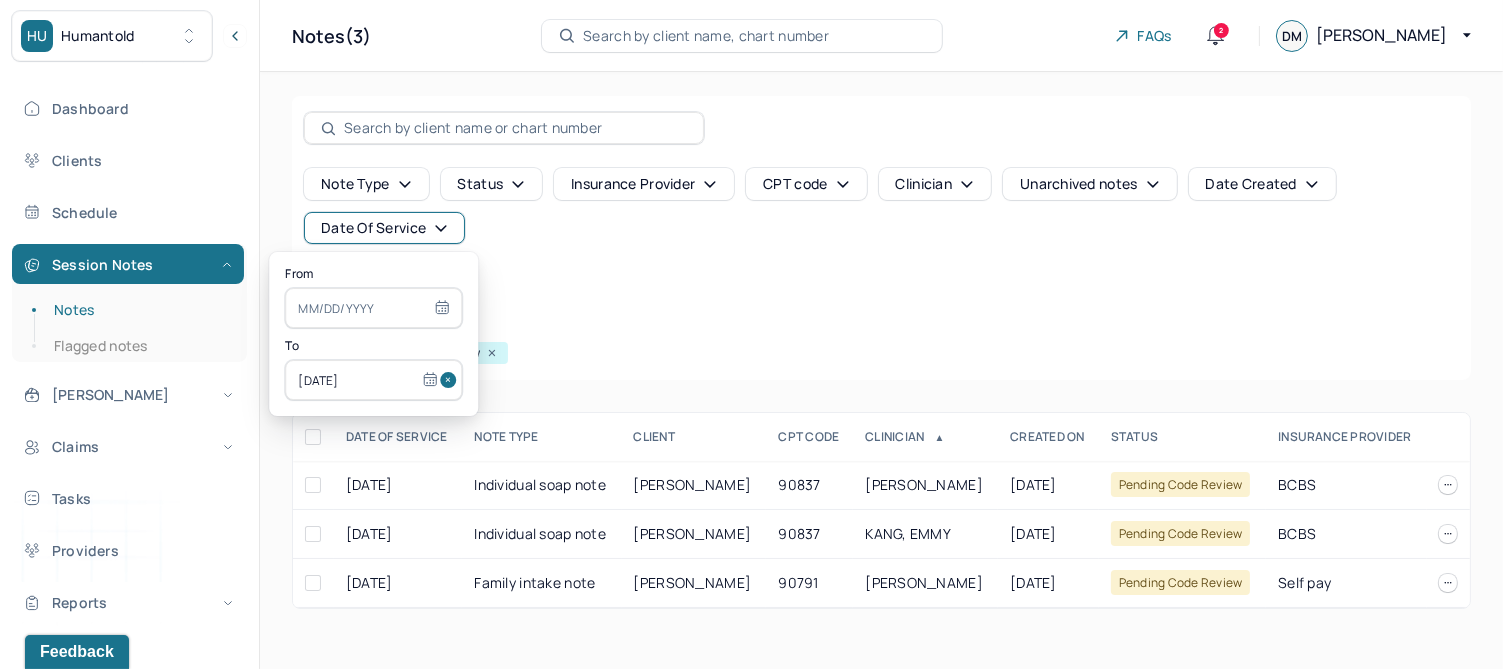 click at bounding box center (451, 380) 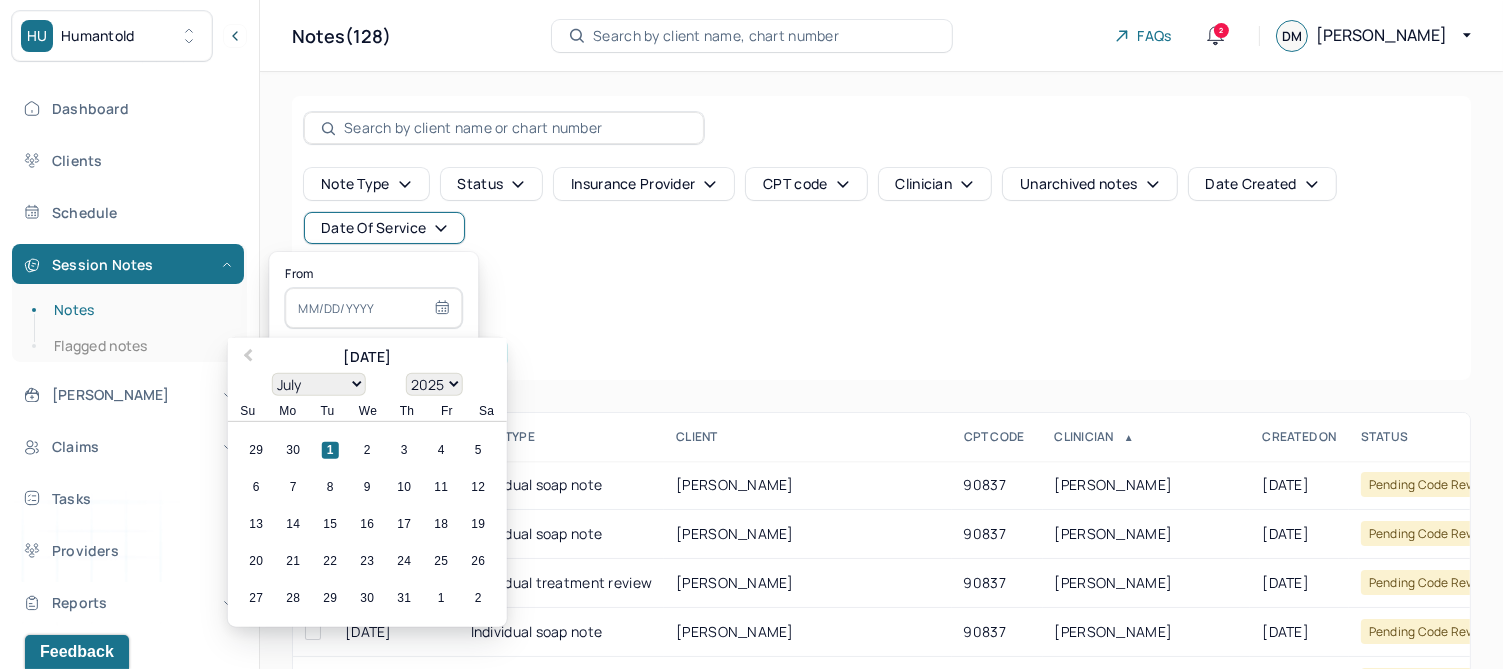 type 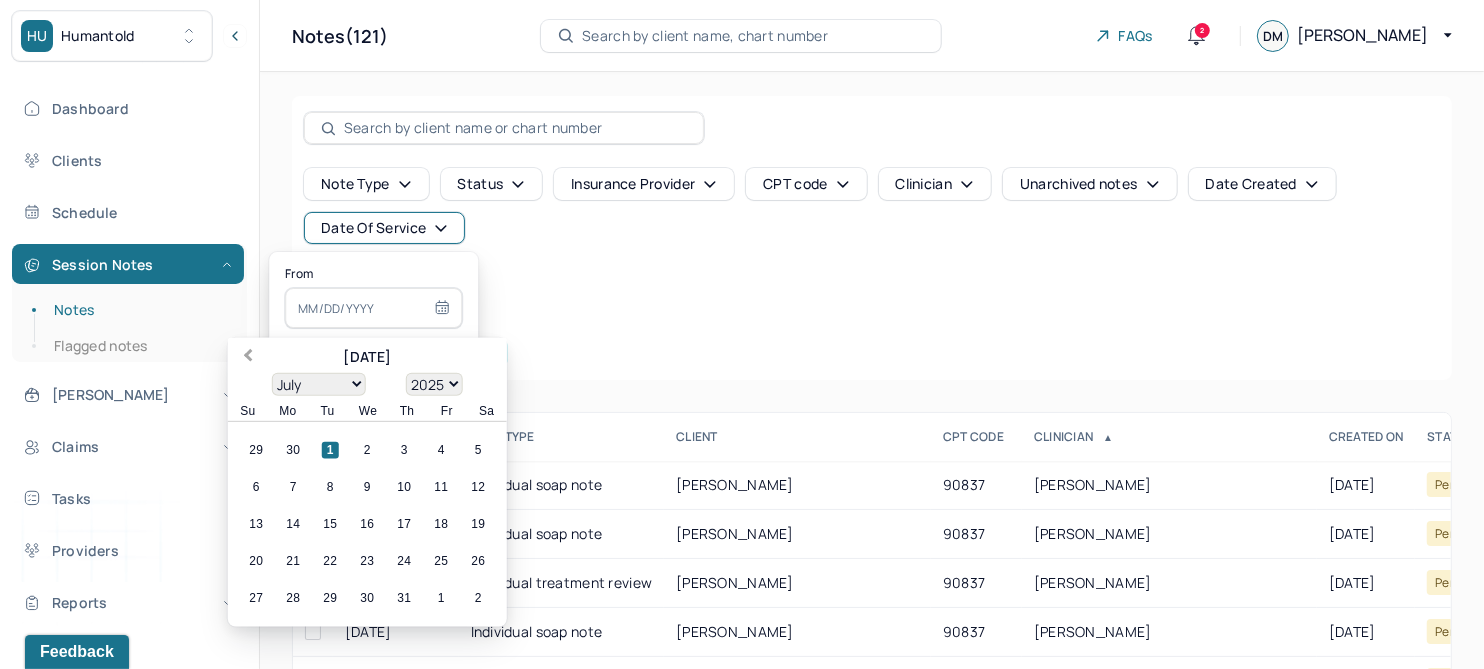 click on "Previous Month" at bounding box center [248, 357] 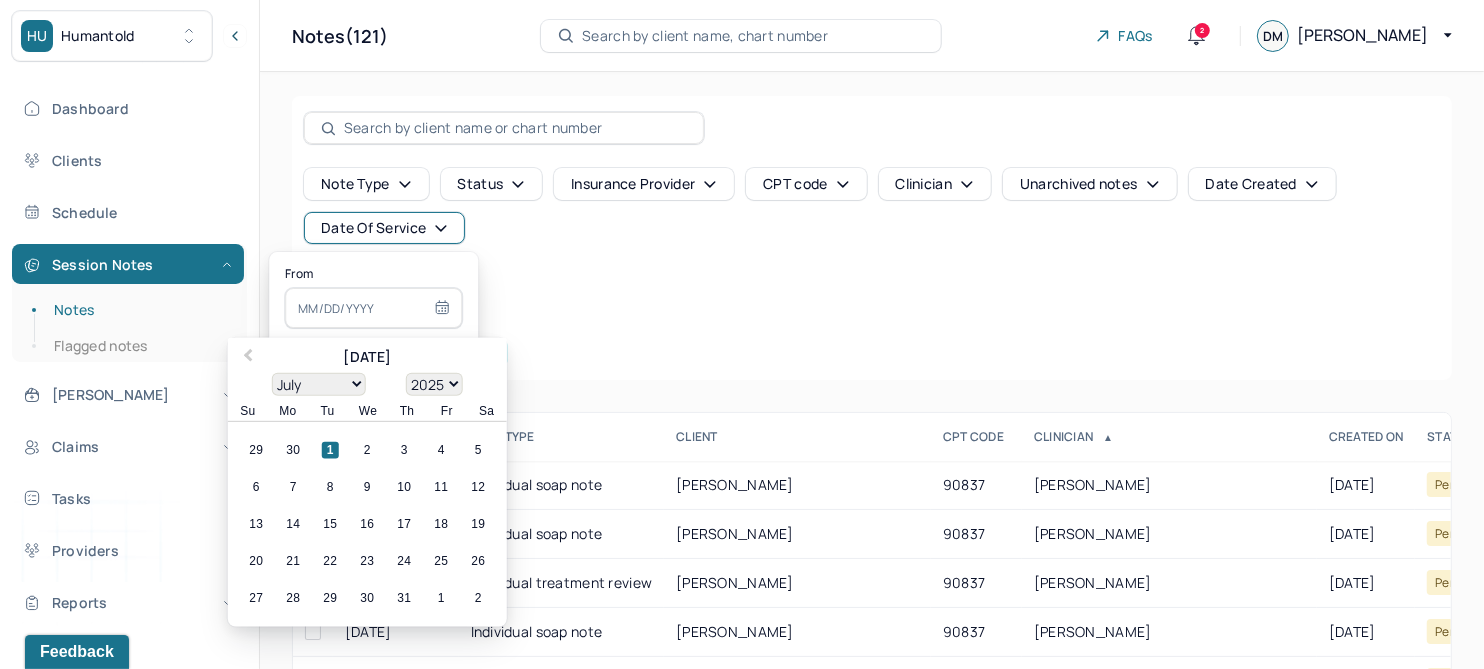 select on "5" 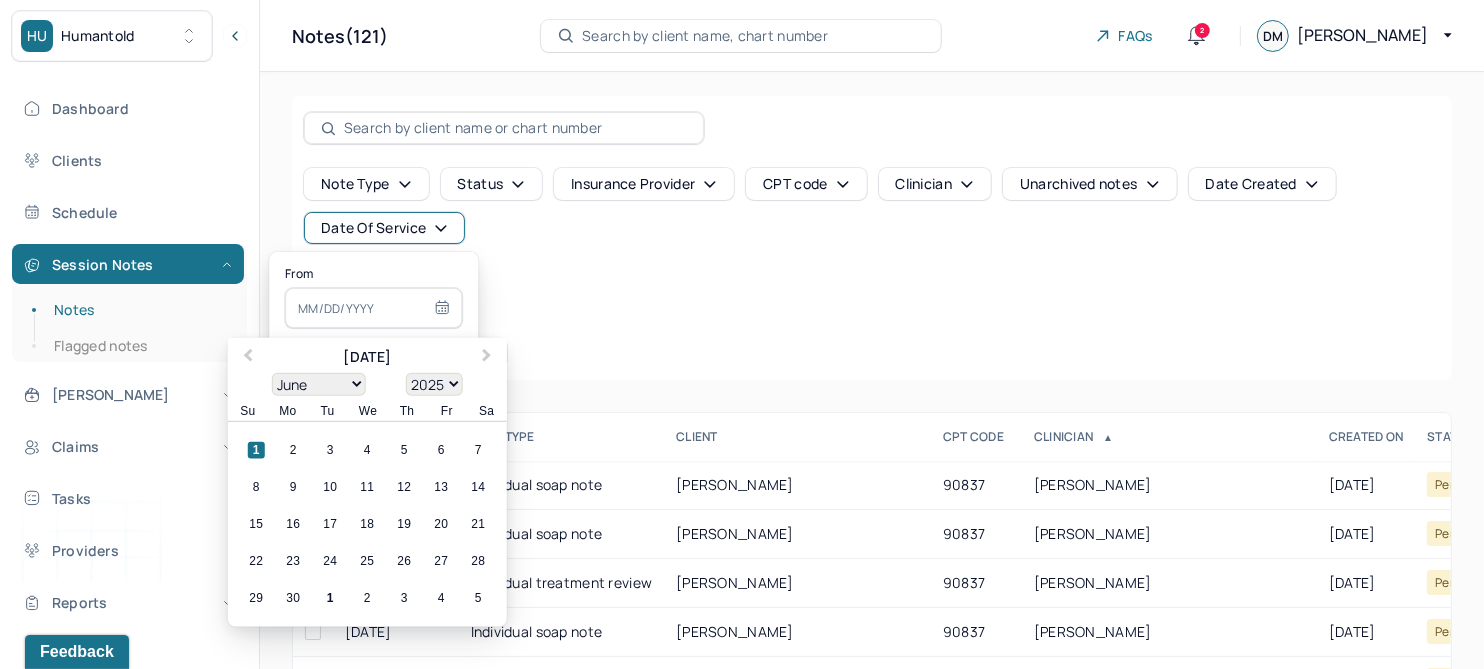 drag, startPoint x: 254, startPoint y: 599, endPoint x: 259, endPoint y: 573, distance: 26.476404 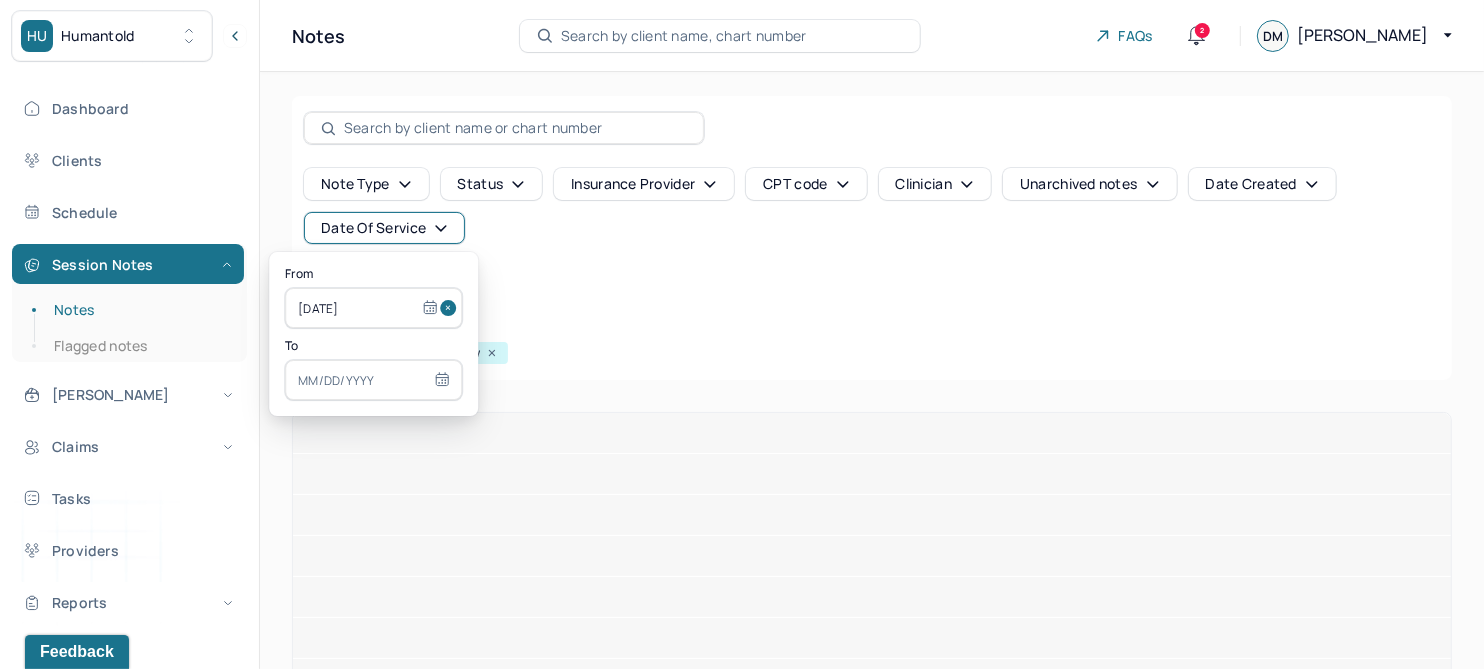 click at bounding box center (373, 380) 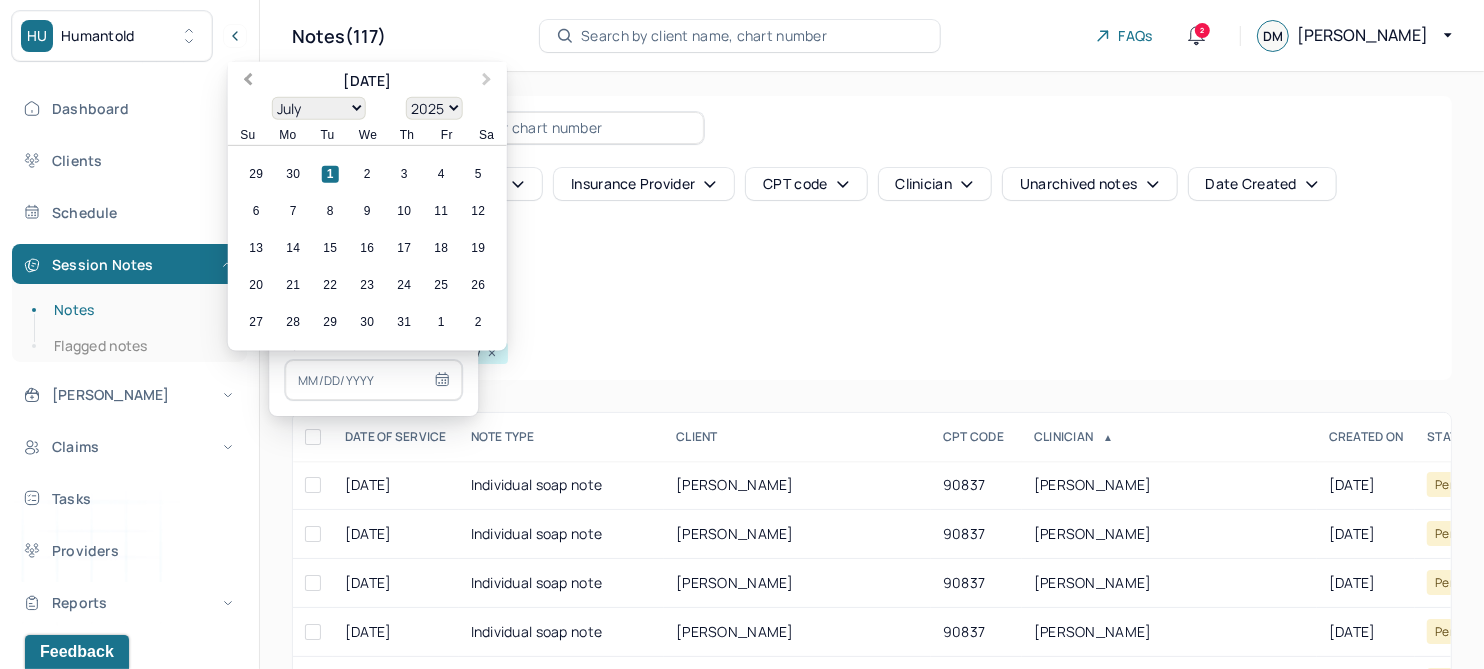 click on "Previous Month" at bounding box center (246, 83) 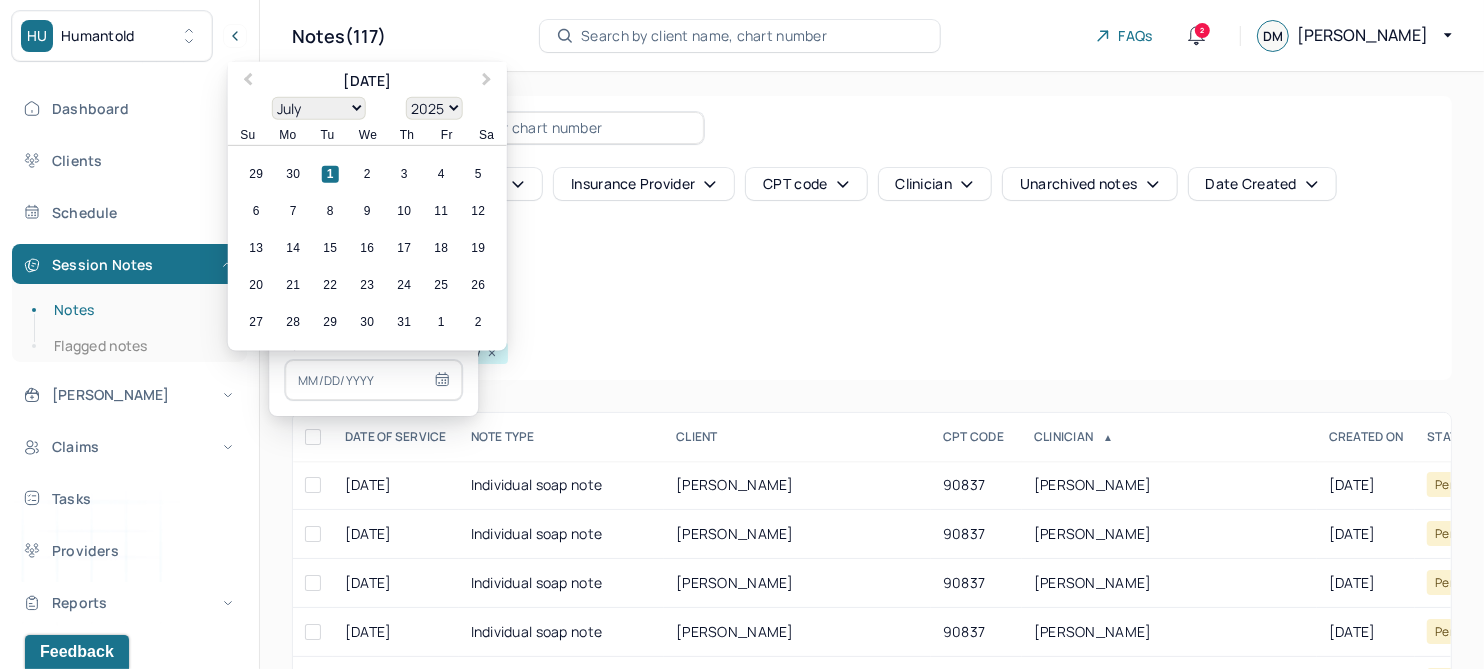 select on "5" 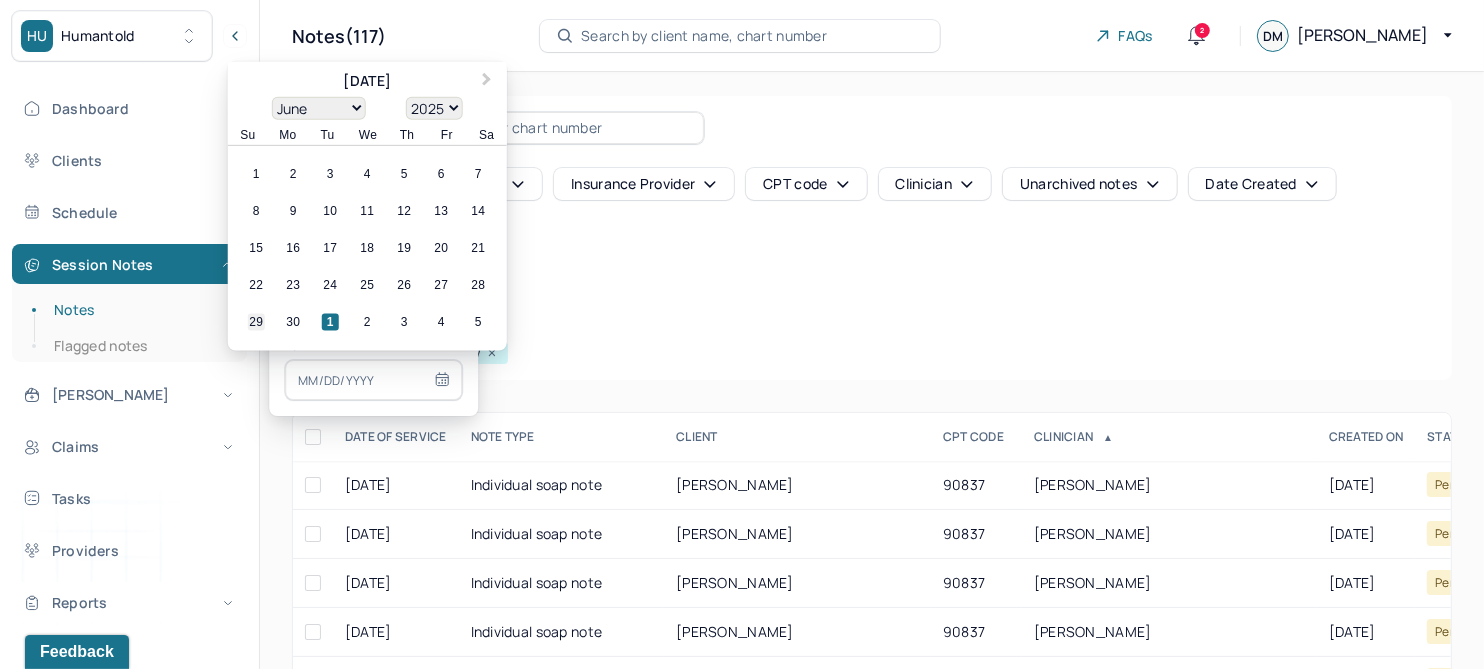 click on "29" at bounding box center (256, 322) 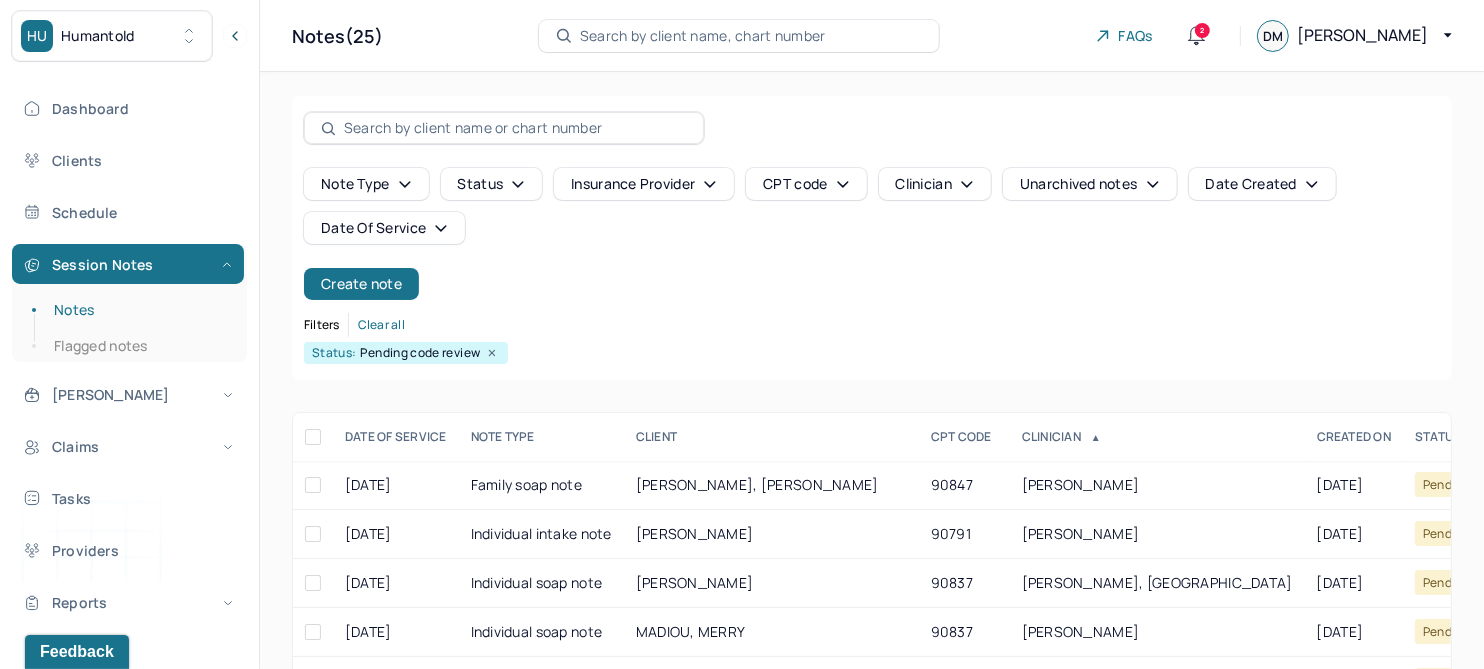 click on "Note type     Status     Insurance provider     CPT code     Clinician     Unarchived notes     Date Created     Date Of Service     Create note" at bounding box center (872, 234) 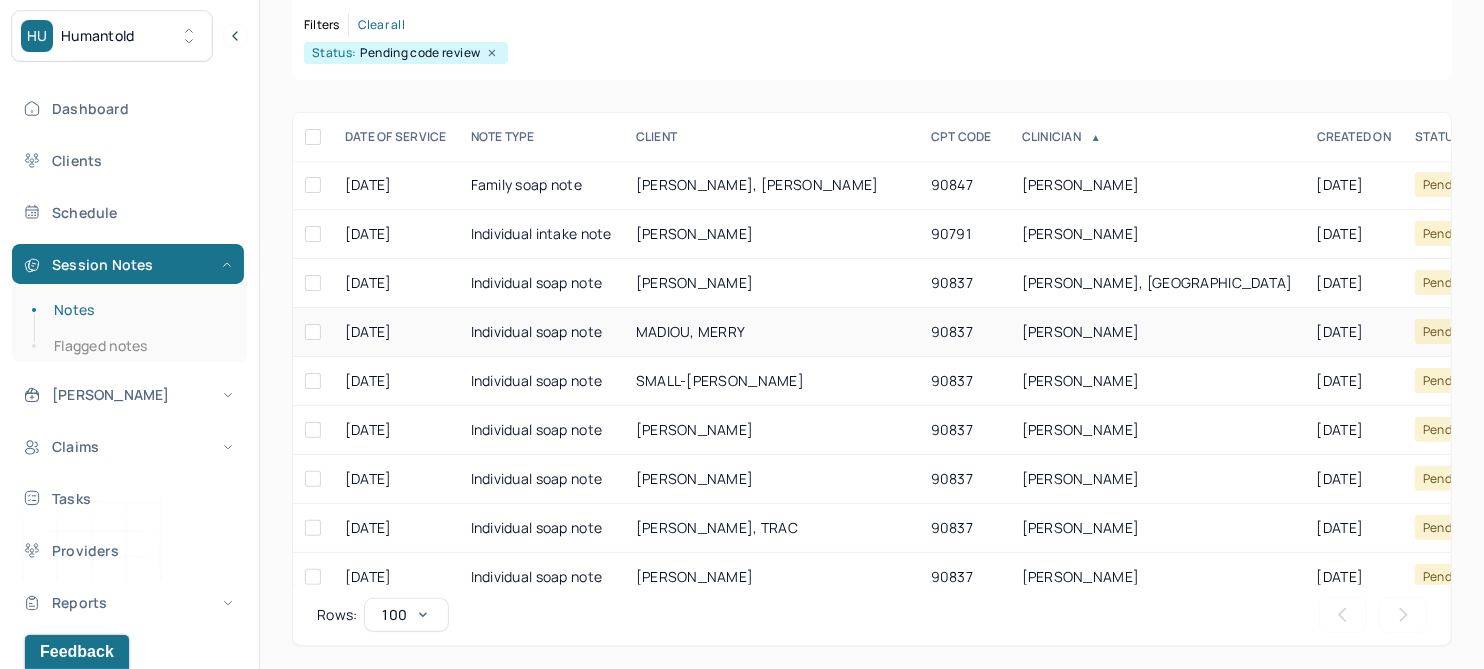 scroll, scrollTop: 301, scrollLeft: 0, axis: vertical 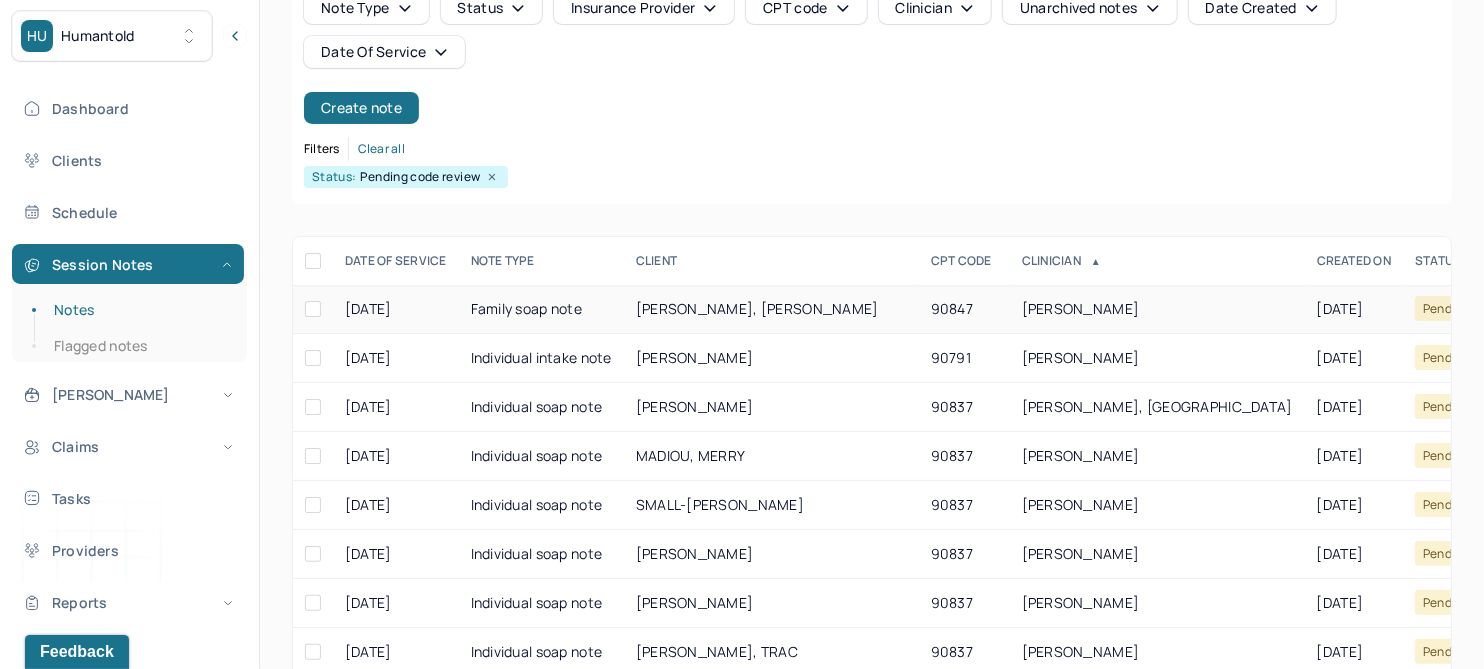 click on "[PERSON_NAME], [PERSON_NAME]" at bounding box center [757, 308] 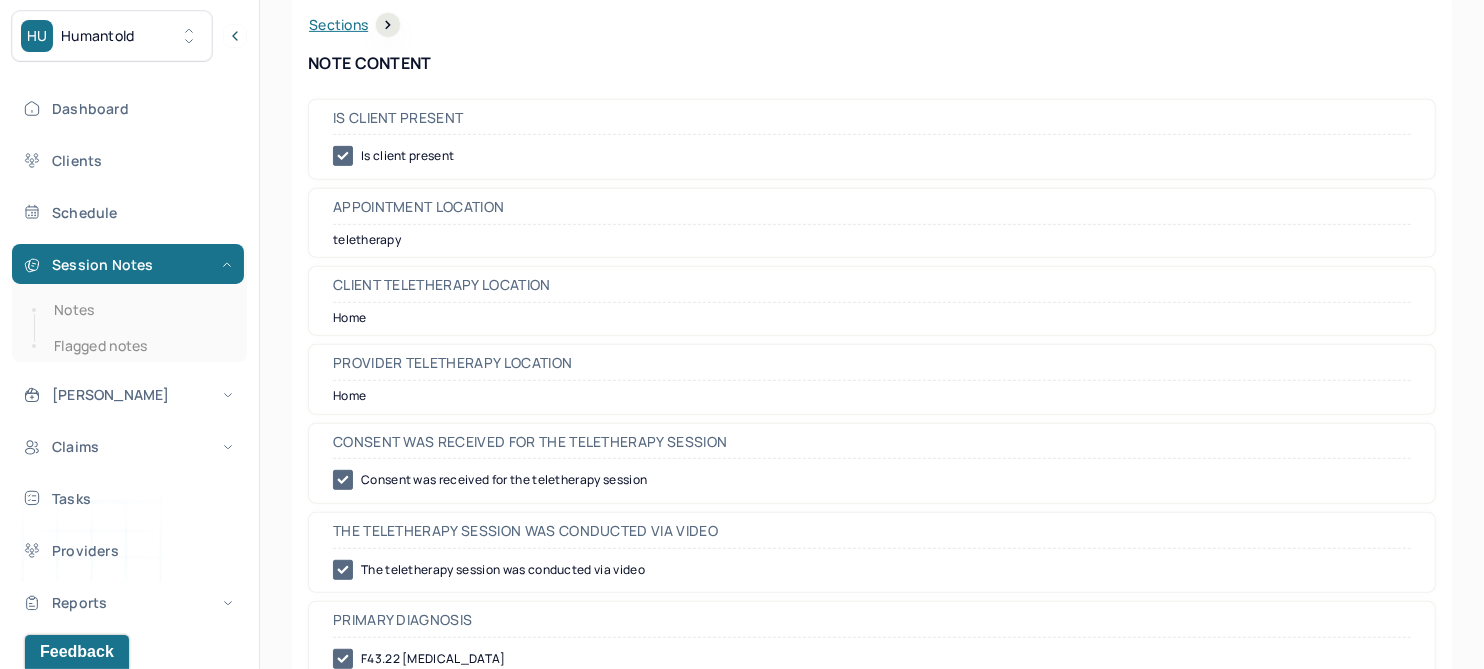 scroll, scrollTop: 0, scrollLeft: 0, axis: both 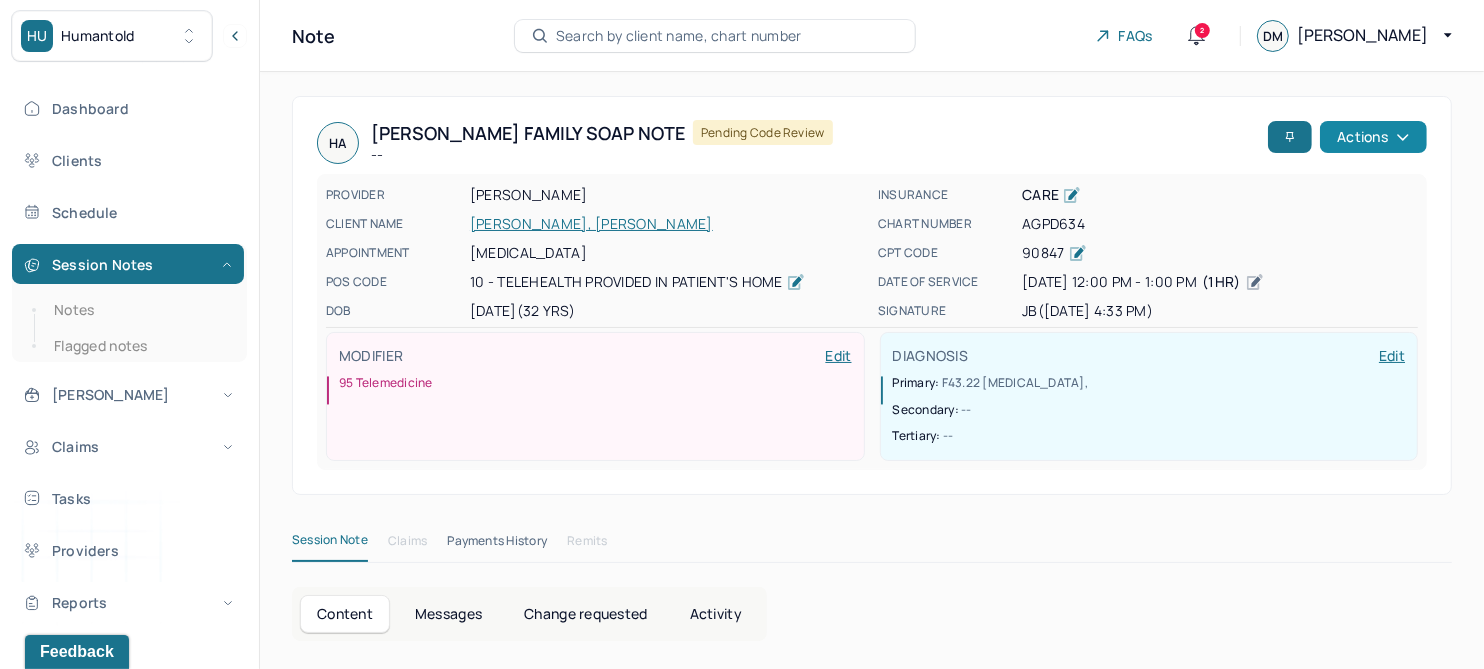 click 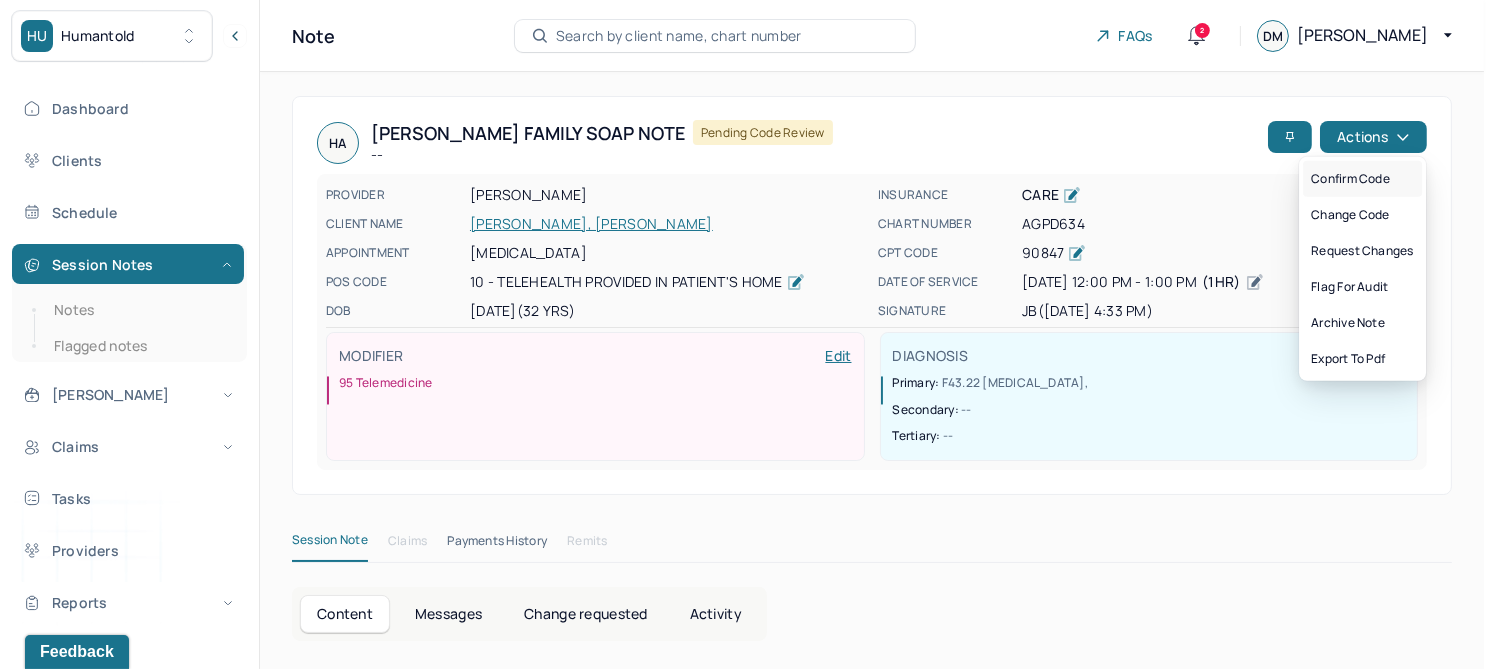 click on "Confirm code" at bounding box center [1362, 179] 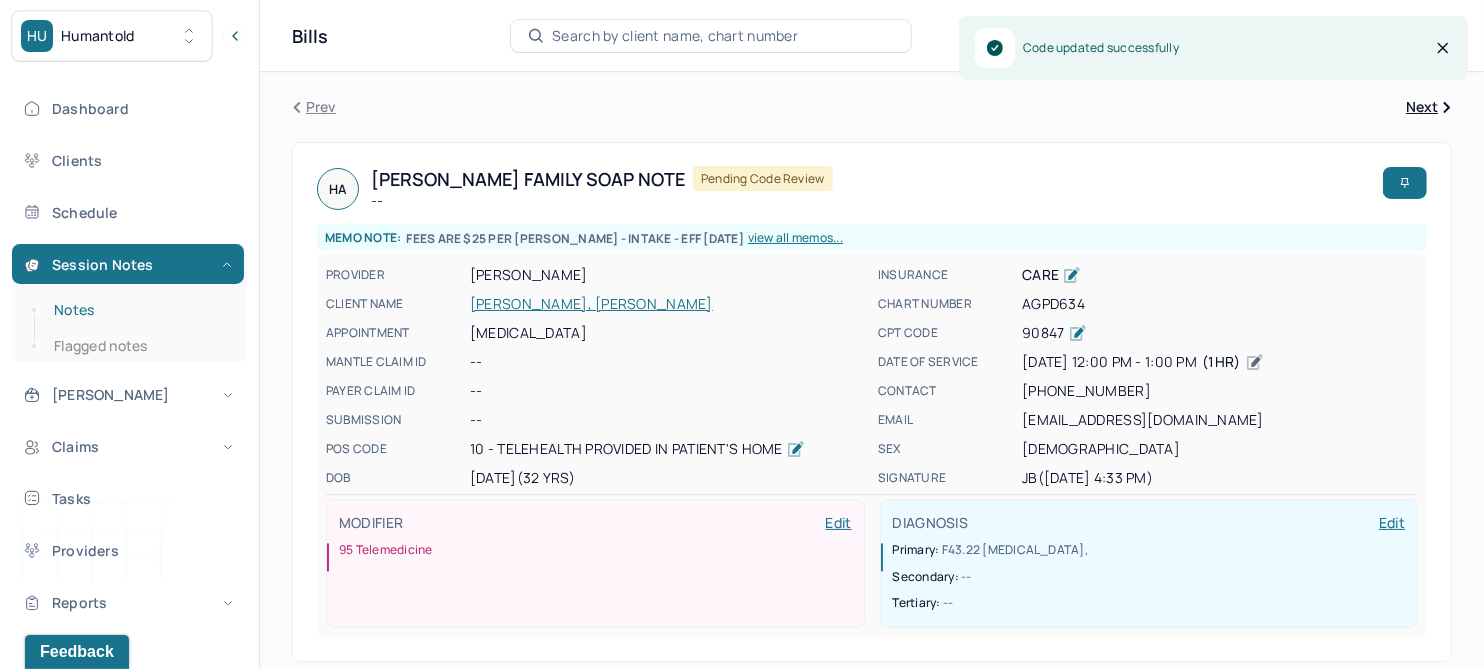 click on "Notes" at bounding box center [139, 310] 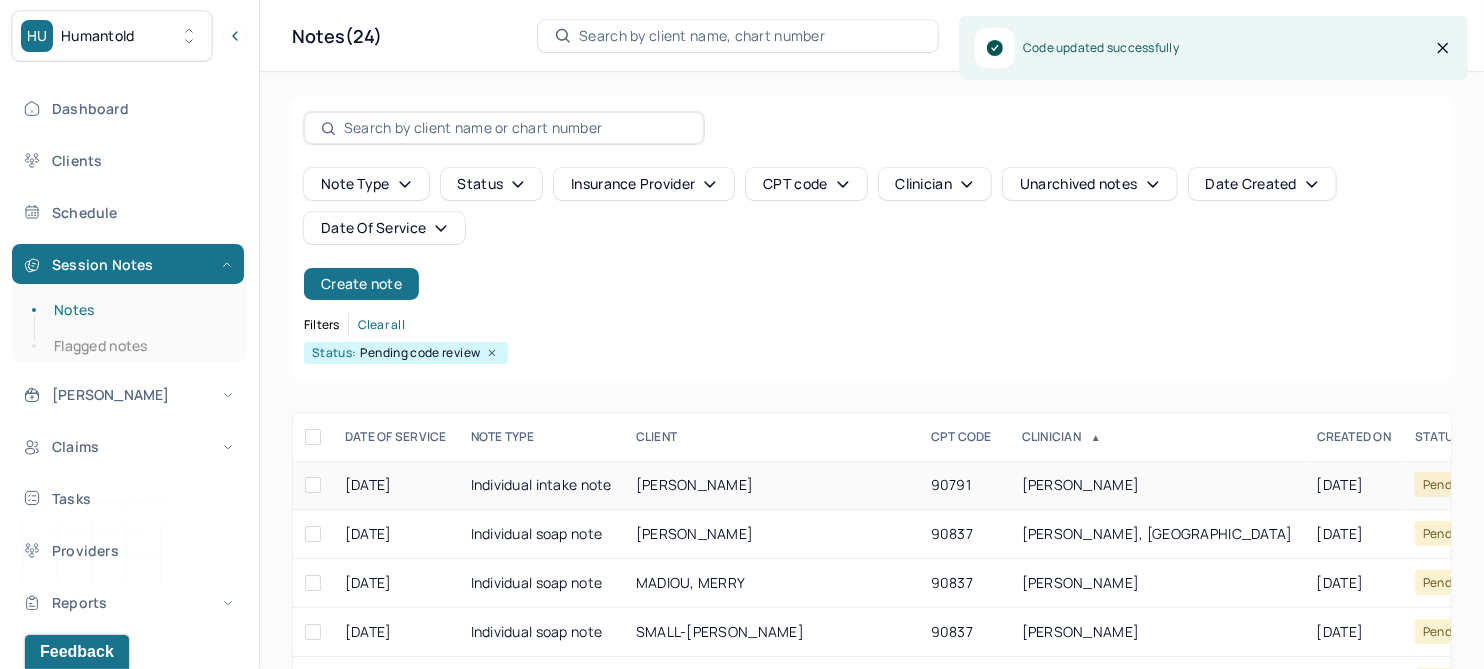 click on "[PERSON_NAME]" at bounding box center [695, 484] 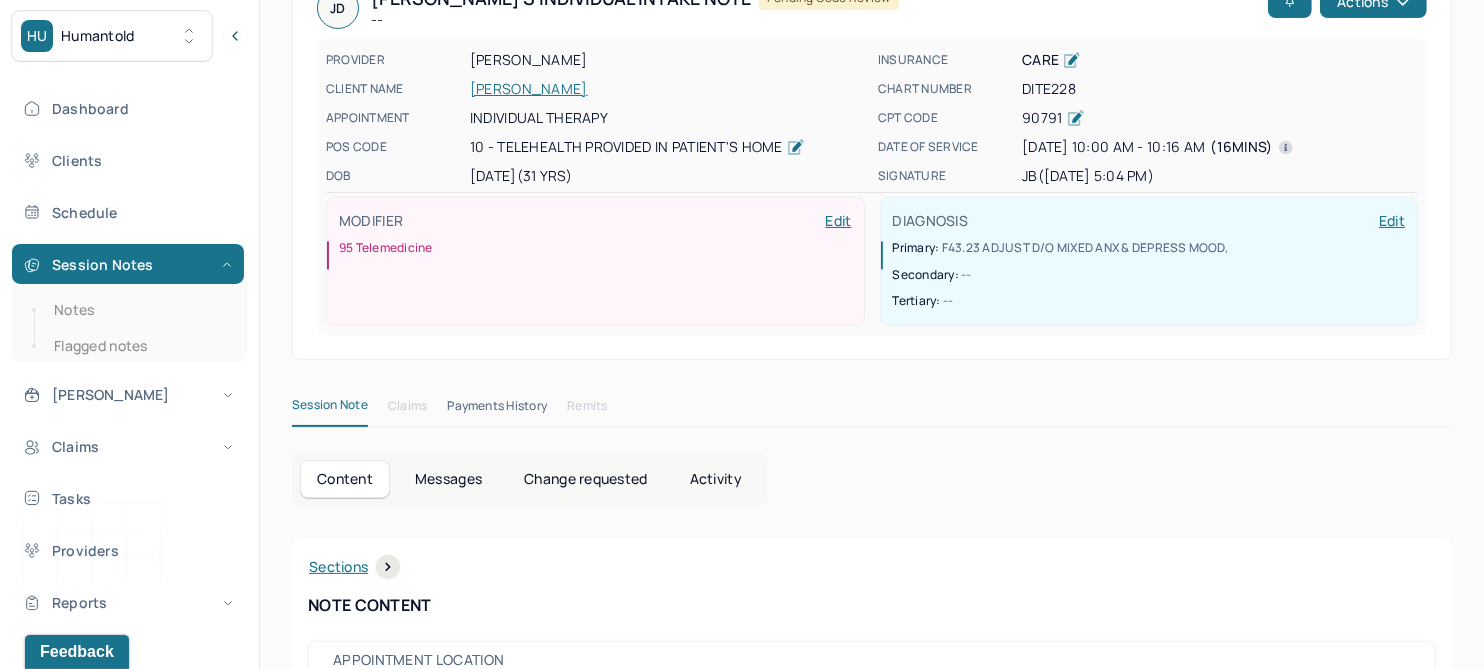 scroll, scrollTop: 0, scrollLeft: 0, axis: both 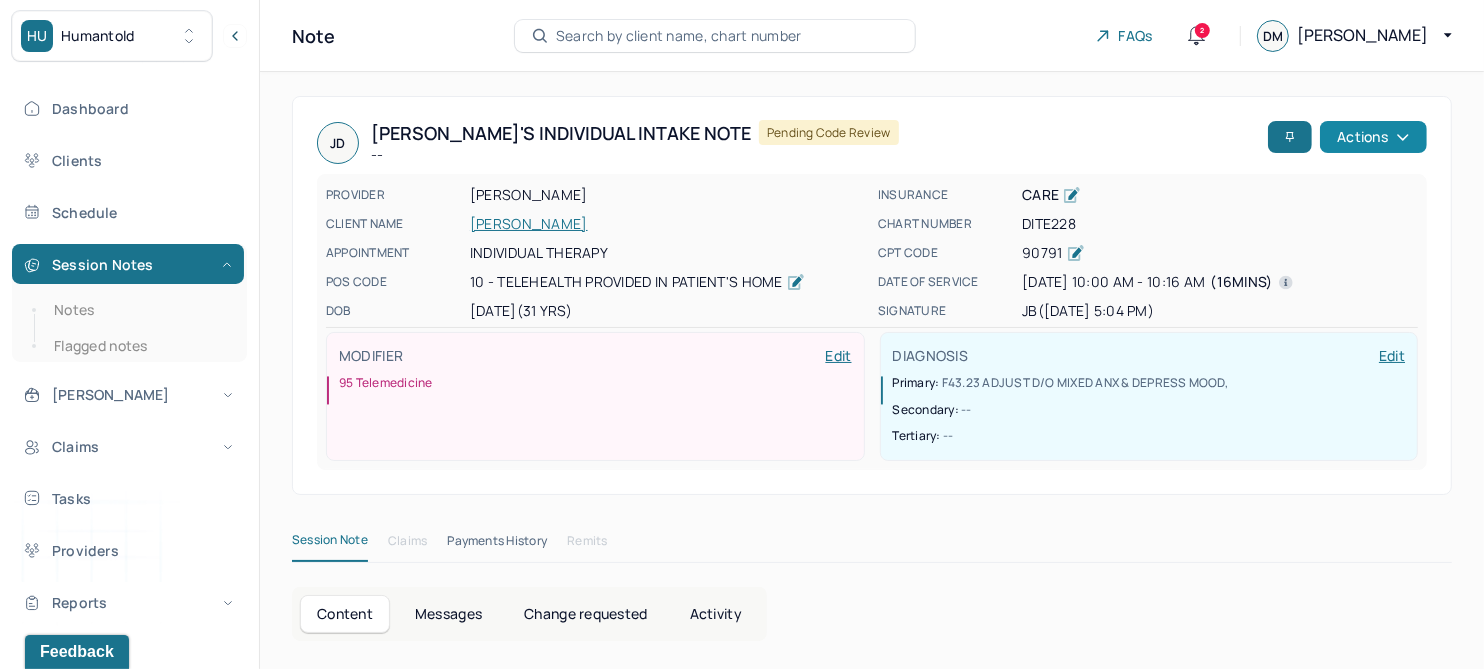 click on "Actions" at bounding box center (1373, 137) 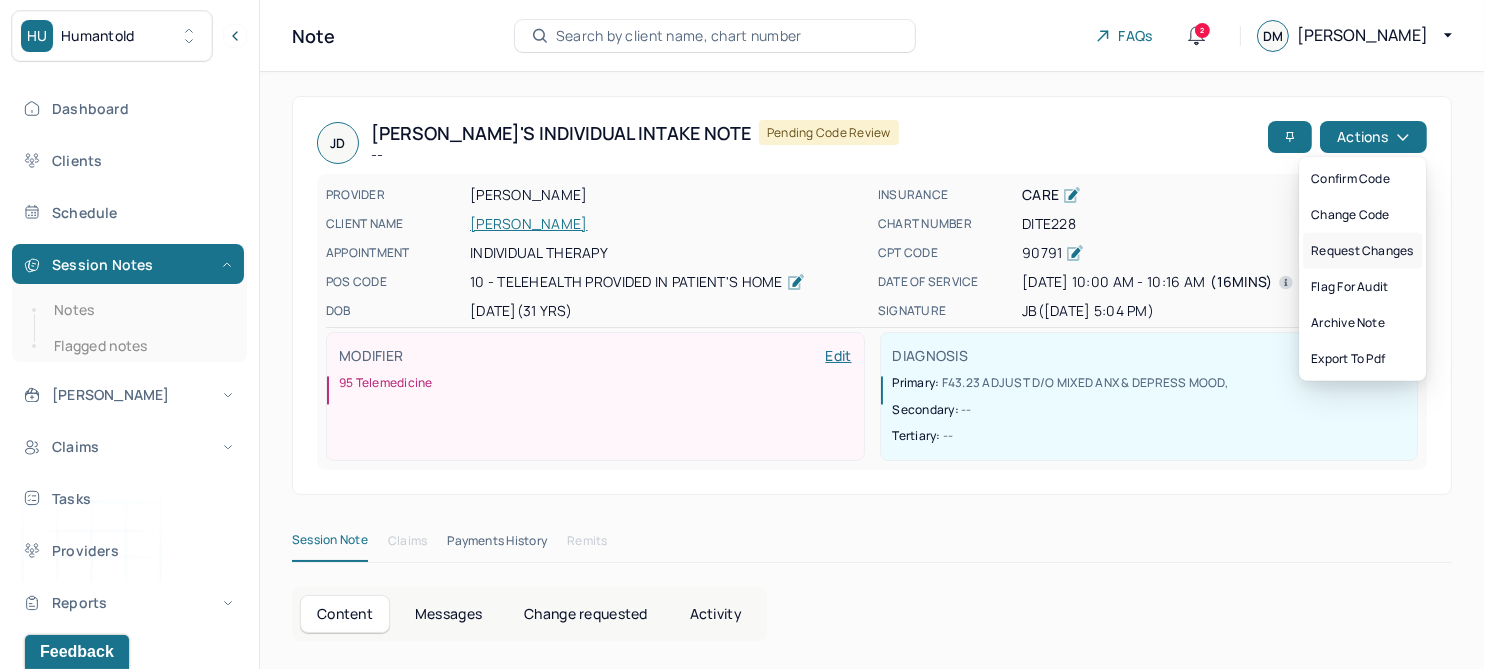 click on "Request changes" at bounding box center (1362, 251) 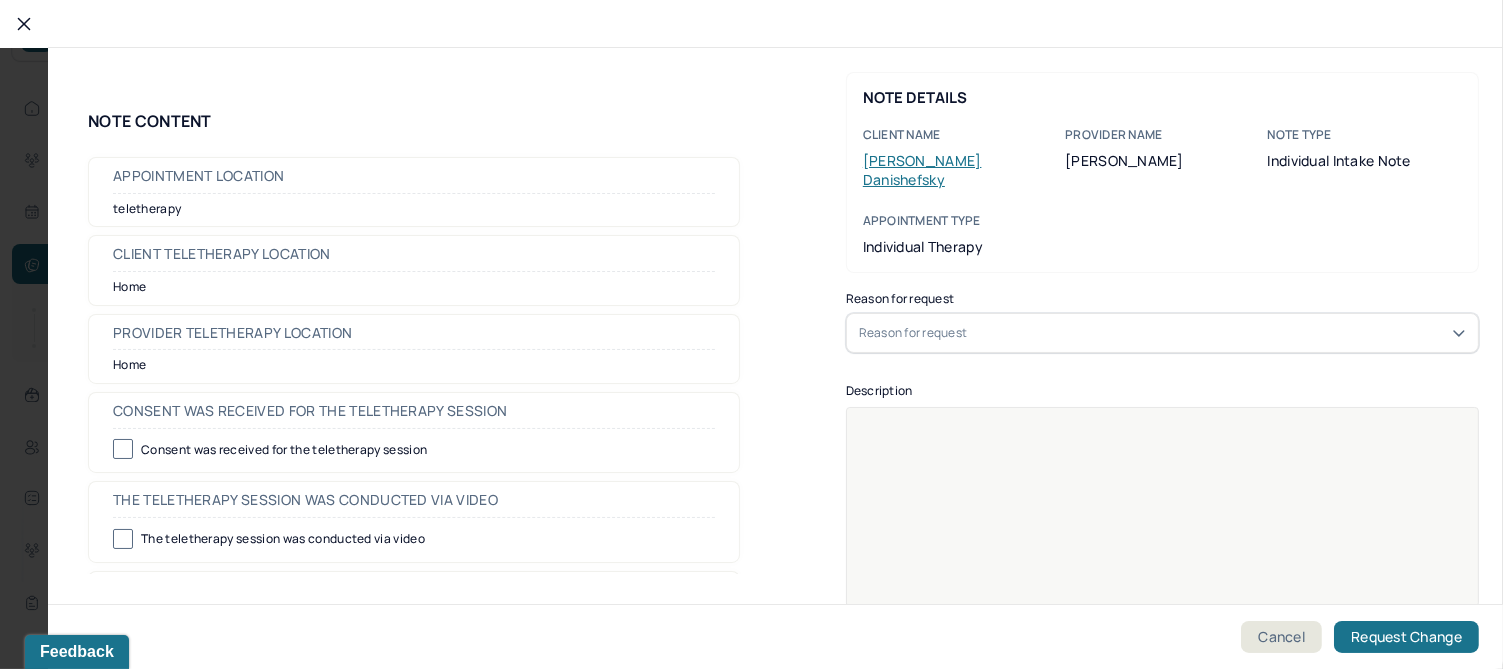 click on "Reason for request" at bounding box center (1162, 333) 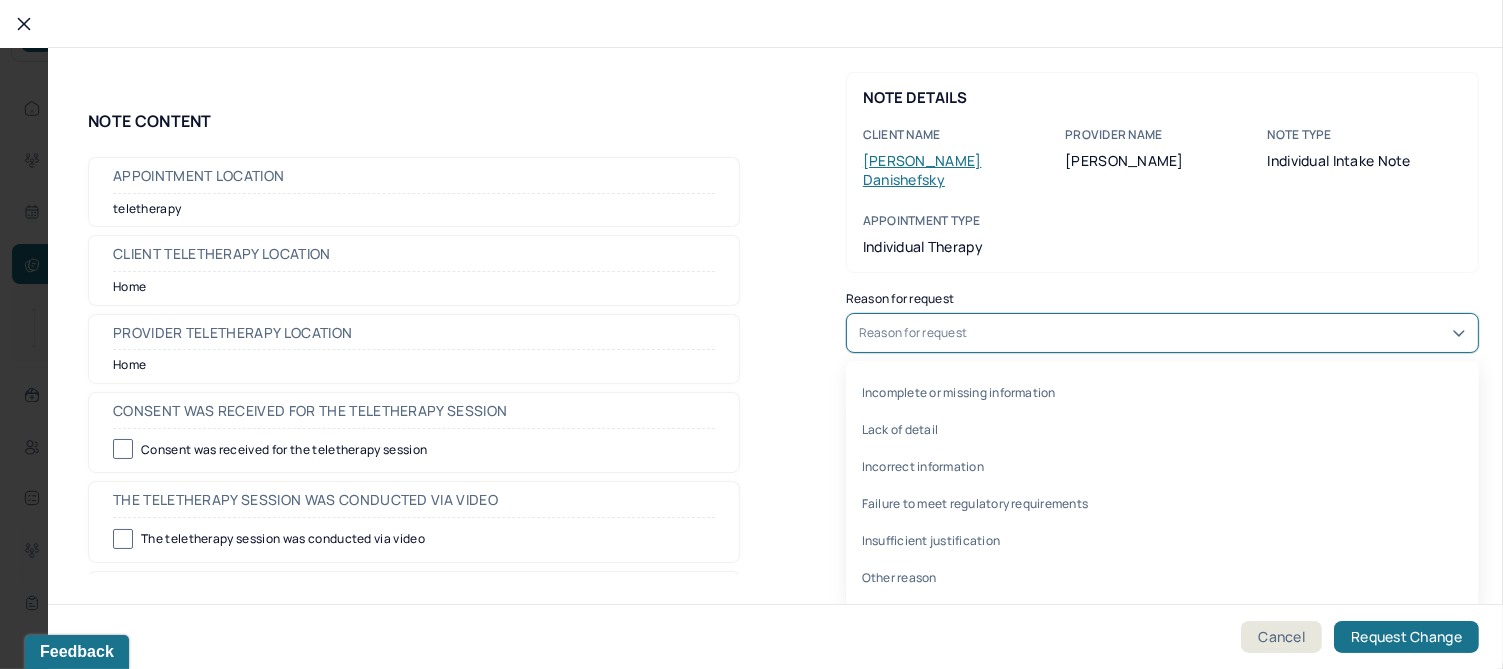 click on "Incomplete or missing information" at bounding box center [1162, 392] 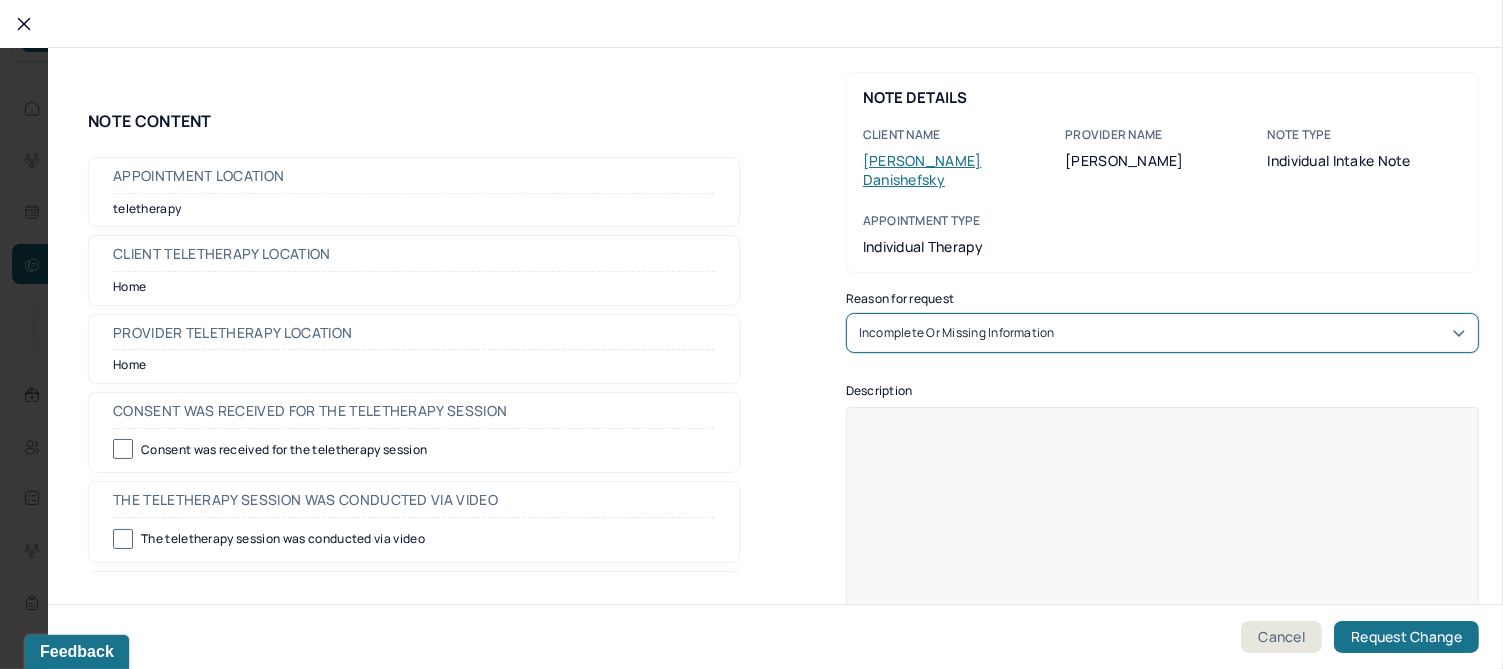click at bounding box center [1163, 520] 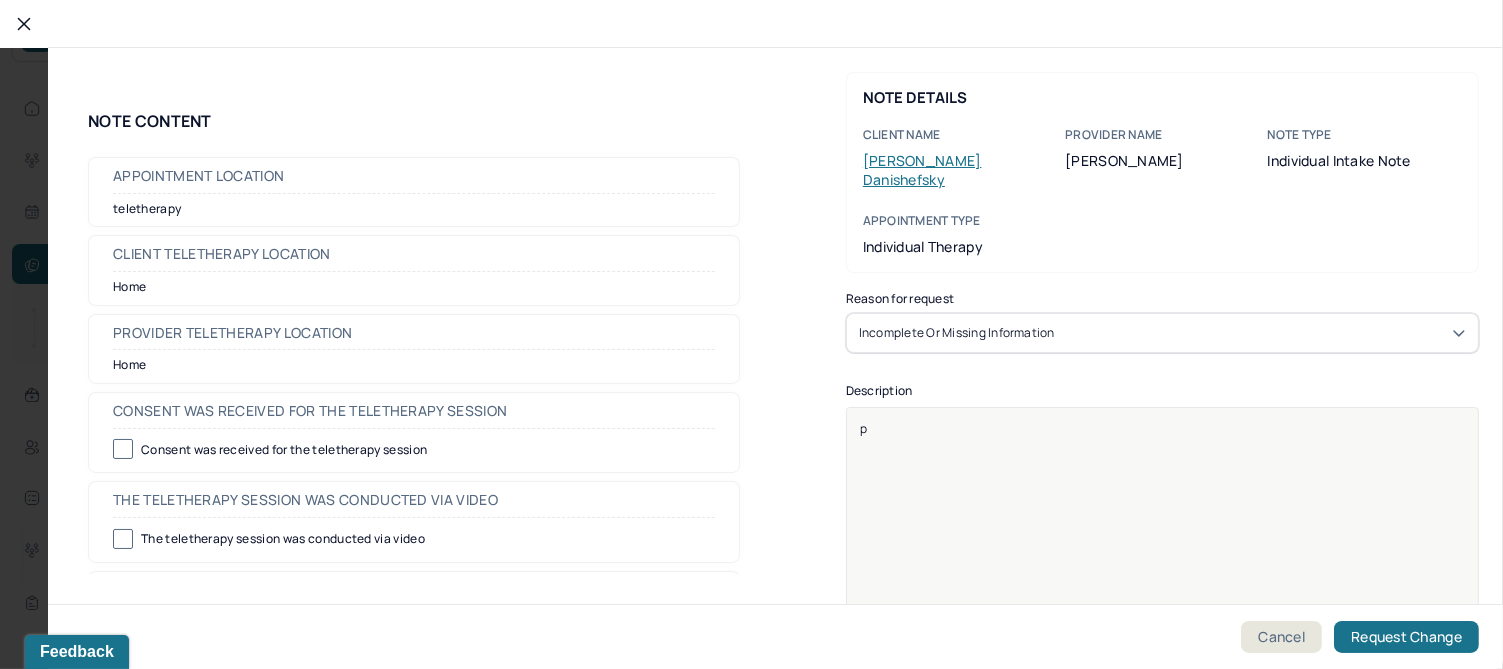 type 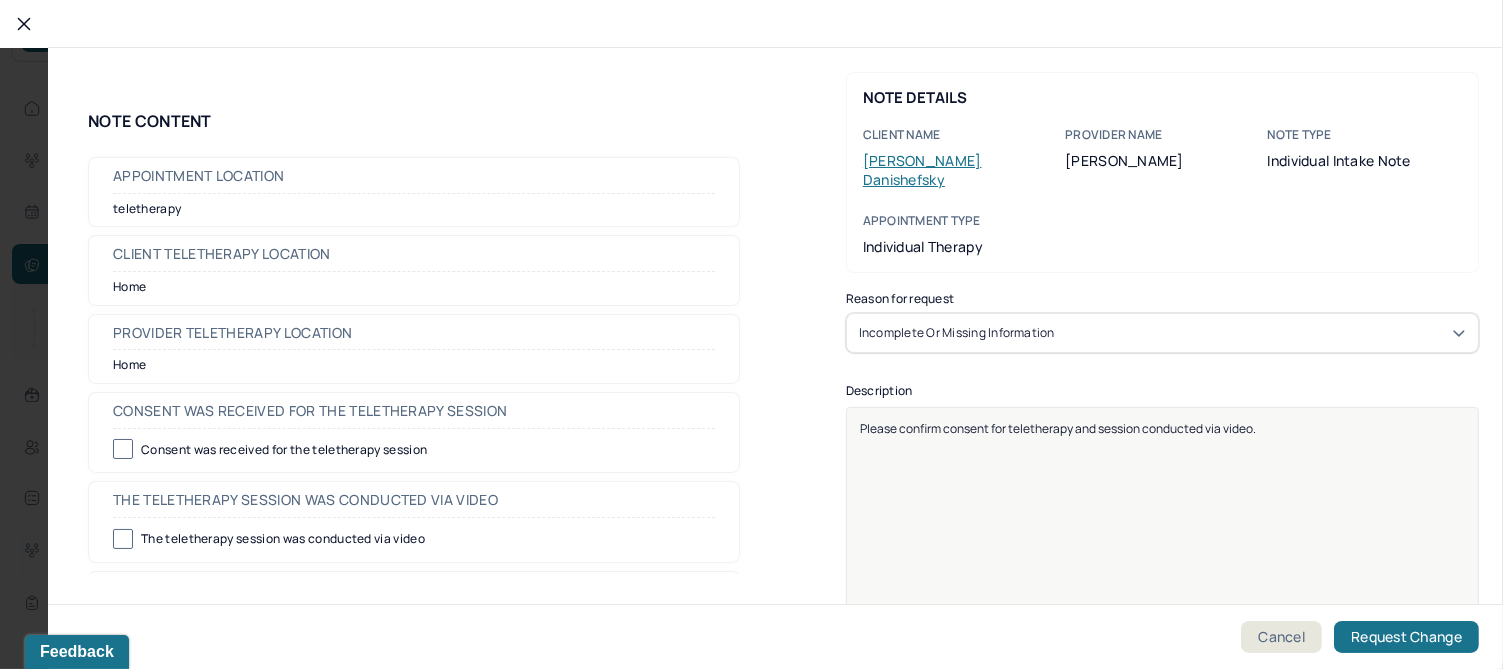 click on "Please confirm consent for teletherapy and session conducted via video." at bounding box center [1058, 428] 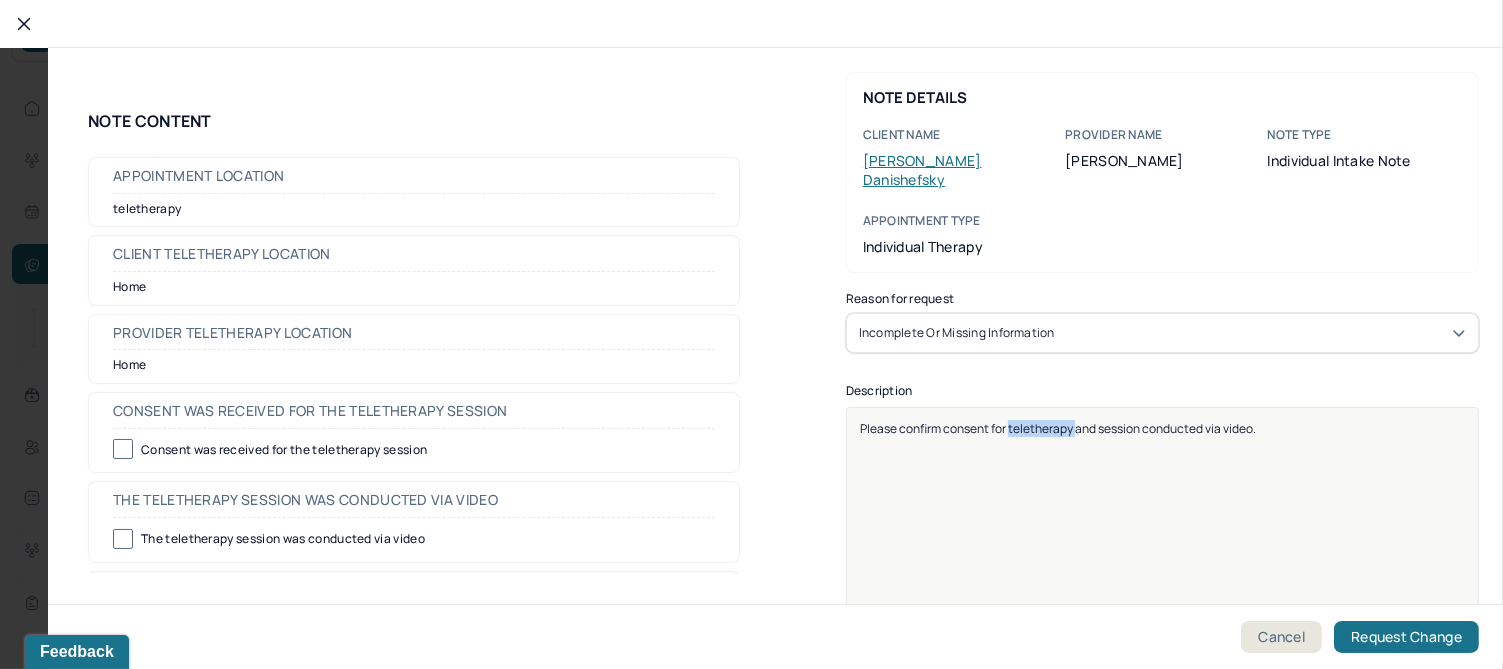 click on "Please confirm consent for teletherapy and session conducted via video." at bounding box center (1058, 428) 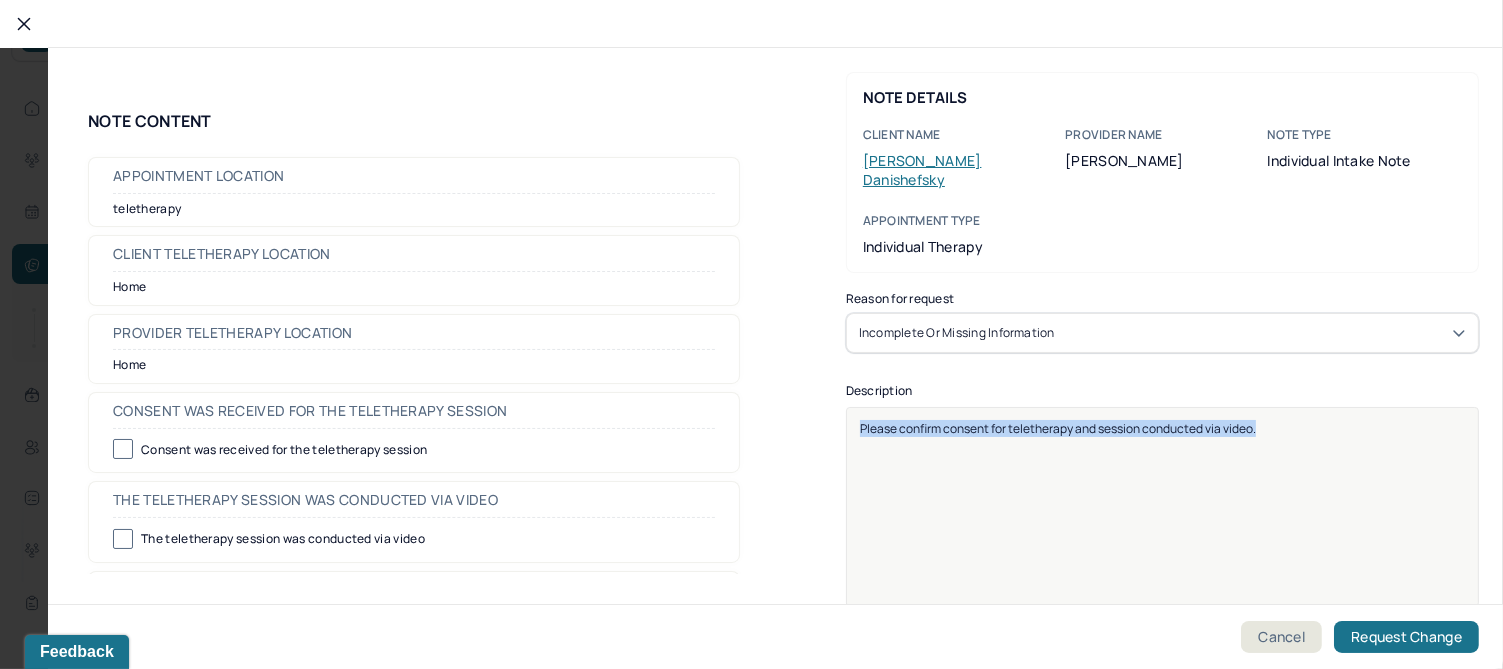 click on "Please confirm consent for teletherapy and session conducted via video." at bounding box center (1058, 428) 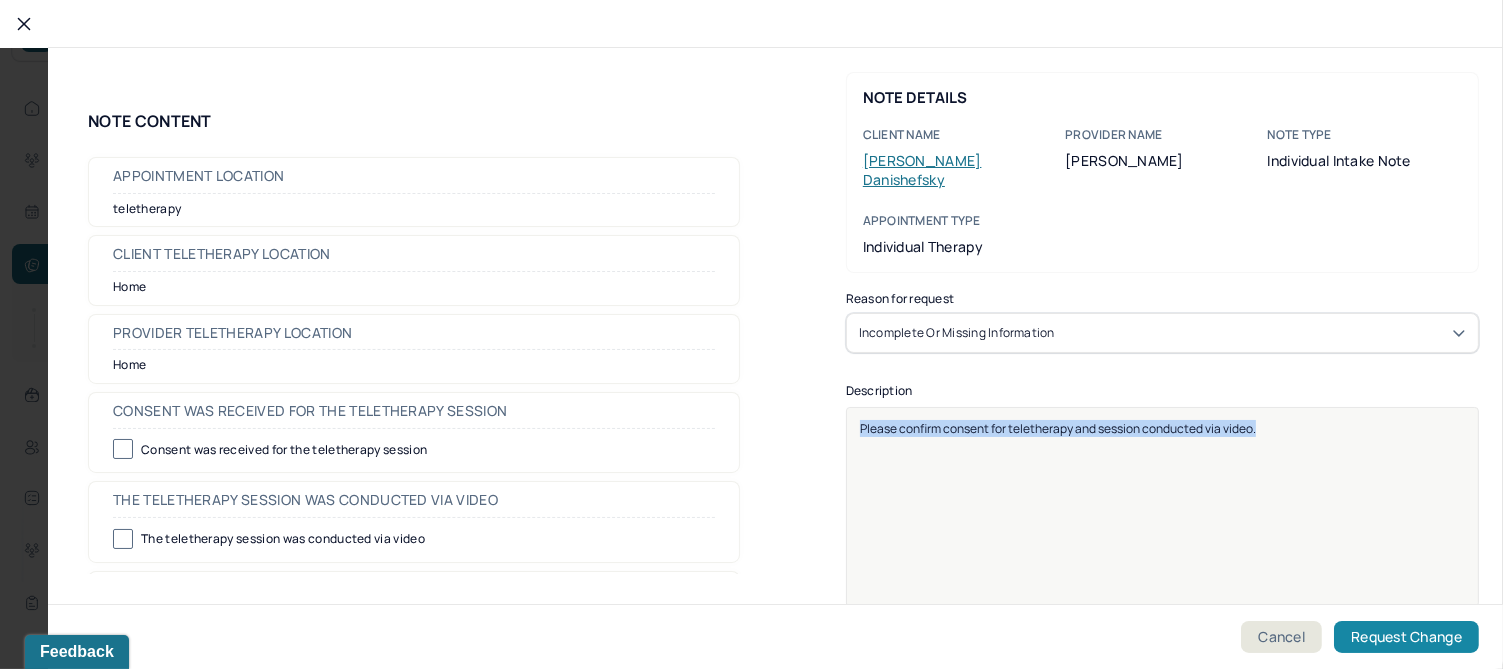 click on "Request Change" at bounding box center (1406, 637) 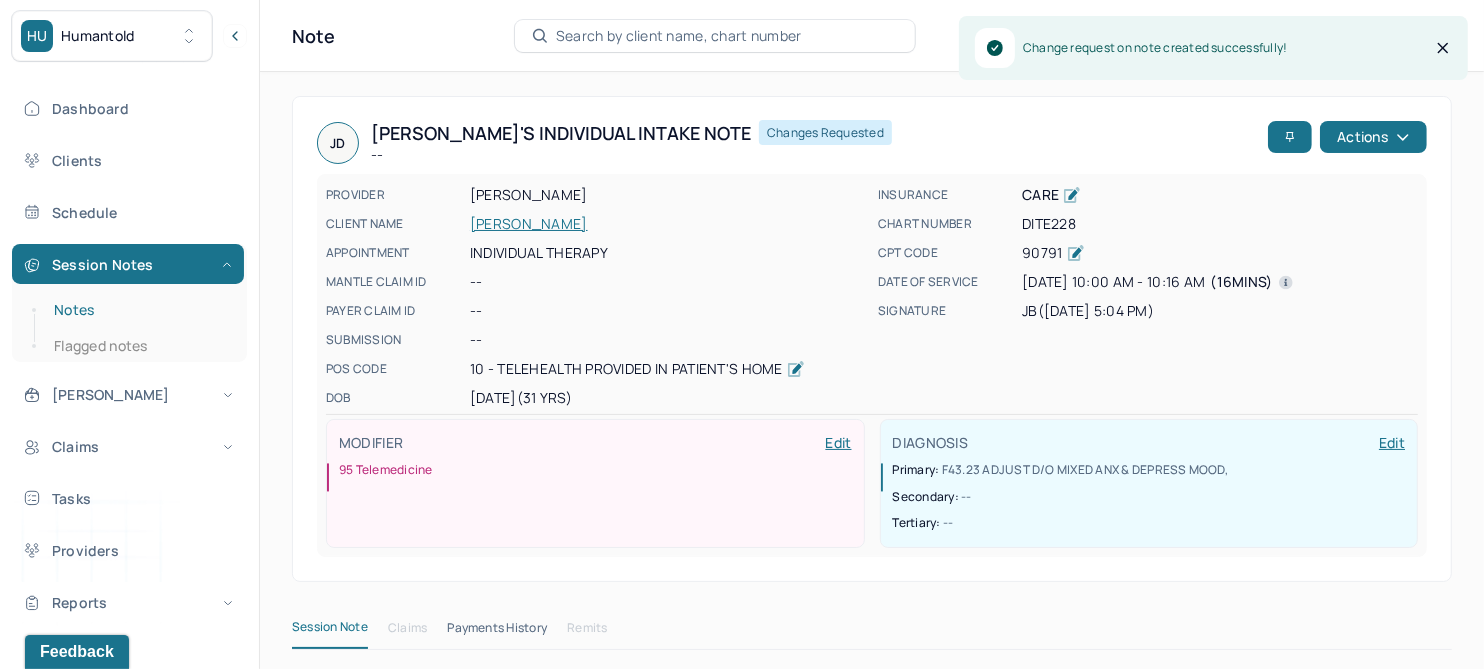 click on "Notes" at bounding box center (139, 310) 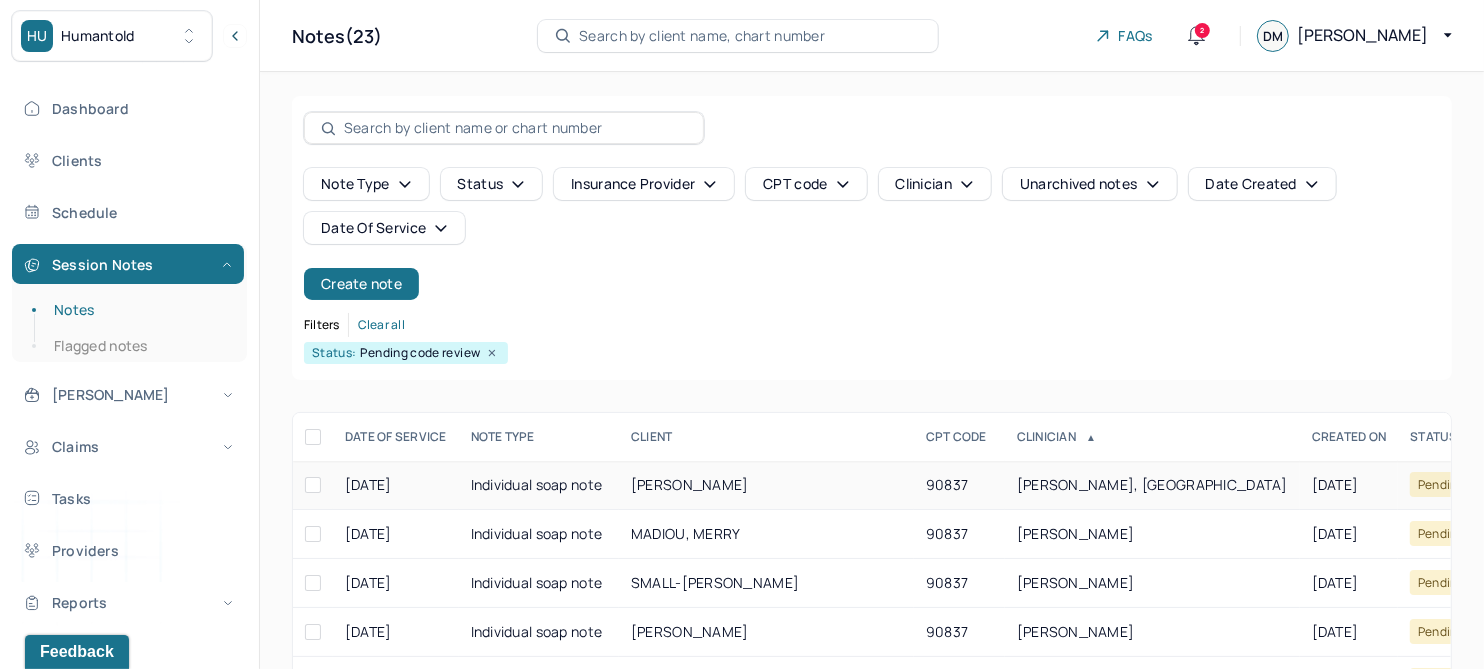 click on "BENJAMIN, SABRINA" at bounding box center [690, 484] 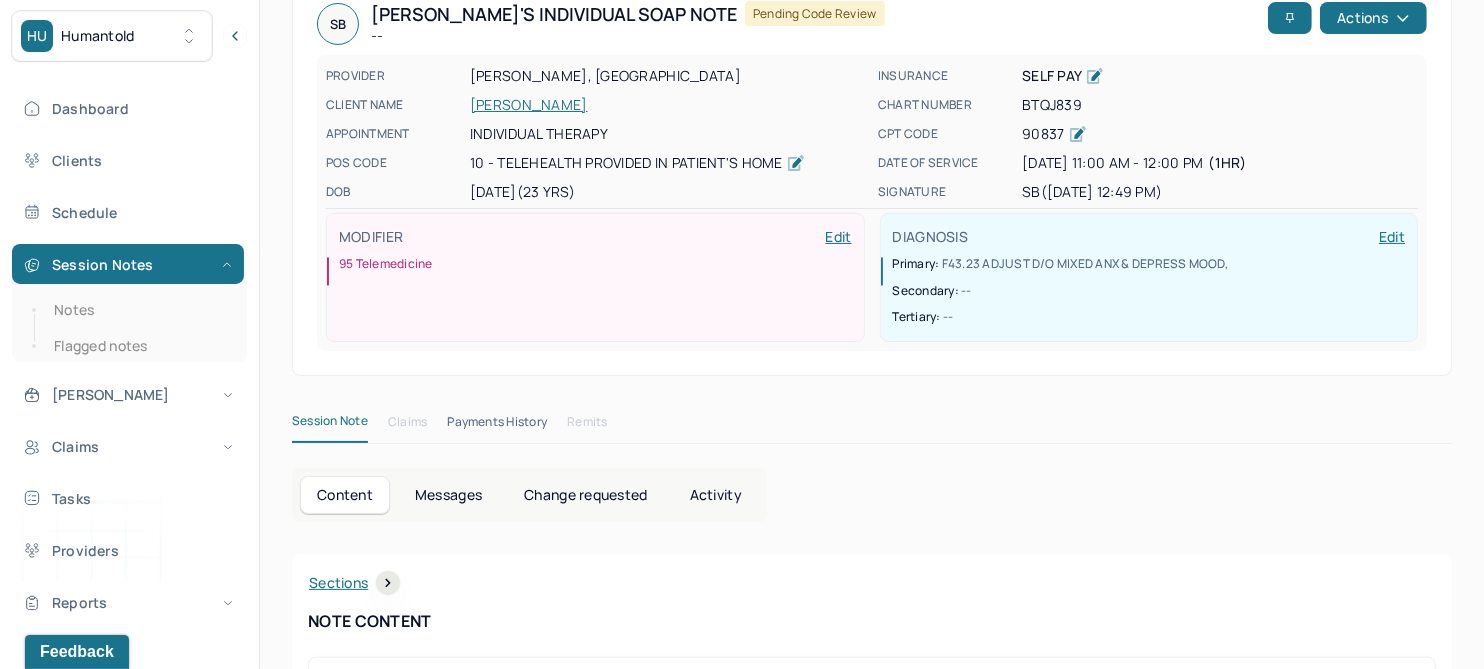 scroll, scrollTop: 0, scrollLeft: 0, axis: both 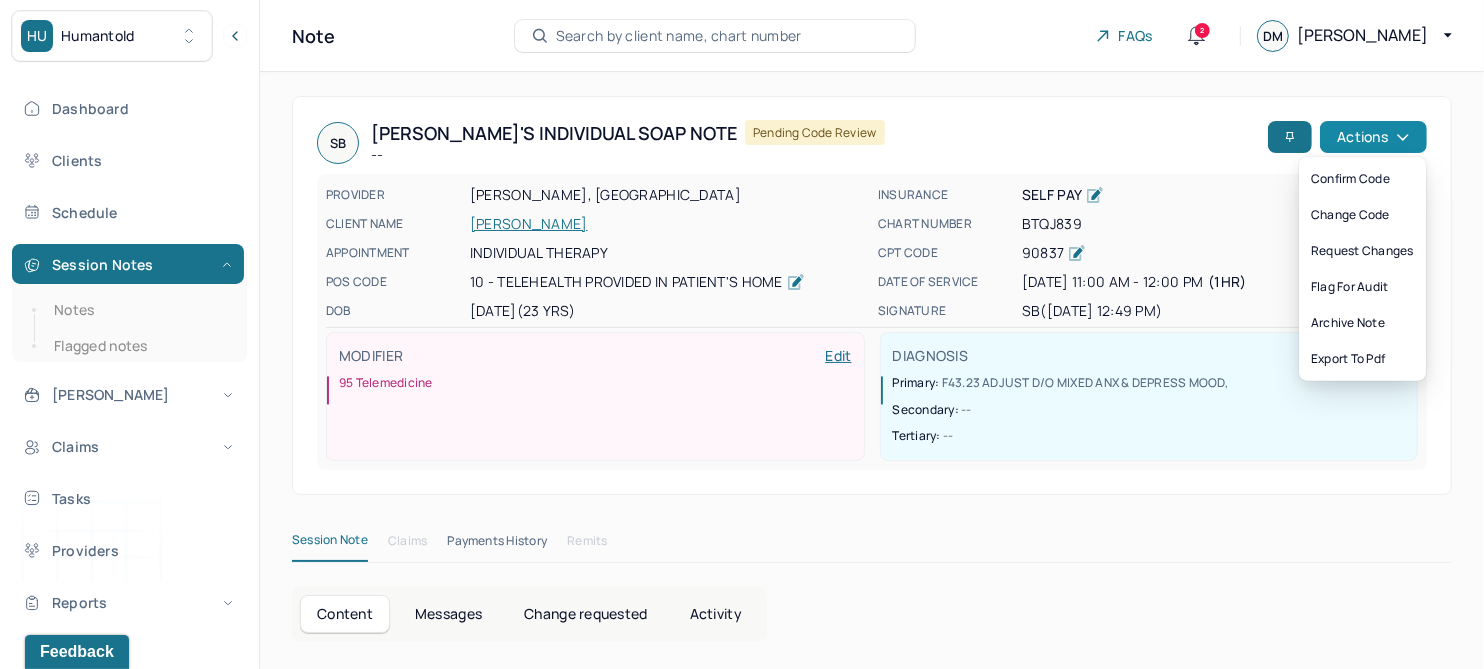 click on "Actions" at bounding box center (1373, 137) 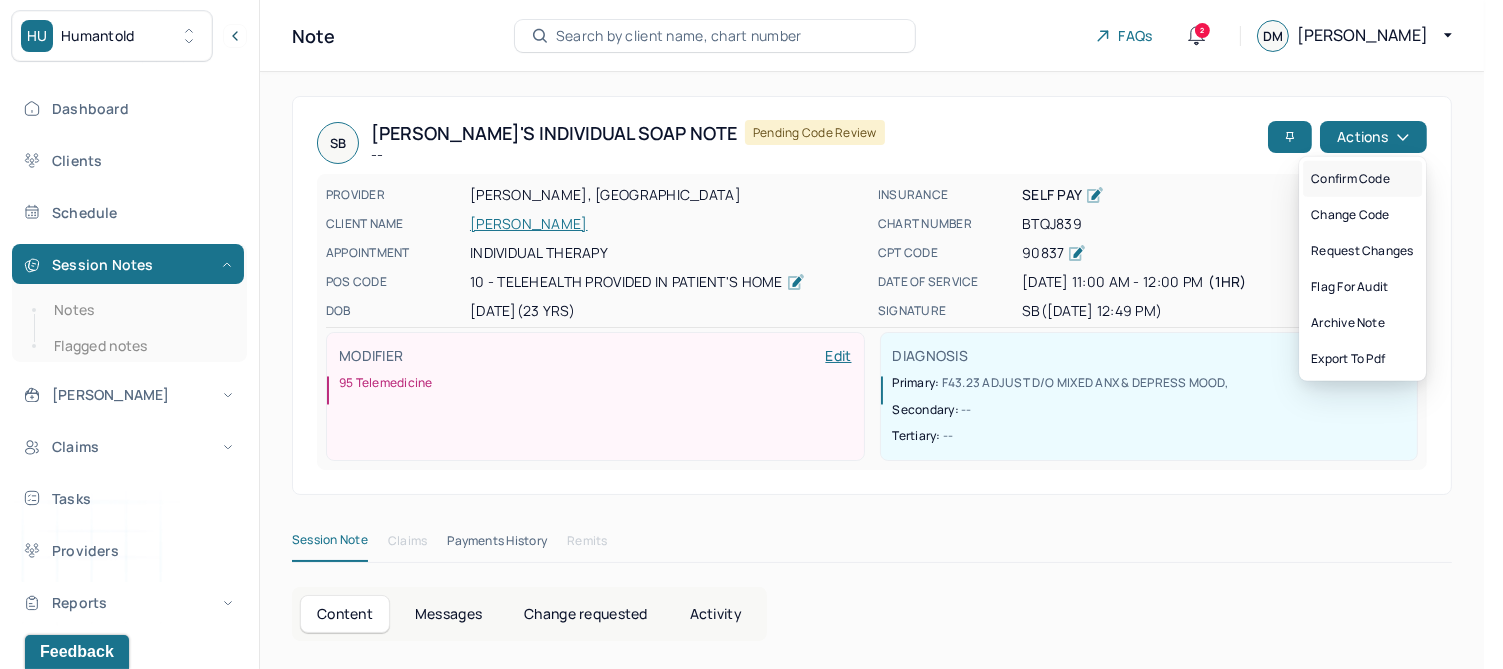 click on "Confirm code" at bounding box center [1362, 179] 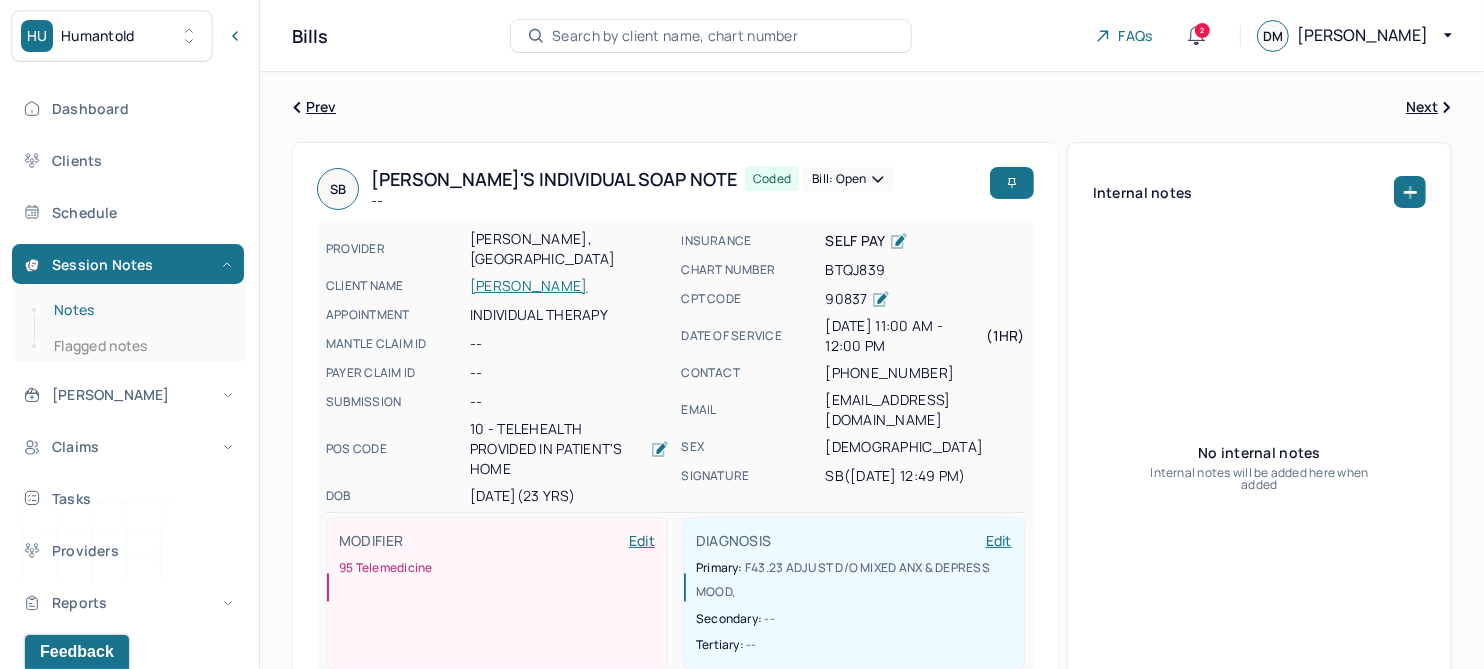 click on "Notes" at bounding box center [139, 310] 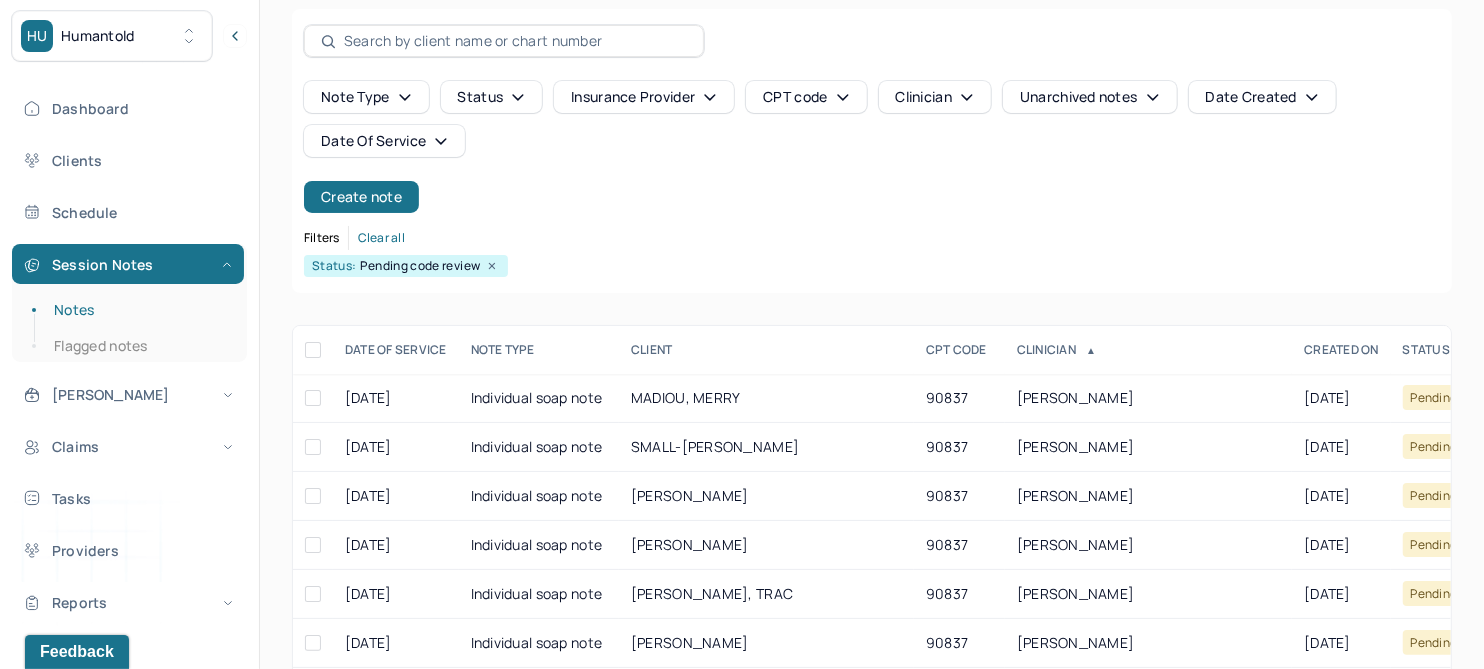 scroll, scrollTop: 125, scrollLeft: 0, axis: vertical 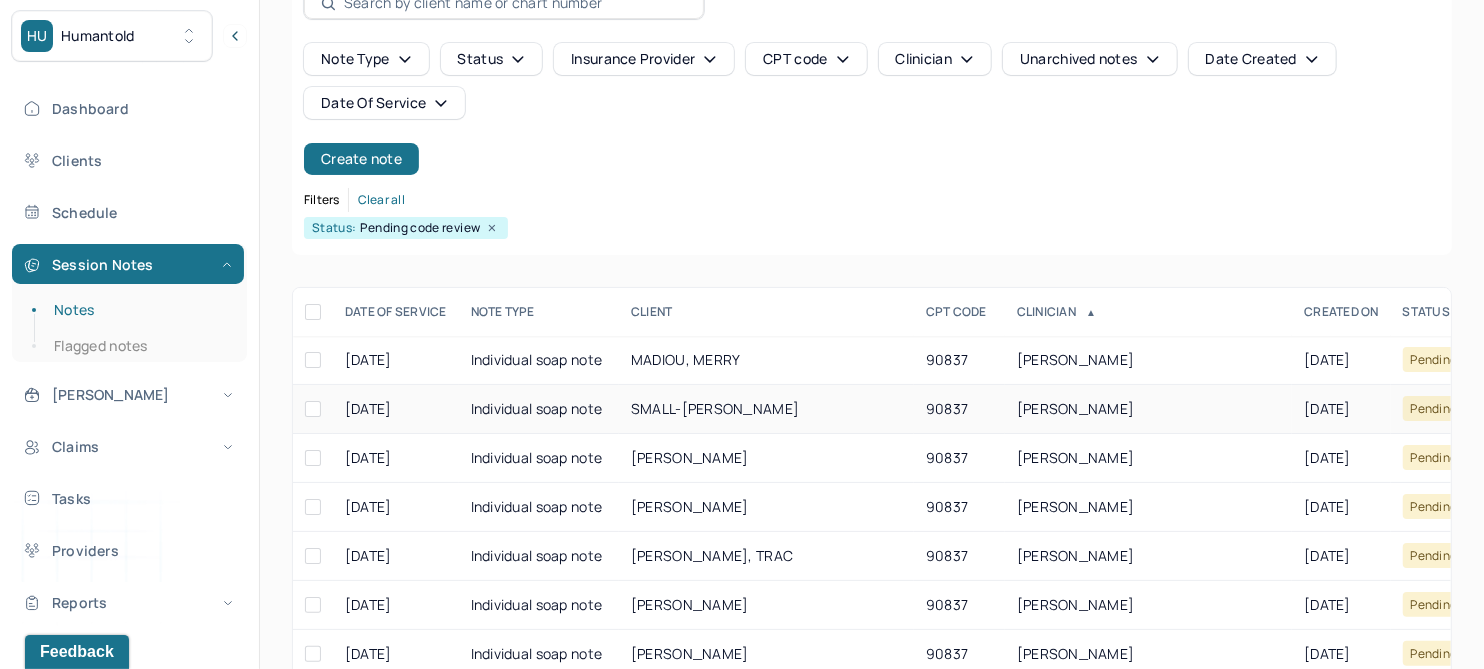 click on "SMALL-[PERSON_NAME]" at bounding box center (715, 408) 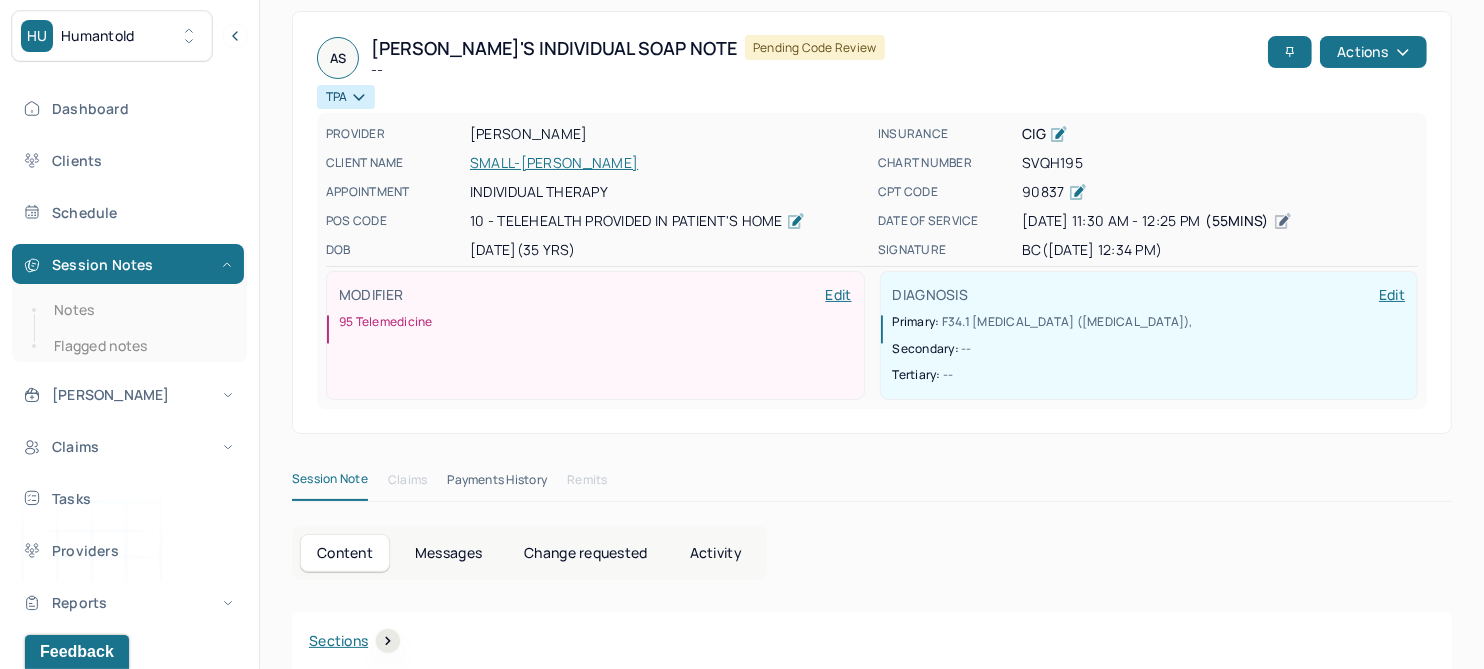 scroll, scrollTop: 0, scrollLeft: 0, axis: both 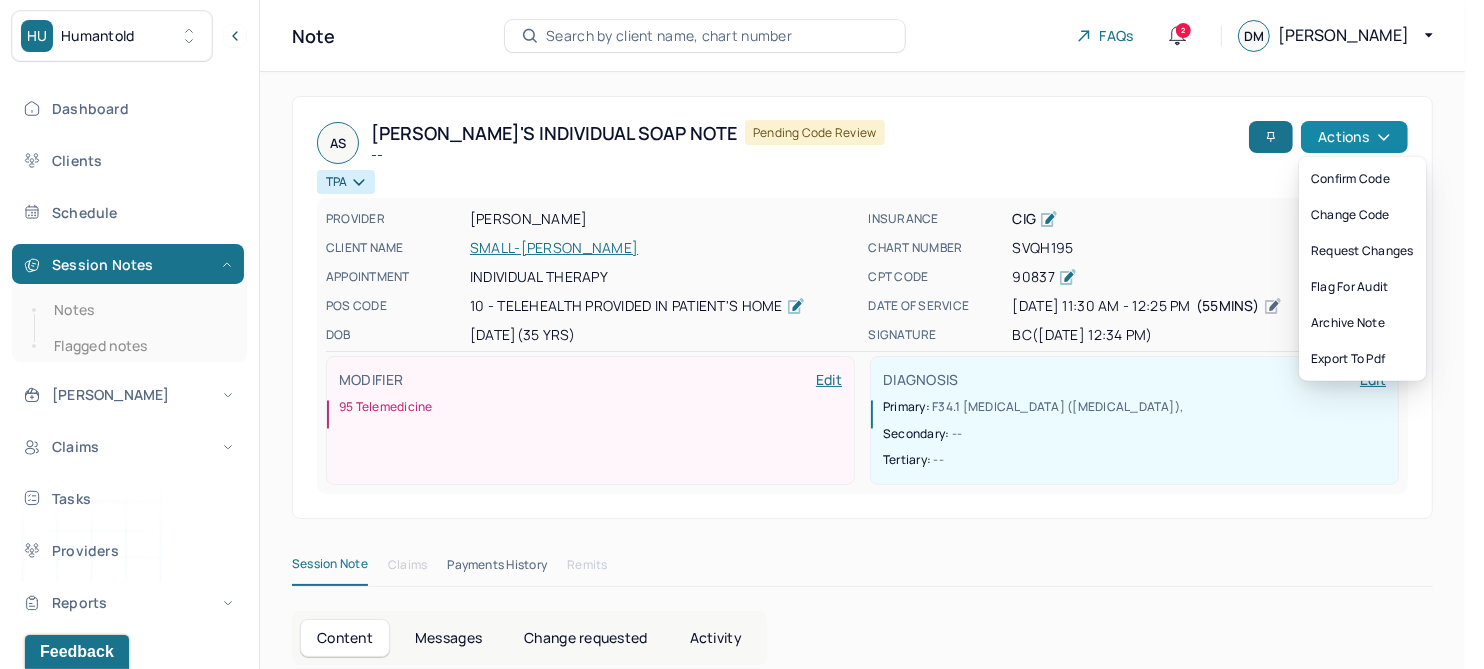 click on "Actions" at bounding box center [1354, 137] 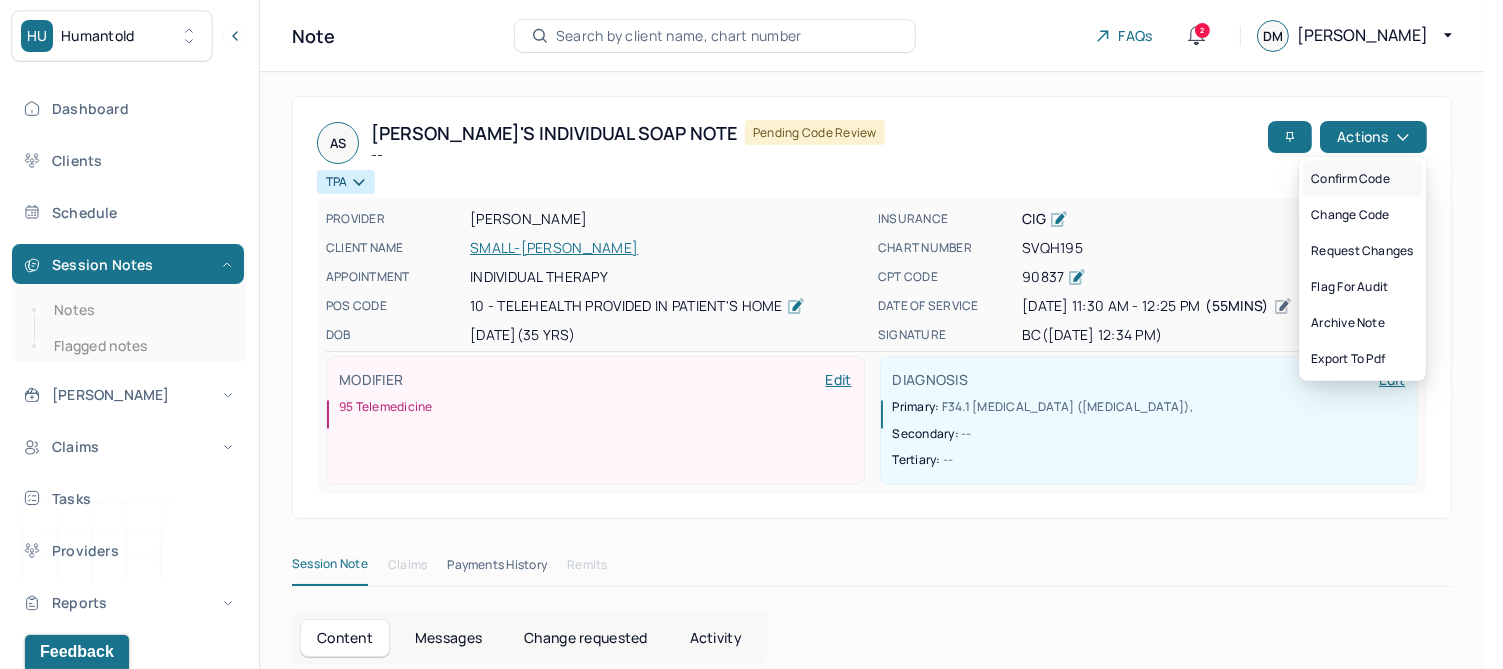 click on "Confirm code" at bounding box center (1362, 179) 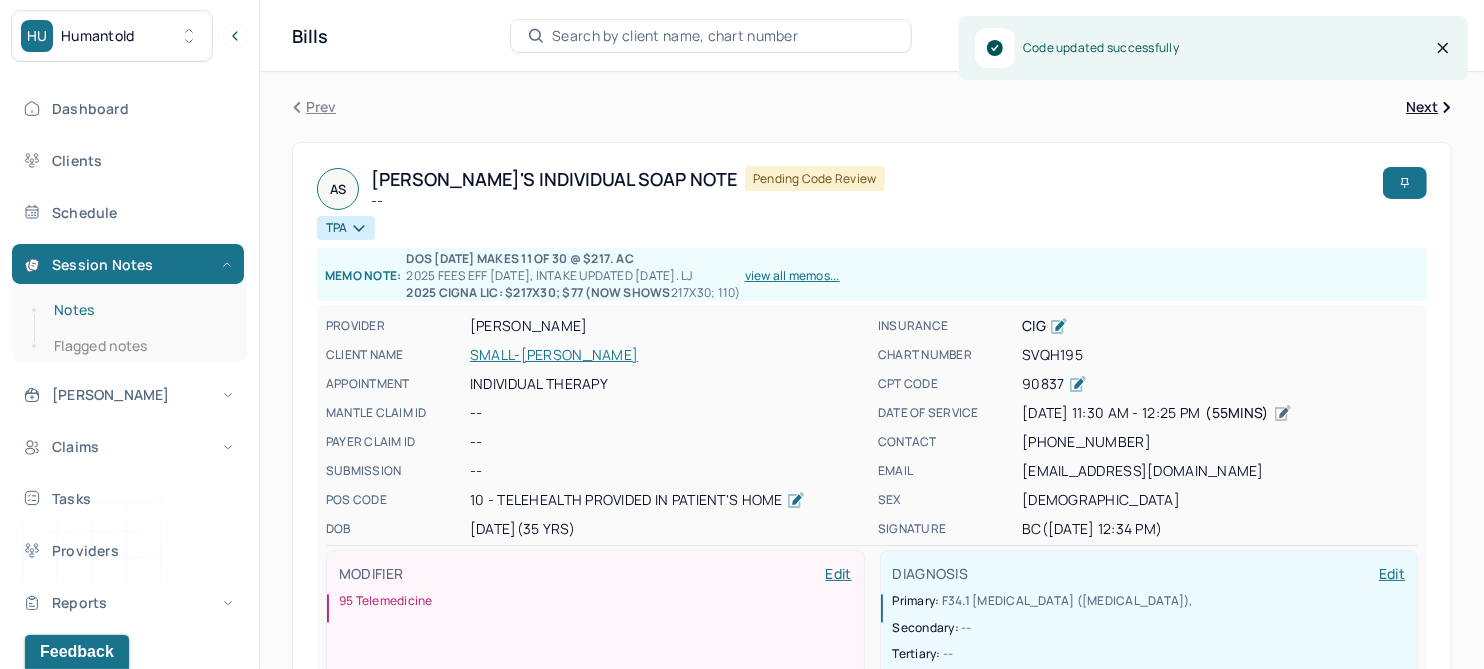 click on "Notes" at bounding box center [139, 310] 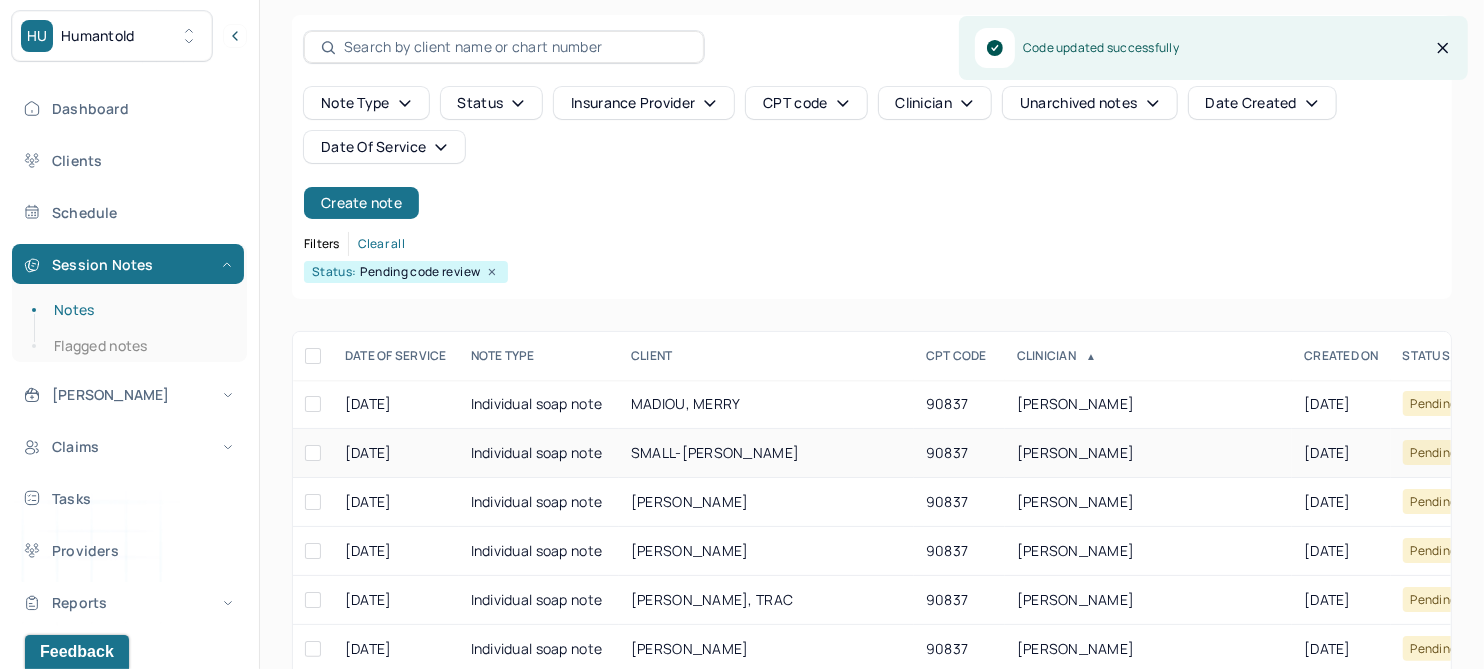 scroll, scrollTop: 250, scrollLeft: 0, axis: vertical 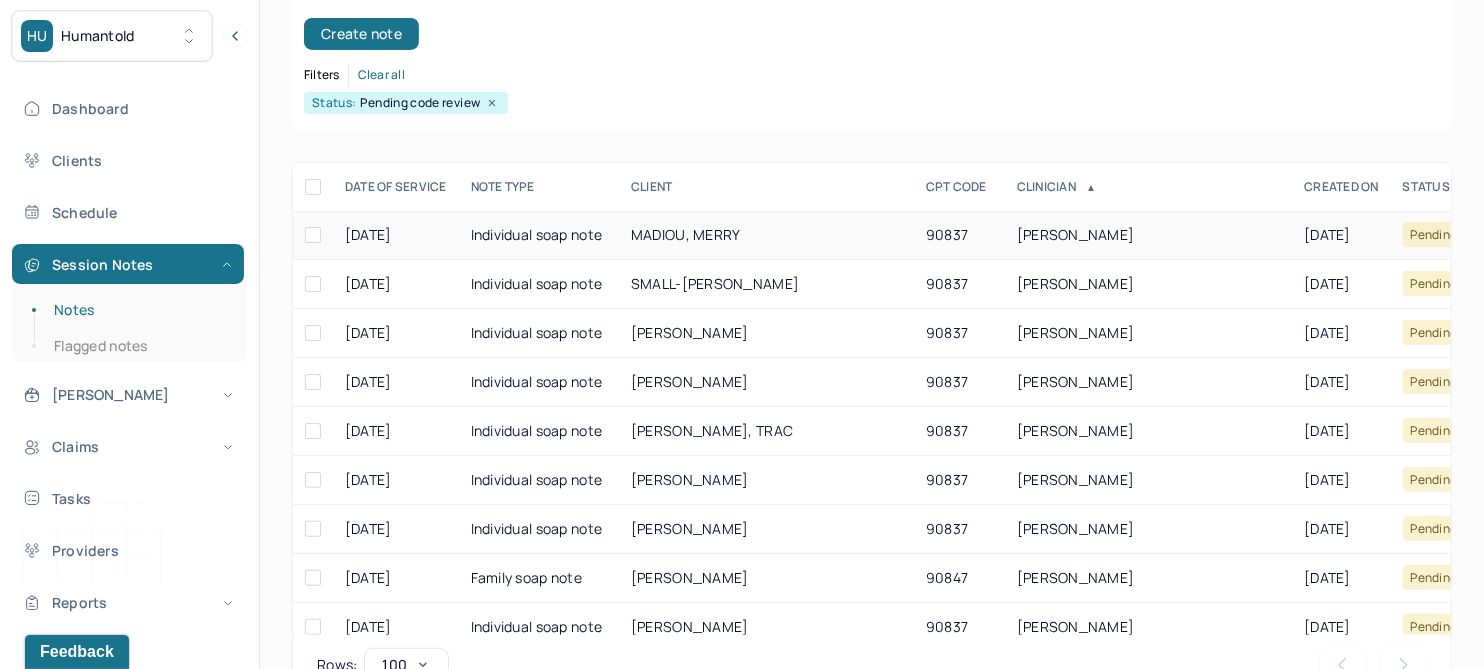 click on "MADIOU, MERRY" at bounding box center [686, 234] 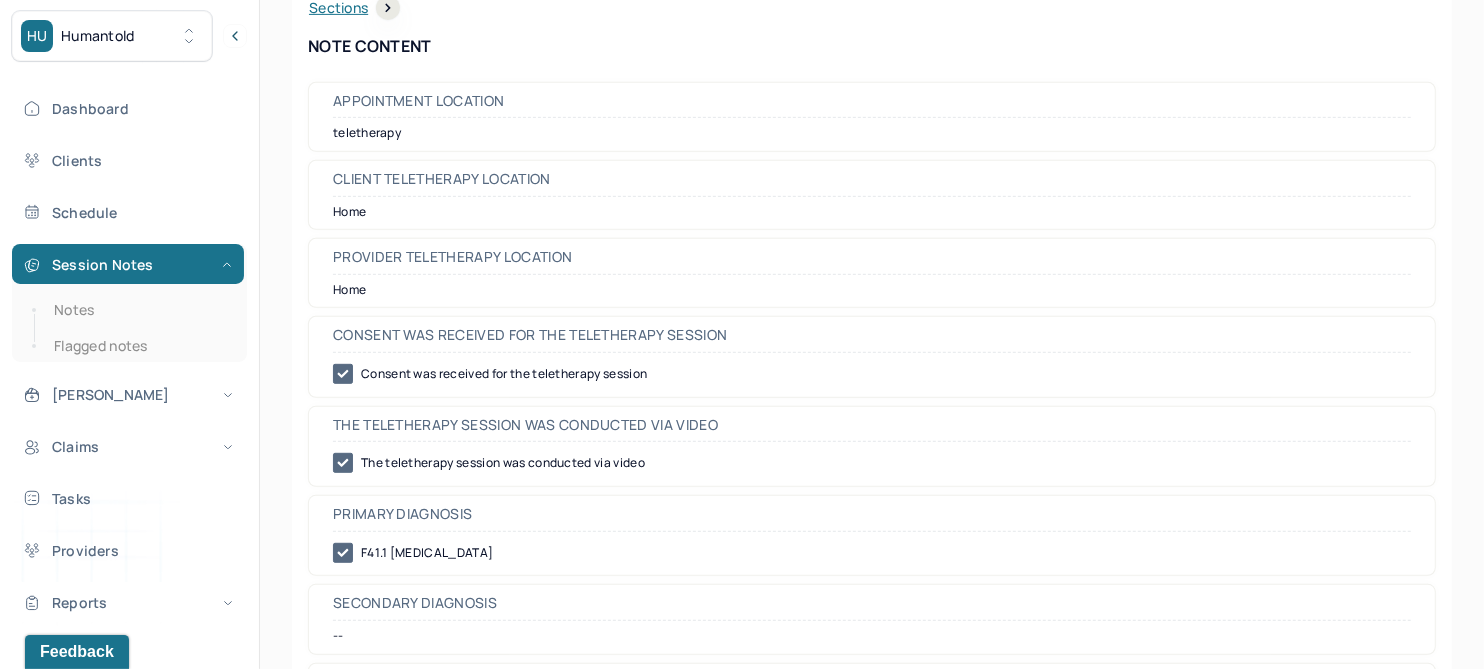 scroll, scrollTop: 0, scrollLeft: 0, axis: both 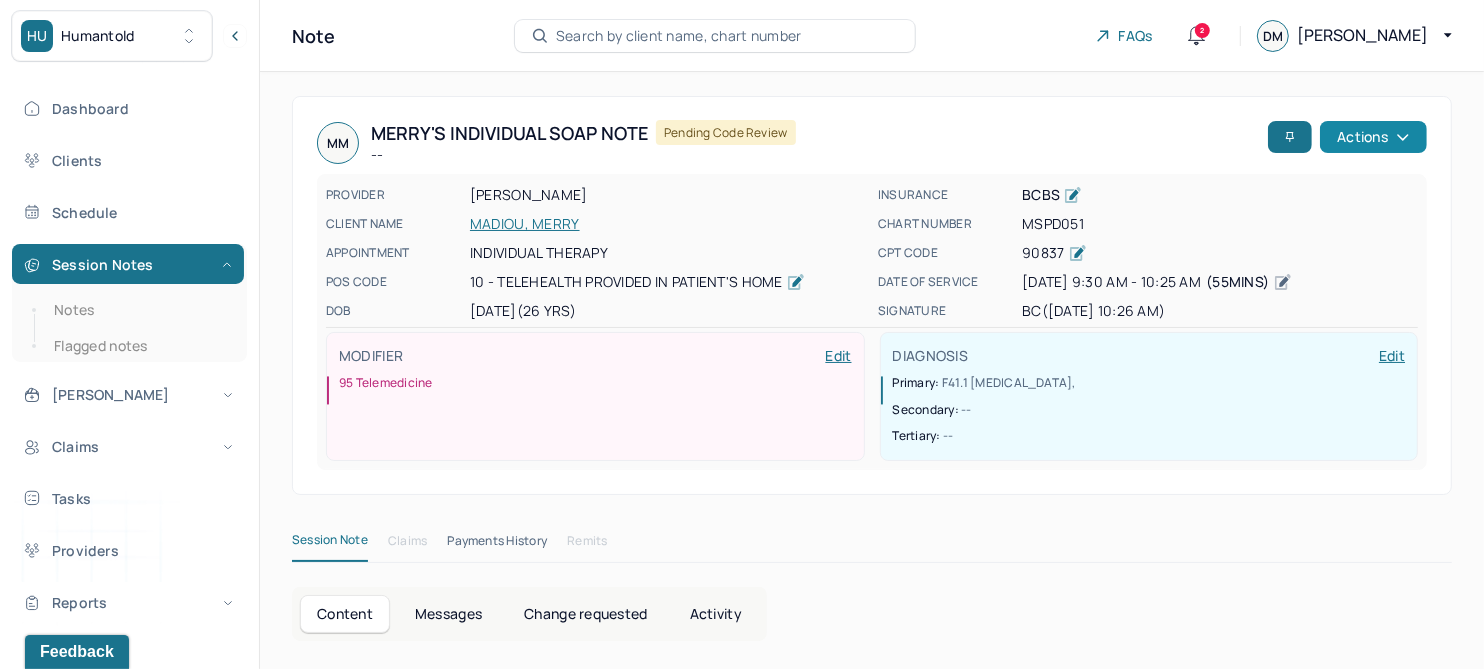 click 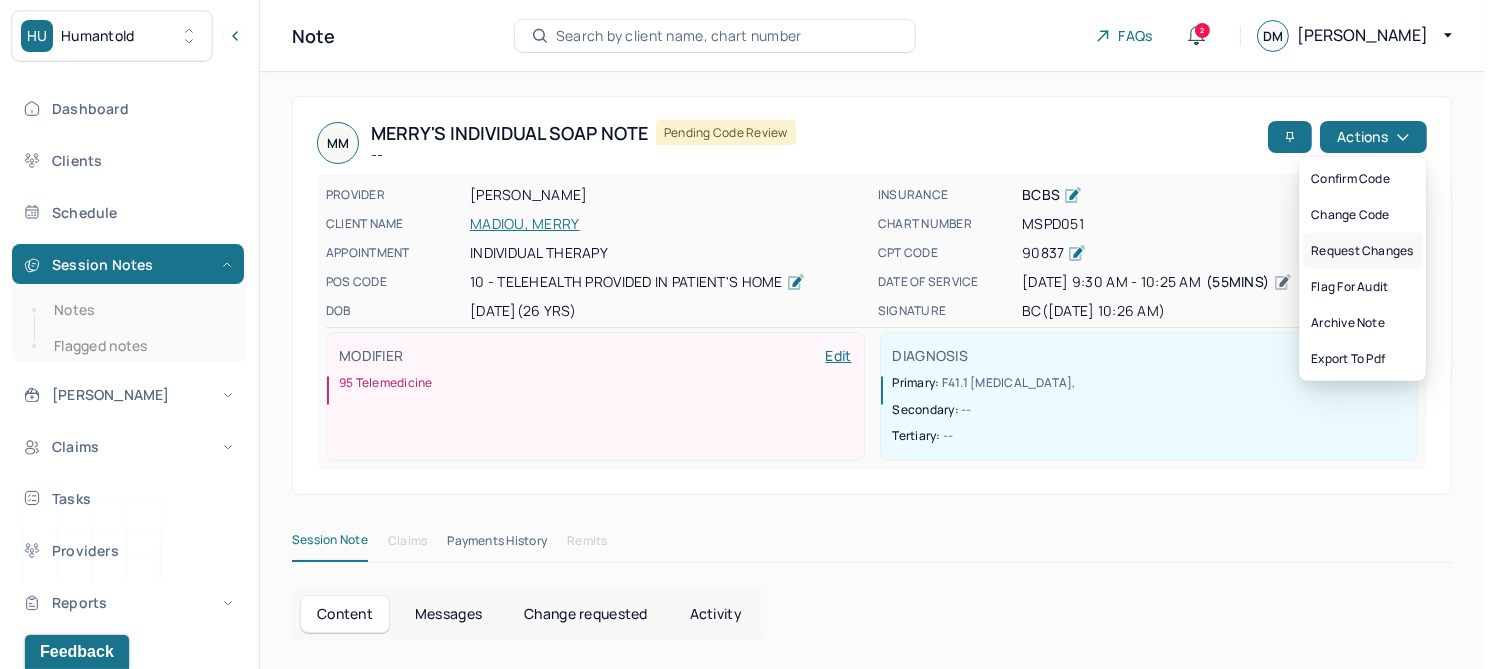 click on "Request changes" at bounding box center (1362, 251) 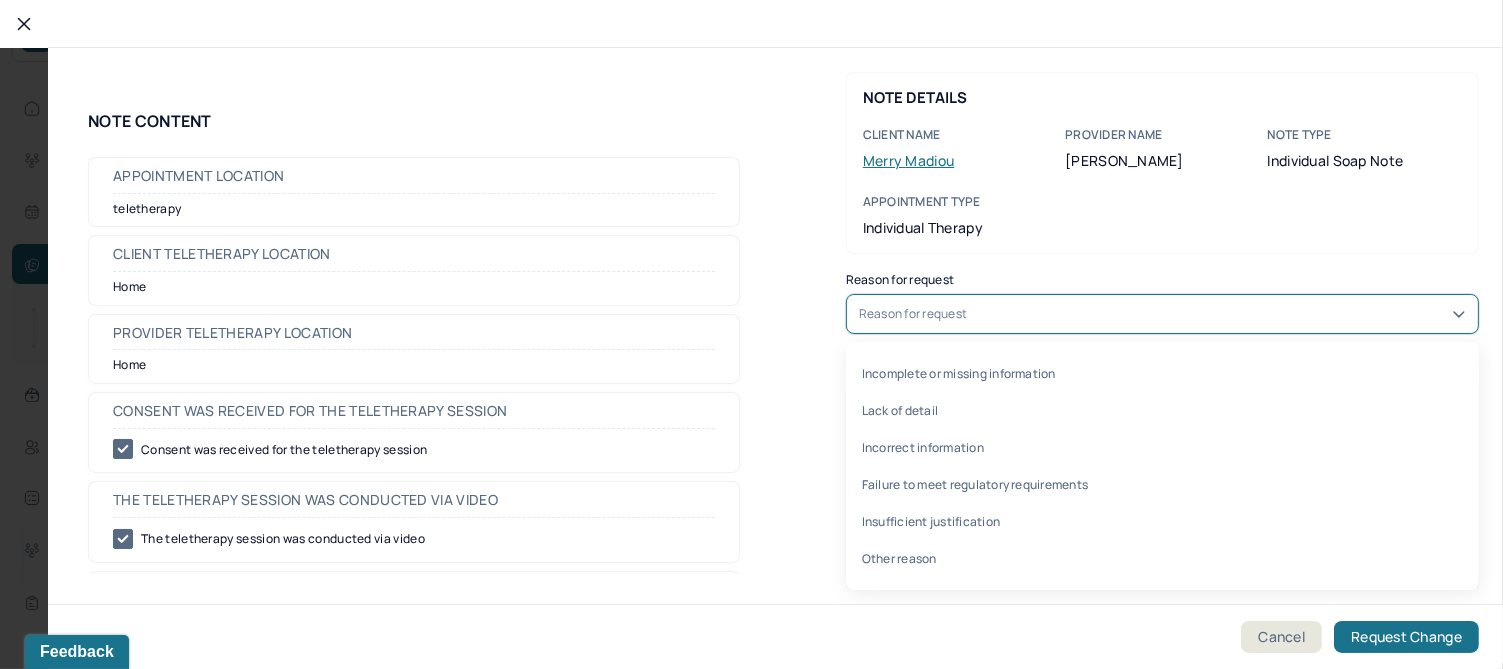 click on "Reason for request" at bounding box center [913, 314] 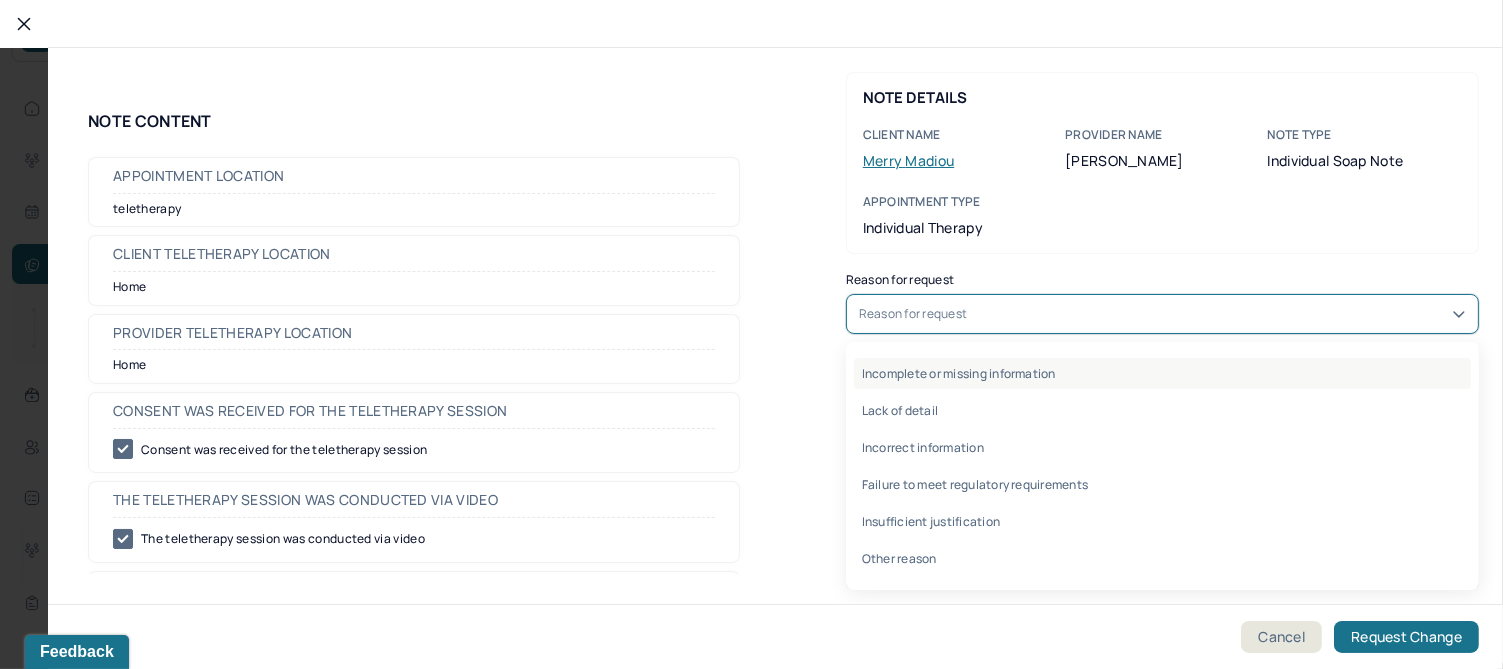 click on "Incomplete or missing information" at bounding box center (1162, 373) 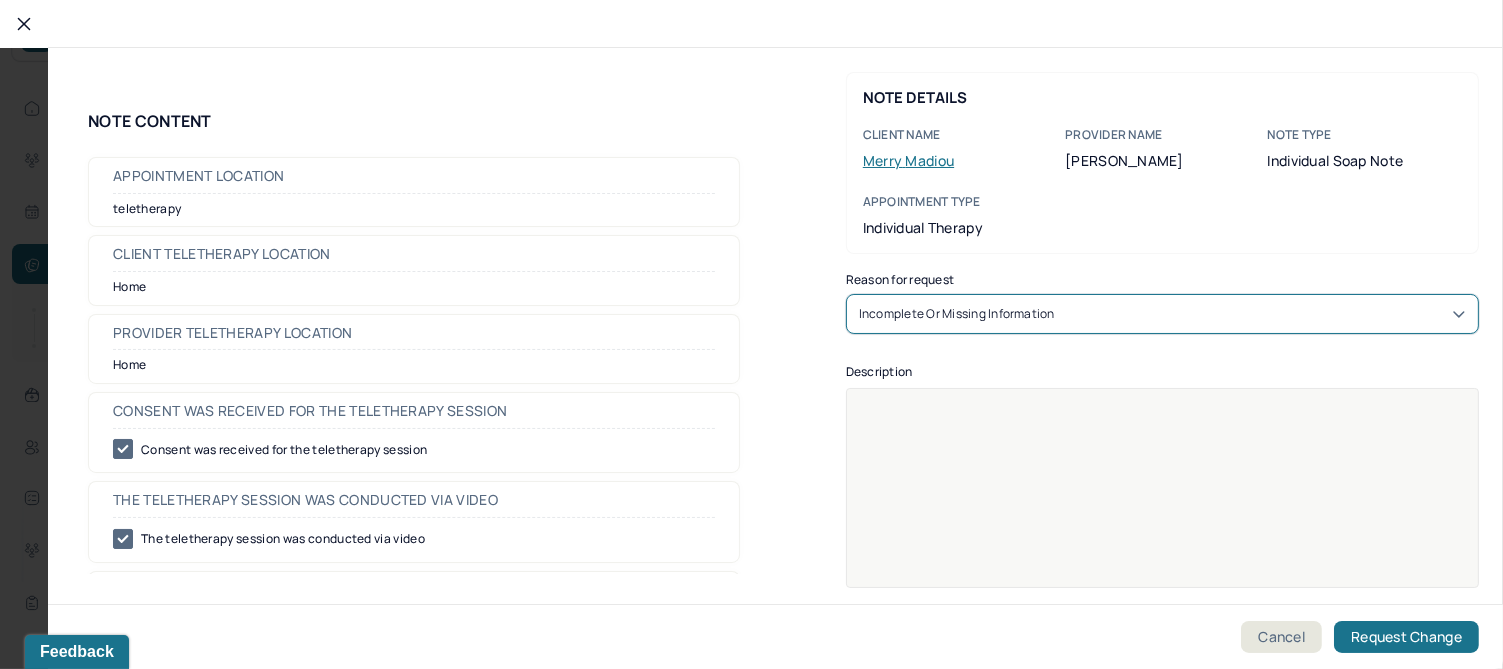 click at bounding box center (1163, 501) 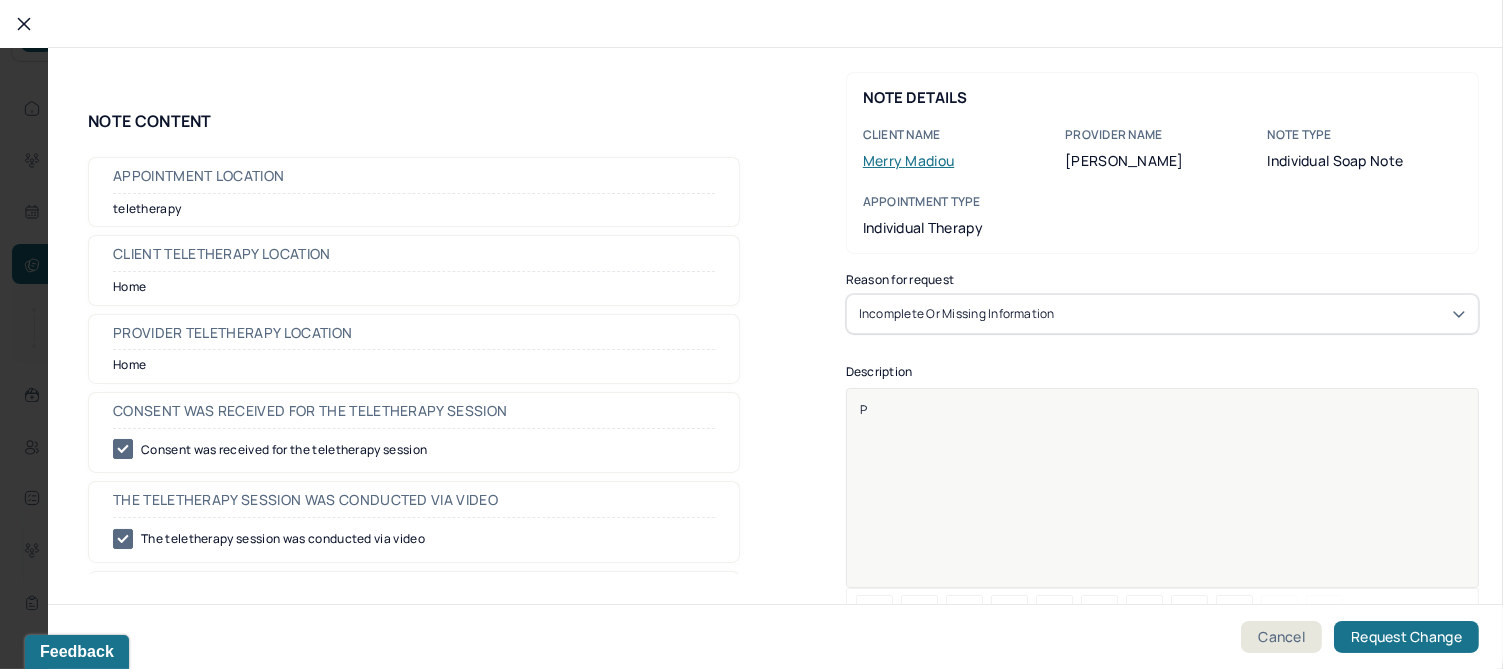 type 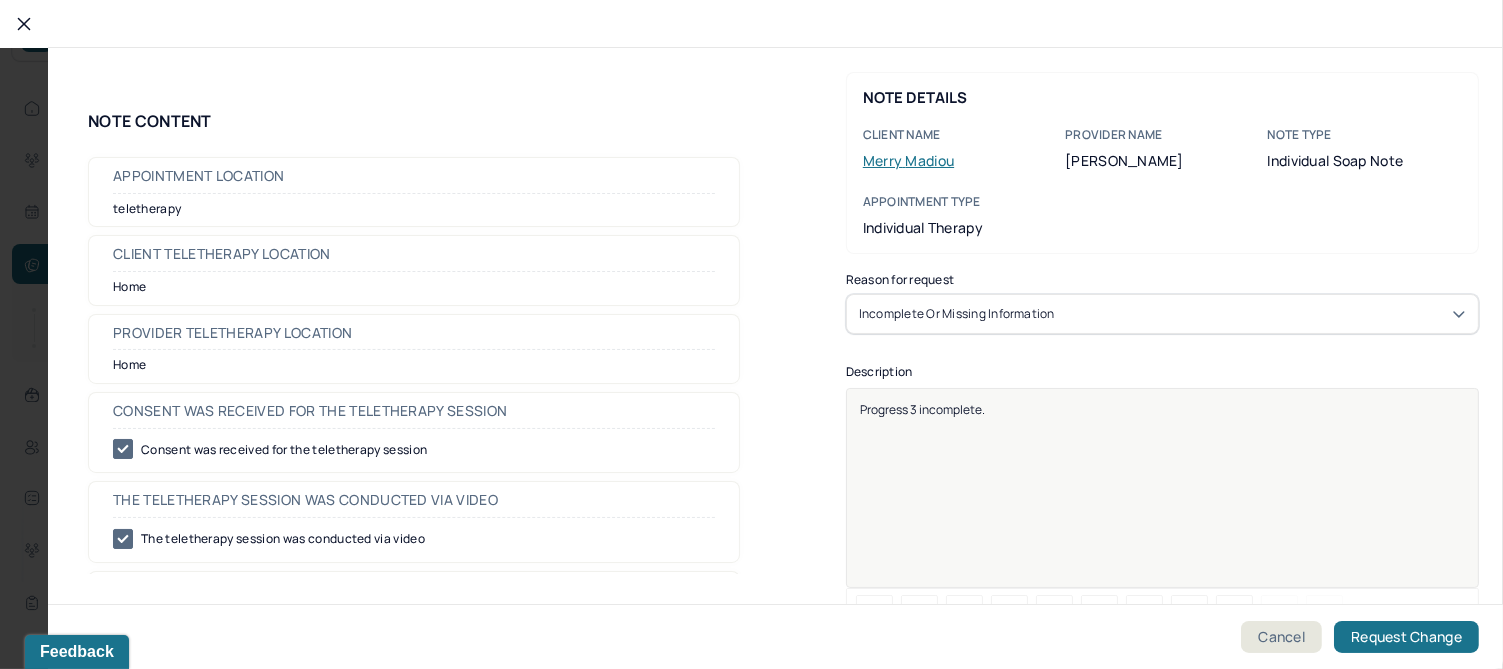 click on "Progress 3 incomplete." at bounding box center (922, 409) 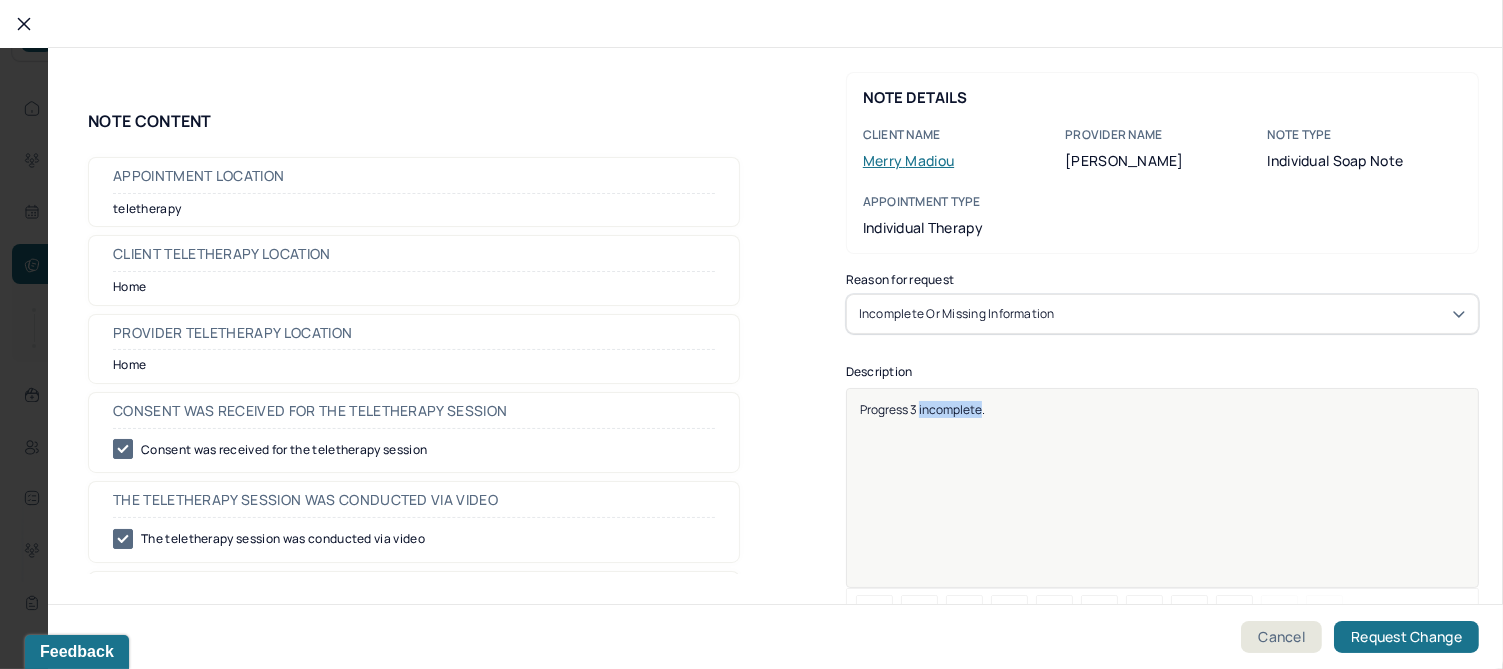 click on "Progress 3 incomplete." at bounding box center [922, 409] 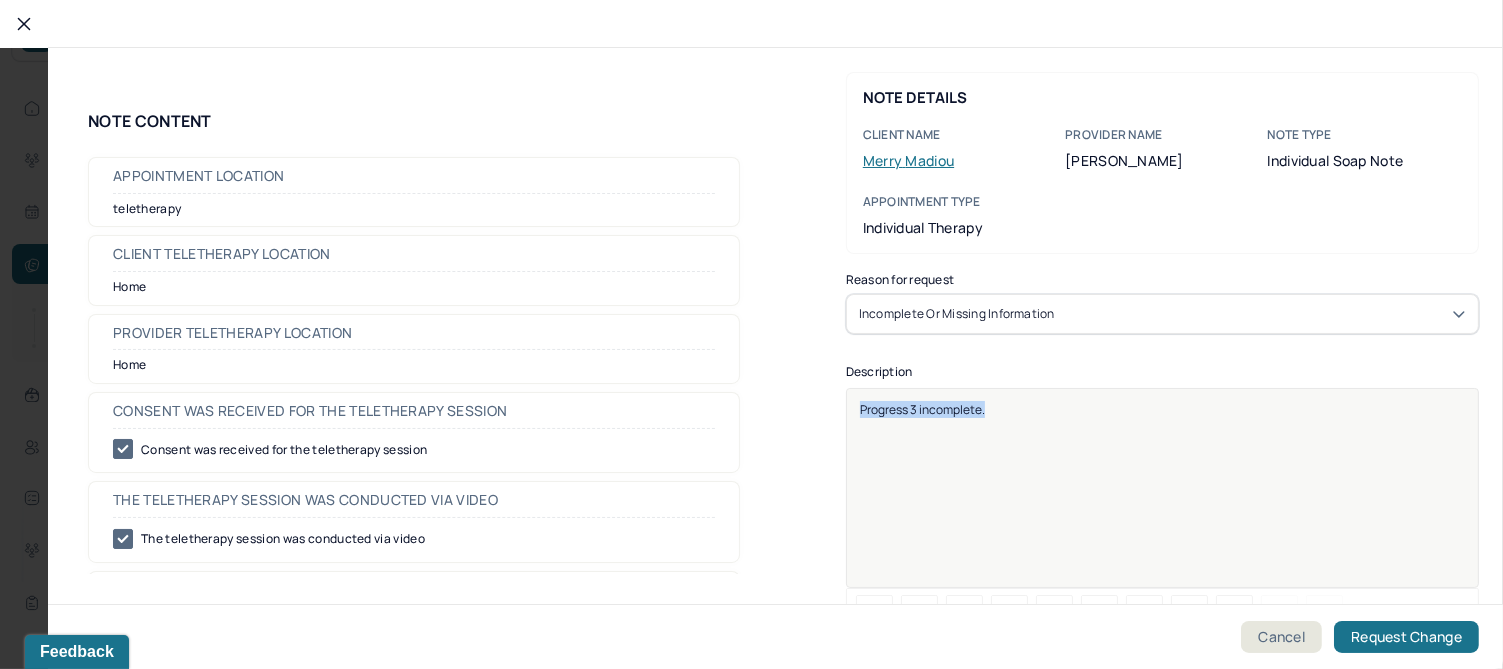 click on "Progress 3 incomplete." at bounding box center (922, 409) 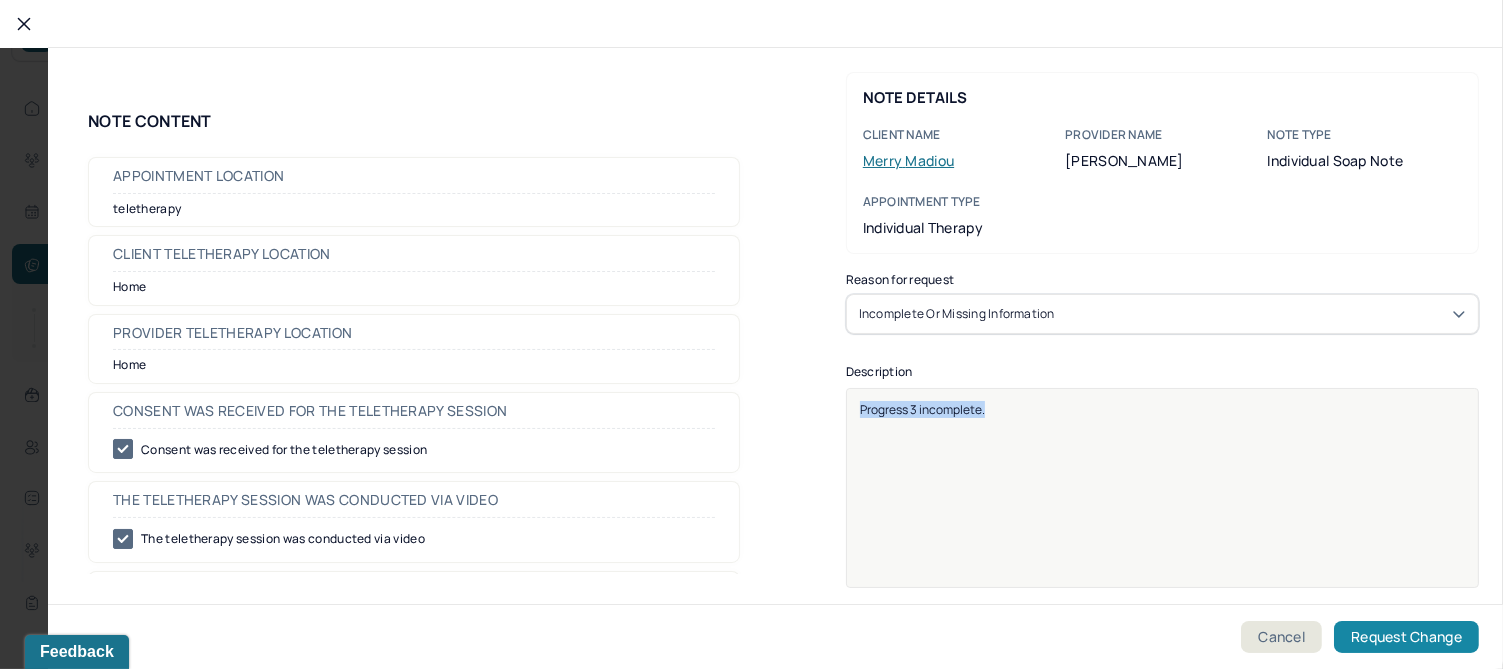 click on "Request Change" at bounding box center [1406, 637] 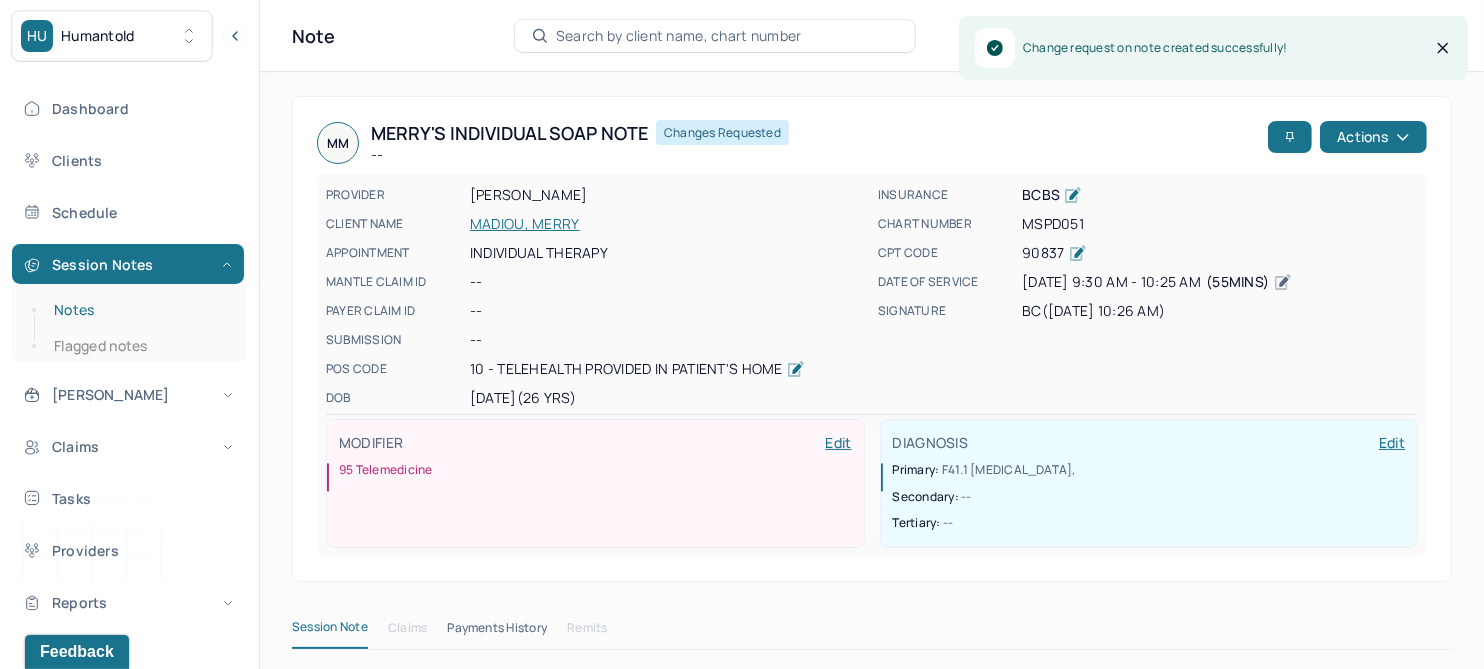 click on "Notes" at bounding box center [139, 310] 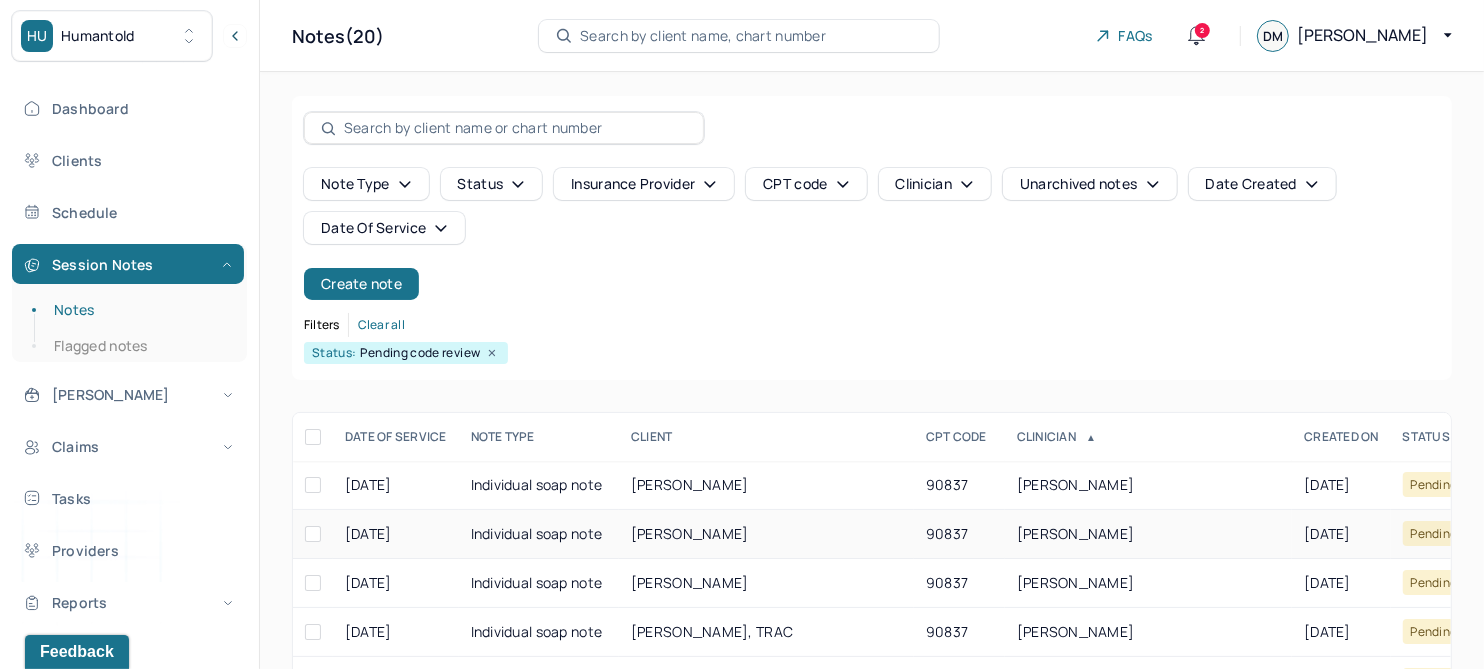 click on "[PERSON_NAME]" at bounding box center [690, 533] 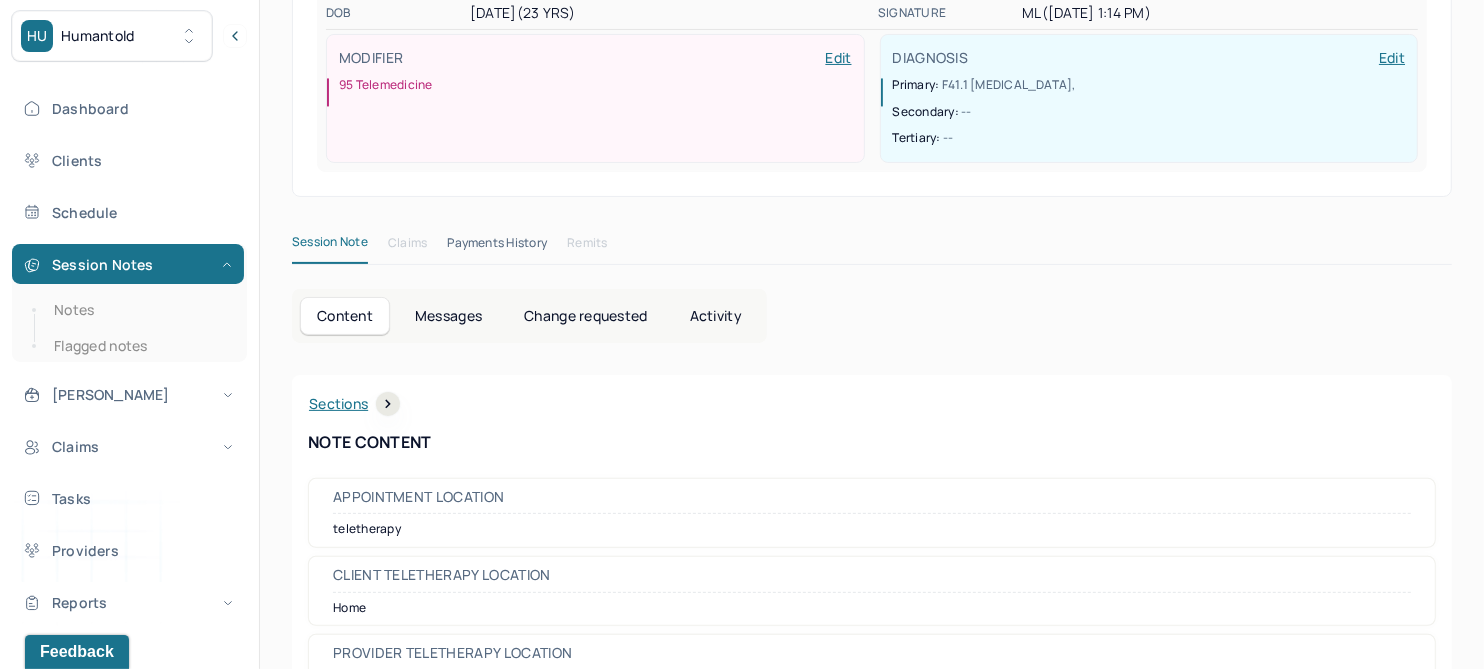 scroll, scrollTop: 0, scrollLeft: 0, axis: both 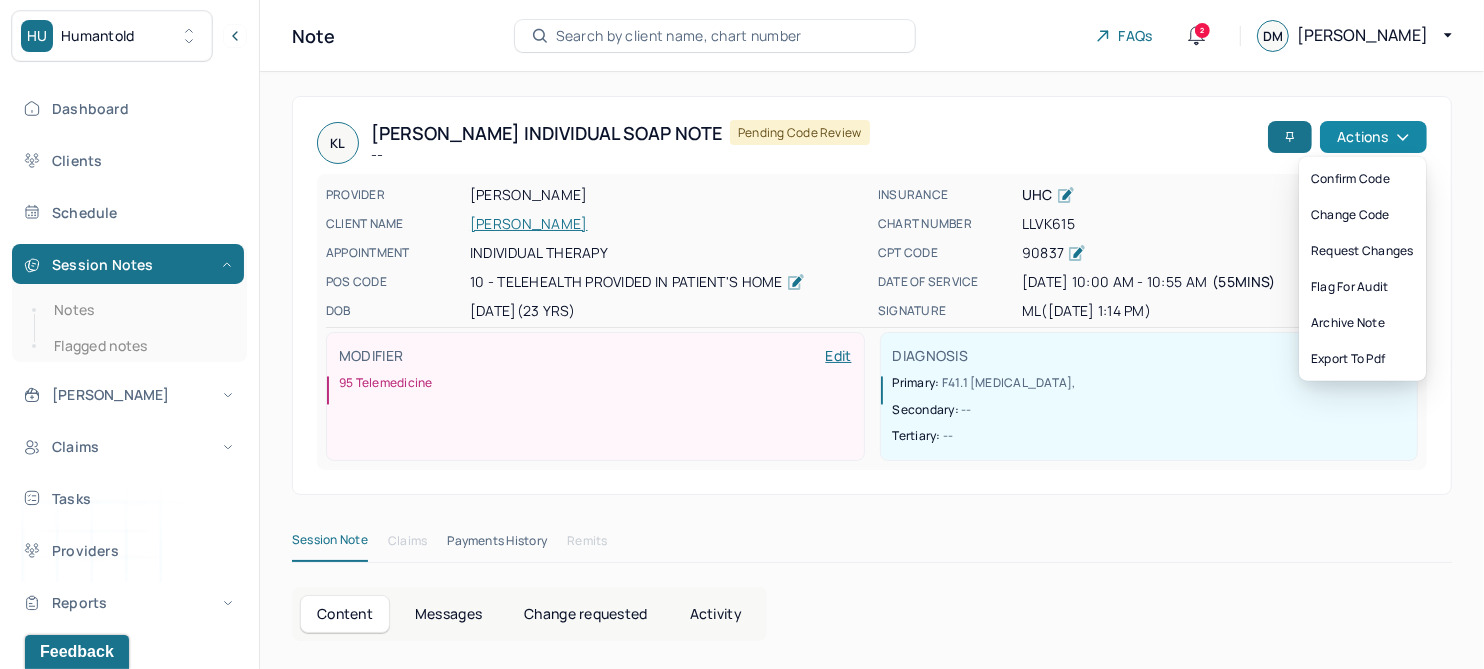 click on "Actions" at bounding box center [1373, 137] 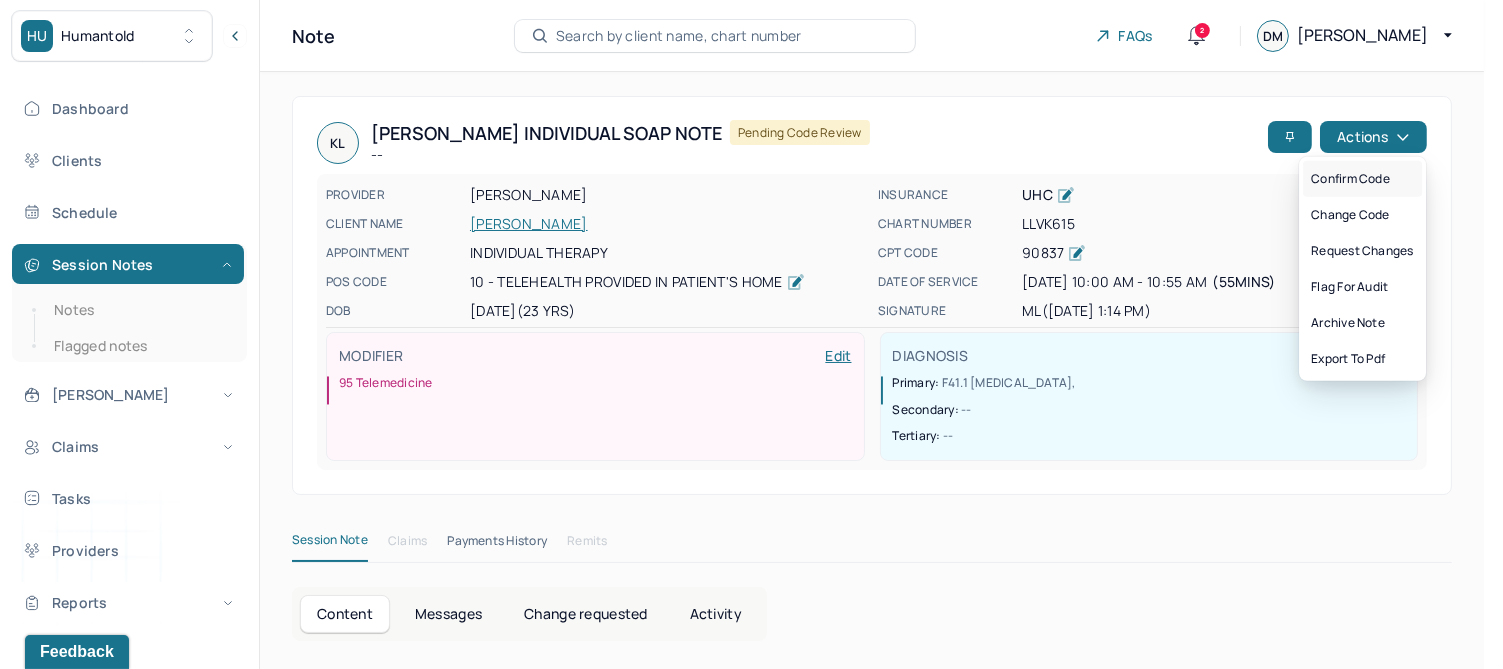 click on "Confirm code" at bounding box center (1362, 179) 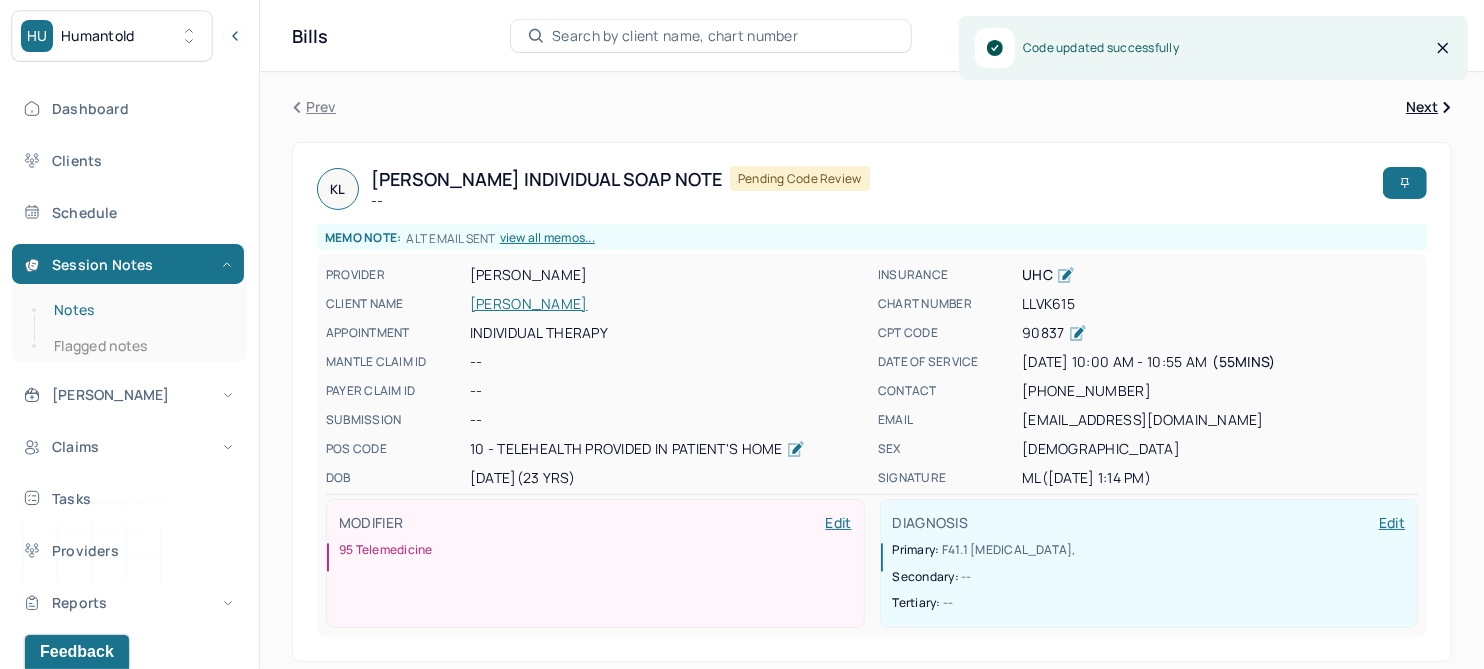 click on "Notes" at bounding box center (139, 310) 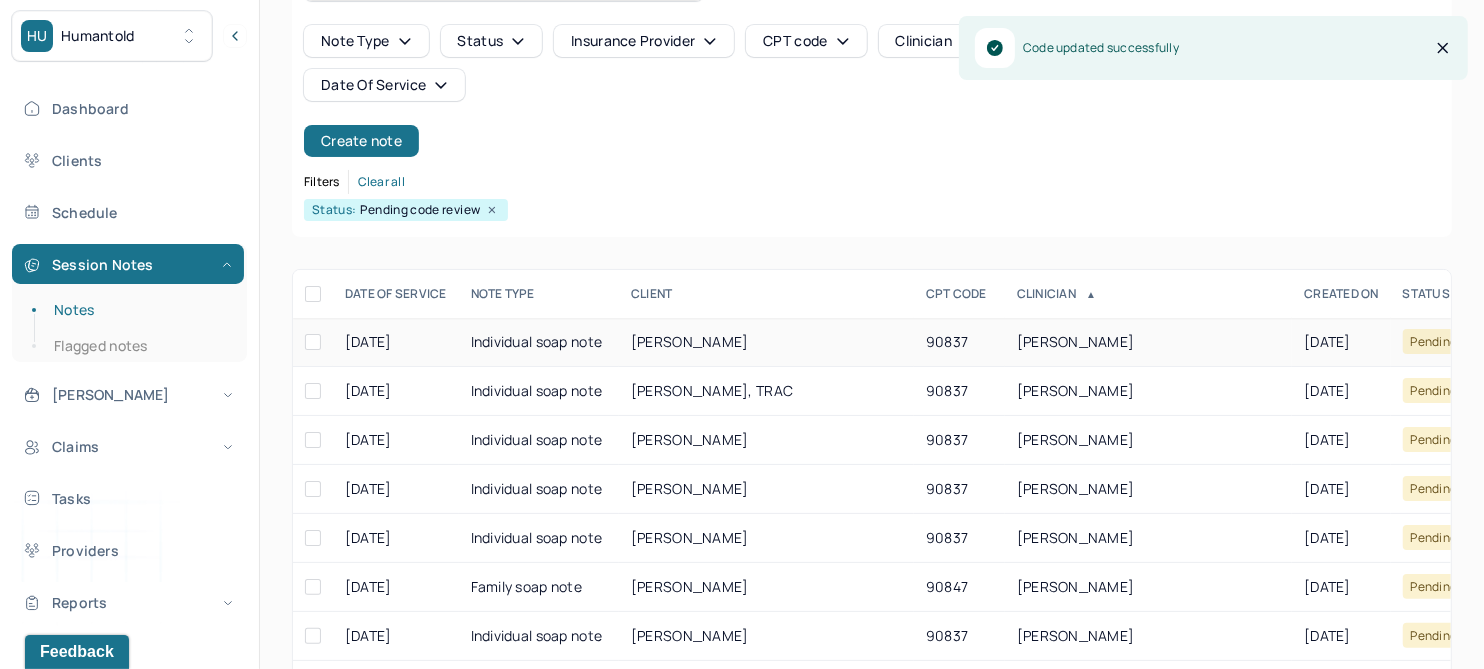 scroll, scrollTop: 250, scrollLeft: 0, axis: vertical 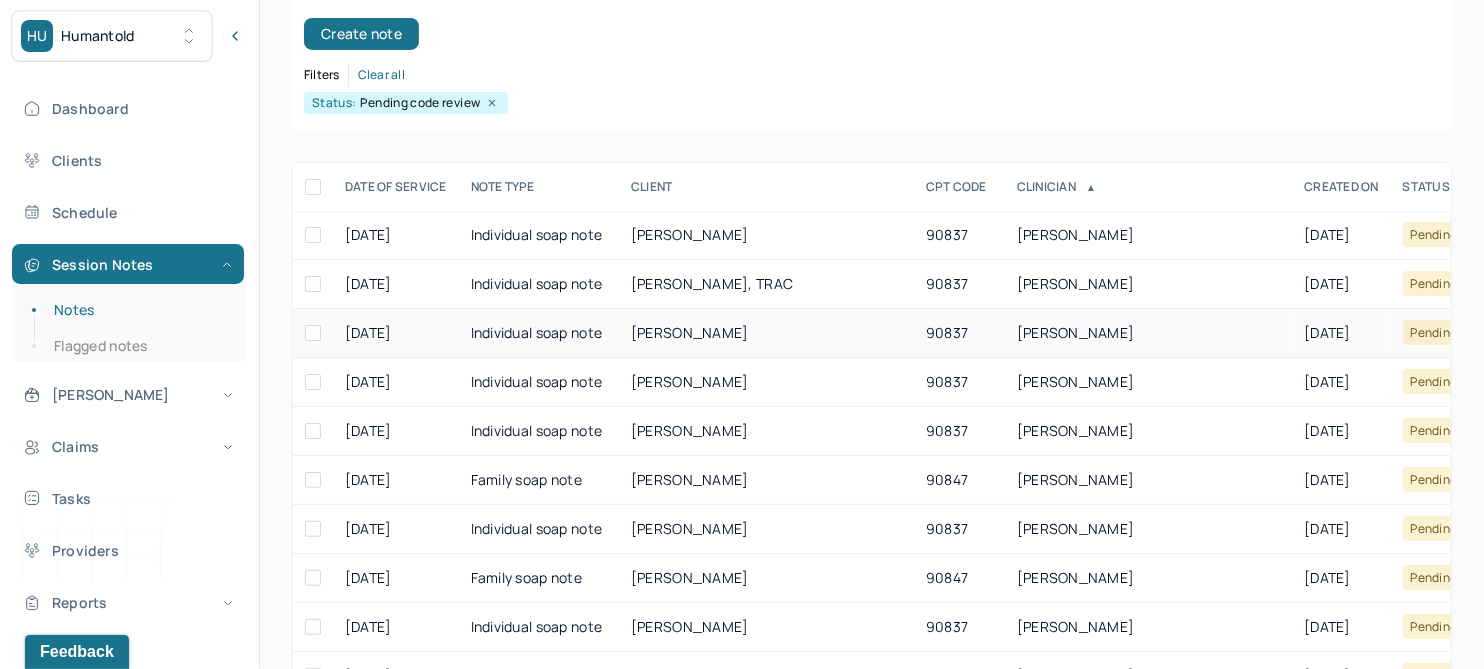 click on "[PERSON_NAME]" at bounding box center (690, 332) 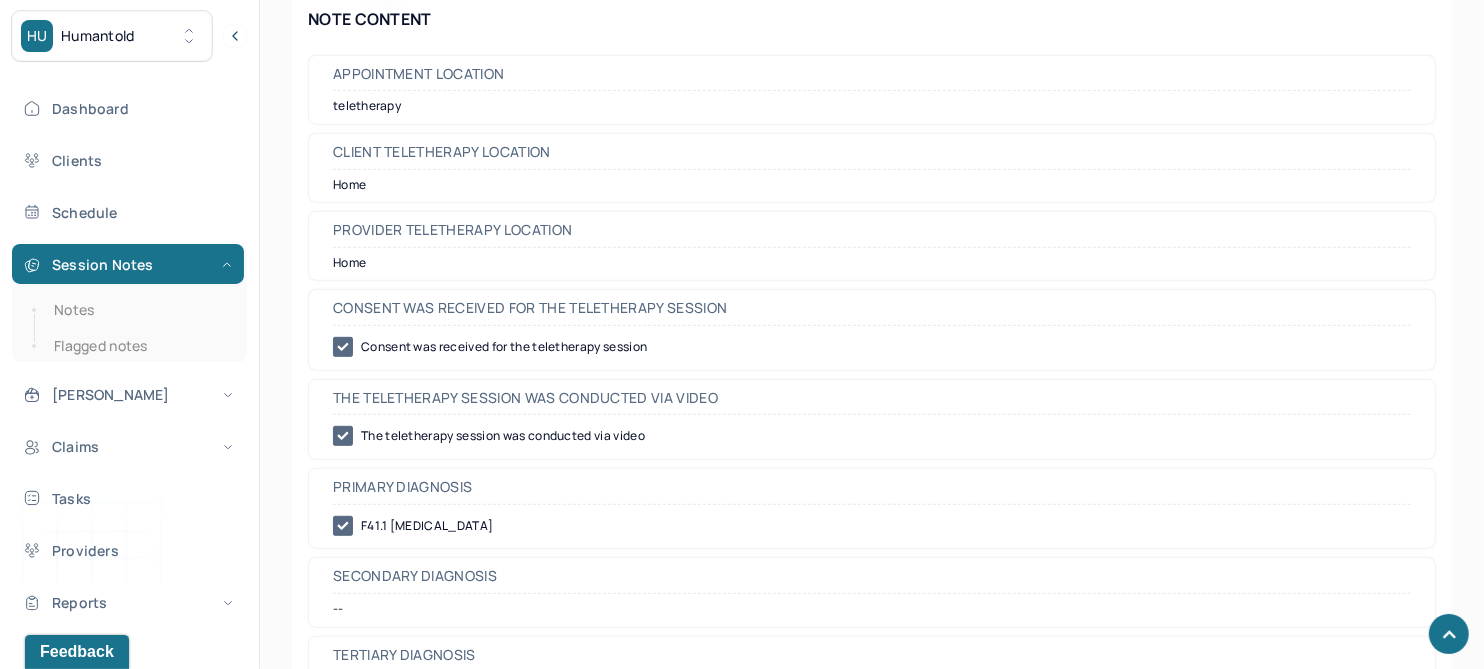 scroll, scrollTop: 0, scrollLeft: 0, axis: both 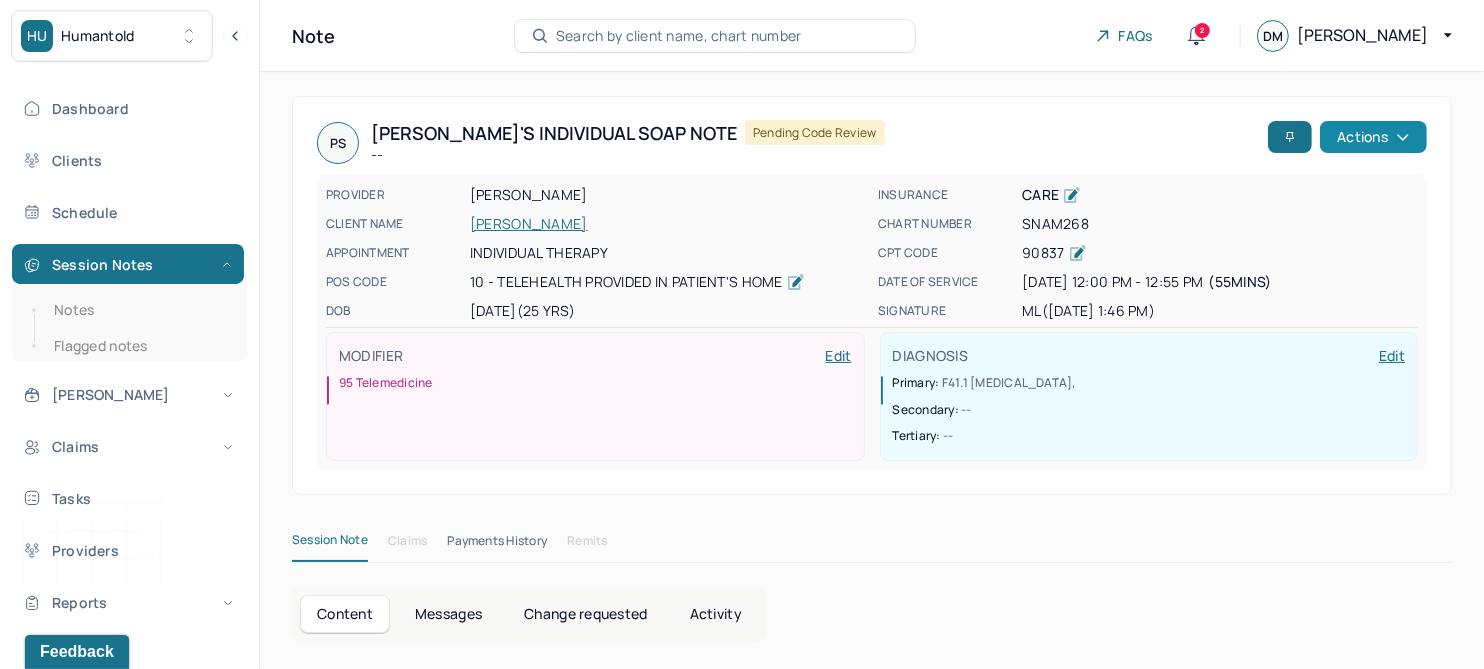 click 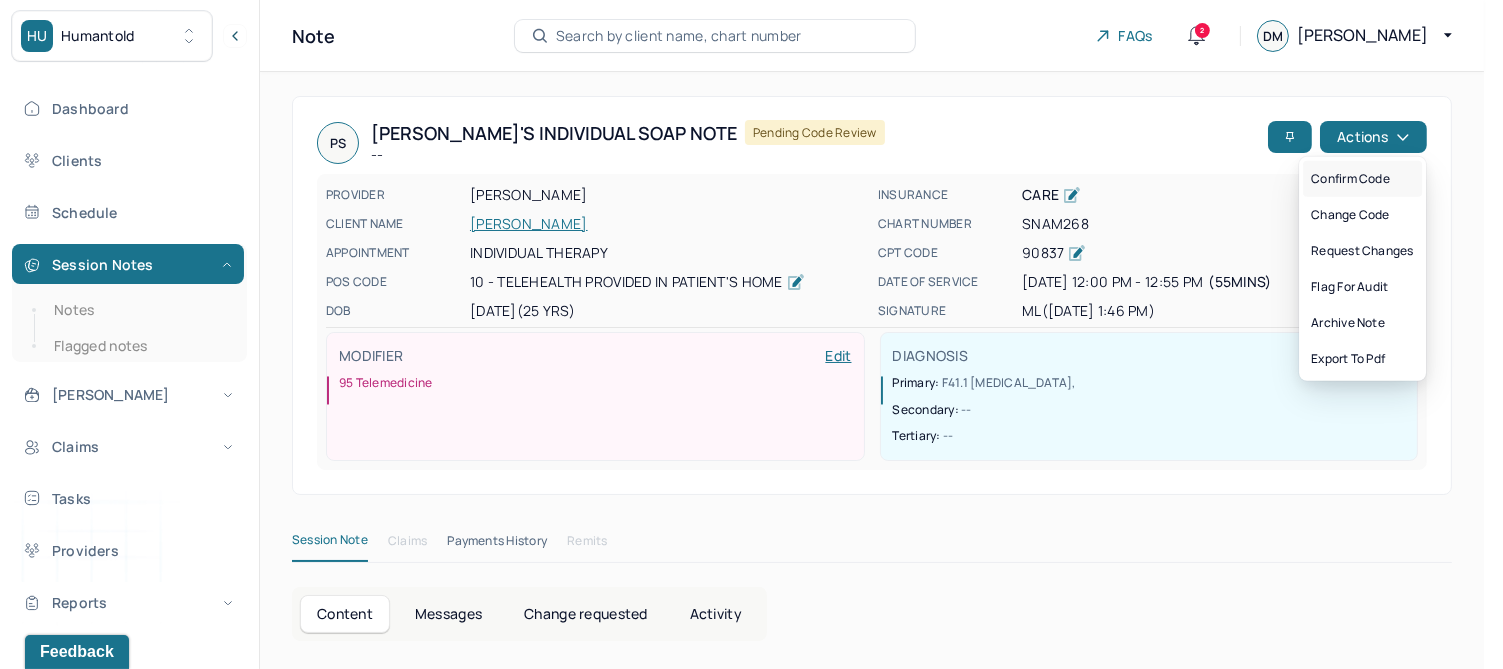 click on "Confirm code" at bounding box center [1362, 179] 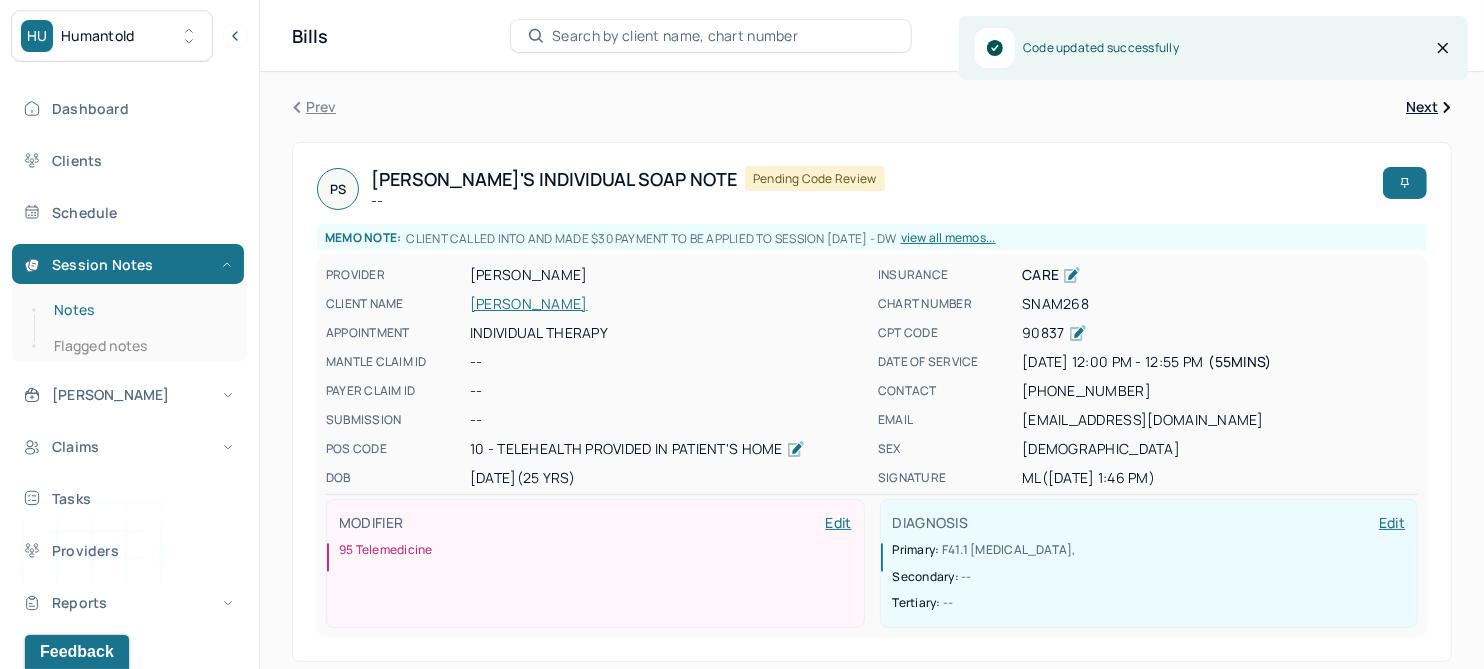 click on "Notes" at bounding box center [139, 310] 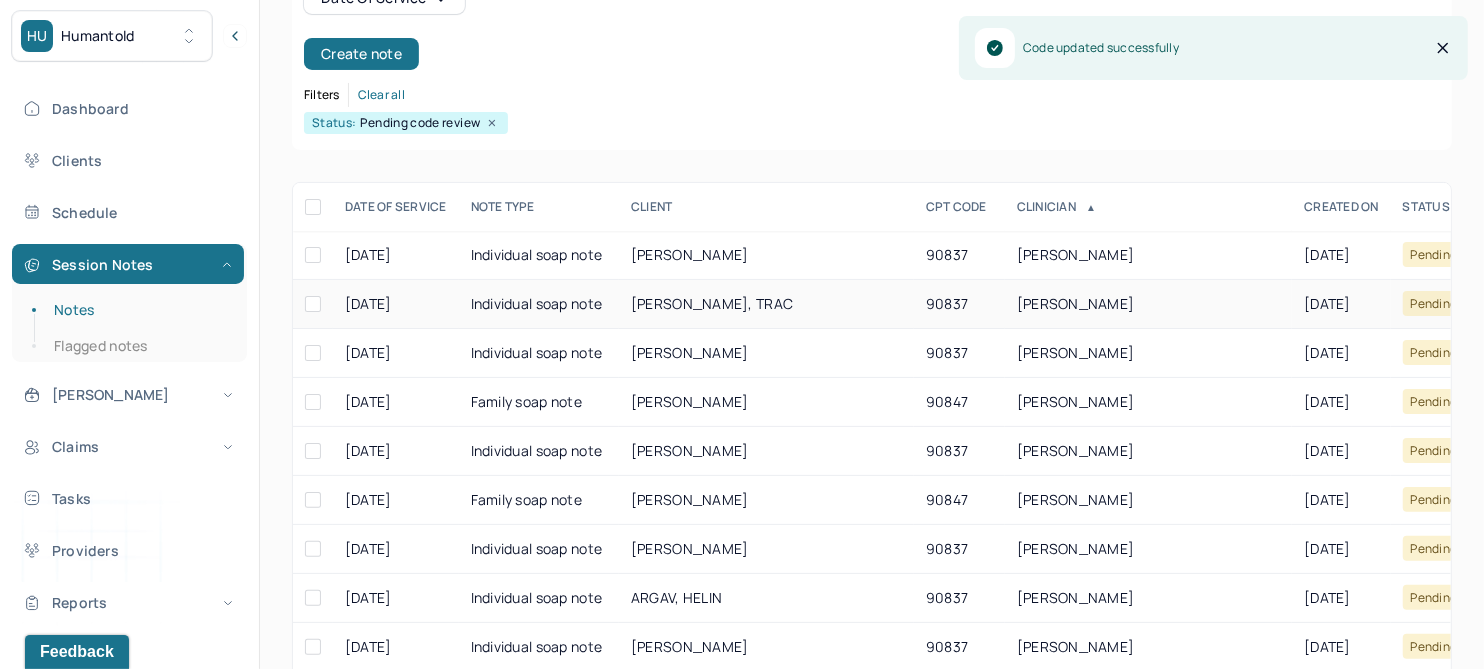 scroll, scrollTop: 250, scrollLeft: 0, axis: vertical 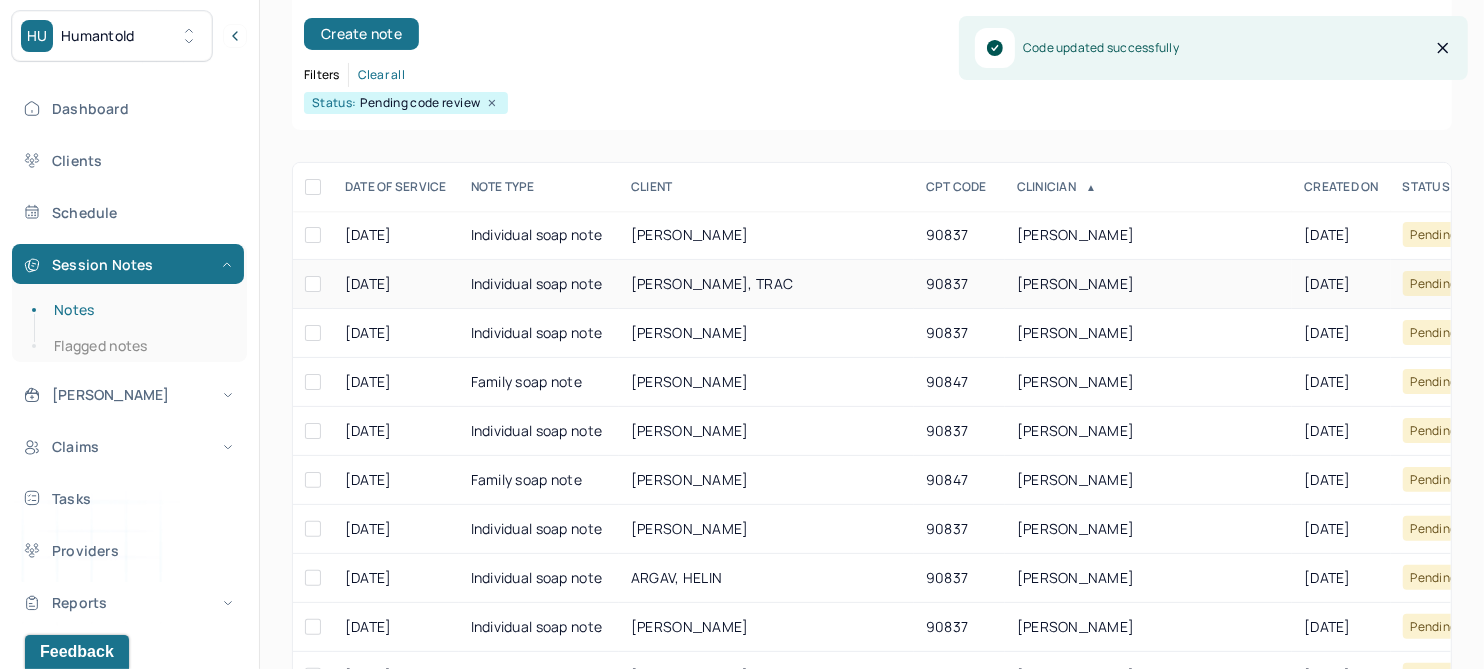click on "[PERSON_NAME], TRAC" at bounding box center (712, 283) 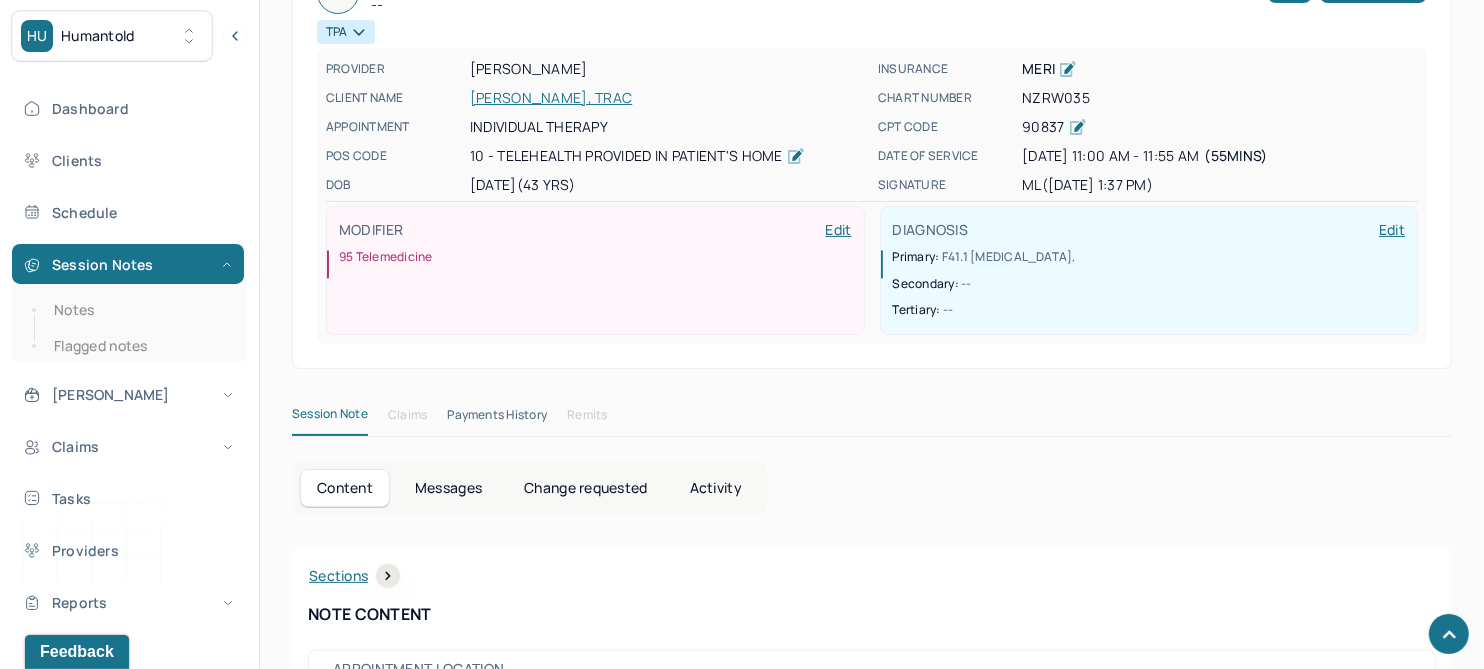 scroll, scrollTop: 0, scrollLeft: 0, axis: both 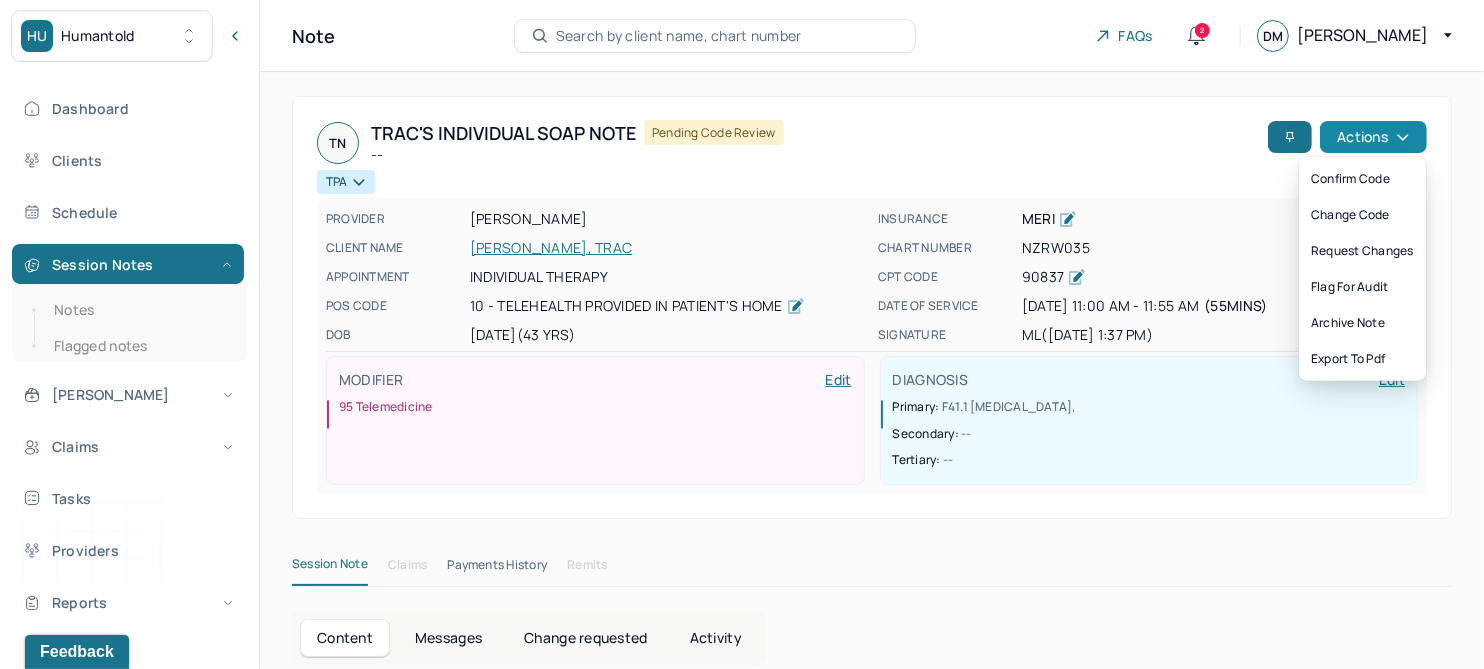click 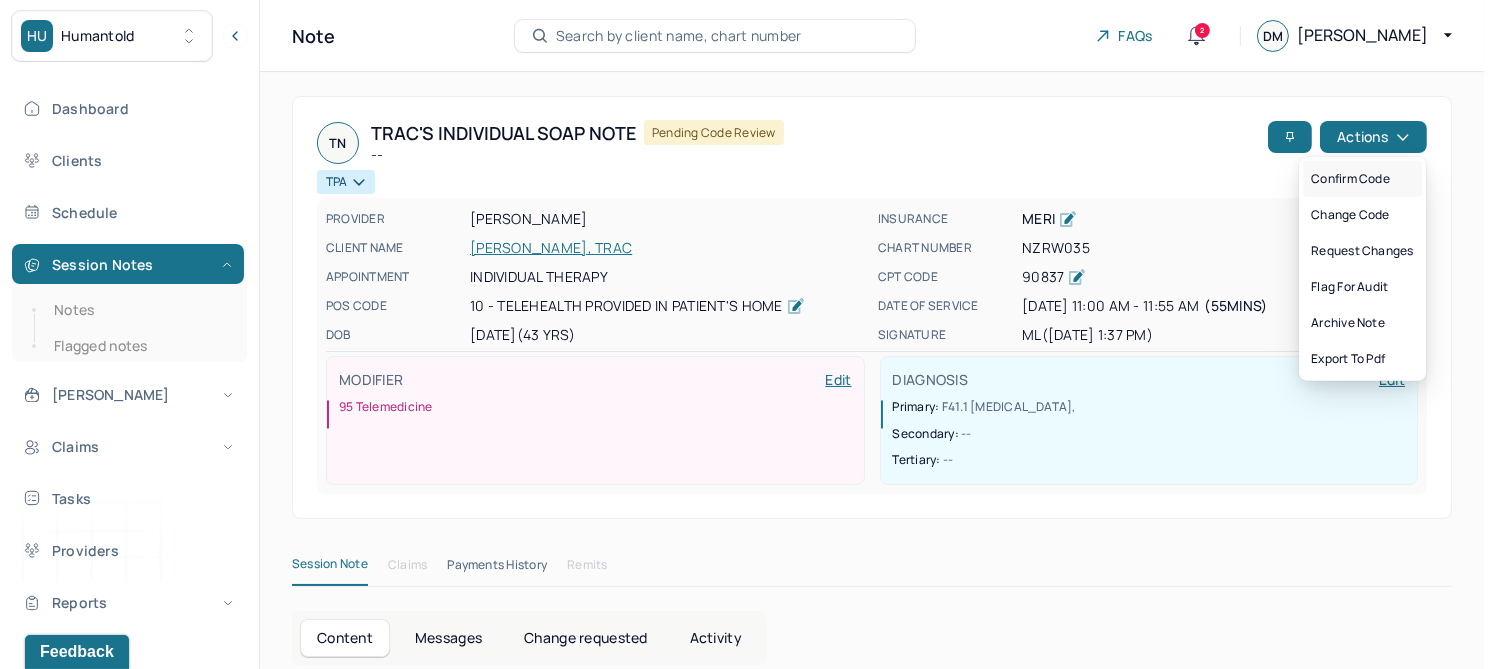 click on "Confirm code" at bounding box center [1362, 179] 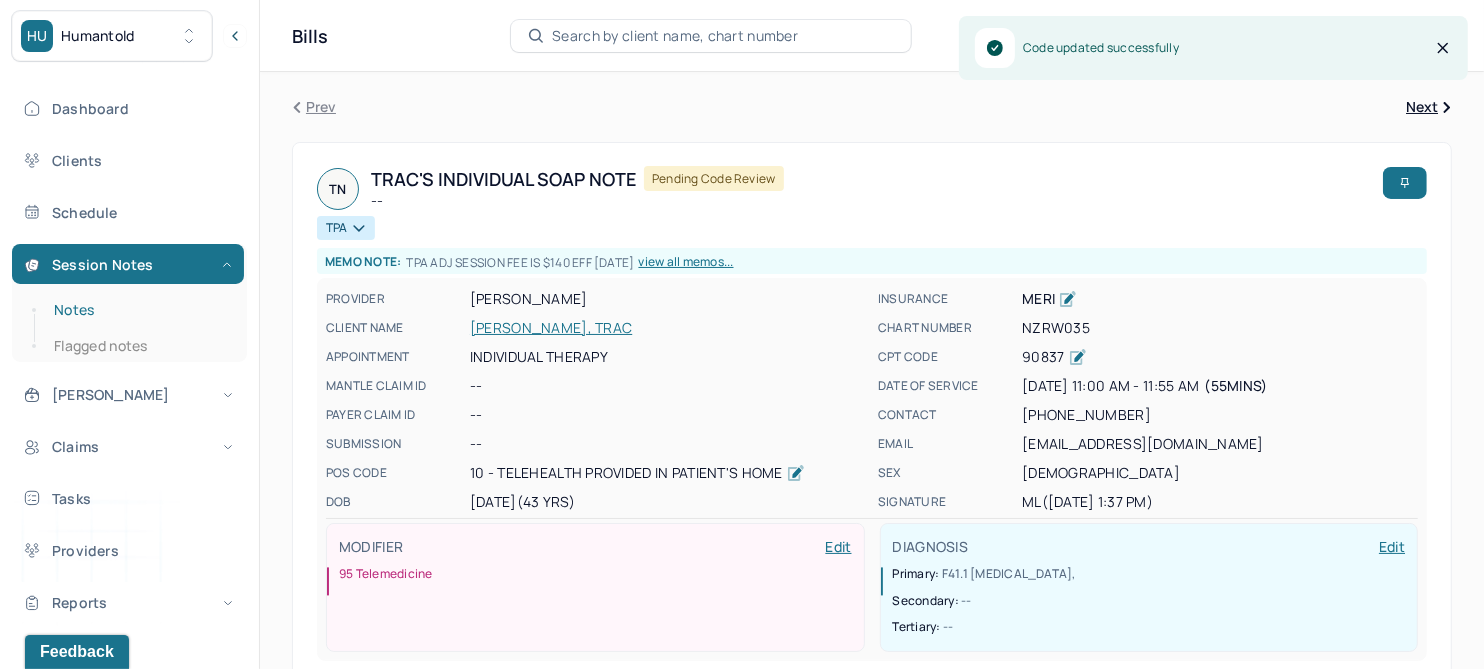 click on "Notes" at bounding box center (139, 310) 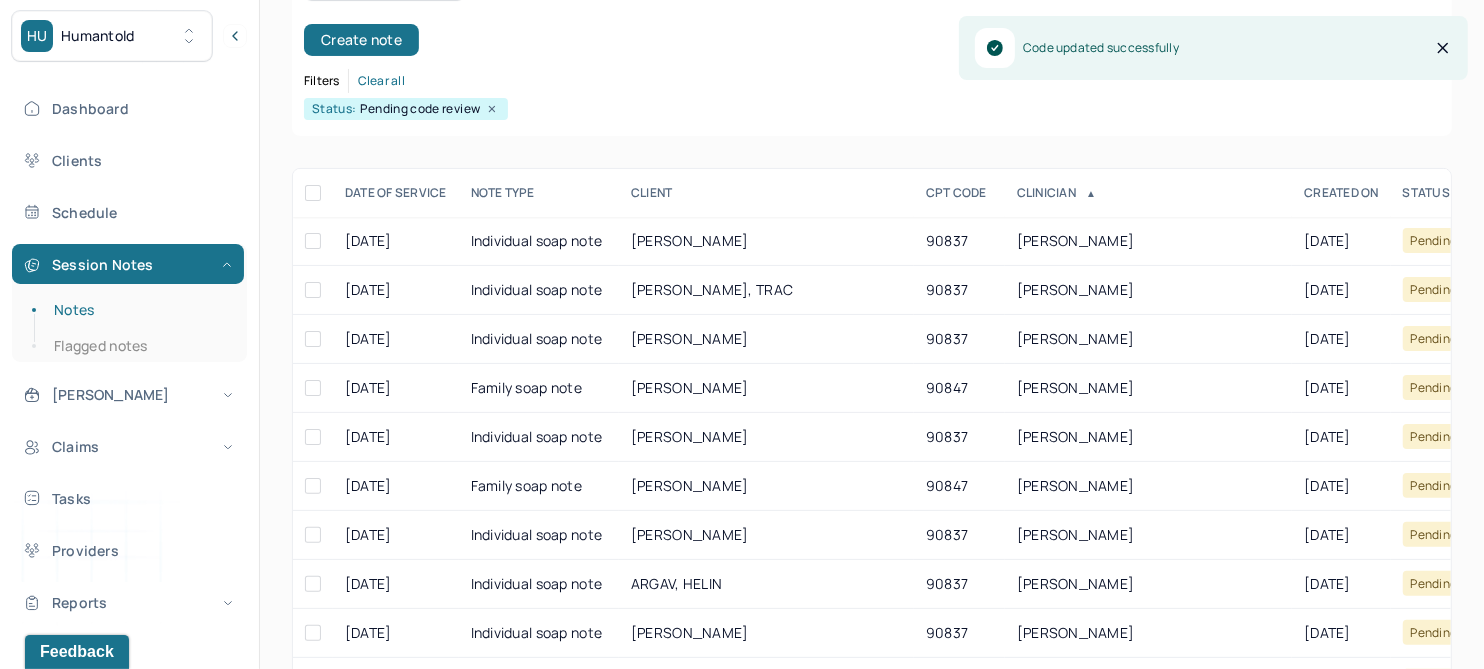 scroll, scrollTop: 250, scrollLeft: 0, axis: vertical 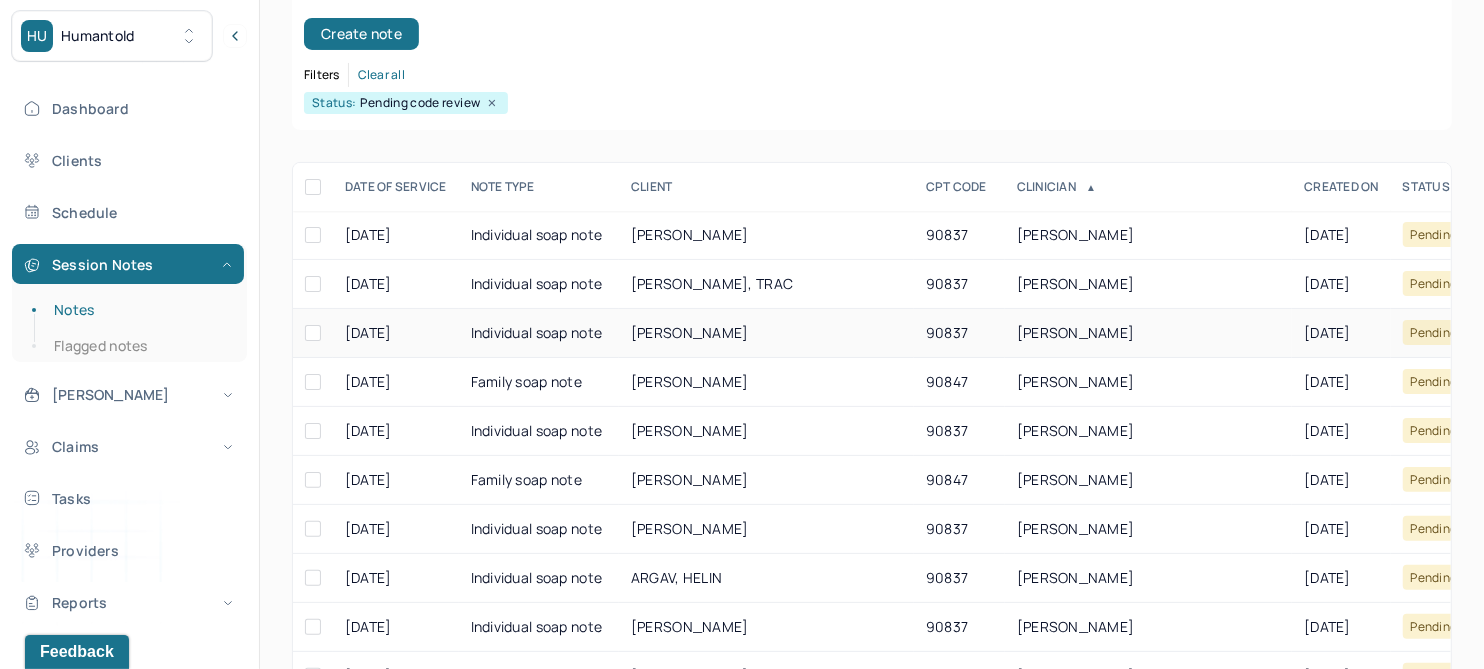 click on "[PERSON_NAME]" at bounding box center (690, 332) 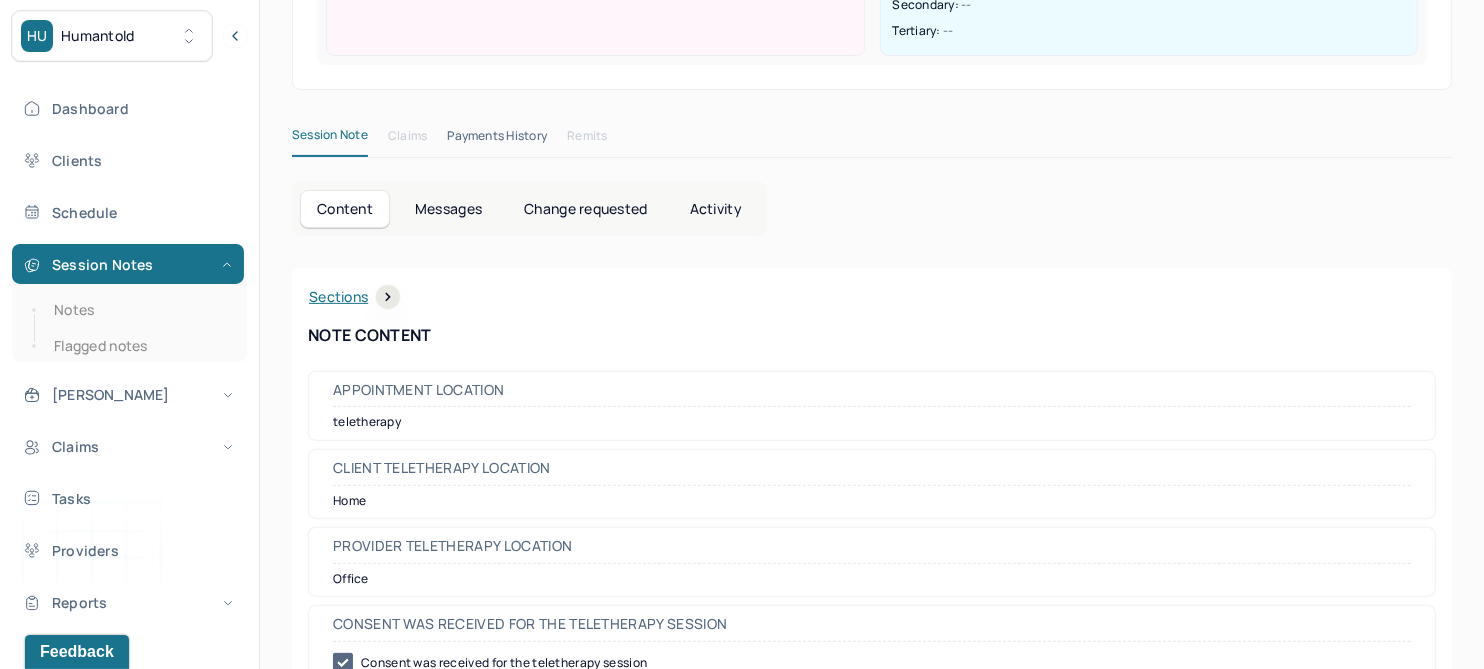 scroll, scrollTop: 0, scrollLeft: 0, axis: both 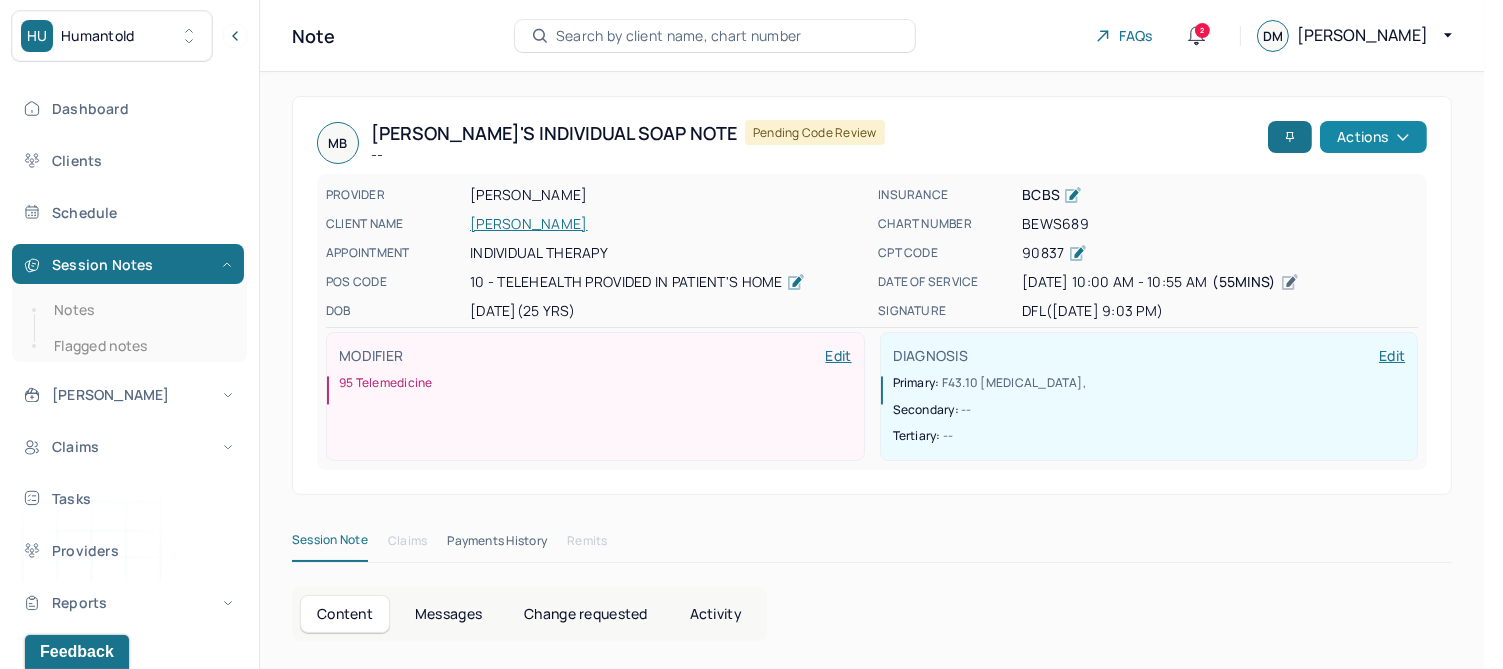 click on "Actions" at bounding box center (1373, 137) 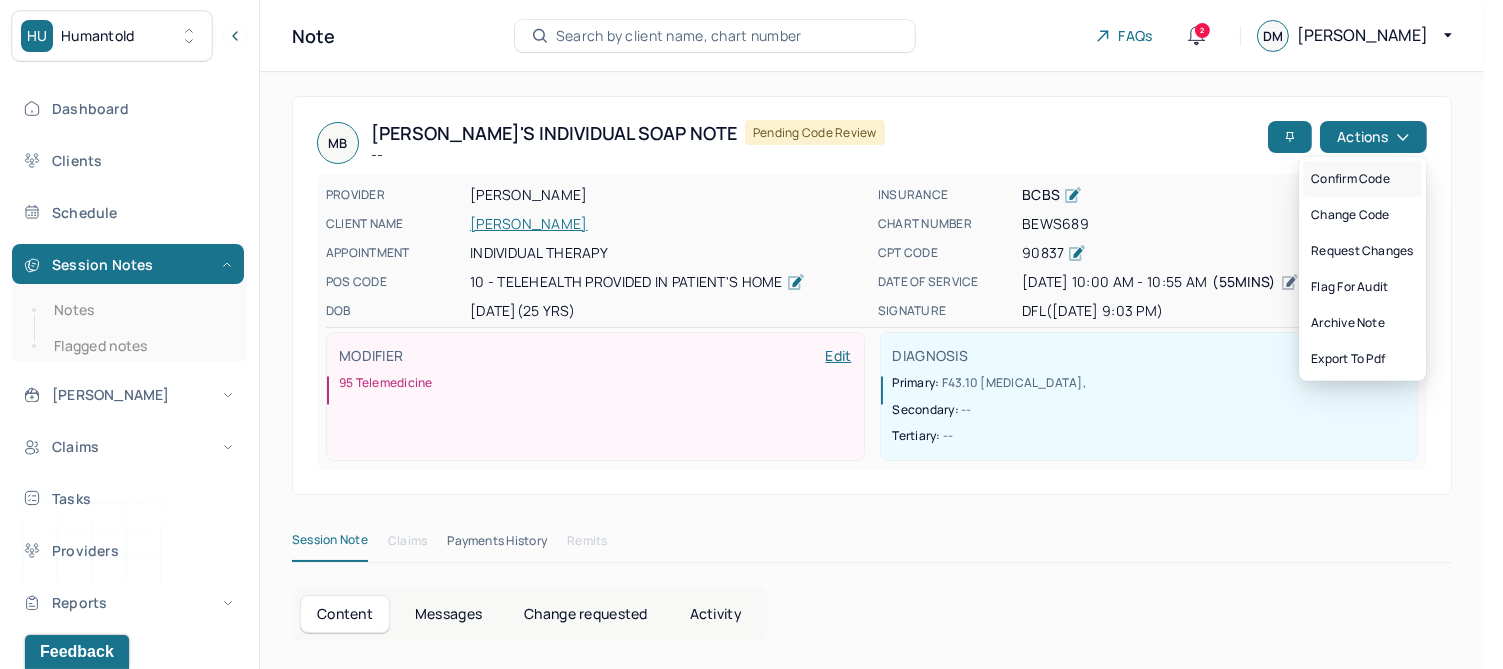 click on "Confirm code" at bounding box center (1362, 179) 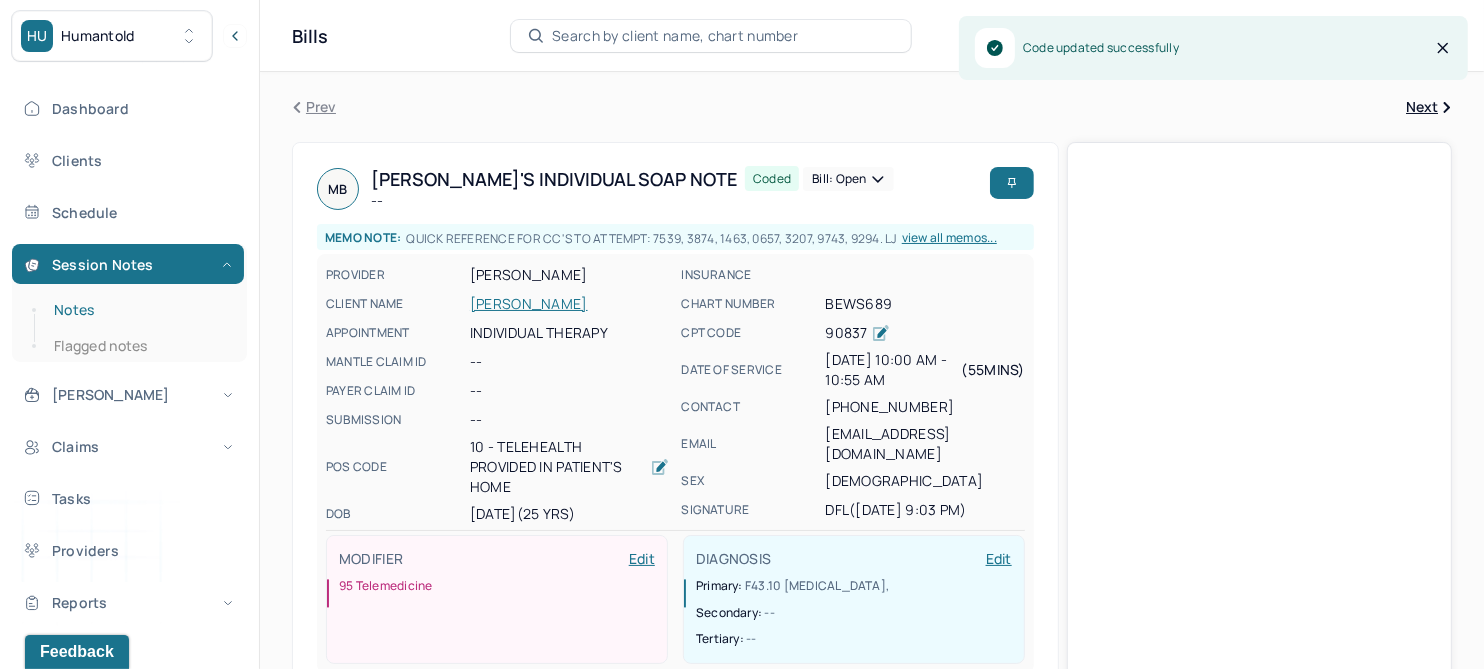 click on "Notes" at bounding box center [139, 310] 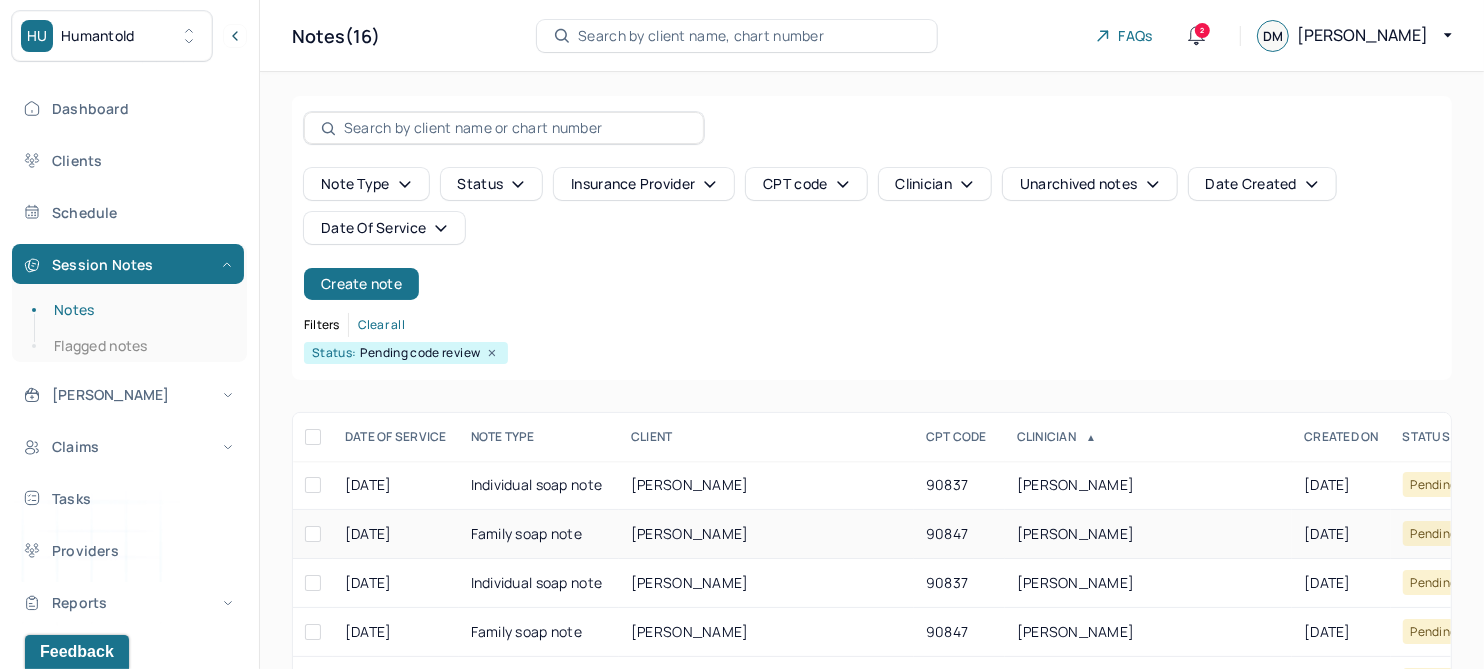 click on "[PERSON_NAME]" at bounding box center [690, 533] 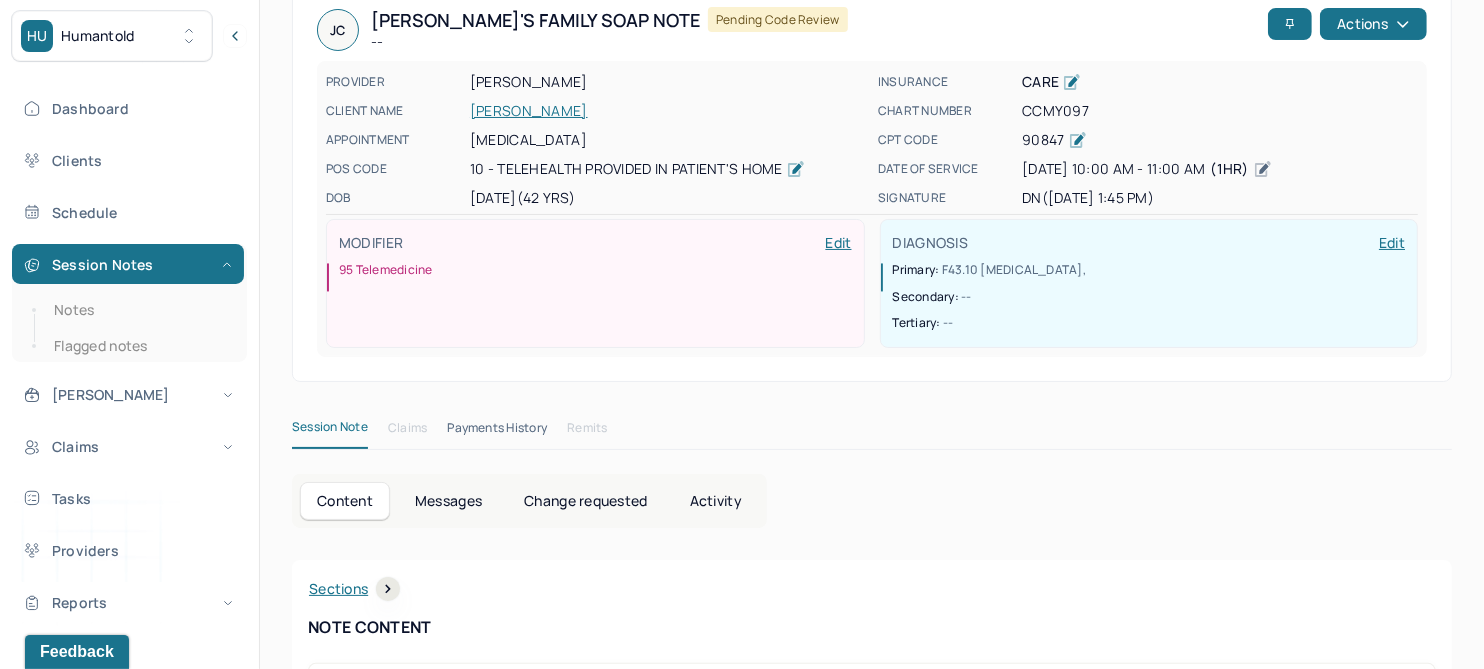 scroll, scrollTop: 0, scrollLeft: 0, axis: both 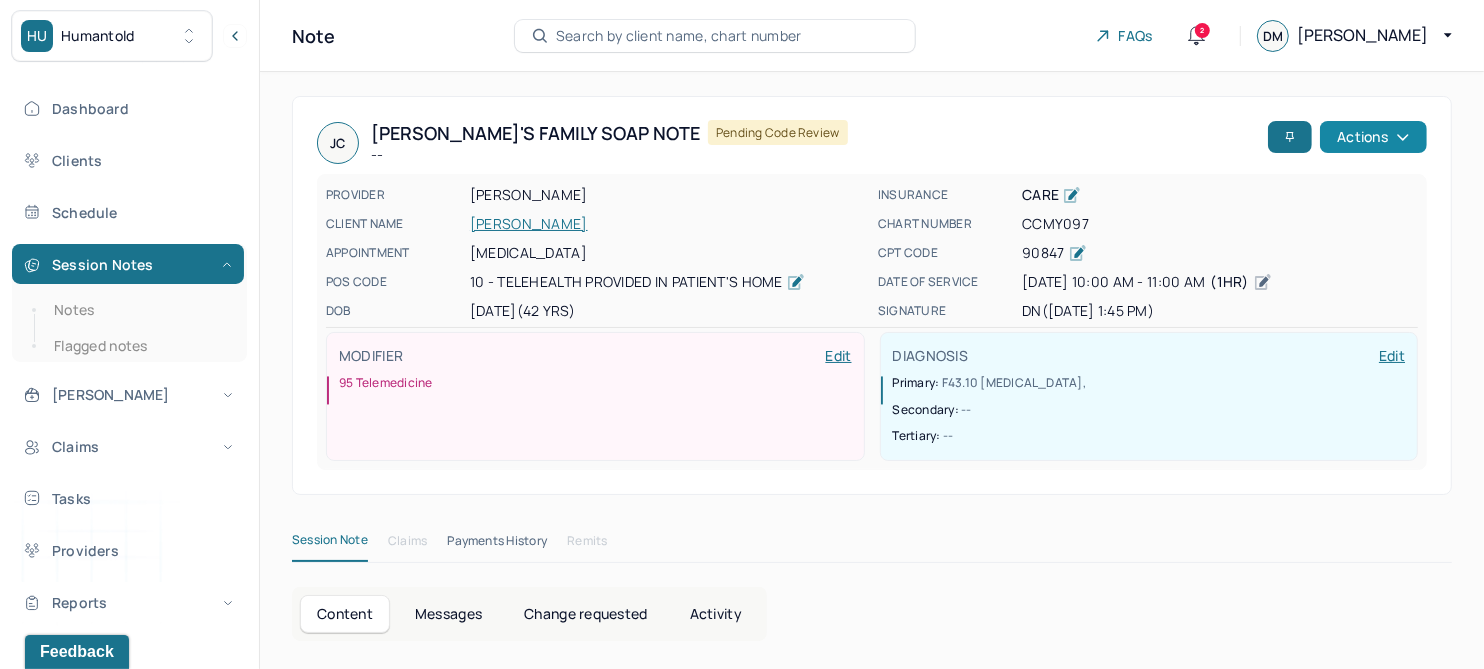 click 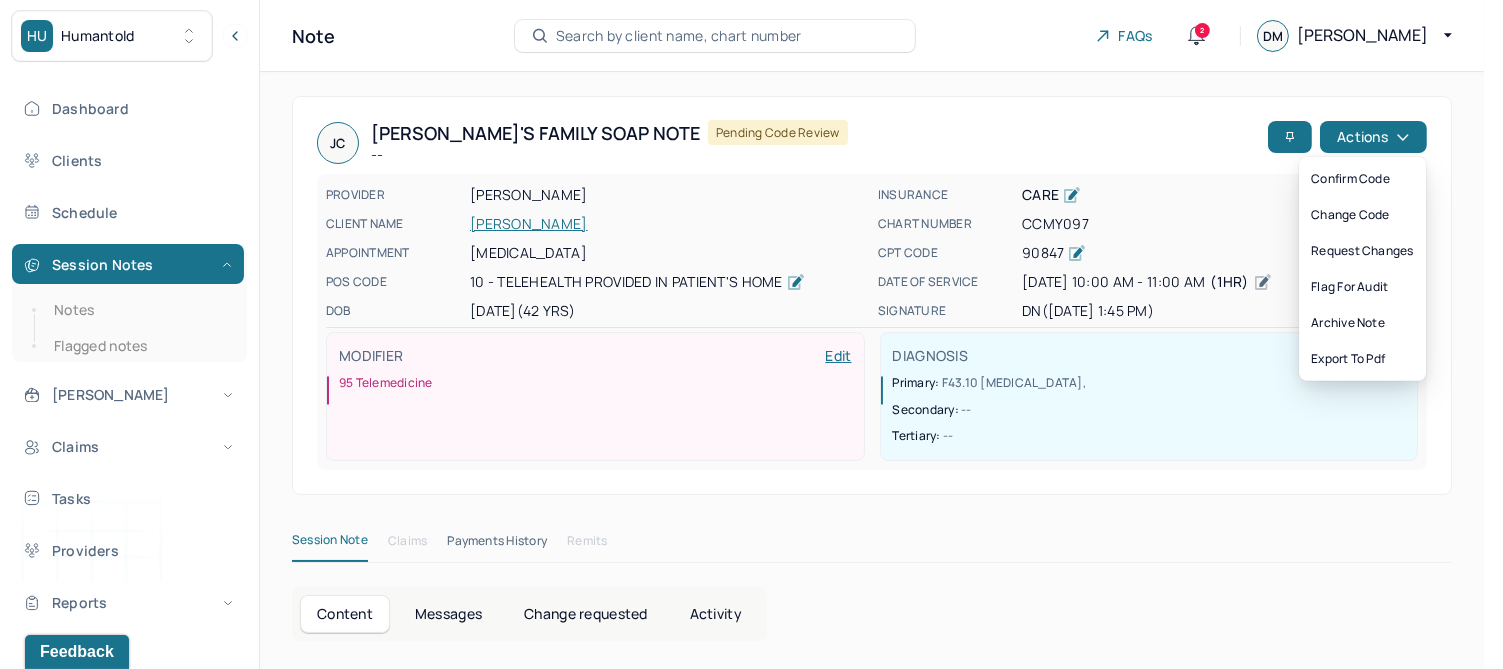 click on "Confirm code" at bounding box center [1362, 179] 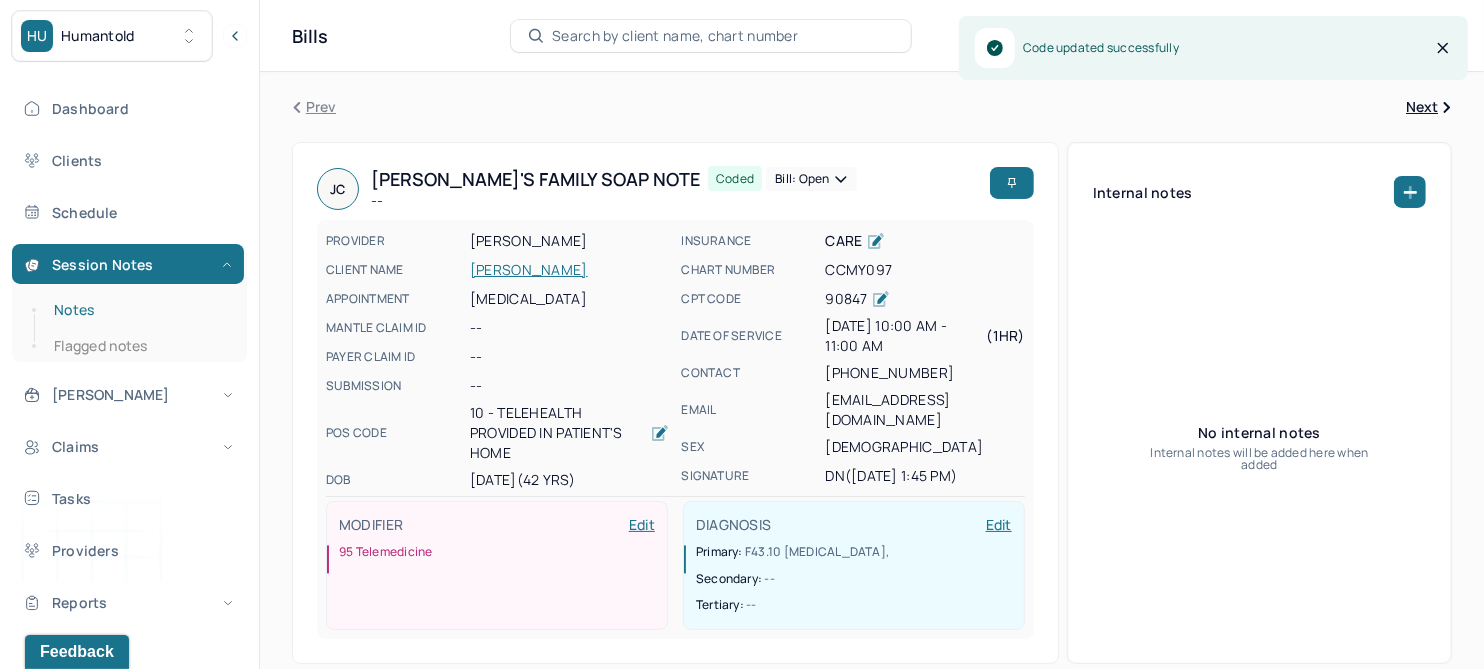 click on "Notes" at bounding box center (139, 310) 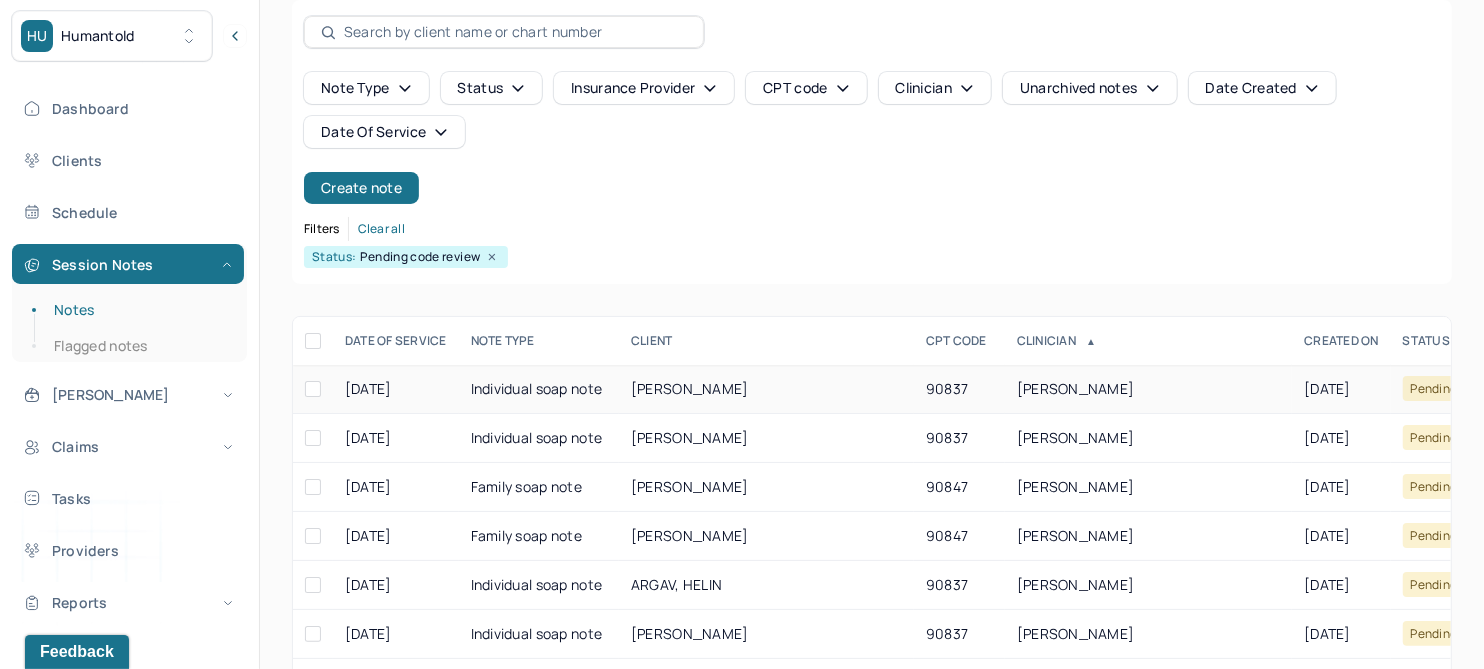 scroll, scrollTop: 250, scrollLeft: 0, axis: vertical 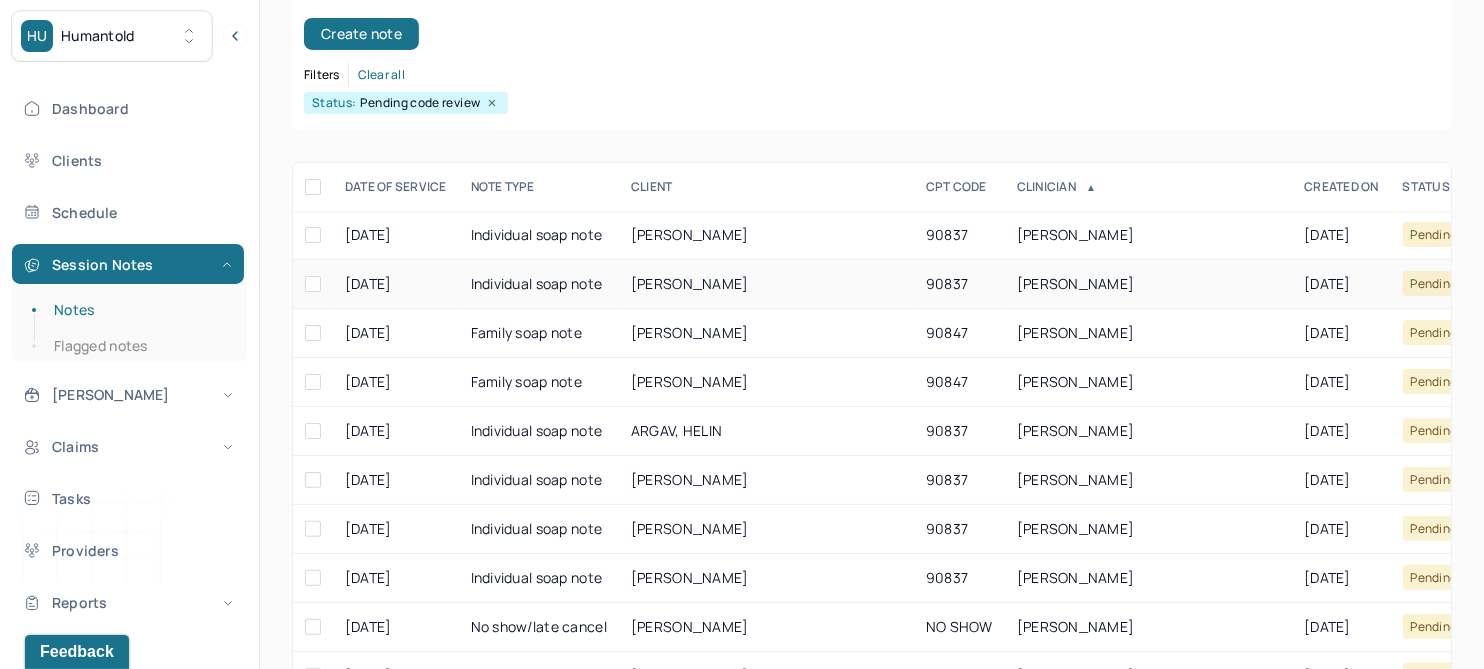click on "[PERSON_NAME]" at bounding box center (690, 283) 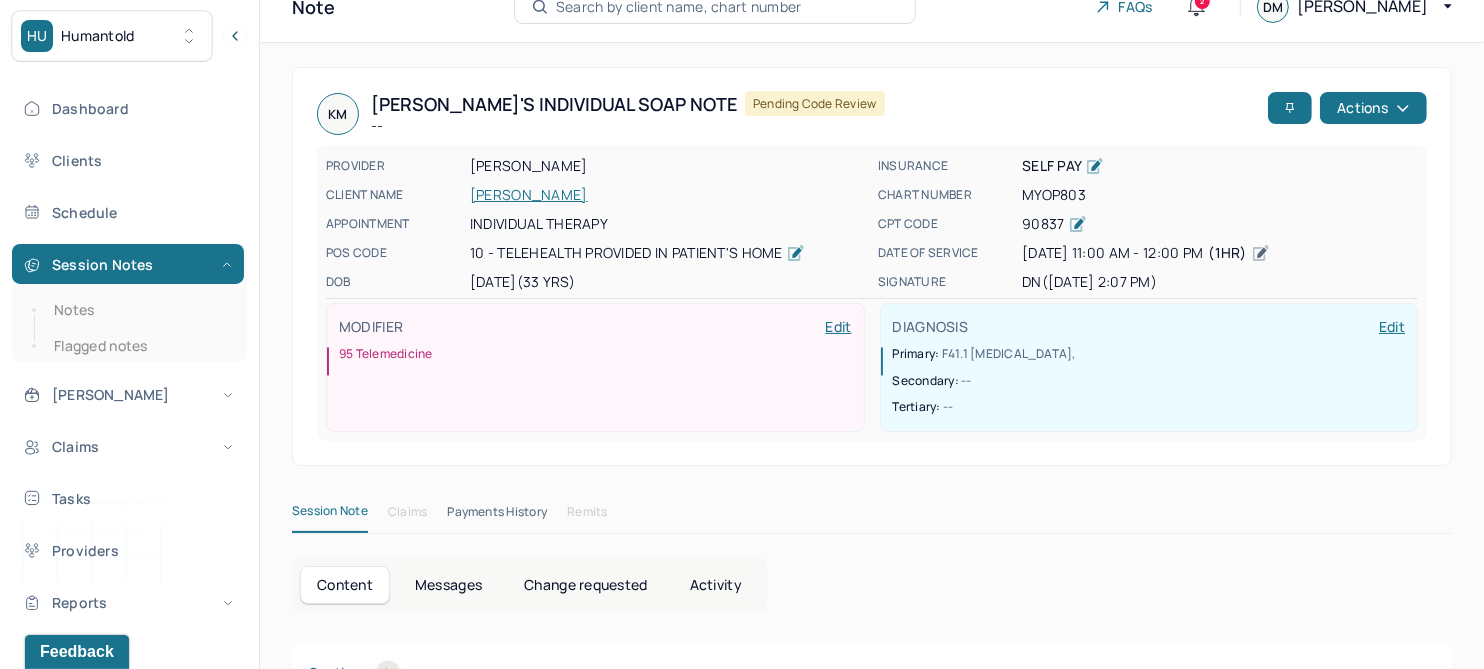 scroll, scrollTop: 0, scrollLeft: 0, axis: both 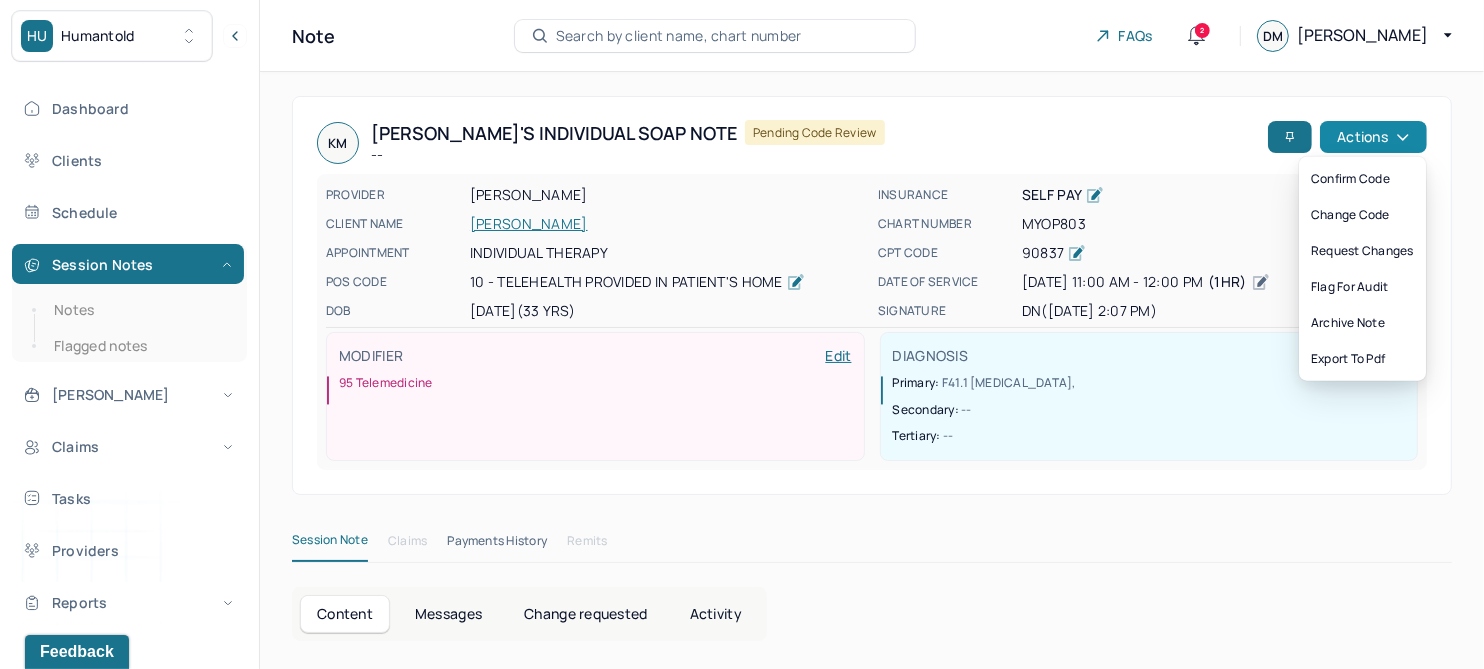 click 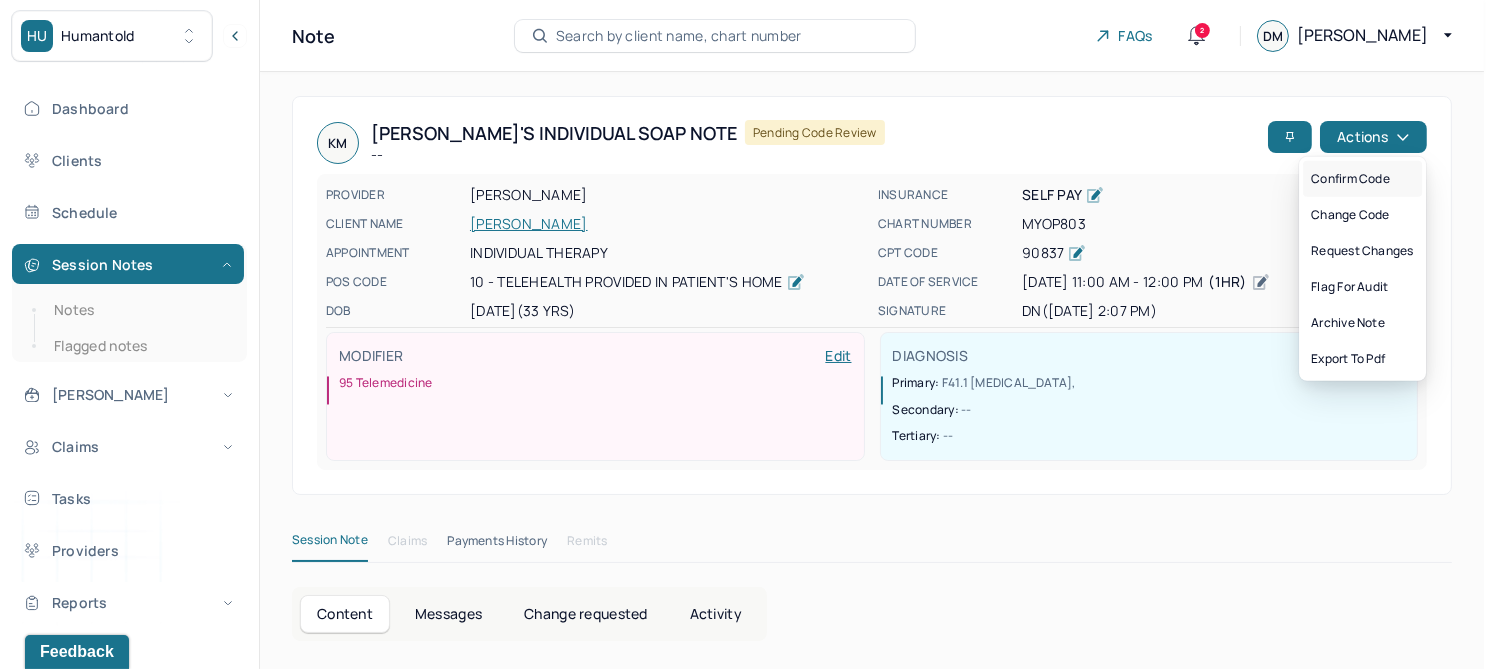 click on "Confirm code" at bounding box center [1362, 179] 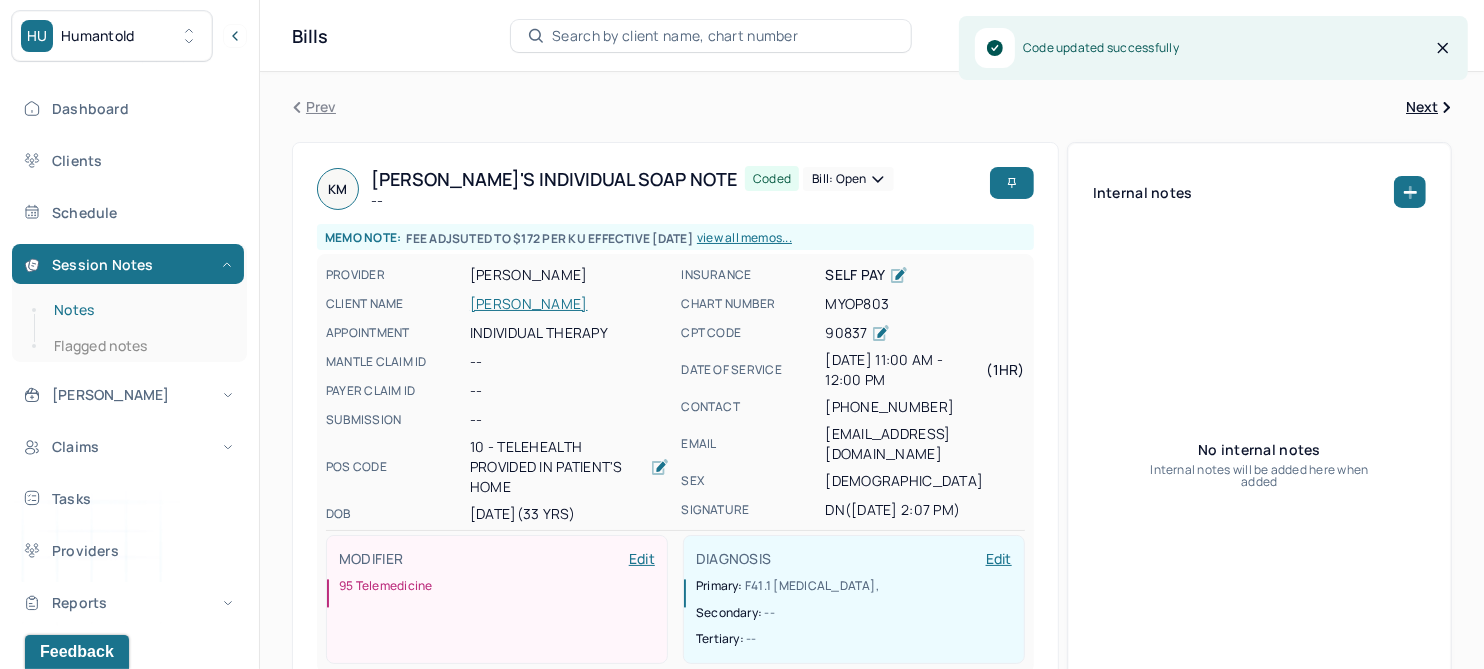 click on "Notes" at bounding box center (139, 310) 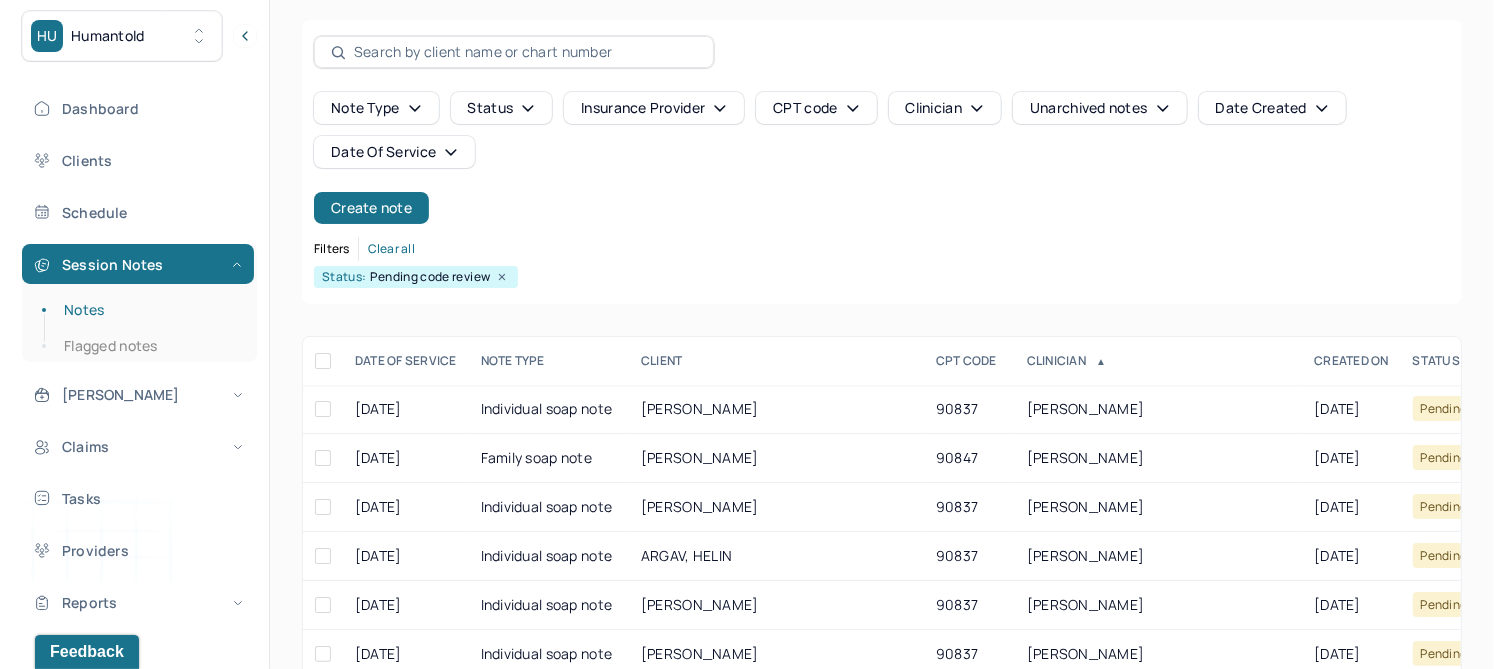 scroll, scrollTop: 125, scrollLeft: 0, axis: vertical 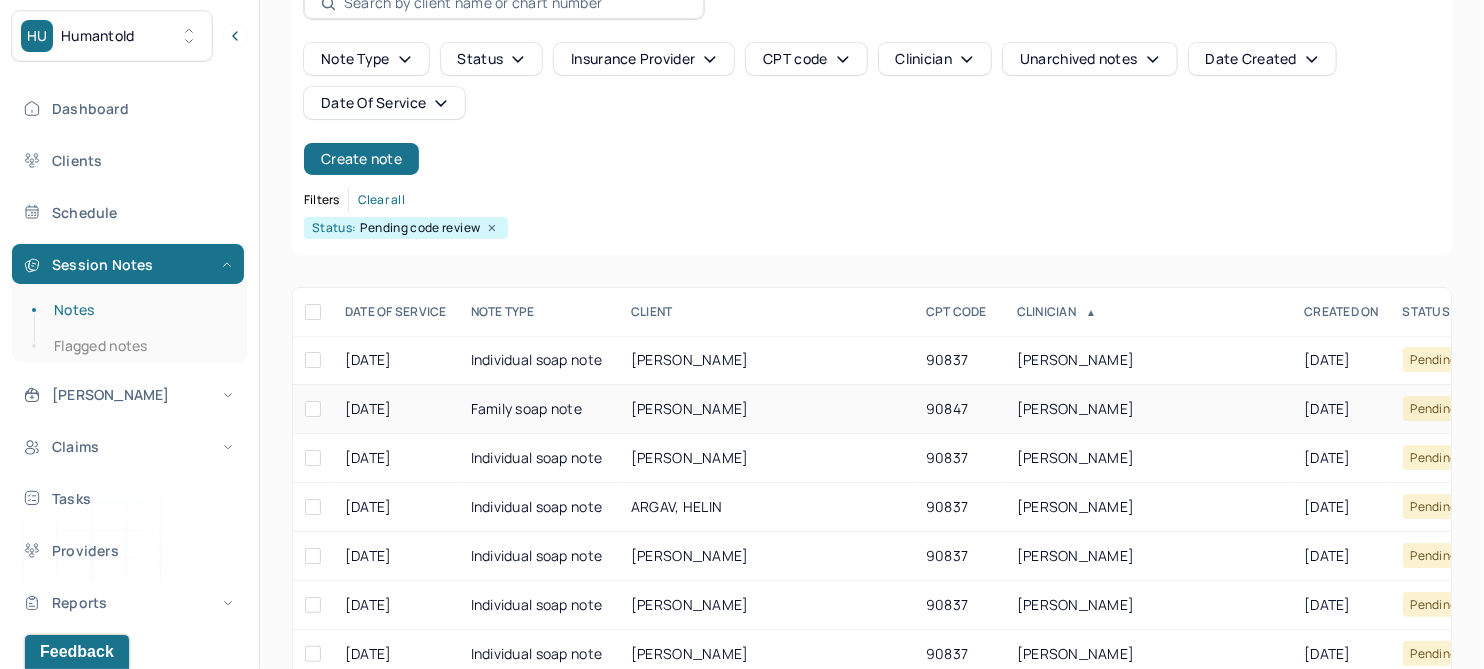 click on "[PERSON_NAME]" at bounding box center (690, 408) 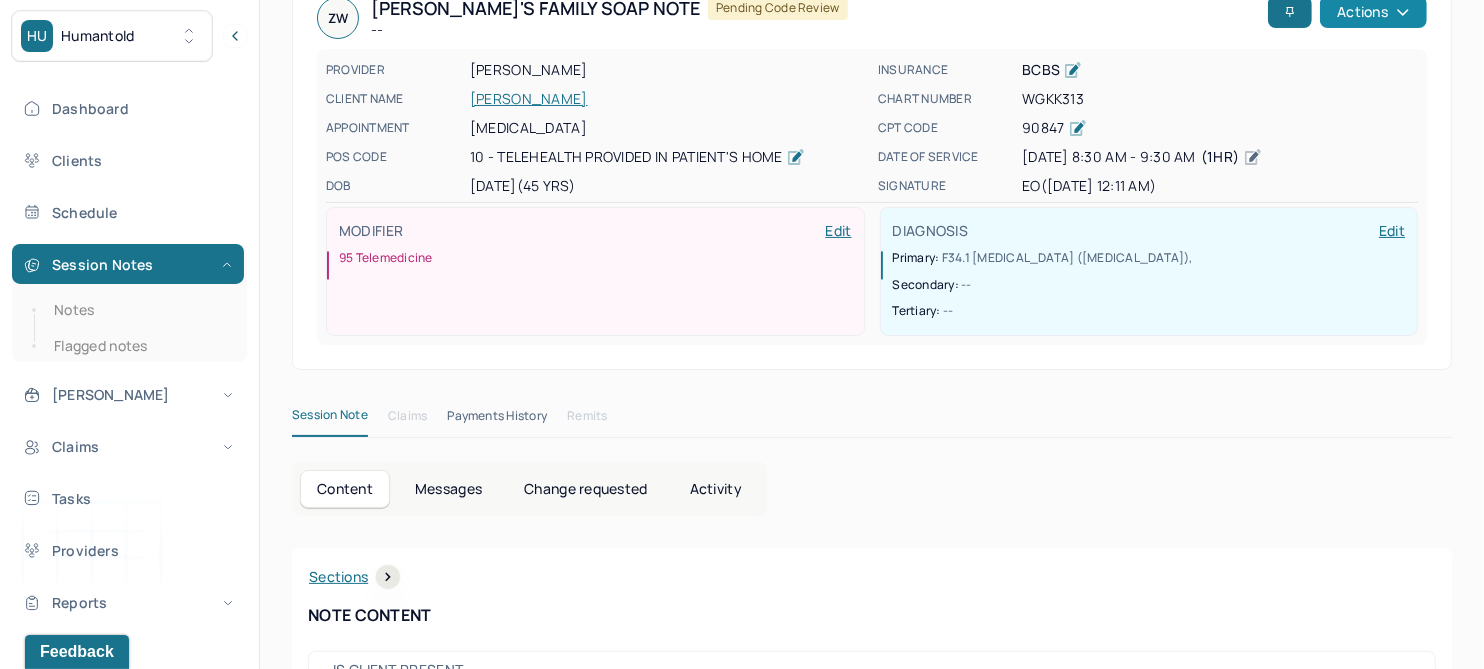 click on "Actions" at bounding box center [1373, 12] 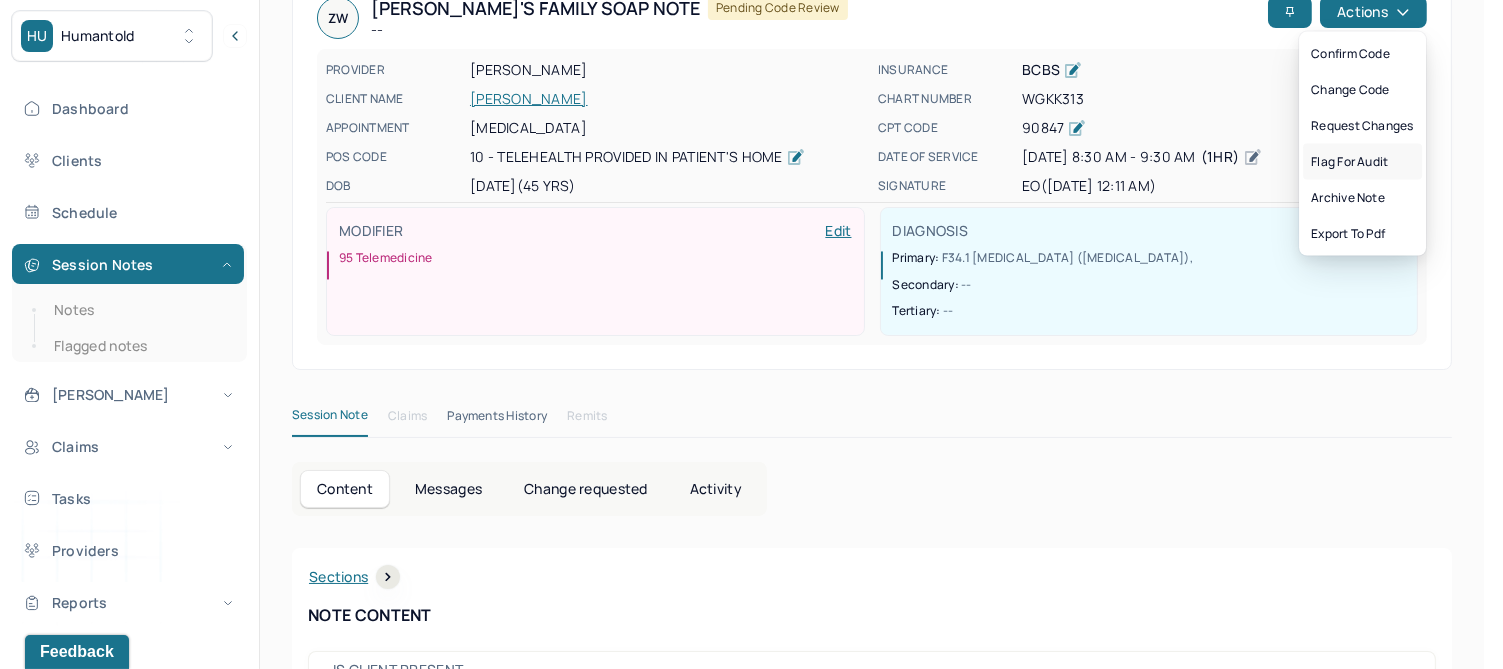 click on "Flag for audit" at bounding box center [1362, 162] 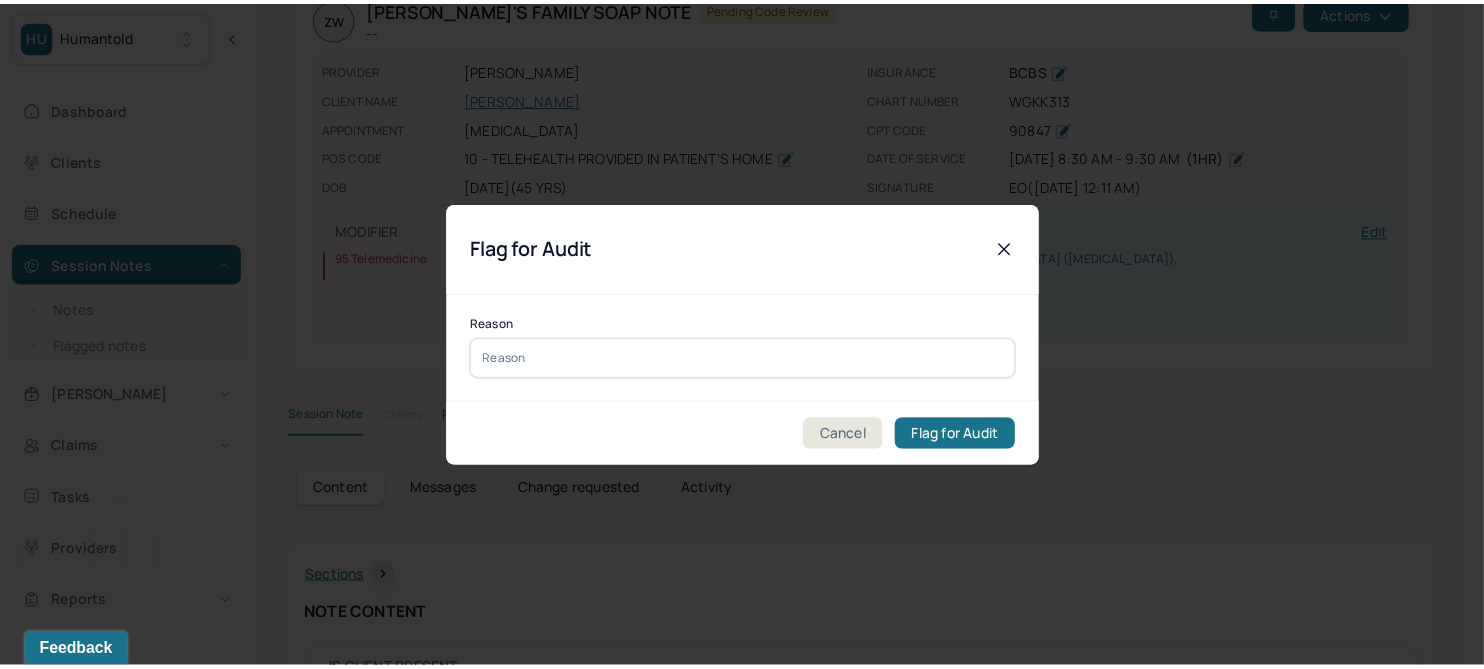 scroll, scrollTop: 120, scrollLeft: 0, axis: vertical 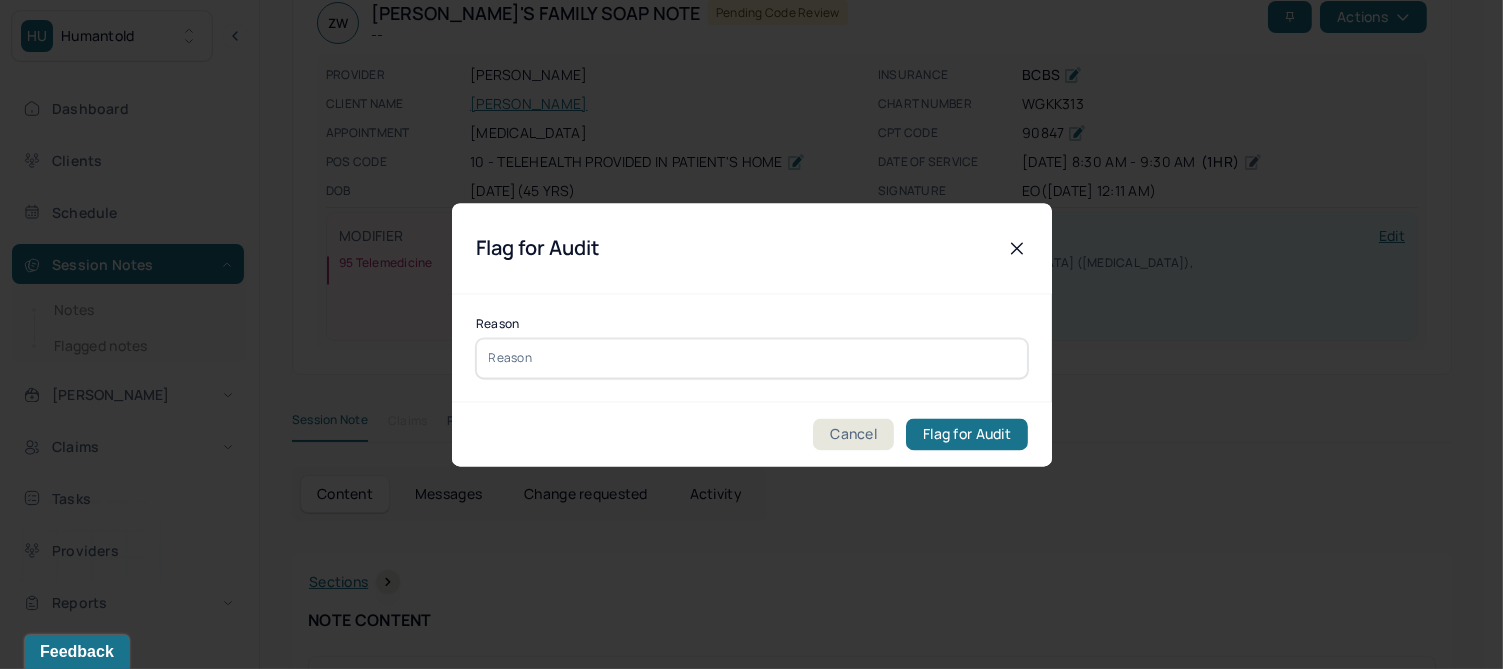 click at bounding box center (752, 358) 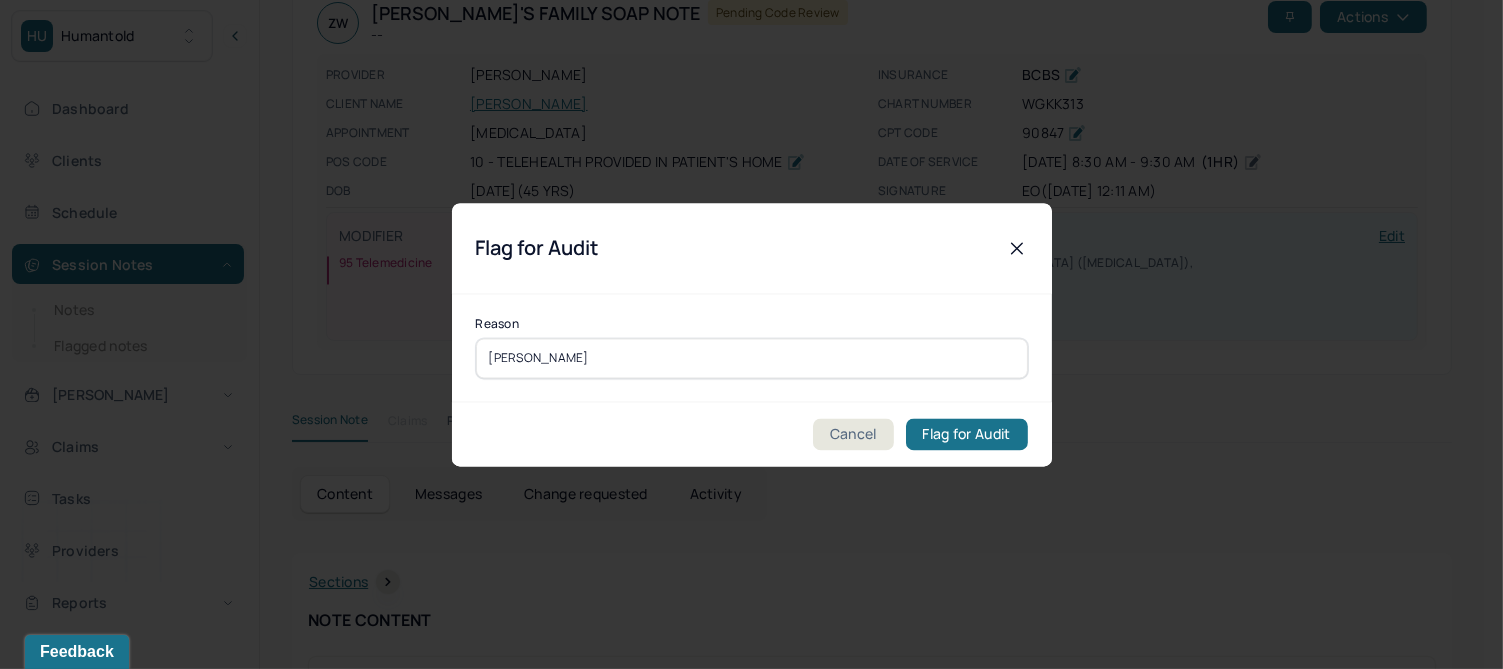 type on "Flagged for auditing" 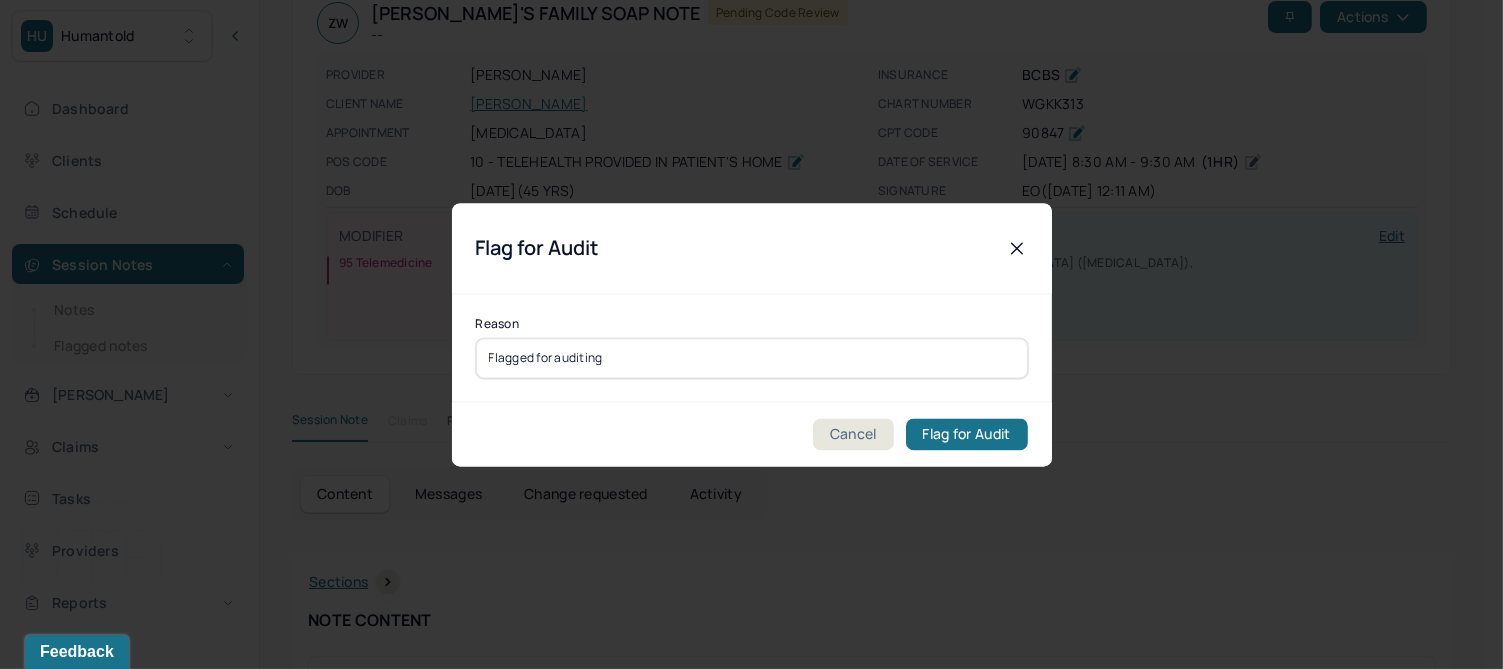 type 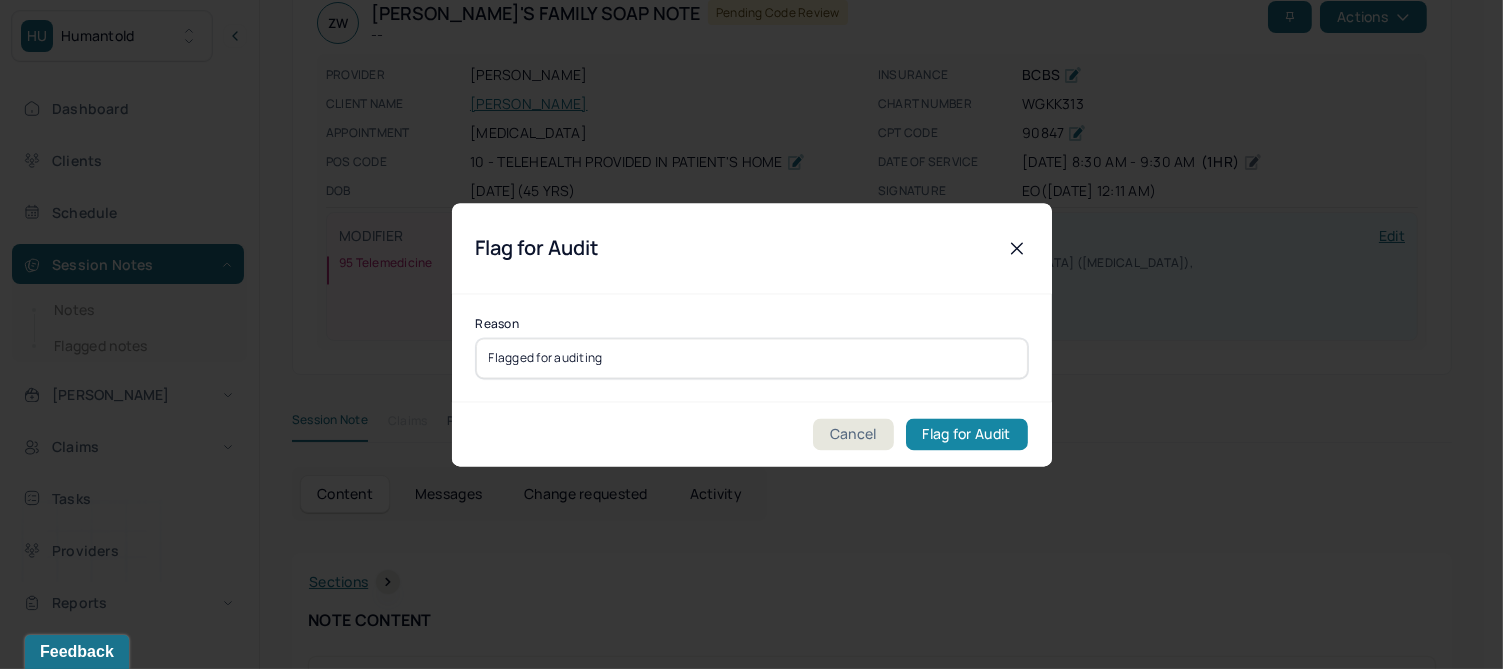 click on "Flag for Audit" at bounding box center (967, 434) 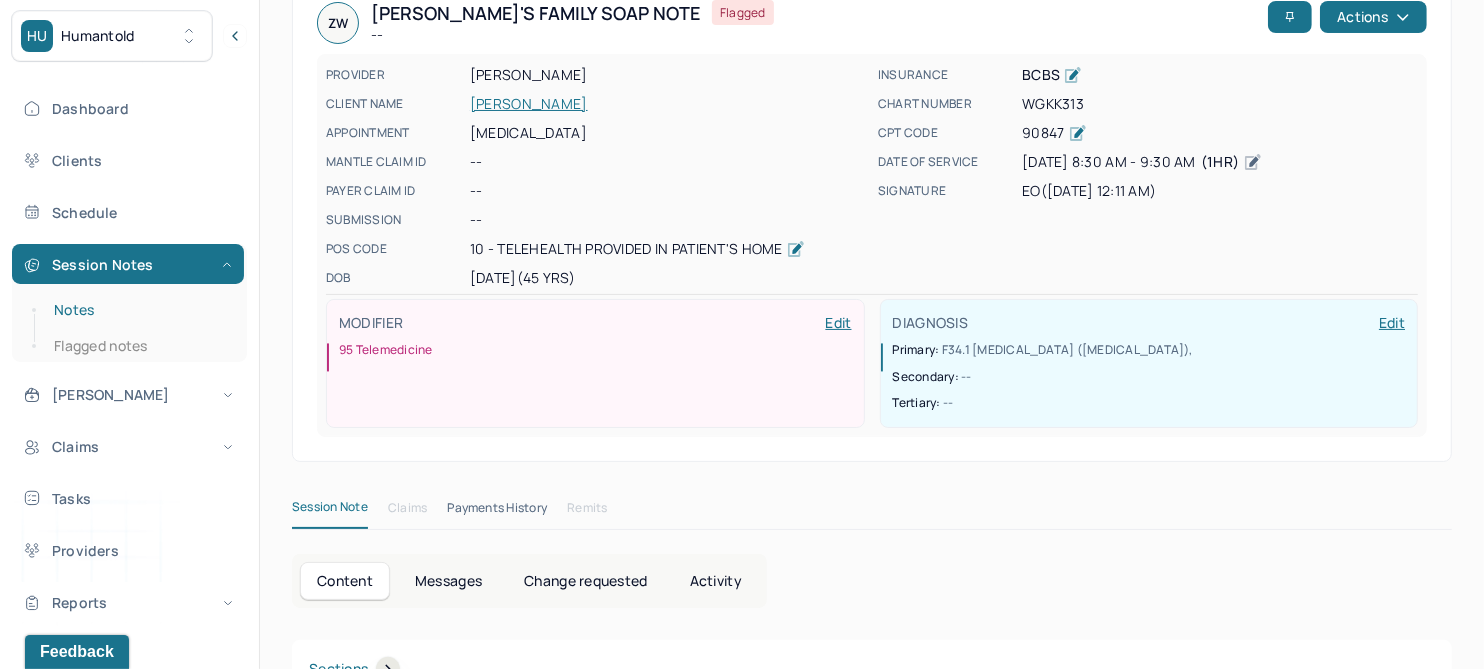 click on "Notes" at bounding box center (139, 310) 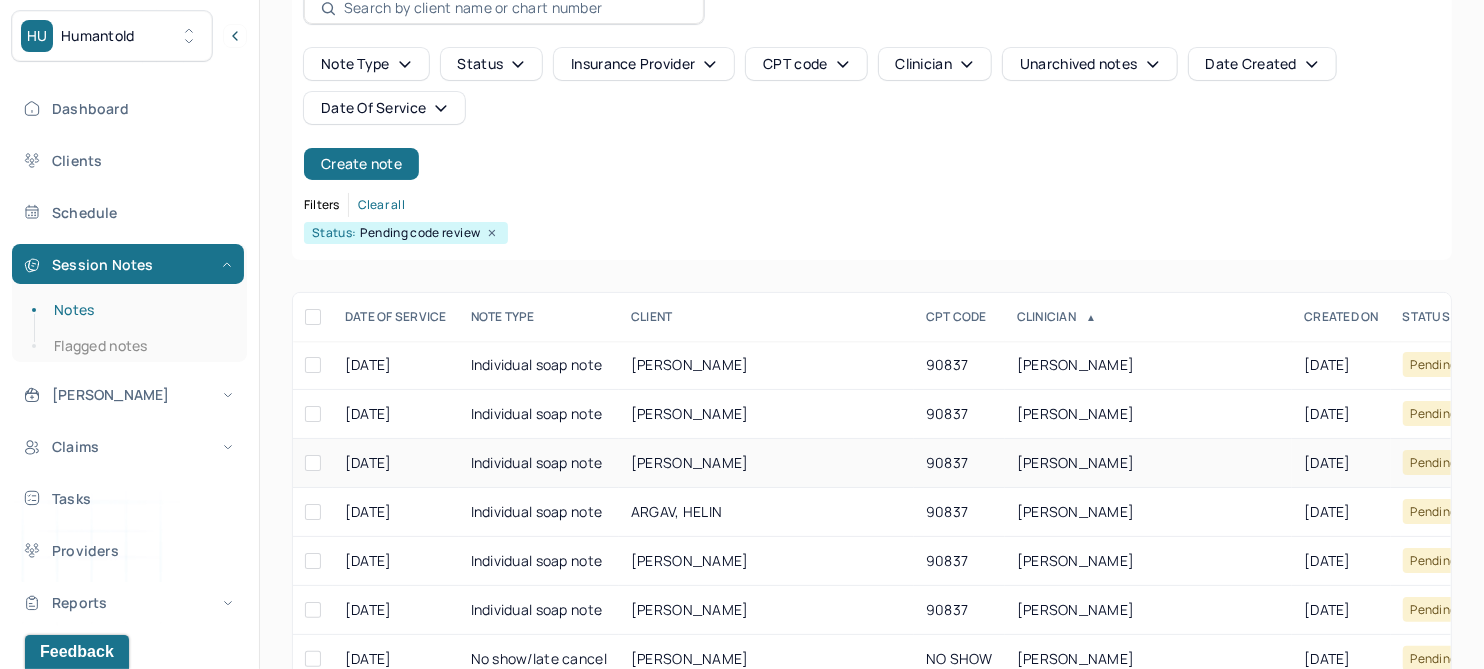 click on "[PERSON_NAME]" at bounding box center (690, 462) 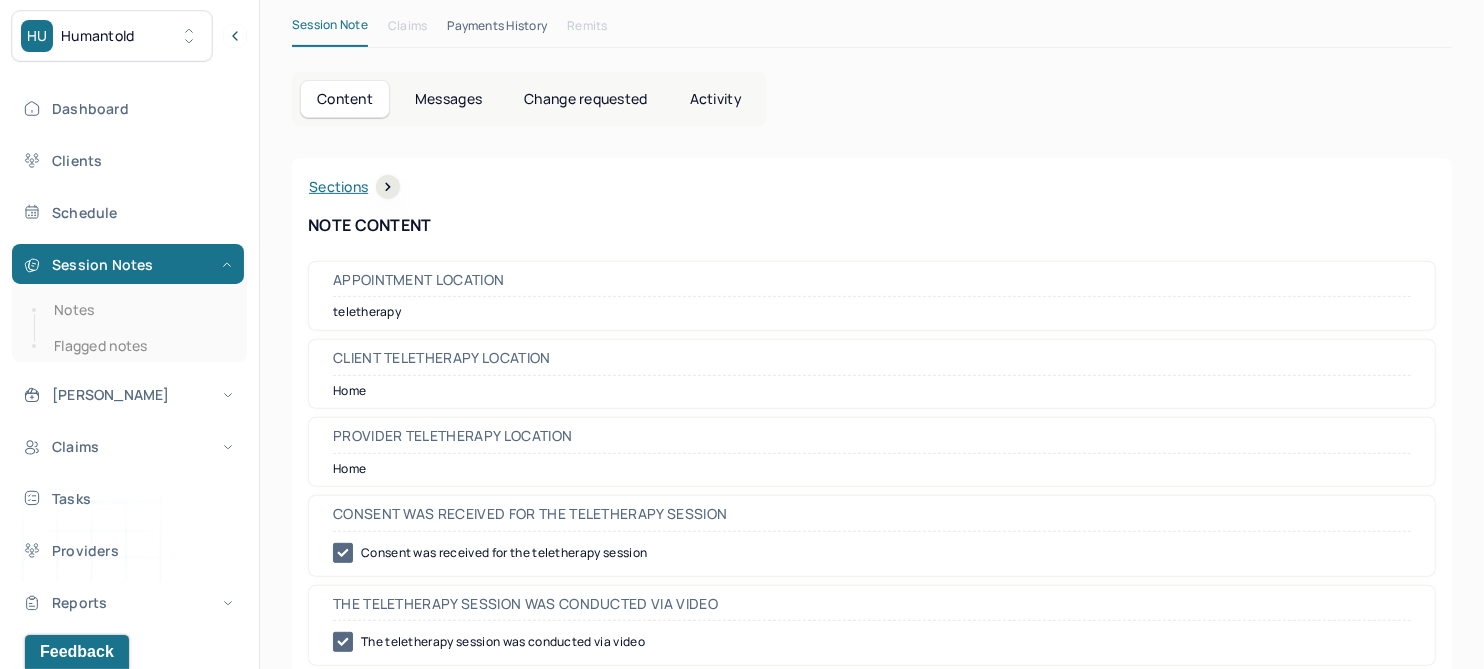 scroll, scrollTop: 0, scrollLeft: 0, axis: both 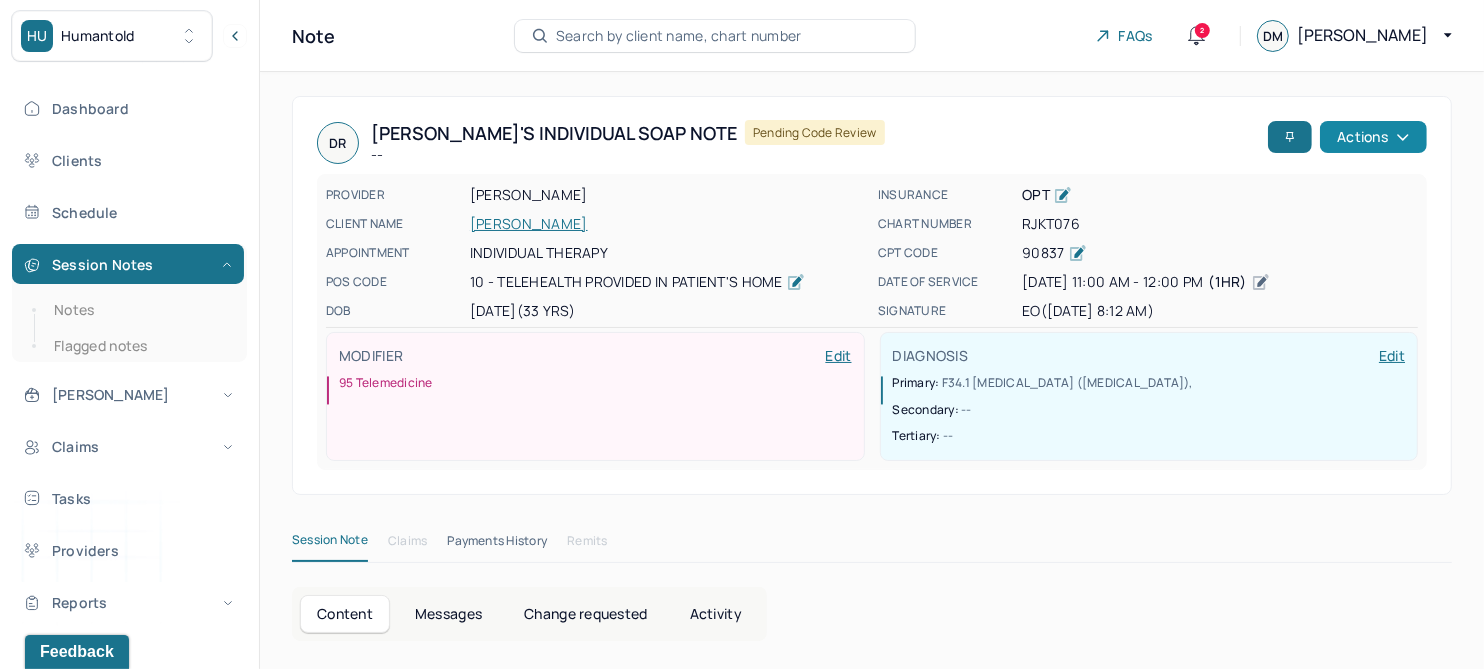 click on "Actions" at bounding box center (1373, 137) 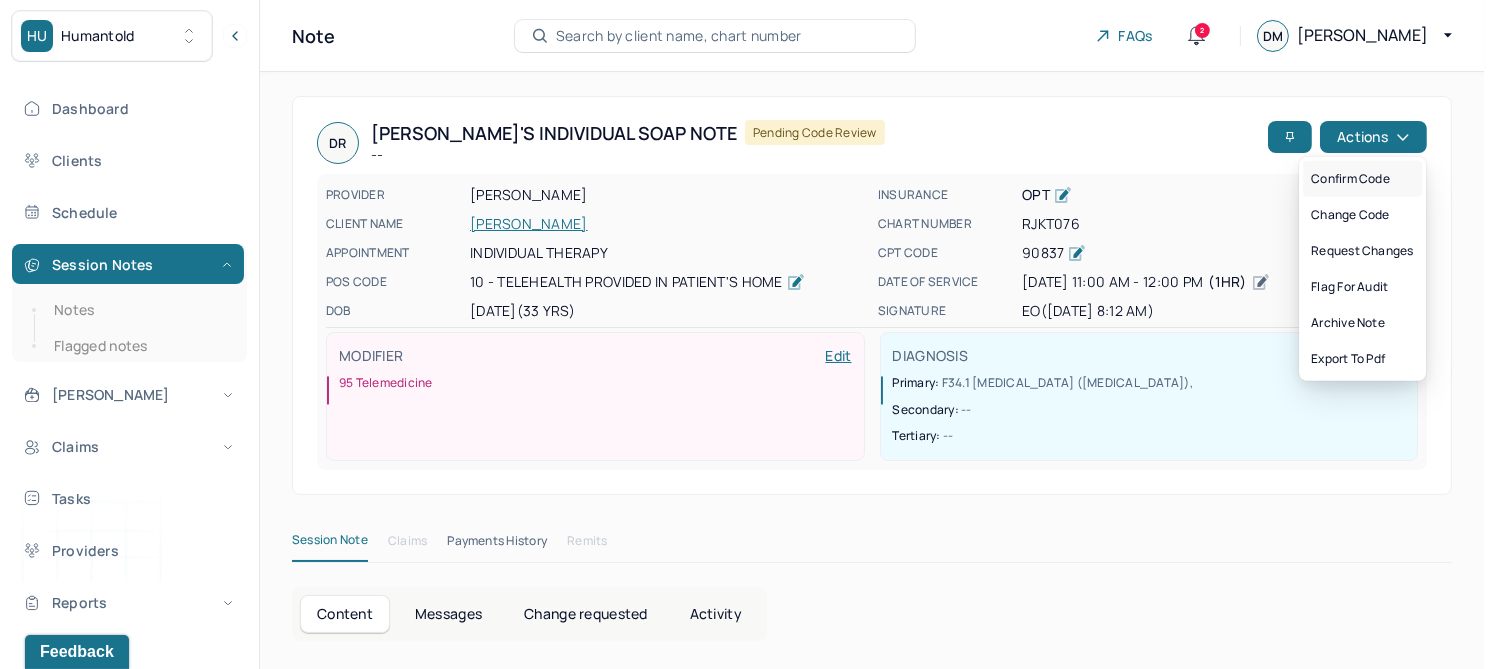 click on "Confirm code" at bounding box center [1362, 179] 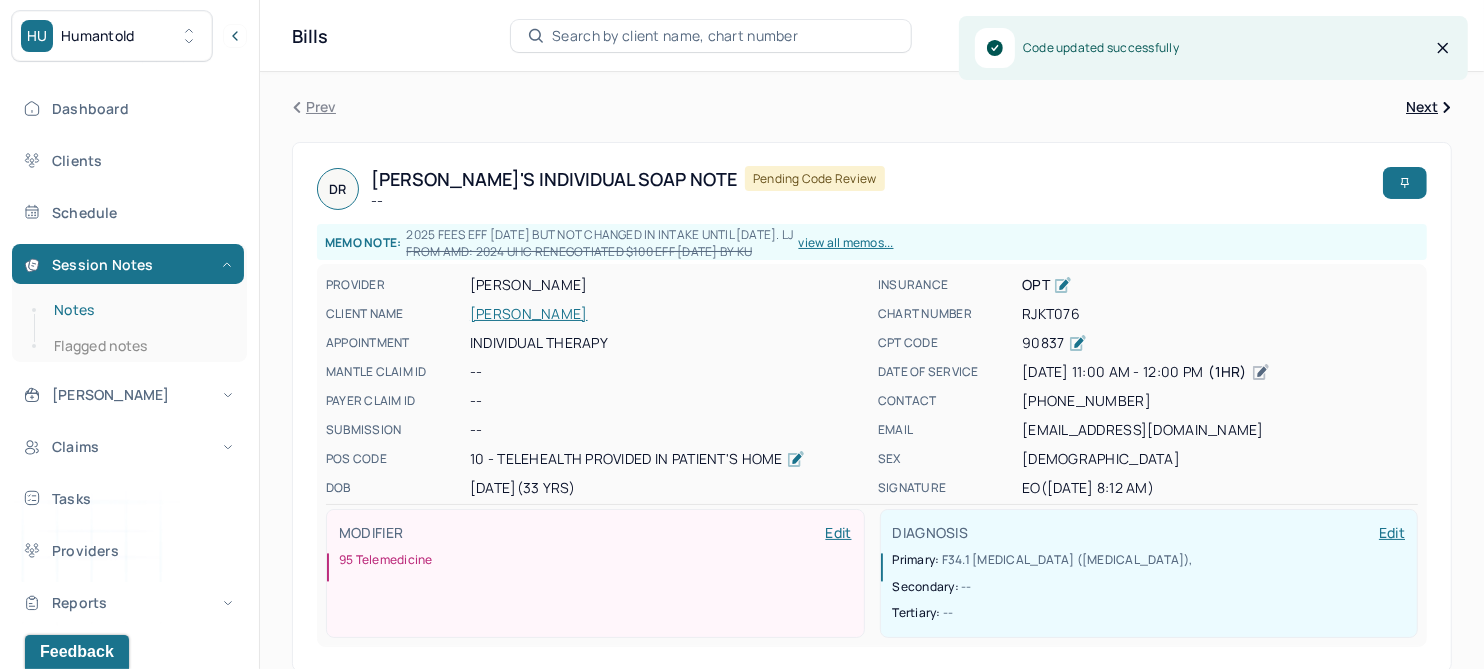 drag, startPoint x: 63, startPoint y: 304, endPoint x: 79, endPoint y: 295, distance: 18.35756 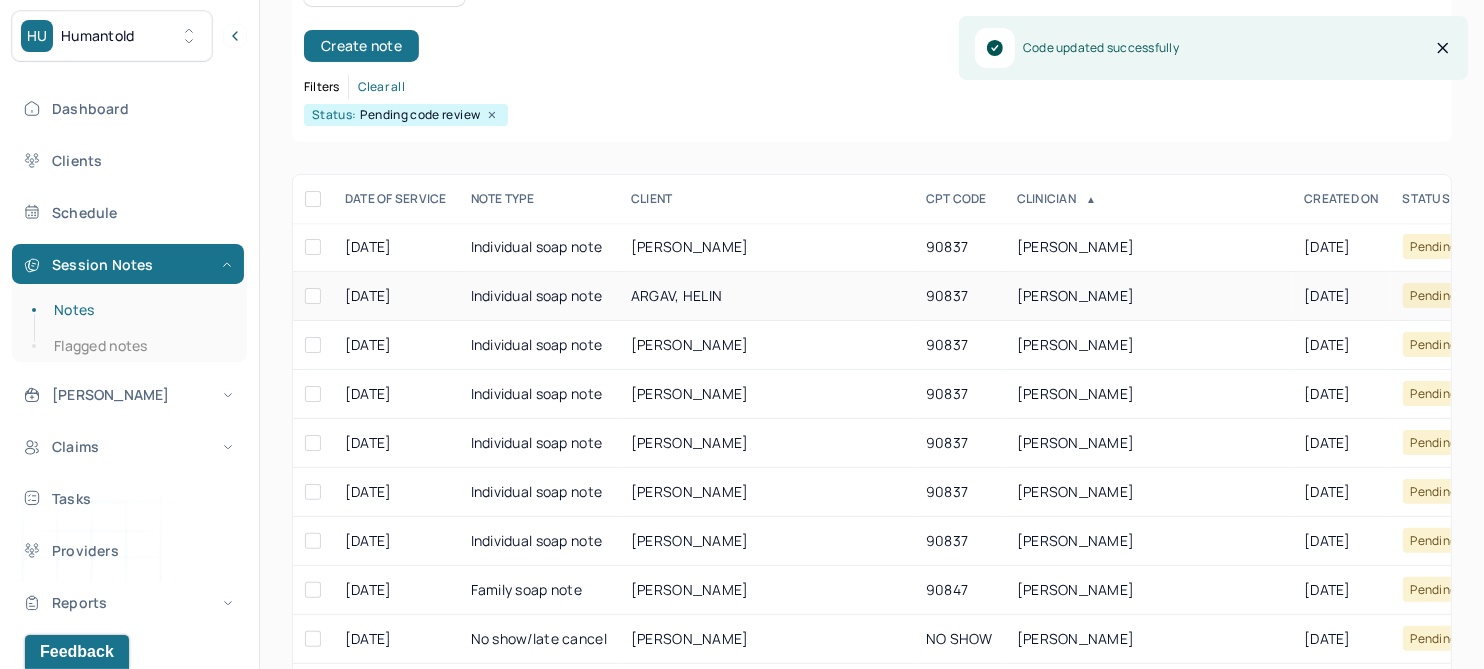 scroll, scrollTop: 250, scrollLeft: 0, axis: vertical 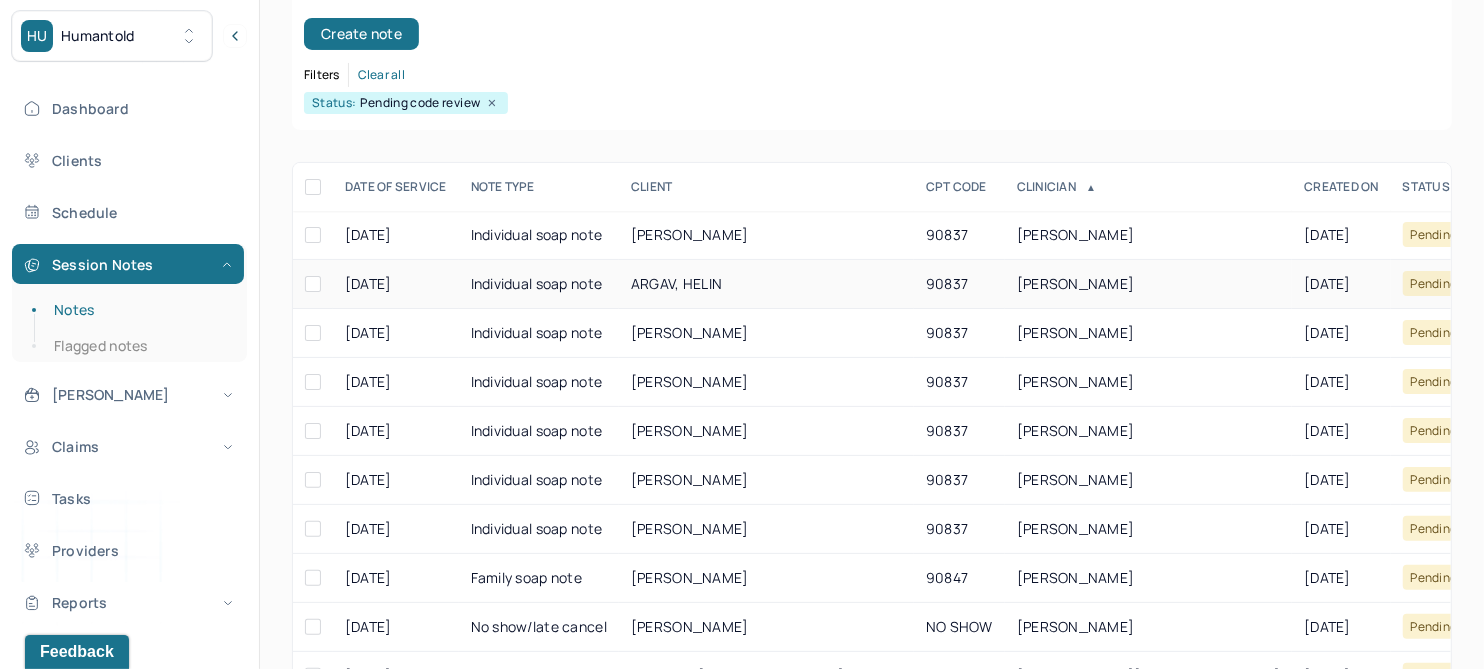 click on "ARGAV, HELIN" at bounding box center [676, 283] 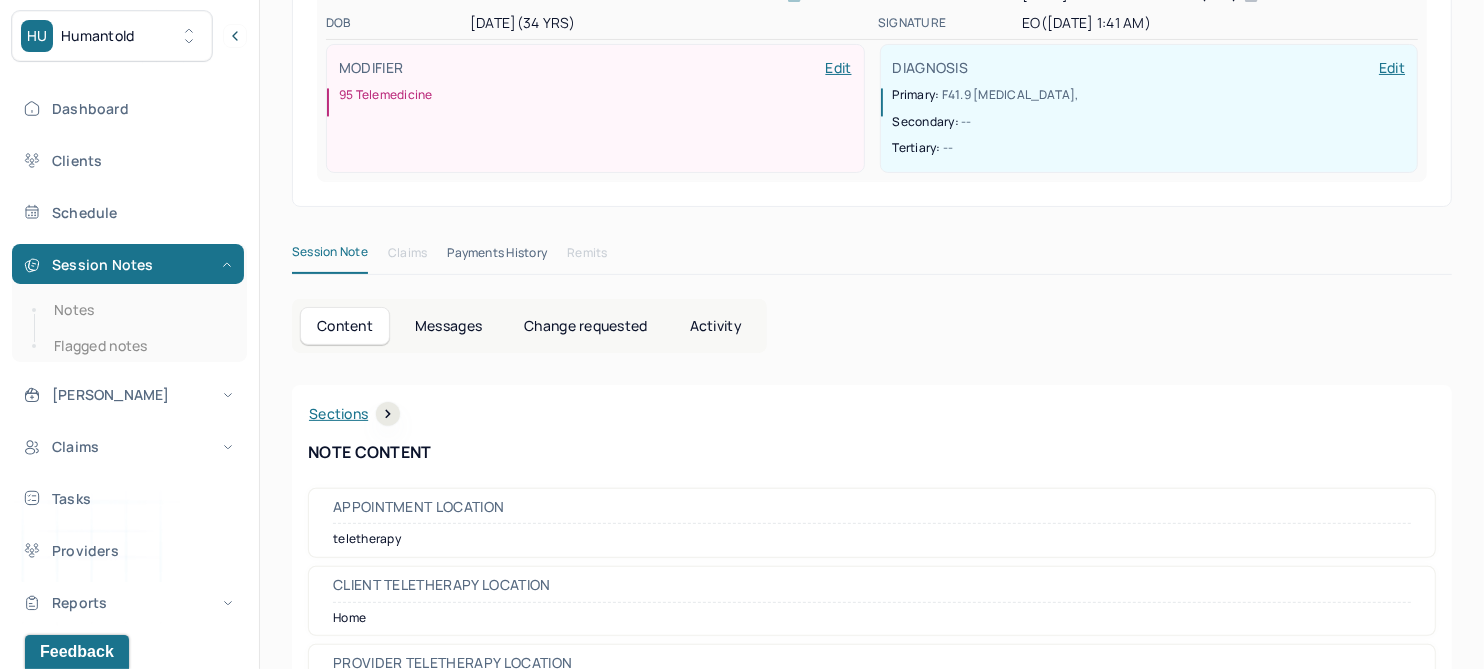 scroll, scrollTop: 0, scrollLeft: 0, axis: both 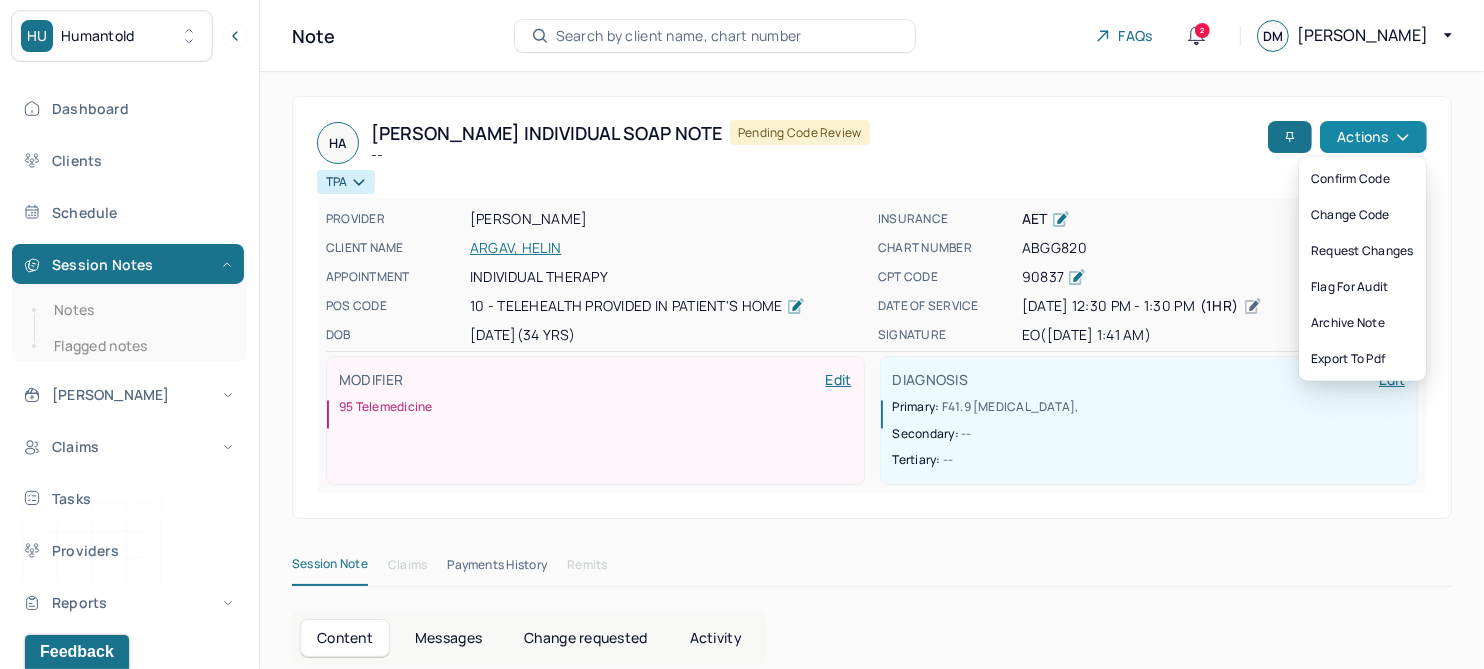 click 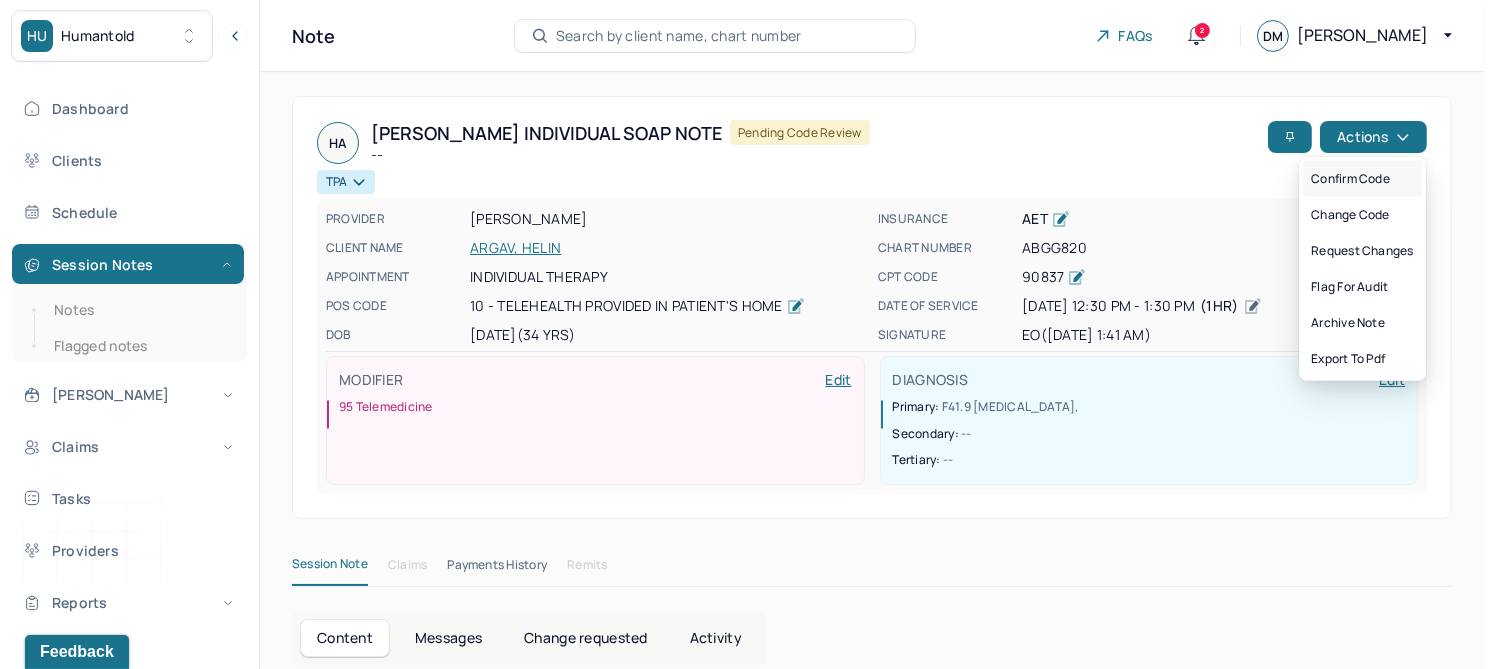 click on "Confirm code" at bounding box center (1362, 179) 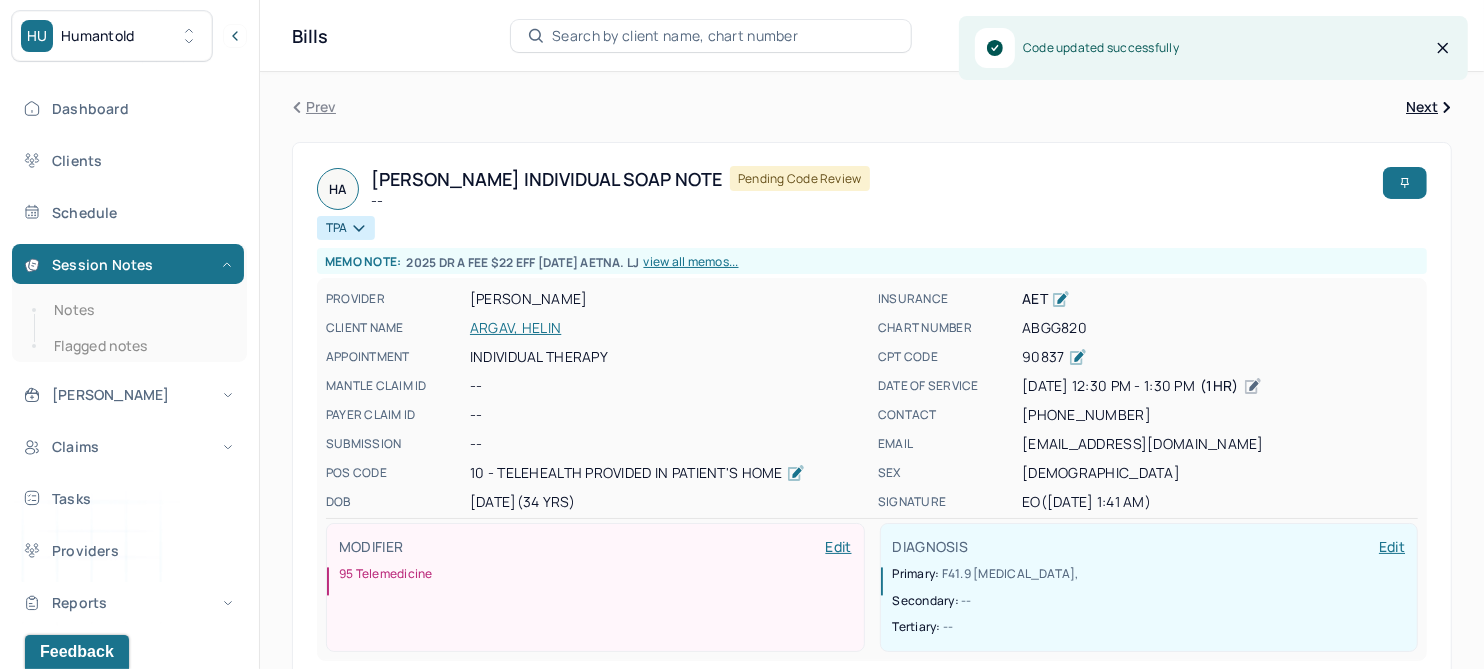 drag, startPoint x: 76, startPoint y: 306, endPoint x: 180, endPoint y: 292, distance: 104.93808 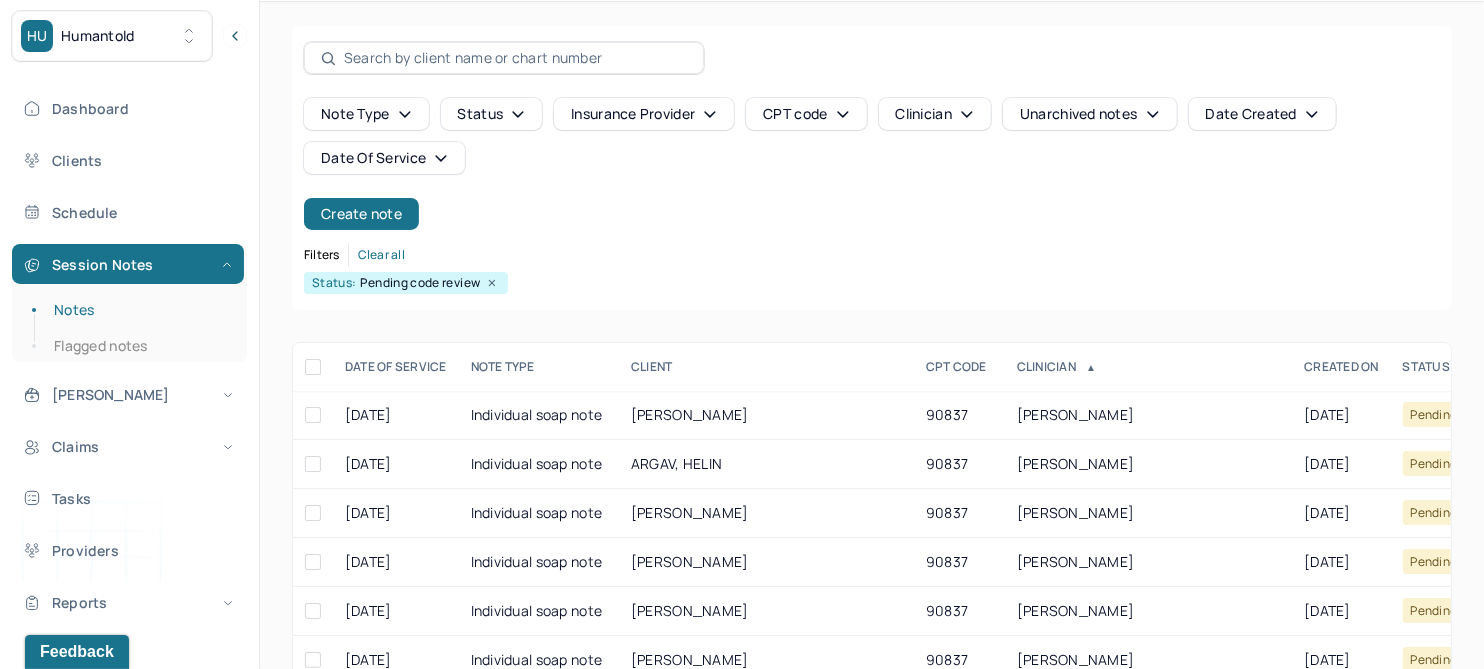 scroll, scrollTop: 125, scrollLeft: 0, axis: vertical 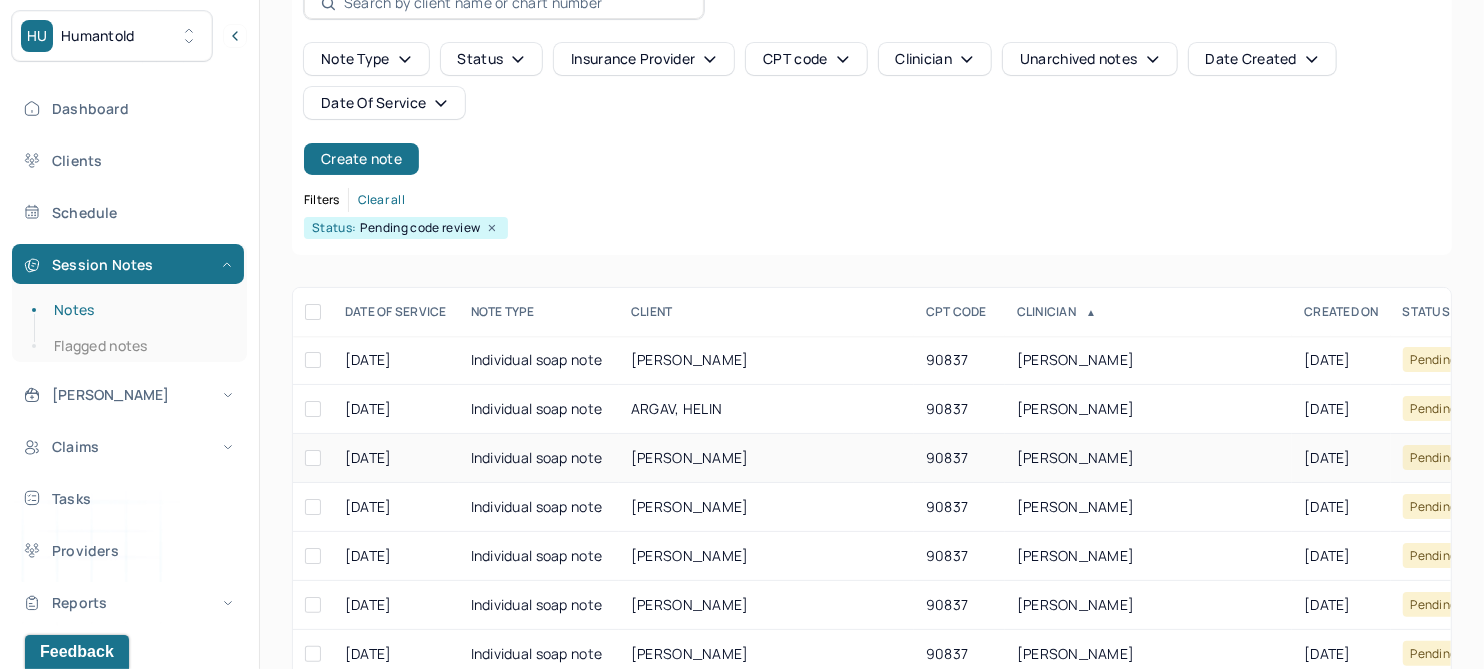 click on "[PERSON_NAME]" at bounding box center (690, 457) 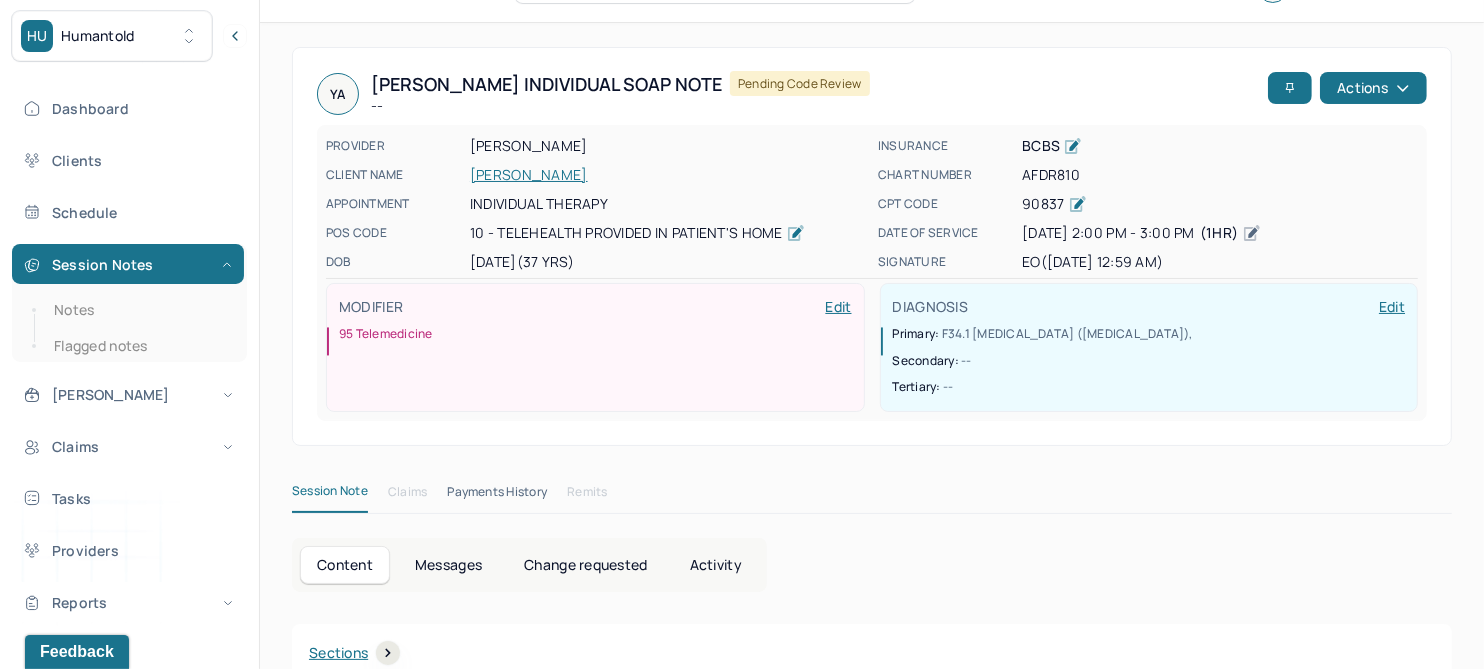 scroll, scrollTop: 0, scrollLeft: 0, axis: both 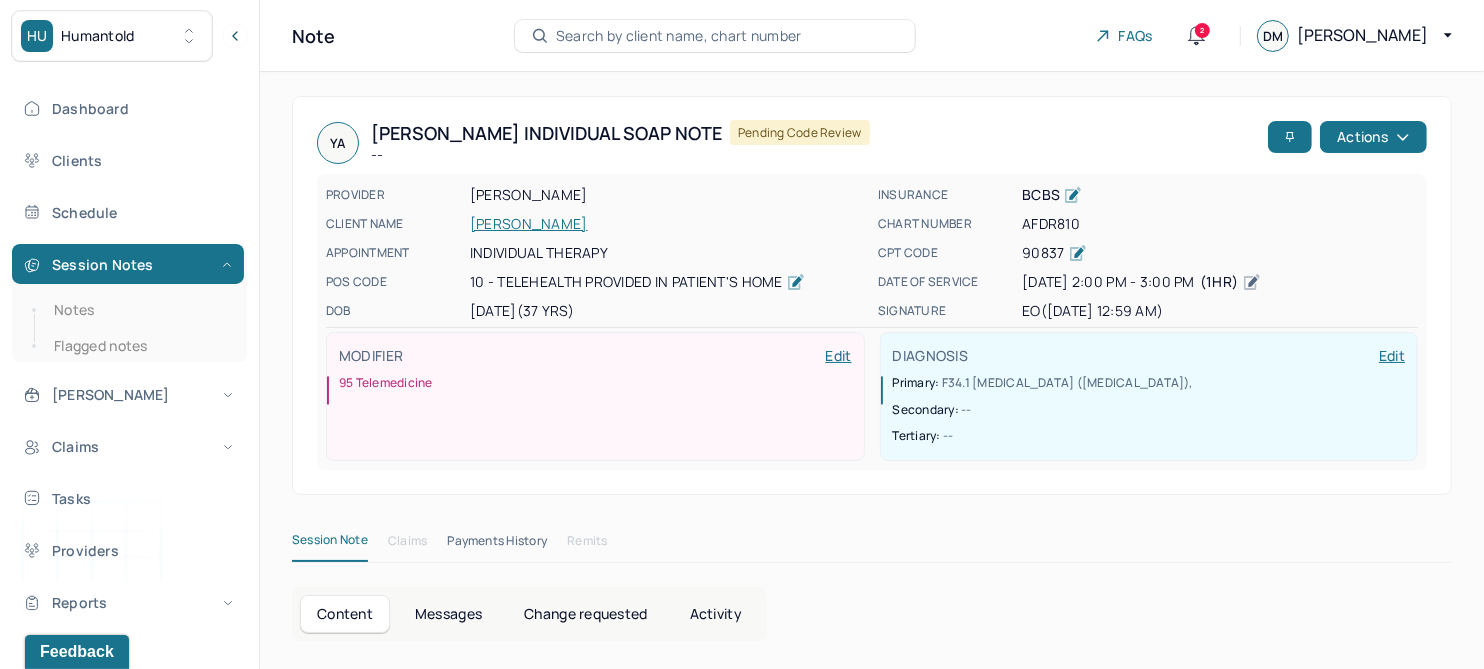 click on "YA Yousif's   Individual soap note -- Pending code review       Actions   PROVIDER ODES, ELEONORA CLIENT NAME ALMASRI, YOUSIF APPOINTMENT Individual therapy POS CODE 10 - Telehealth Provided in Patient's Home     DOB 03/15/1988  (37 Yrs) INSURANCE BCBS     CHART NUMBER AFDR810 CPT CODE 90837     DATE OF SERVICE 06/29/2025   2:00 PM   -   3:00 PM ( 1hr )     SIGNATURE eo  (06/30/2025, 12:59 AM) MODIFIER   Edit   95 Telemedicine DIAGNOSIS   Edit   Primary:   F34.1 PERSISTENT DEPRESSIVE DISORDER (DYSTHYMIA) ,  Secondary:   -- Tertiary:   --" at bounding box center (872, 295) 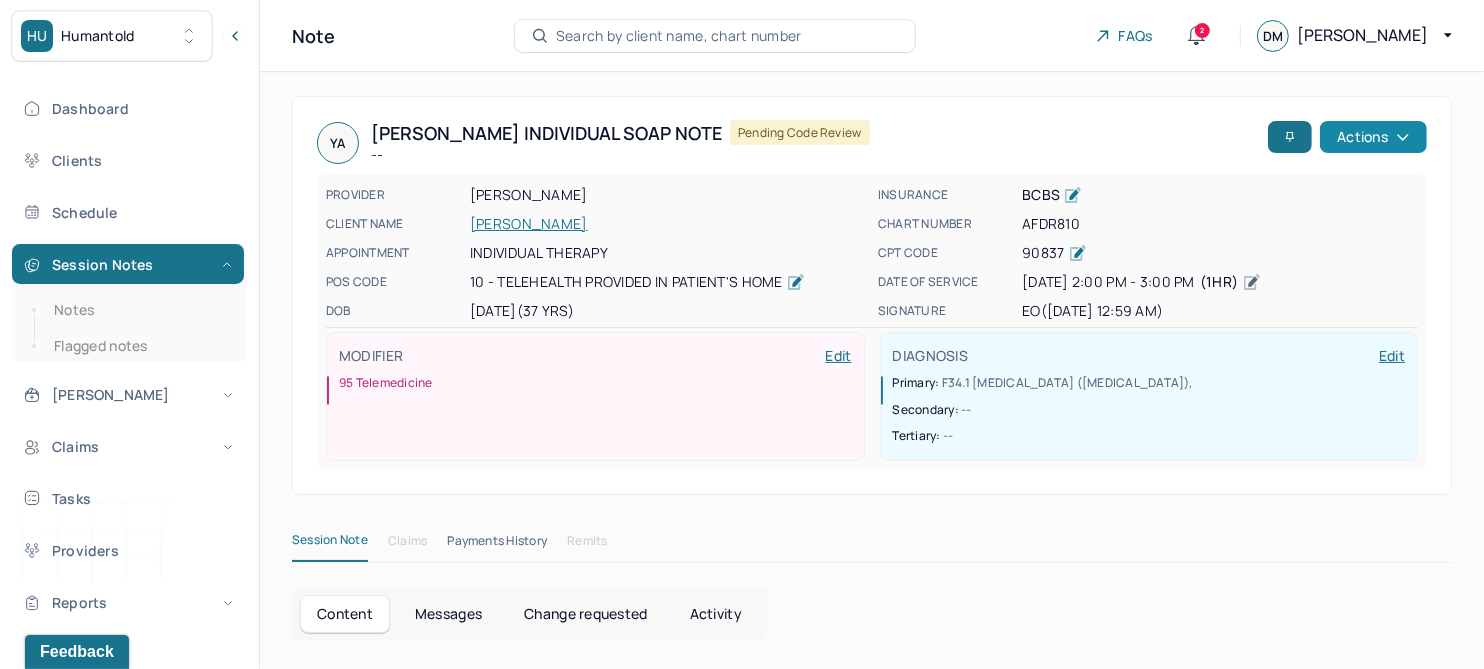 click on "Actions" at bounding box center [1373, 137] 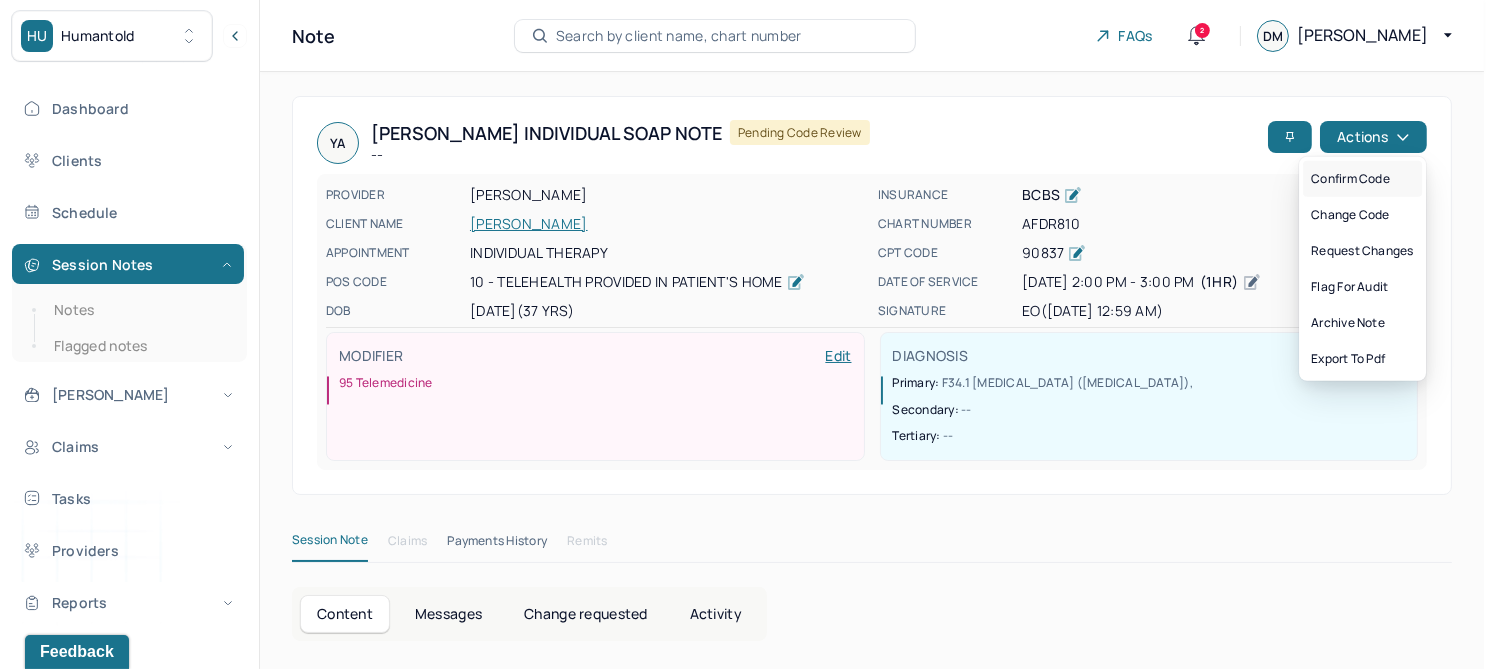 click on "Confirm code" at bounding box center [1362, 179] 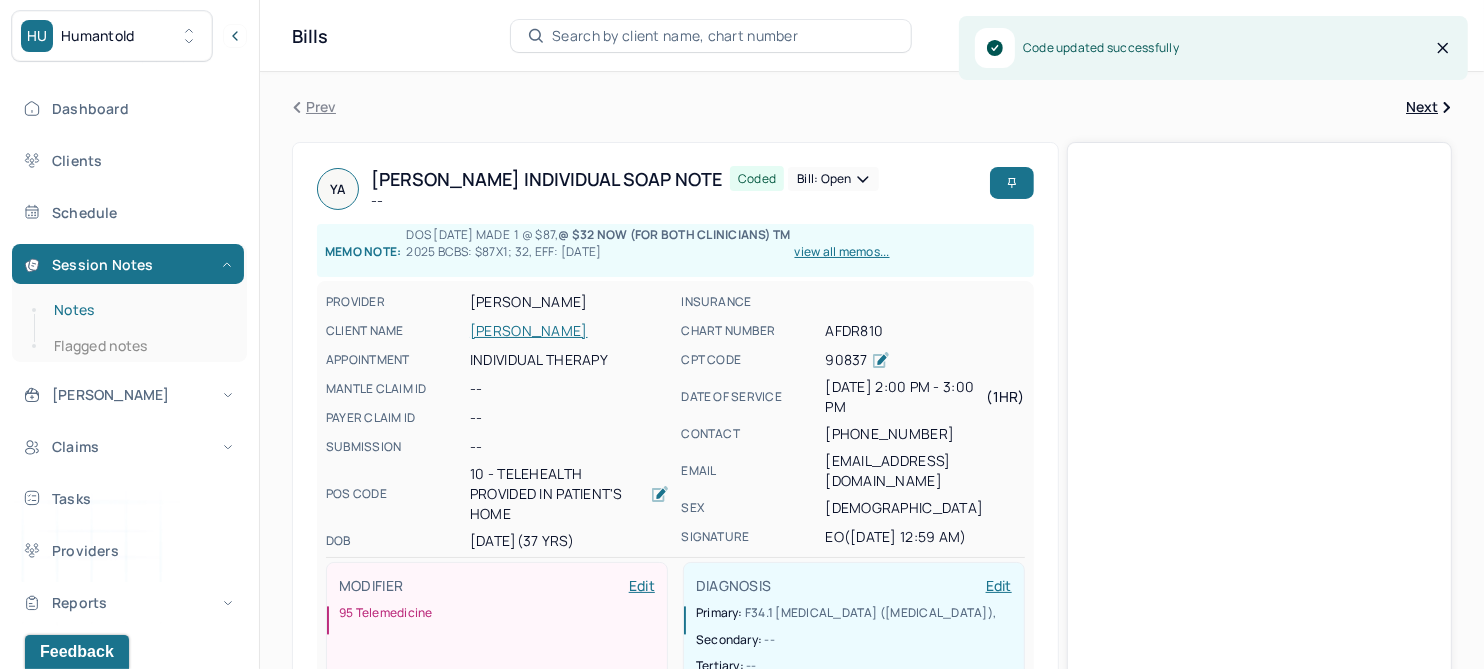 click on "Notes" at bounding box center (139, 310) 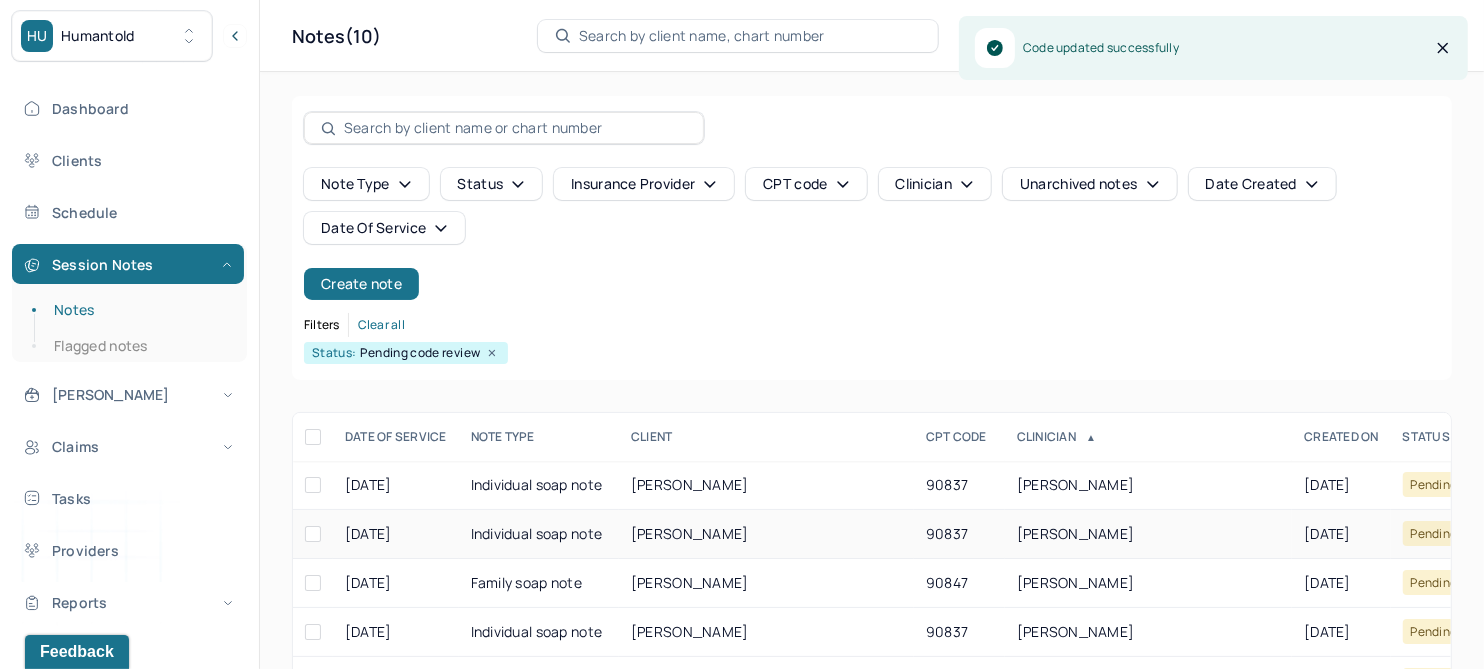 scroll, scrollTop: 301, scrollLeft: 0, axis: vertical 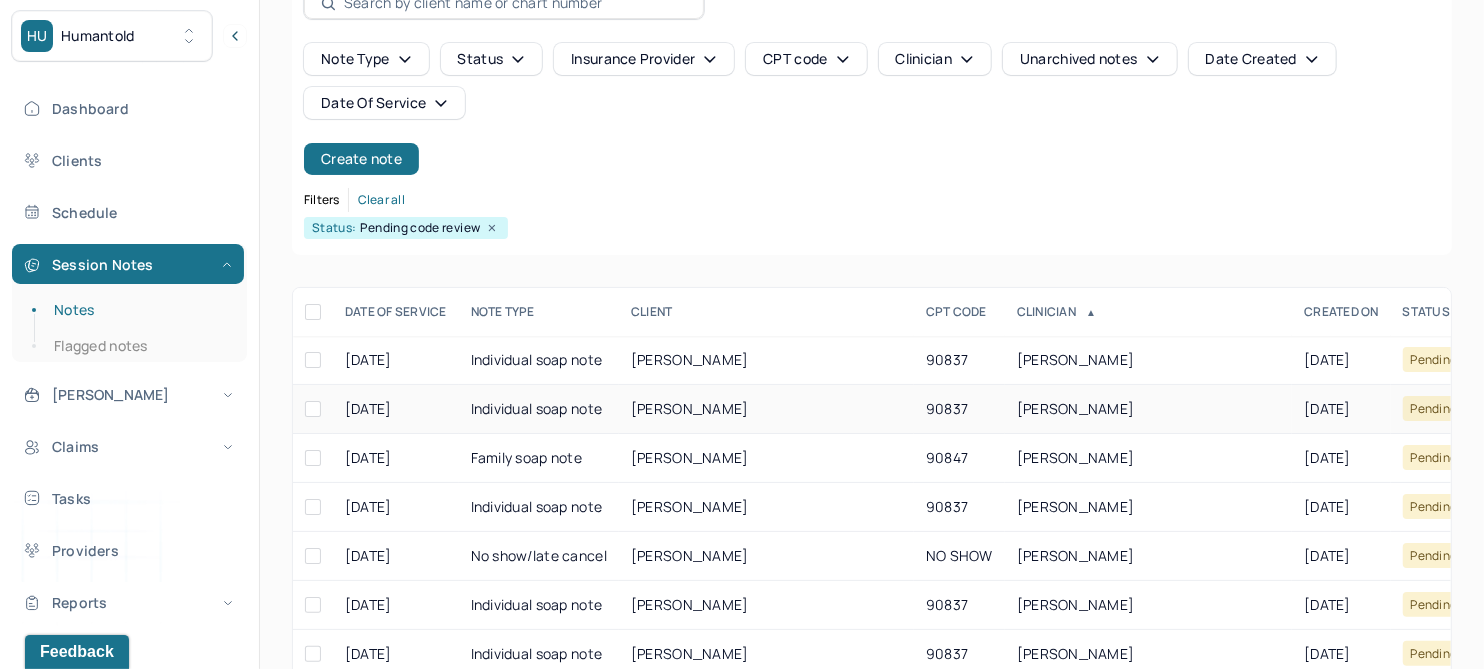 click on "[PERSON_NAME]" at bounding box center [690, 408] 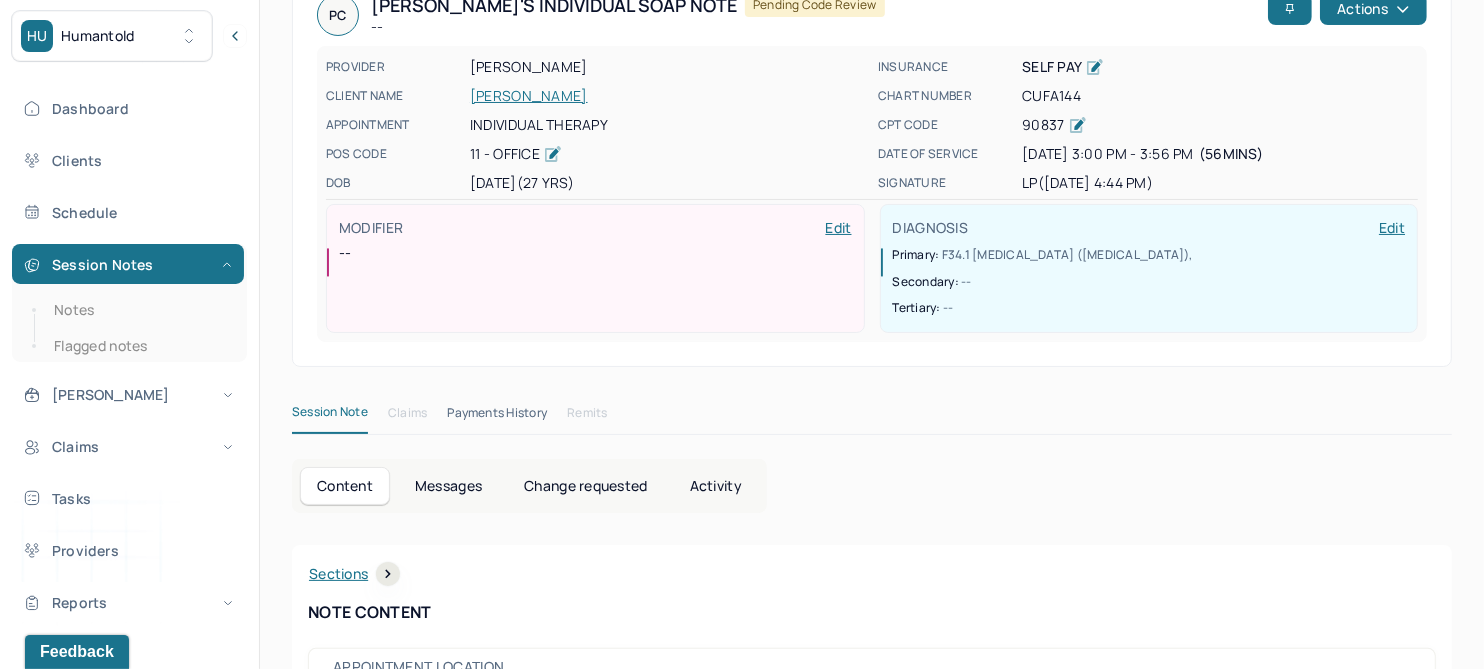 scroll, scrollTop: 0, scrollLeft: 0, axis: both 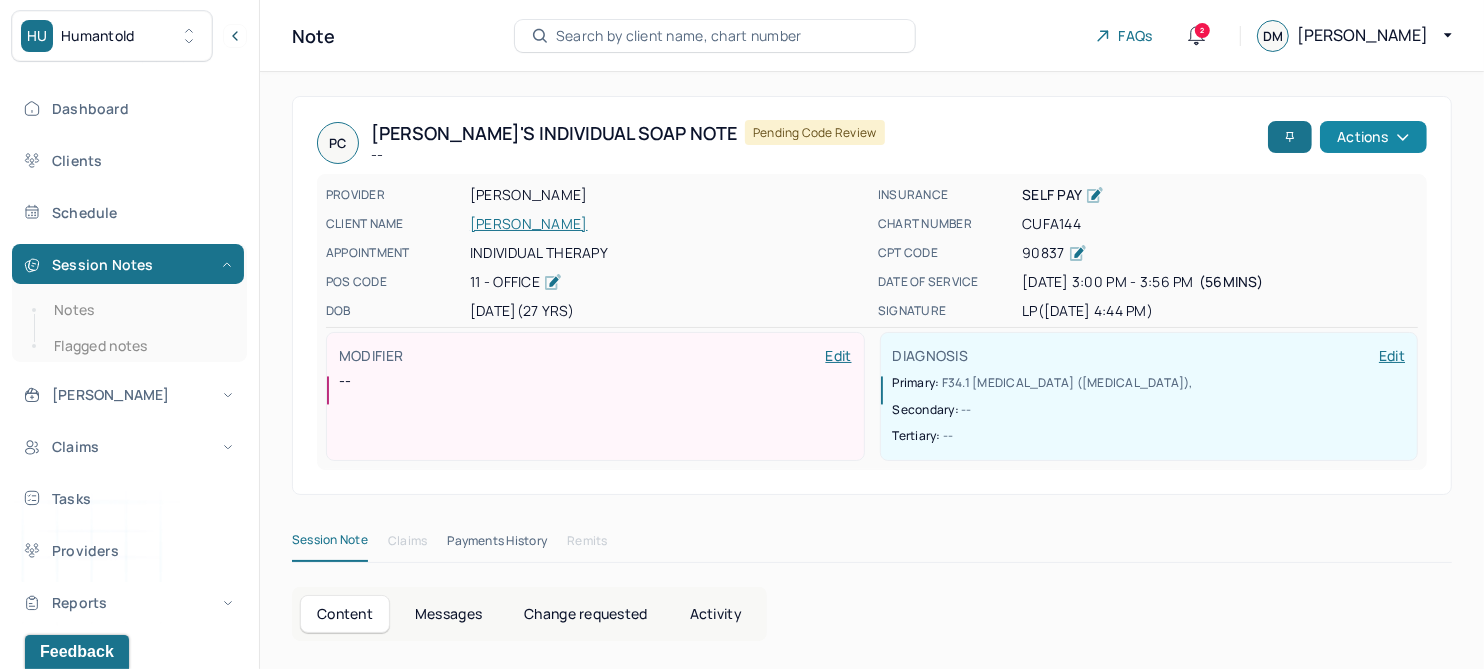 click on "Actions" at bounding box center (1373, 137) 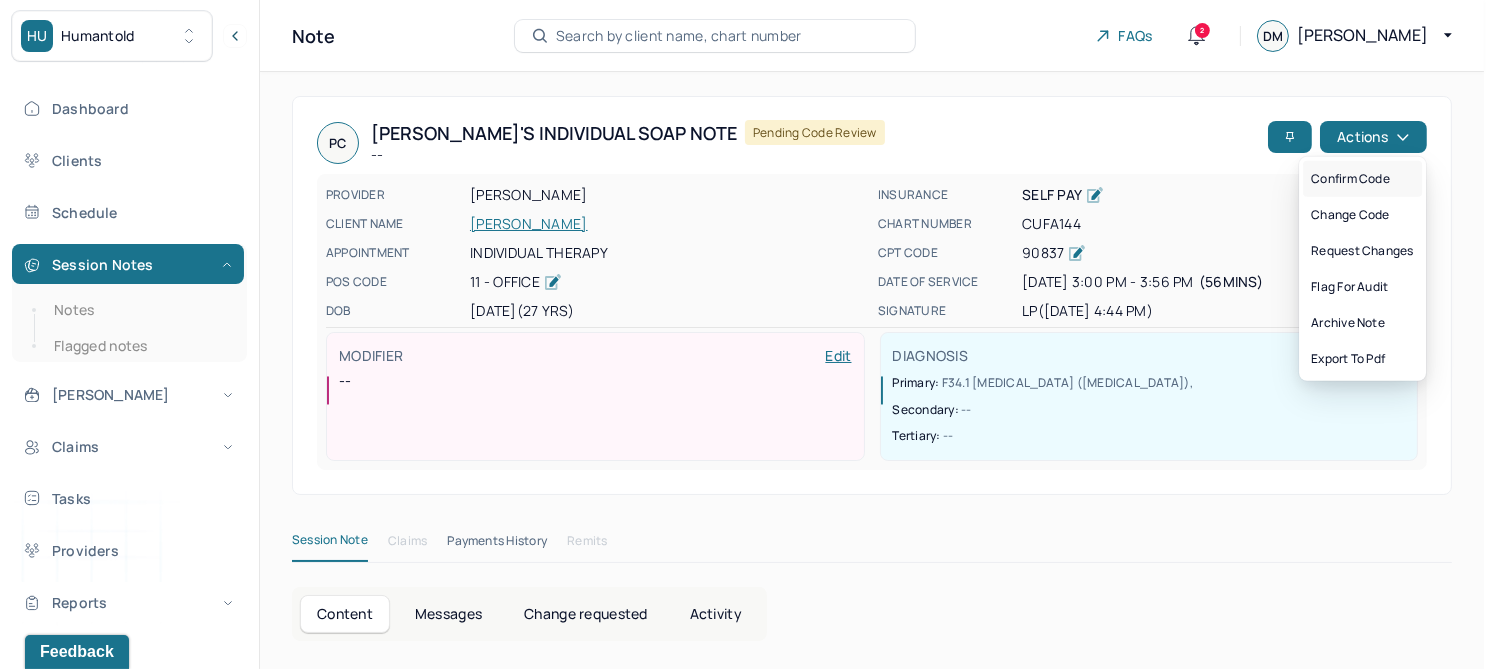 click on "Confirm code" at bounding box center (1362, 179) 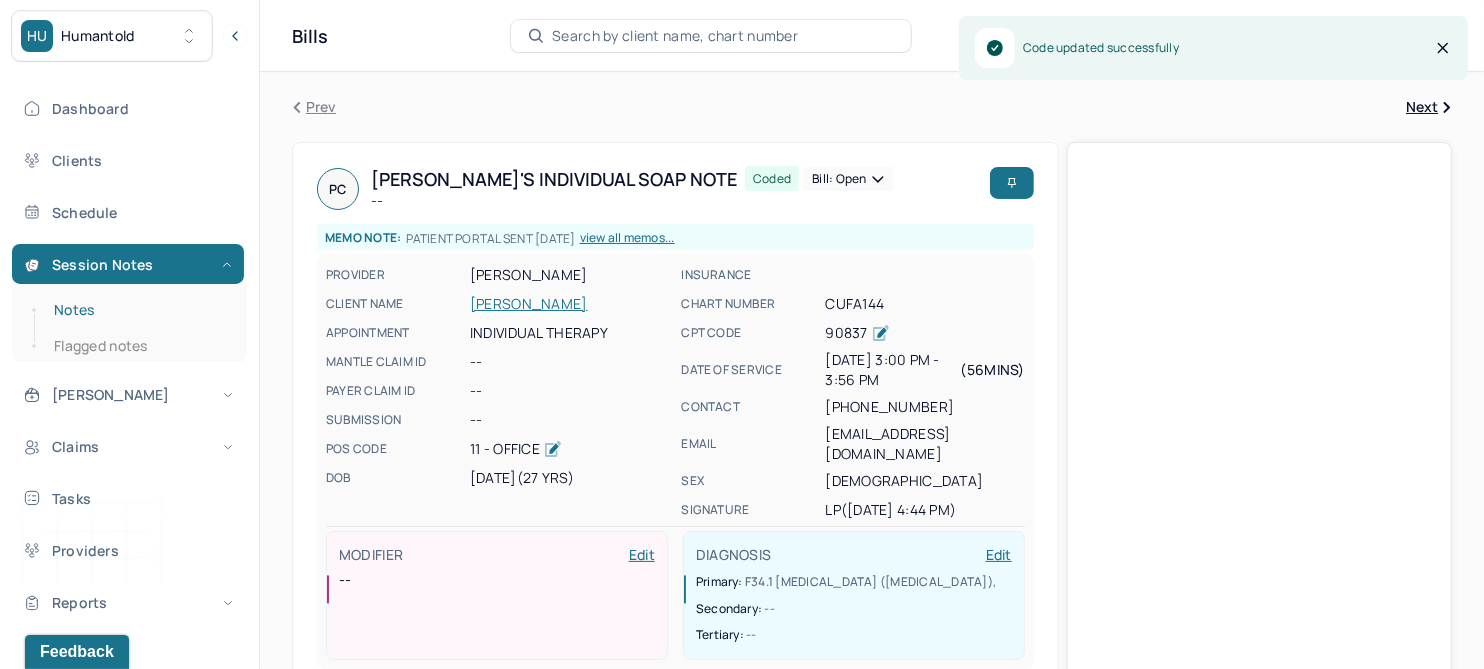 click on "Notes" at bounding box center (139, 310) 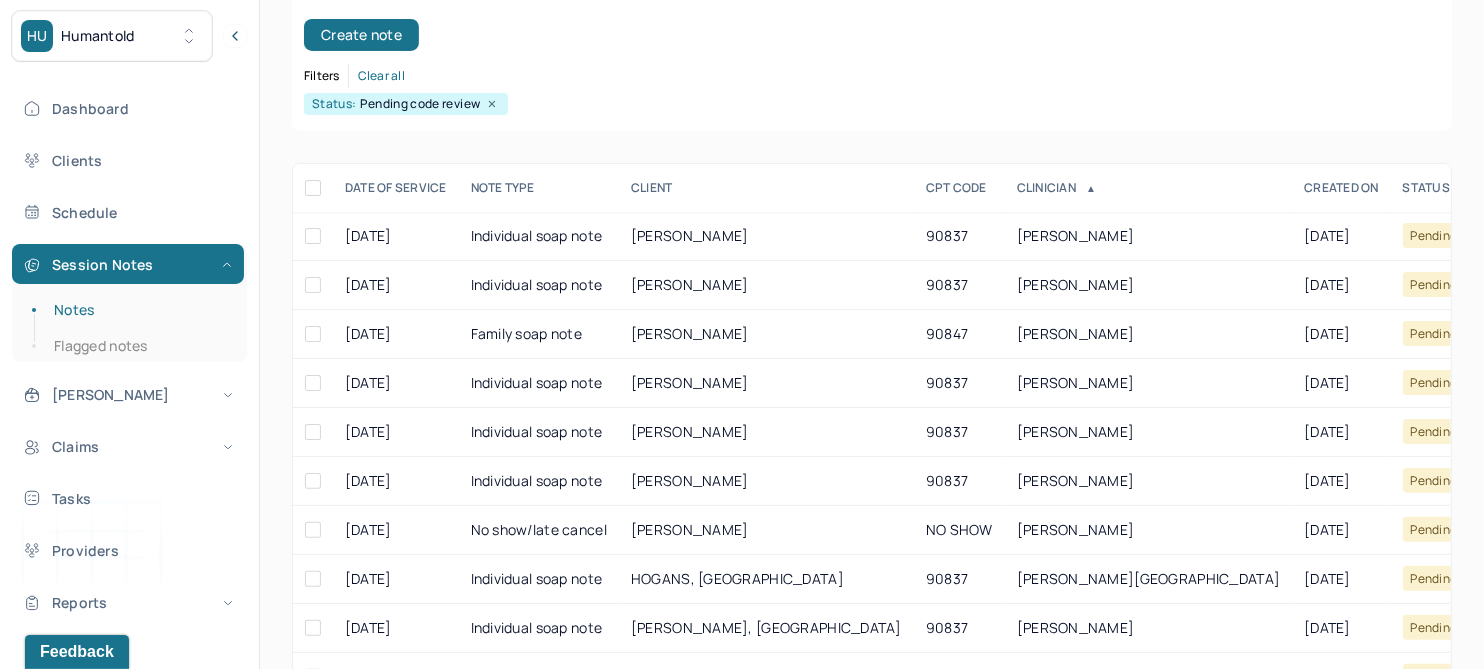 scroll, scrollTop: 250, scrollLeft: 0, axis: vertical 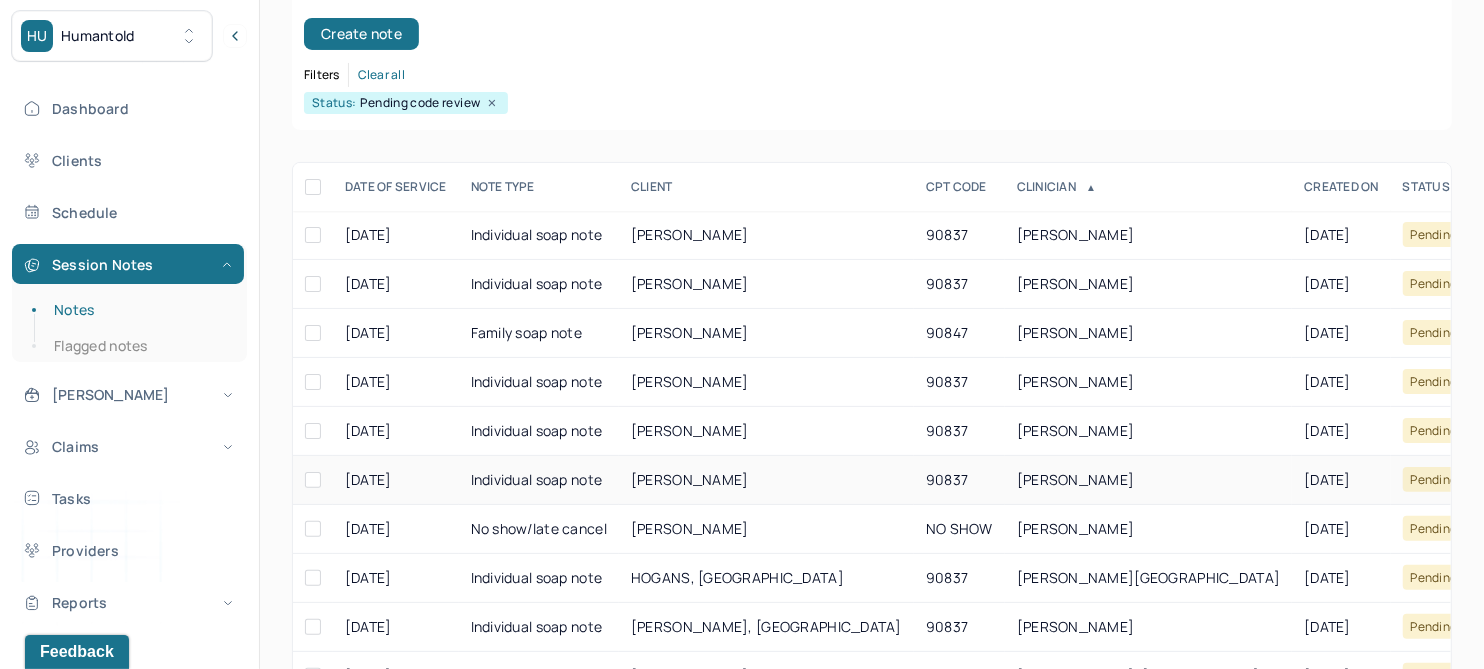 click on "[PERSON_NAME]" at bounding box center [690, 479] 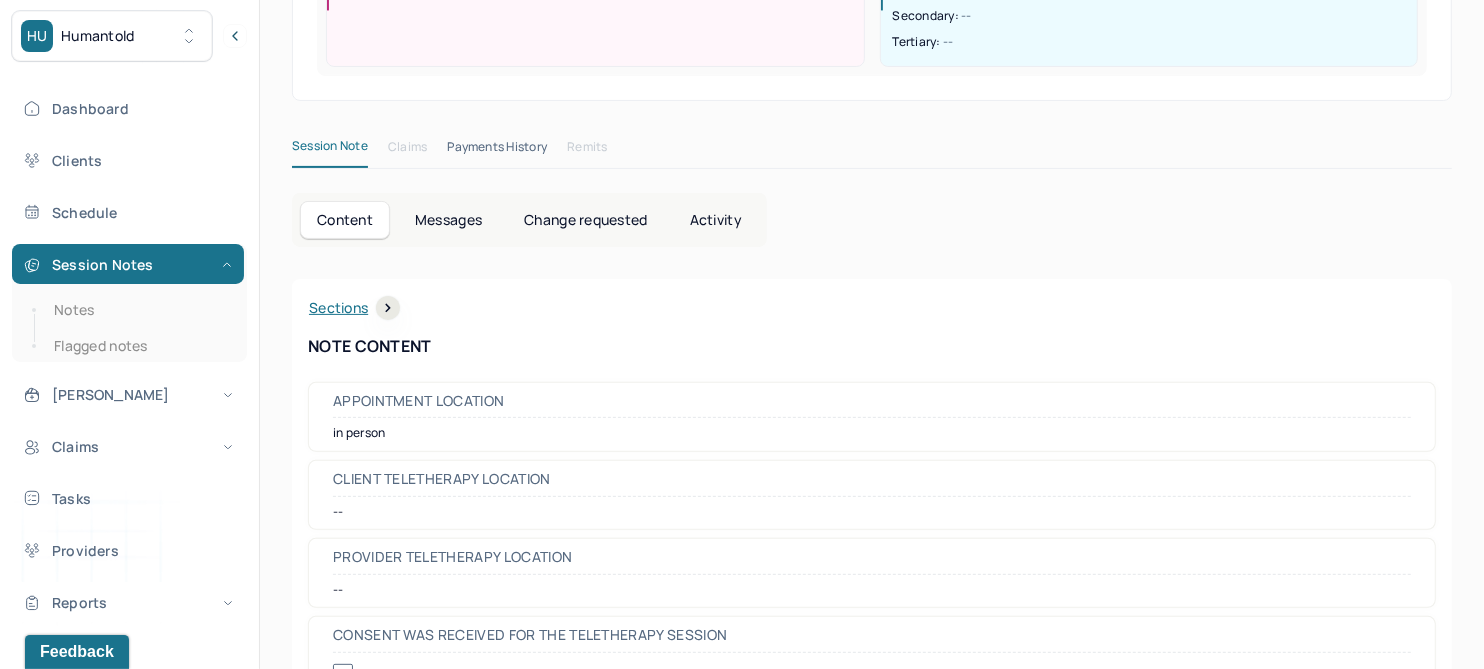 scroll, scrollTop: 0, scrollLeft: 0, axis: both 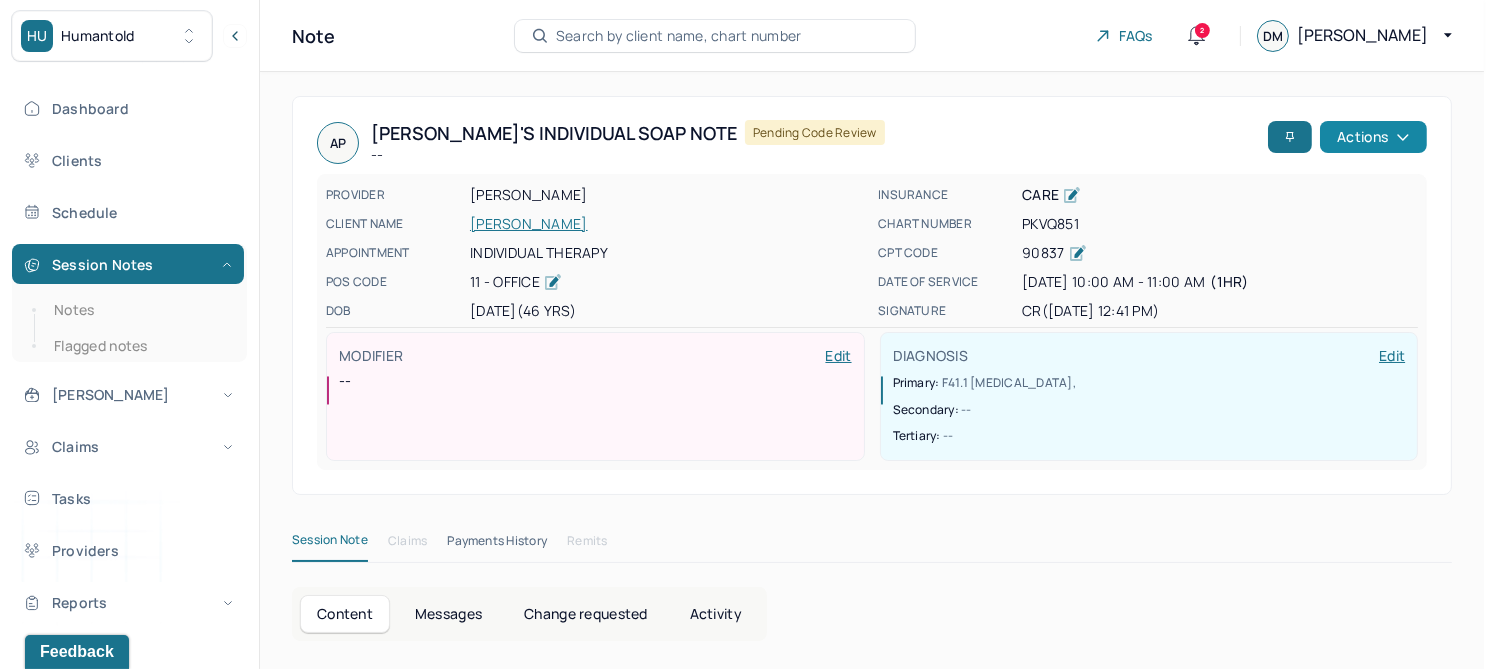 click on "Actions" at bounding box center (1373, 137) 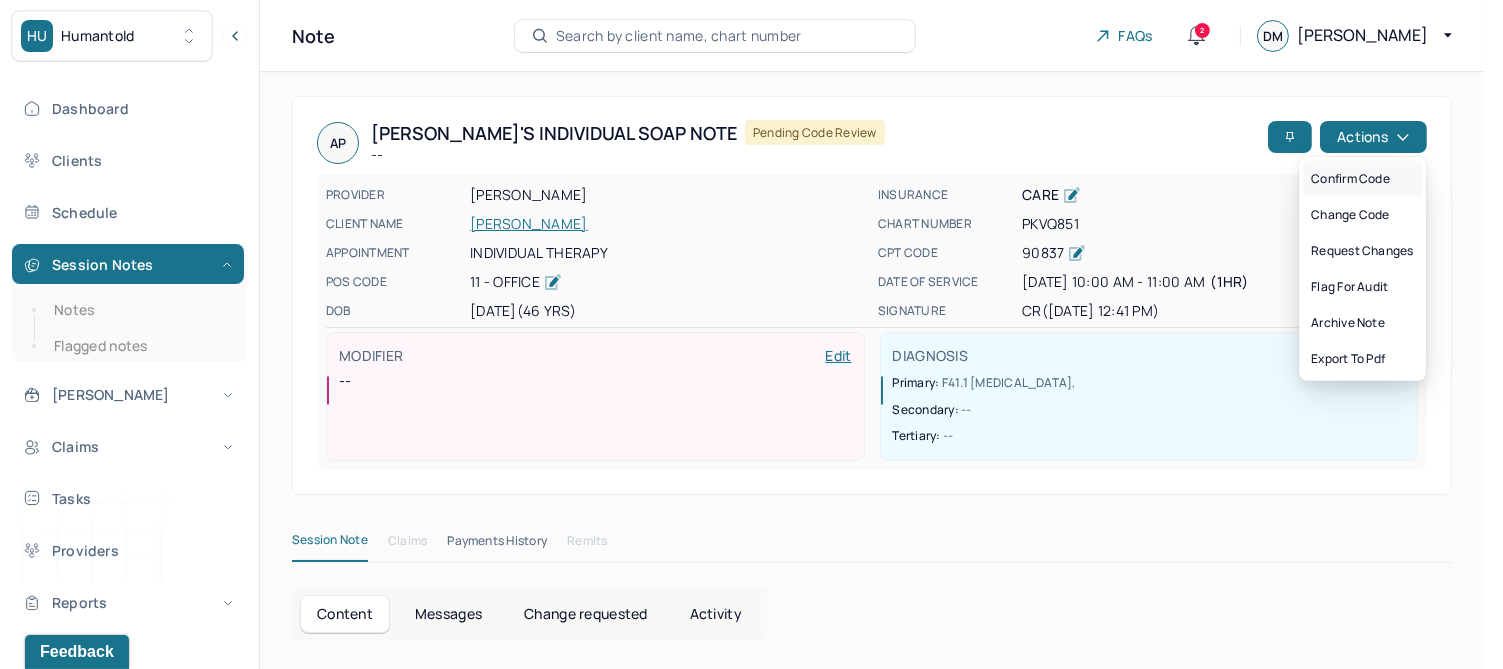 click on "Confirm code" at bounding box center (1362, 179) 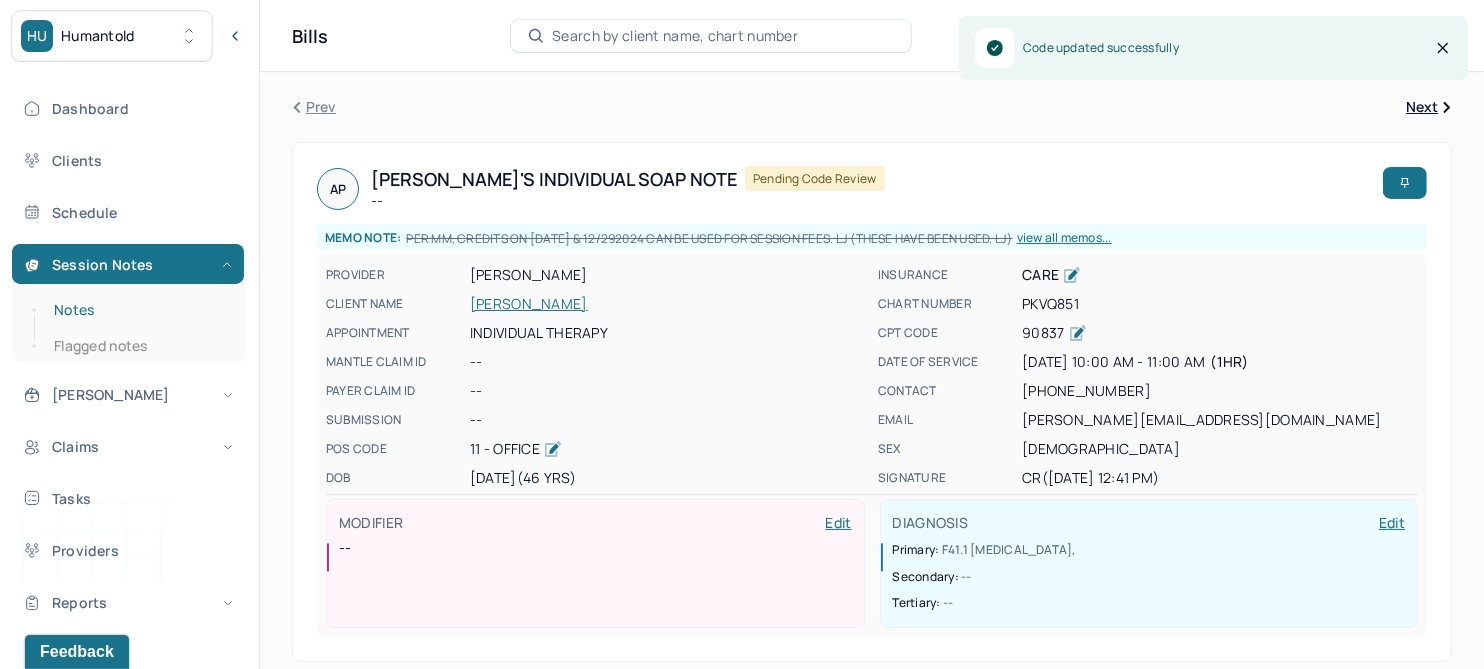 click on "Notes" at bounding box center (139, 310) 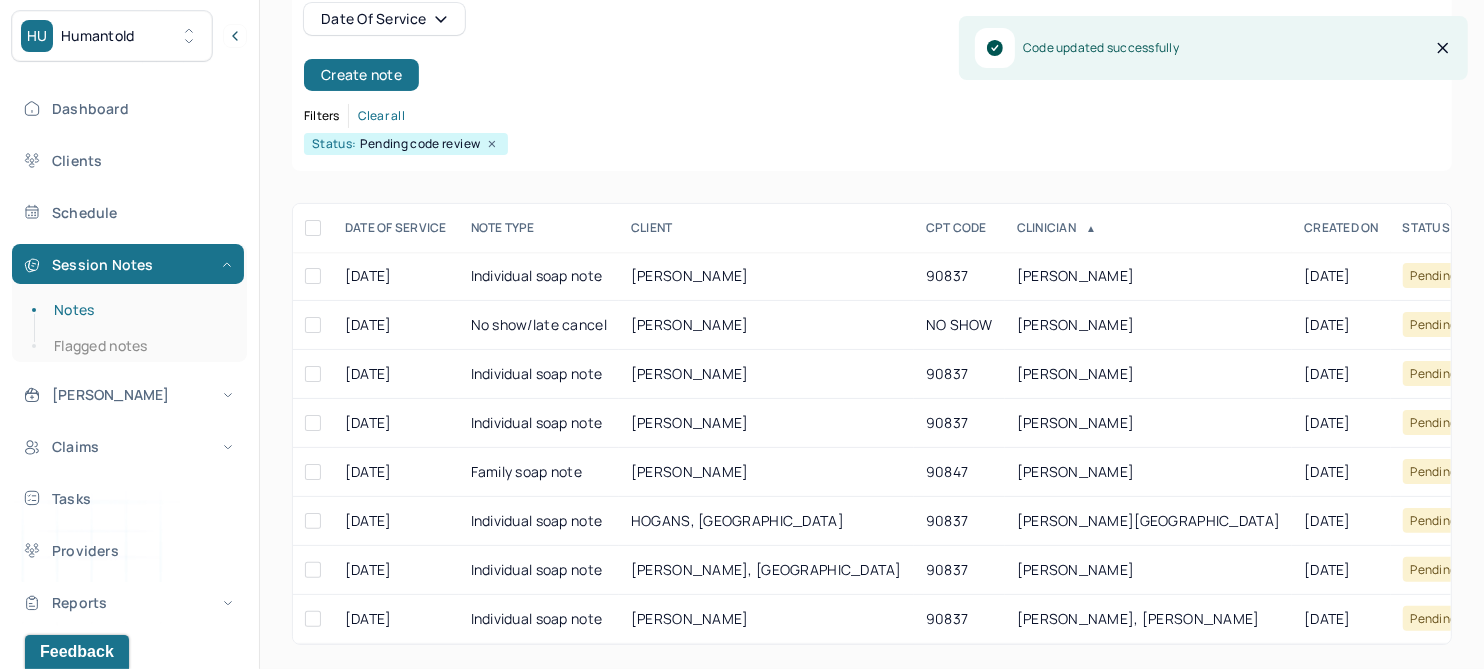 scroll, scrollTop: 225, scrollLeft: 0, axis: vertical 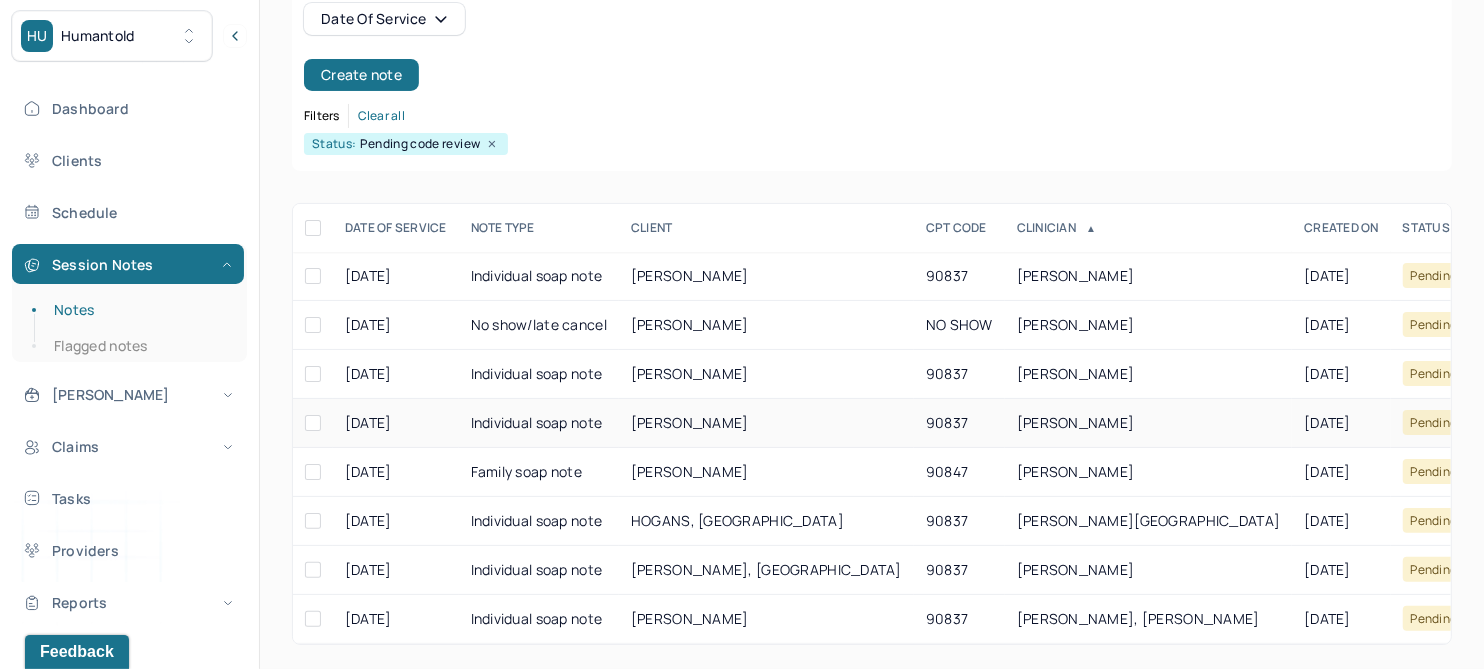 click on "[PERSON_NAME]" at bounding box center (690, 422) 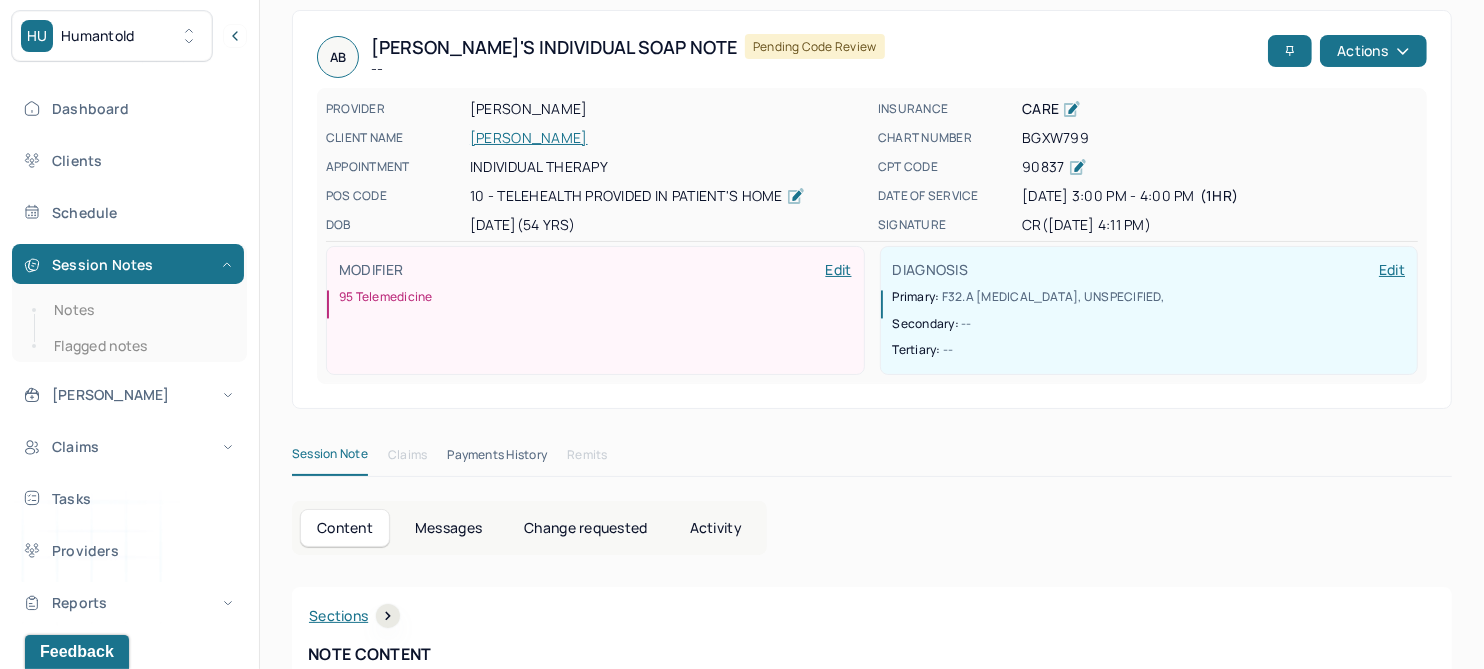 scroll, scrollTop: 0, scrollLeft: 0, axis: both 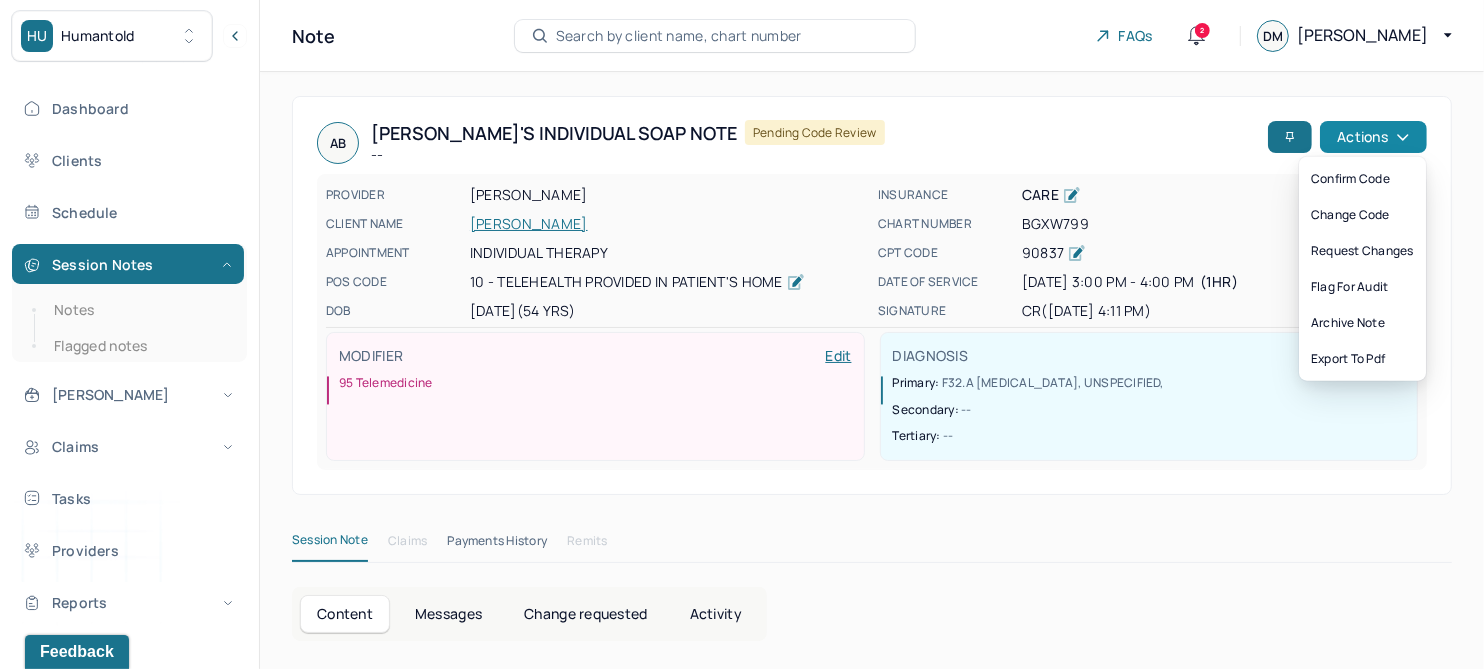click on "Actions" at bounding box center (1373, 137) 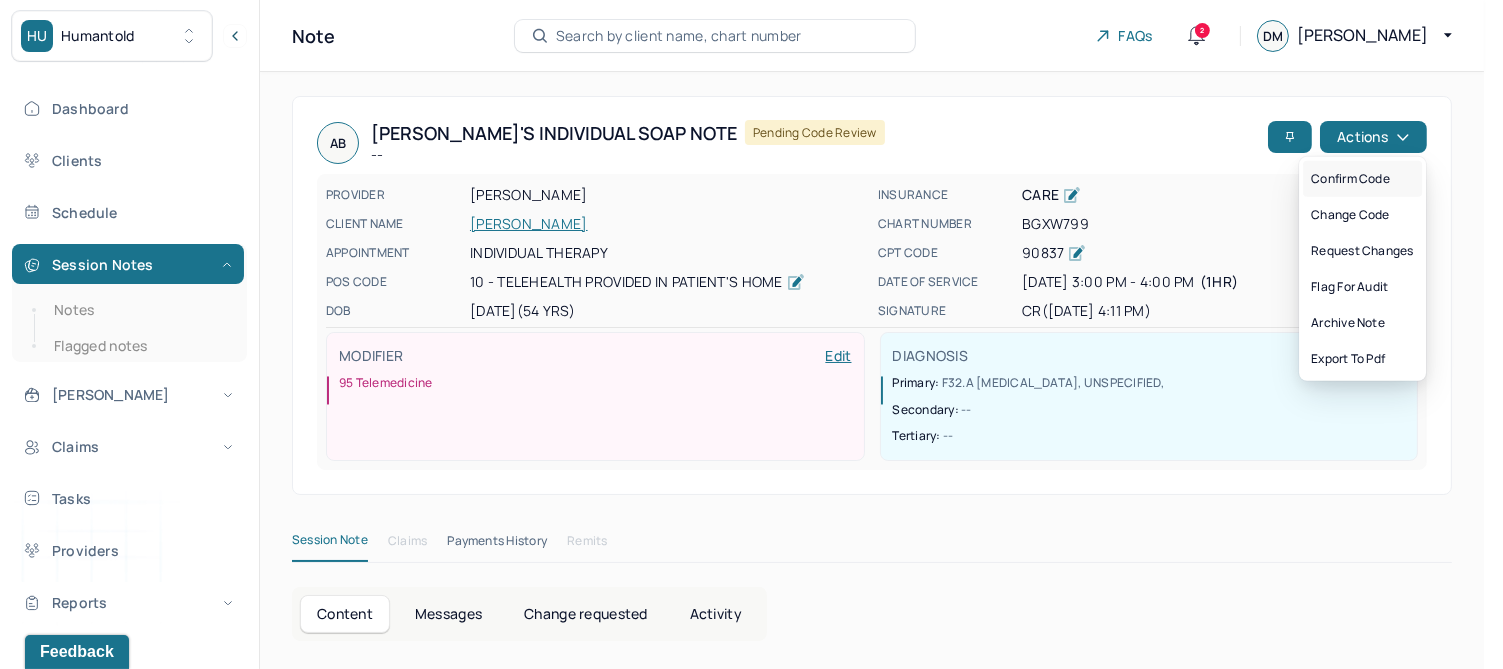 click on "Confirm code" at bounding box center (1362, 179) 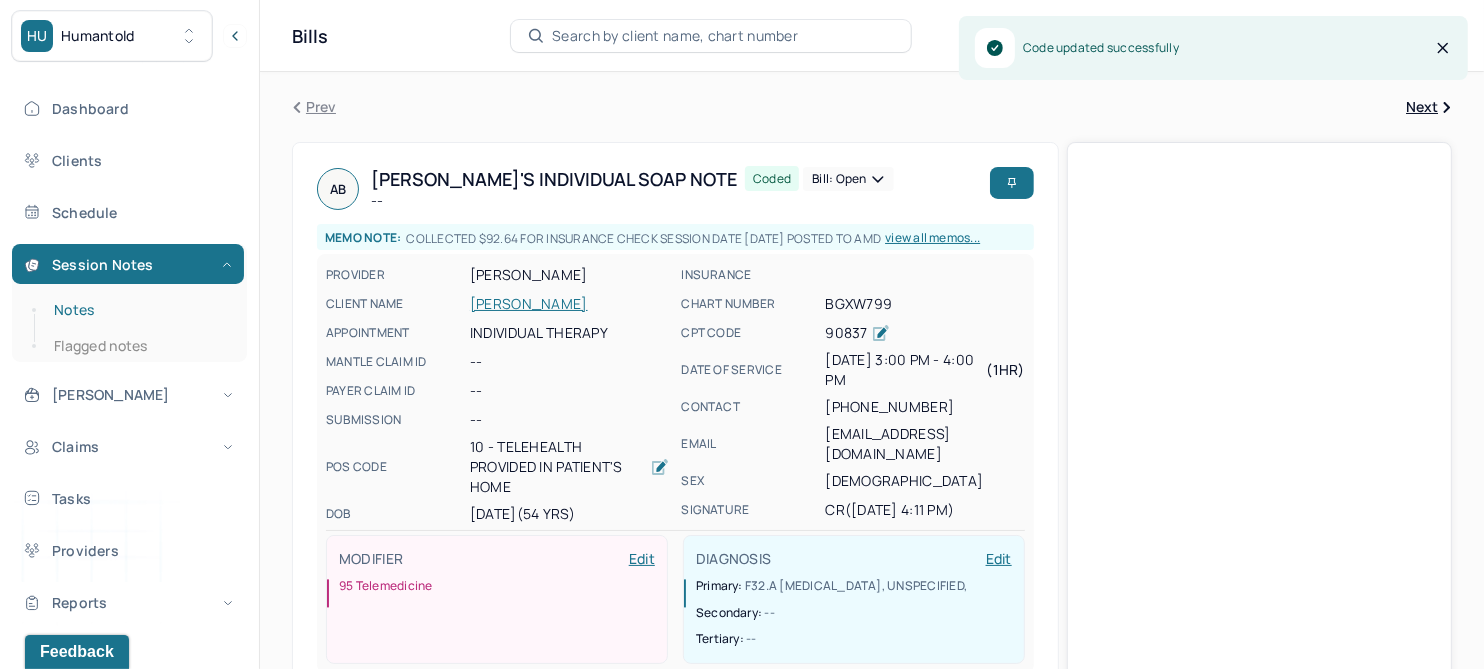 click on "Notes" at bounding box center (139, 310) 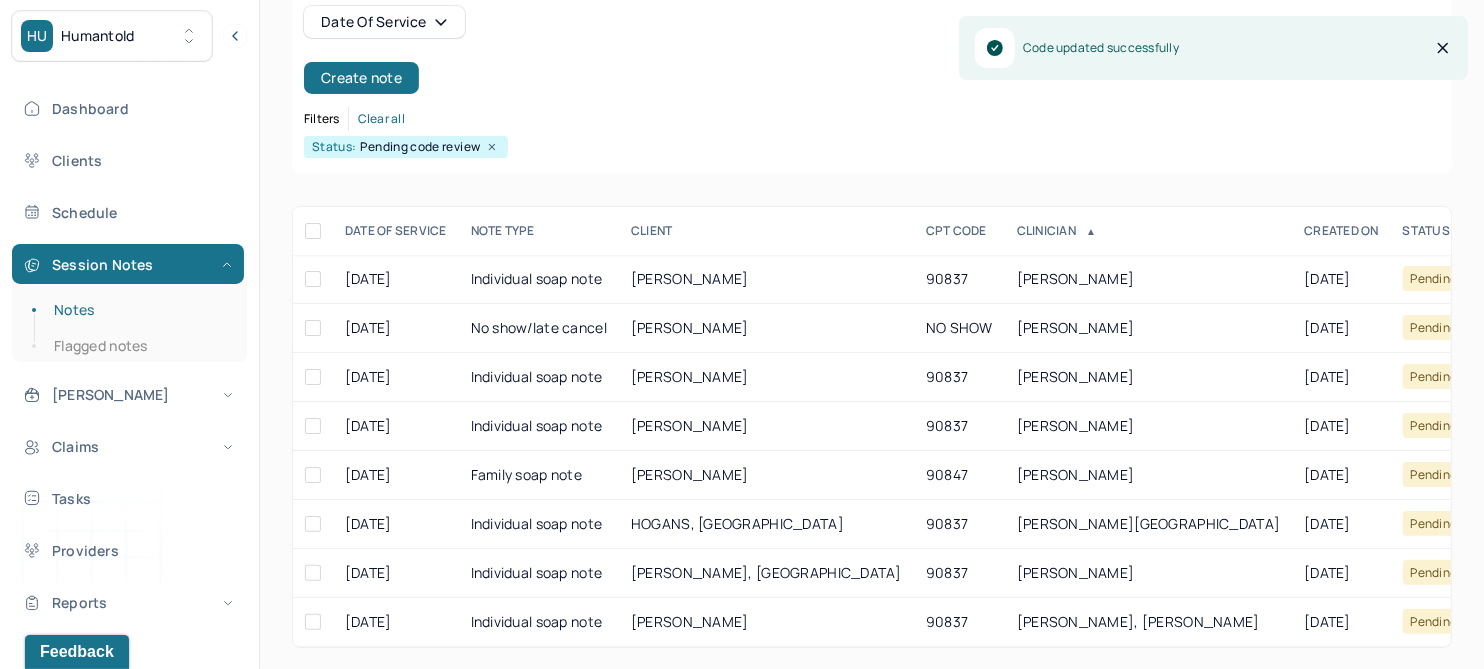 scroll, scrollTop: 225, scrollLeft: 0, axis: vertical 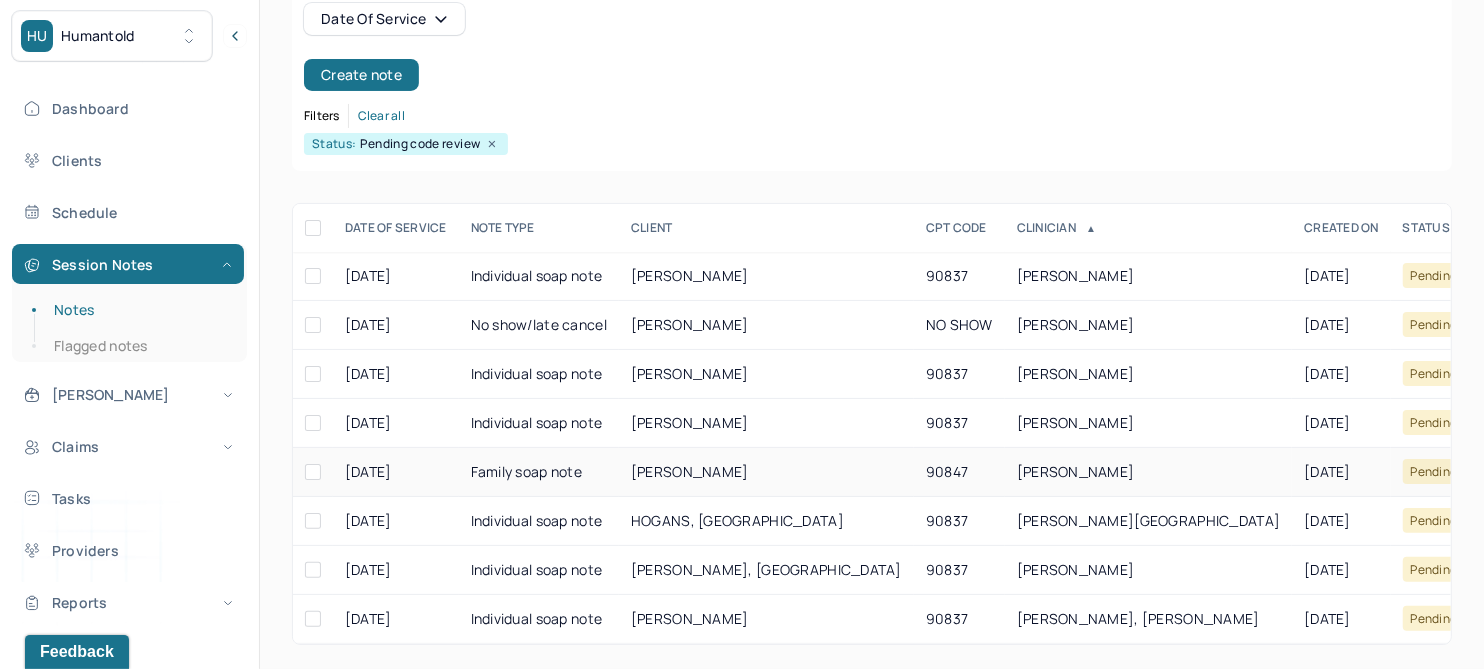 click on "[PERSON_NAME]" at bounding box center [690, 471] 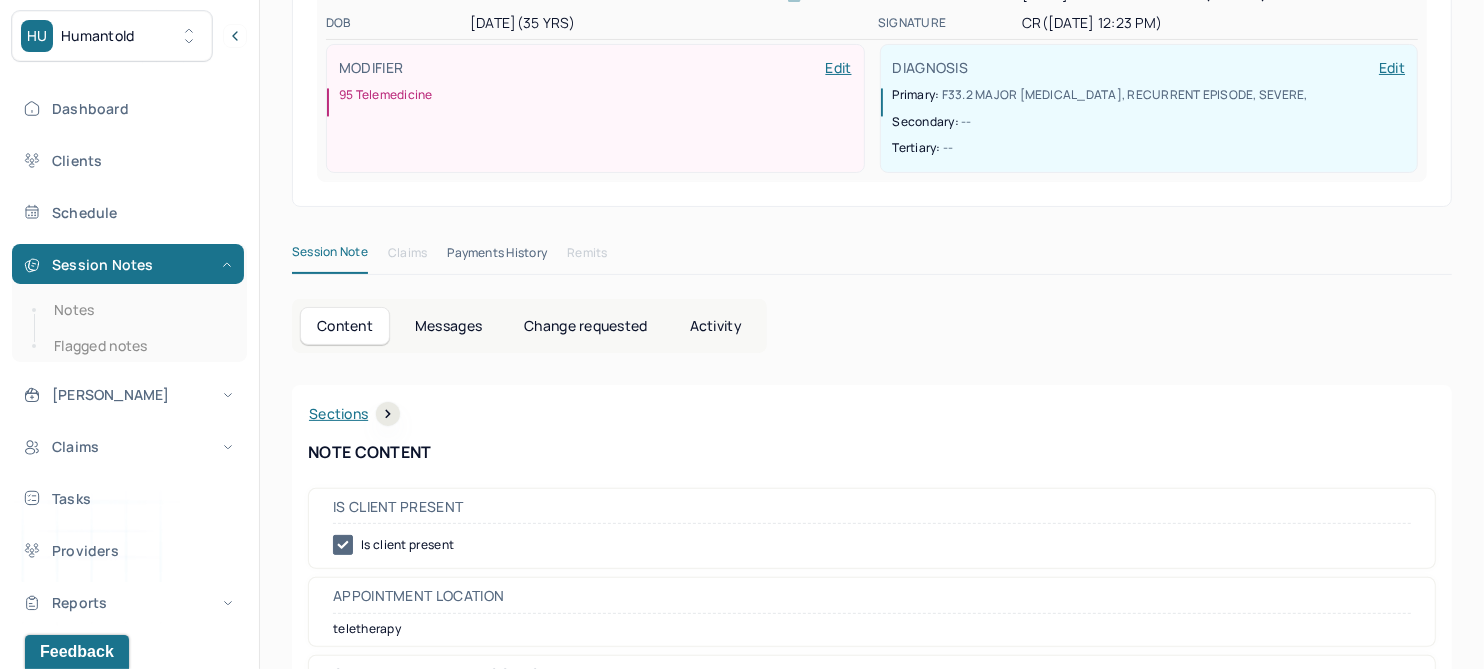 scroll, scrollTop: 0, scrollLeft: 0, axis: both 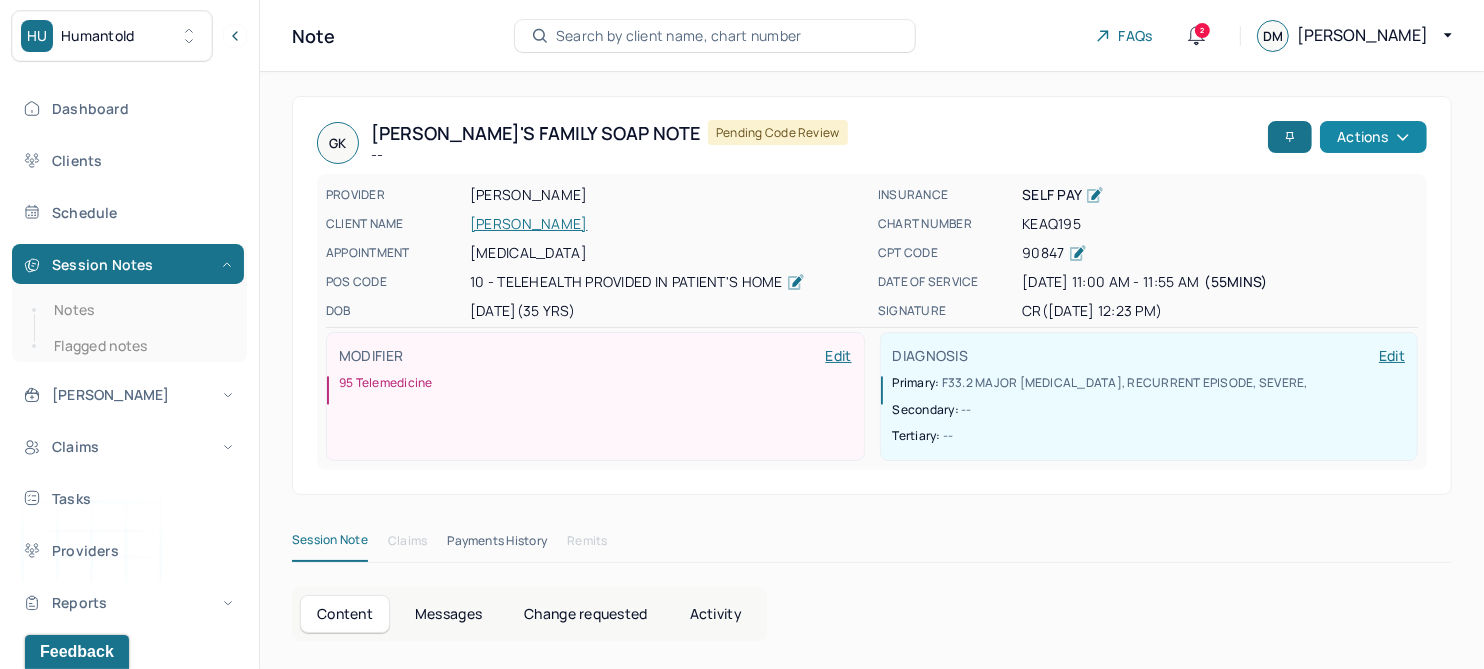 click on "Actions" at bounding box center [1373, 137] 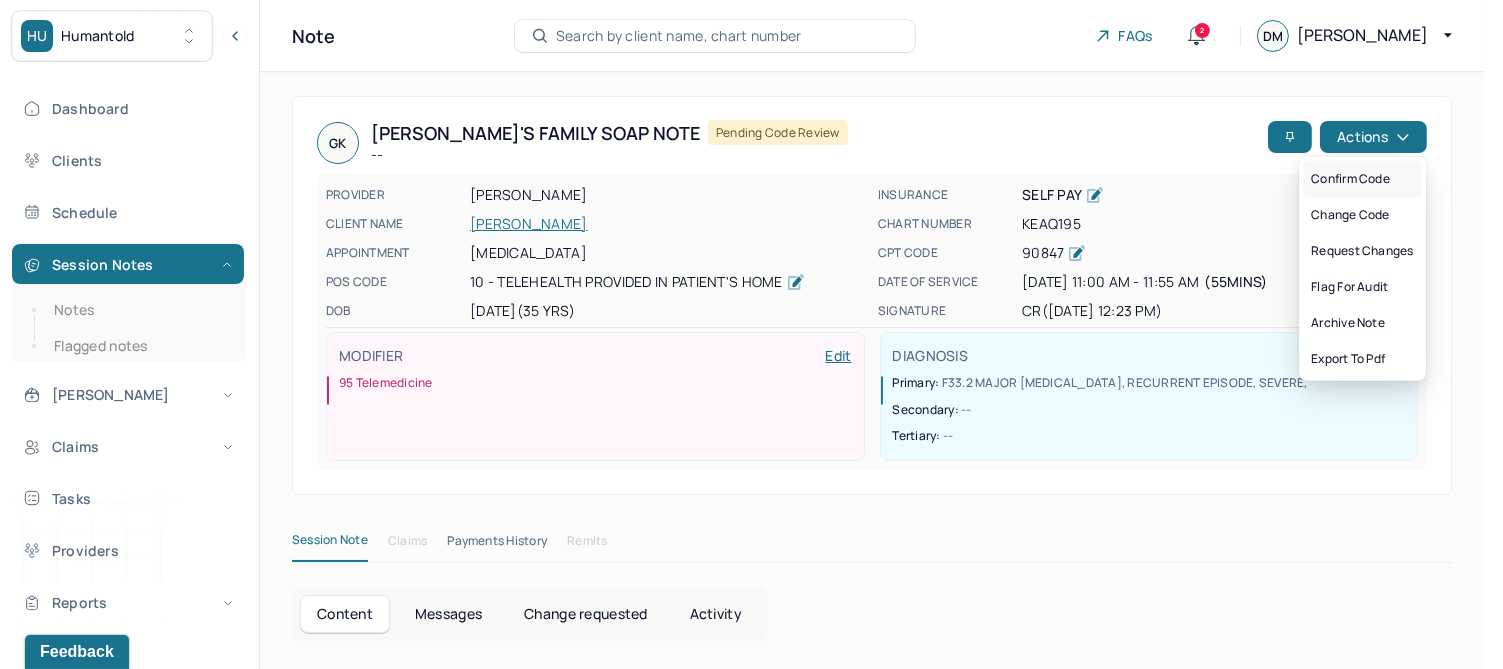 click on "Confirm code" at bounding box center (1362, 179) 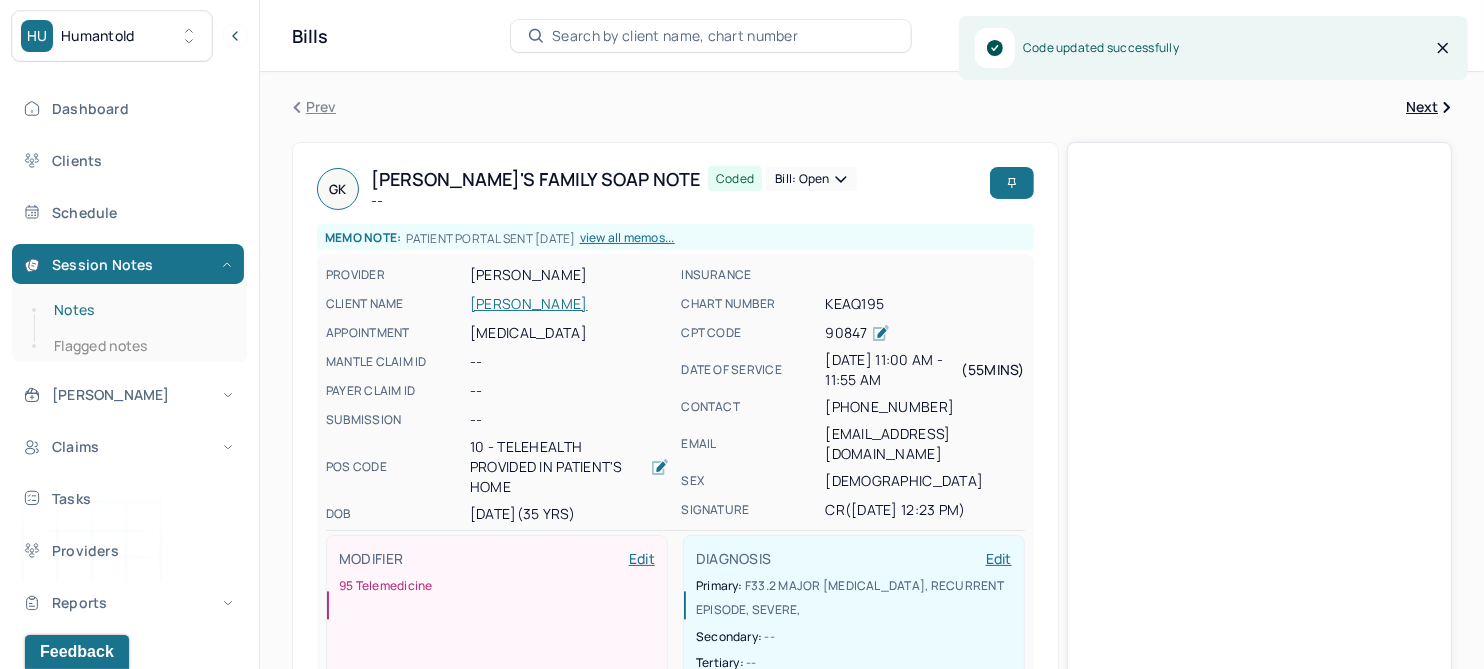 click on "Notes" at bounding box center [139, 310] 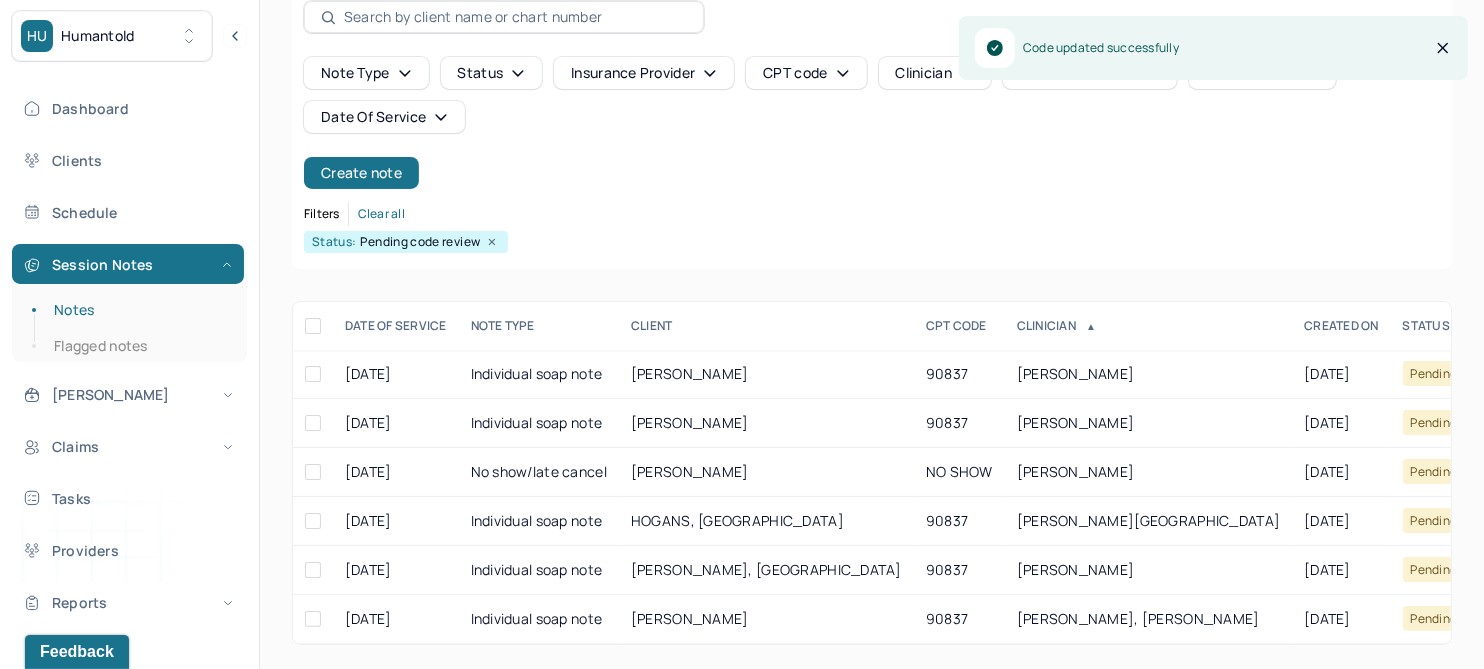 scroll, scrollTop: 127, scrollLeft: 0, axis: vertical 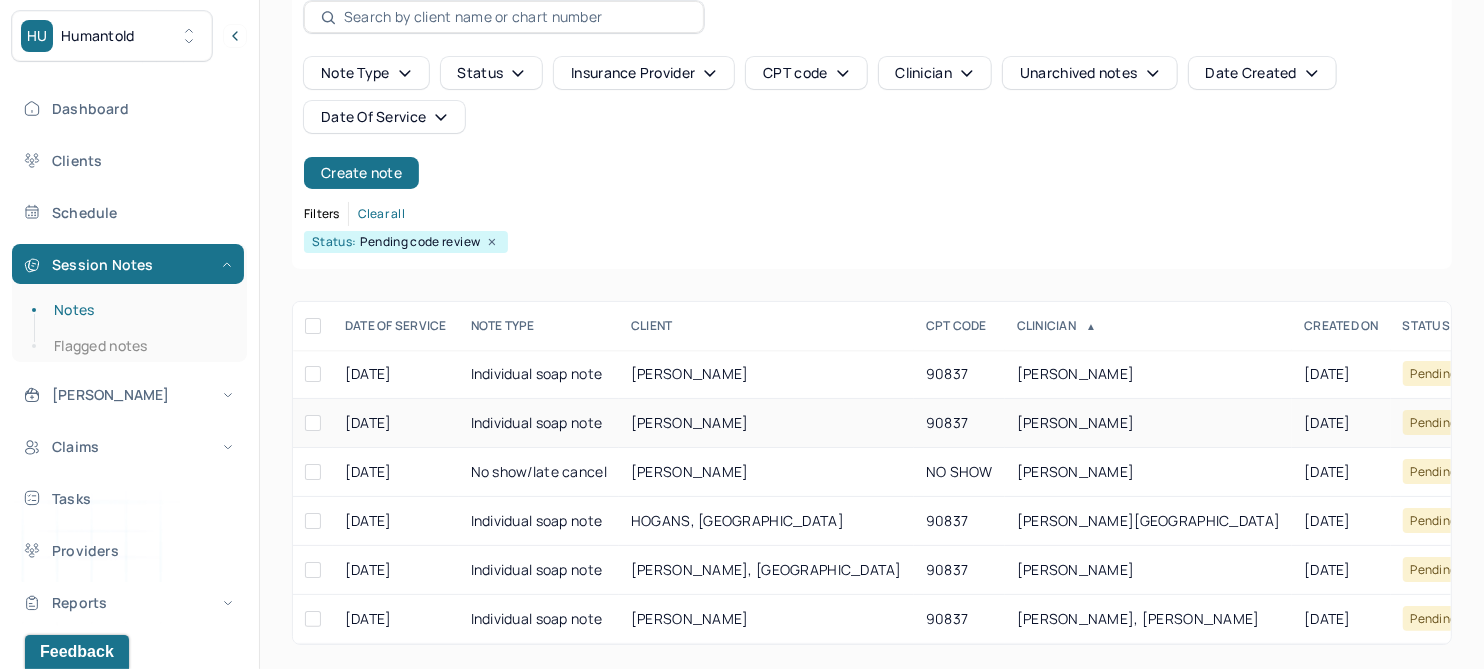 click on "[PERSON_NAME]" at bounding box center (766, 423) 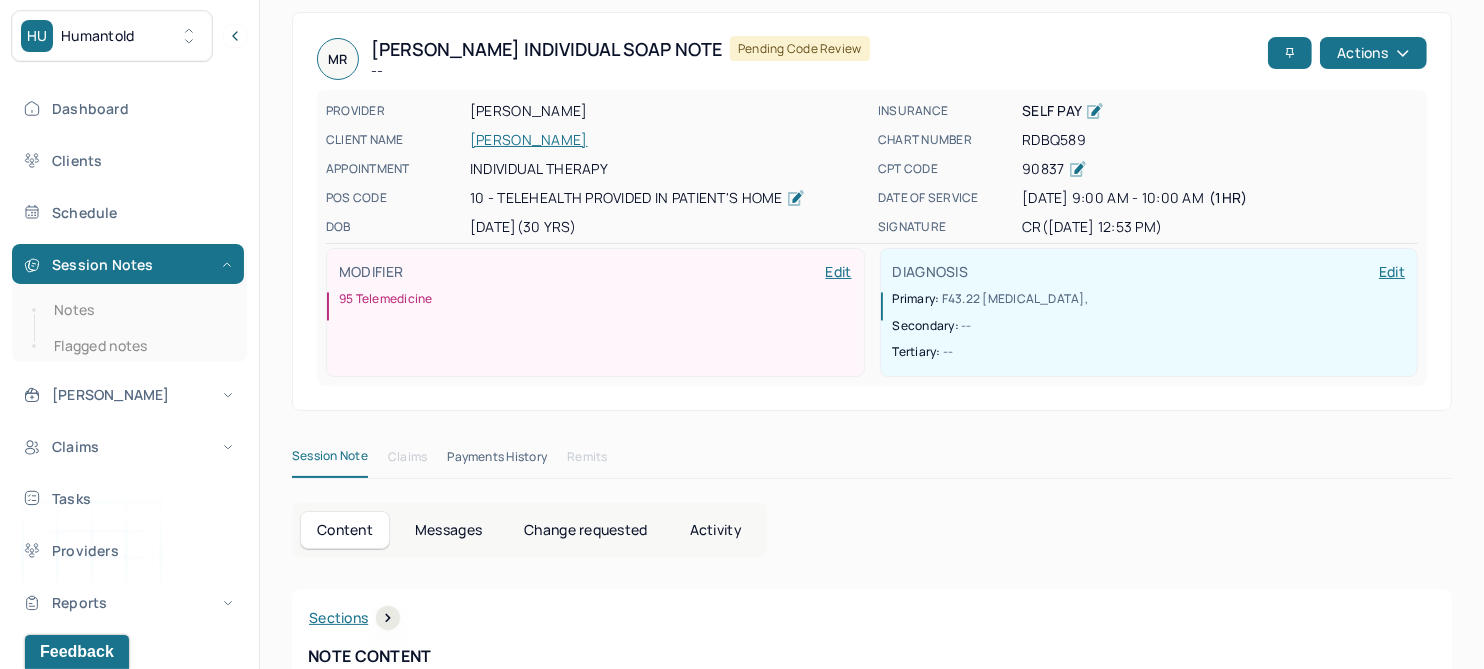 scroll, scrollTop: 0, scrollLeft: 0, axis: both 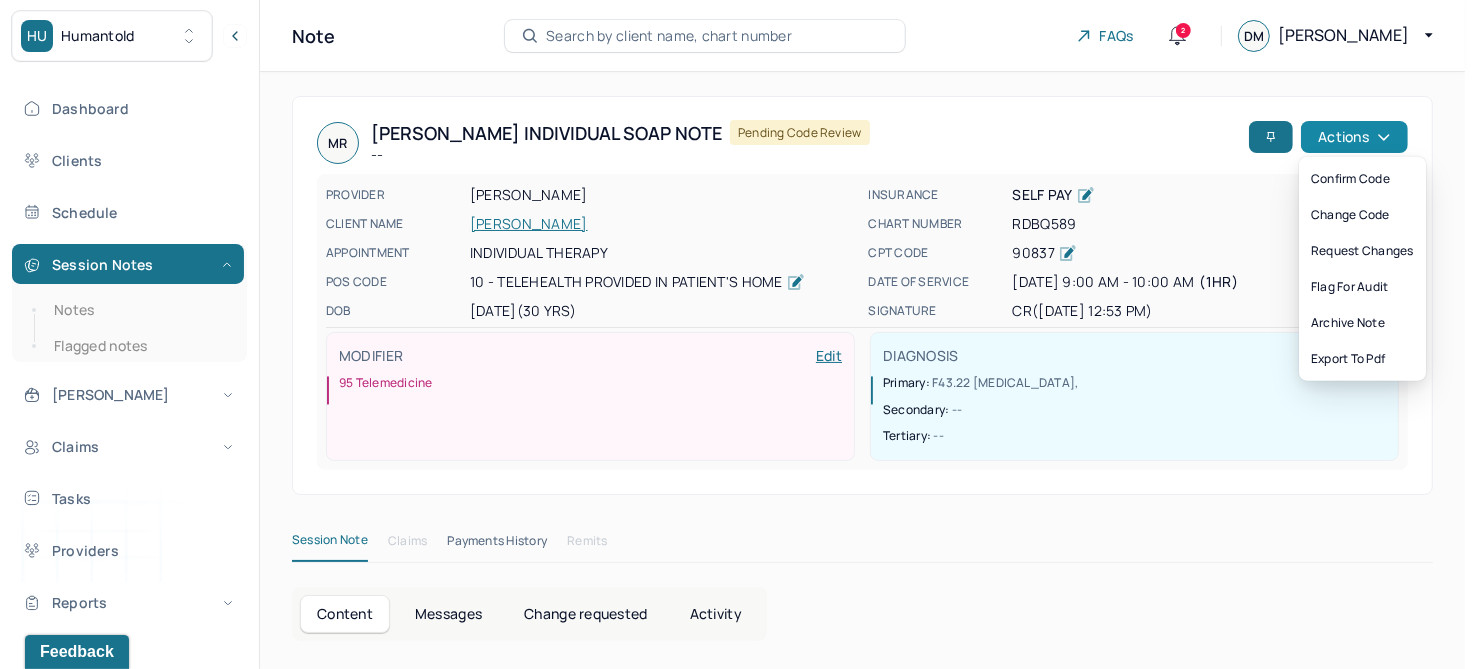 click on "Actions" at bounding box center (1354, 137) 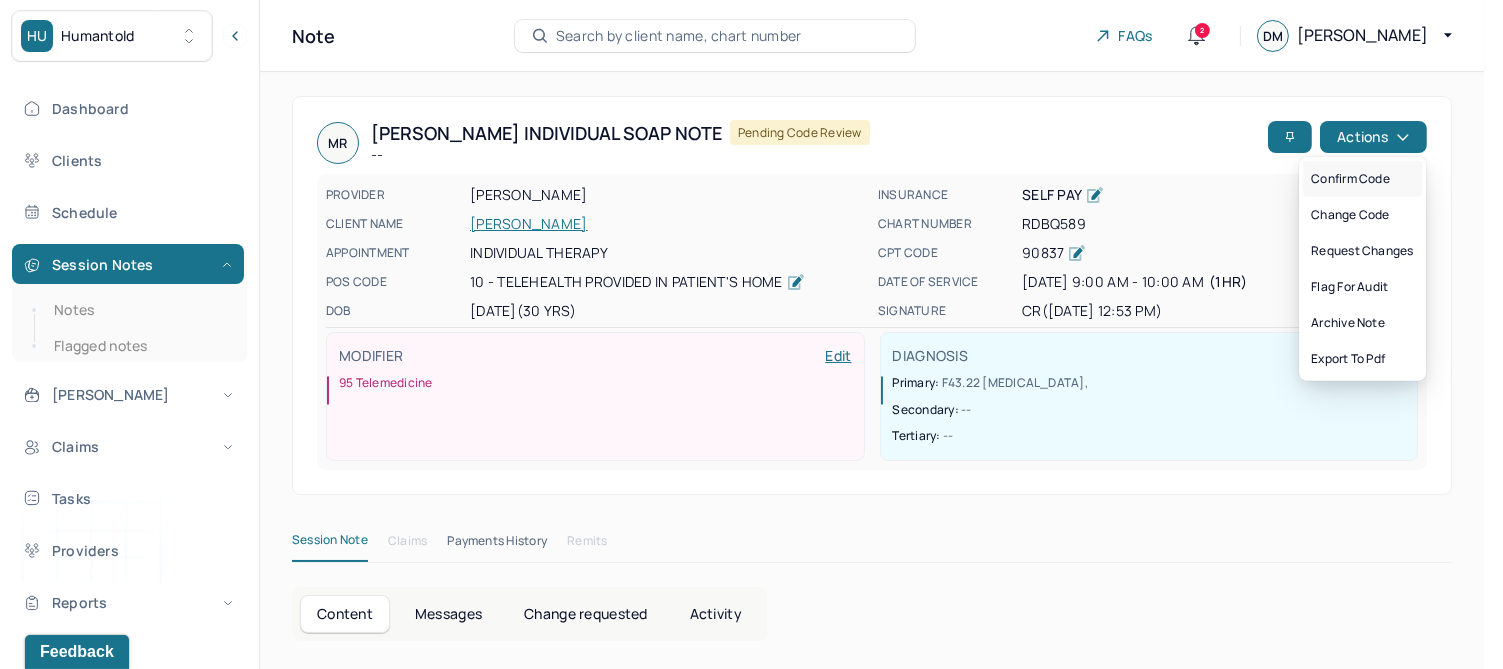 click on "Confirm code" at bounding box center (1362, 179) 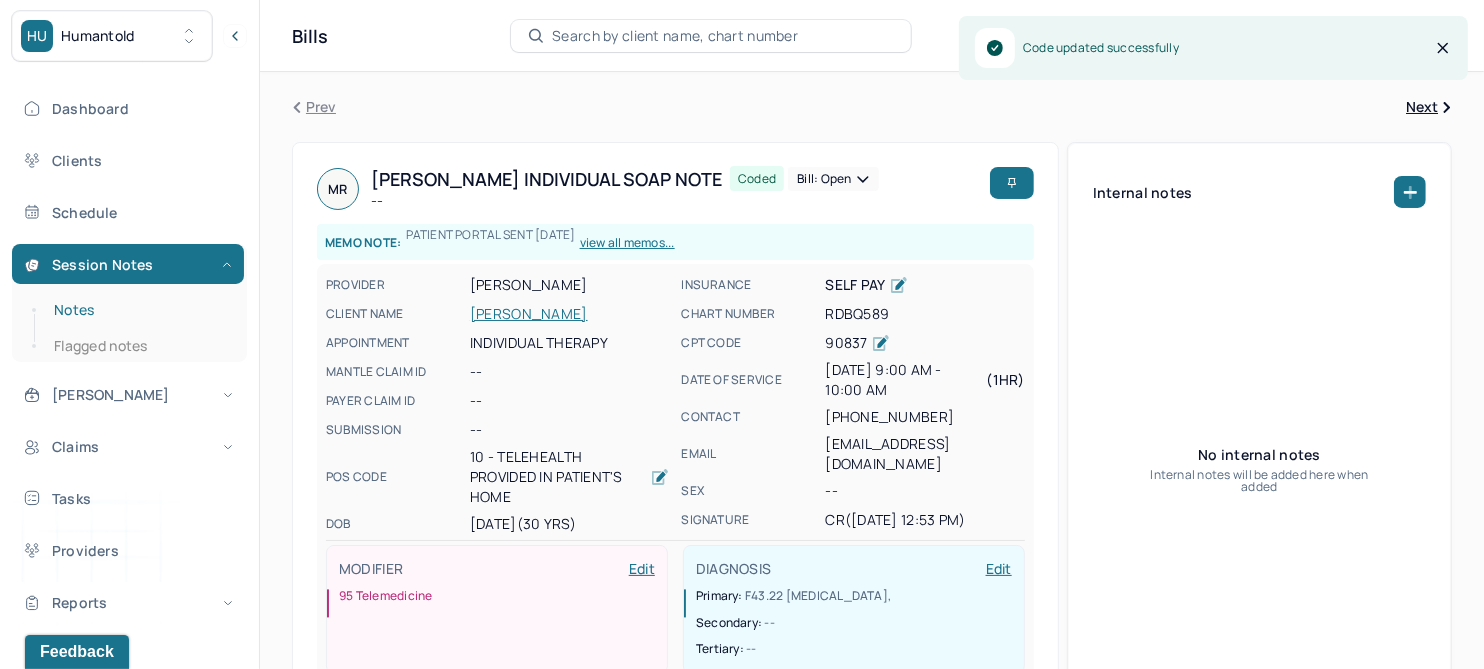 click on "Notes" at bounding box center (139, 310) 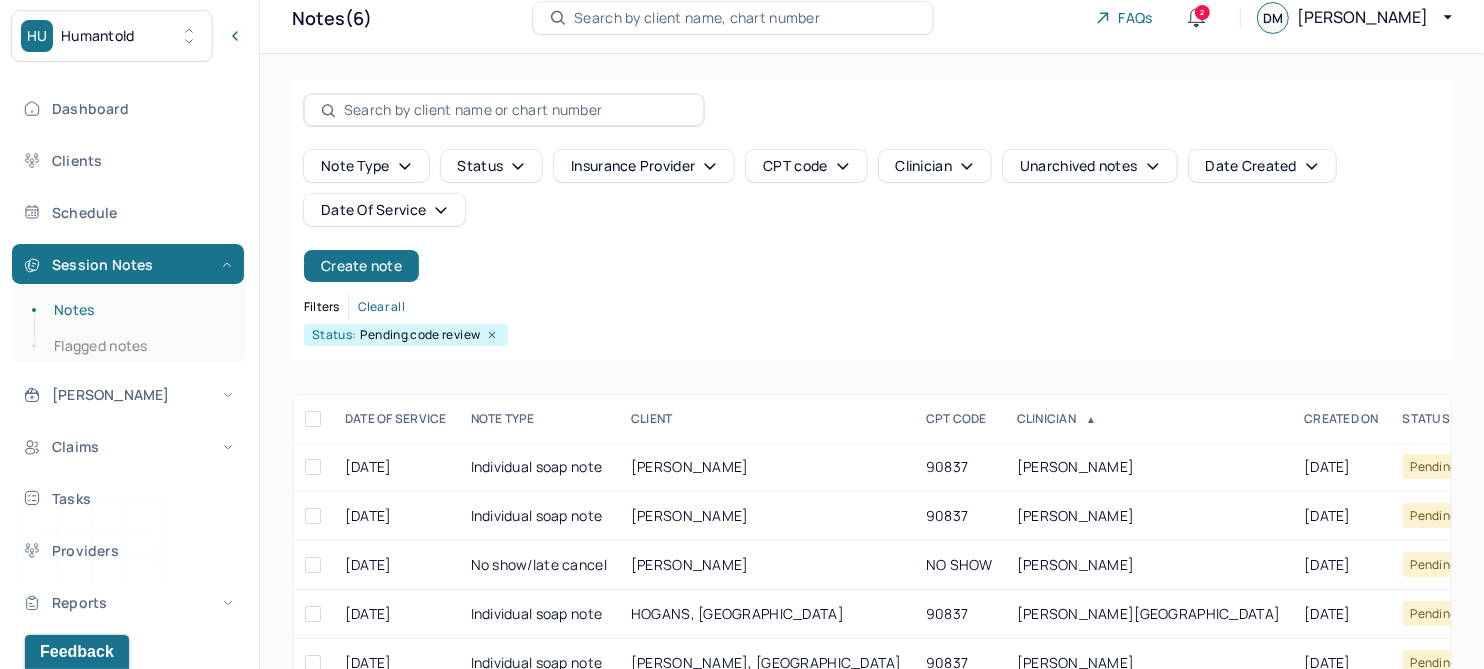 scroll, scrollTop: 127, scrollLeft: 0, axis: vertical 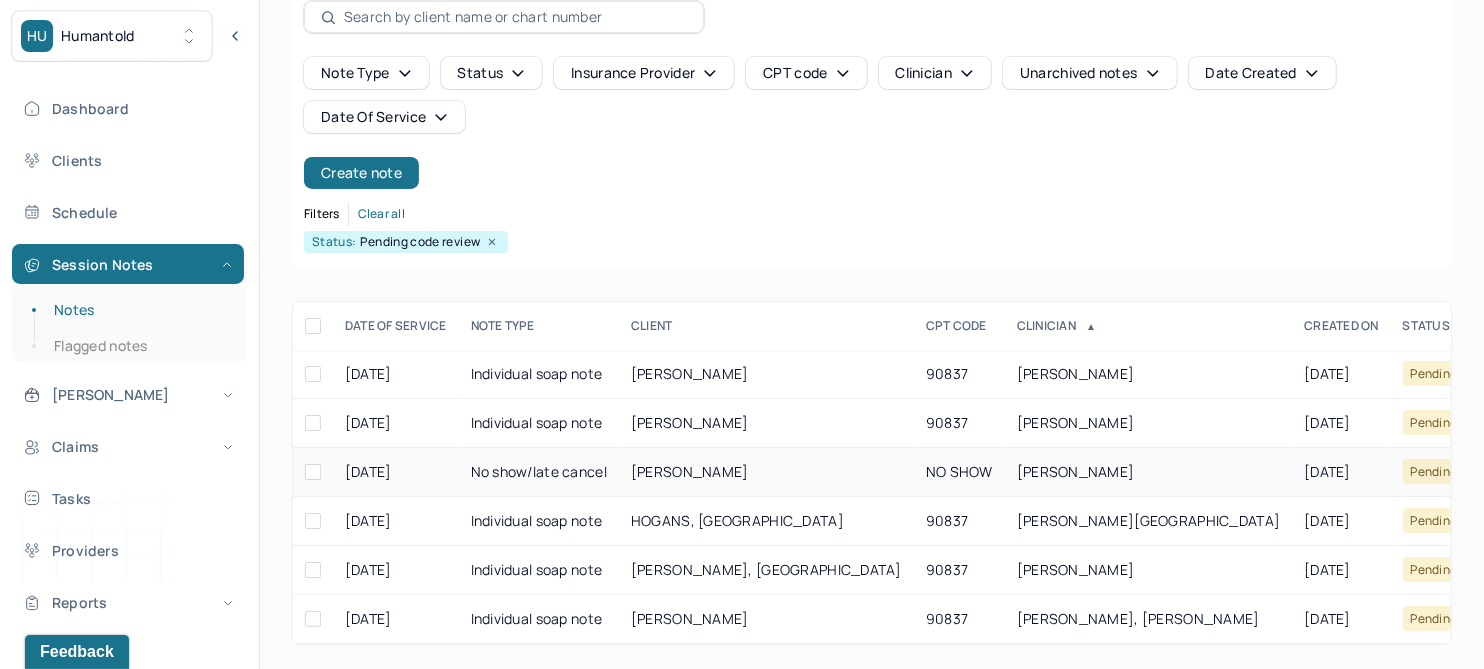 click on "[PERSON_NAME]" at bounding box center (690, 471) 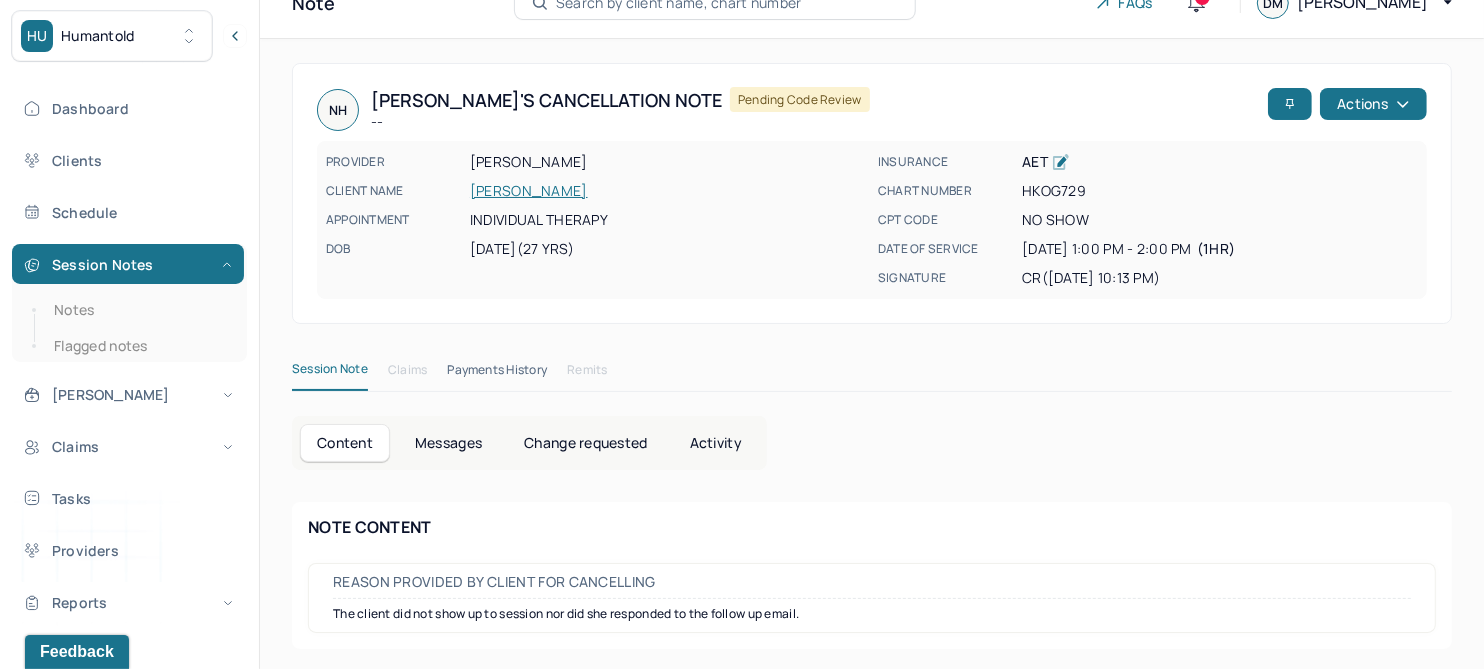 scroll, scrollTop: 0, scrollLeft: 0, axis: both 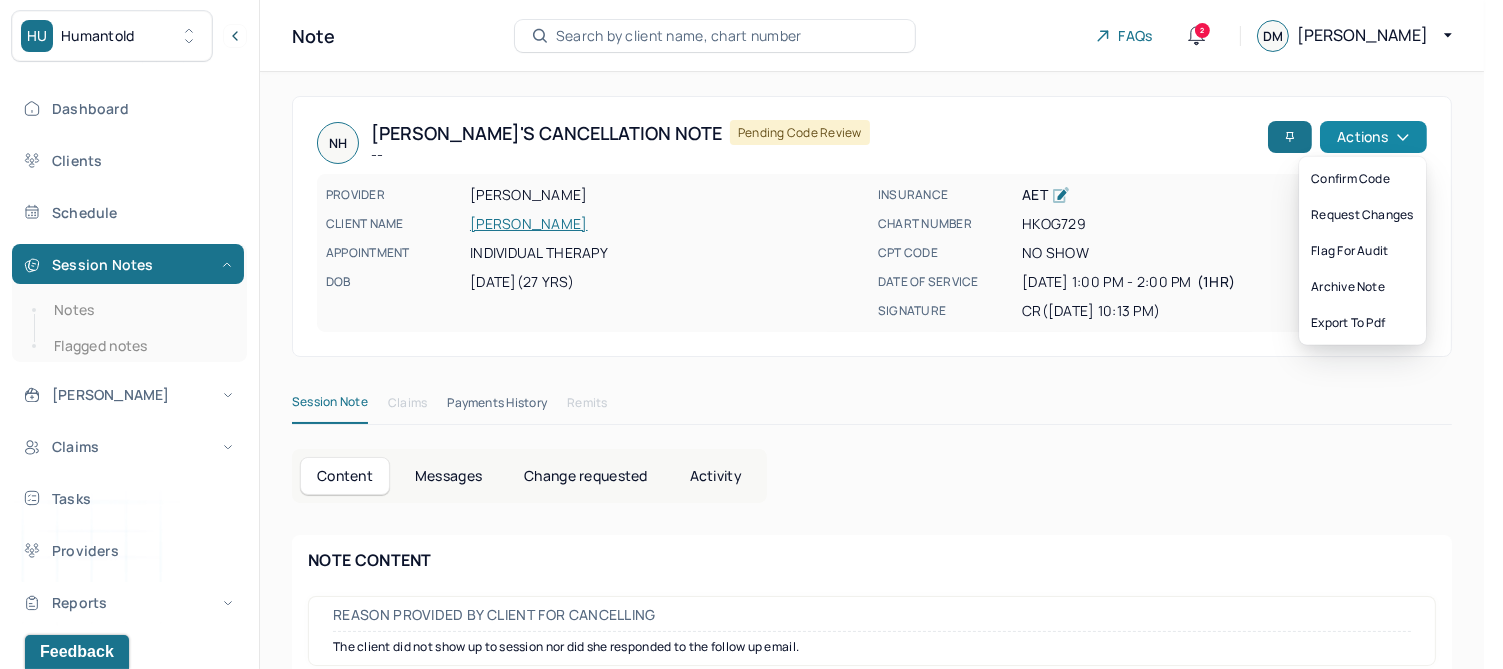 click 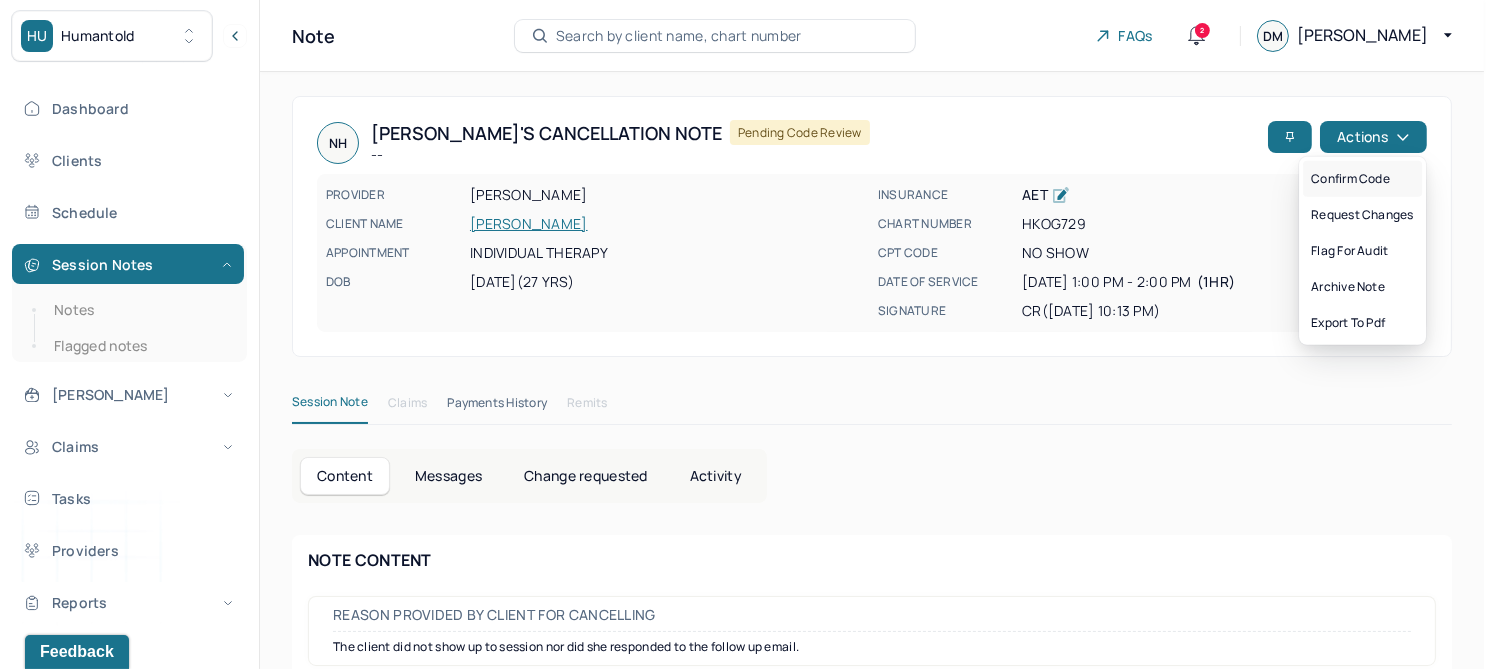 click on "Confirm code" at bounding box center [1362, 179] 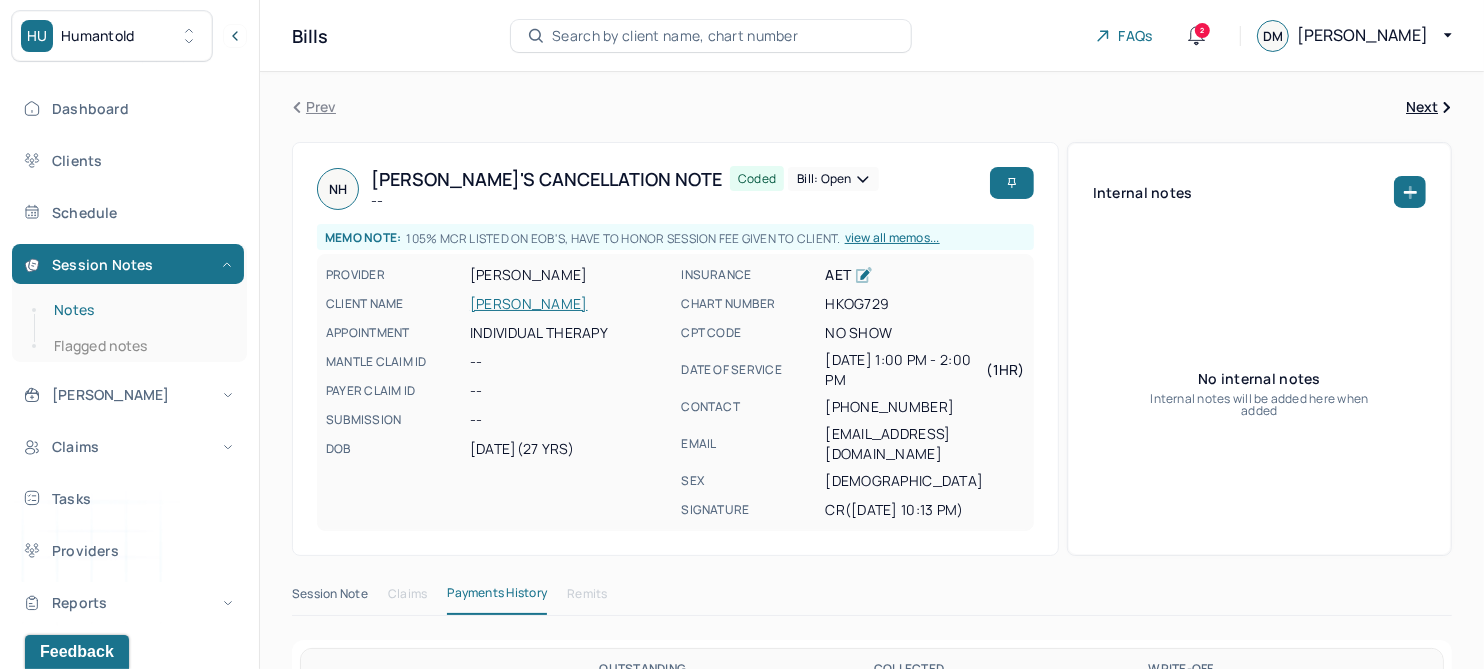drag, startPoint x: 83, startPoint y: 313, endPoint x: 94, endPoint y: 282, distance: 32.89377 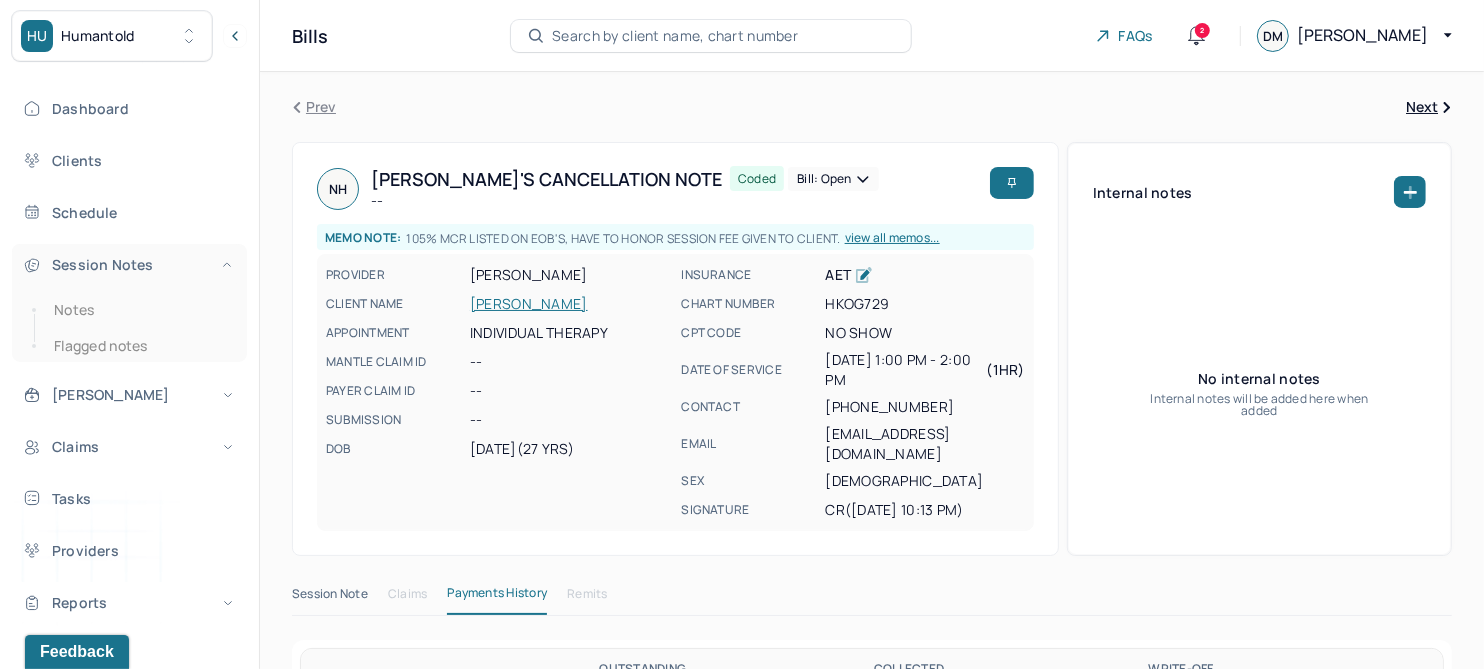 click on "Notes" at bounding box center [139, 310] 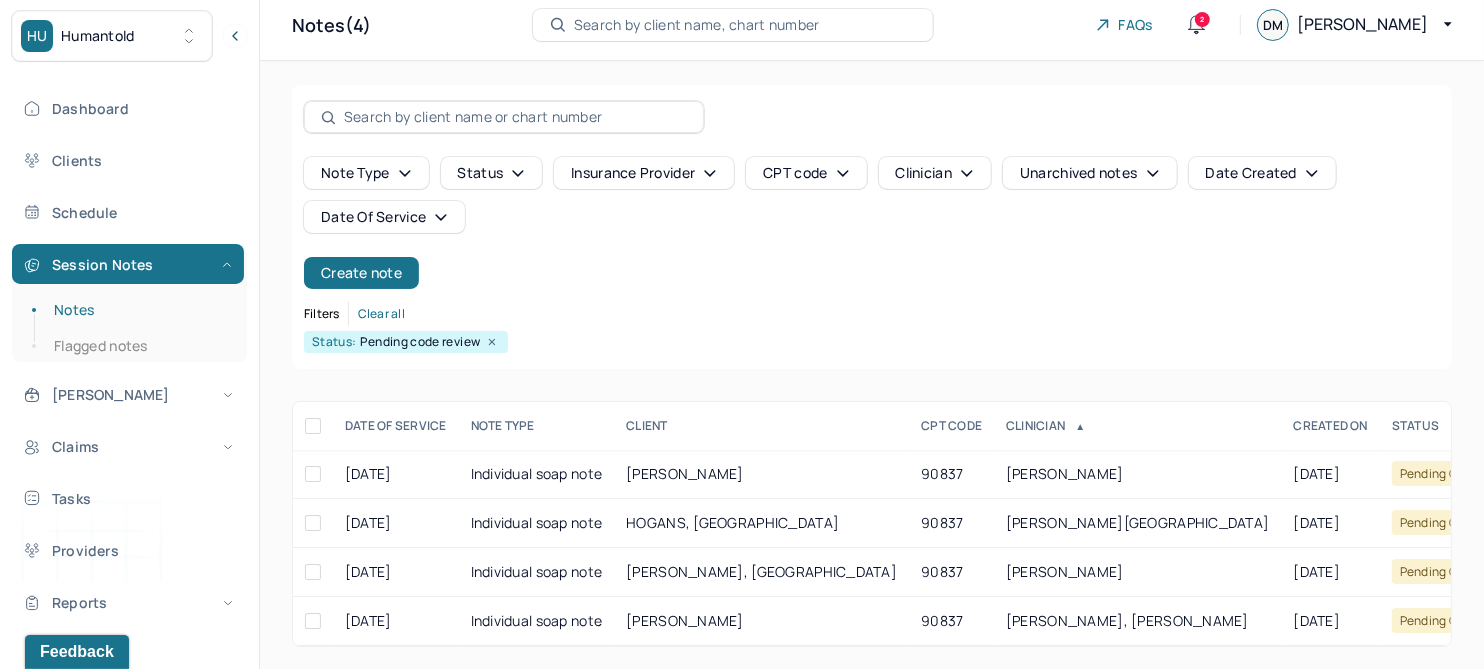 scroll, scrollTop: 29, scrollLeft: 0, axis: vertical 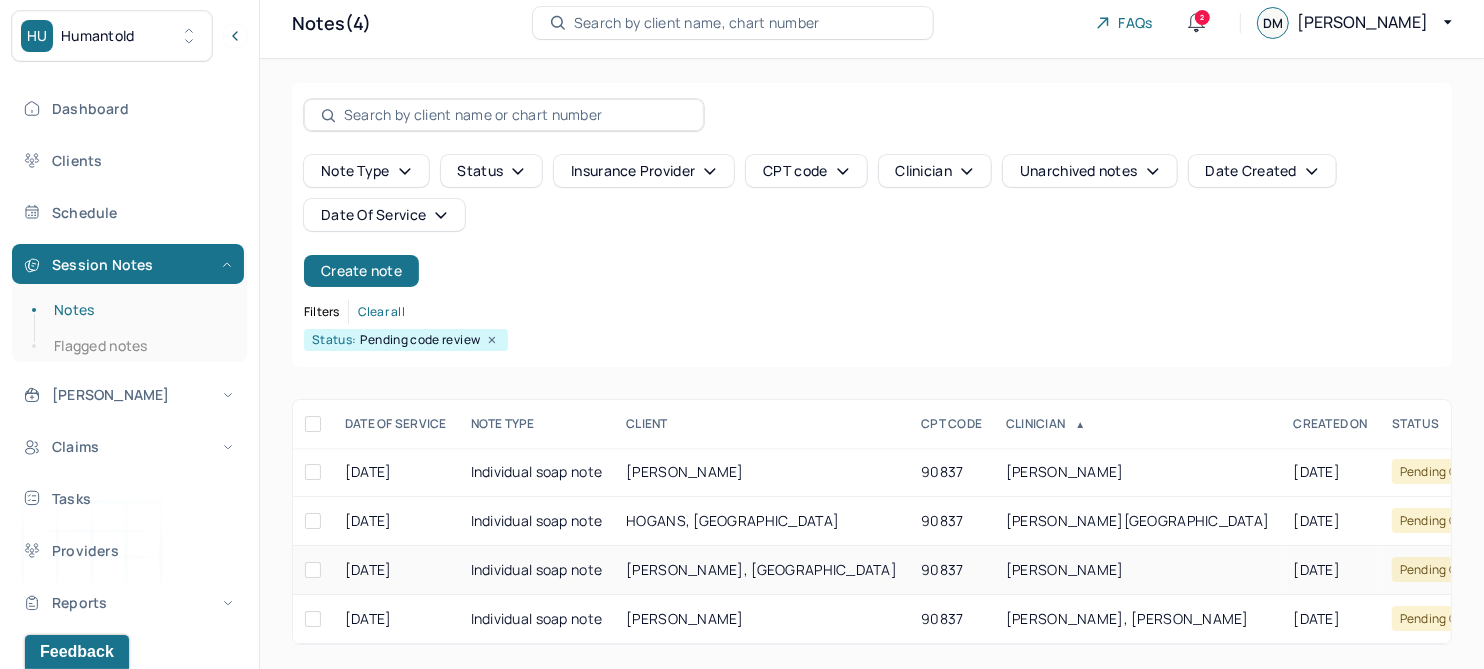 click on "[PERSON_NAME], [GEOGRAPHIC_DATA]" at bounding box center [761, 569] 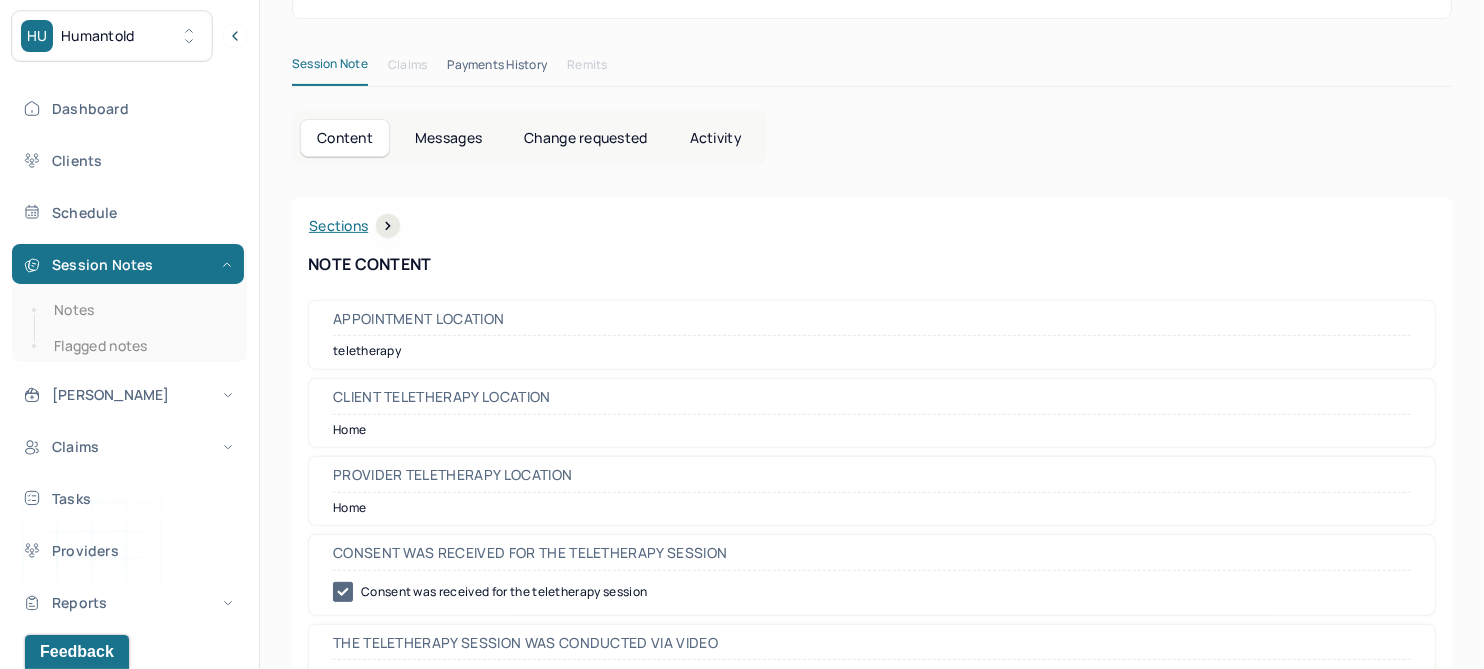 scroll, scrollTop: 0, scrollLeft: 0, axis: both 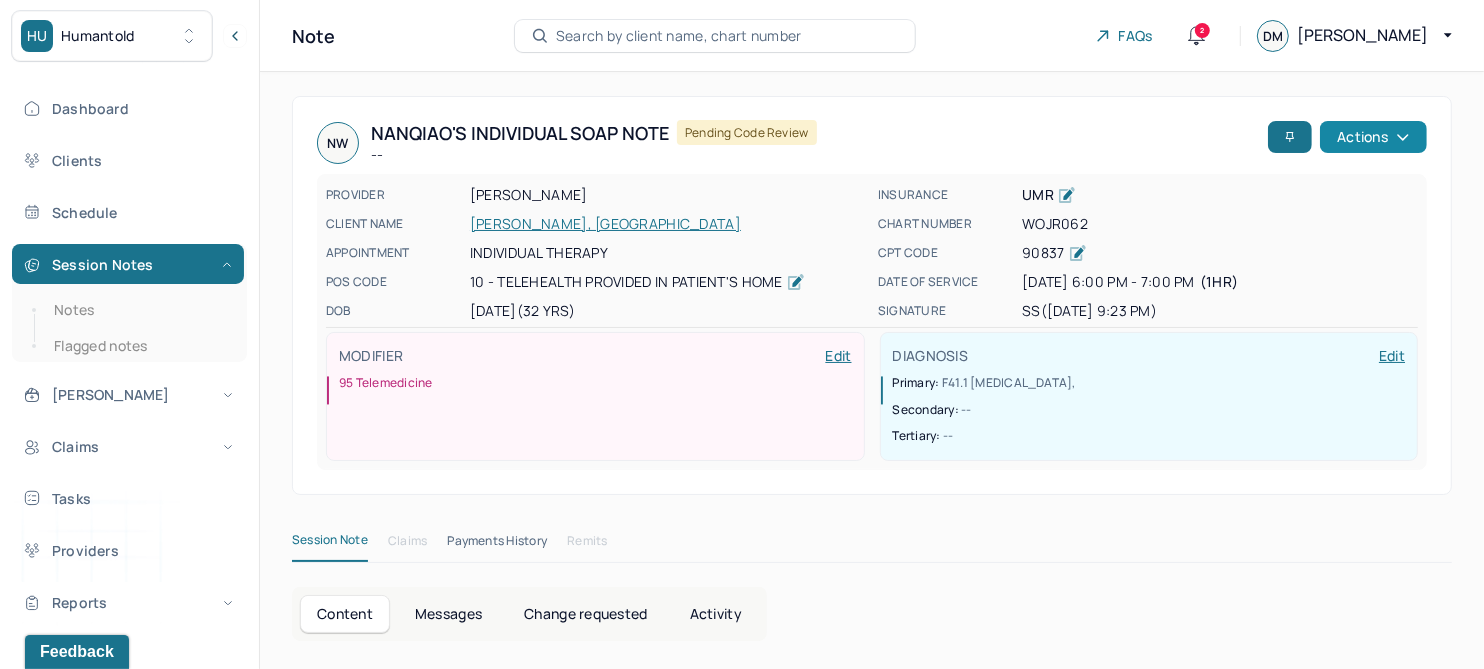 click on "Actions" at bounding box center [1373, 137] 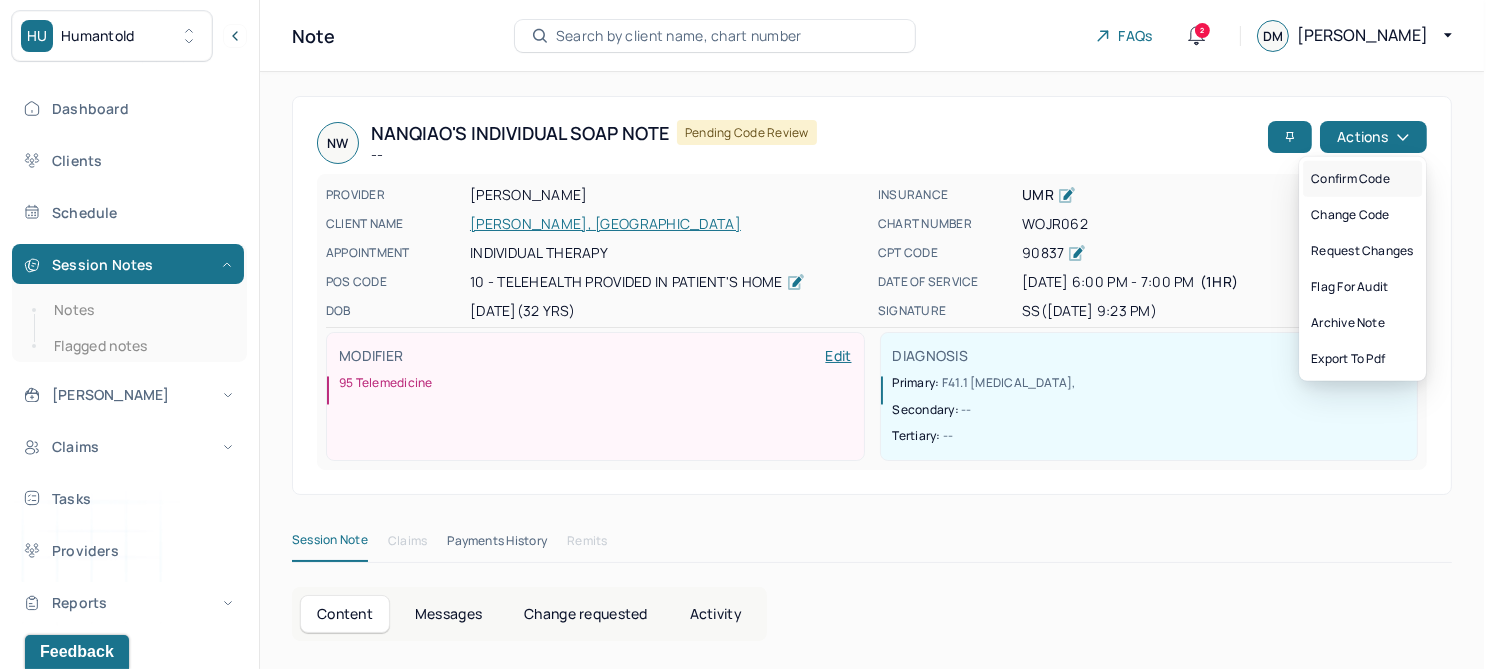 click on "Confirm code" at bounding box center (1362, 179) 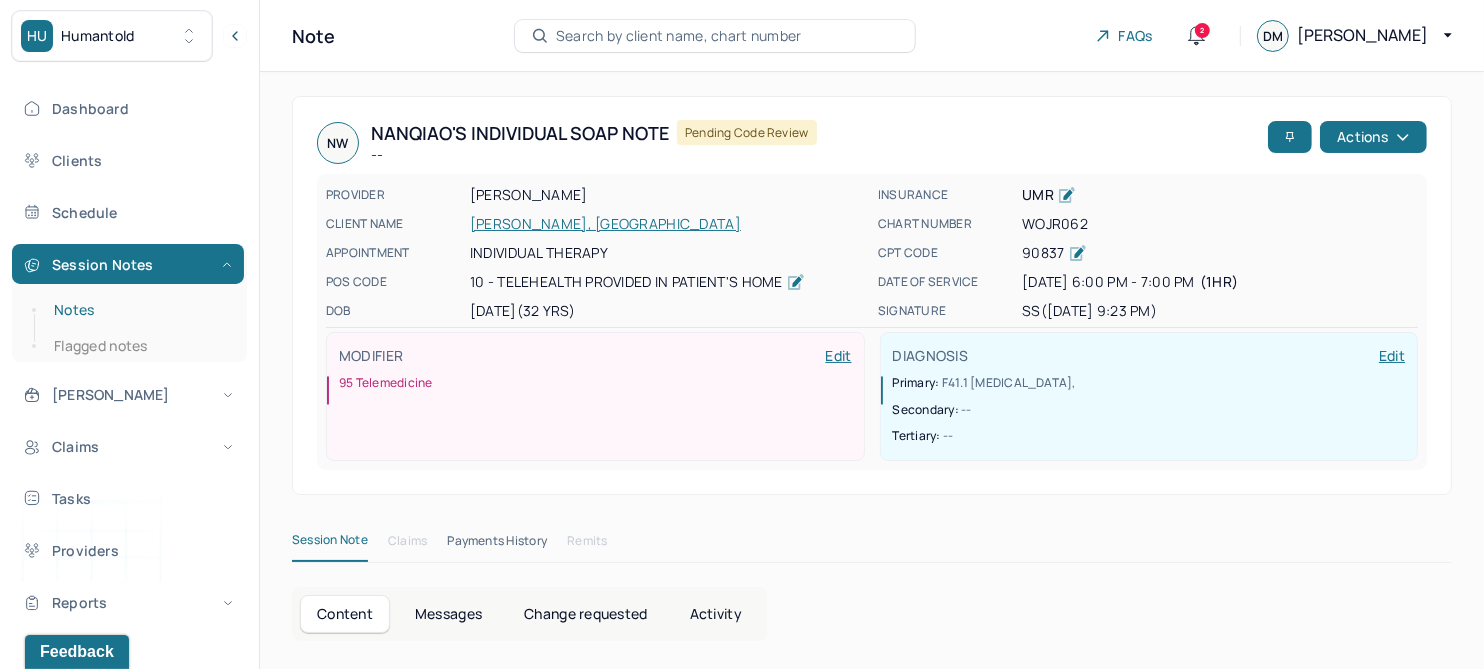 click on "Notes" at bounding box center (139, 310) 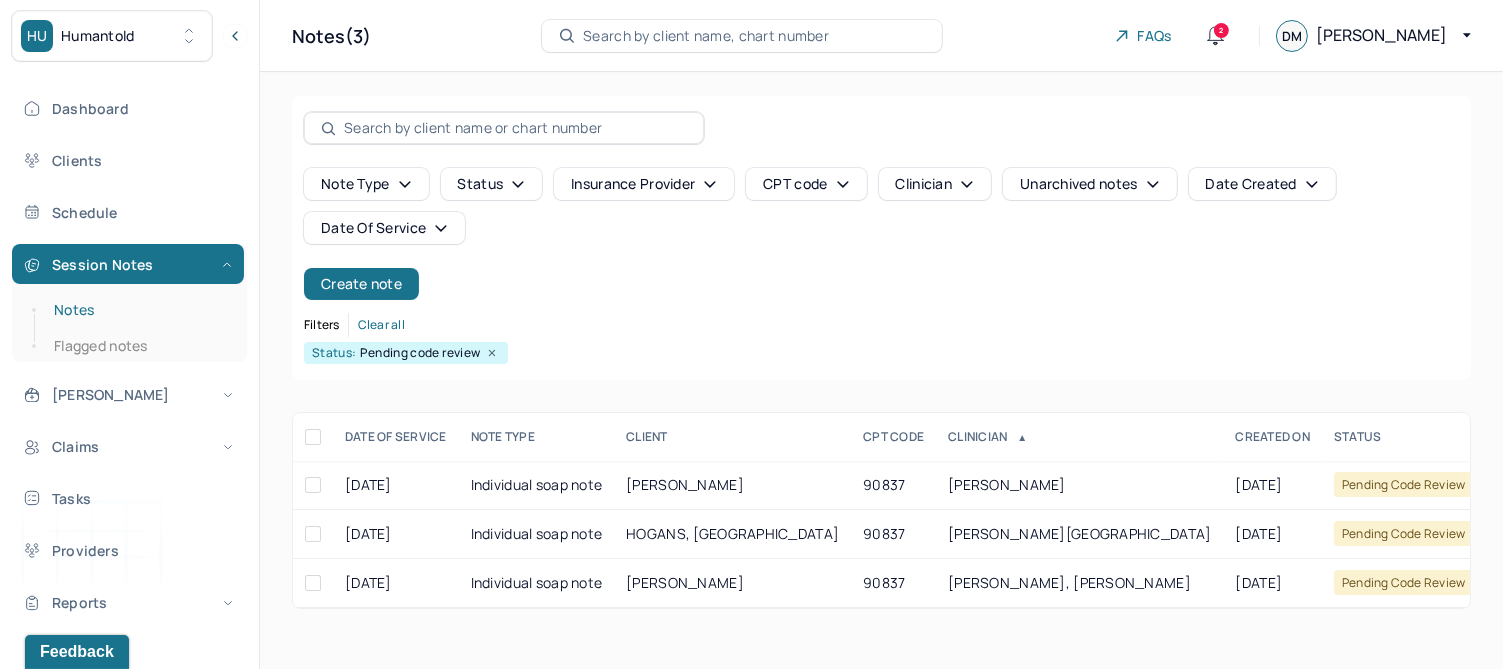 click on "Notes" at bounding box center (139, 310) 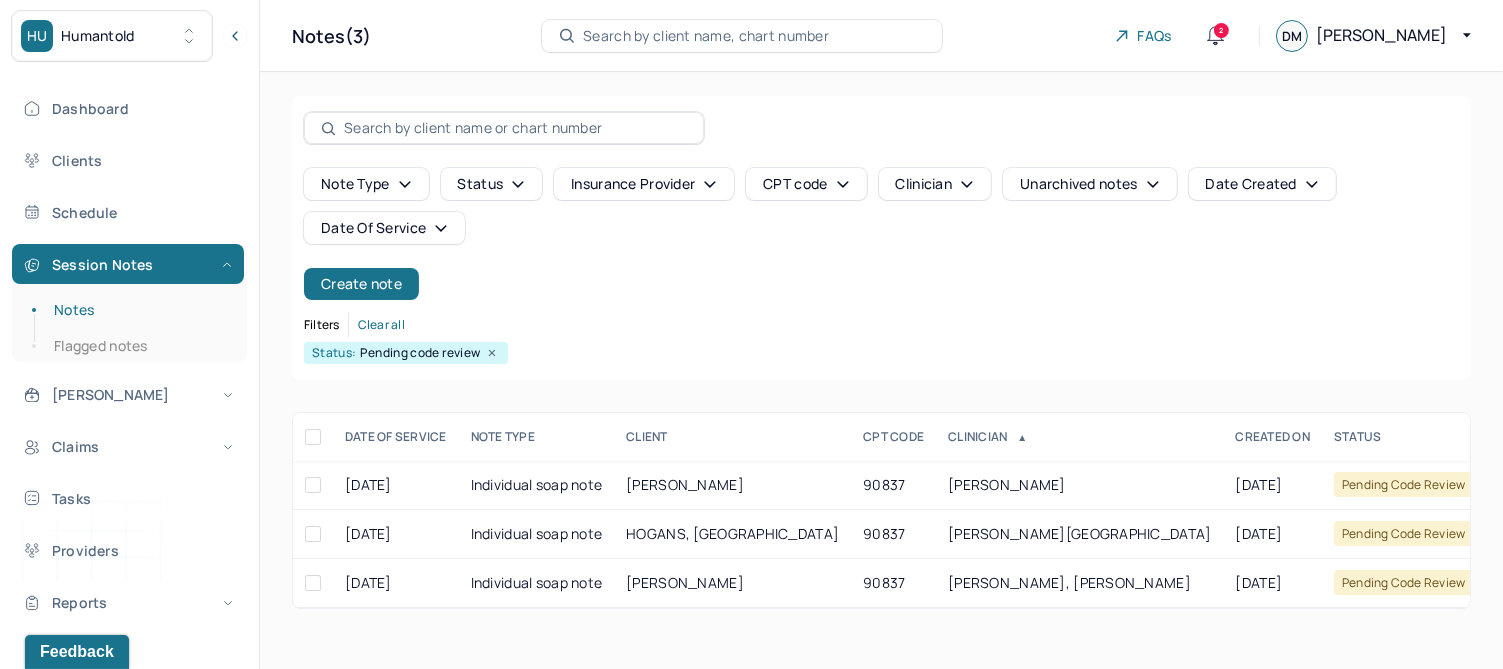 click on "Filters   Clear all" at bounding box center [881, 325] 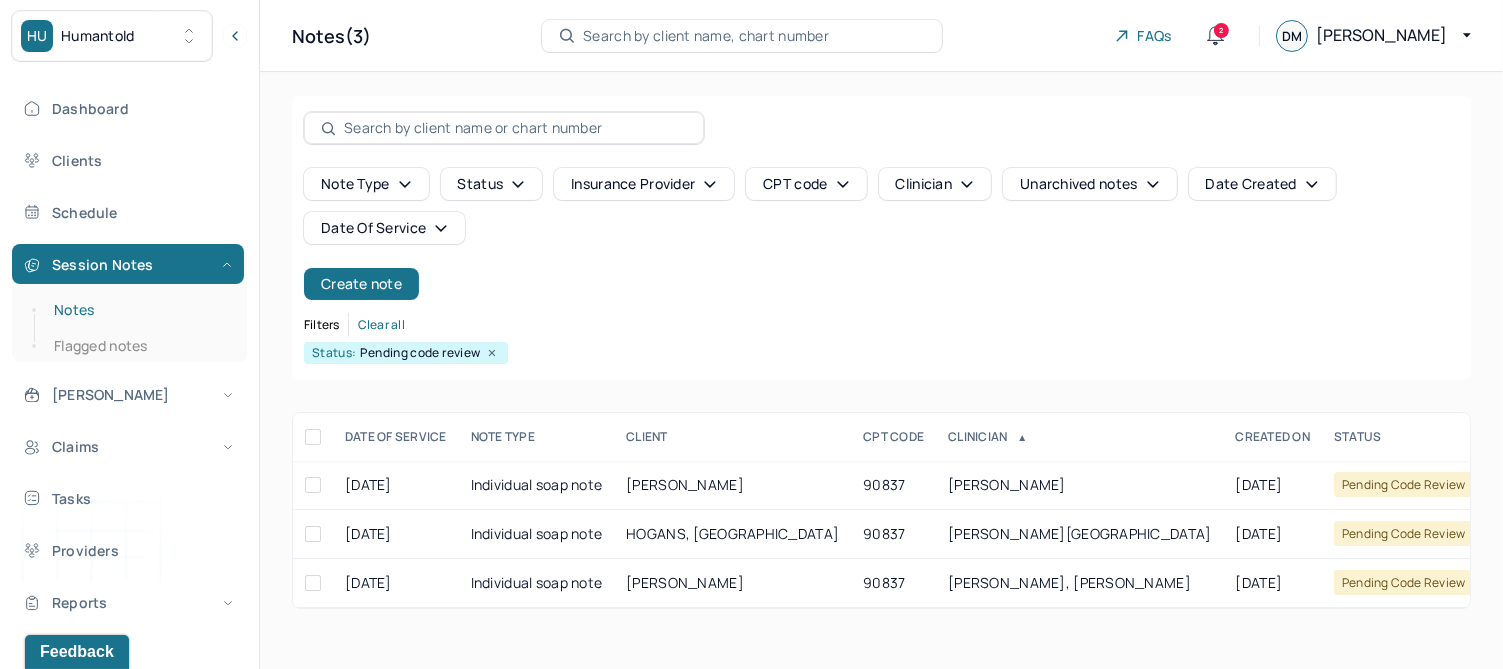 click on "Notes" at bounding box center (139, 310) 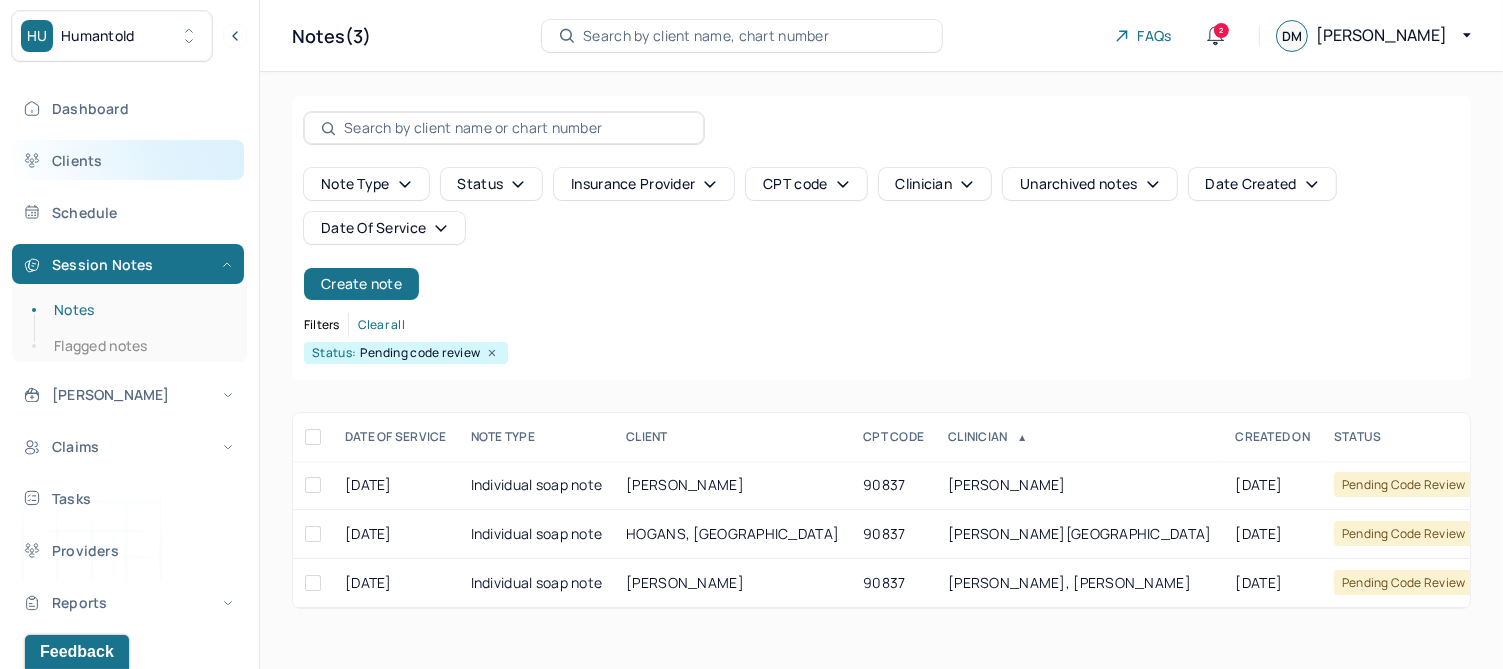 click on "Clients" at bounding box center [128, 160] 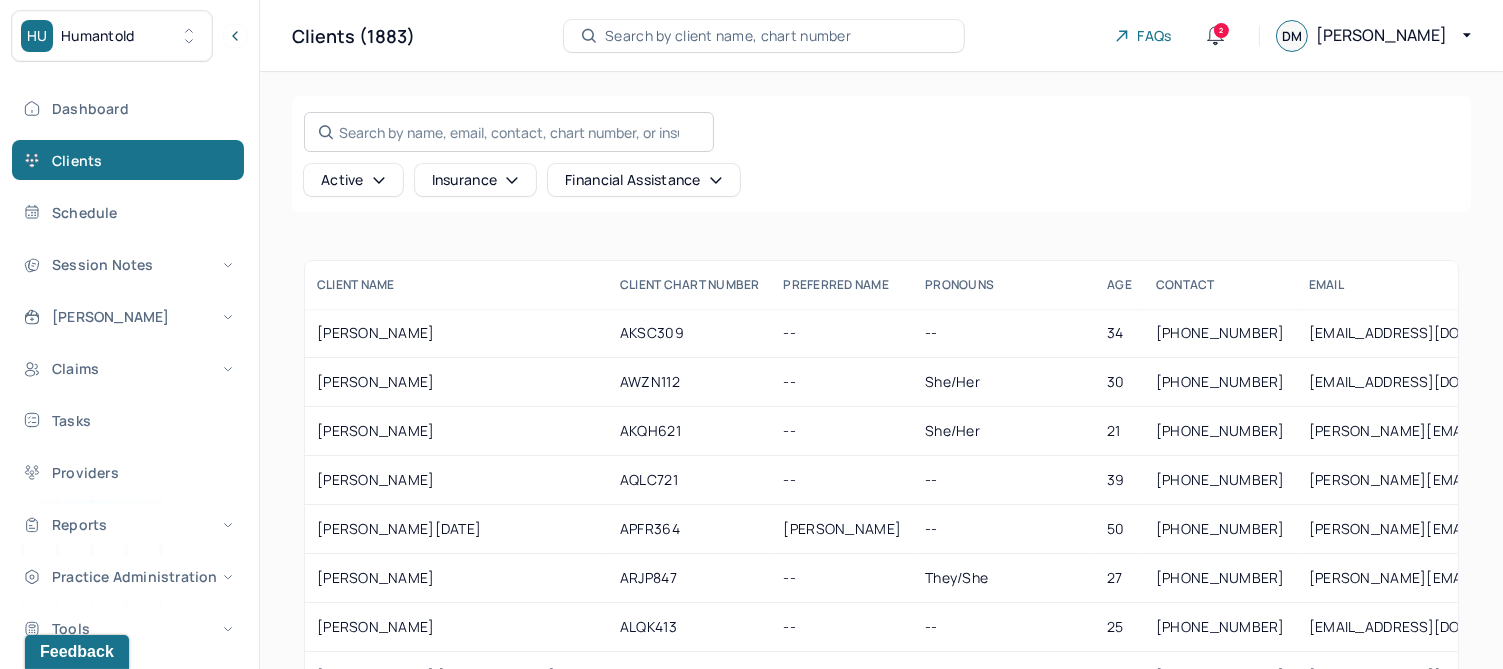click on "Search by name, email, contact, chart number, or insurance id..." at bounding box center [509, 132] 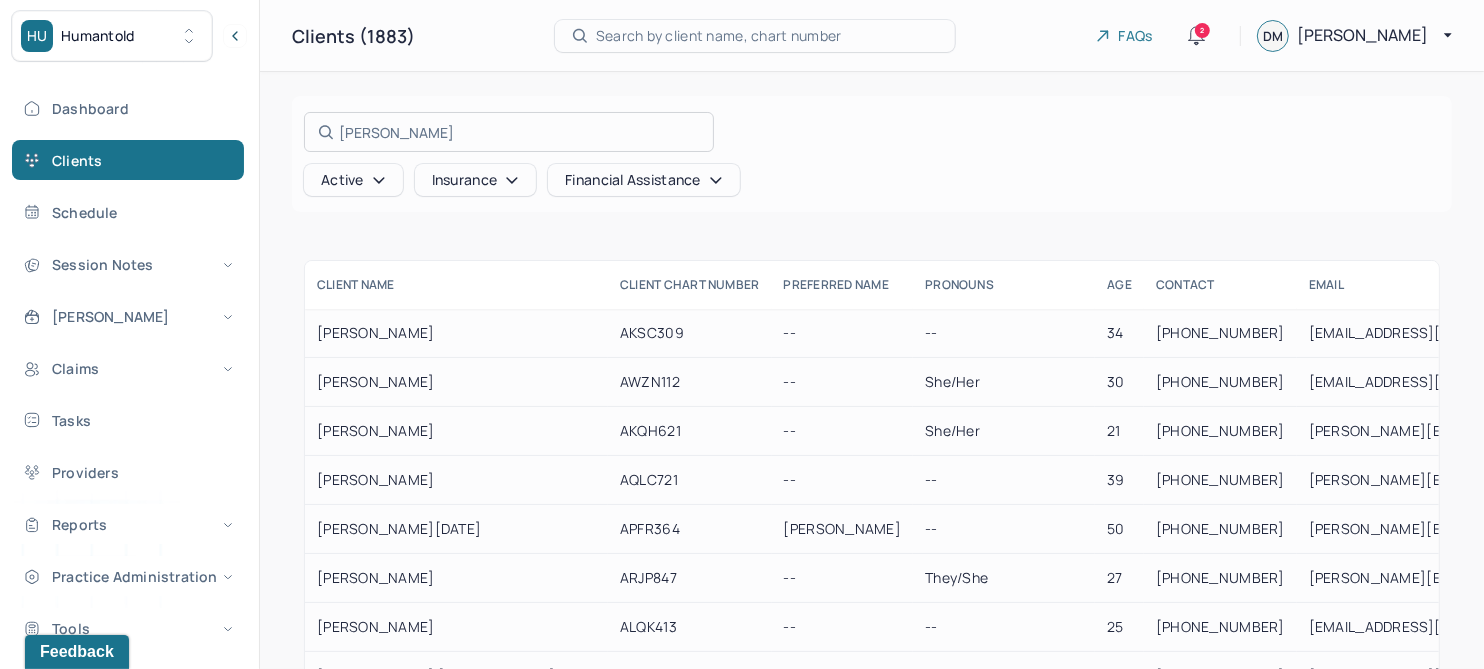 type on "sloan" 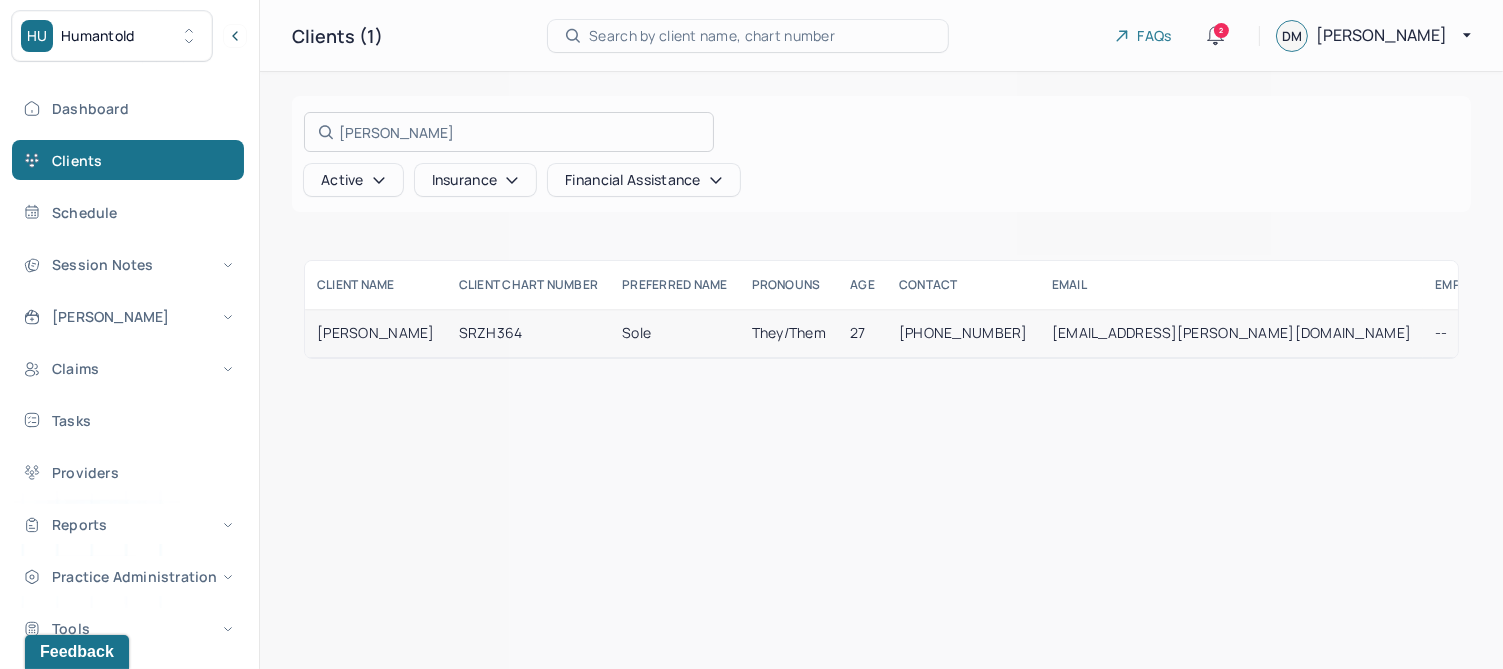 click at bounding box center (751, 334) 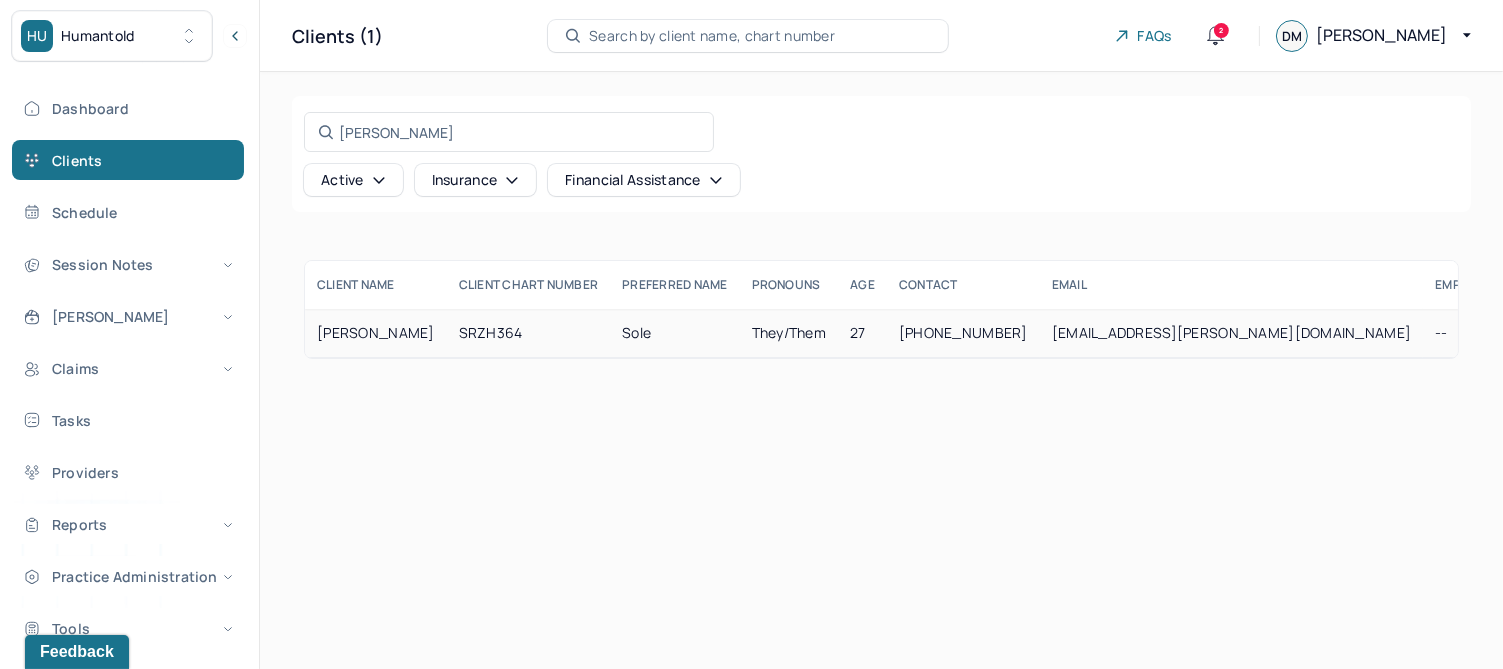 click on "SLOAN, SOLEDAD" at bounding box center [376, 333] 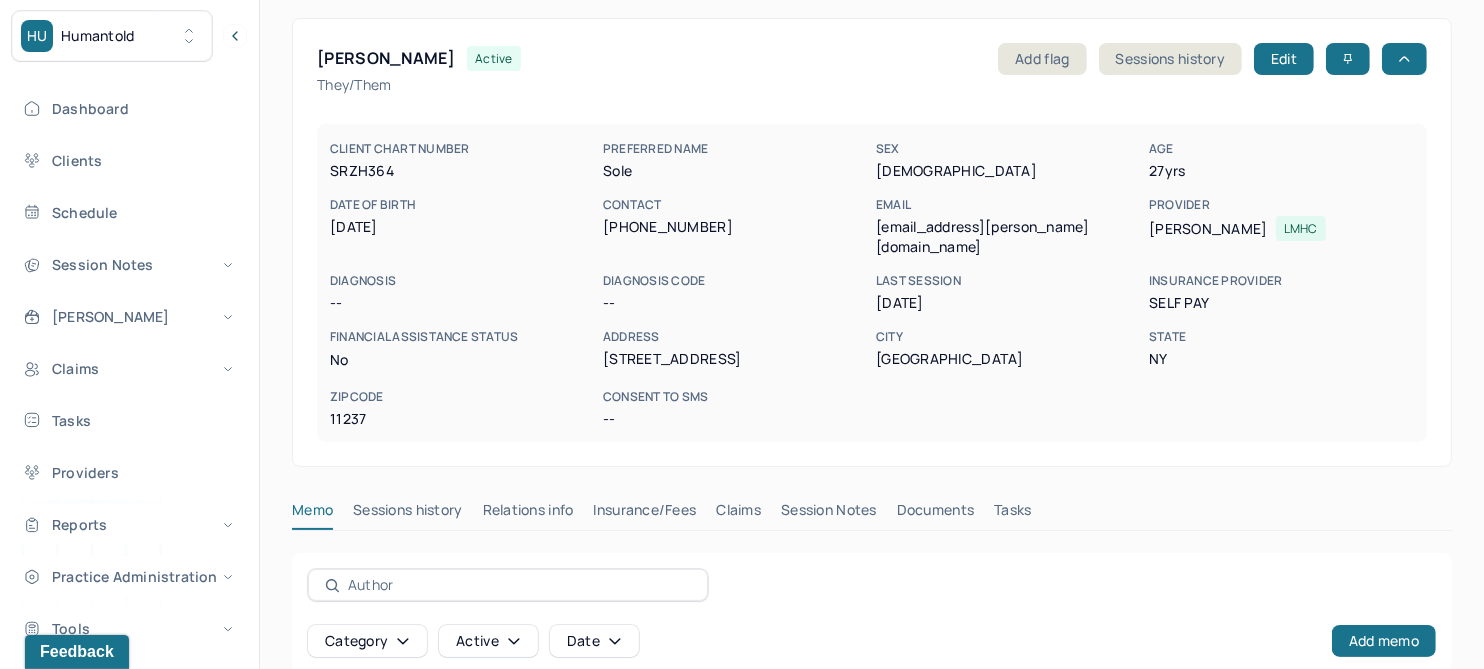 scroll, scrollTop: 125, scrollLeft: 0, axis: vertical 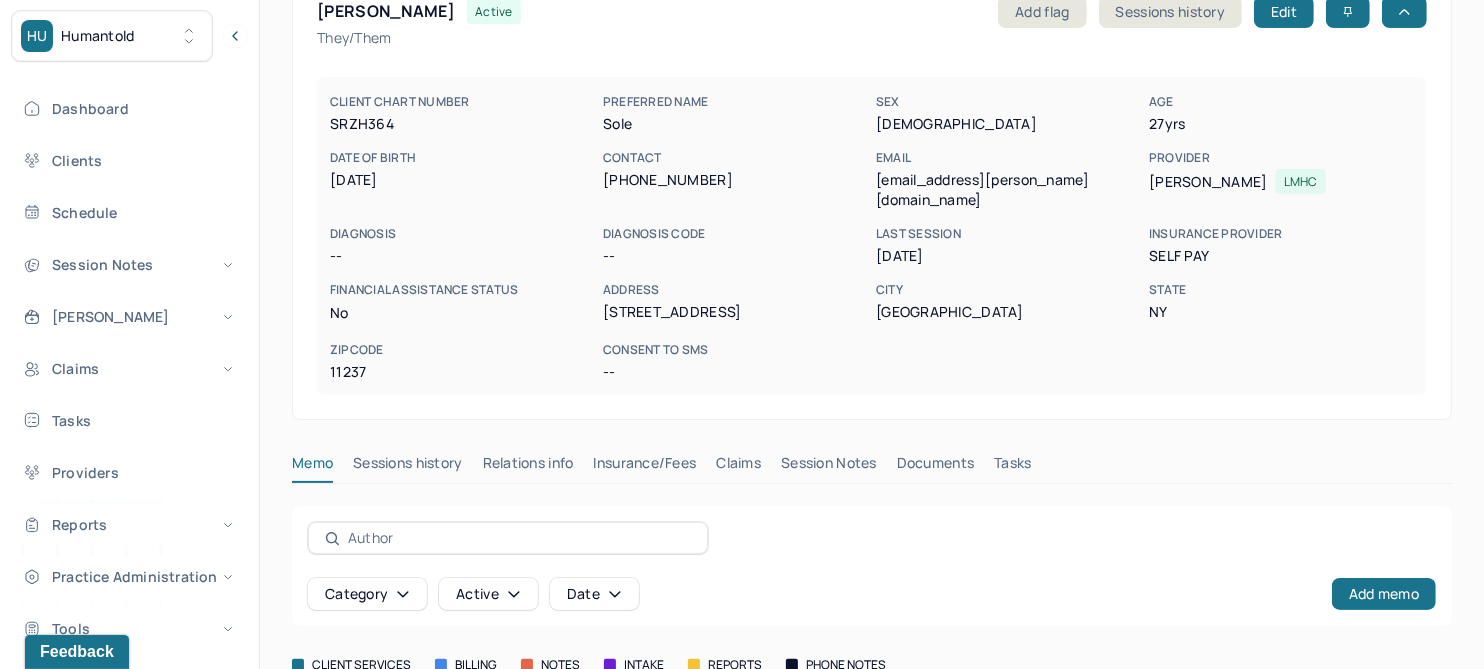 click on "Session Notes" at bounding box center (829, 467) 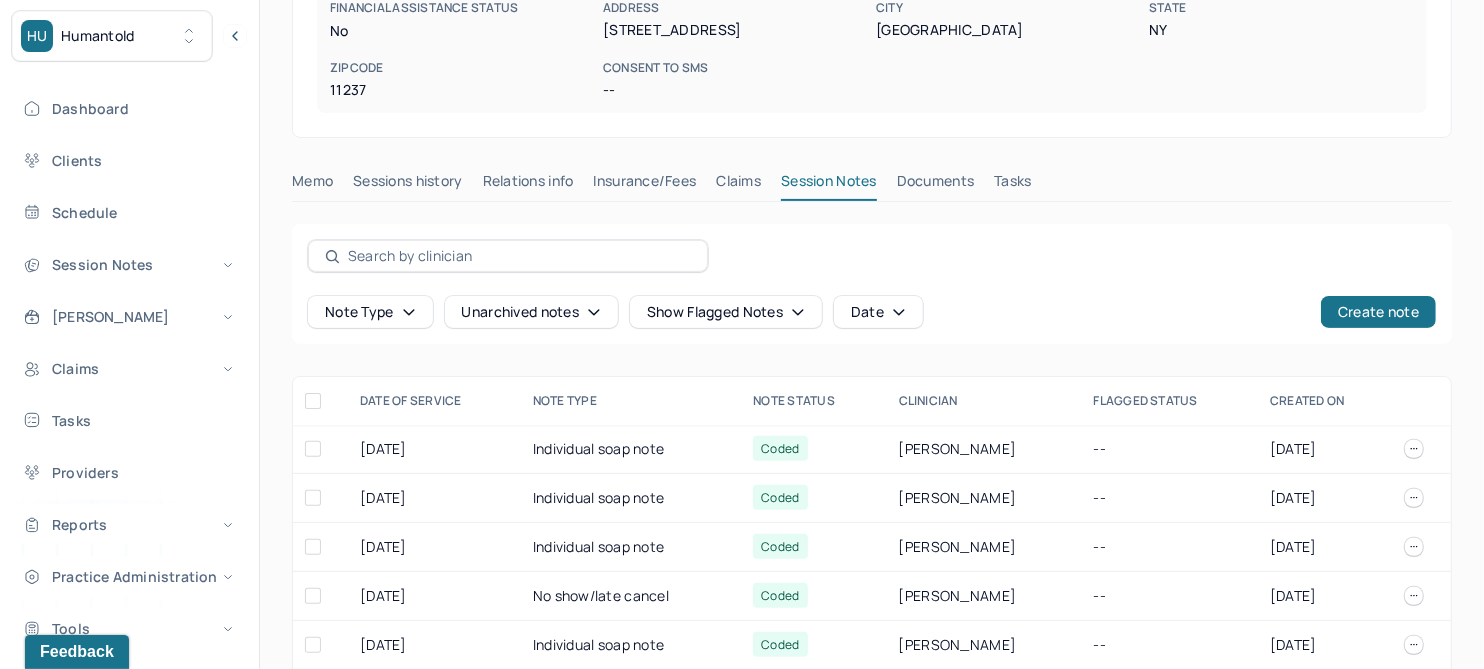 scroll, scrollTop: 408, scrollLeft: 0, axis: vertical 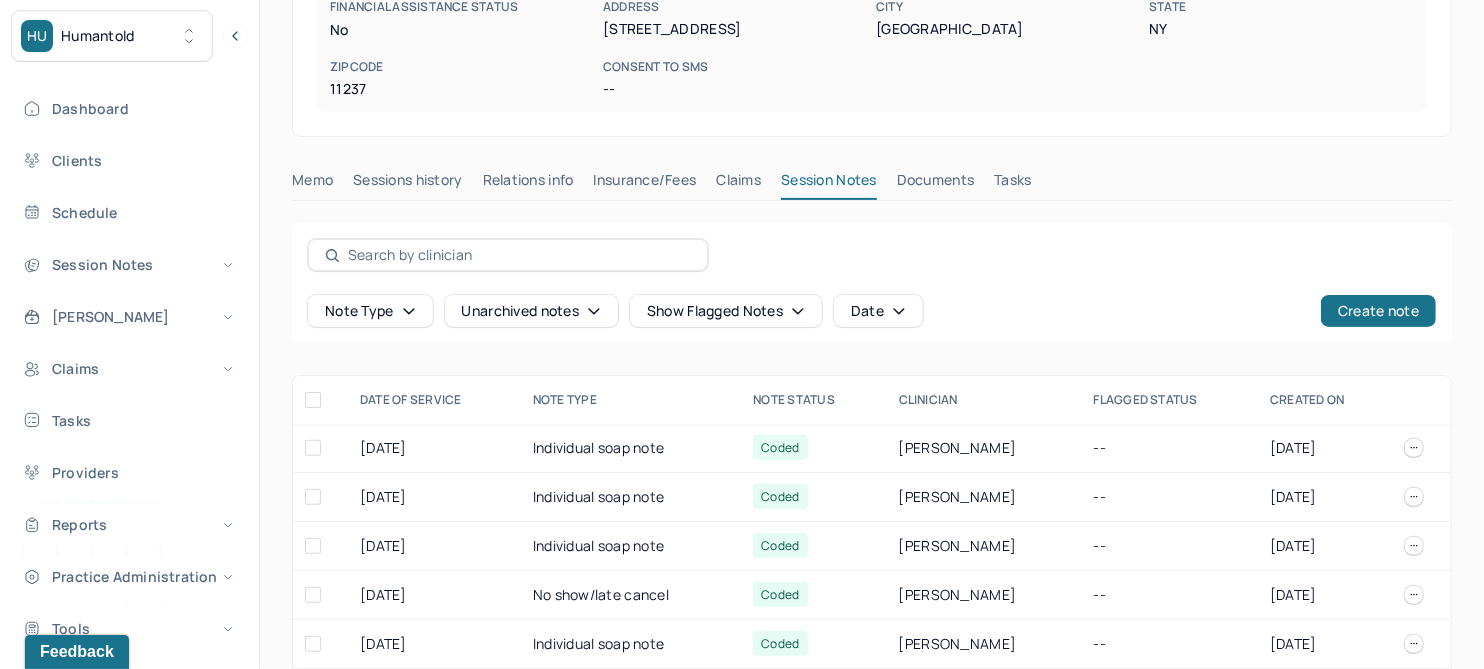 click 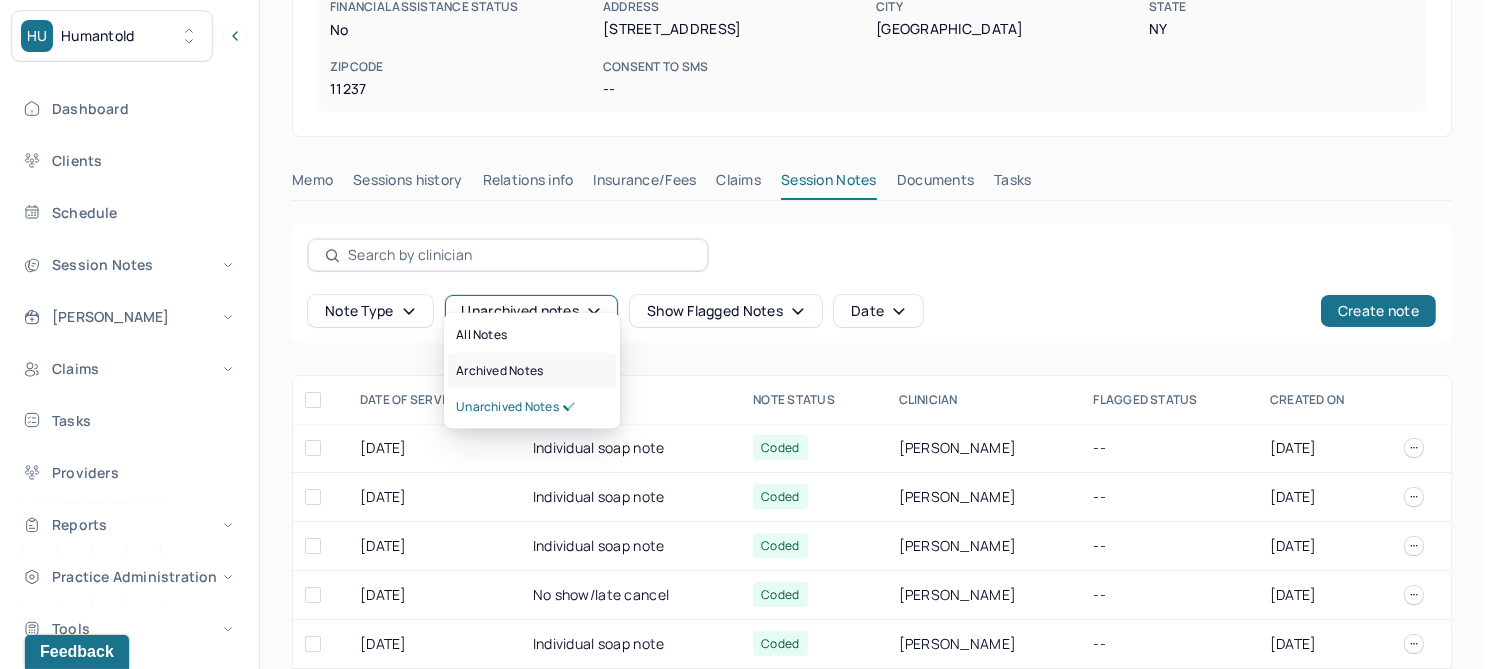 click on "Archived notes" at bounding box center [499, 371] 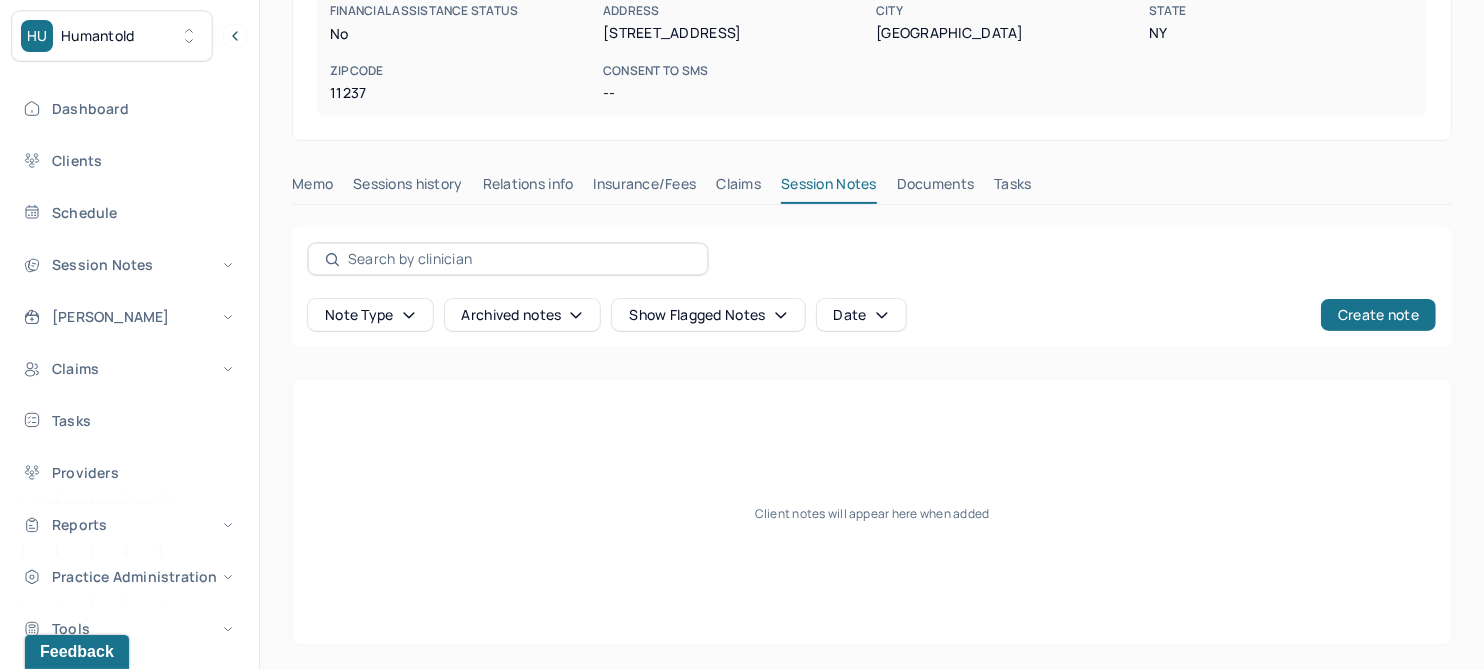 scroll, scrollTop: 385, scrollLeft: 0, axis: vertical 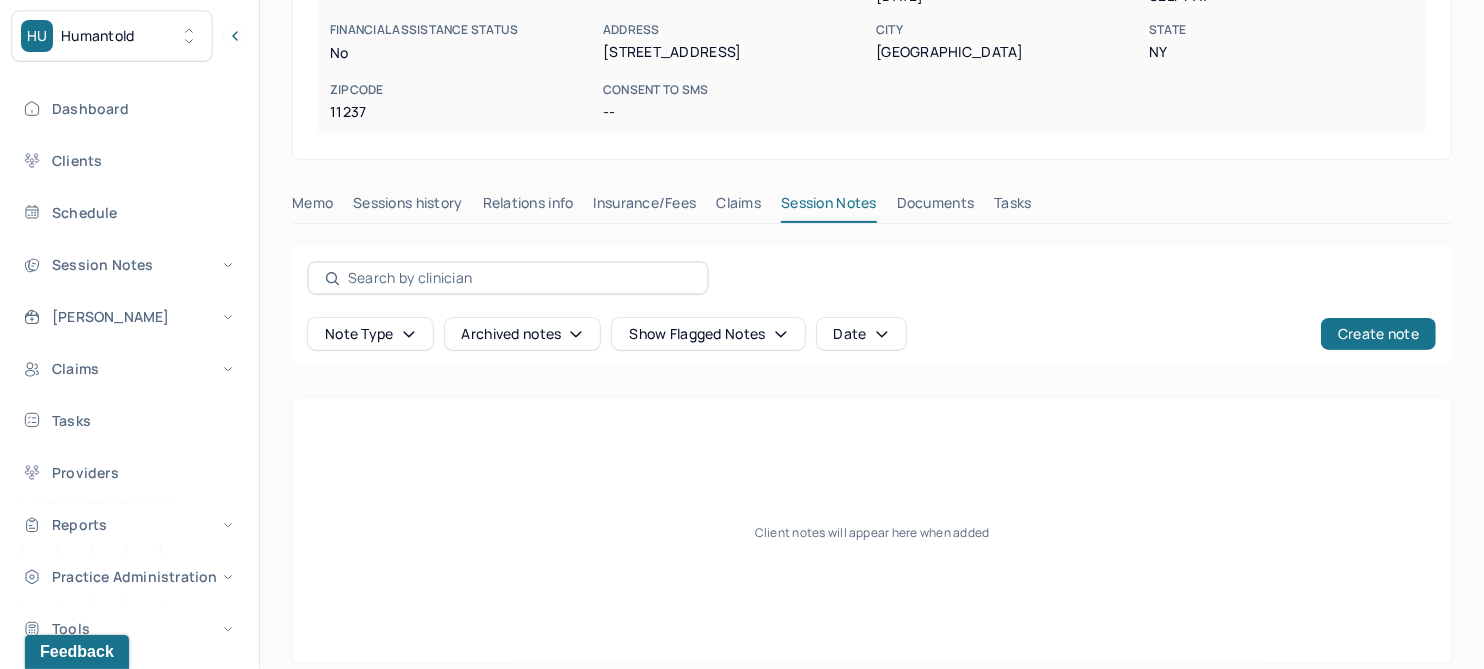 drag, startPoint x: 743, startPoint y: 183, endPoint x: 715, endPoint y: 199, distance: 32.24903 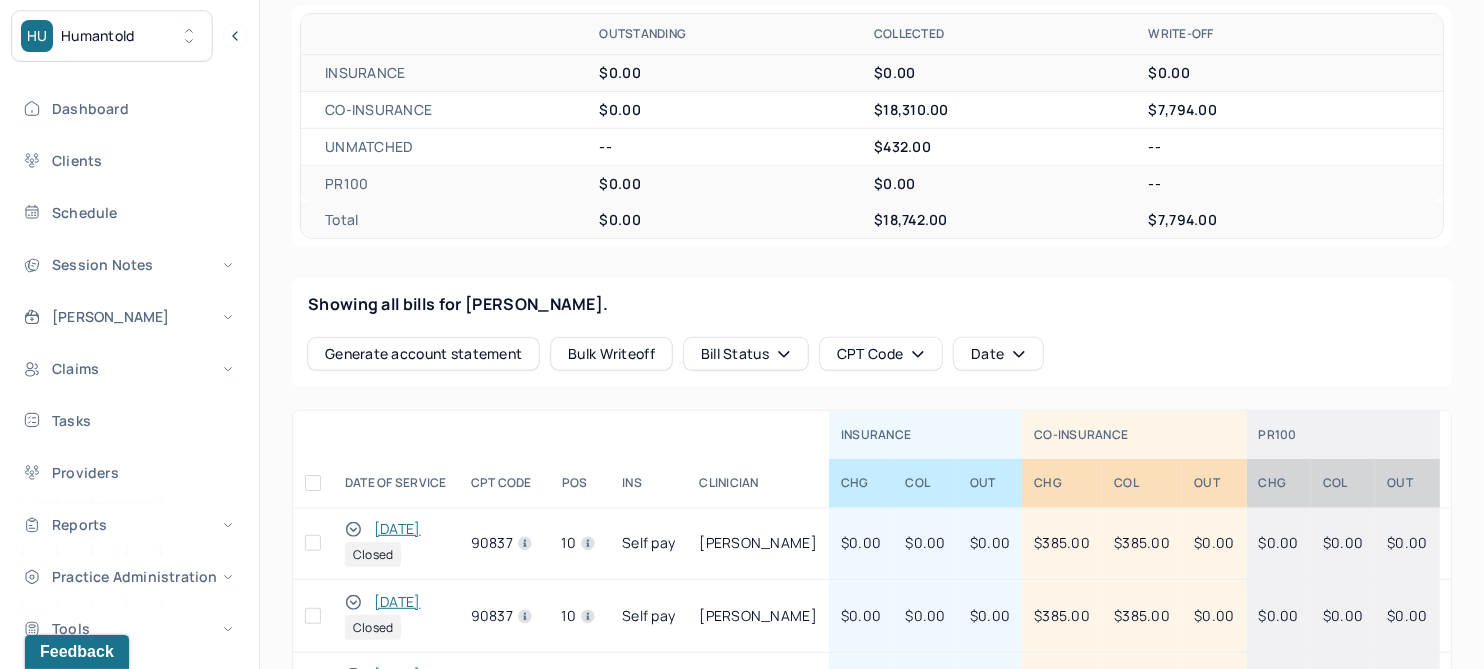 scroll, scrollTop: 426, scrollLeft: 0, axis: vertical 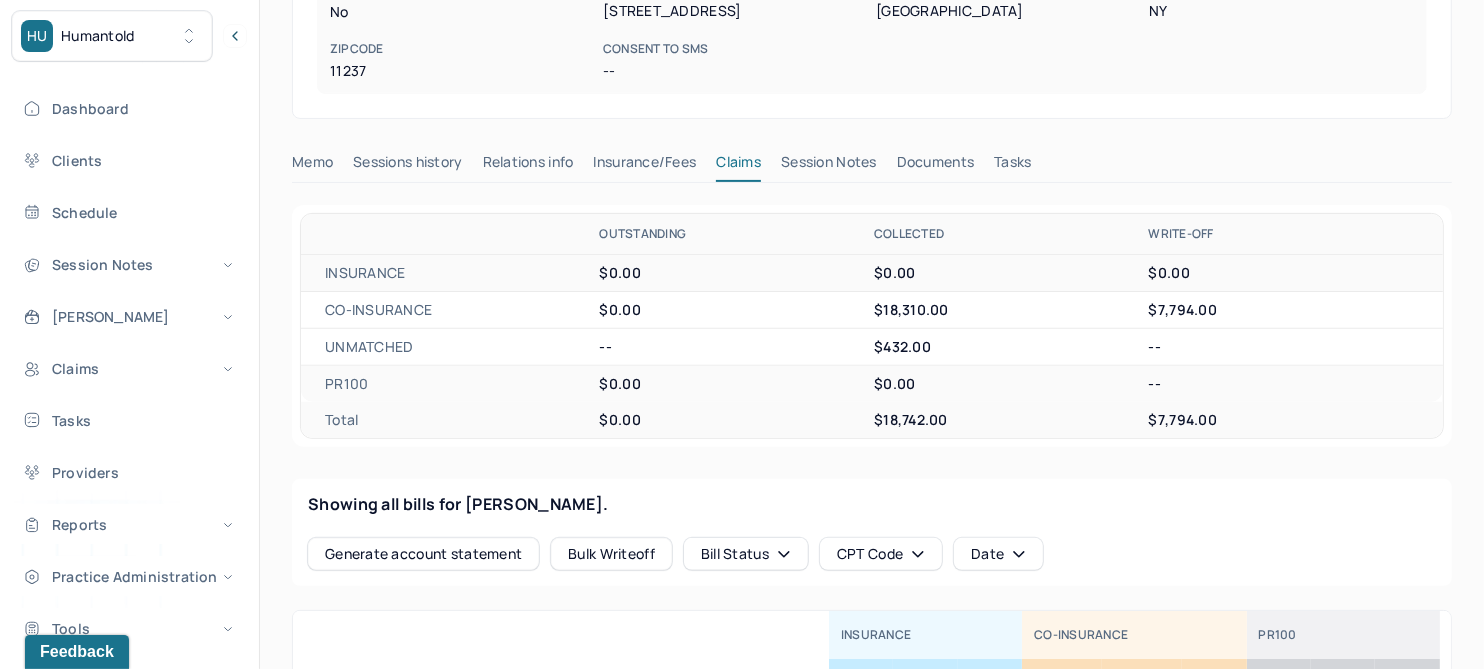 click on "Session Notes" at bounding box center [829, 166] 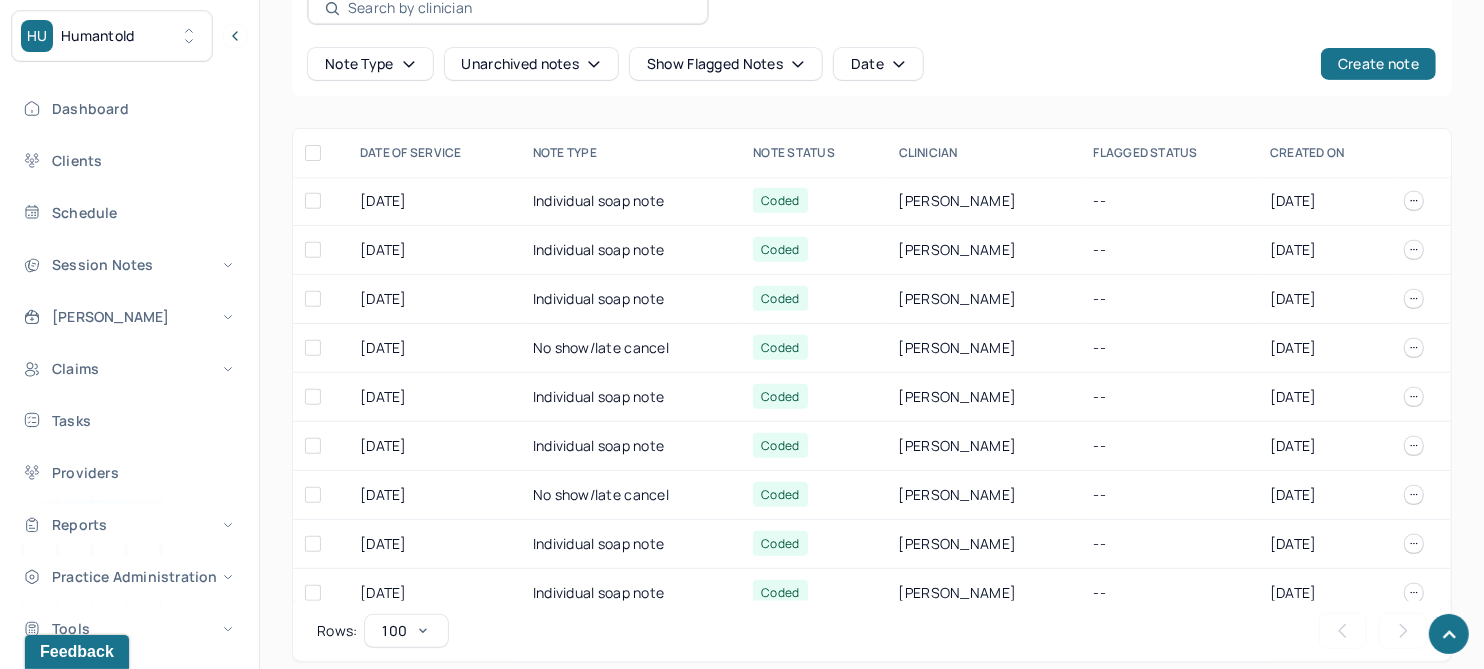 scroll, scrollTop: 405, scrollLeft: 0, axis: vertical 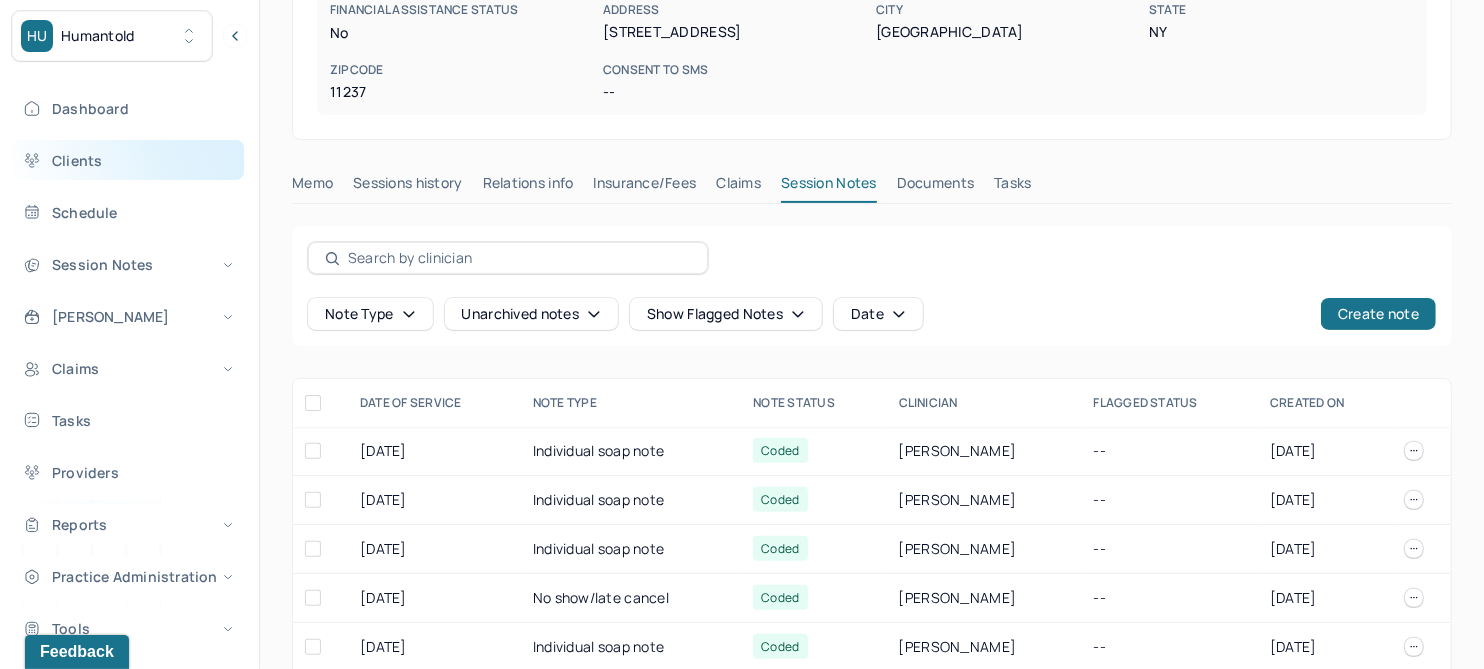 click on "Clients" at bounding box center (128, 160) 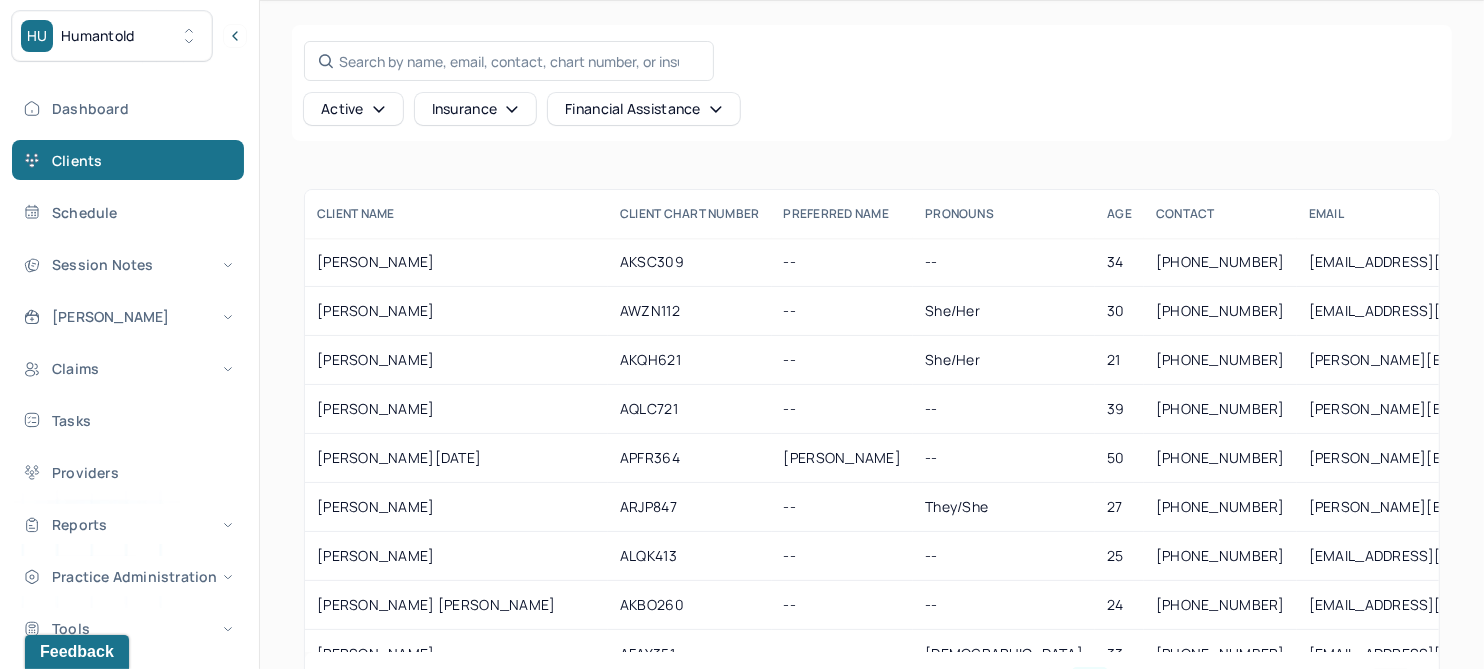 scroll, scrollTop: 166, scrollLeft: 0, axis: vertical 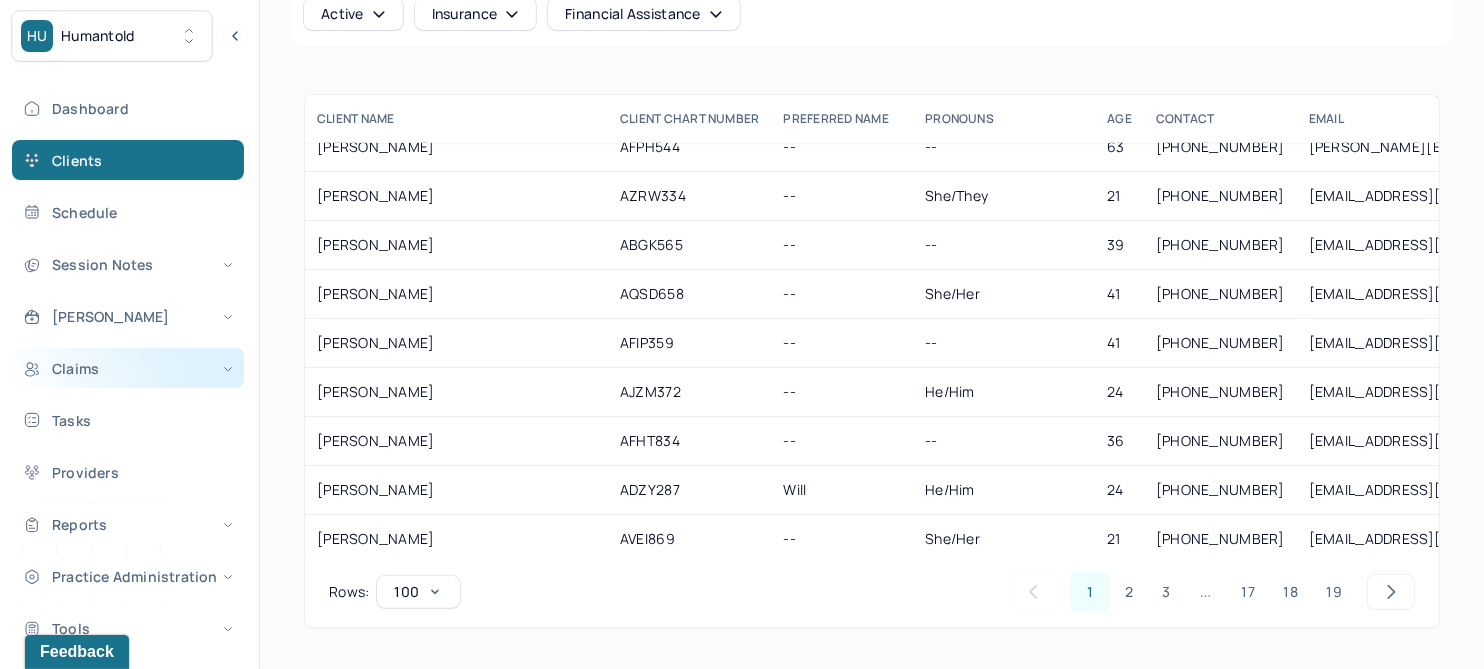 click on "Claims" at bounding box center (128, 368) 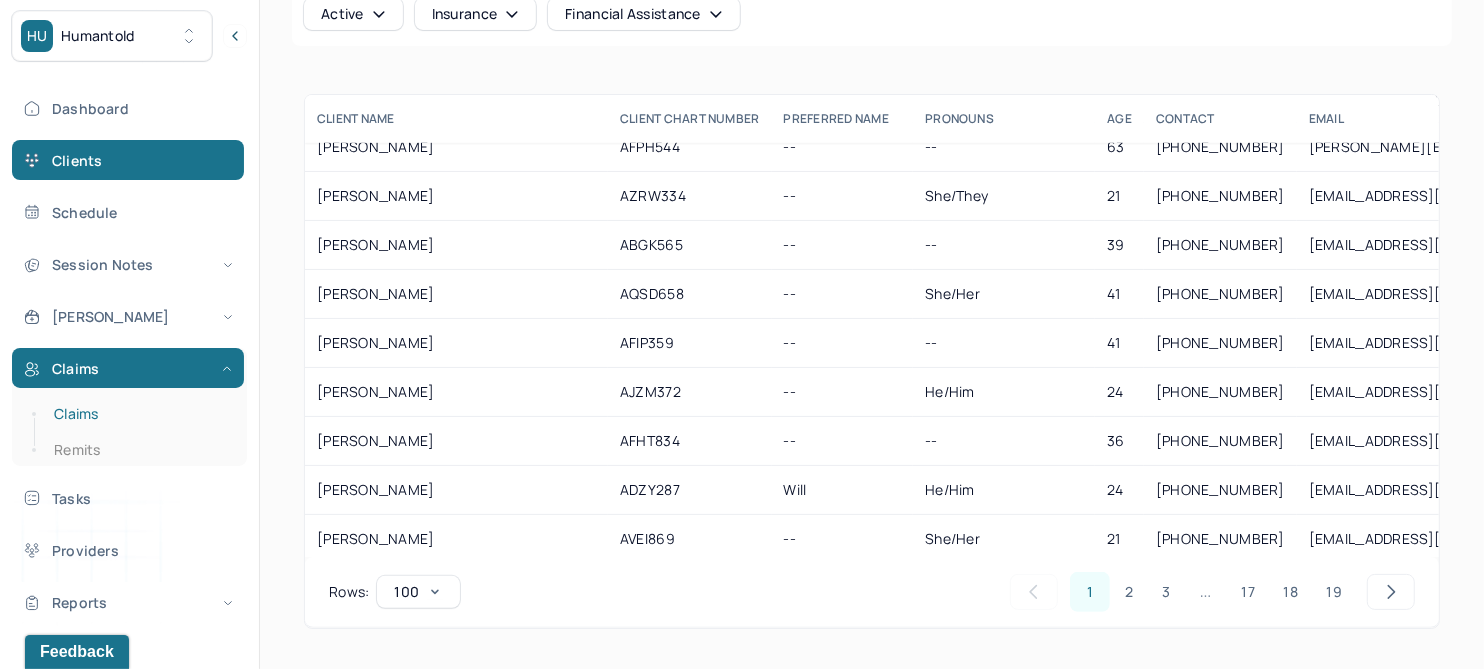 click on "Claims" at bounding box center [139, 414] 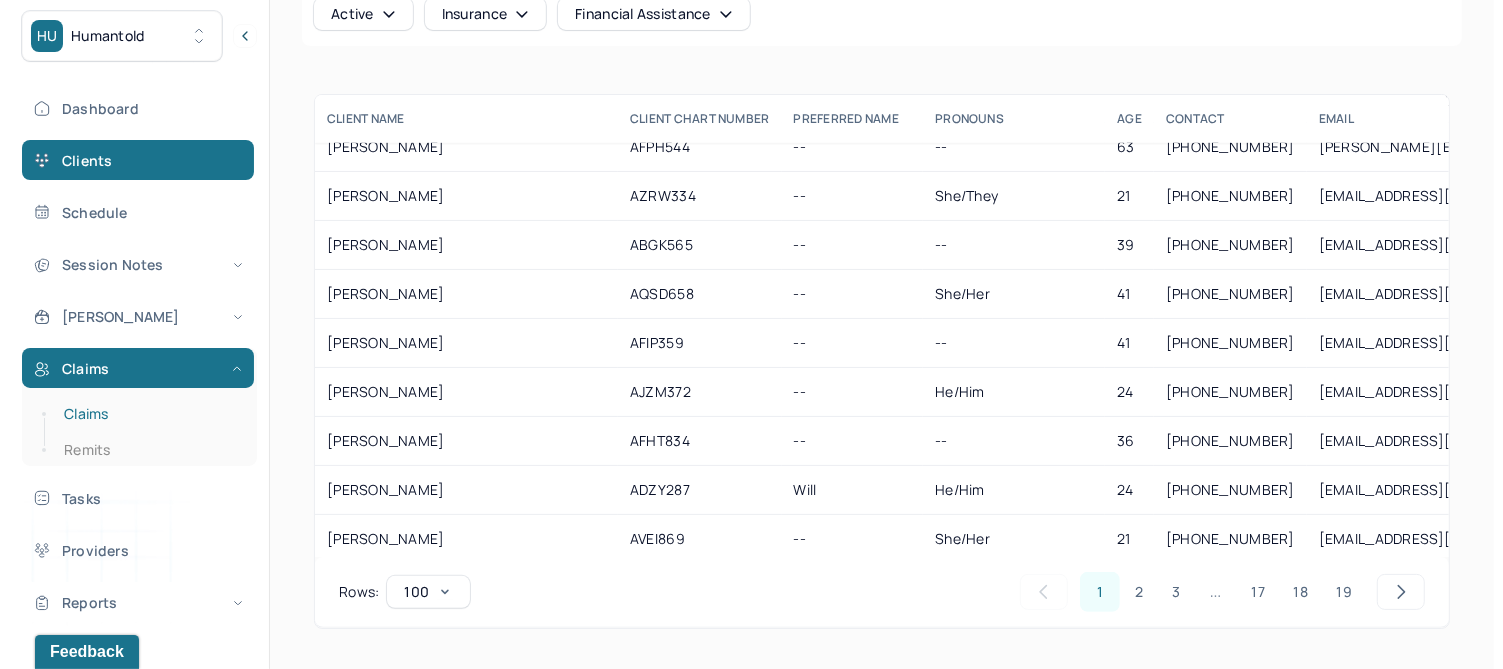 scroll, scrollTop: 0, scrollLeft: 0, axis: both 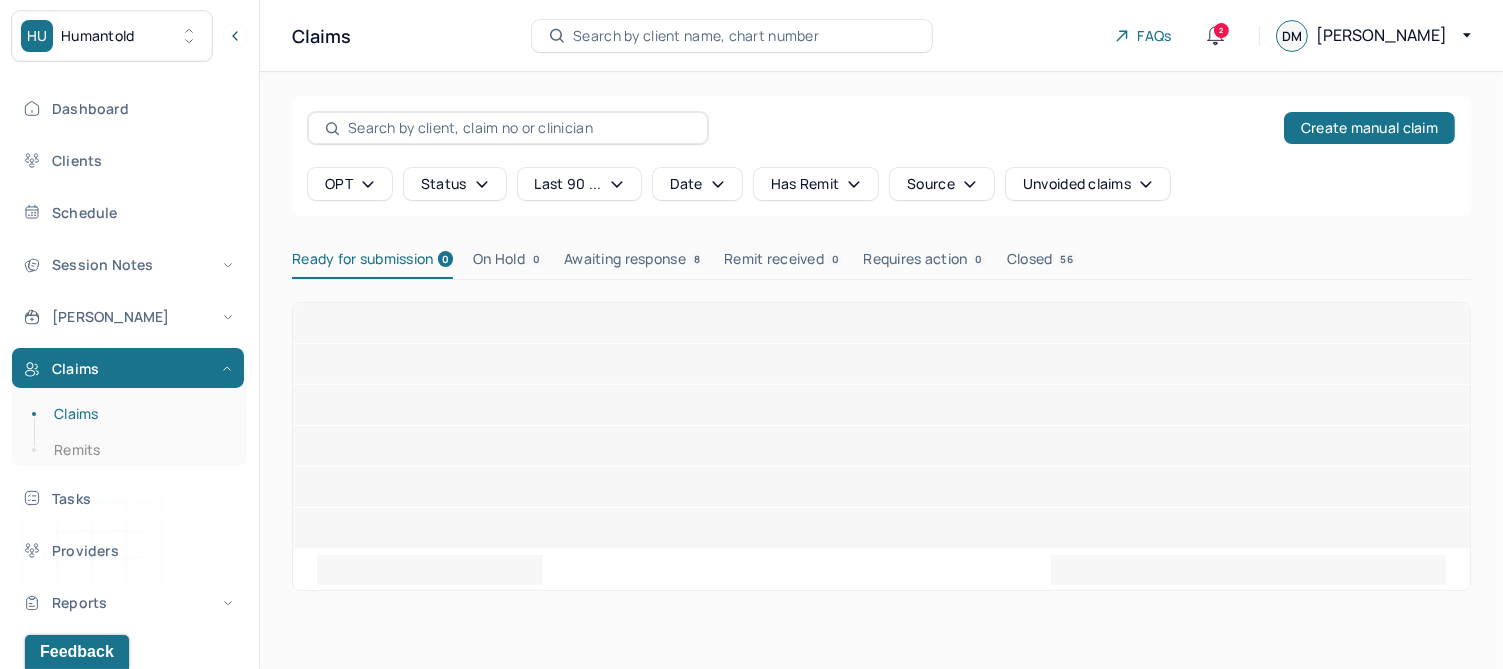 click 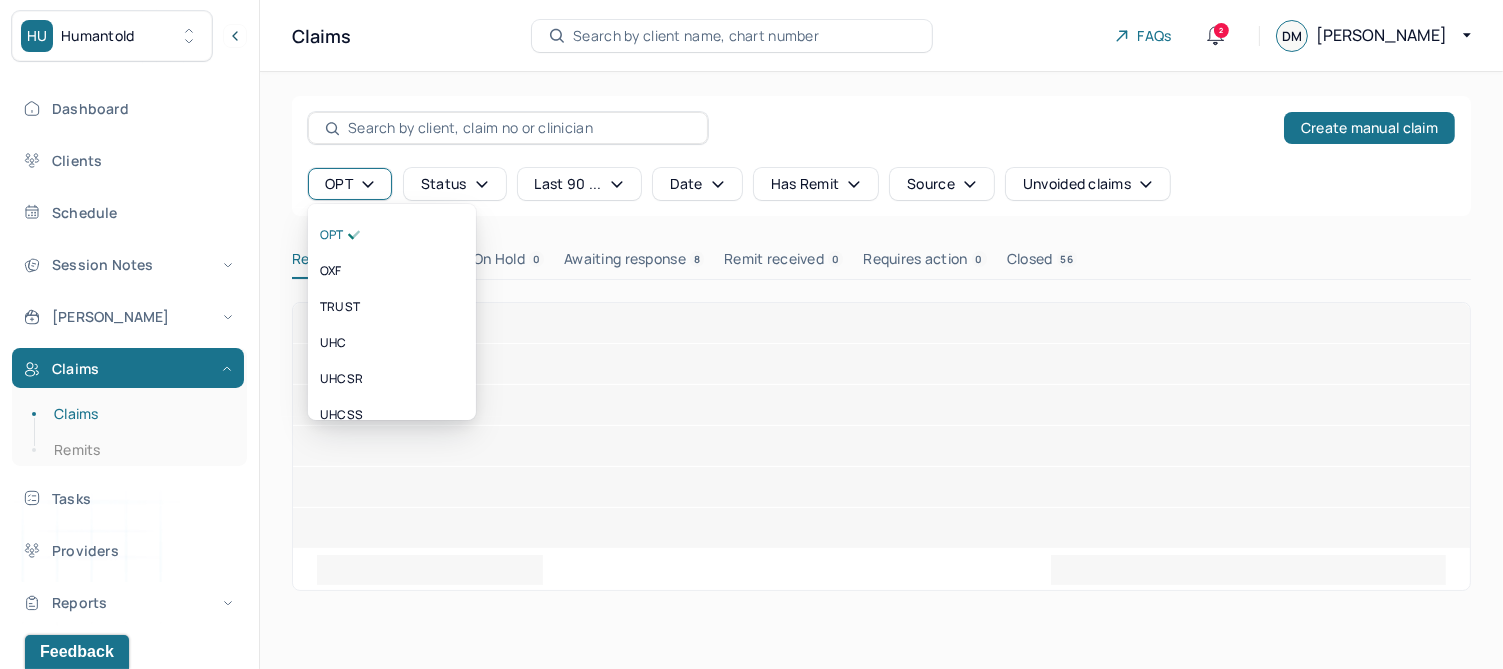 scroll, scrollTop: 511, scrollLeft: 0, axis: vertical 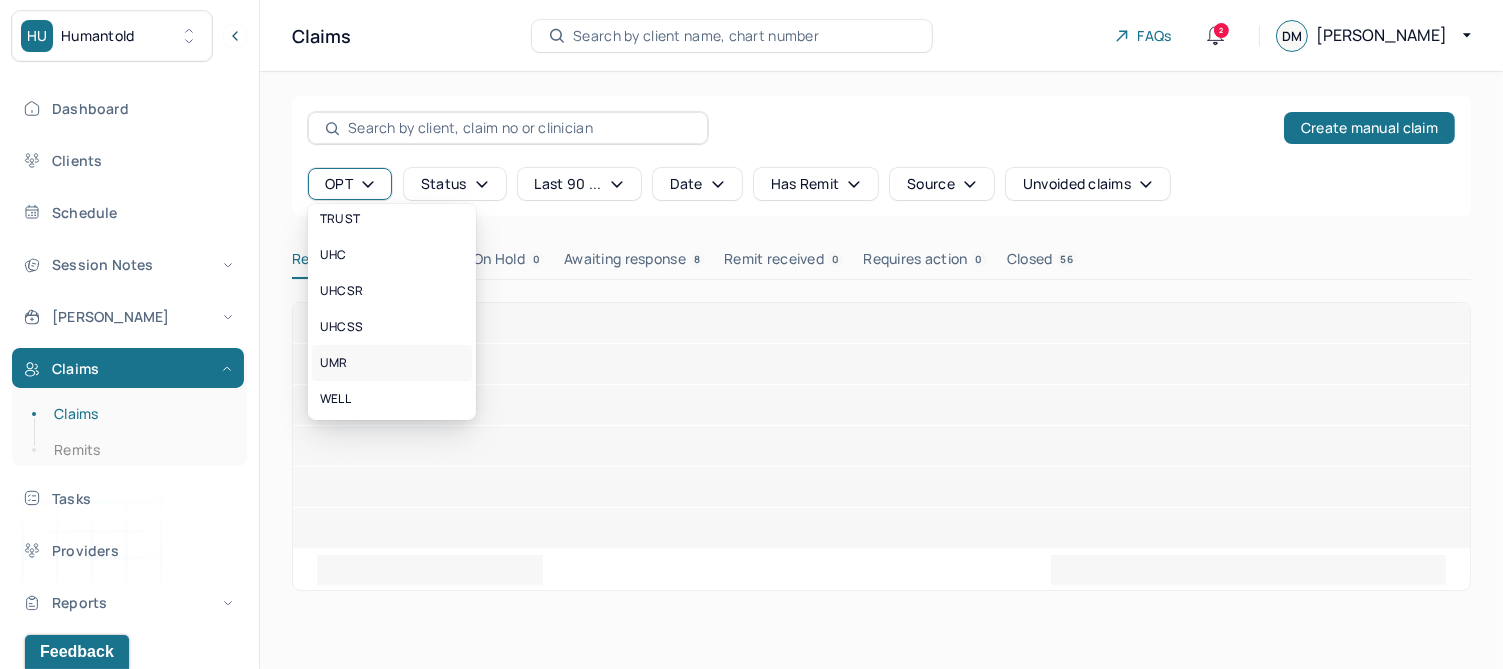 click on "UMR" at bounding box center (334, 363) 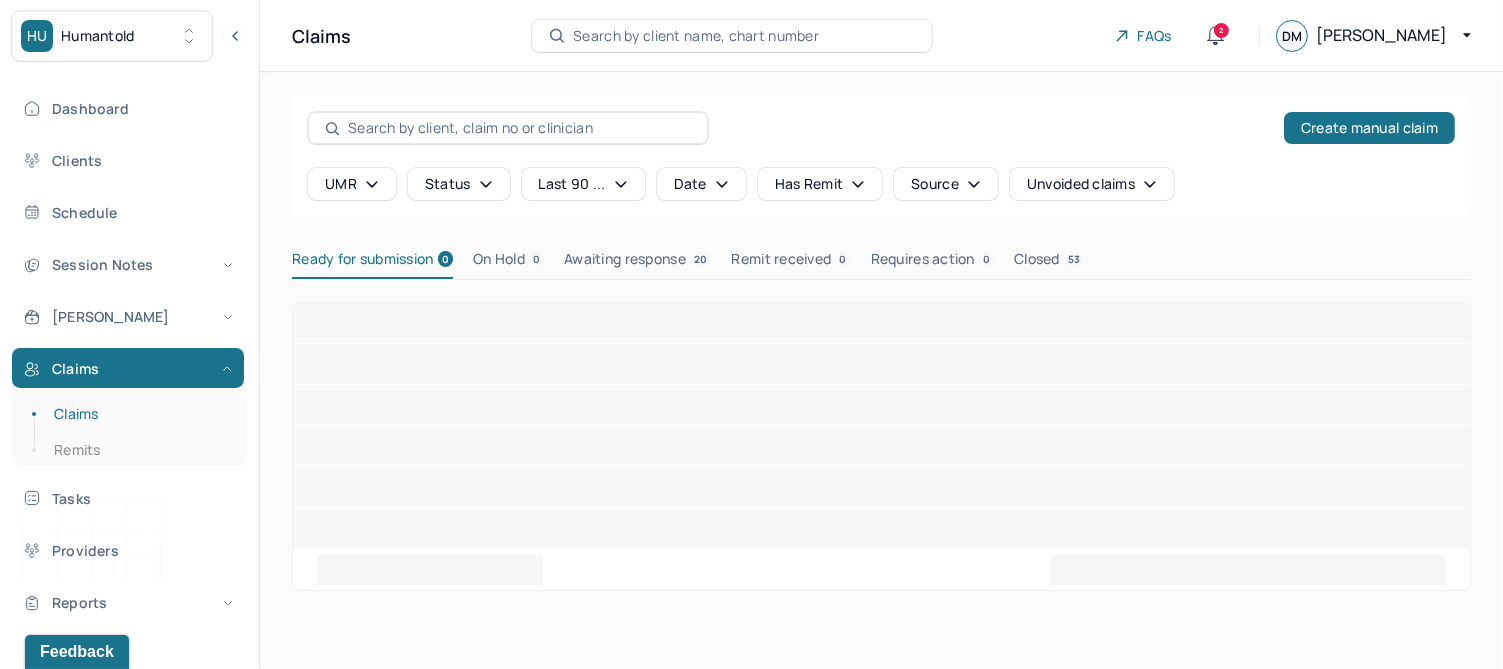 click 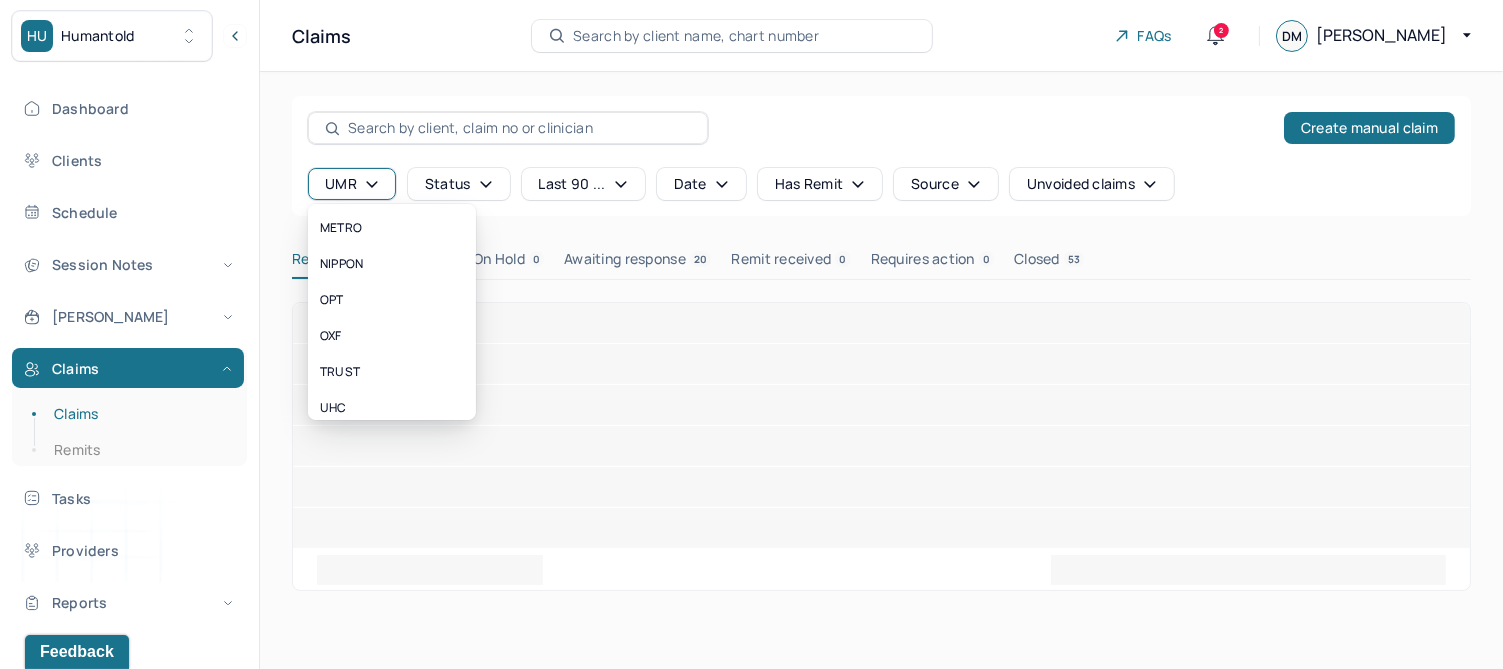 scroll, scrollTop: 511, scrollLeft: 0, axis: vertical 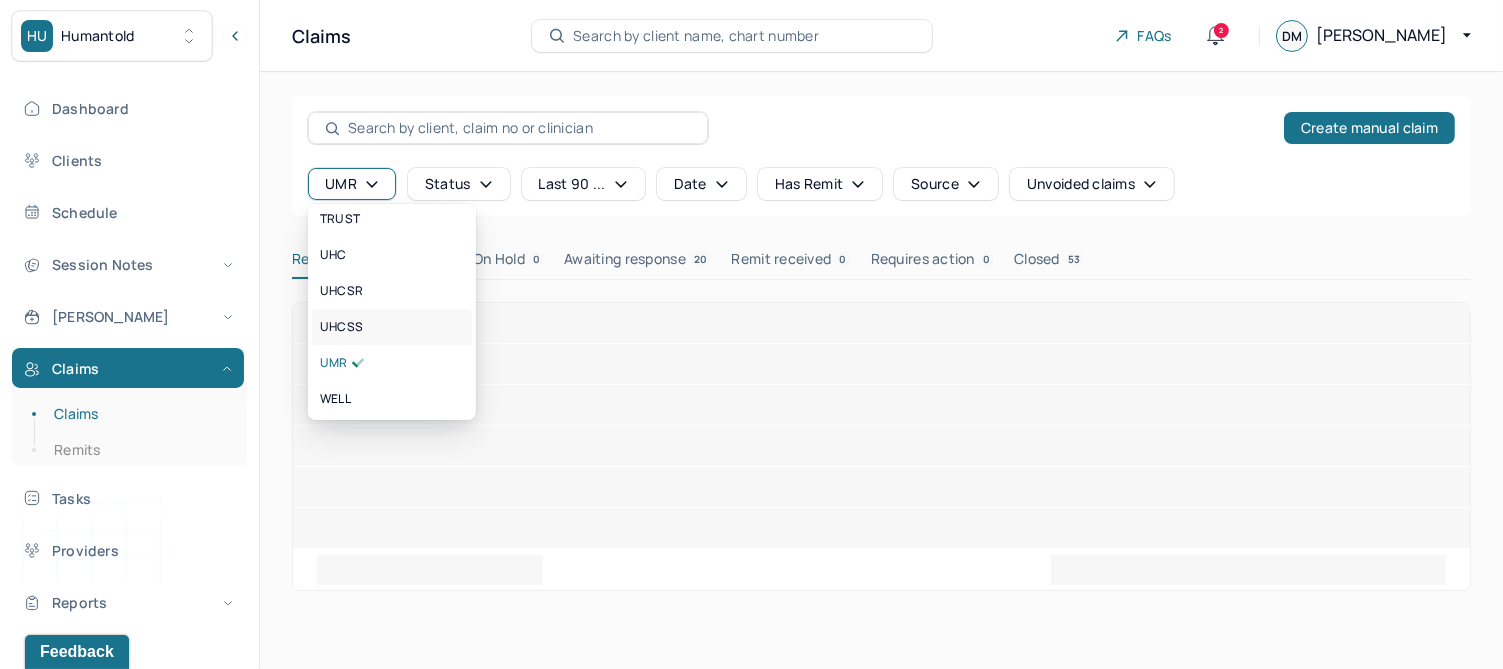 click on "UHCSS" at bounding box center [341, 327] 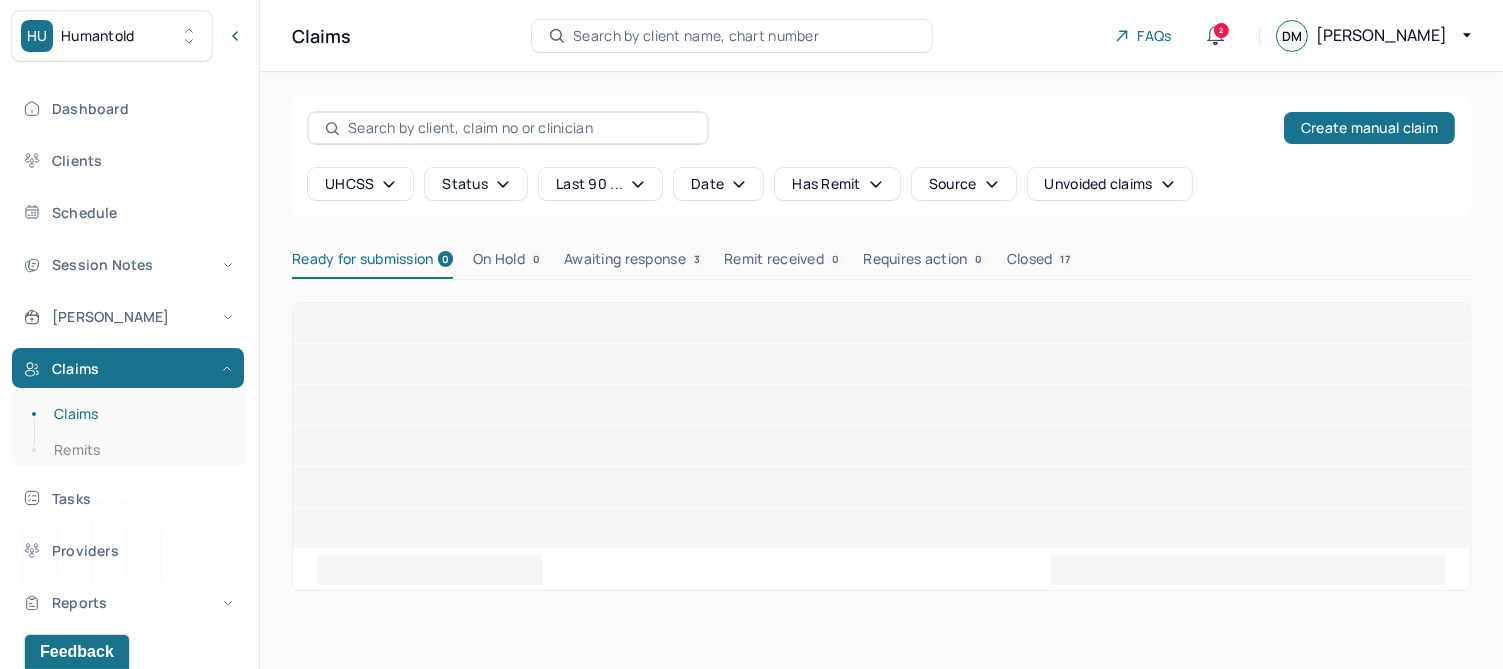 click 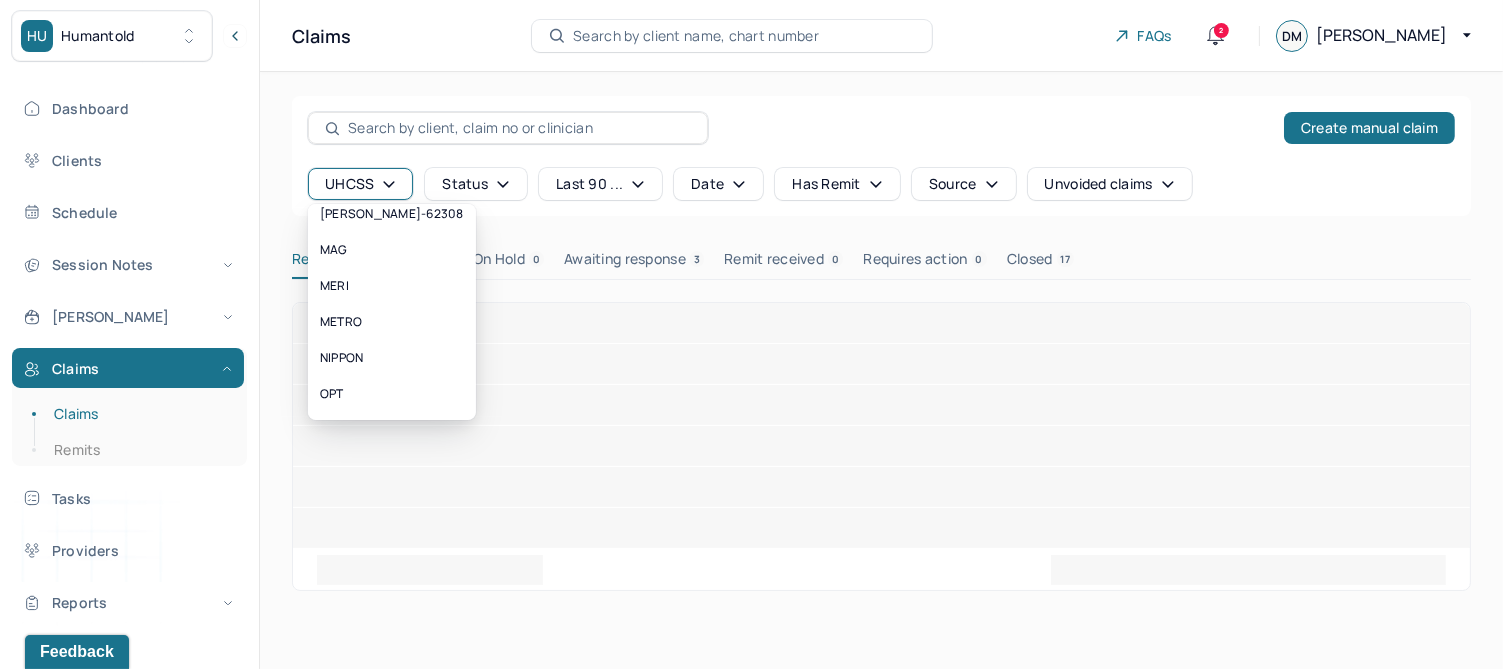 scroll, scrollTop: 511, scrollLeft: 0, axis: vertical 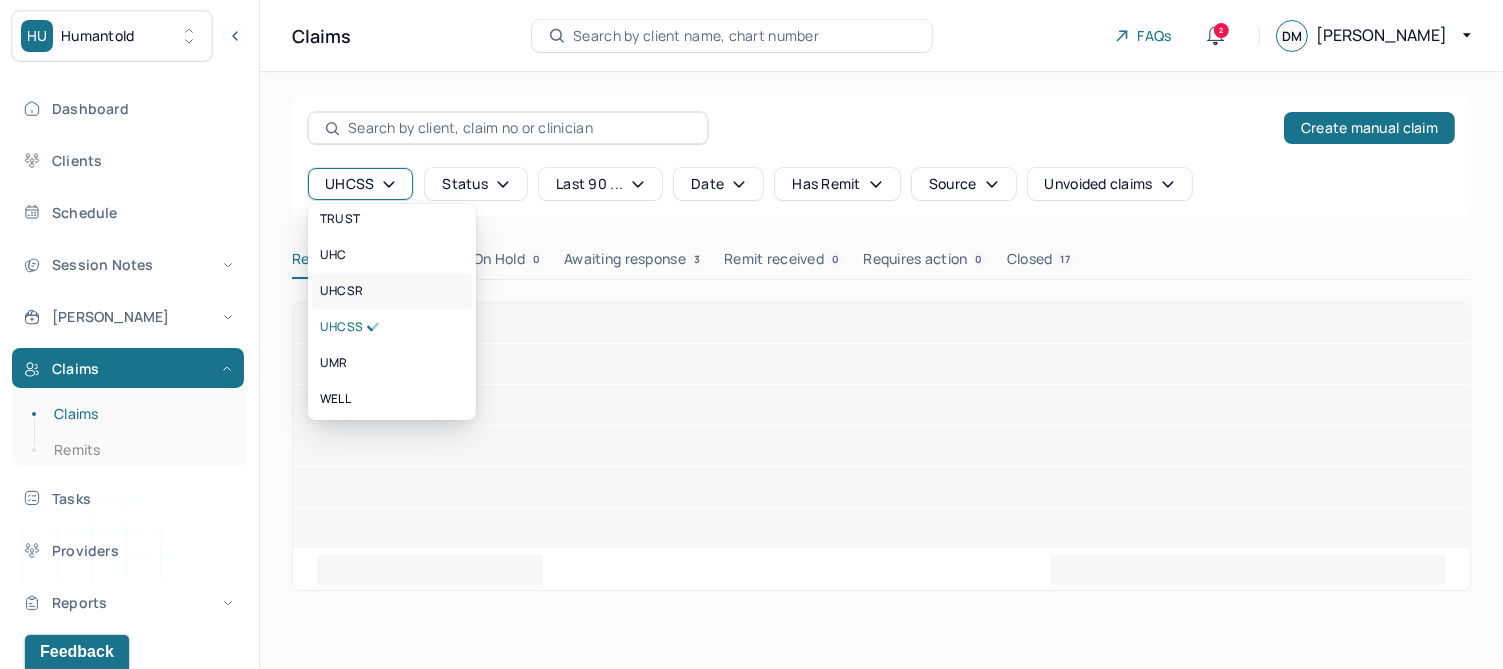 click on "UHCSR" at bounding box center (341, 291) 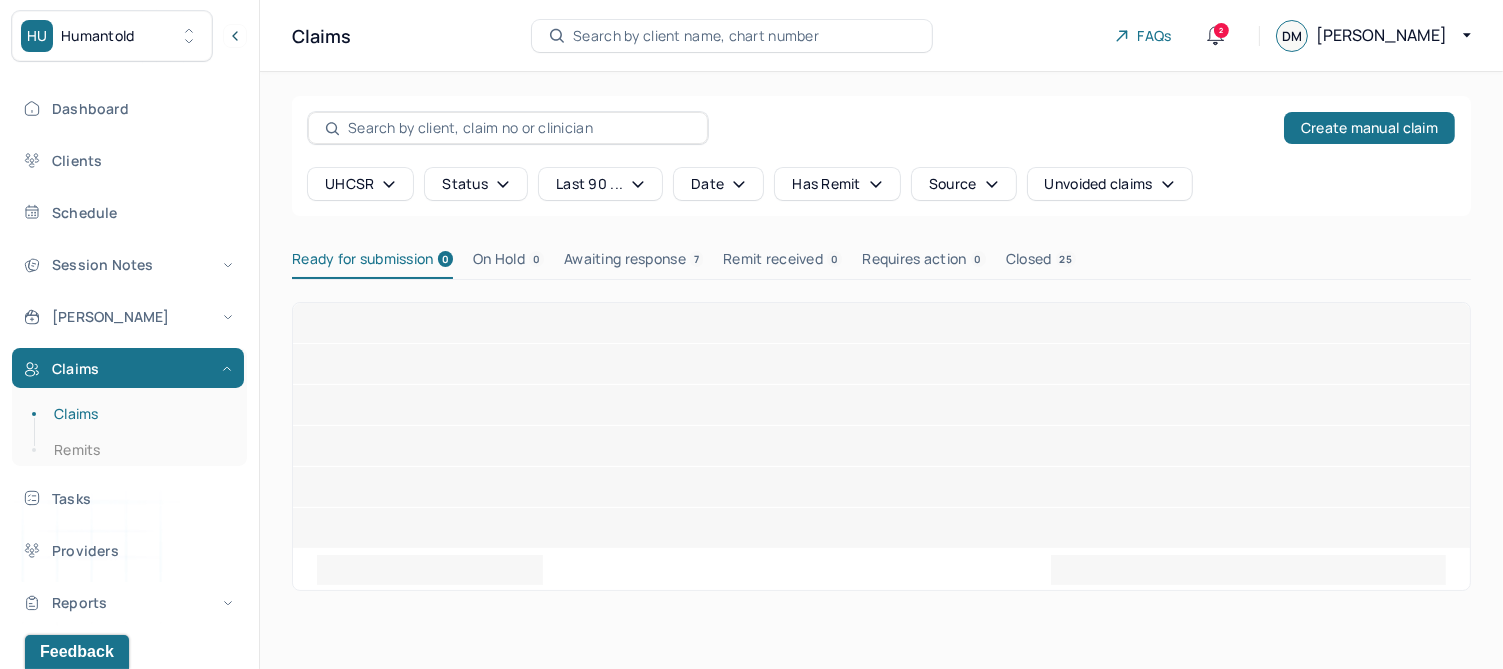 click 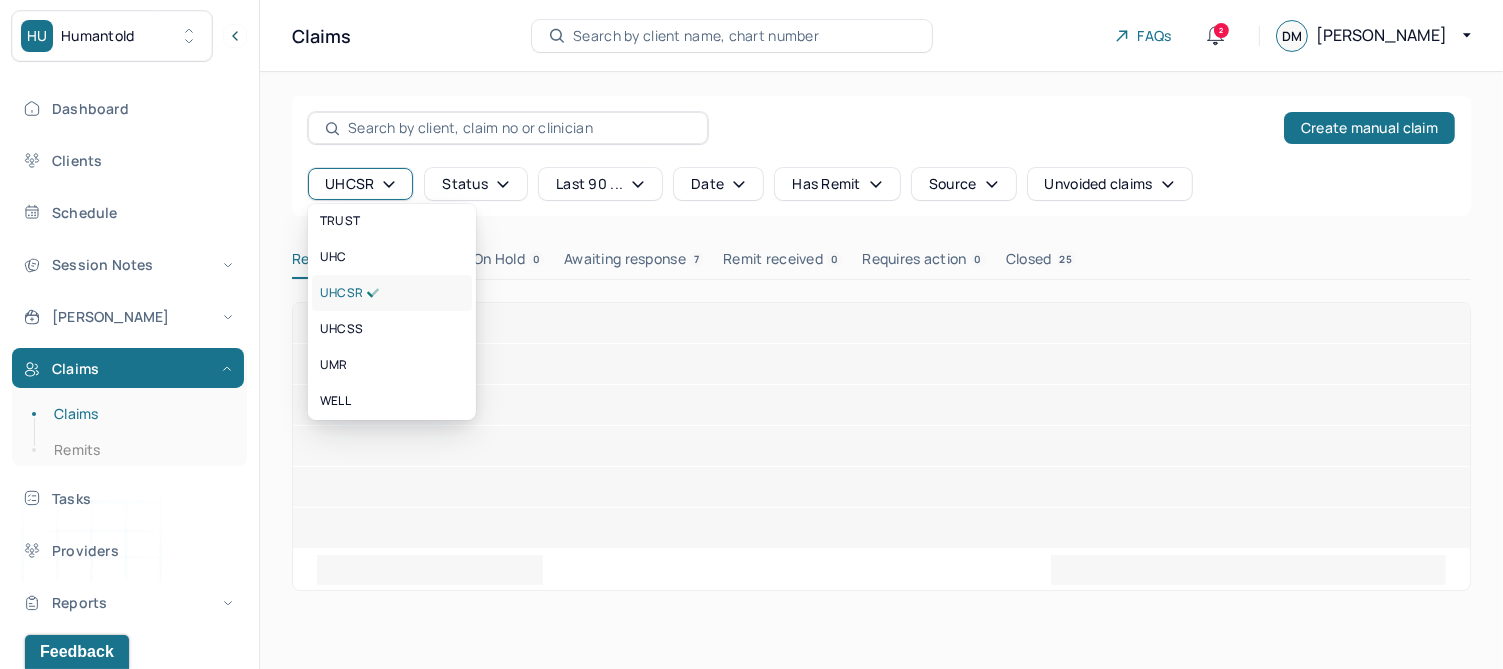 scroll, scrollTop: 511, scrollLeft: 0, axis: vertical 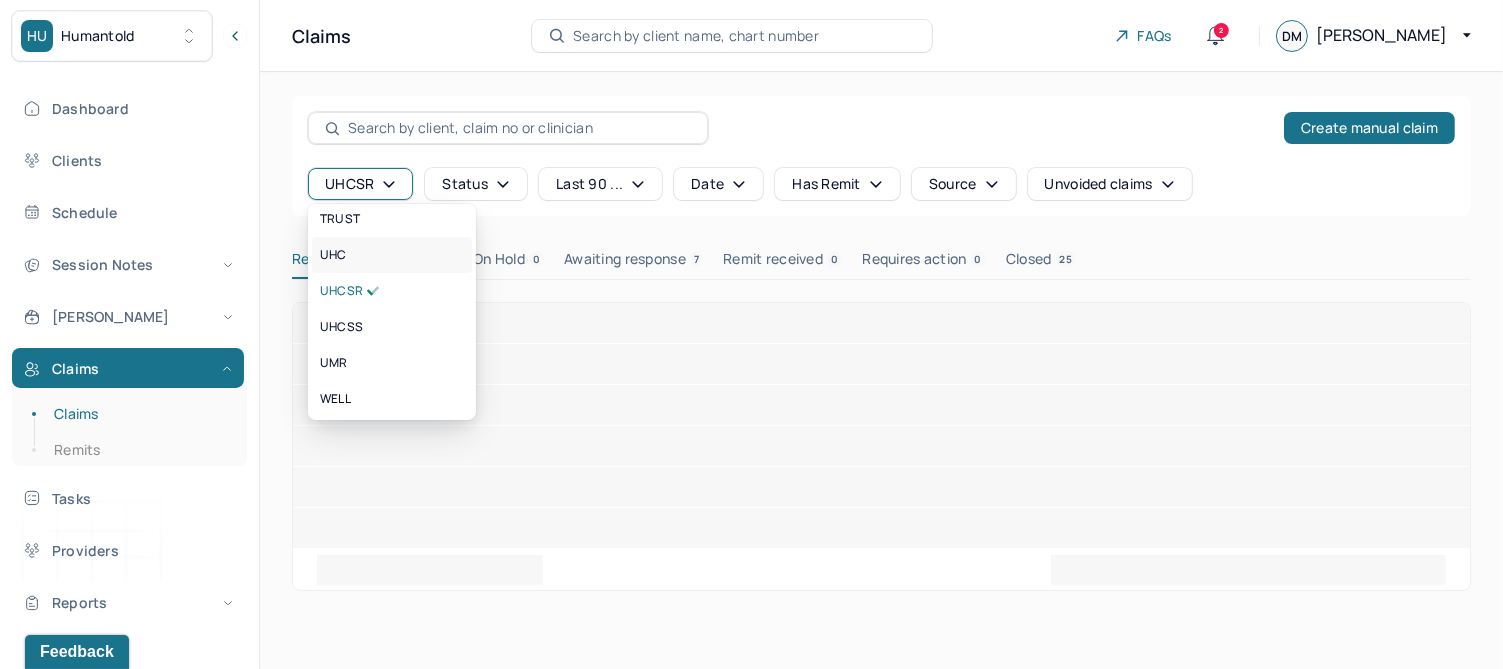 click on "UHC" at bounding box center [392, 255] 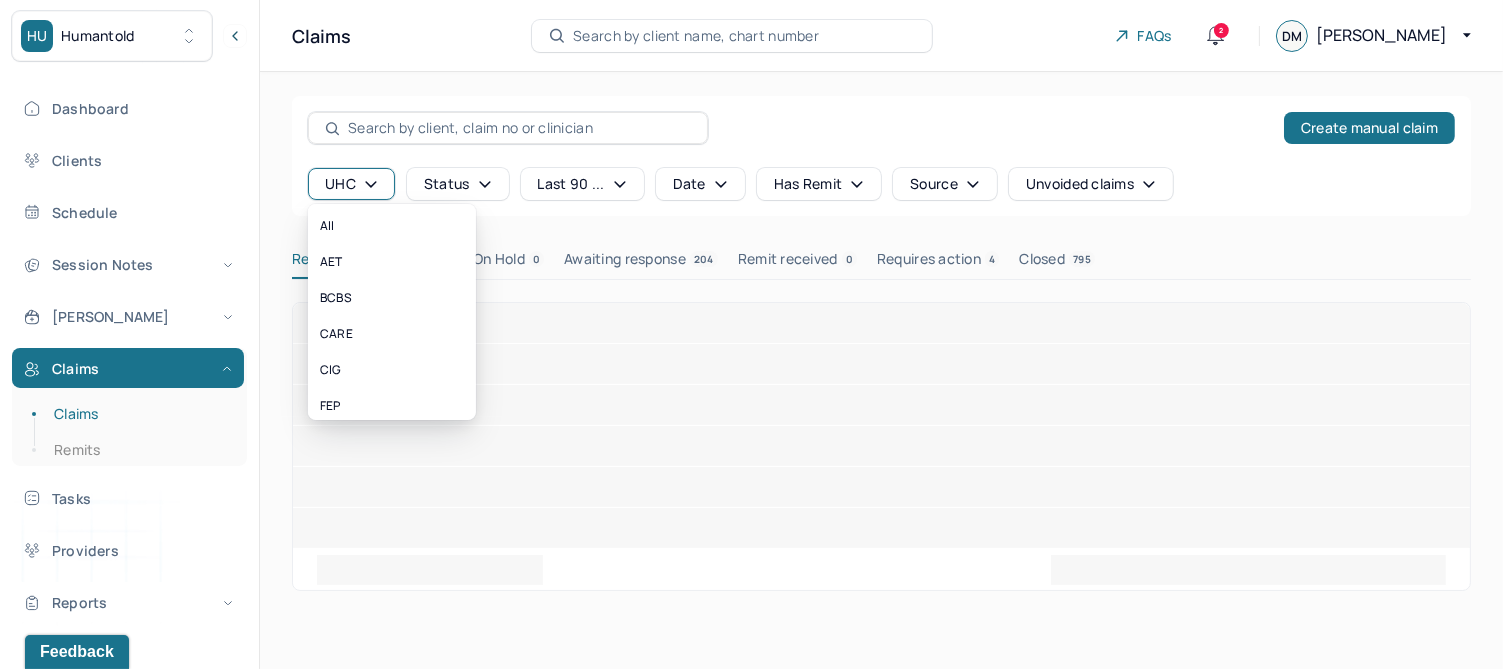click on "UHC" at bounding box center [351, 184] 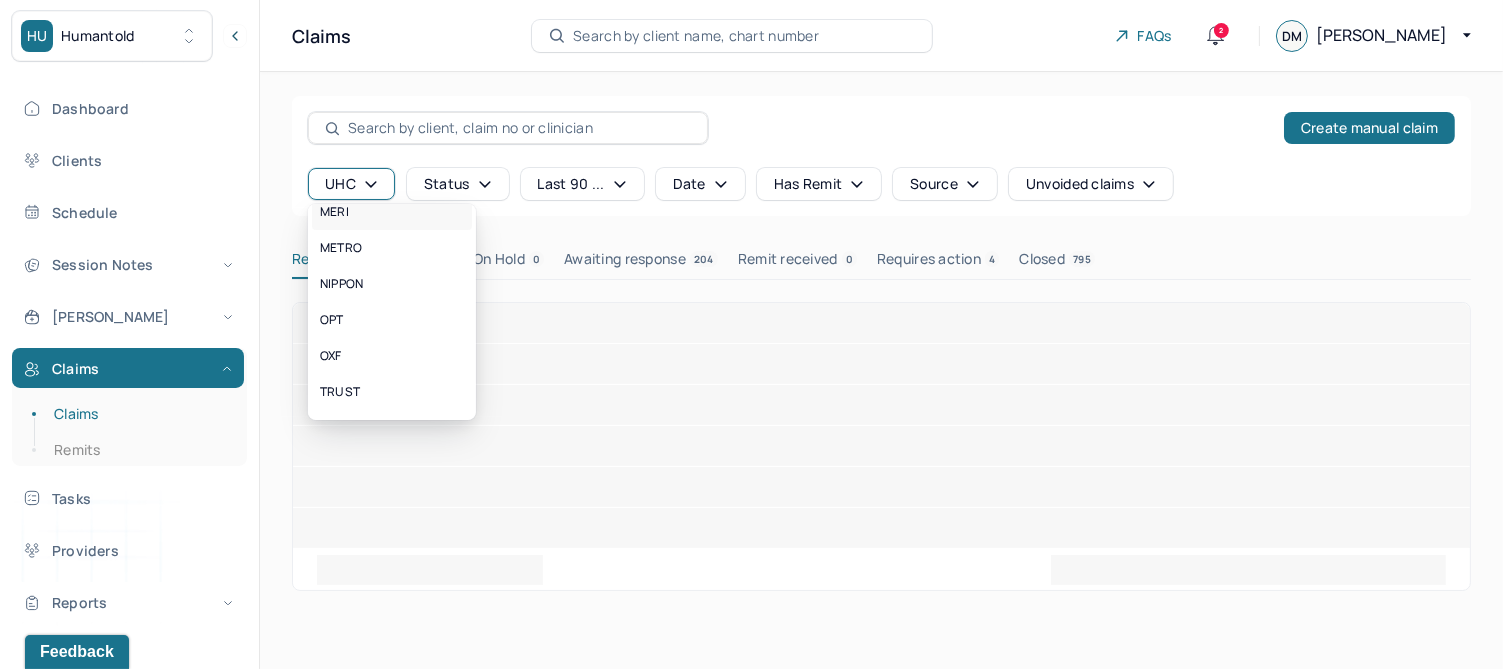 scroll, scrollTop: 374, scrollLeft: 0, axis: vertical 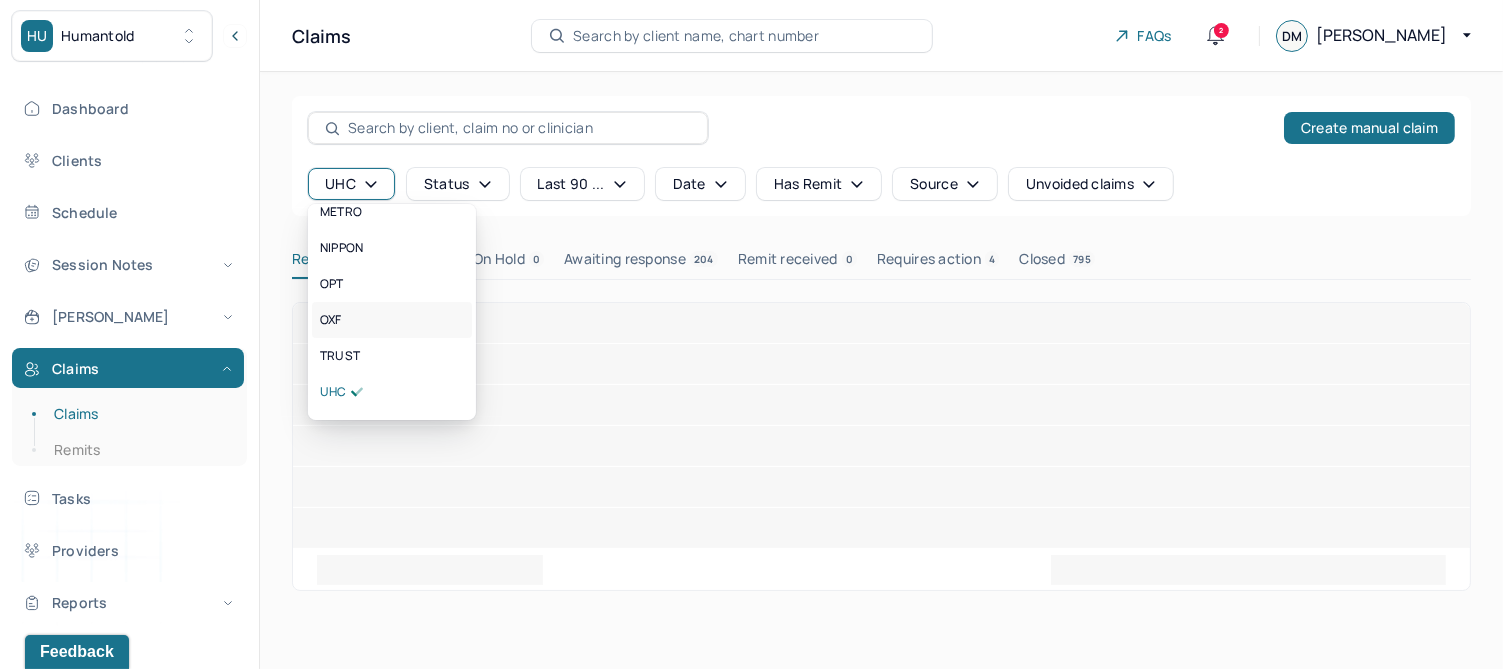 click on "OXF" at bounding box center [331, 320] 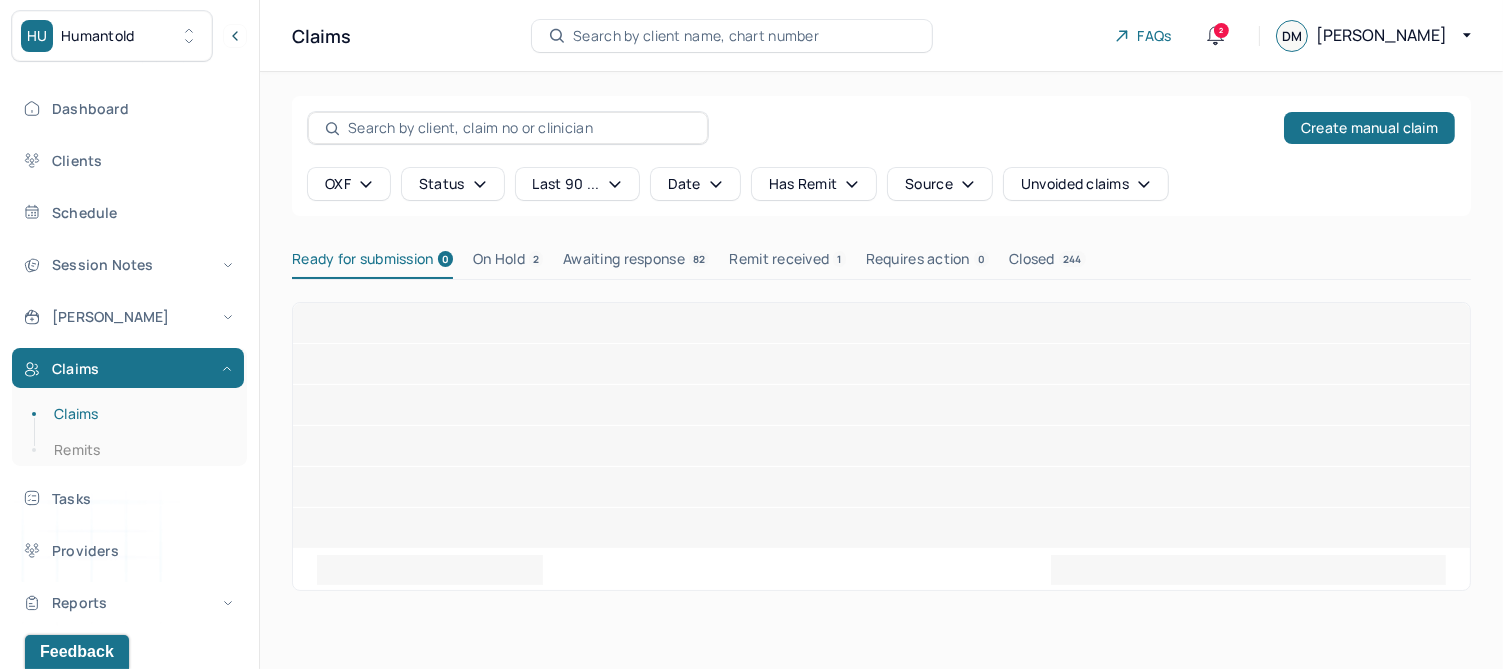 click 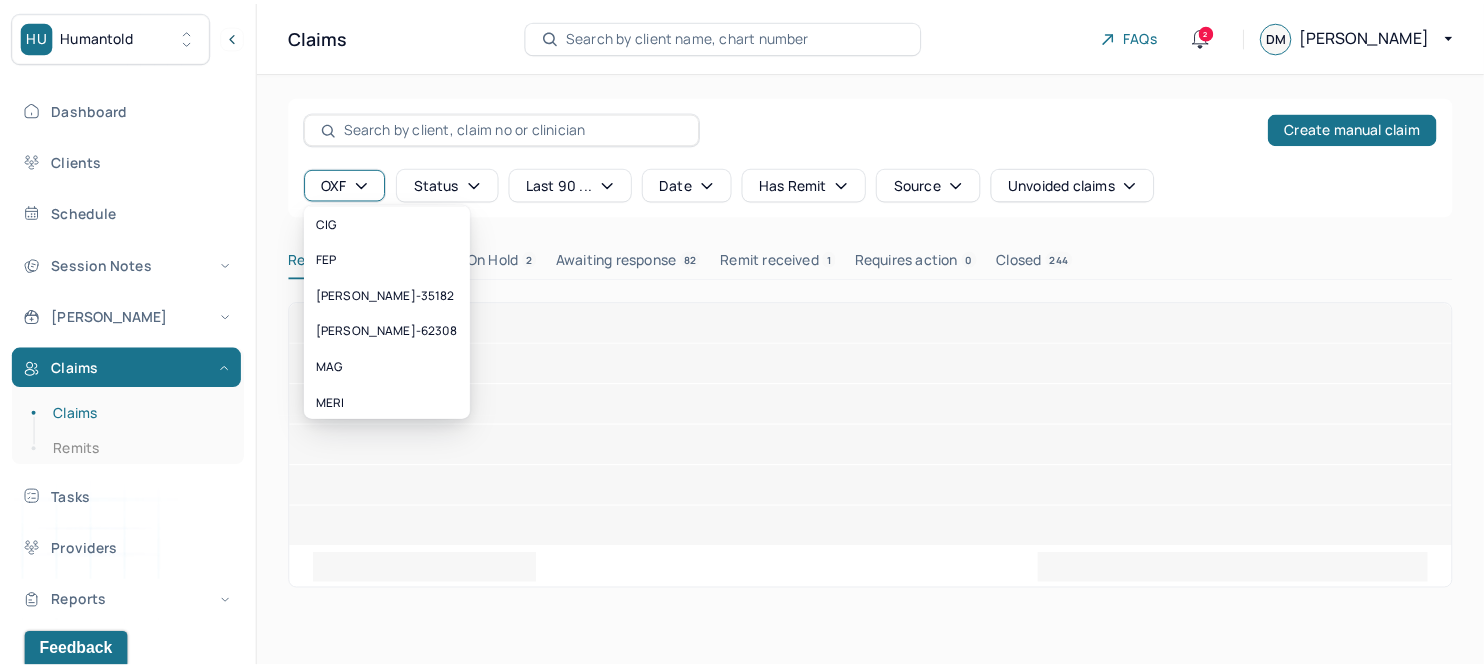 scroll, scrollTop: 374, scrollLeft: 0, axis: vertical 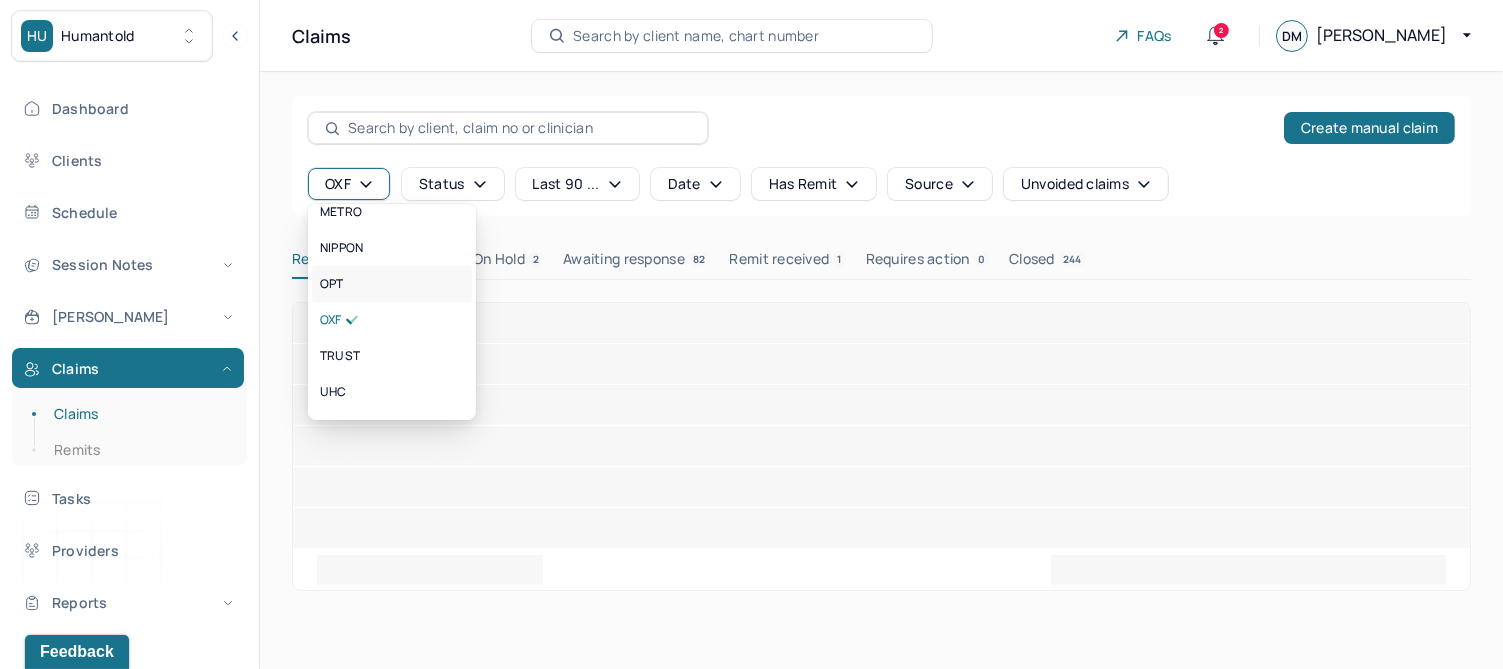 click on "OPT" at bounding box center (392, 284) 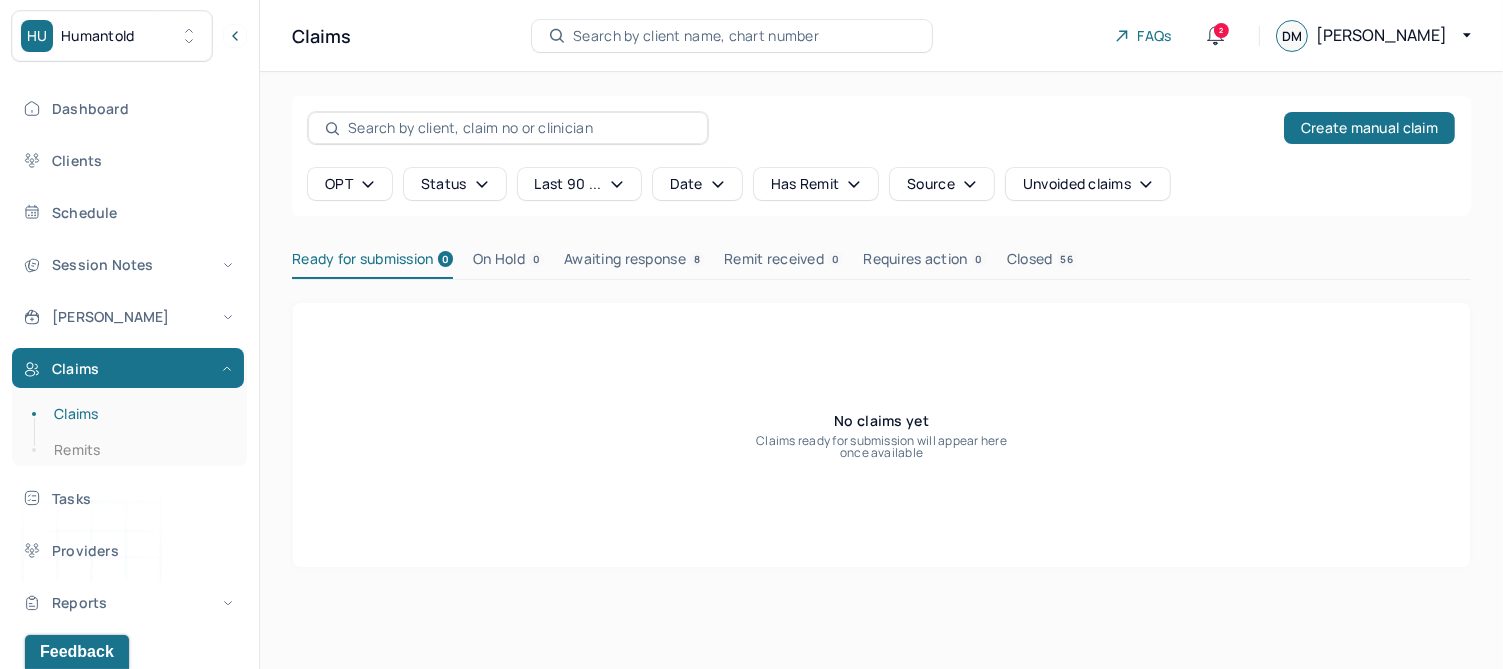 click on "OPT" at bounding box center (350, 184) 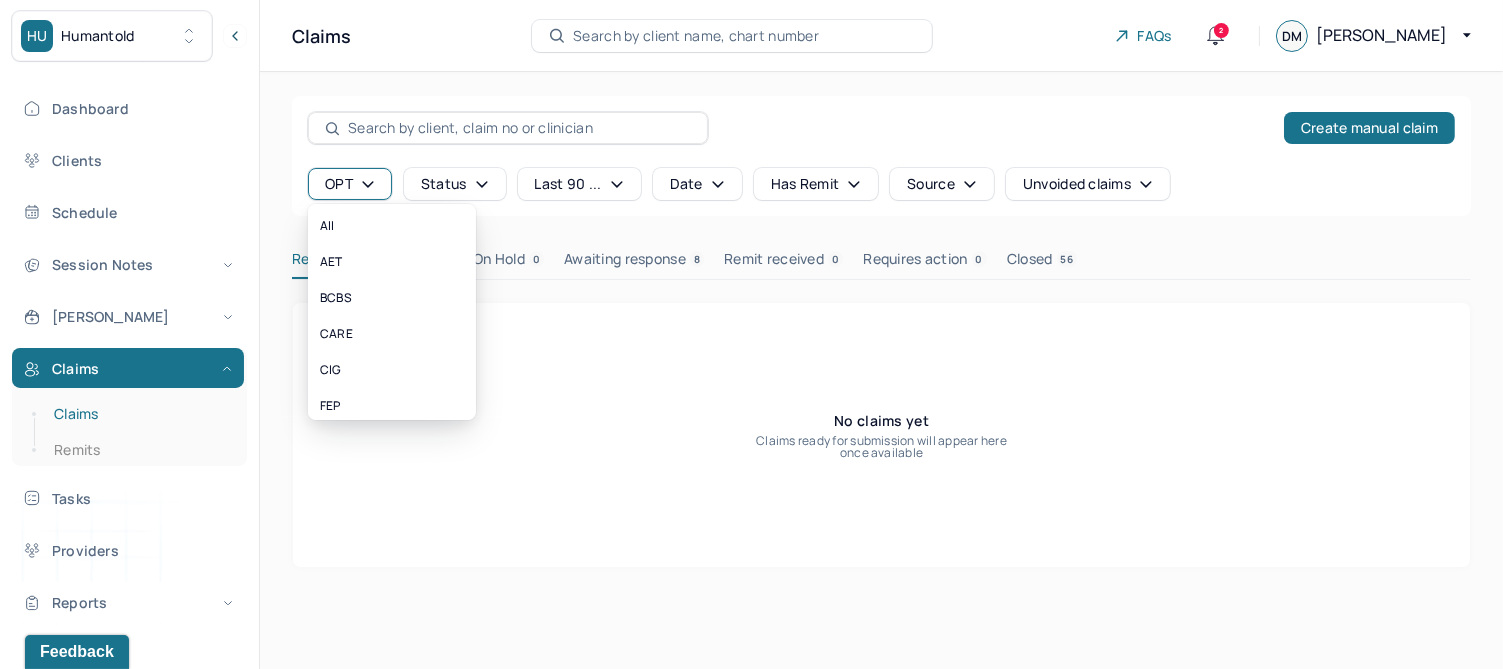 click on "Claims" at bounding box center (139, 414) 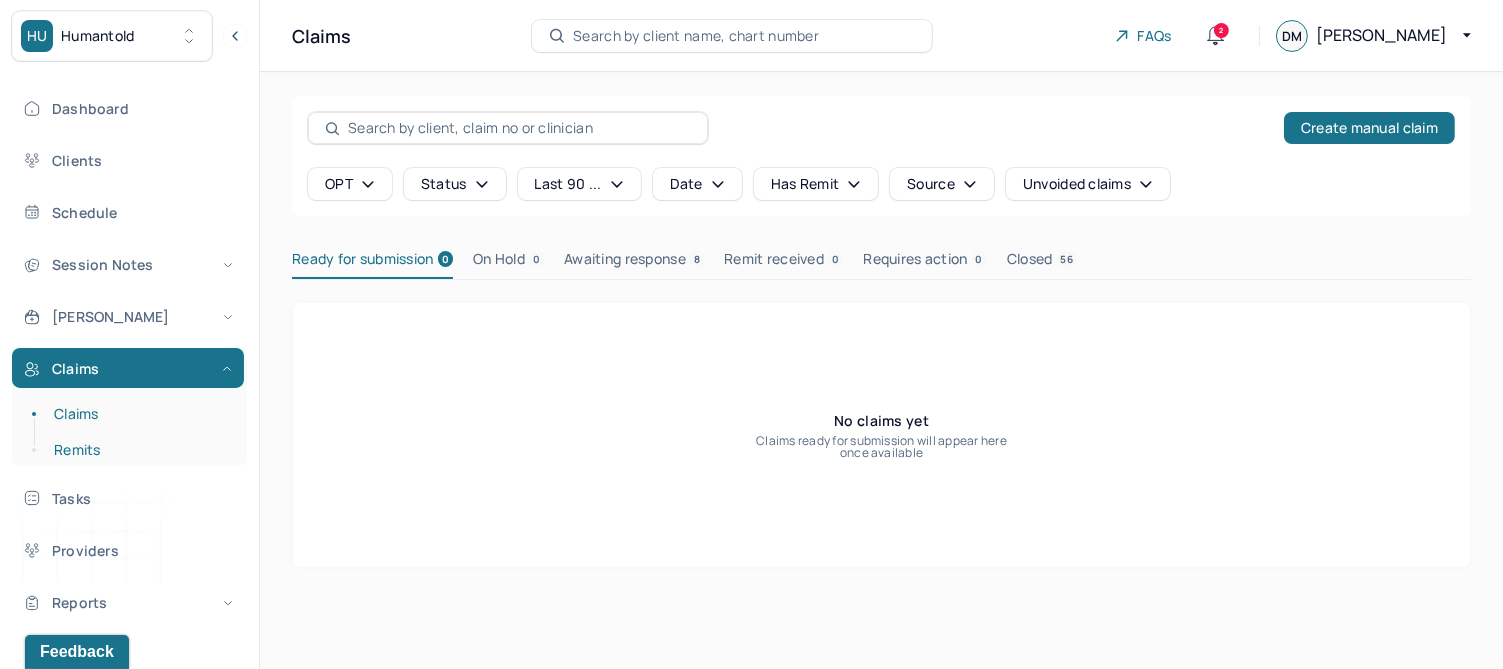 click on "Remits" at bounding box center (139, 450) 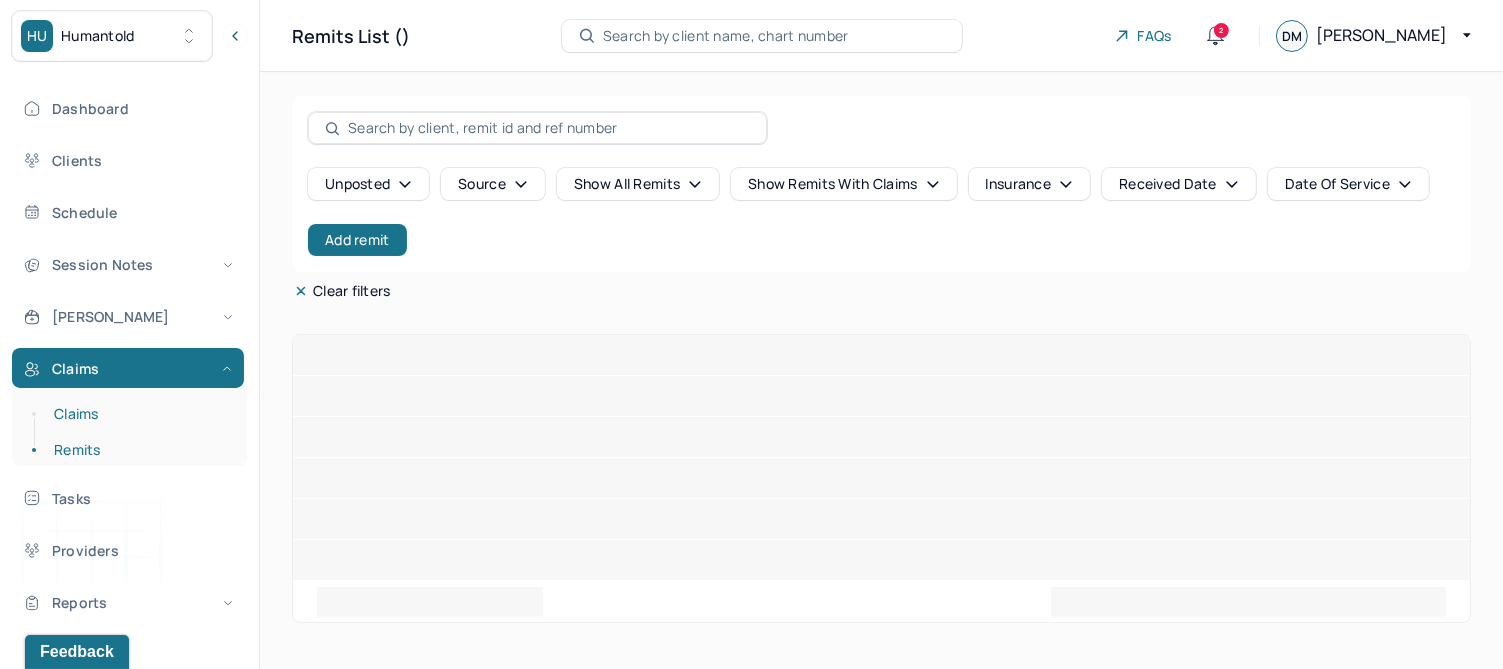 click on "Claims" at bounding box center [139, 414] 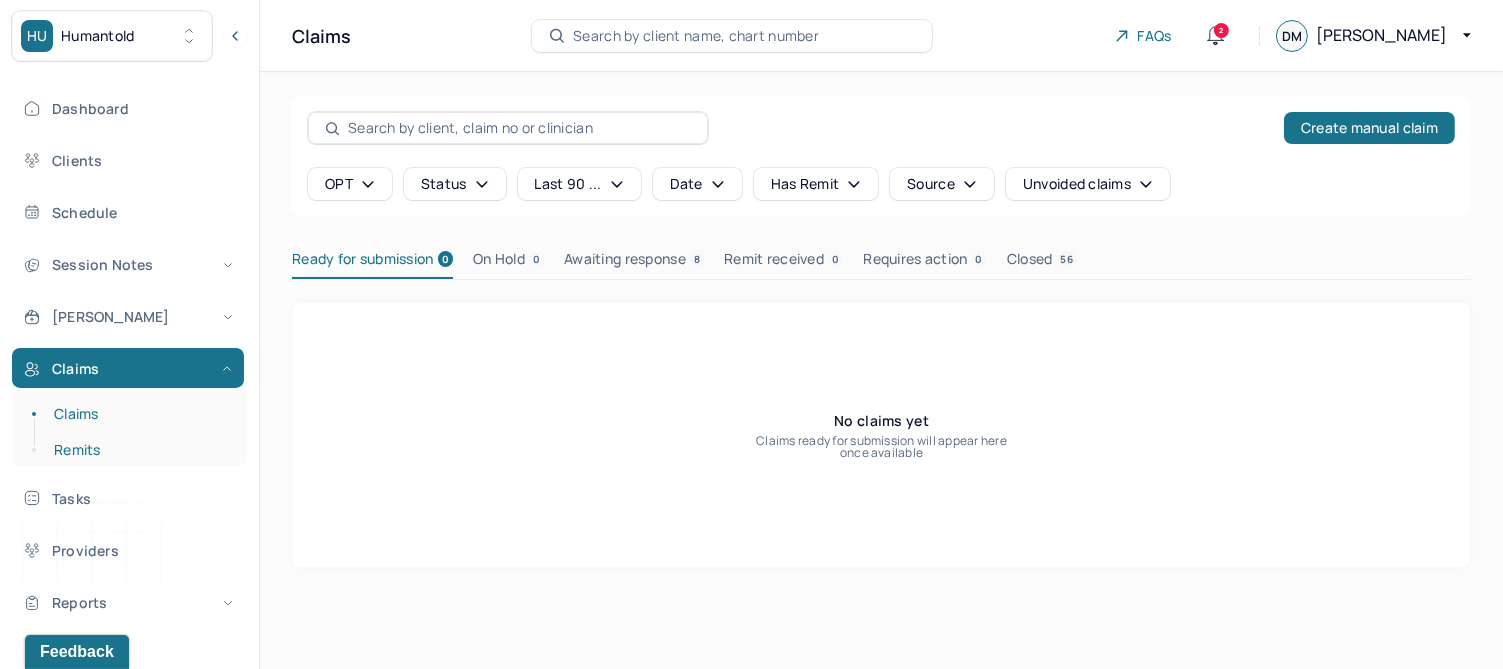 click on "Remits" at bounding box center [139, 450] 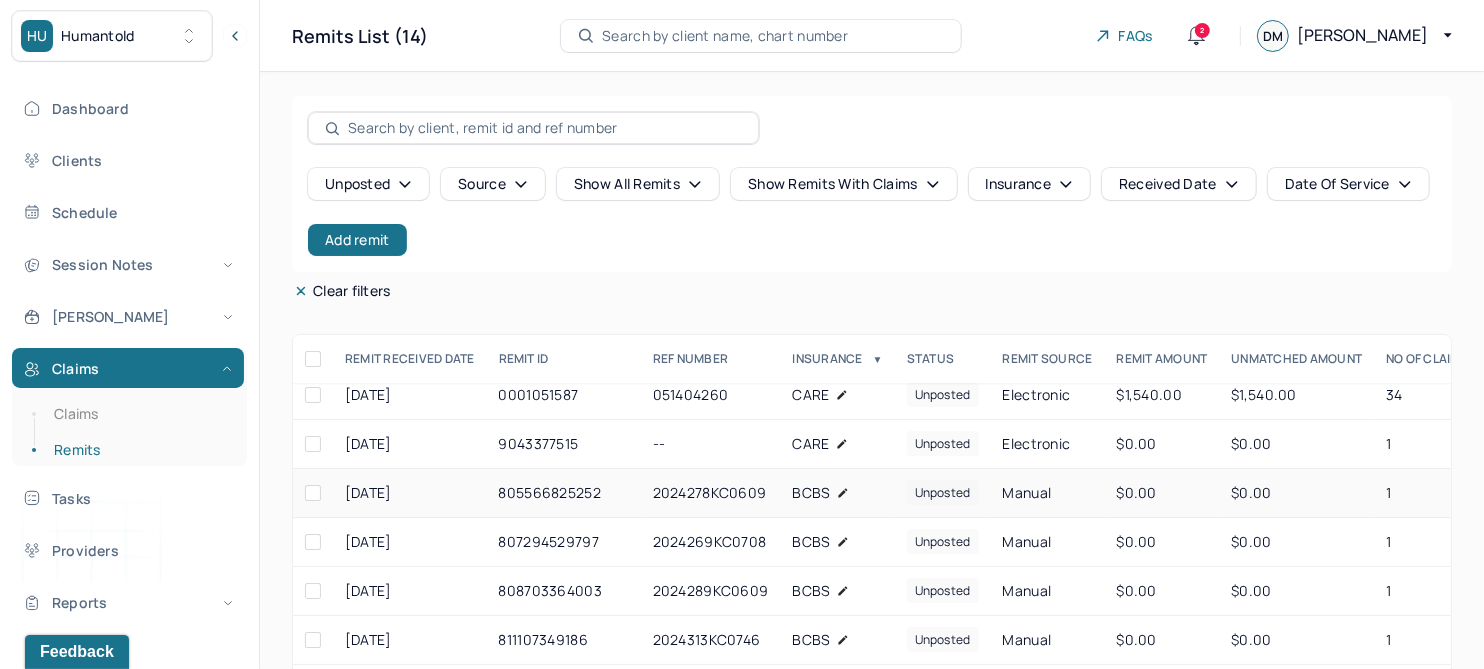 scroll, scrollTop: 215, scrollLeft: 0, axis: vertical 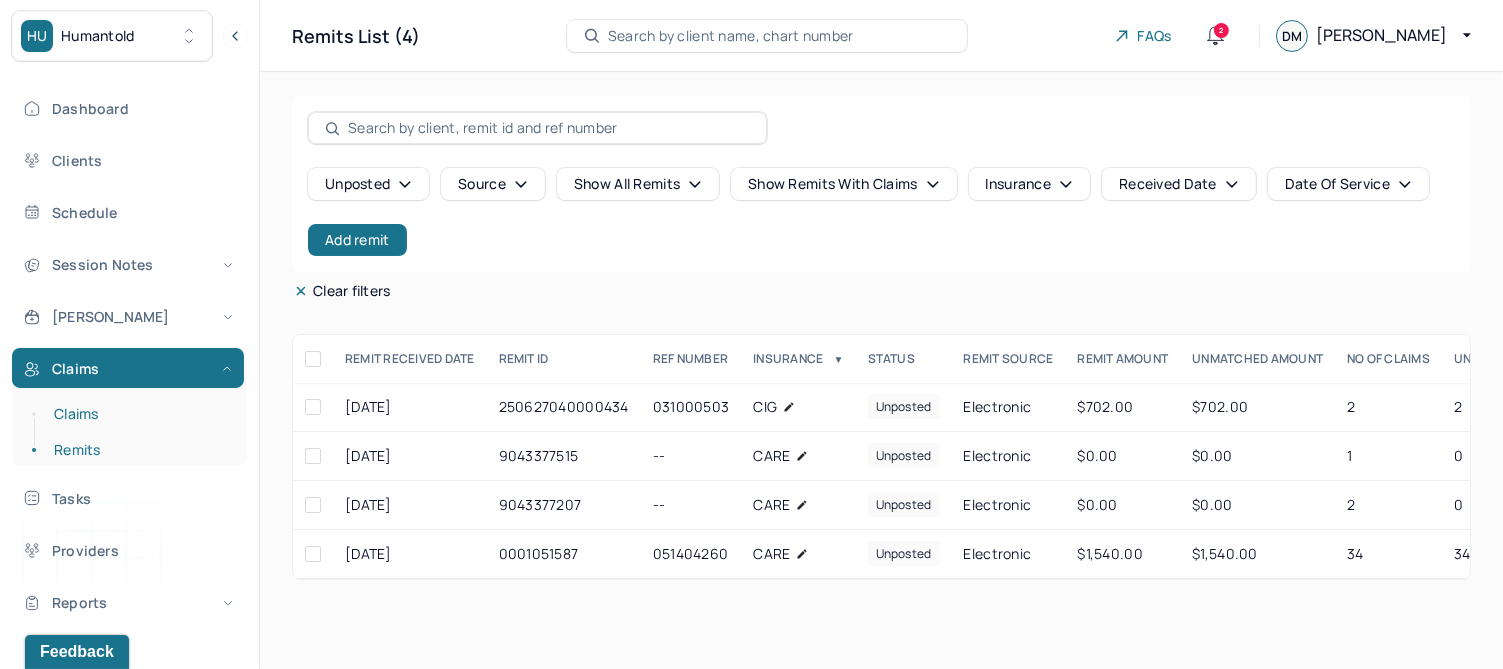 click on "Claims" at bounding box center (139, 414) 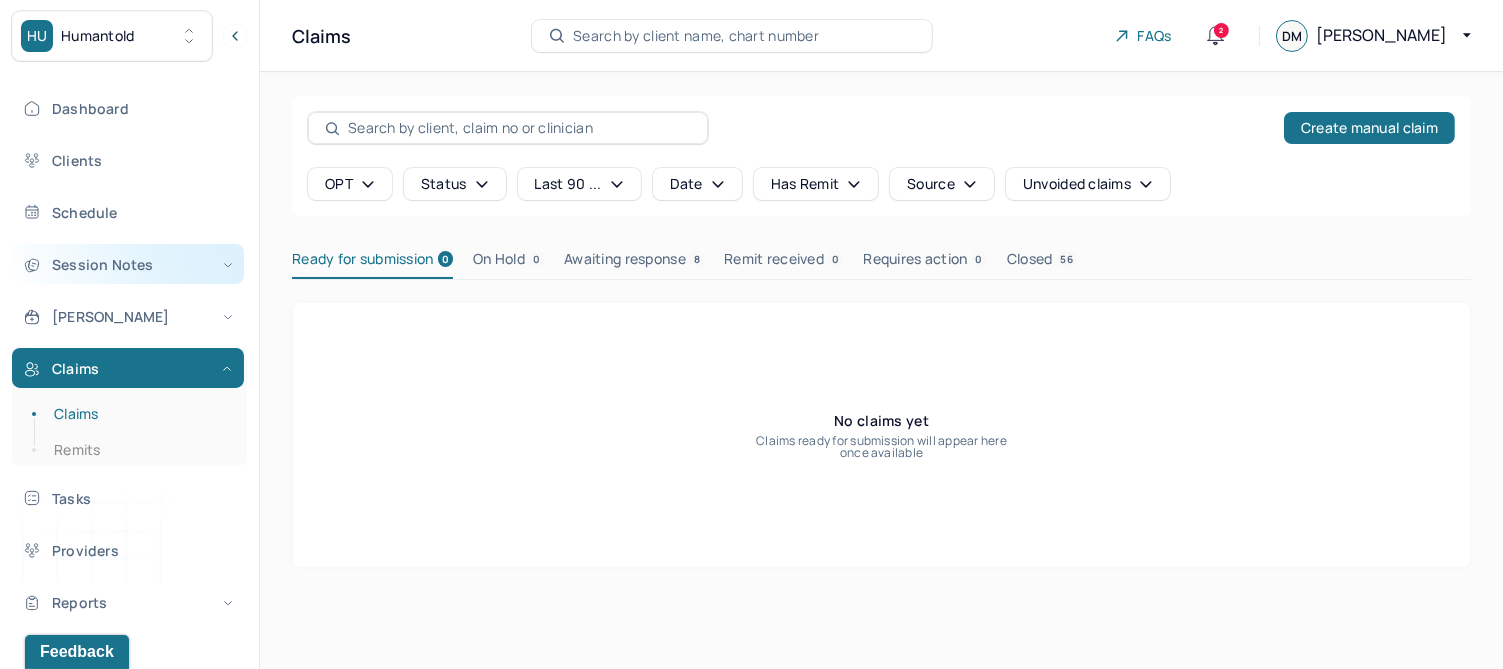 click on "Session Notes" at bounding box center (128, 264) 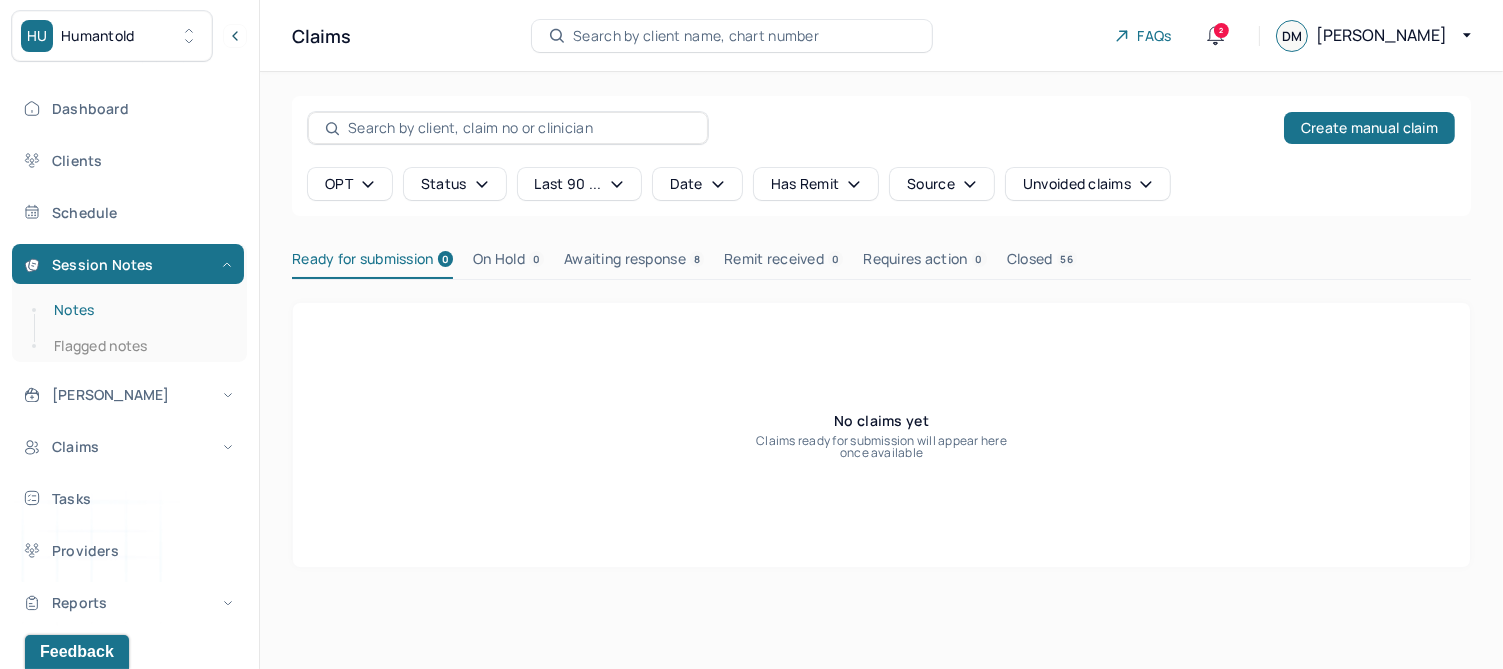 click on "Notes" at bounding box center [139, 310] 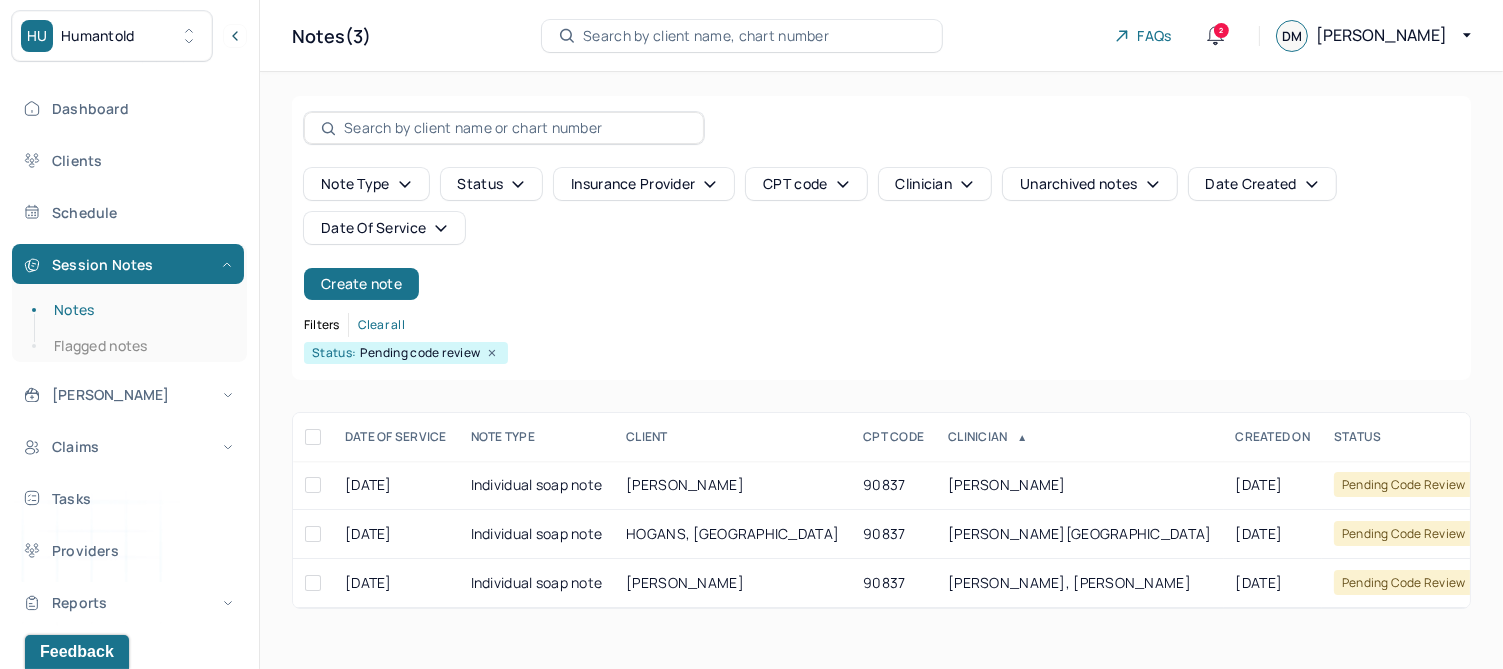 click 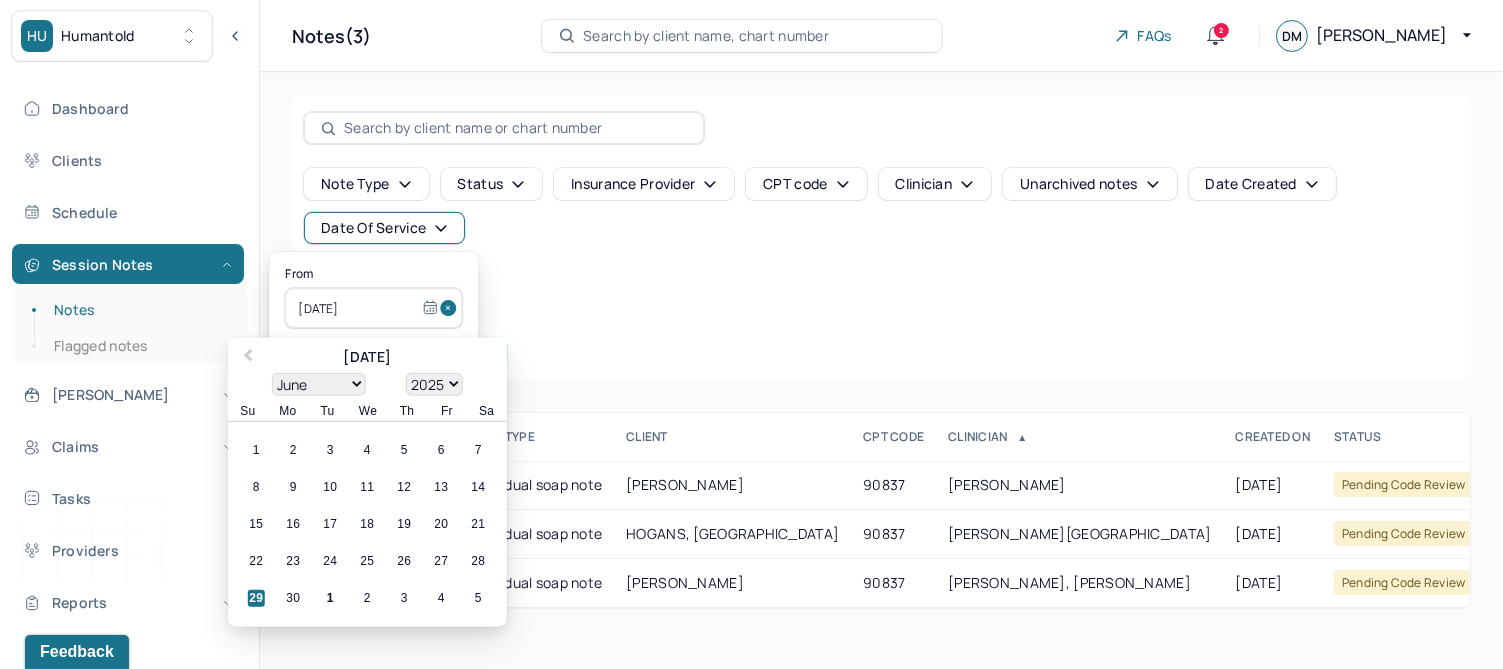 click at bounding box center (451, 308) 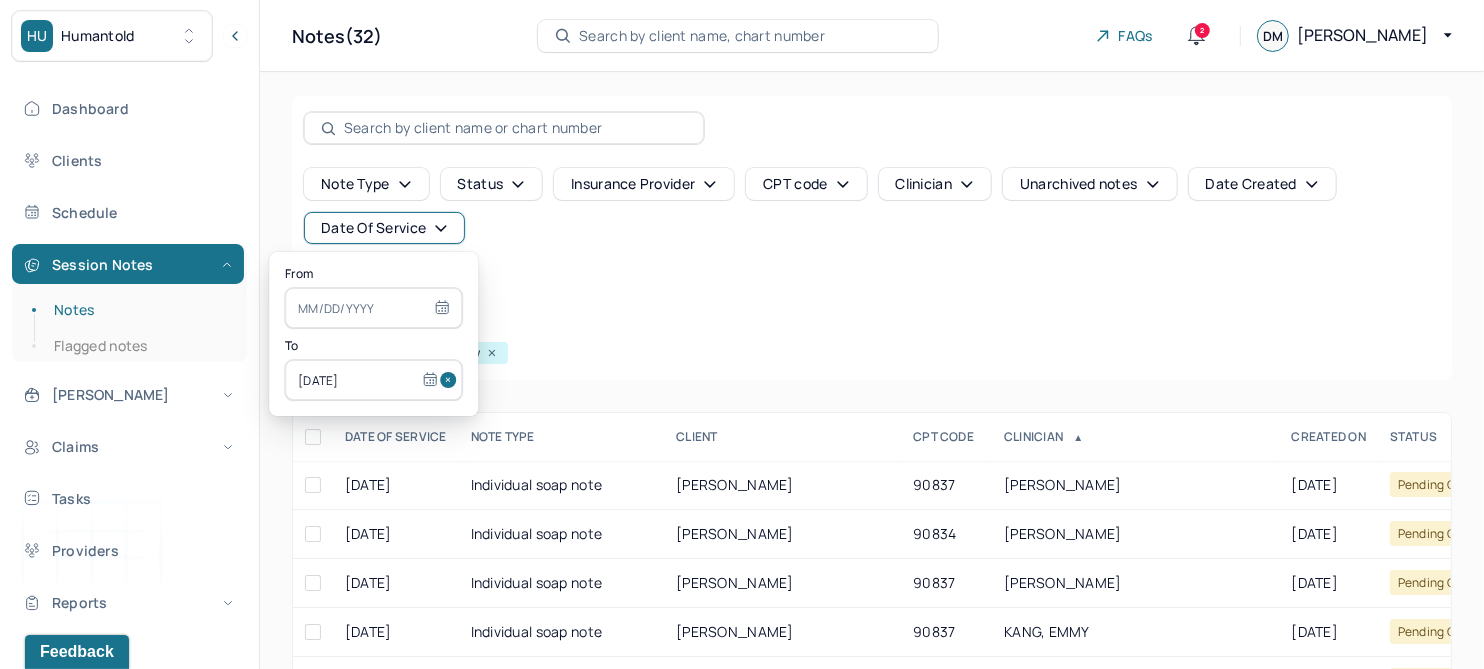 click at bounding box center [373, 308] 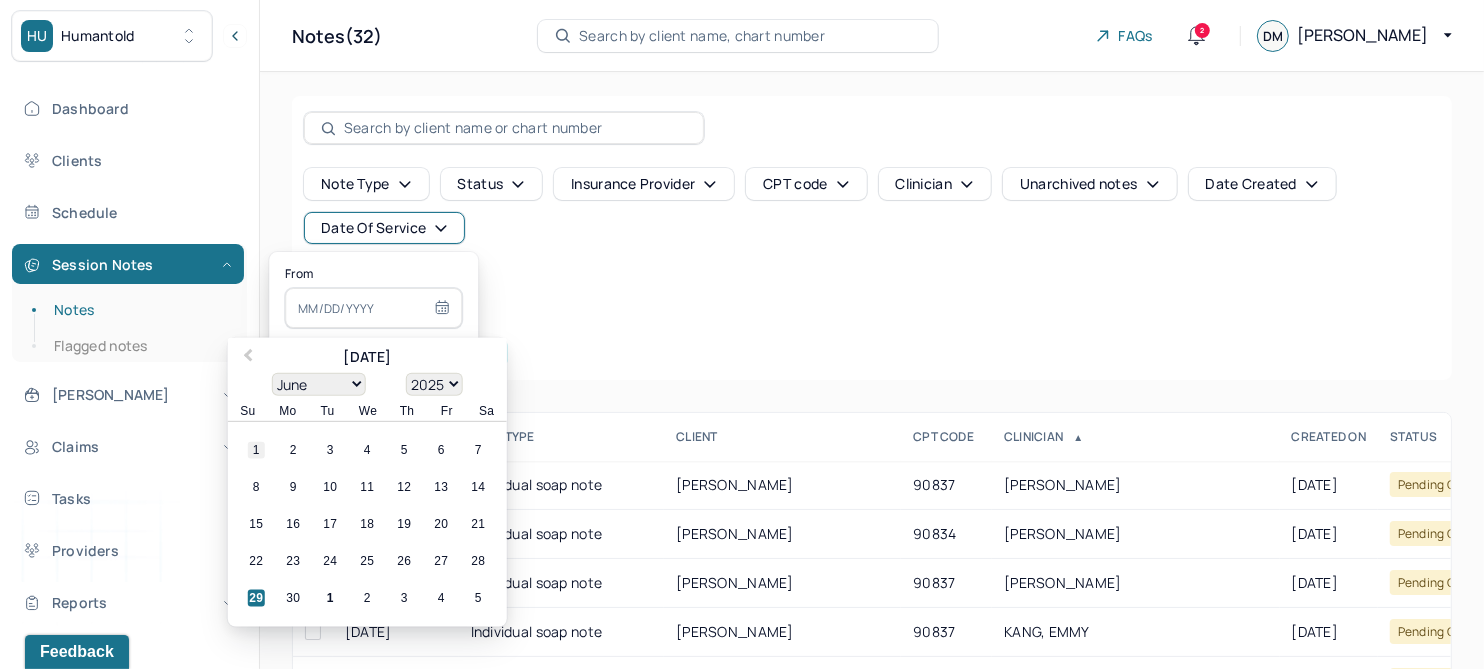 click on "1" at bounding box center [256, 450] 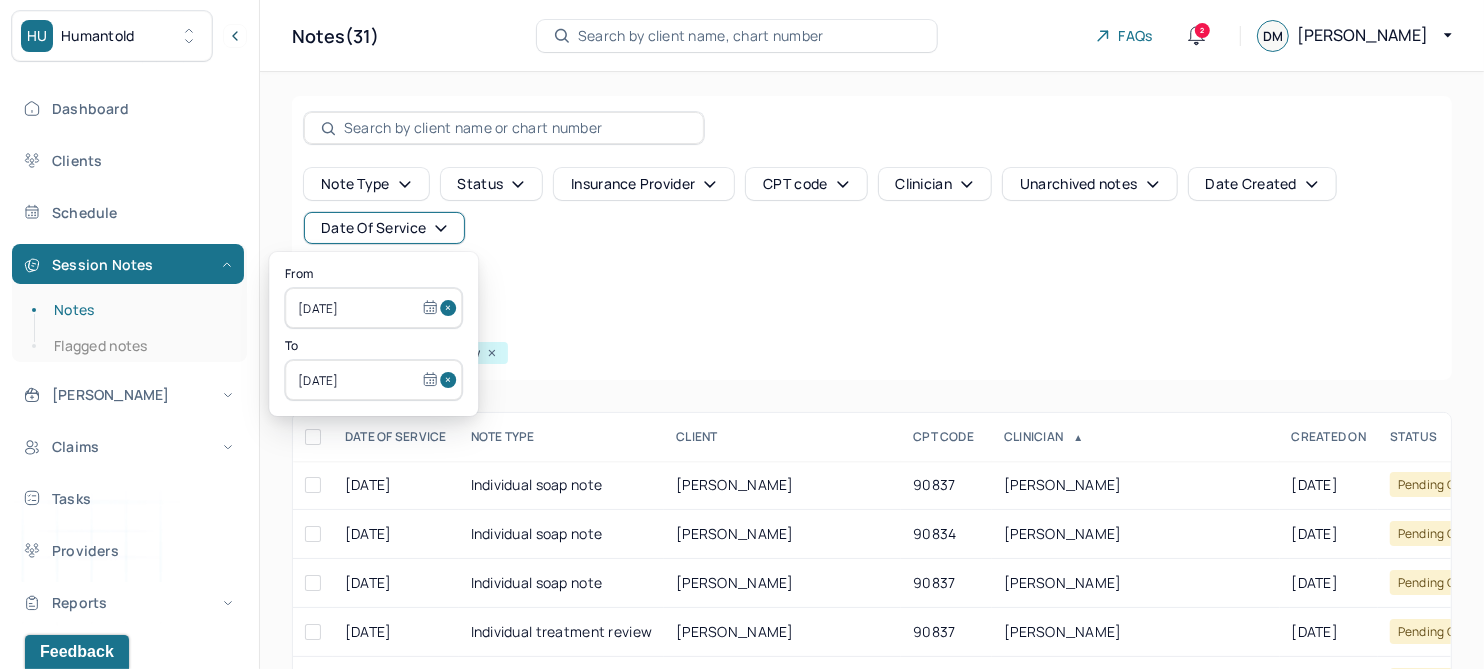 click at bounding box center [451, 380] 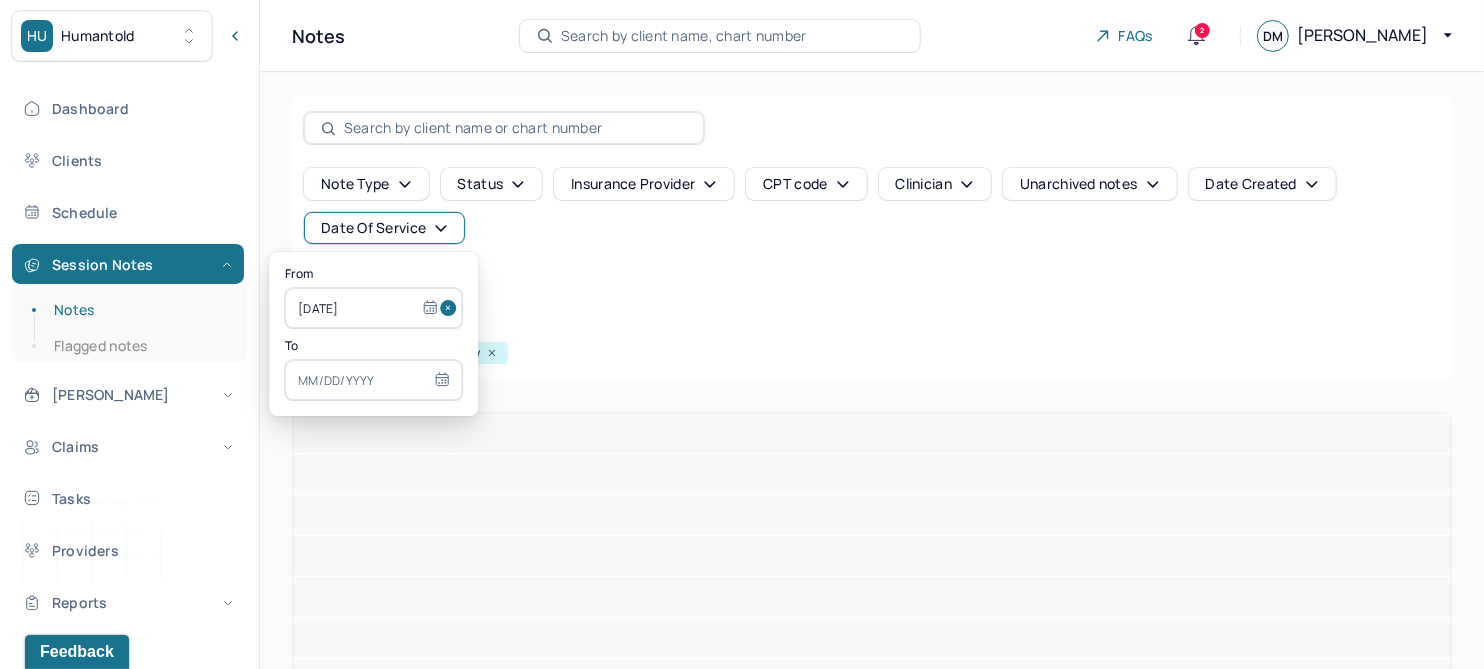 click at bounding box center [373, 380] 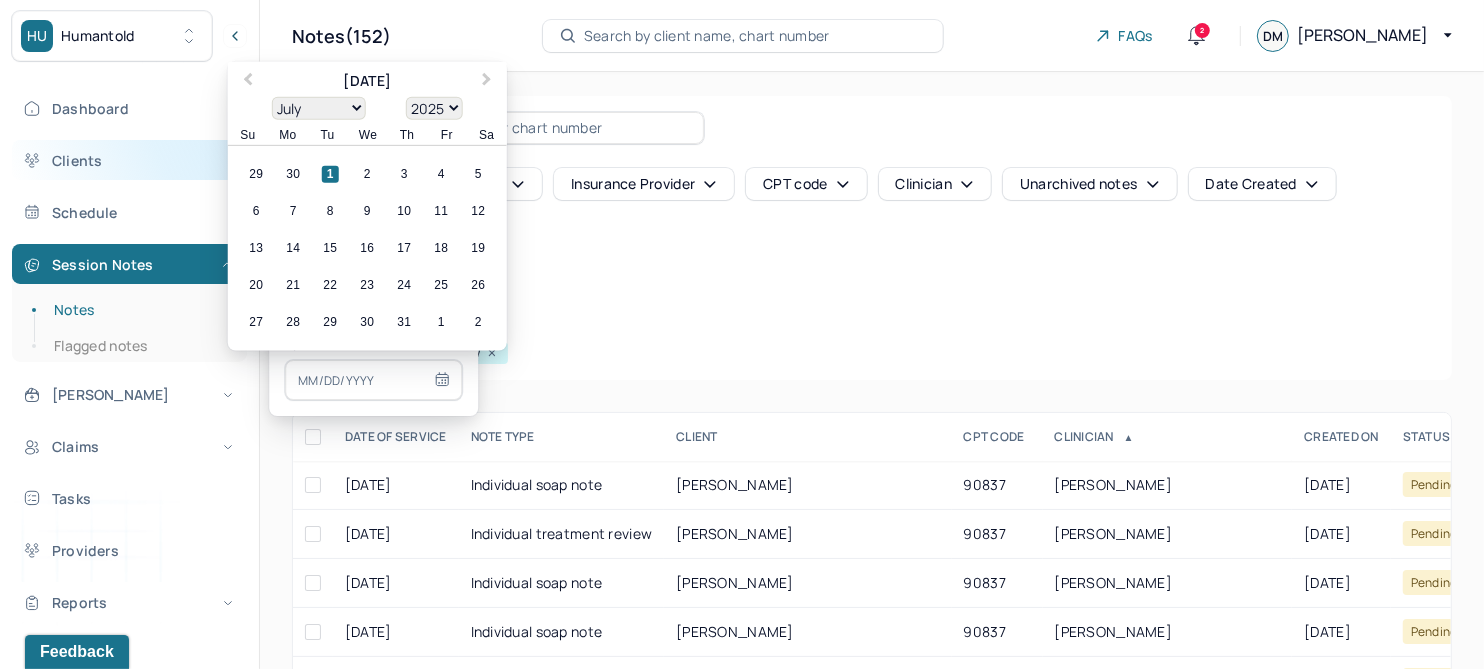 click on "Clients" at bounding box center (128, 160) 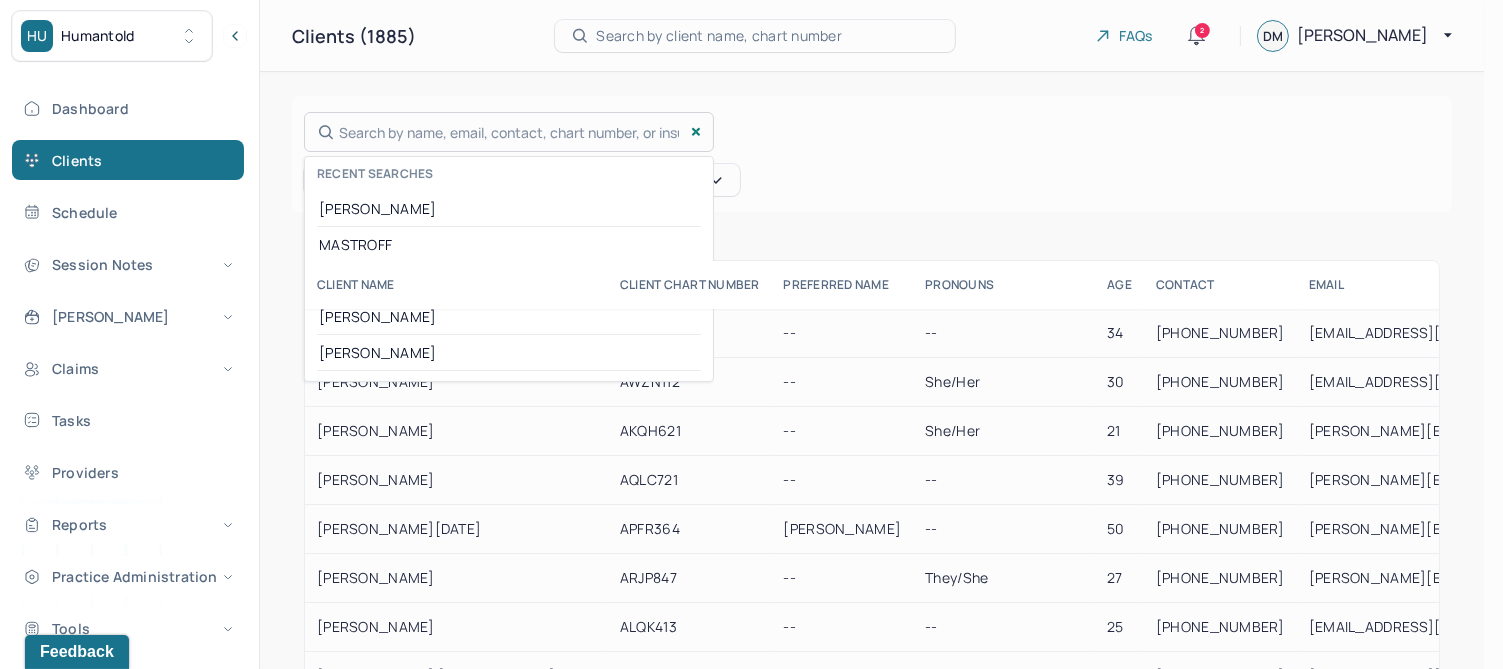 click on "Search by name, email, contact, chart number, or insurance id... Recent searches sloan MASTROFF white quinn yvette gaither" at bounding box center (509, 132) 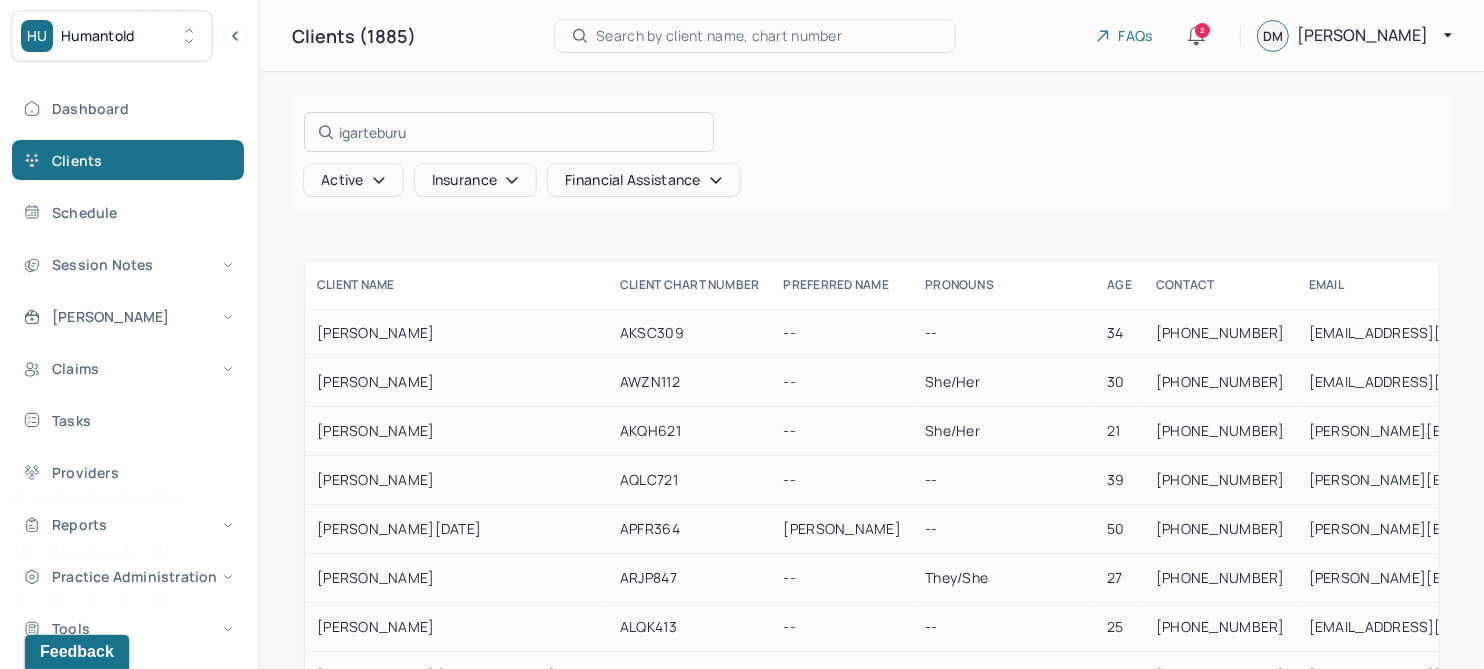 type on "igarteburu" 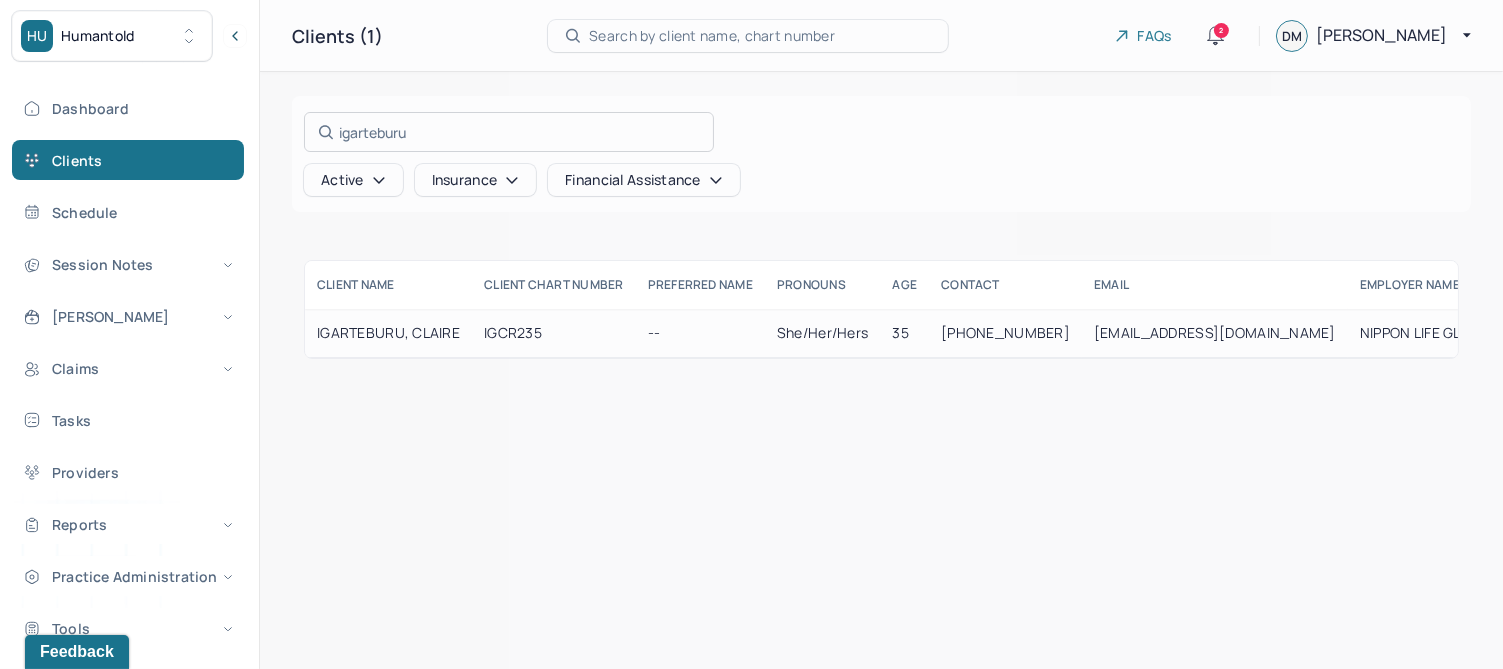 click at bounding box center (751, 334) 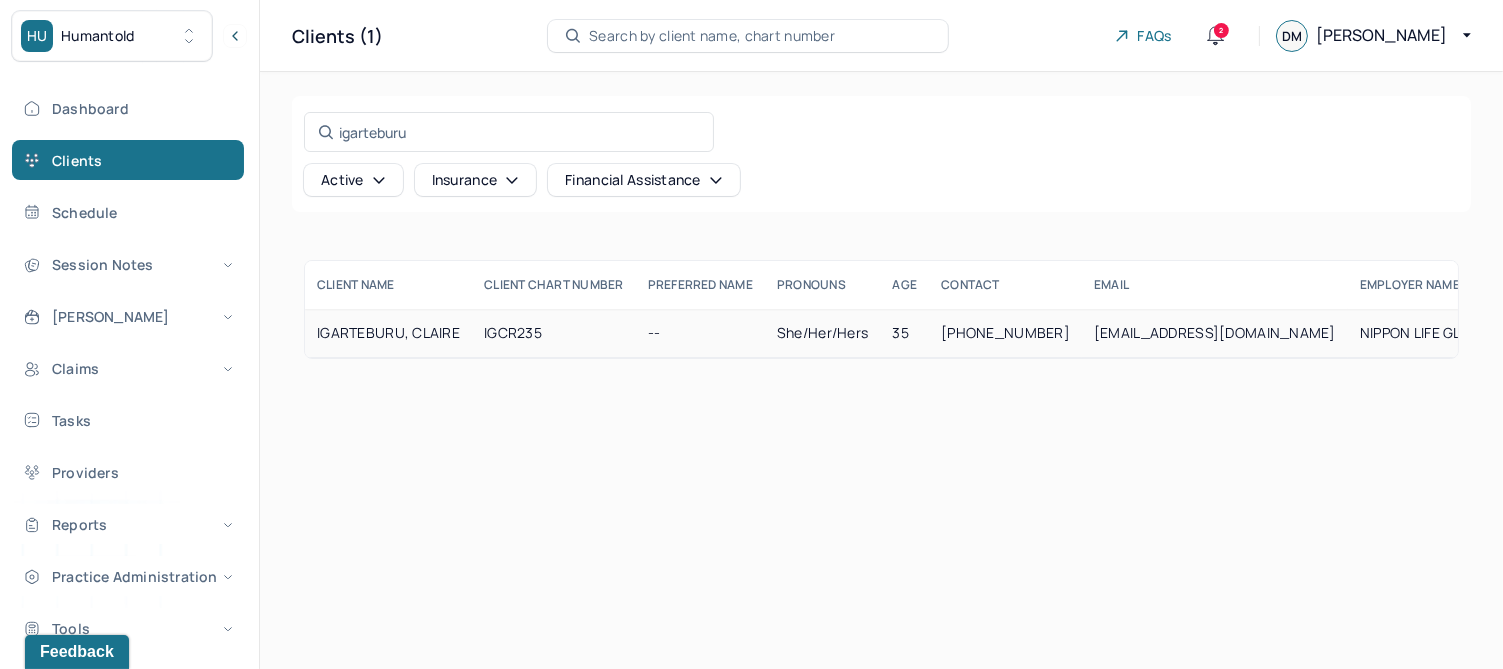 click on "IGARTEBURU, CLAIRE" at bounding box center [388, 333] 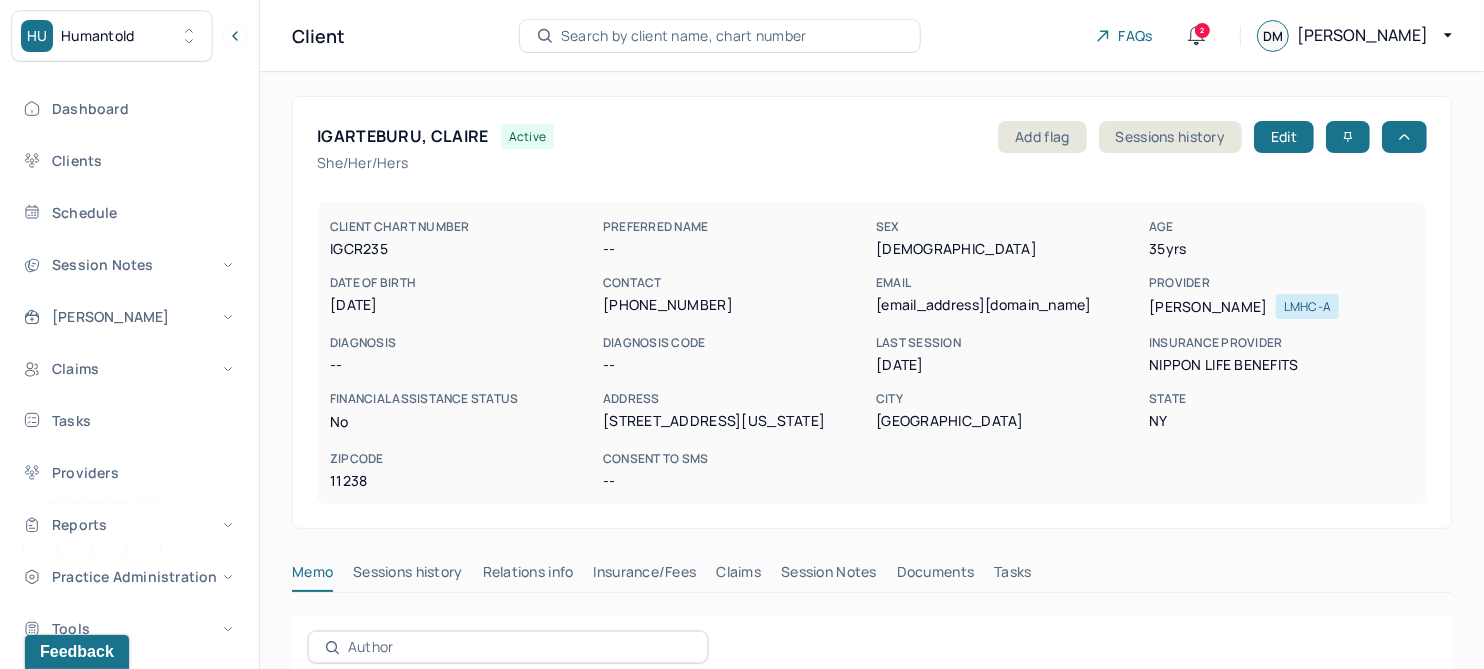 click on "Claims" at bounding box center [738, 576] 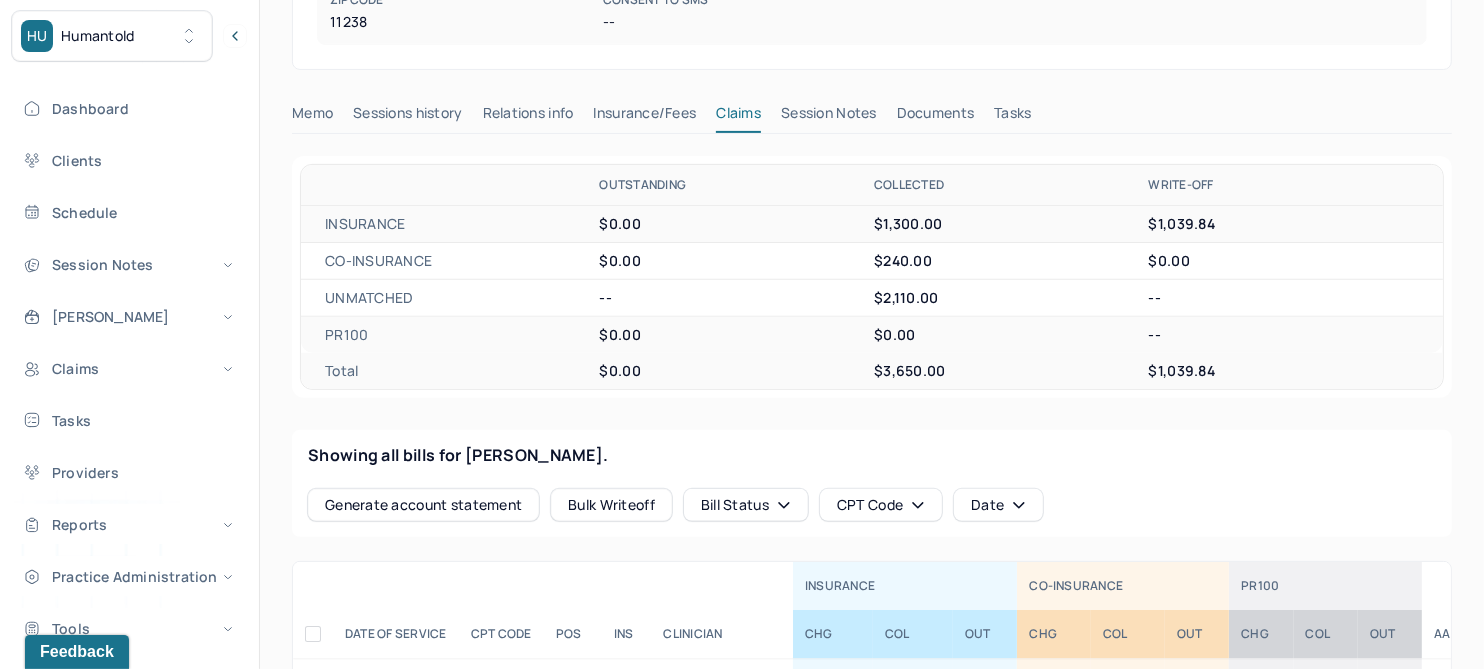 scroll, scrollTop: 374, scrollLeft: 0, axis: vertical 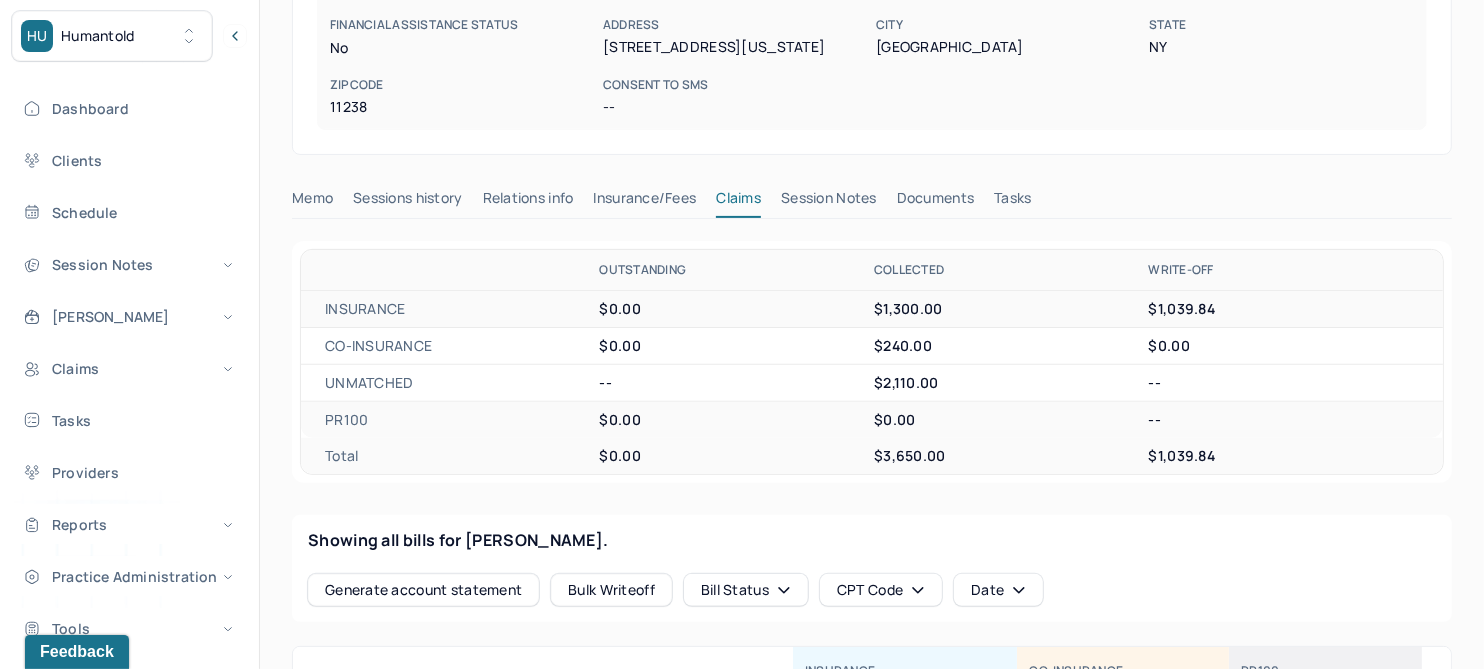 click on "Session Notes" at bounding box center [829, 202] 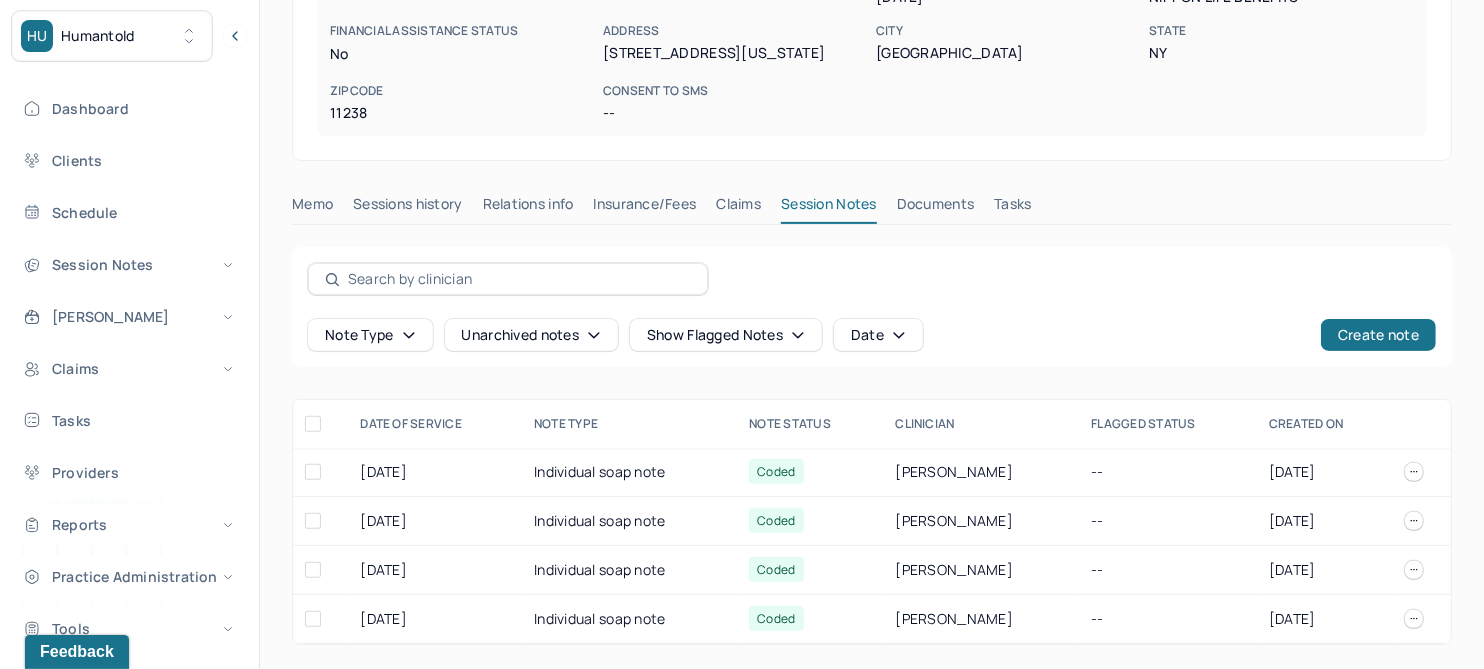 scroll, scrollTop: 364, scrollLeft: 0, axis: vertical 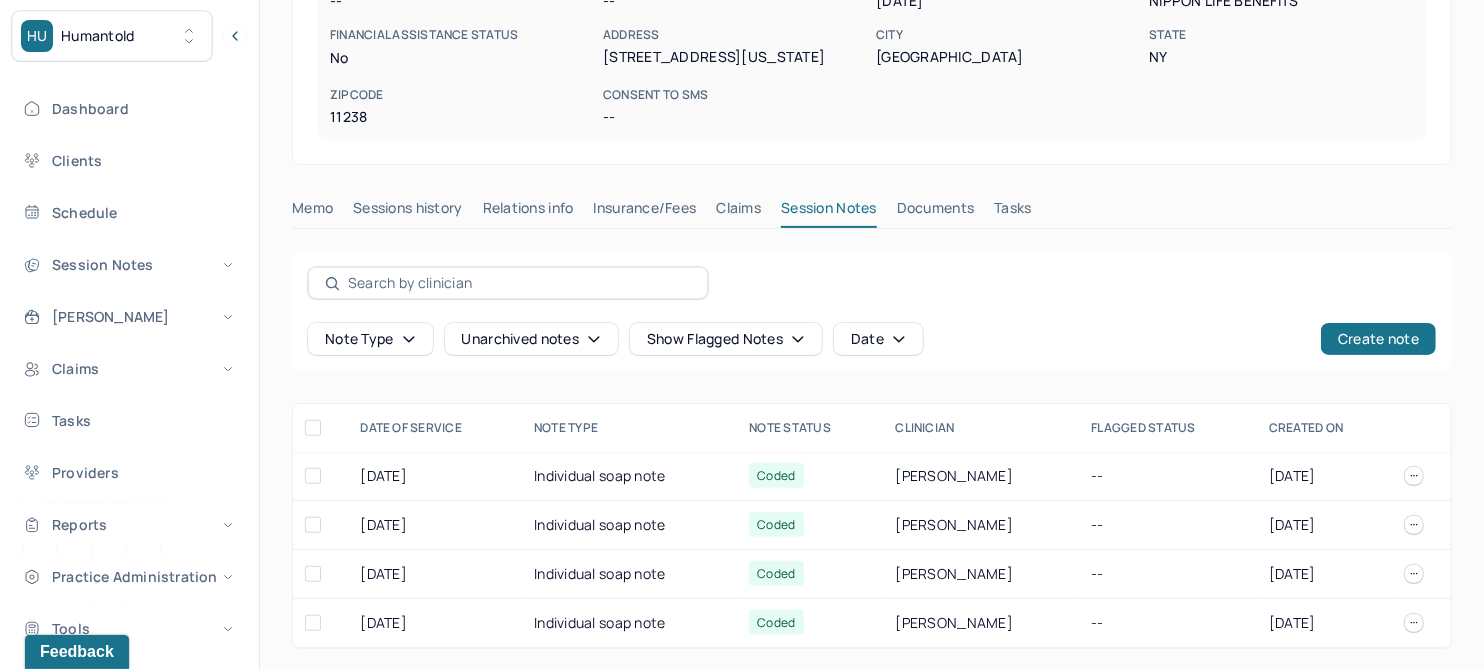 click 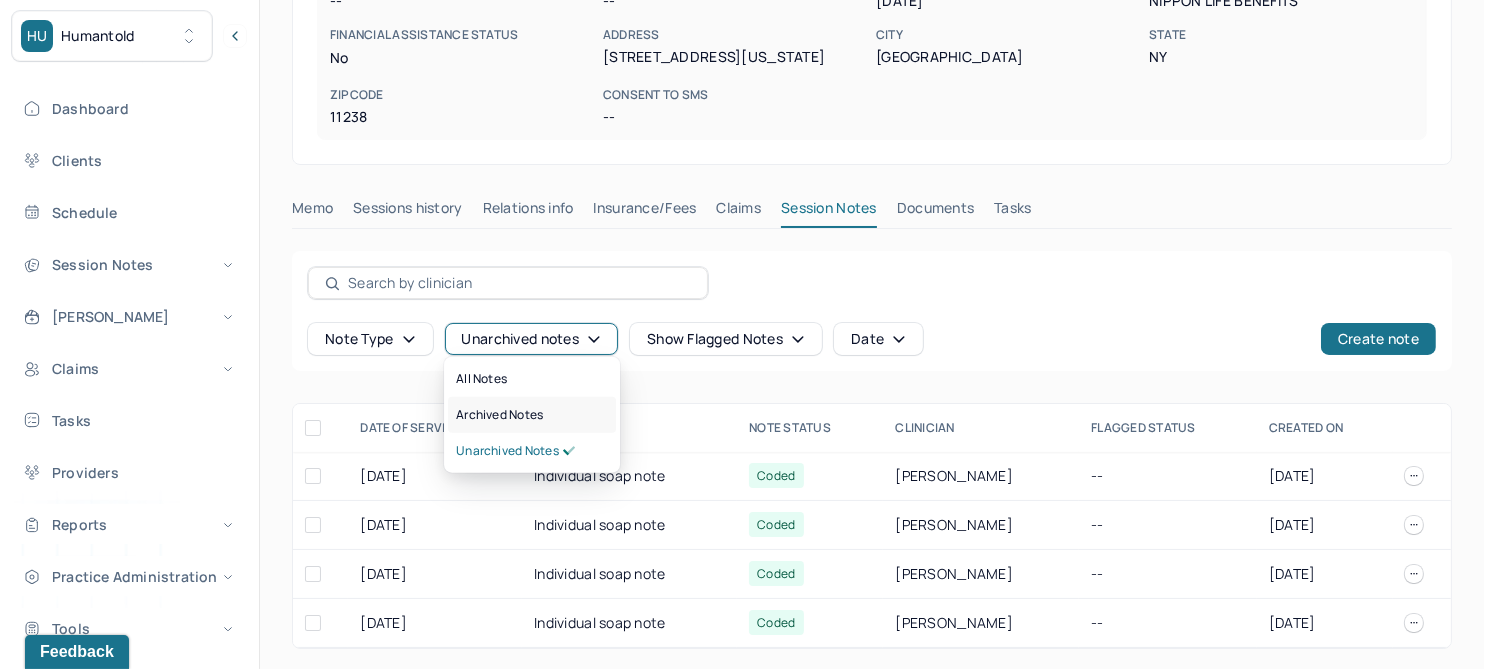 click on "Archived notes" at bounding box center [499, 415] 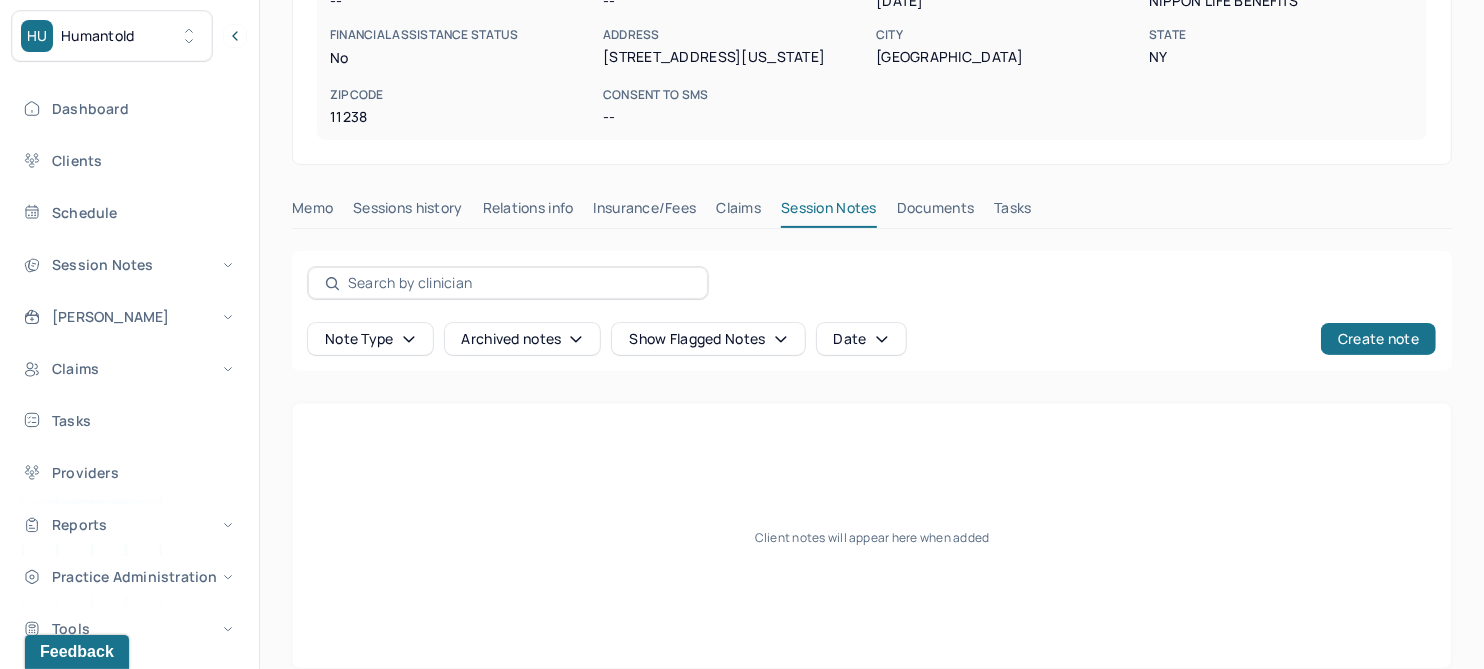 click on "Claims" at bounding box center (738, 212) 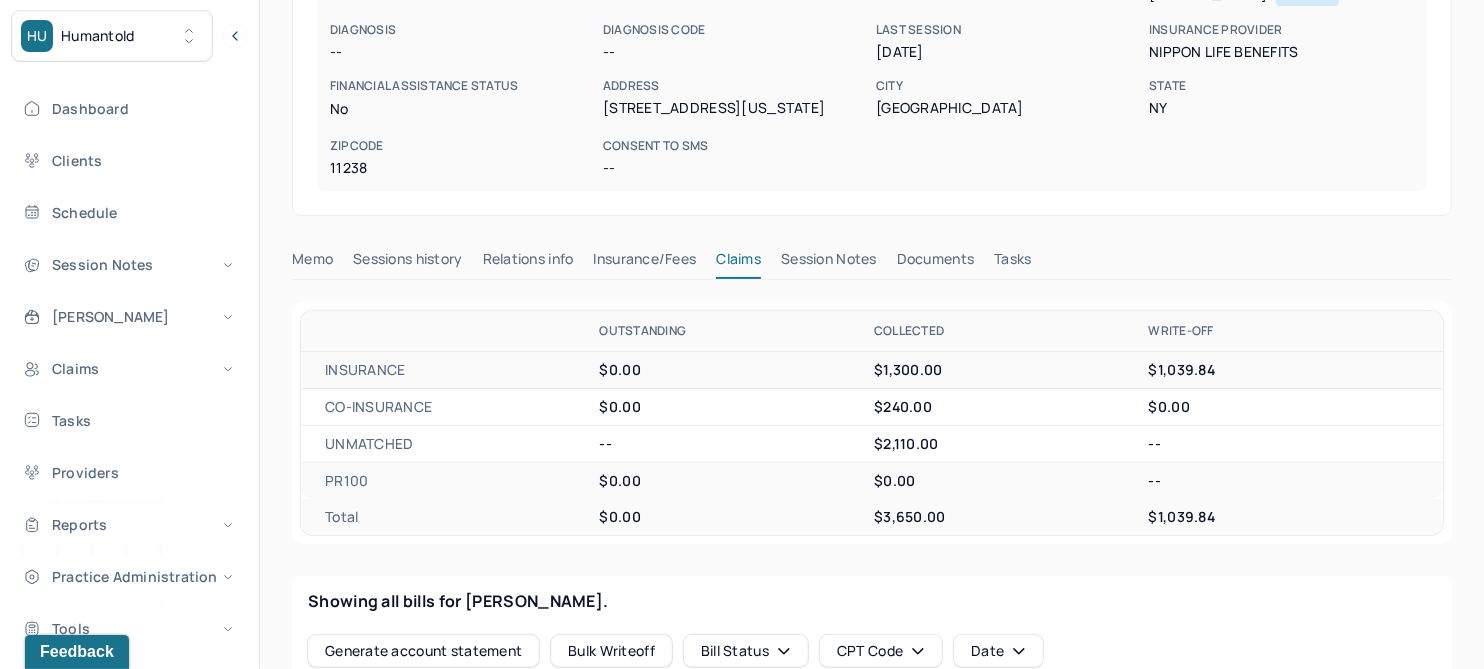 scroll, scrollTop: 374, scrollLeft: 0, axis: vertical 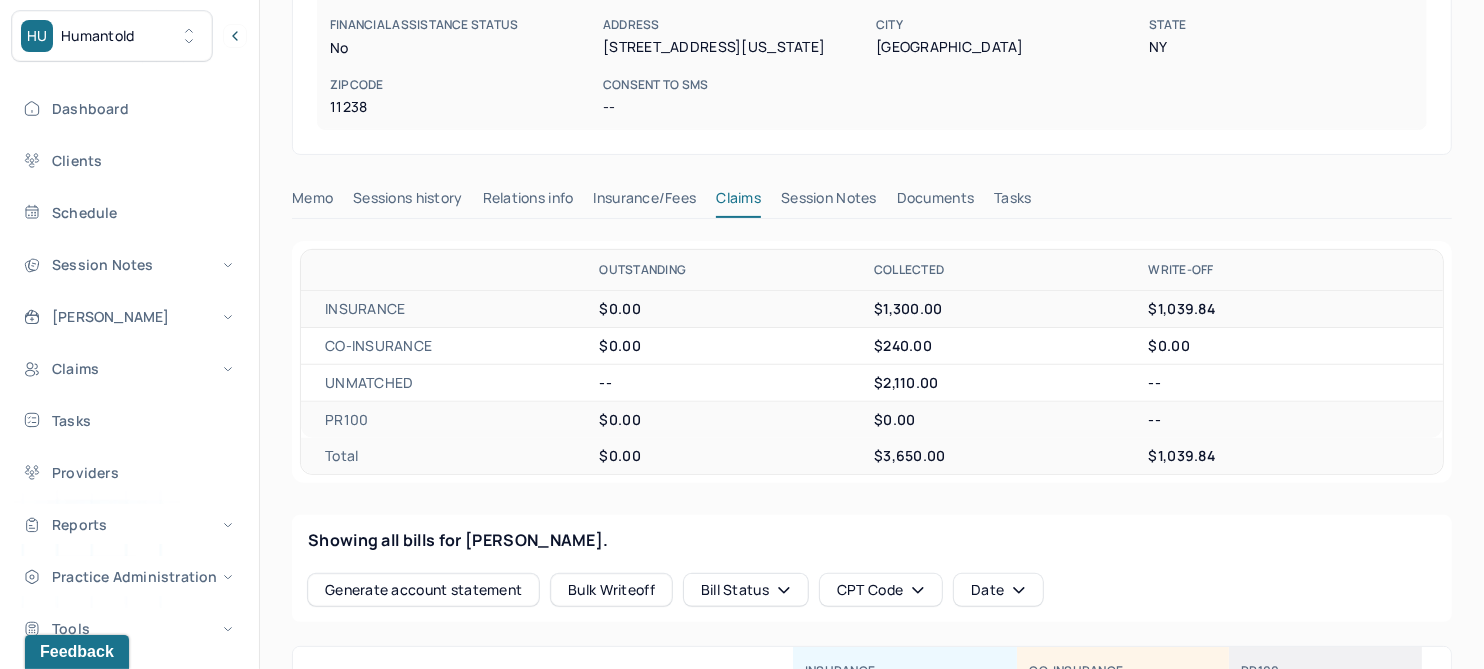 click on "Insurance/Fees" at bounding box center (645, 202) 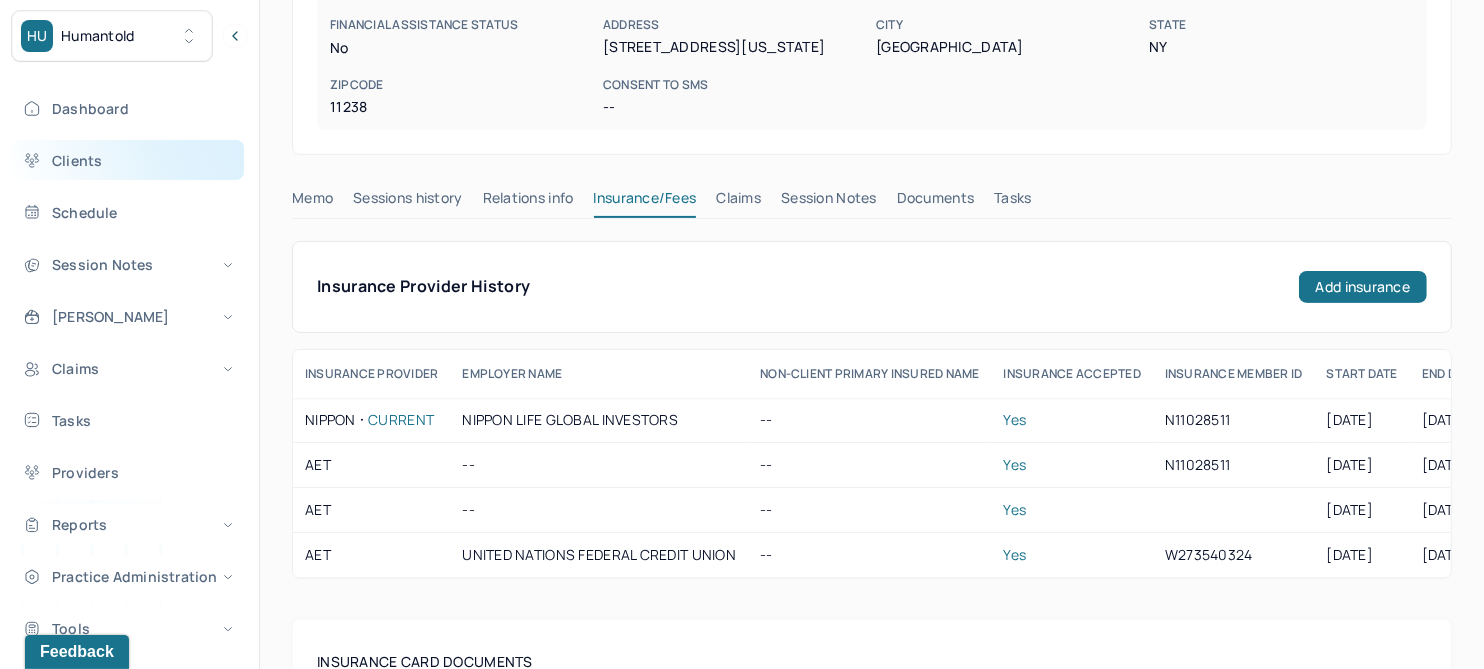 click on "Clients" at bounding box center (128, 160) 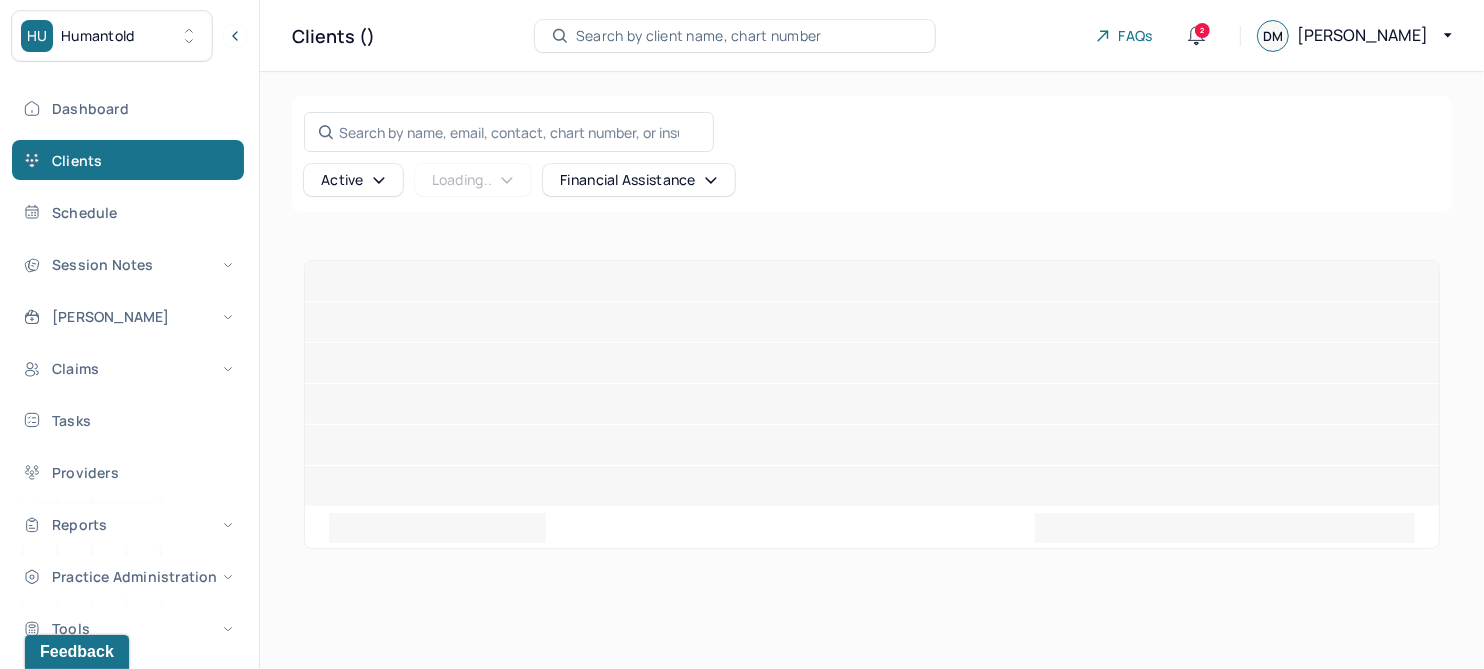 scroll, scrollTop: 0, scrollLeft: 0, axis: both 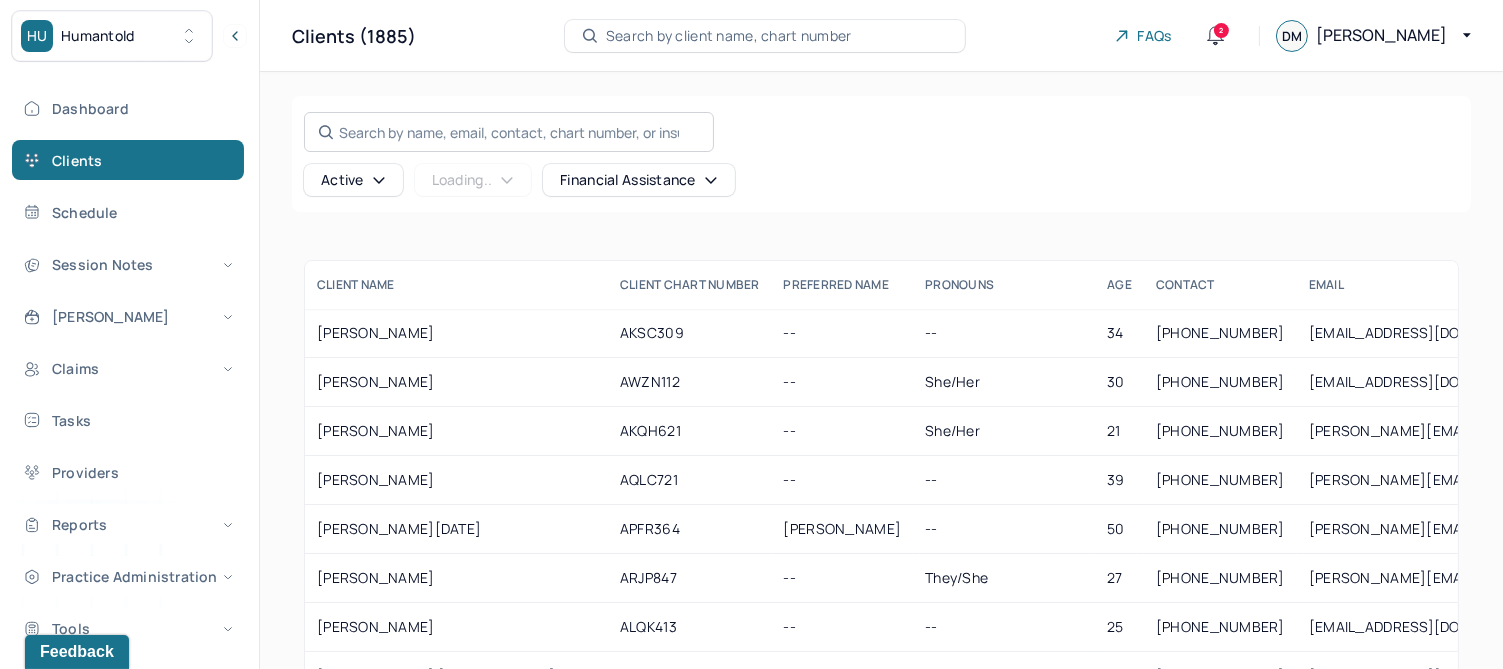 click on "Search by name, email, contact, chart number, or insurance id..." at bounding box center [509, 132] 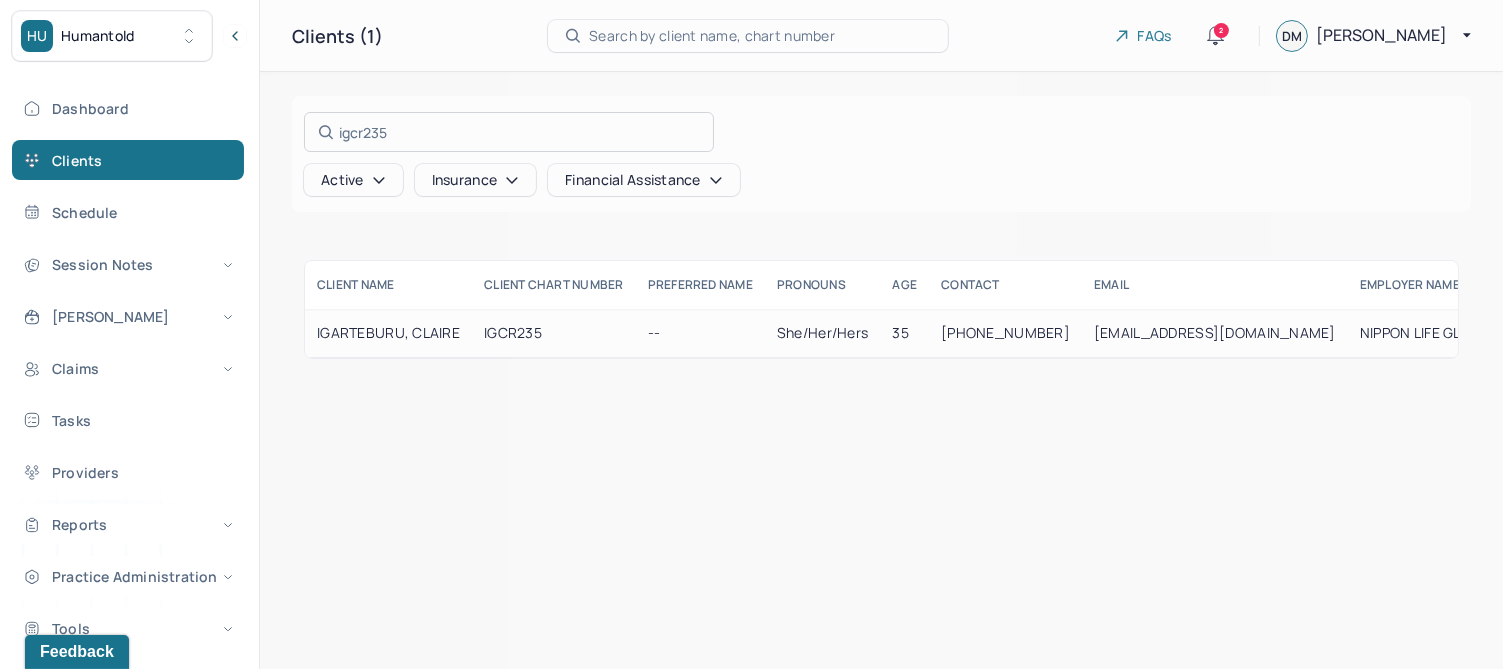 type on "igcr235" 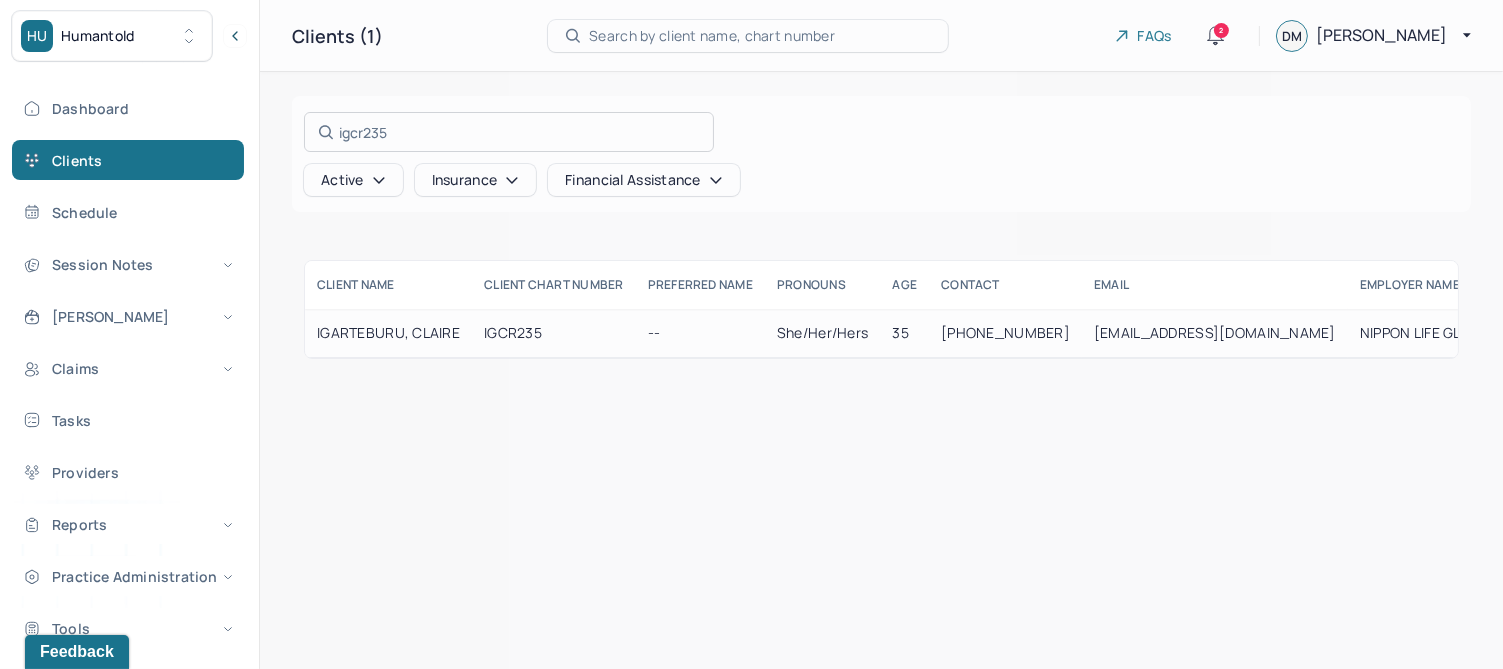 click at bounding box center [751, 334] 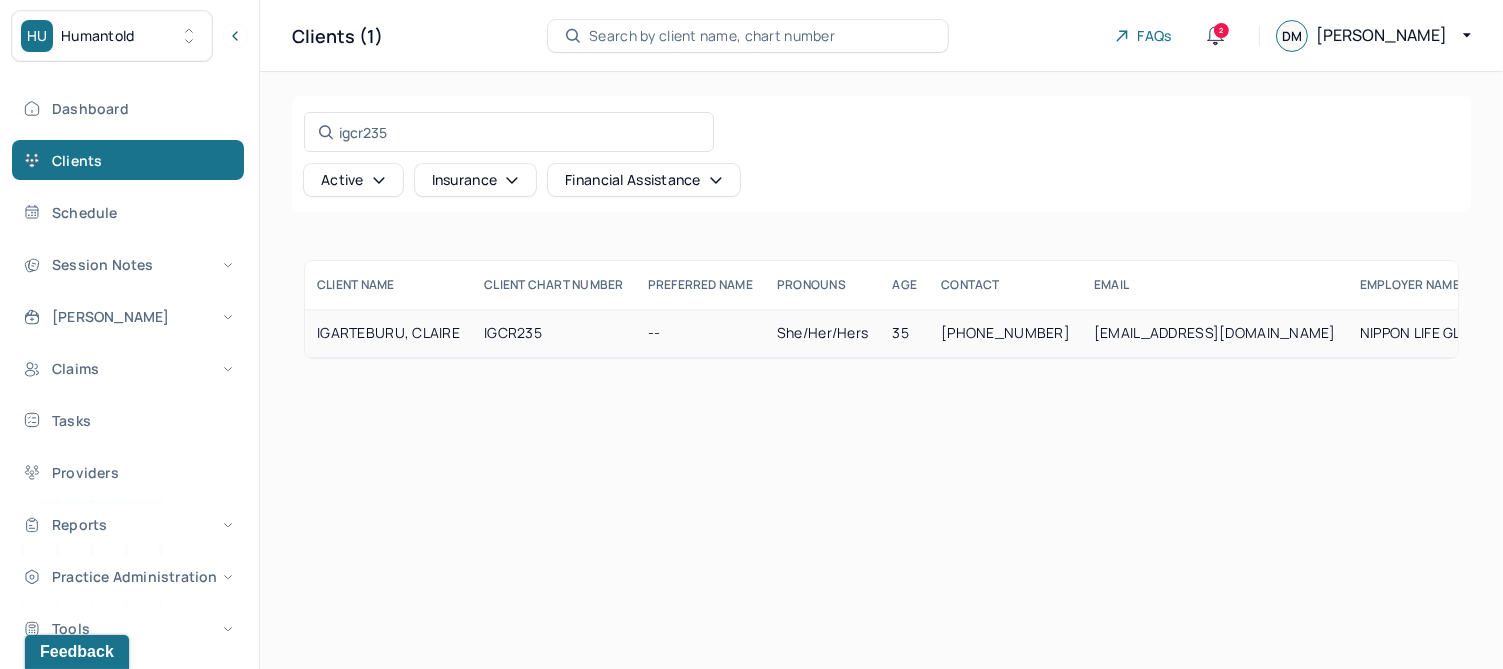 click on "IGARTEBURU, CLAIRE" at bounding box center [388, 333] 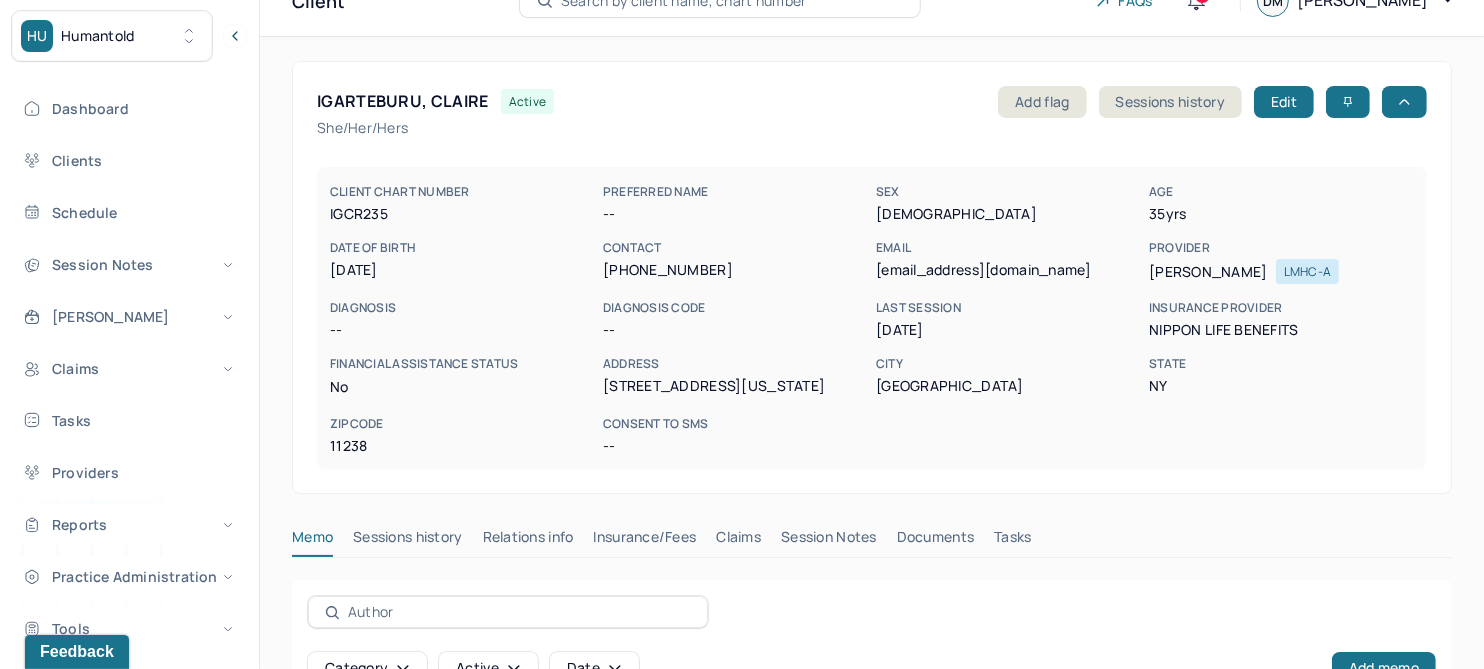 scroll, scrollTop: 250, scrollLeft: 0, axis: vertical 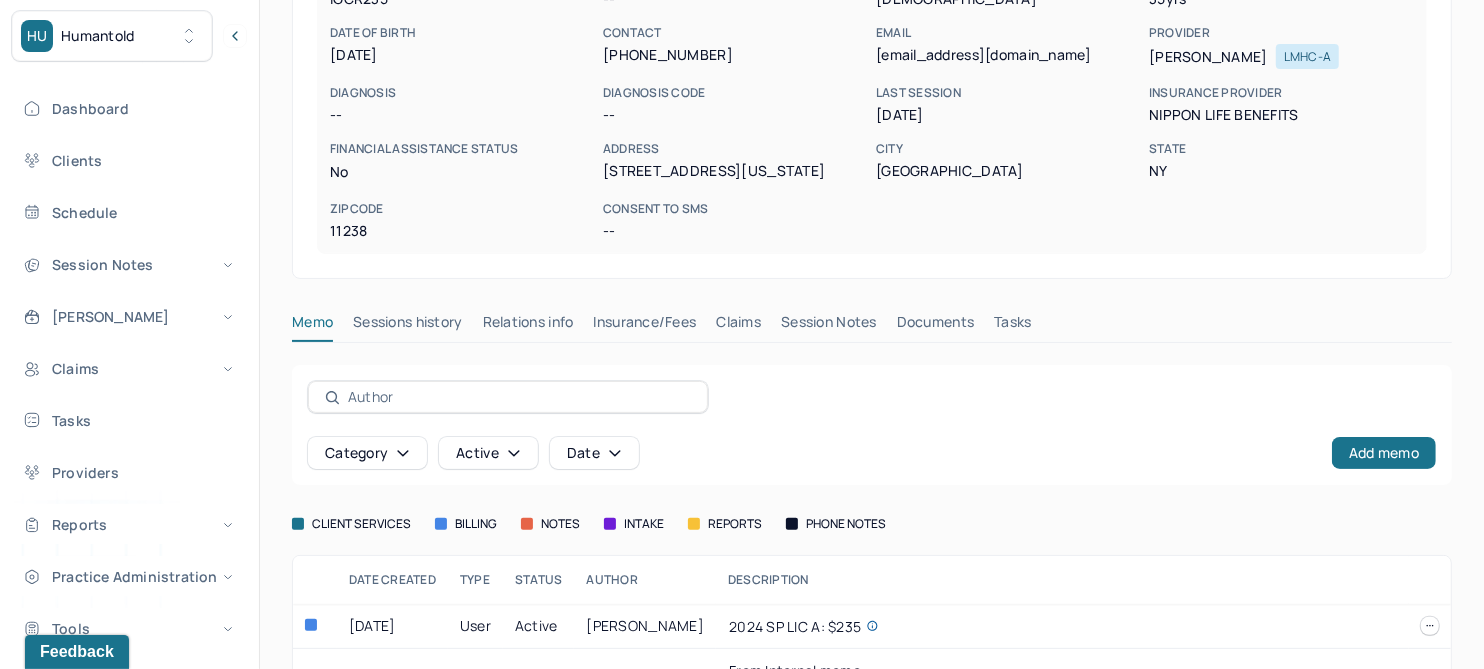 click on "Claims" at bounding box center (738, 326) 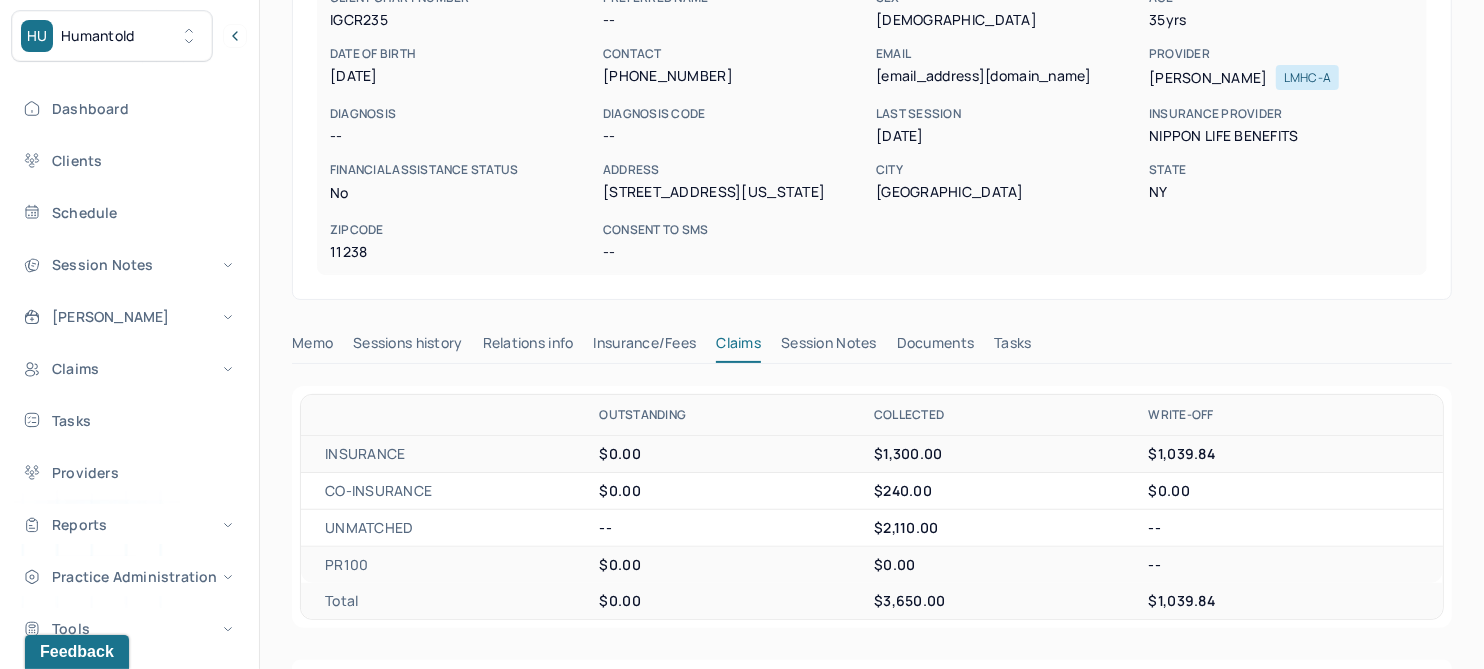 scroll, scrollTop: 250, scrollLeft: 0, axis: vertical 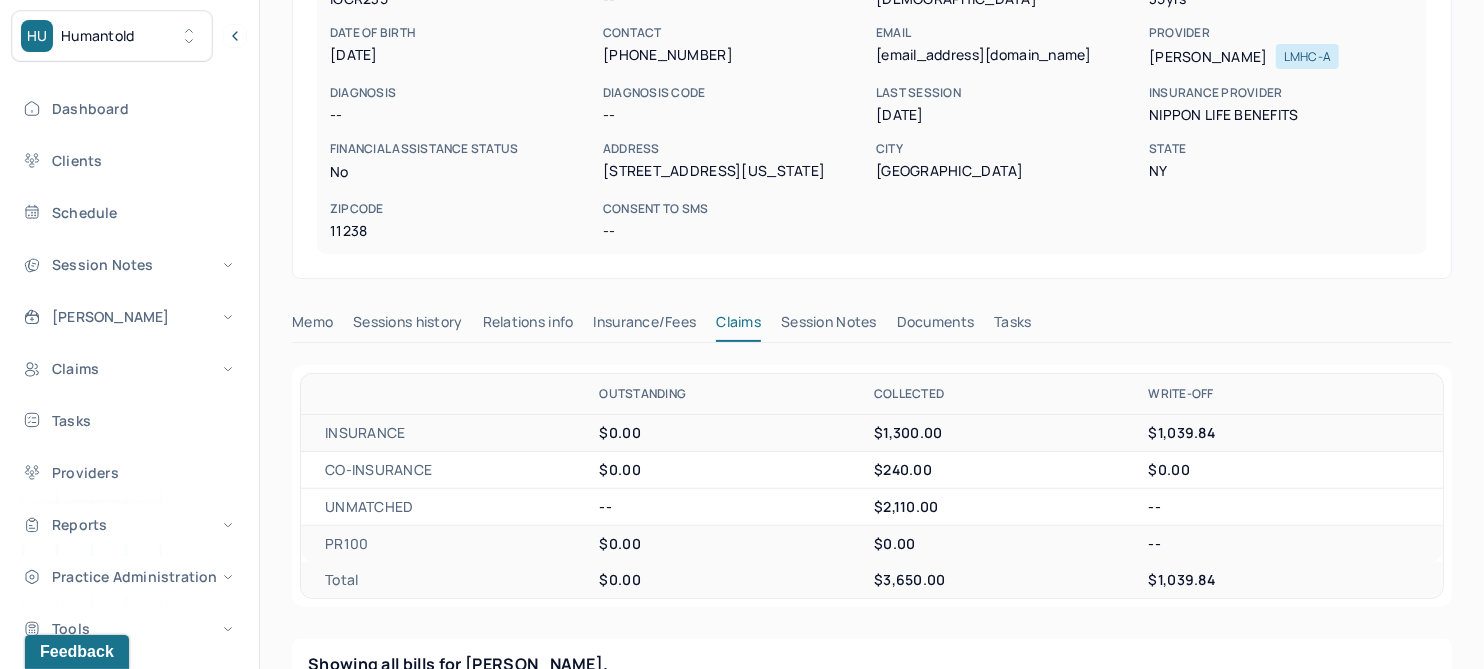 click on "Sessions history" at bounding box center [407, 326] 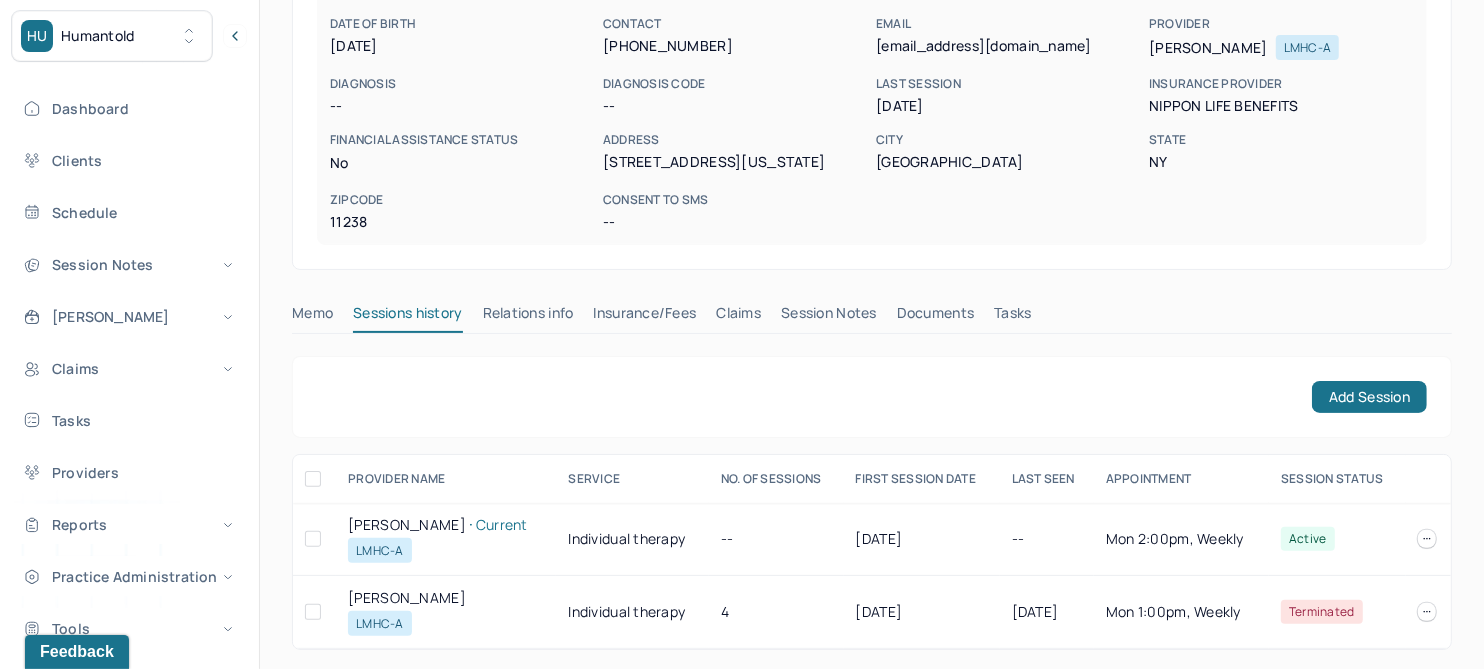 scroll, scrollTop: 260, scrollLeft: 0, axis: vertical 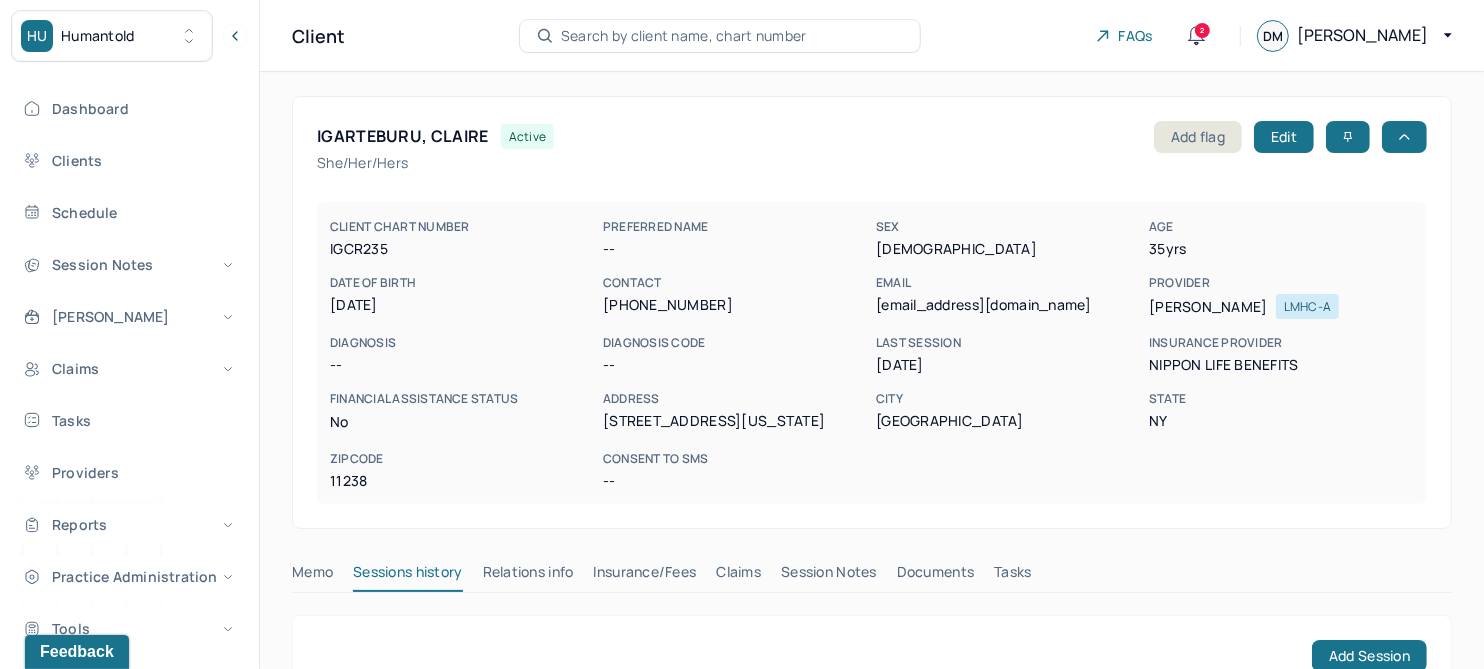 drag, startPoint x: 108, startPoint y: 162, endPoint x: 240, endPoint y: 170, distance: 132.2422 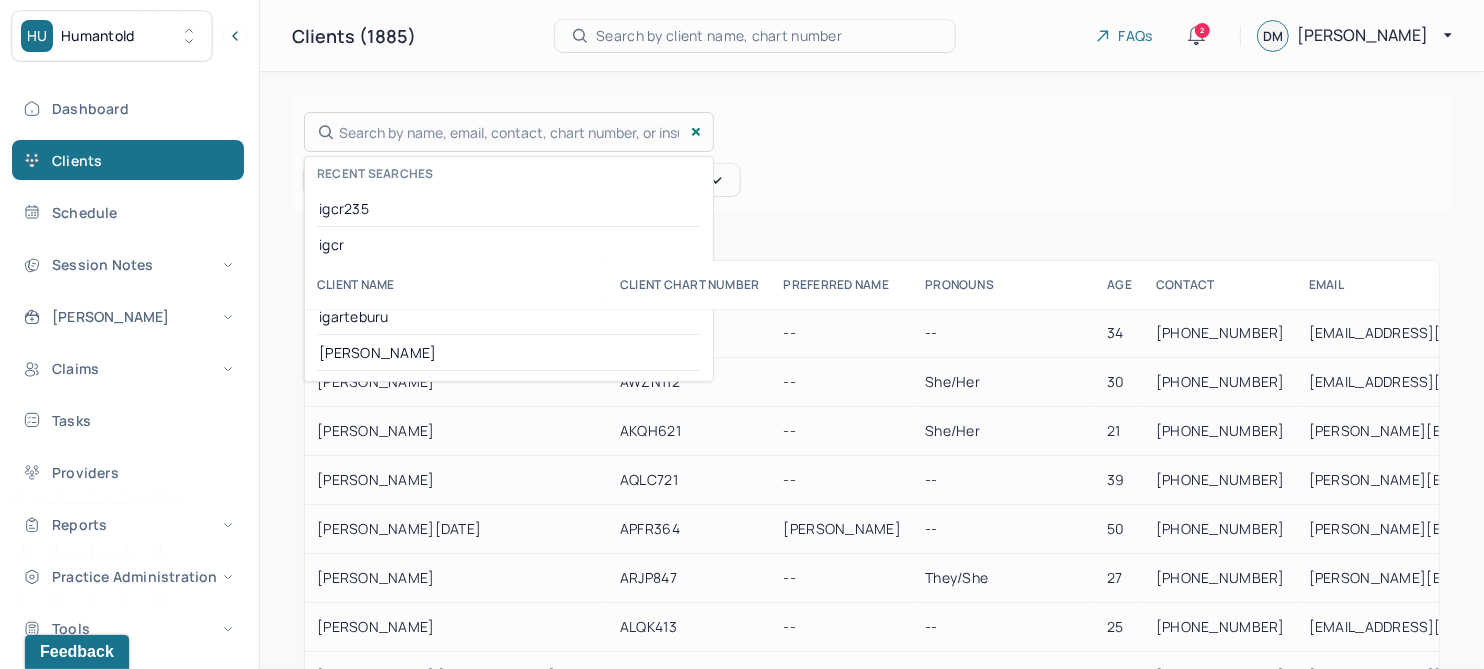 click on "Search by name, email, contact, chart number, or insurance id... Recent searches igcr235 igcr i igarteburu sloan" at bounding box center (509, 132) 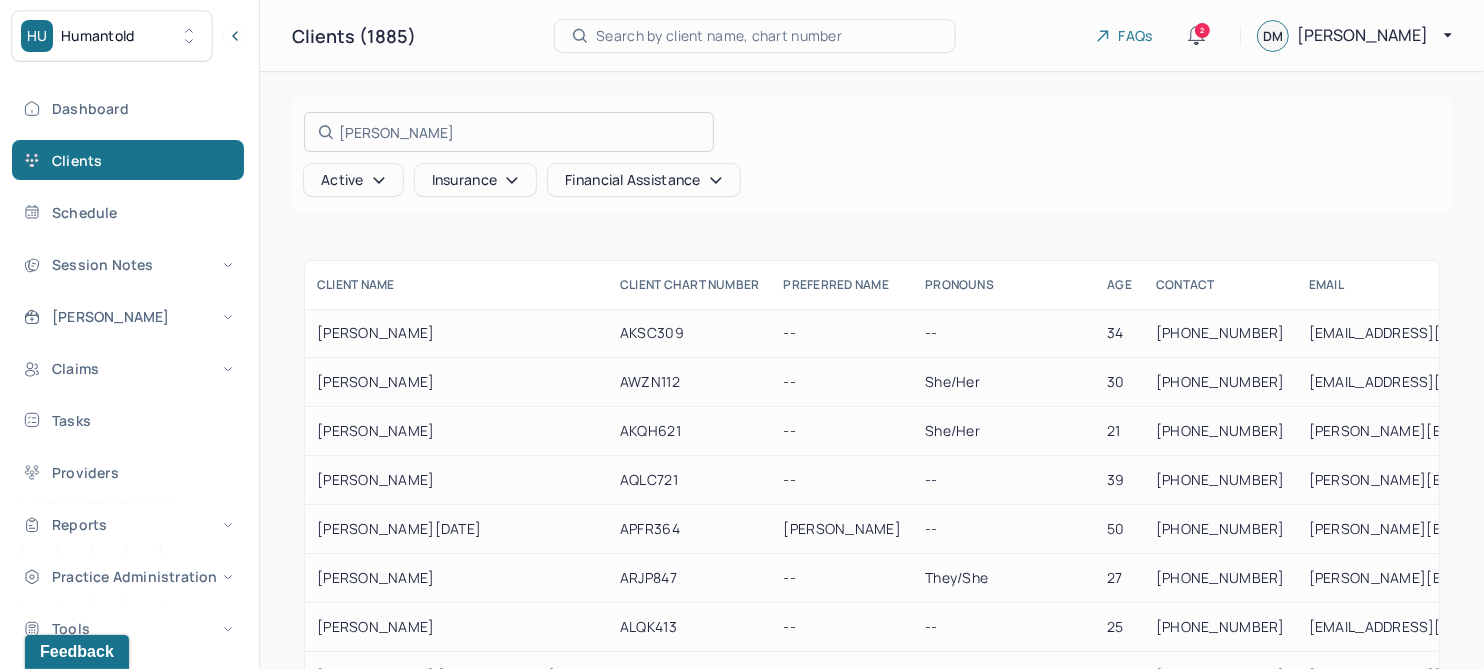 type on "sloan" 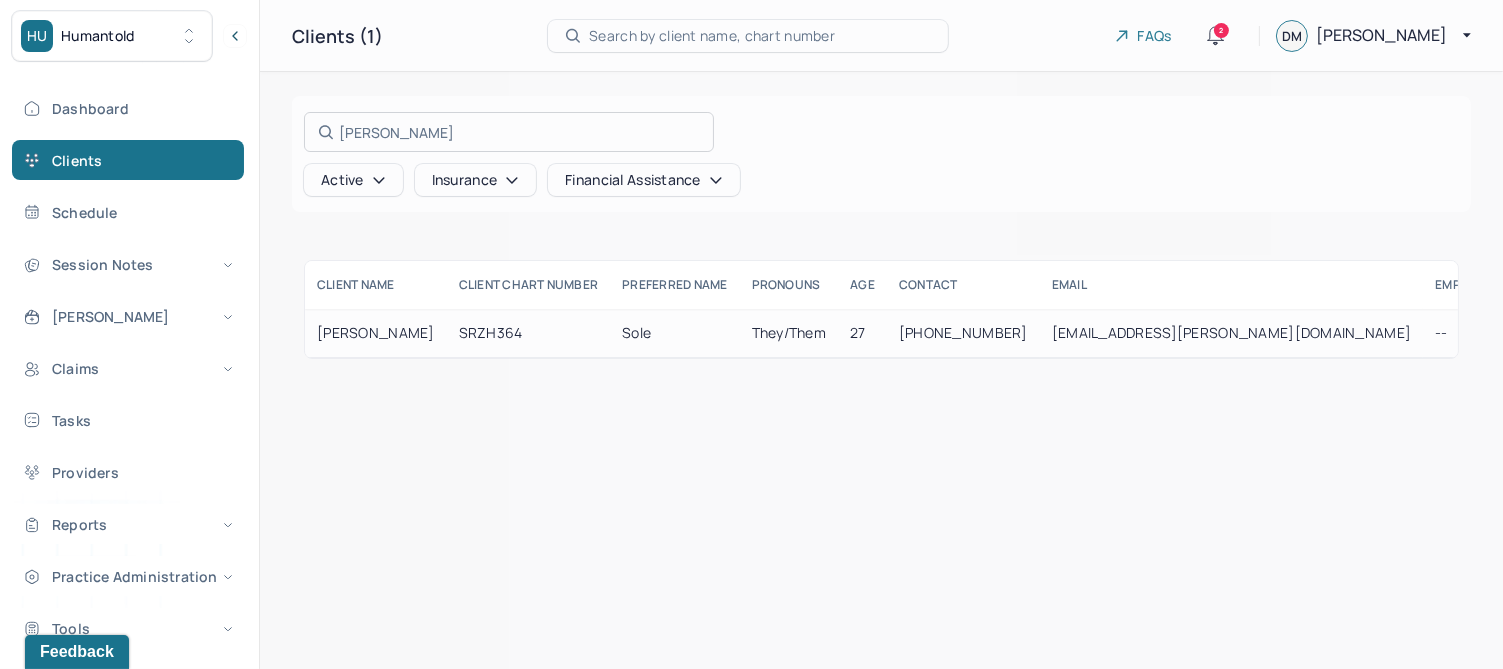 click at bounding box center (751, 334) 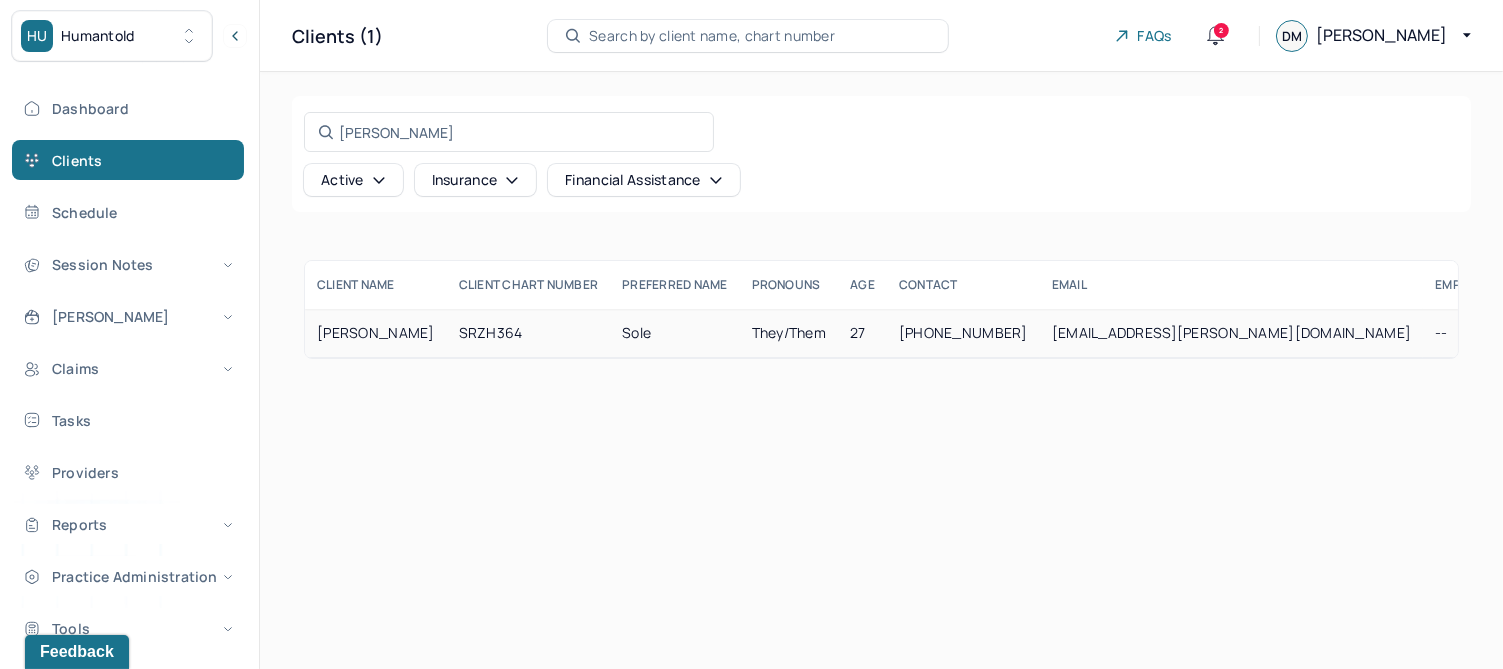 click on "SLOAN, SOLEDAD" at bounding box center [376, 333] 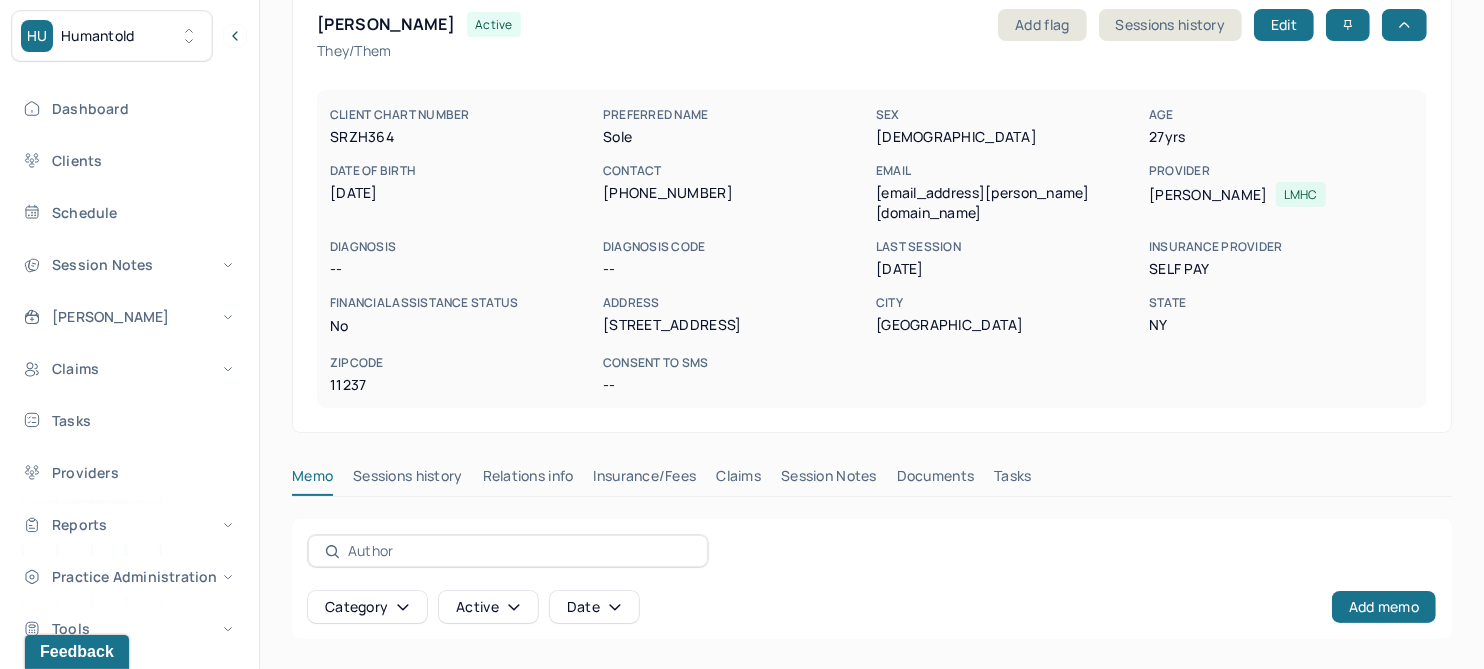 scroll, scrollTop: 270, scrollLeft: 0, axis: vertical 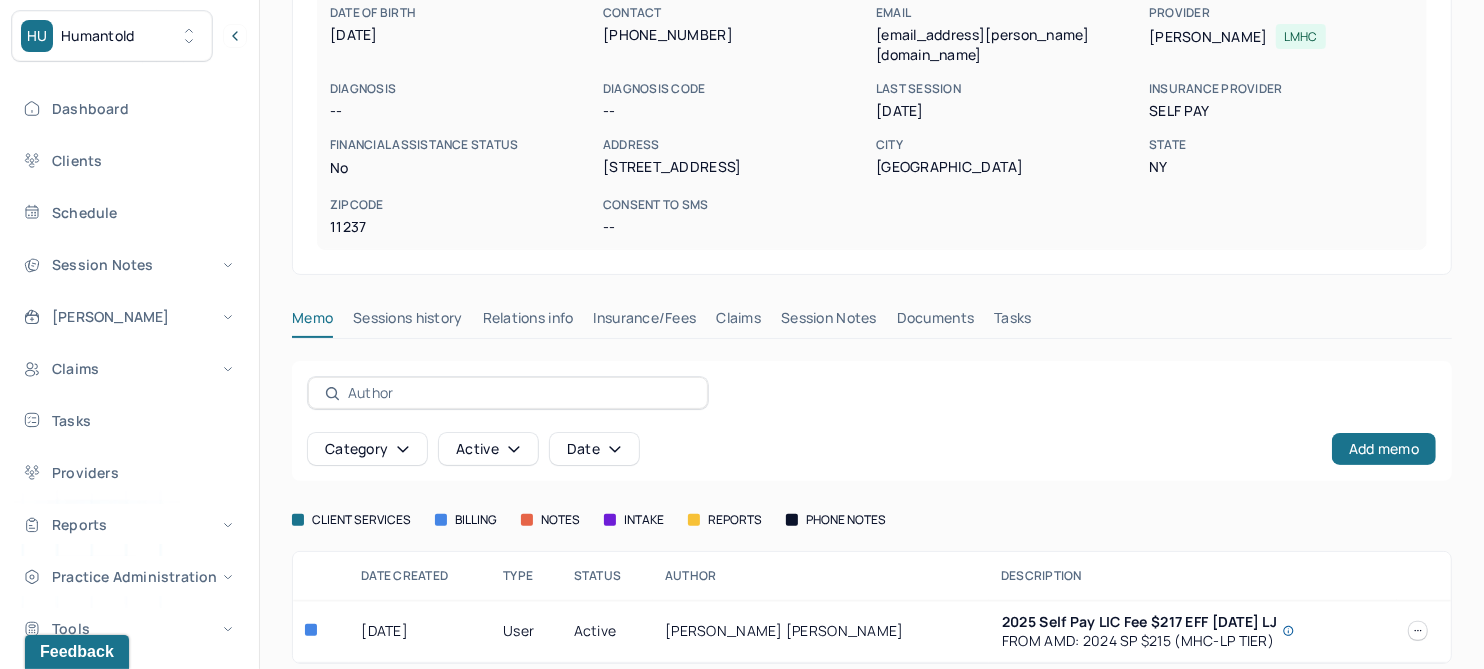 click on "Claims" at bounding box center (738, 322) 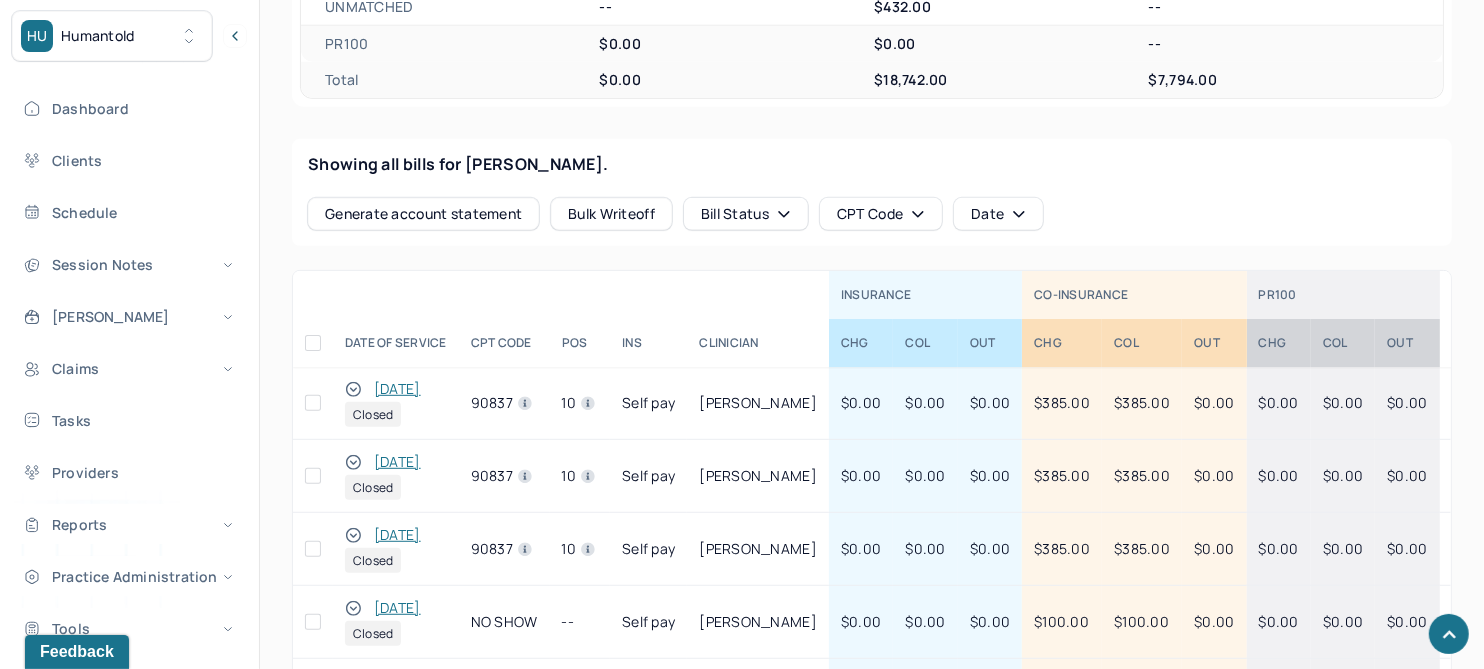 scroll, scrollTop: 770, scrollLeft: 0, axis: vertical 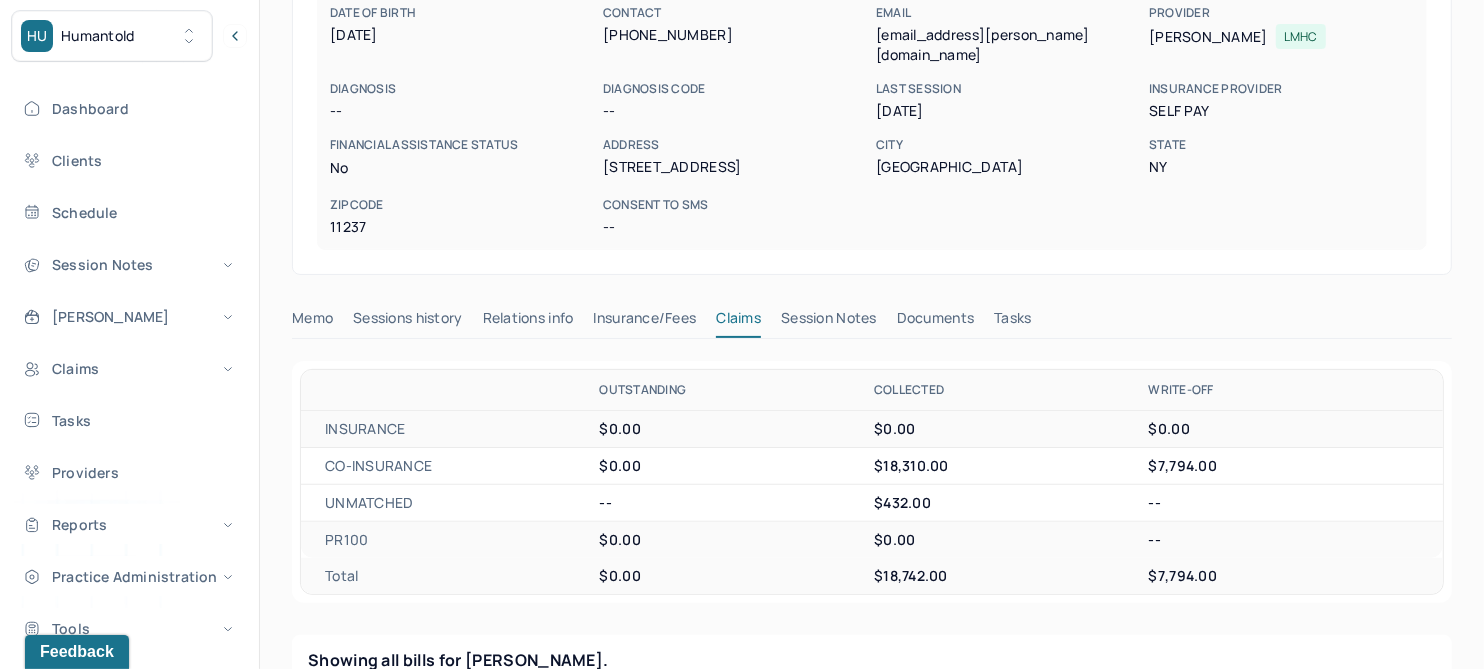 click on "Sessions history" at bounding box center (407, 322) 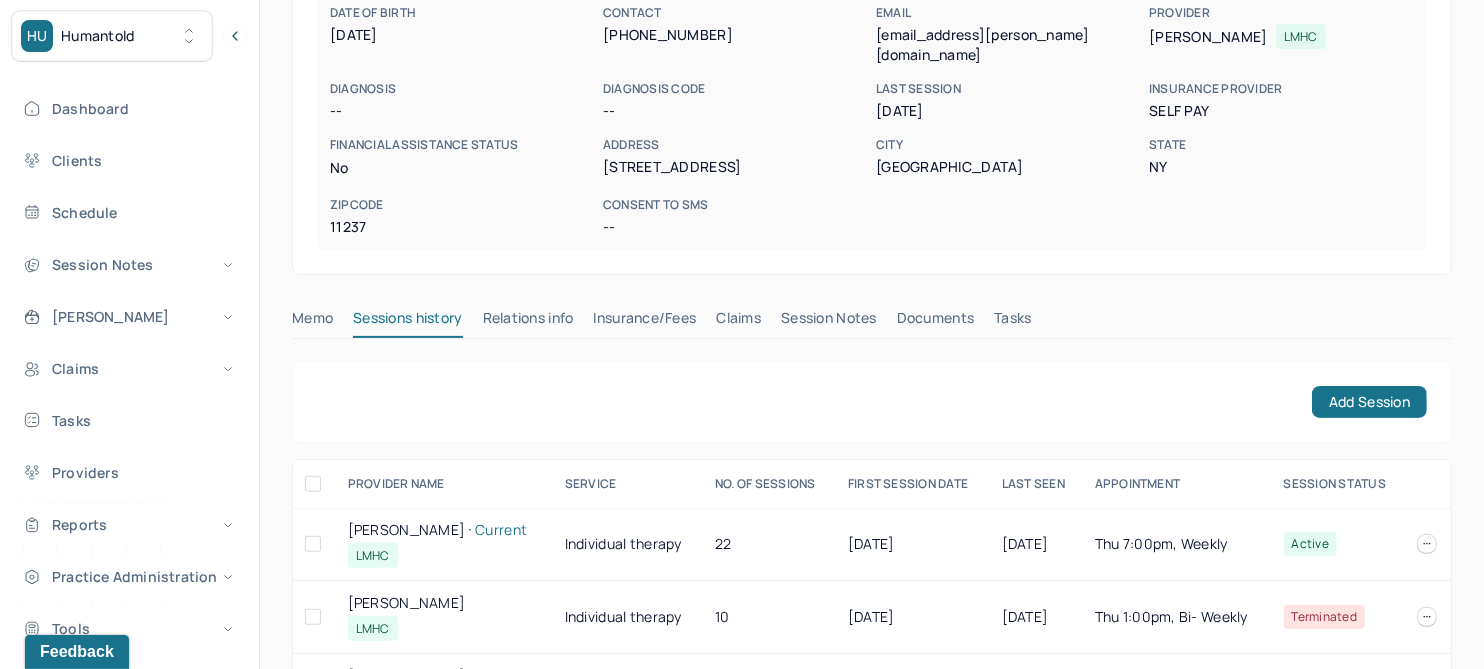 scroll, scrollTop: 333, scrollLeft: 0, axis: vertical 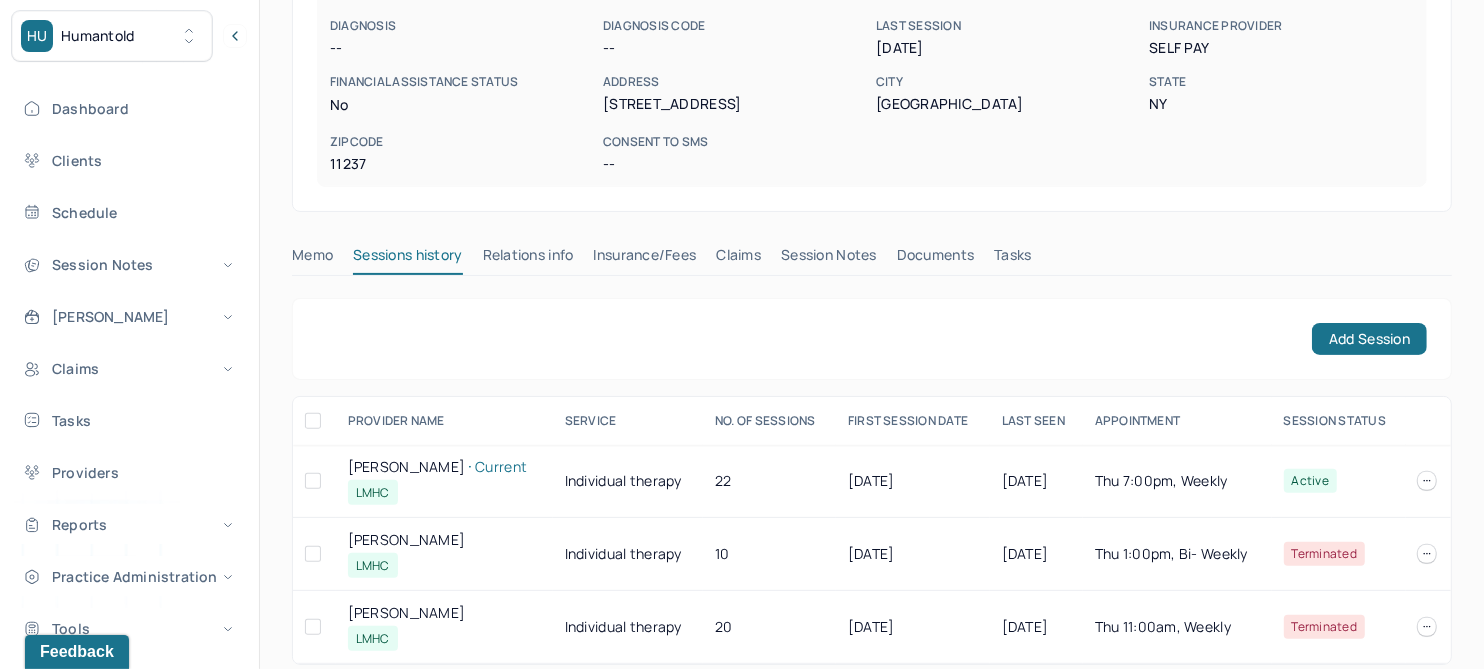 click on "Session Notes" at bounding box center [829, 259] 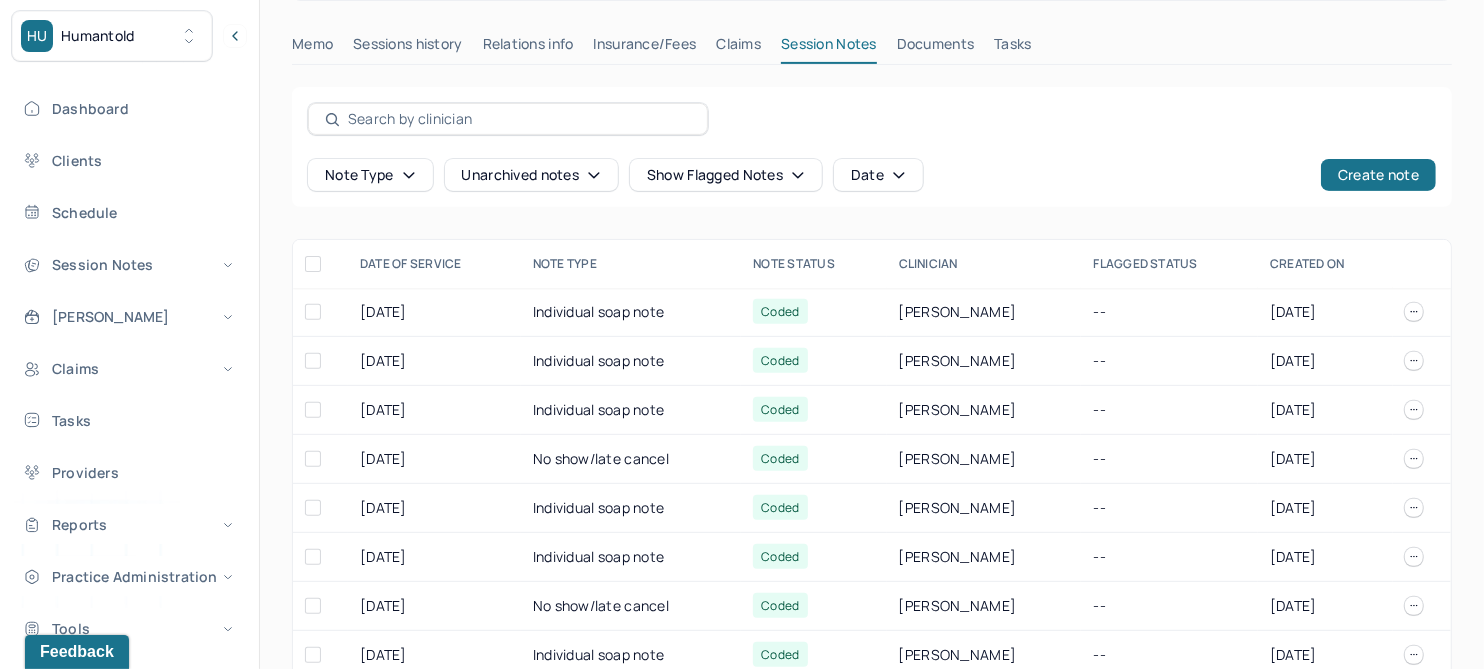 scroll, scrollTop: 583, scrollLeft: 0, axis: vertical 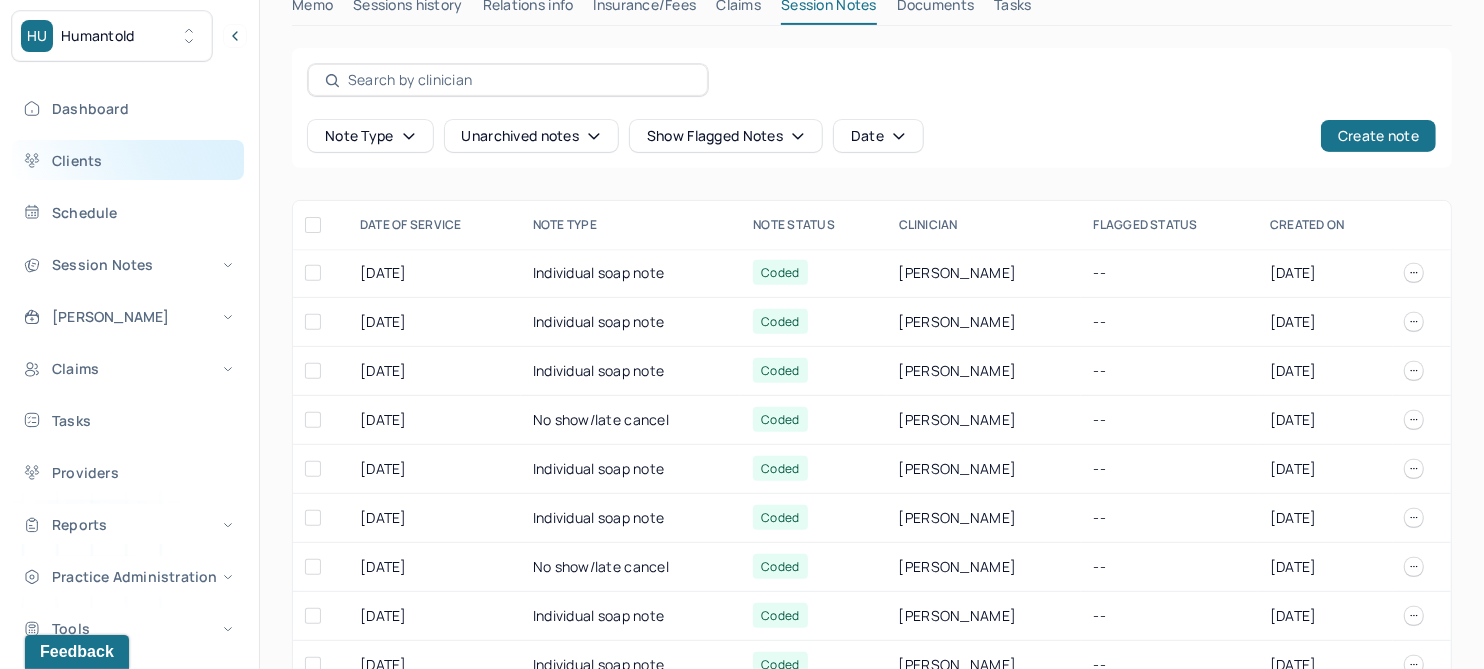 click on "Clients" at bounding box center (128, 160) 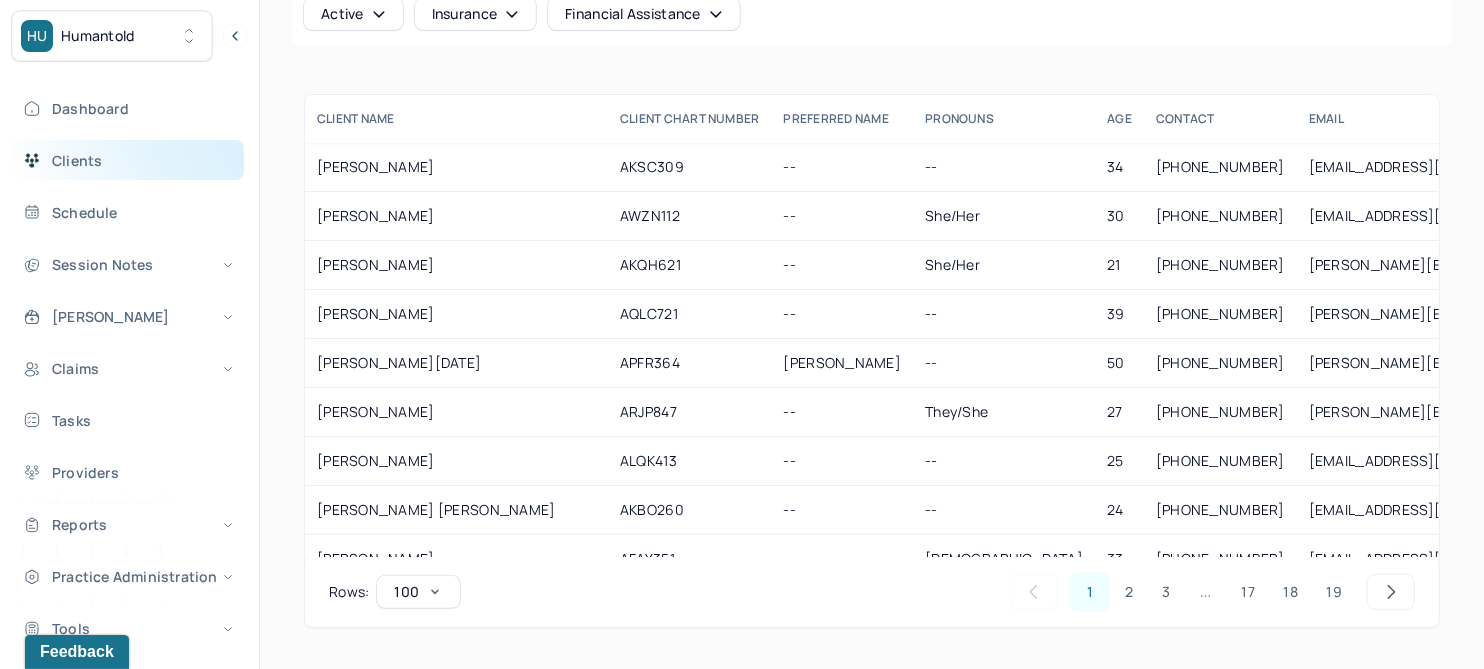 scroll, scrollTop: 166, scrollLeft: 0, axis: vertical 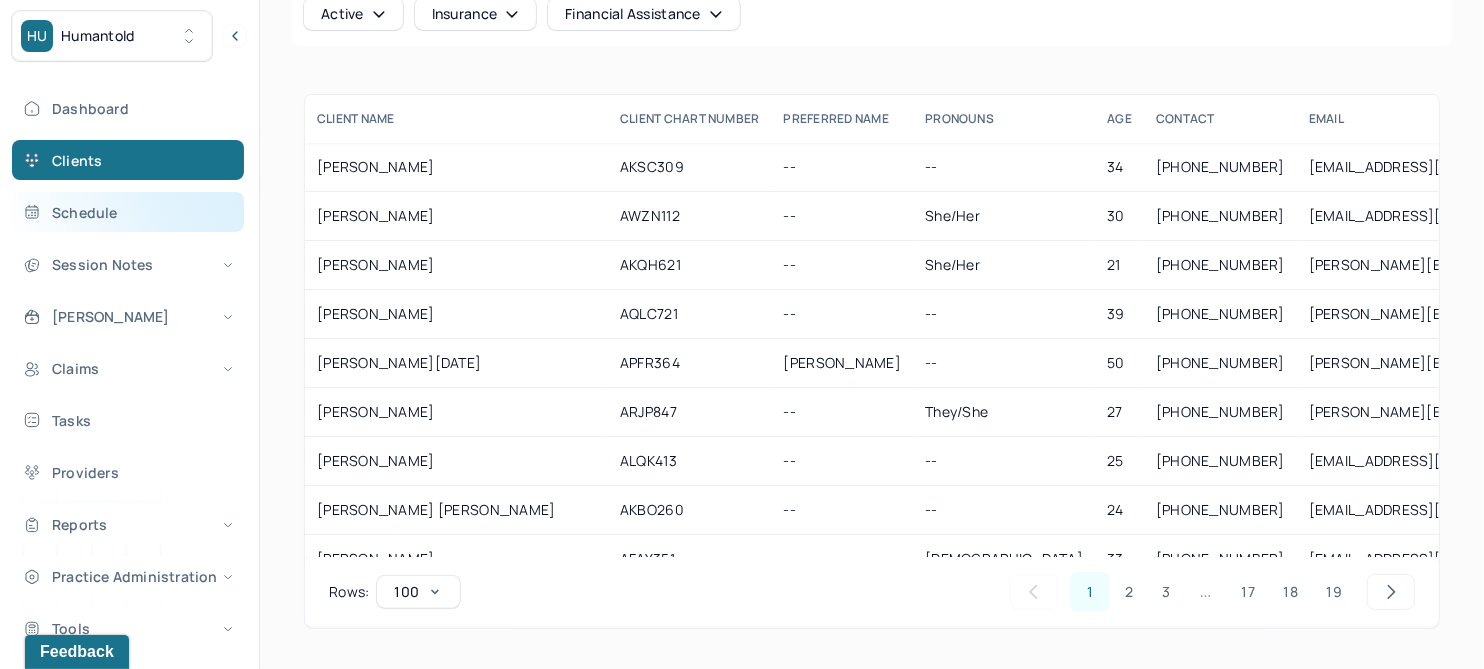 click on "Schedule" at bounding box center (128, 212) 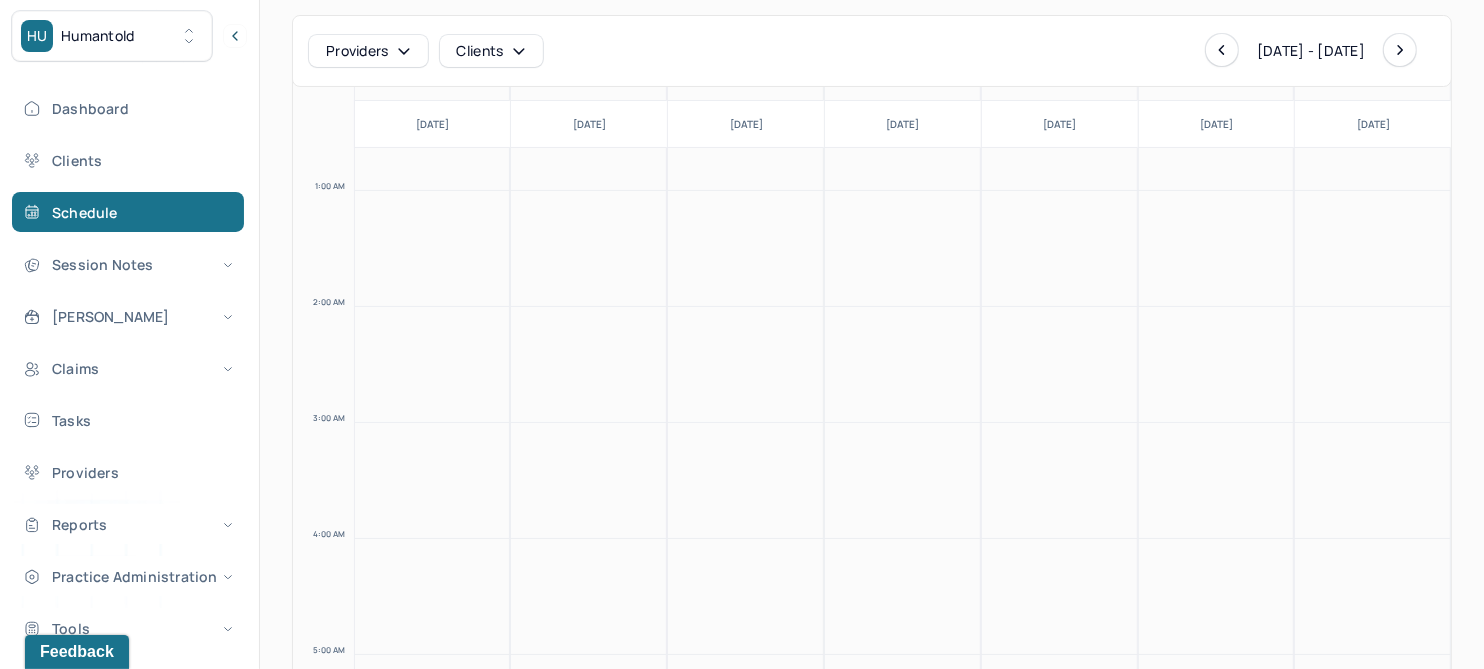 click on "Schedule" at bounding box center [128, 212] 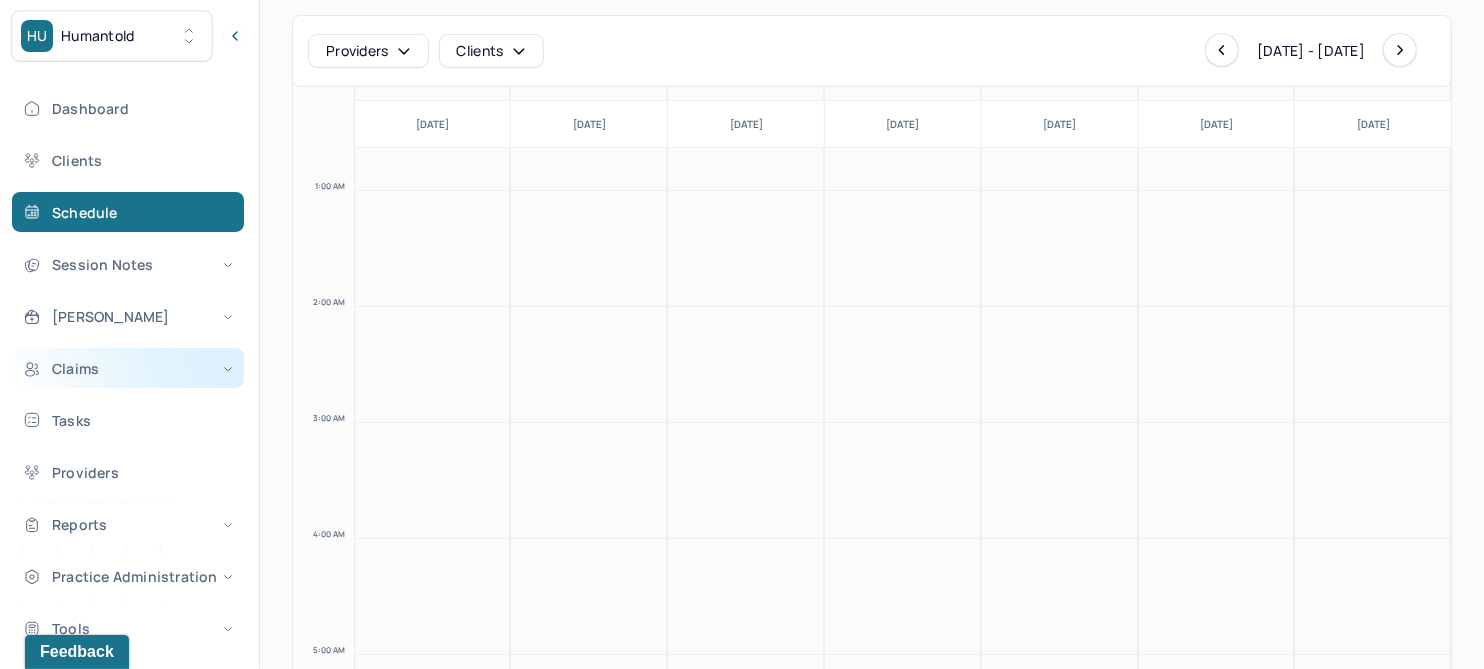 click on "Claims" at bounding box center (128, 368) 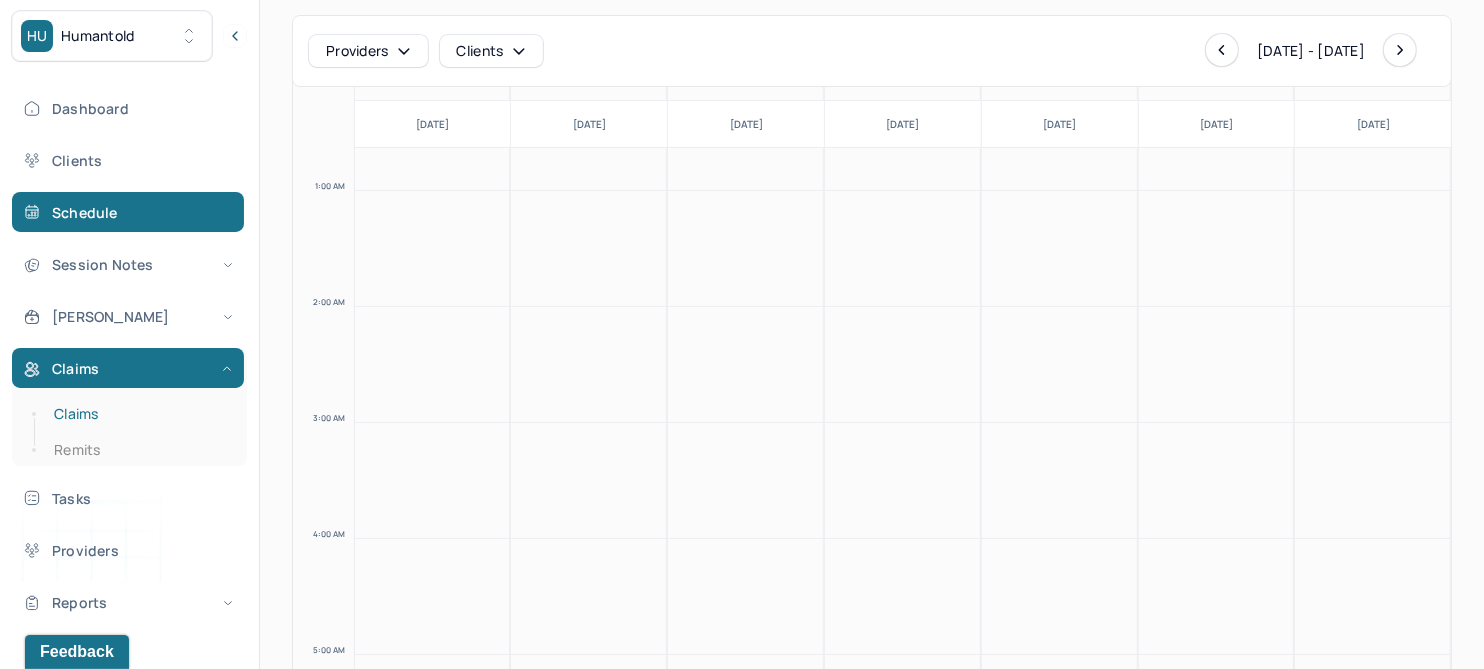 click on "Claims" at bounding box center (139, 414) 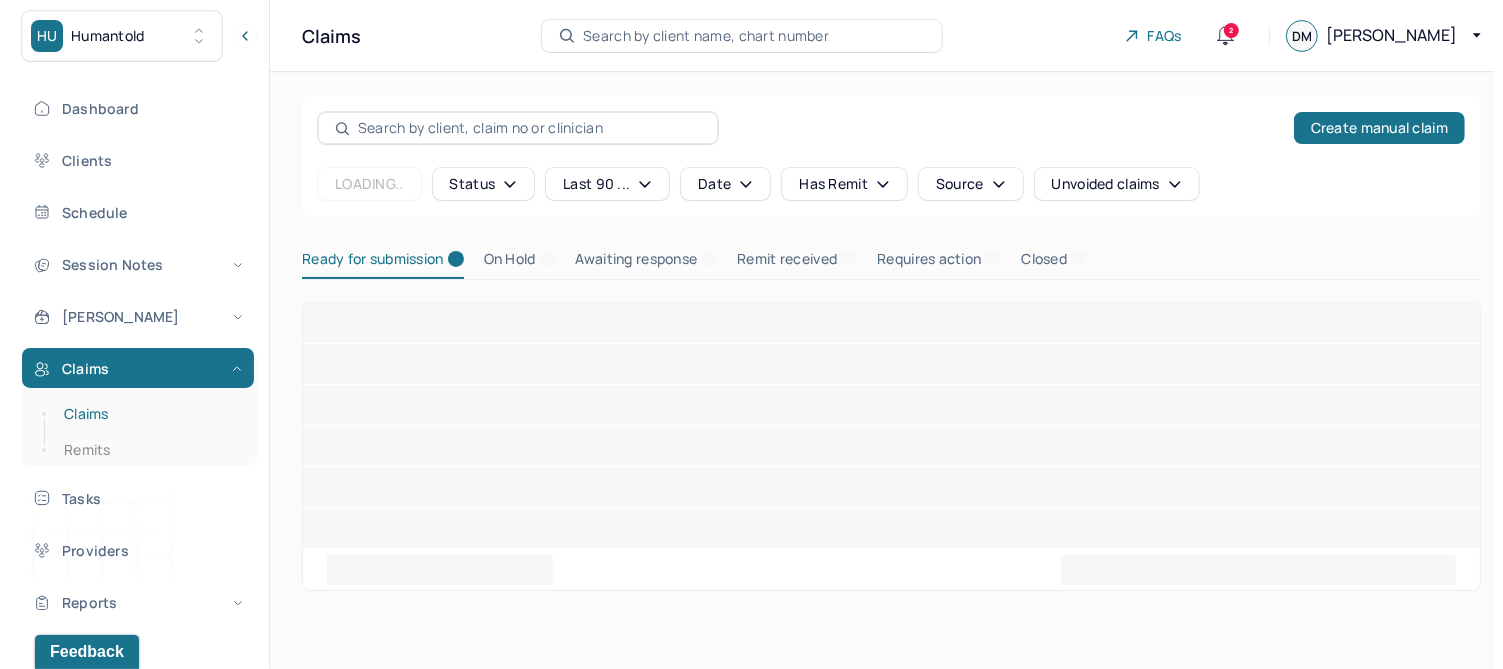 scroll, scrollTop: 0, scrollLeft: 0, axis: both 